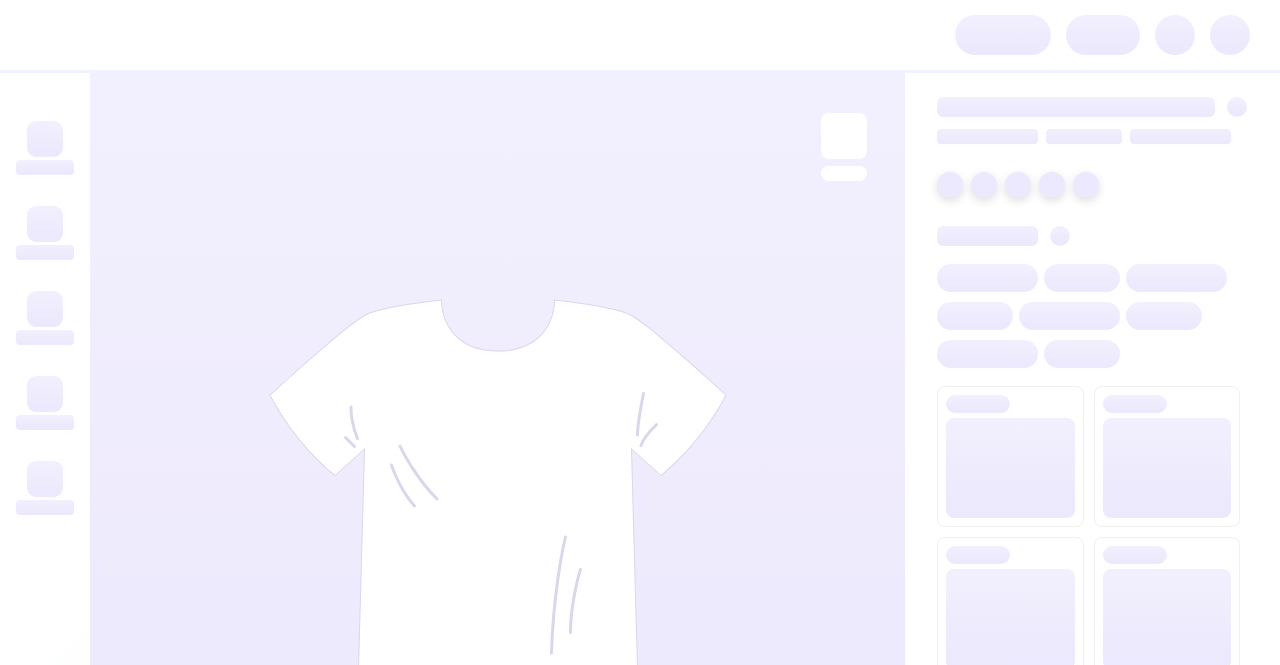scroll, scrollTop: 0, scrollLeft: 0, axis: both 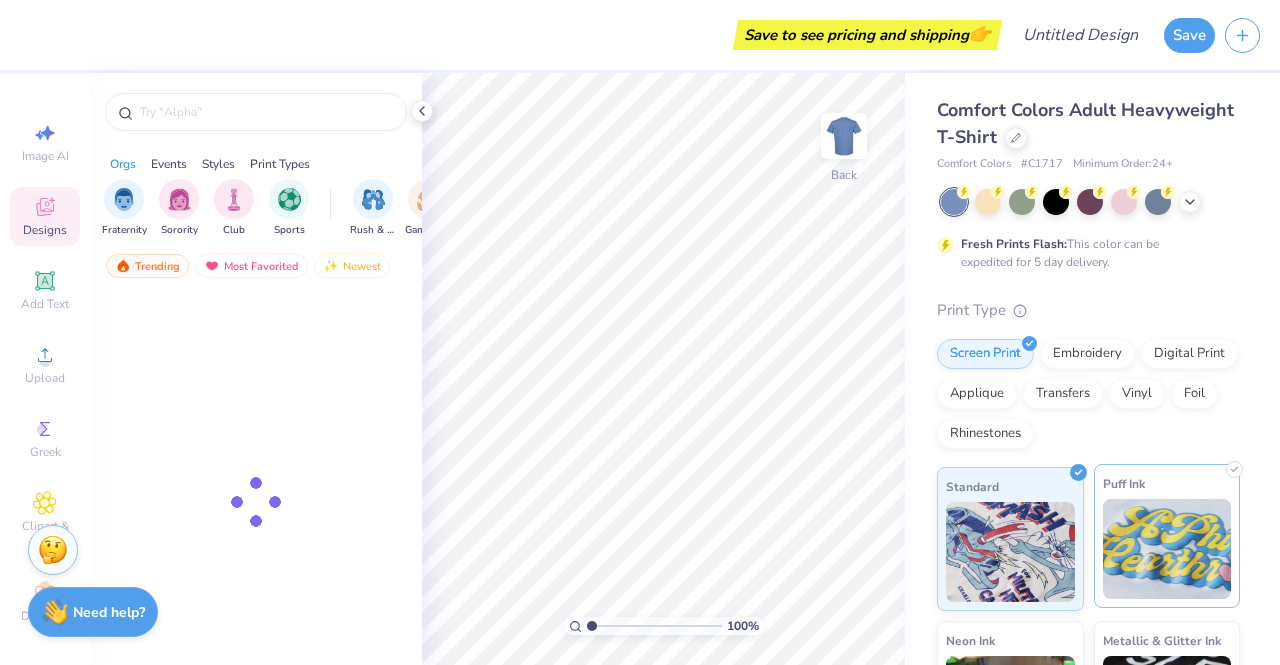 click at bounding box center (1167, 549) 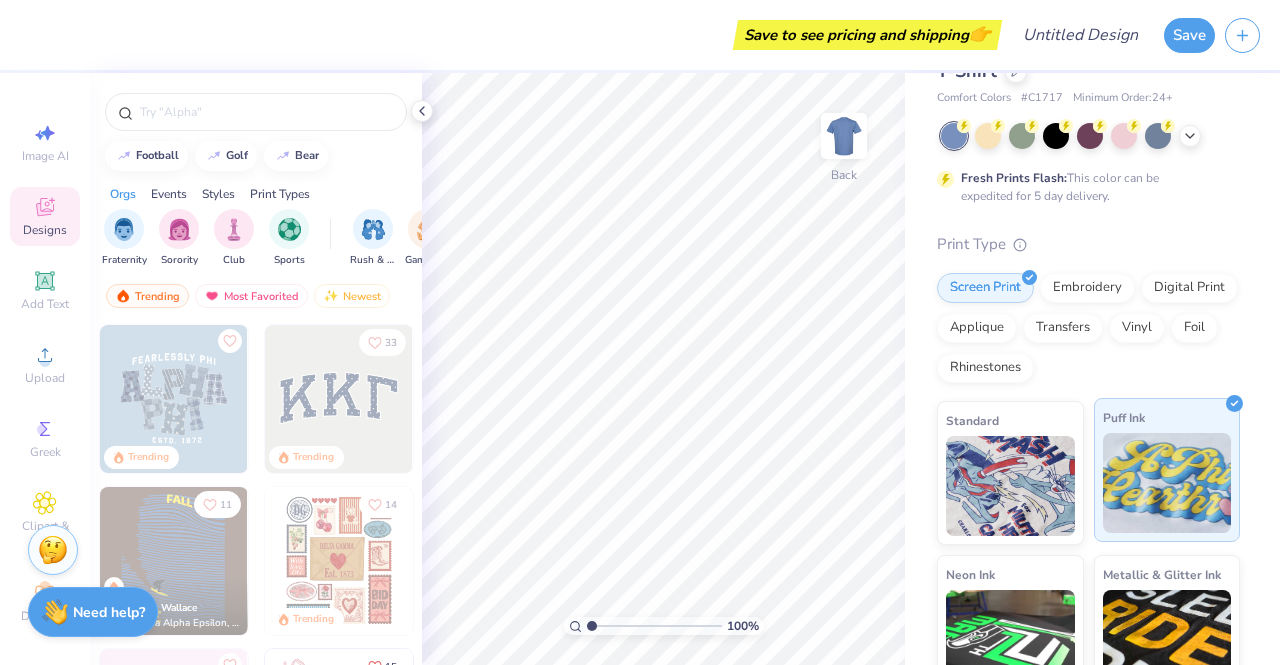 scroll, scrollTop: 253, scrollLeft: 0, axis: vertical 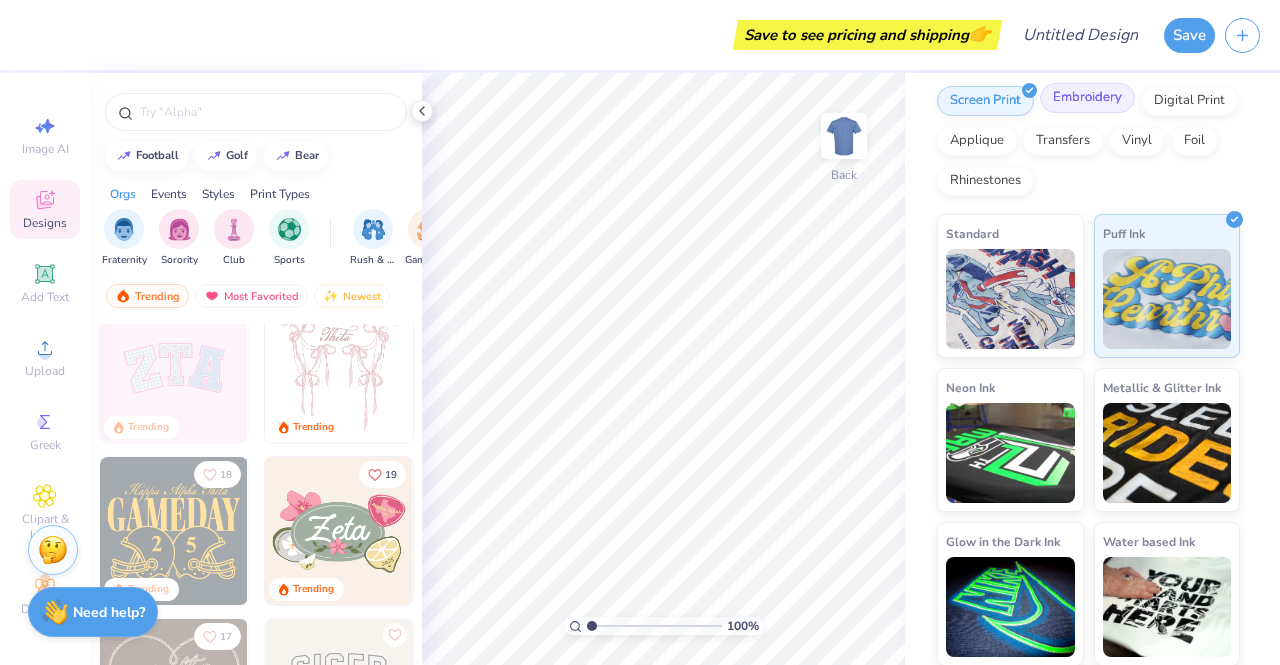 click on "Embroidery" at bounding box center (1087, 98) 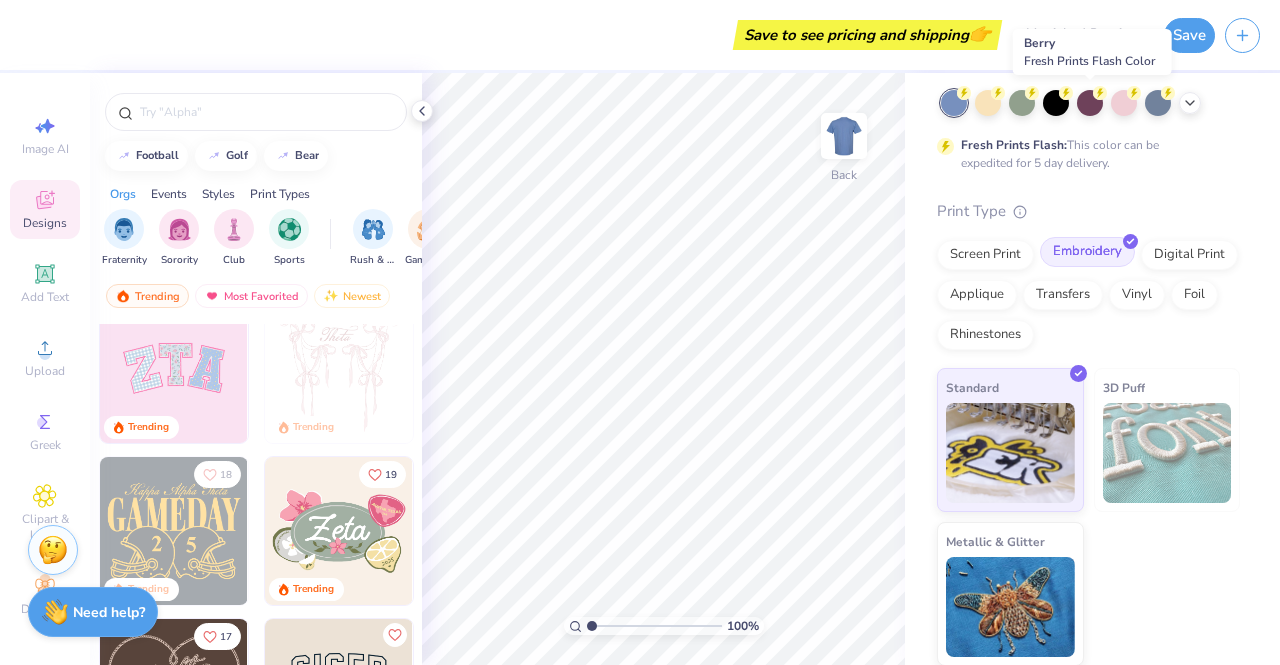 scroll, scrollTop: 99, scrollLeft: 0, axis: vertical 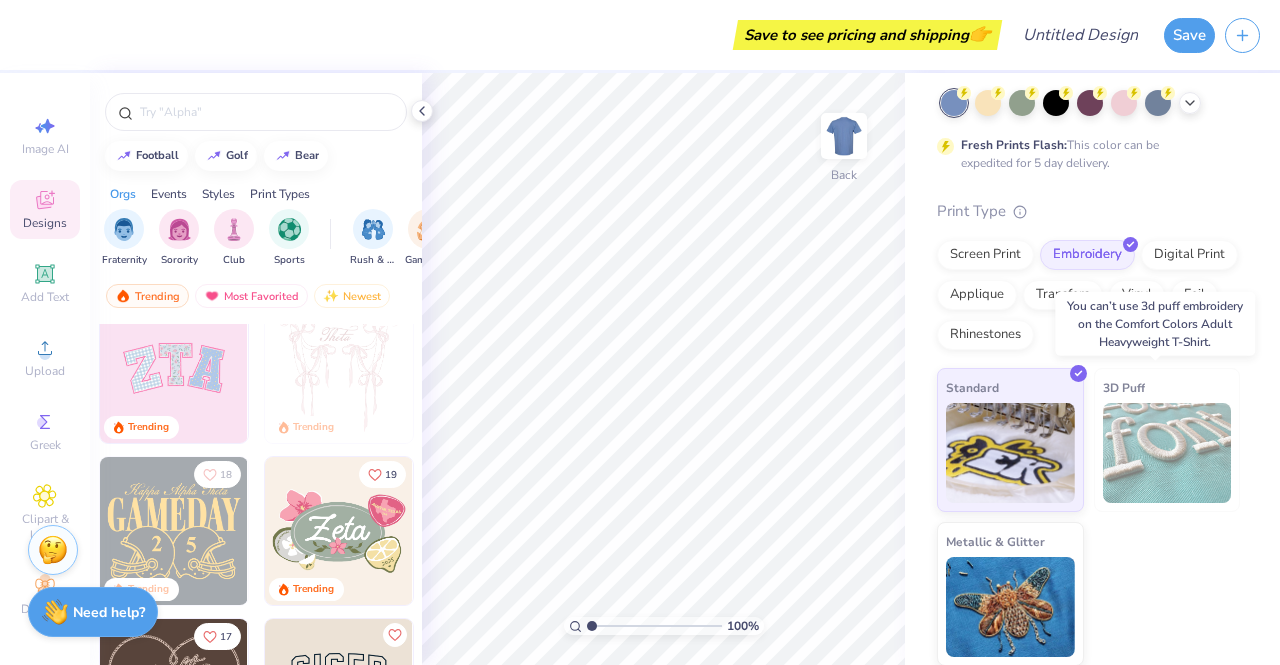 click at bounding box center [1167, 453] 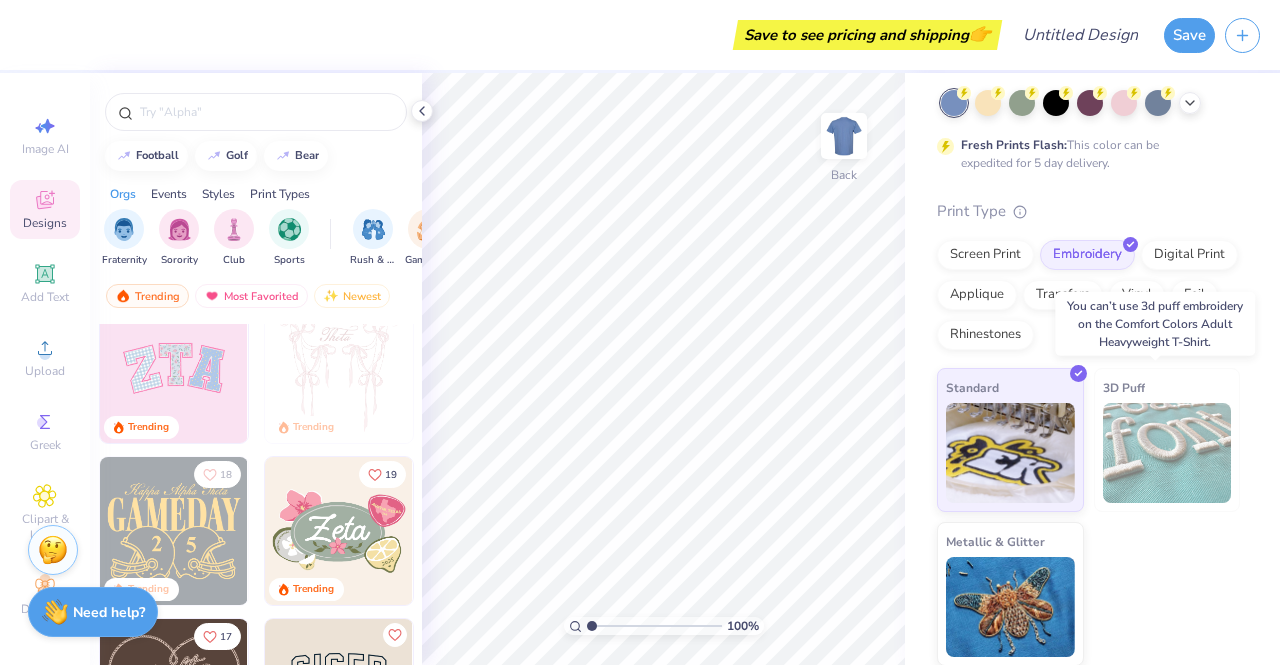 click at bounding box center [1167, 453] 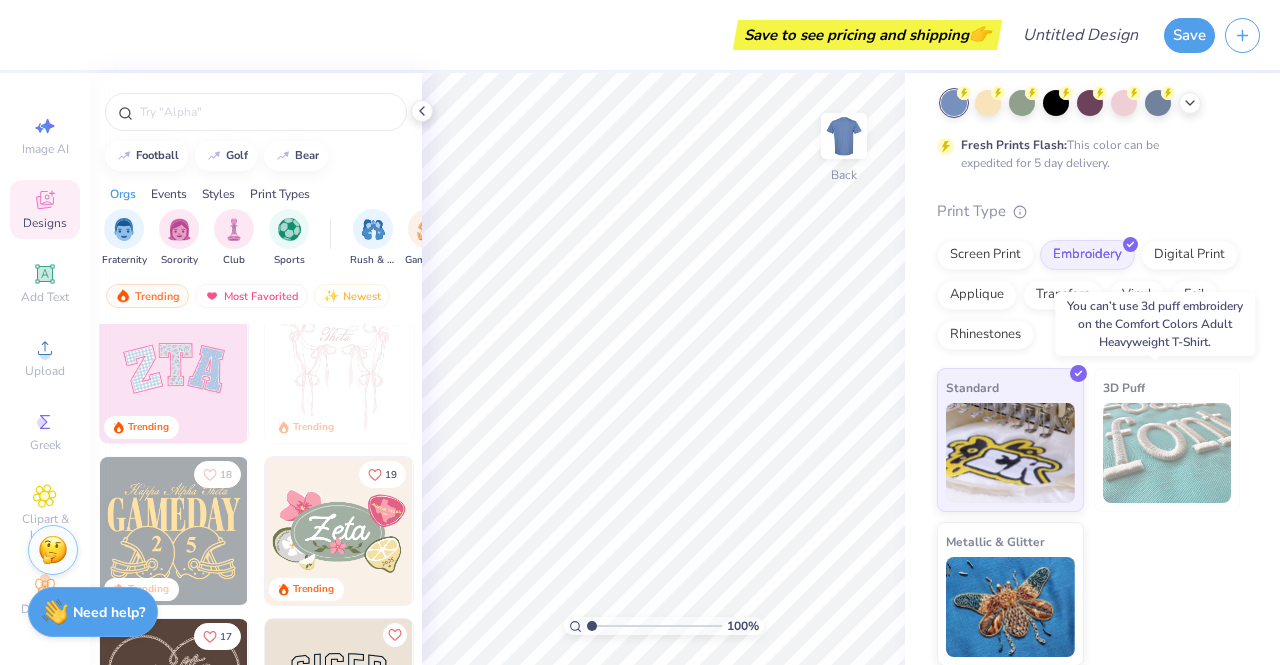 click at bounding box center (1167, 453) 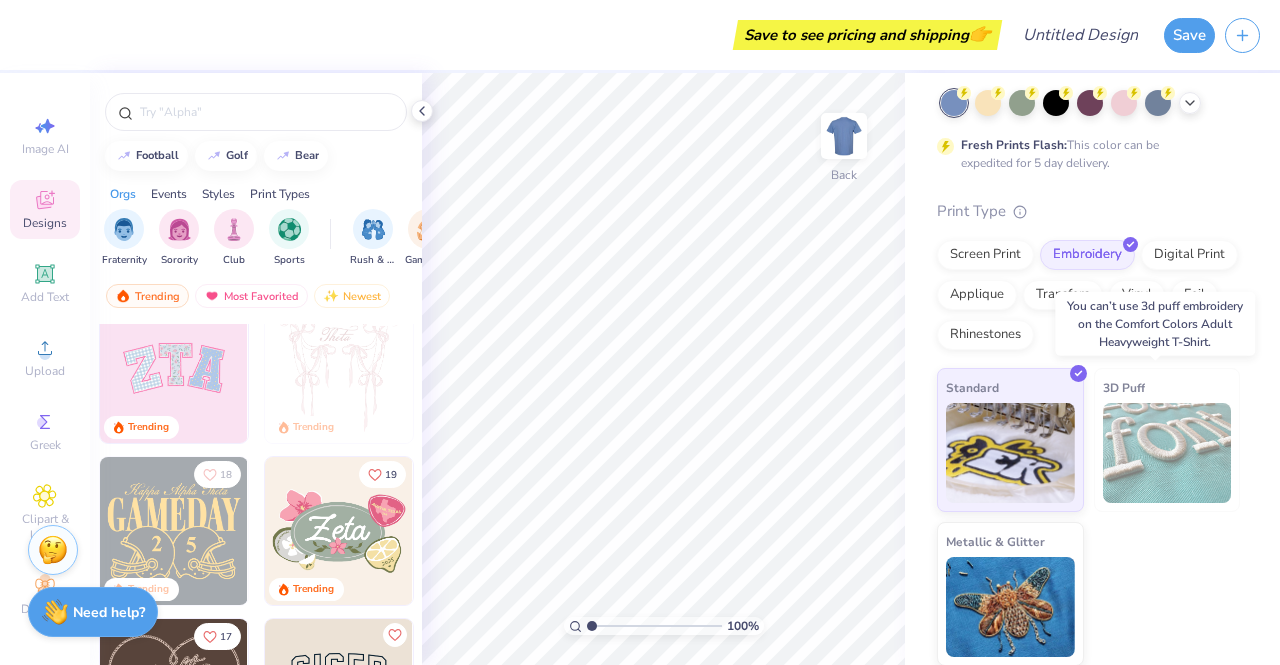 click at bounding box center [1167, 453] 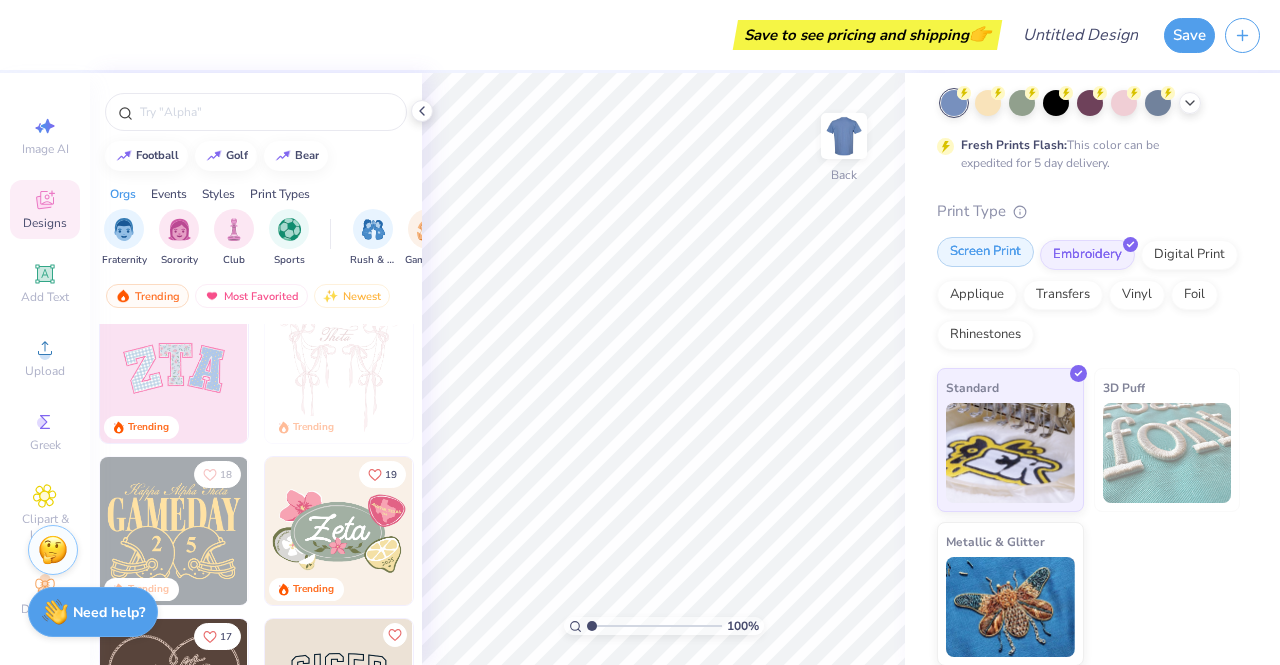 click on "Screen Print" at bounding box center (985, 252) 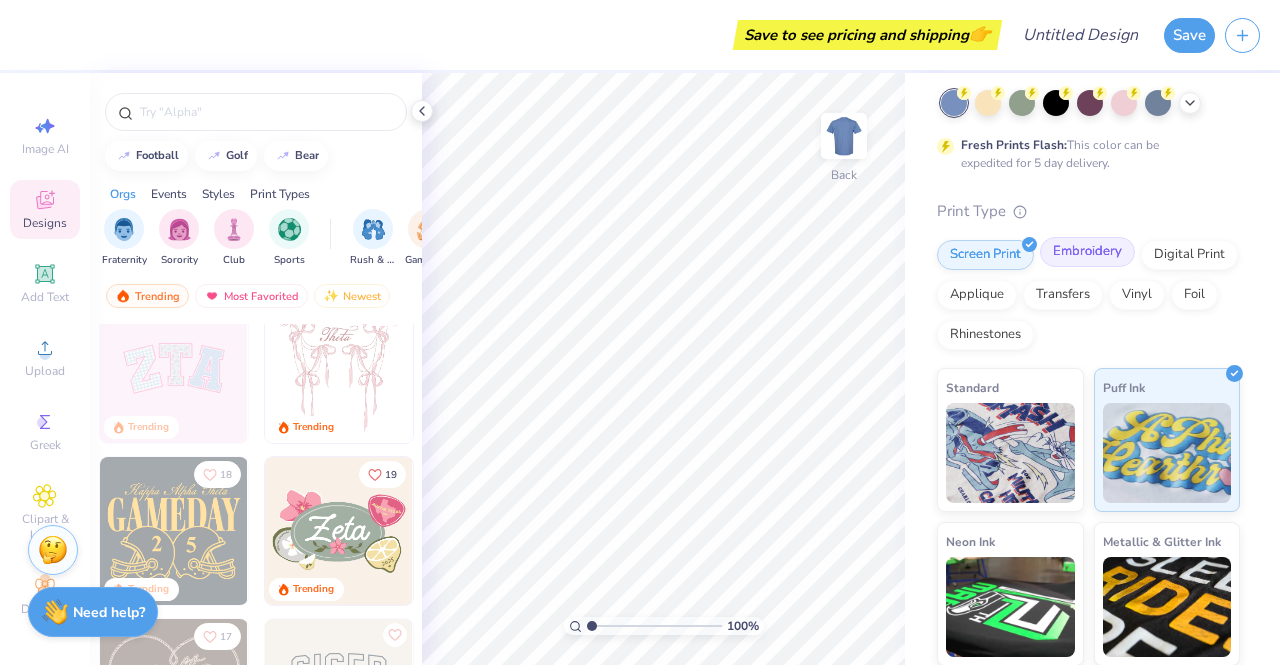 click on "Embroidery" at bounding box center (1087, 252) 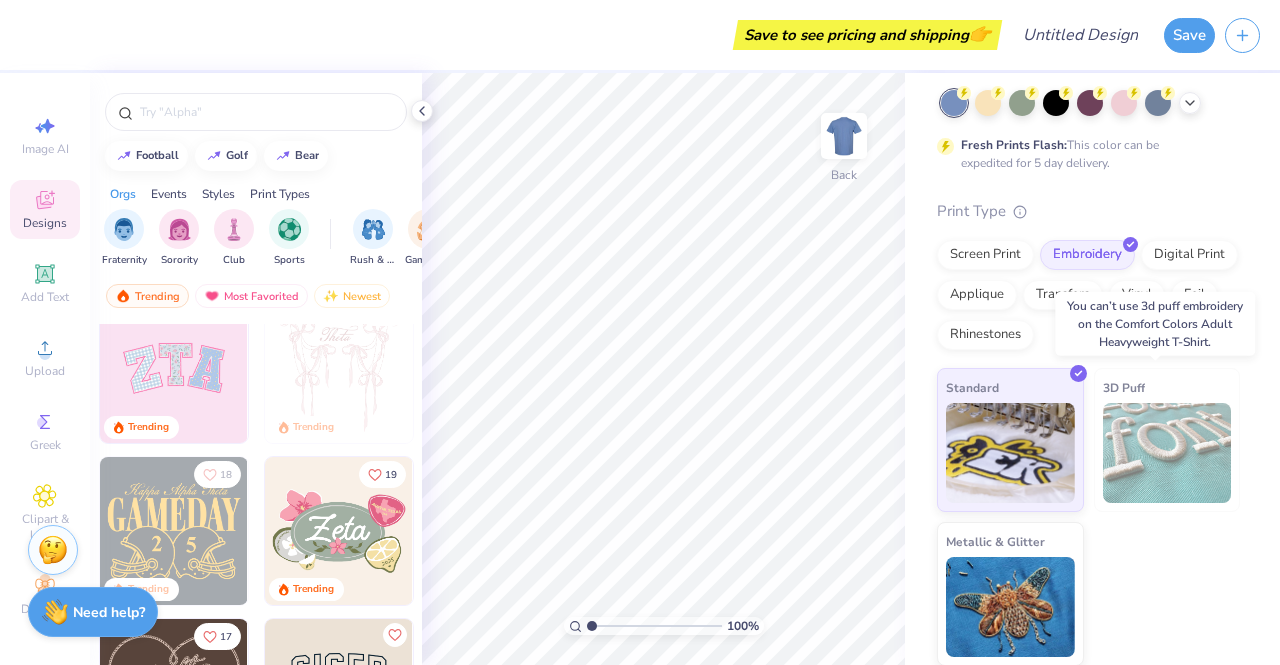 click at bounding box center (1167, 453) 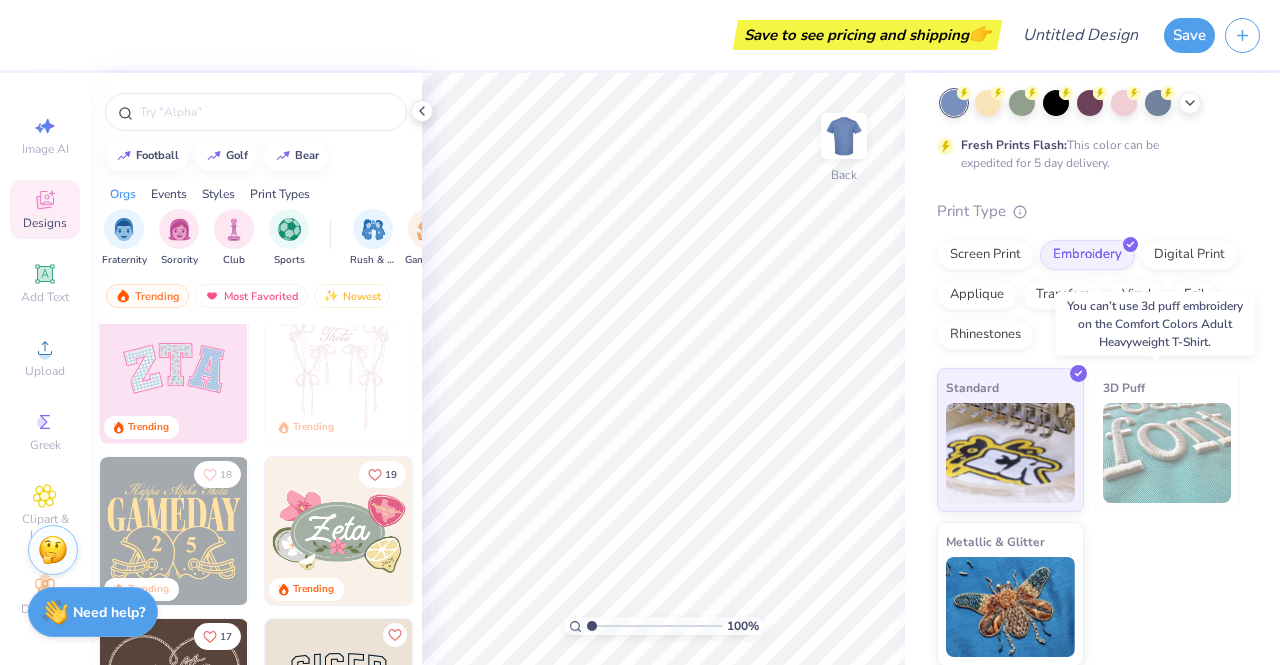 click at bounding box center (1167, 453) 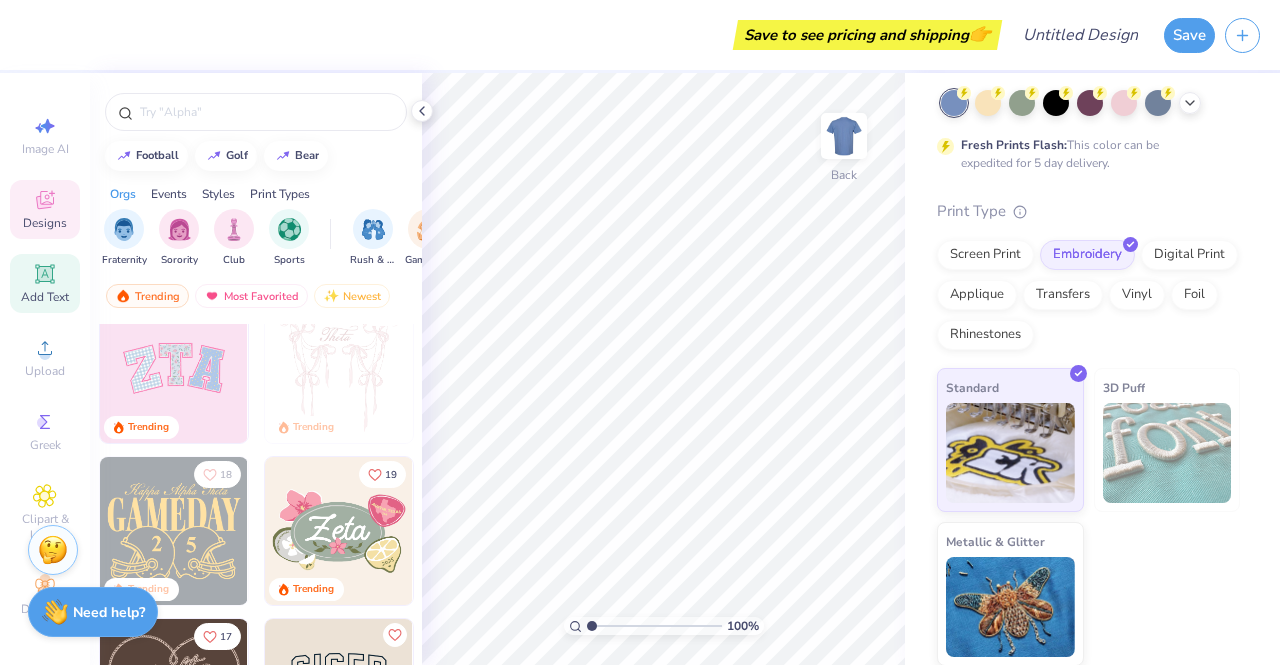 click on "Add Text" at bounding box center (45, 297) 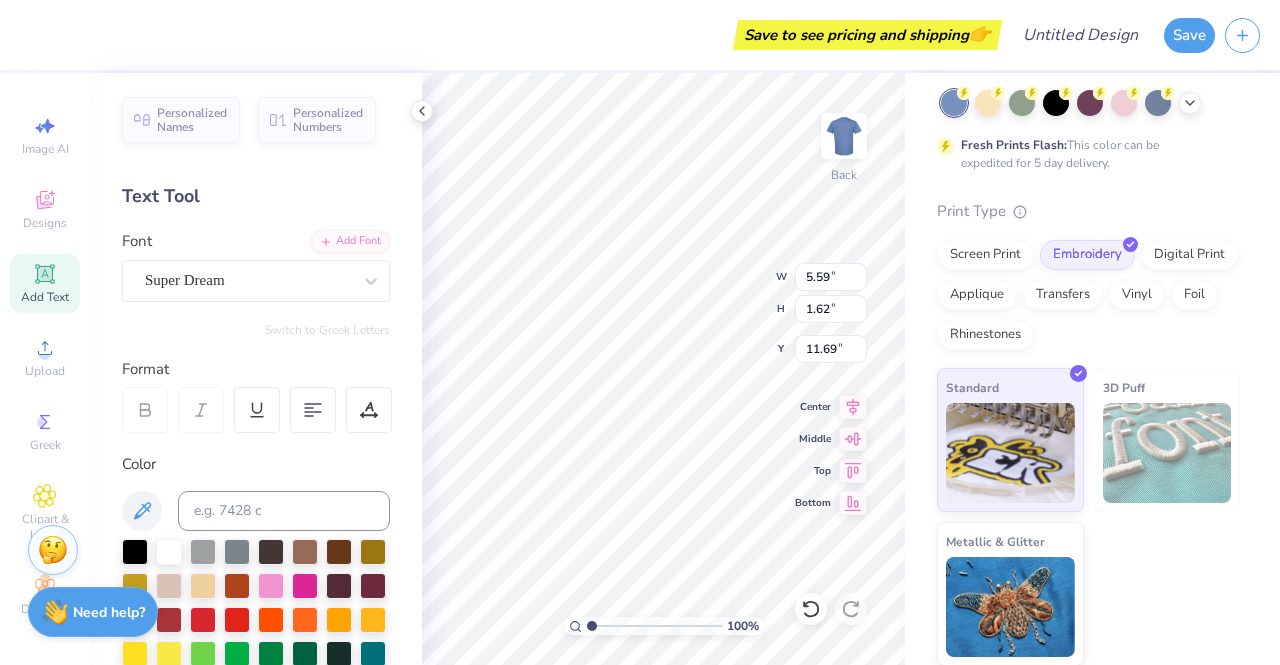 scroll, scrollTop: 16, scrollLeft: 2, axis: both 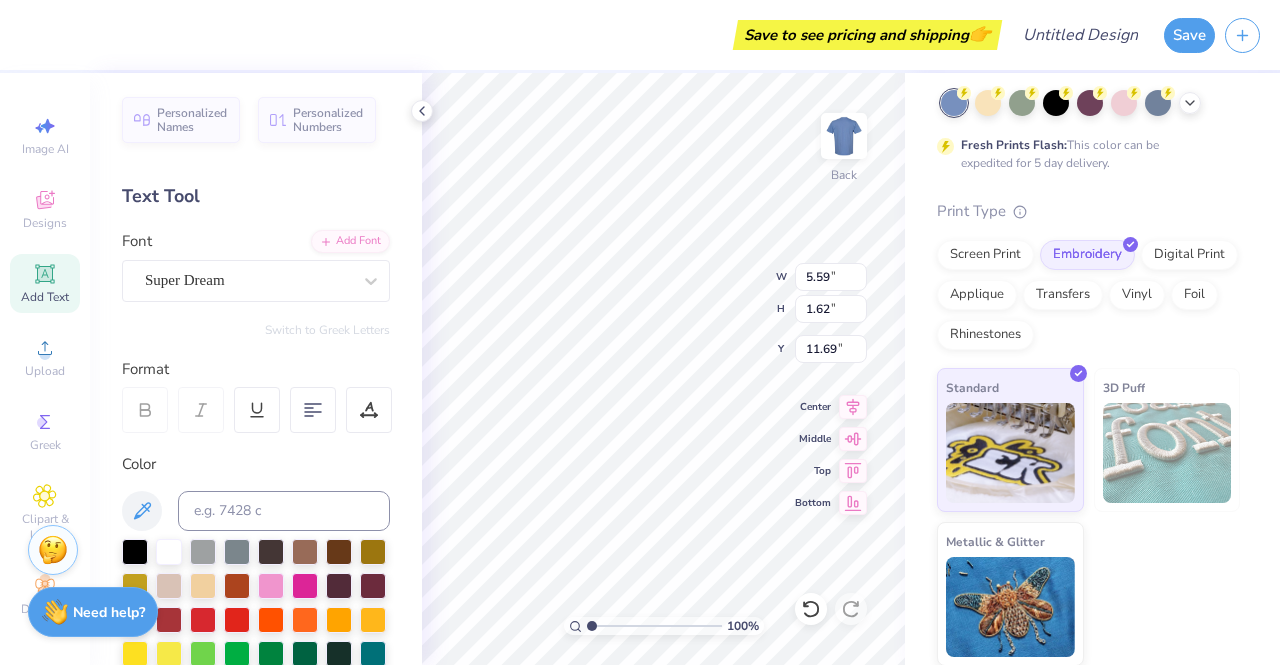 type on "LOVE
BEYOND
MEAUSRE" 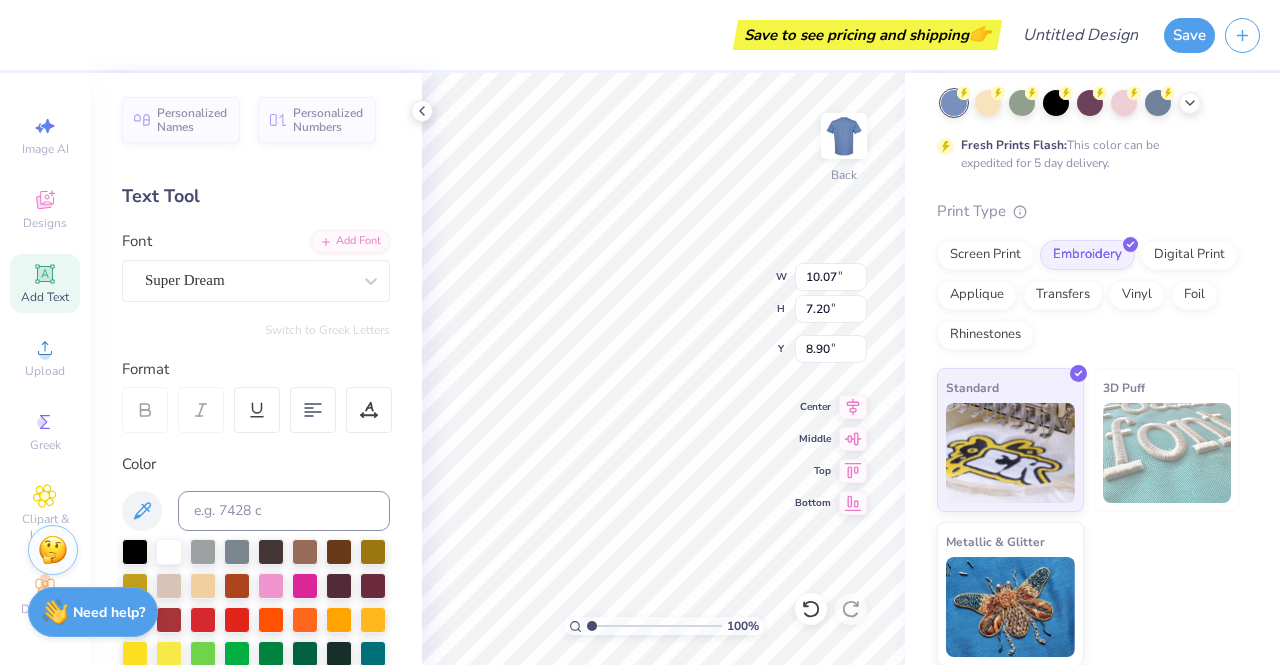 scroll, scrollTop: 18, scrollLeft: 5, axis: both 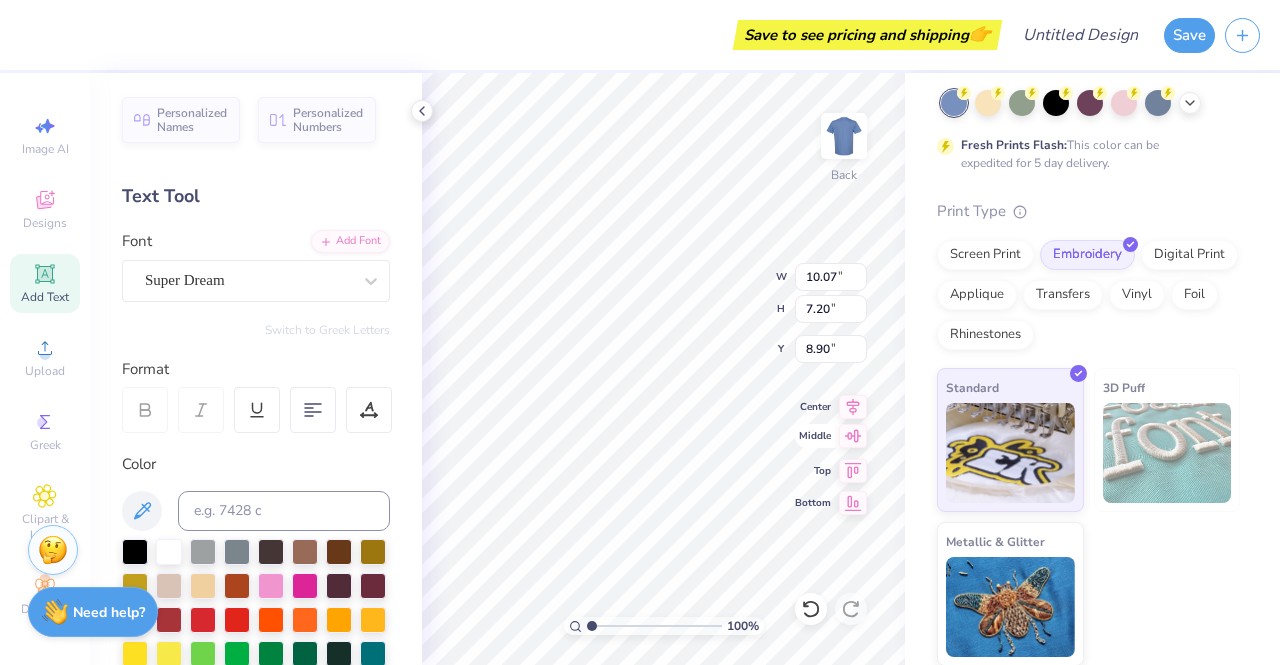 click on "100  % Back W 10.07 10.07 " H 7.20 7.20 " Y 8.90 8.90 " Center Middle Top Bottom" at bounding box center [663, 369] 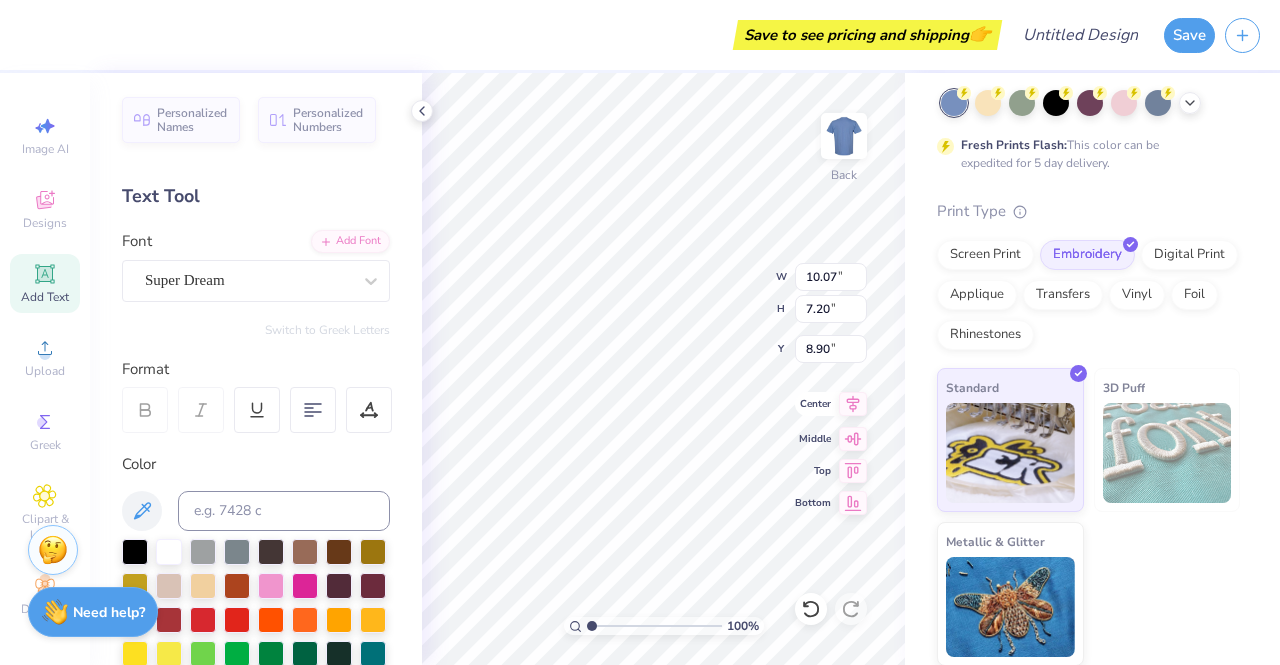 click 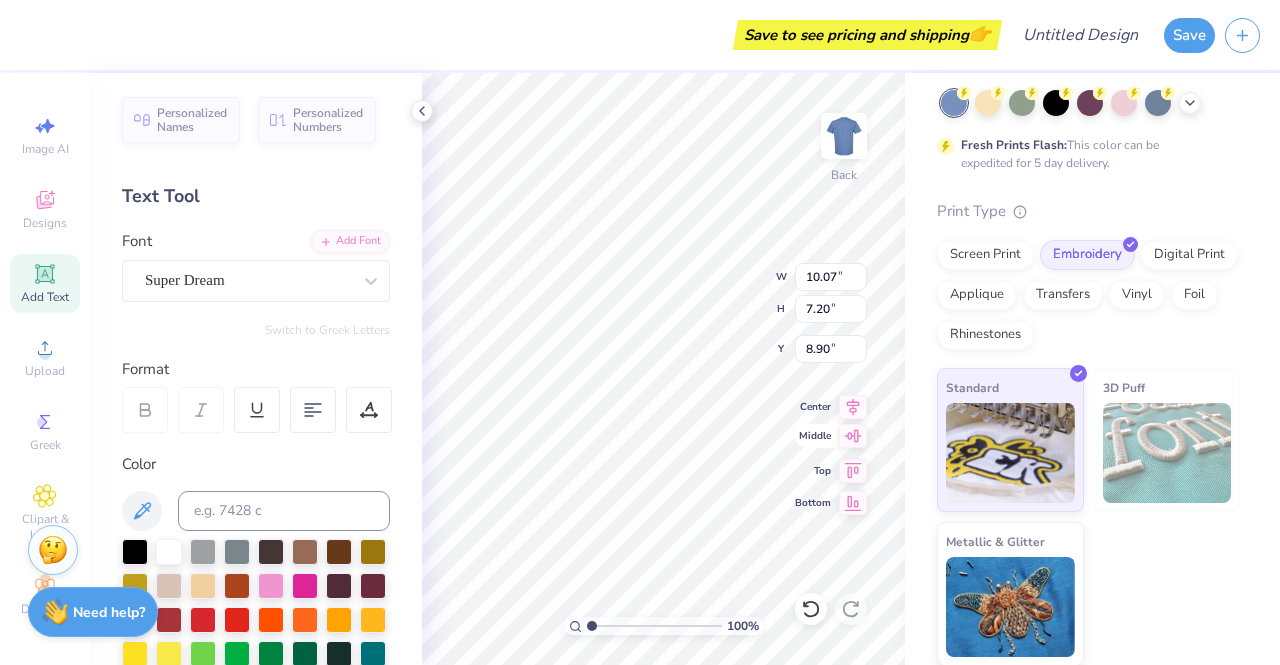 click 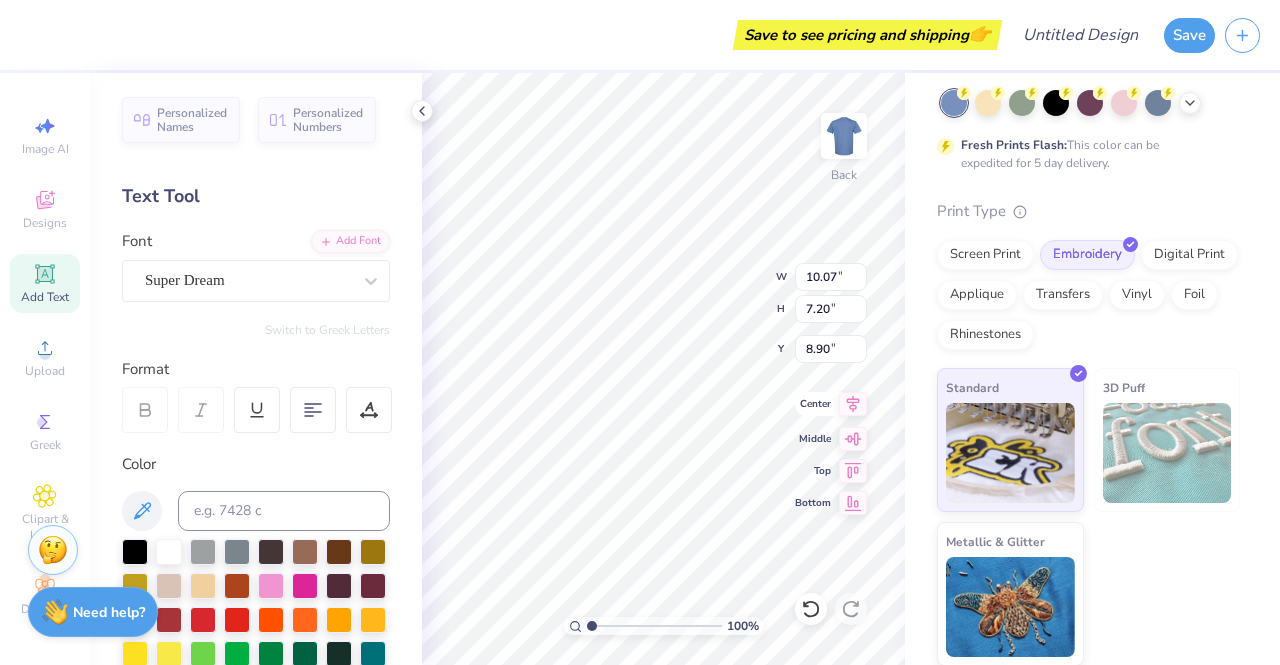 click 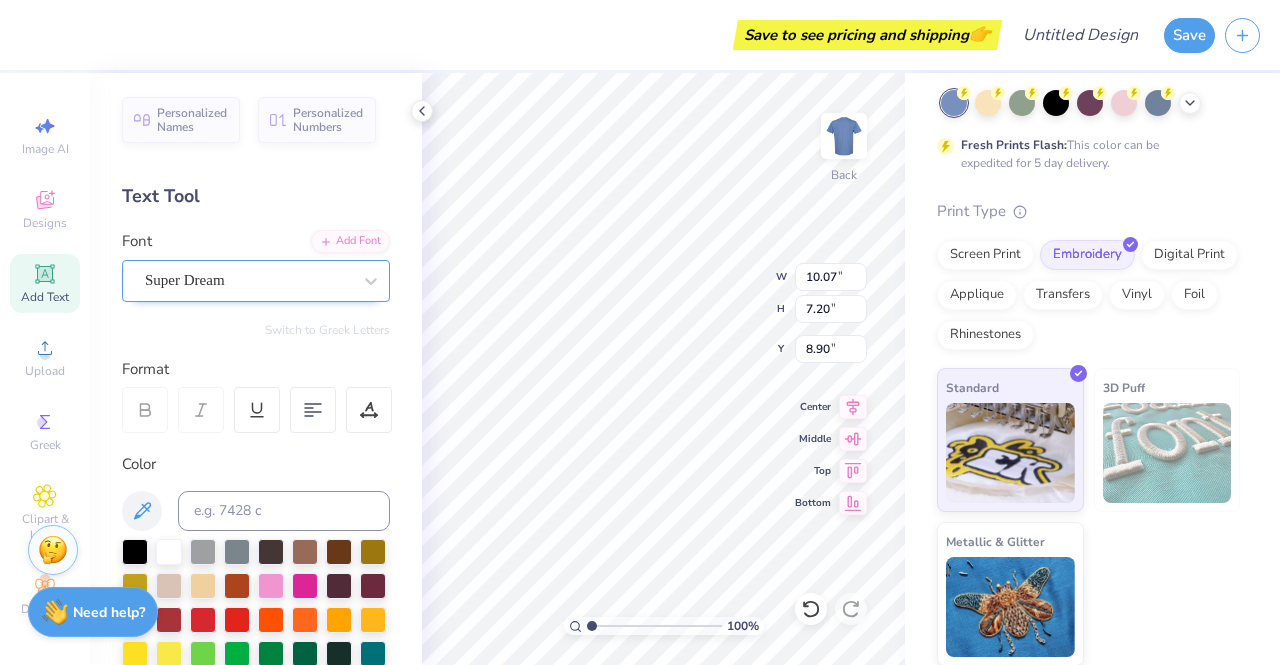 click on "Super Dream" at bounding box center (248, 280) 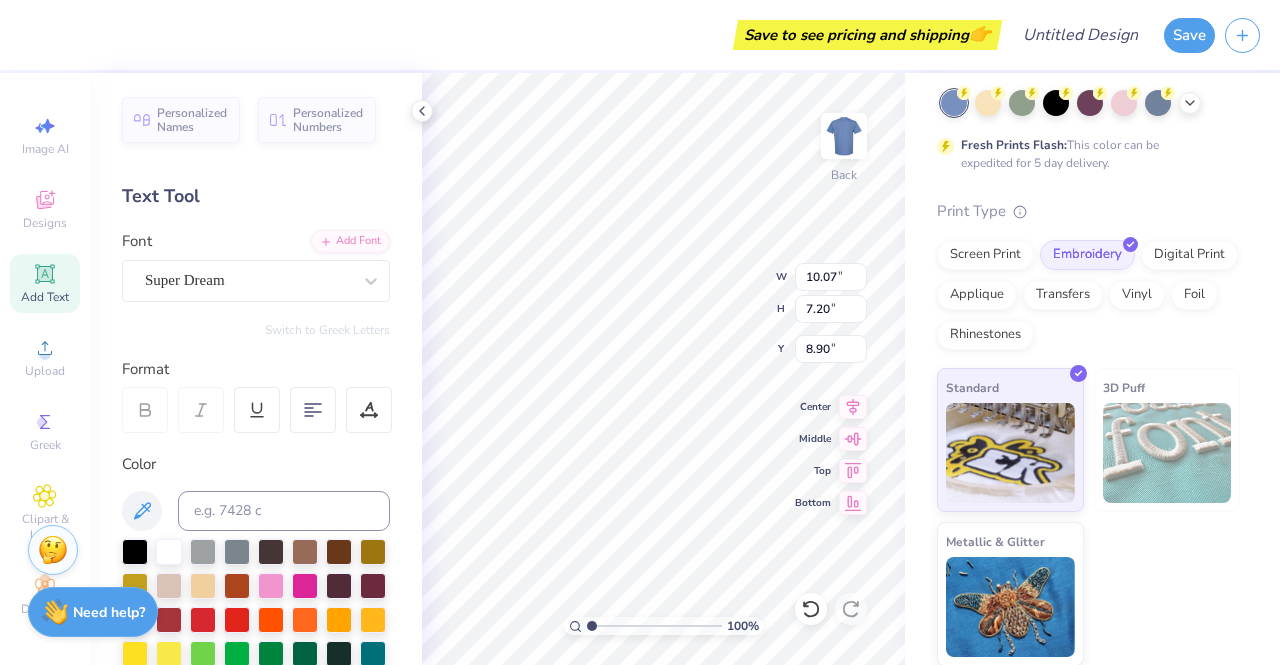 scroll, scrollTop: 18, scrollLeft: 6, axis: both 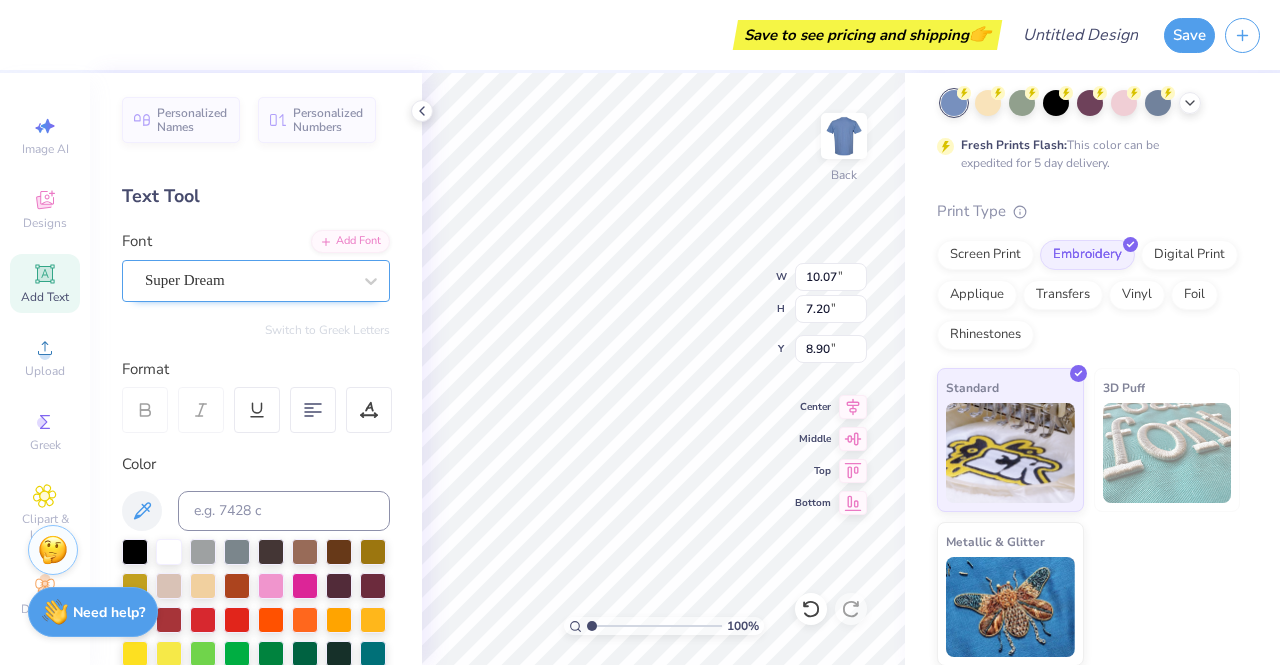 click on "Super Dream" at bounding box center [256, 281] 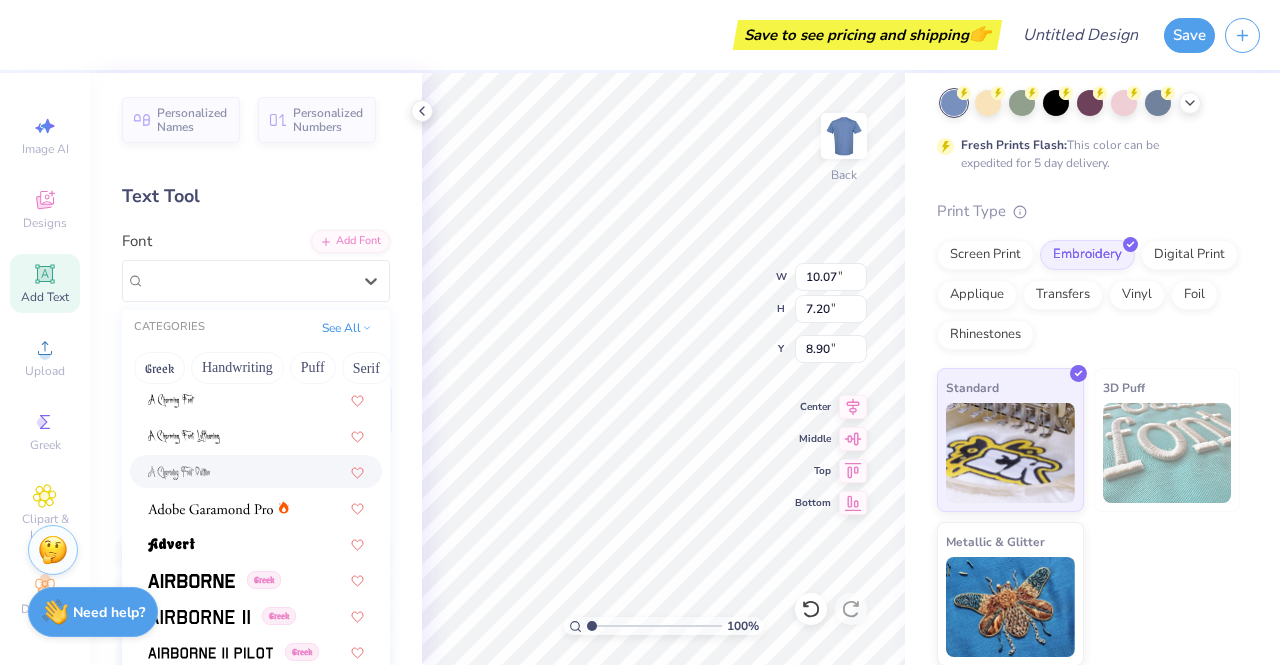 scroll, scrollTop: 186, scrollLeft: 0, axis: vertical 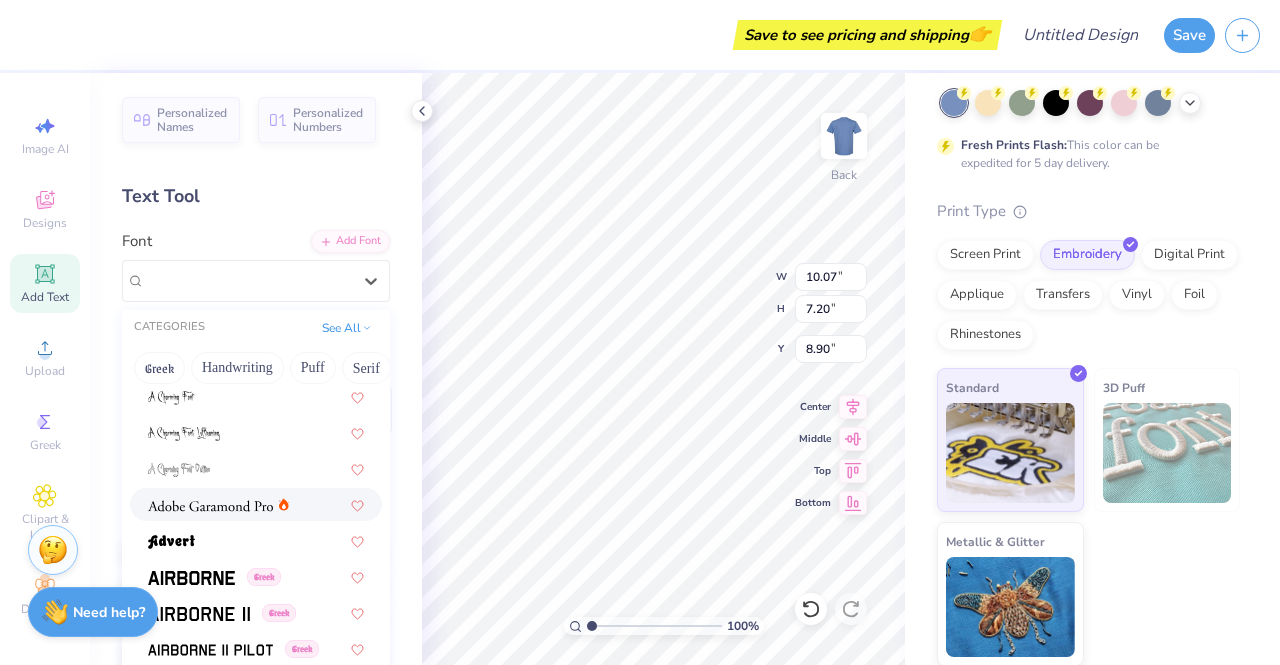 click at bounding box center (210, 506) 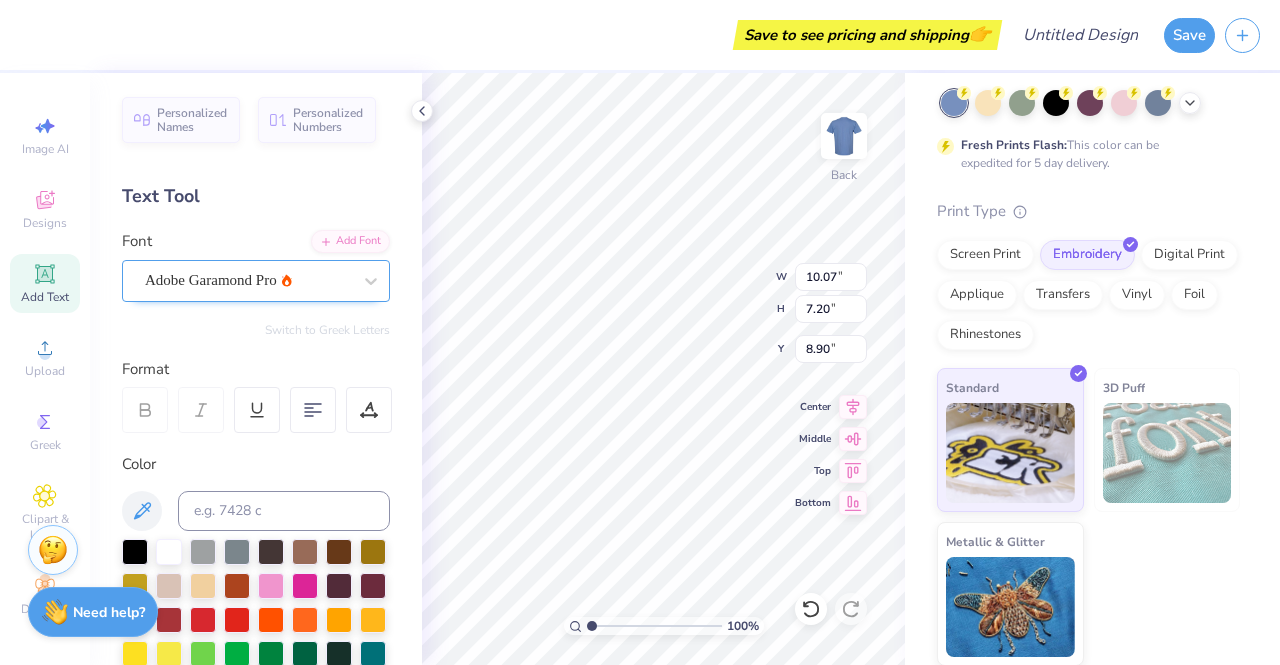 click on "Adobe Garamond Pro" at bounding box center (248, 280) 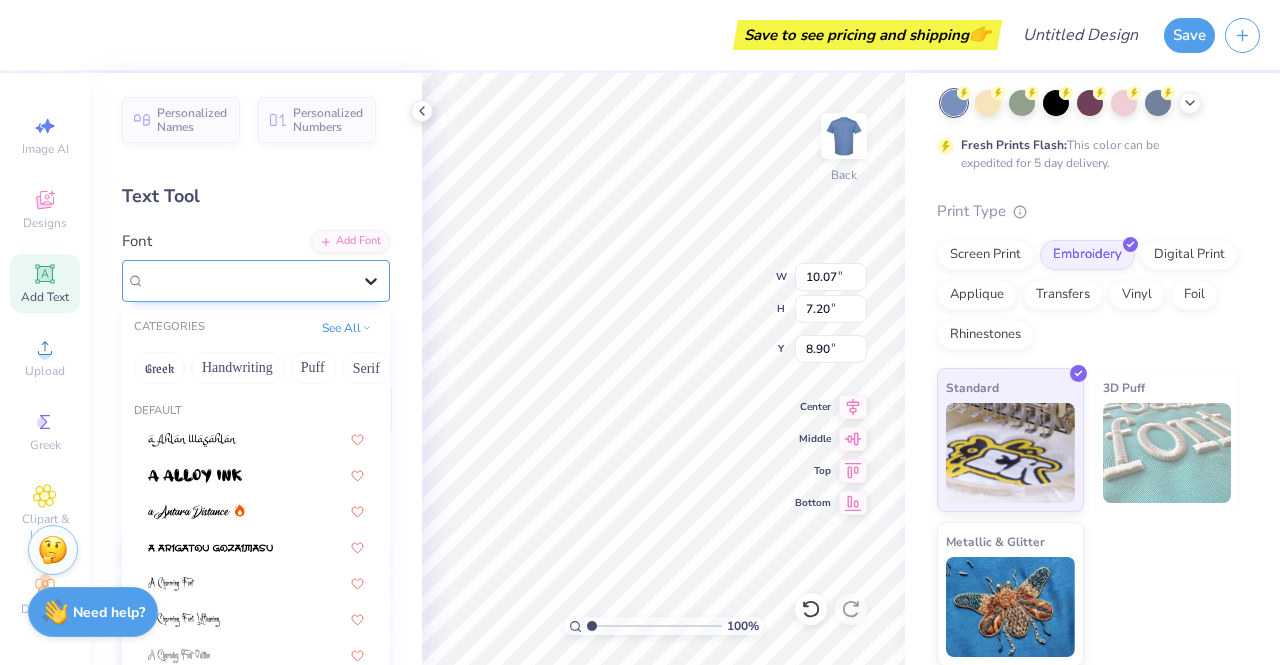 click 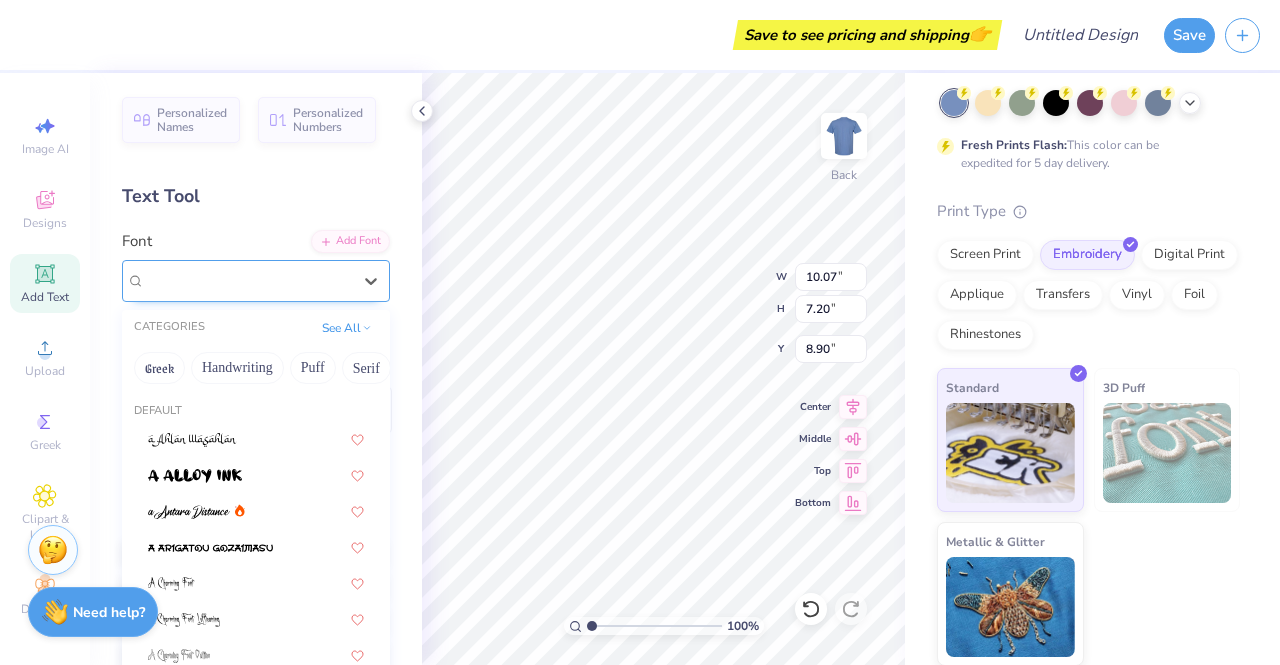 click at bounding box center [248, 280] 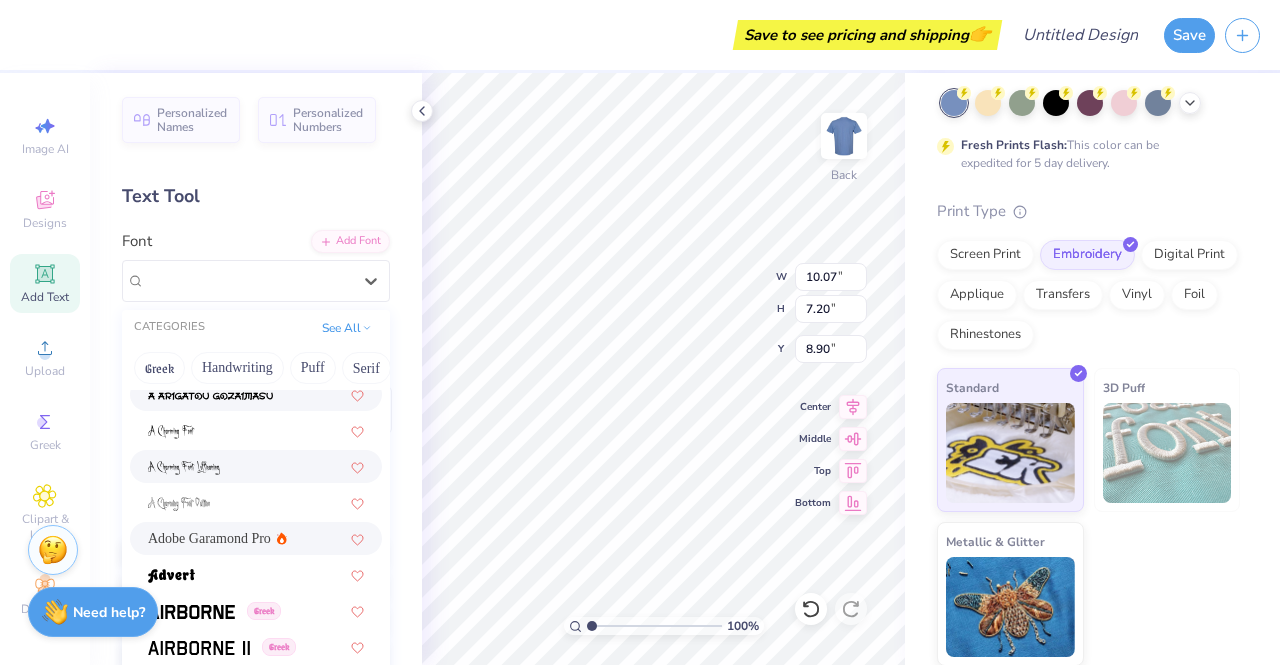 scroll, scrollTop: 169, scrollLeft: 0, axis: vertical 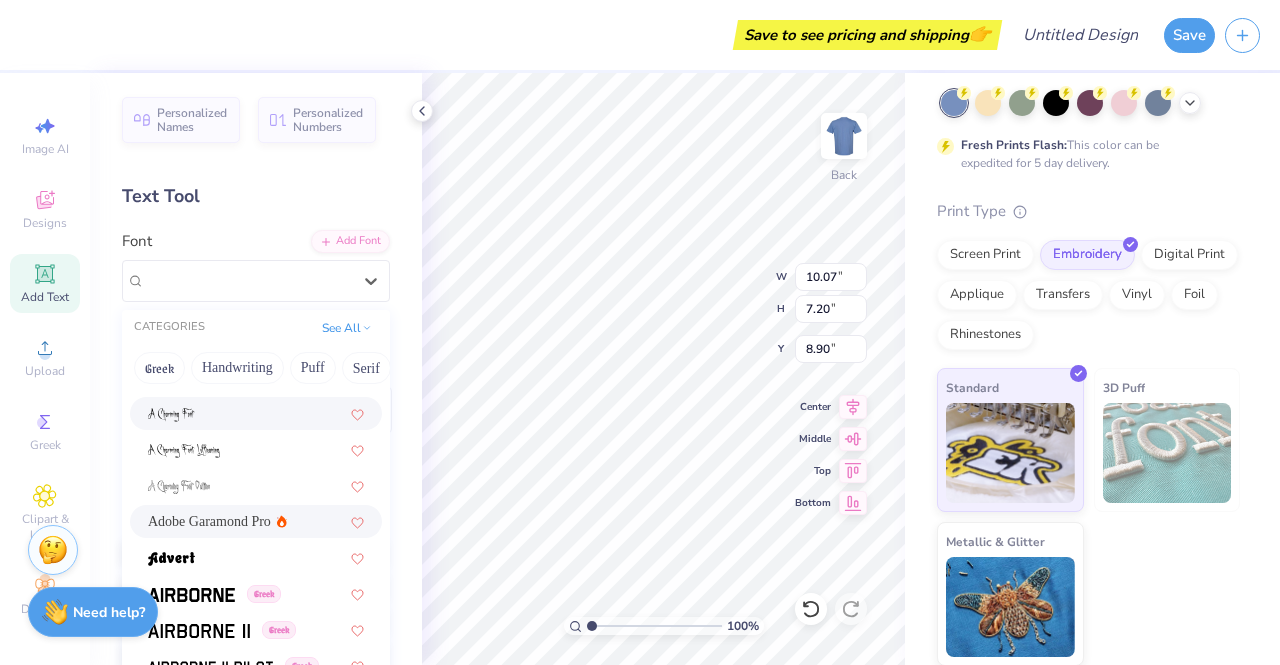 click at bounding box center [256, 413] 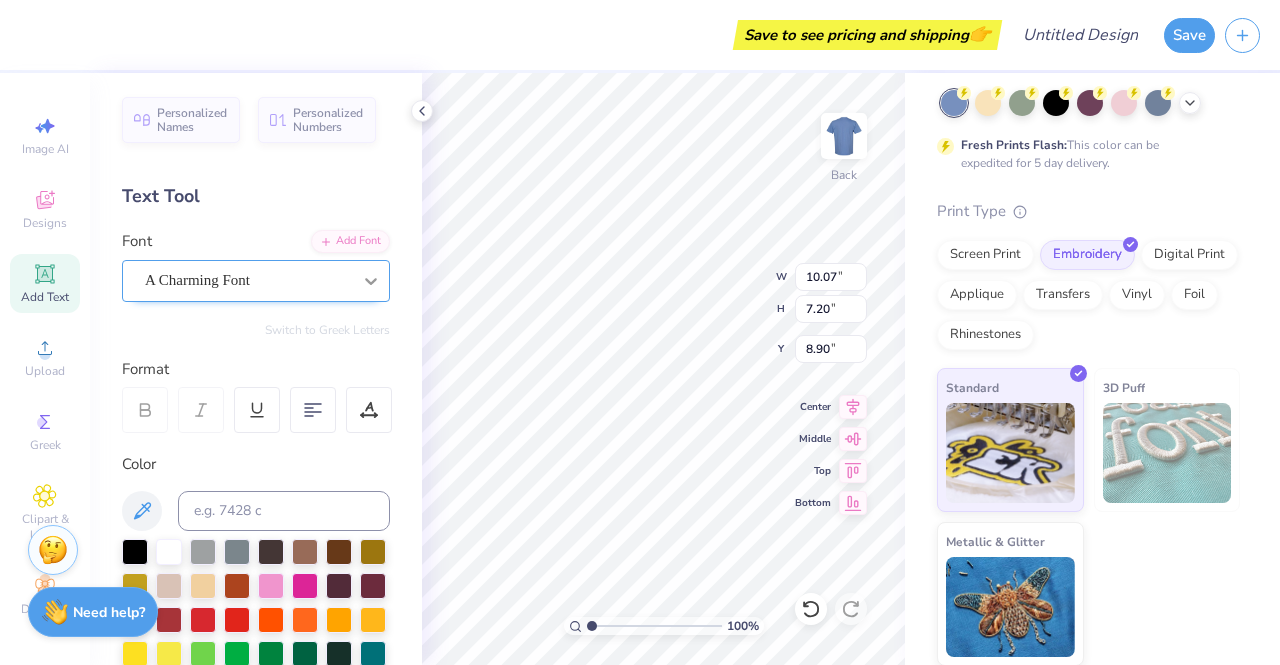 click 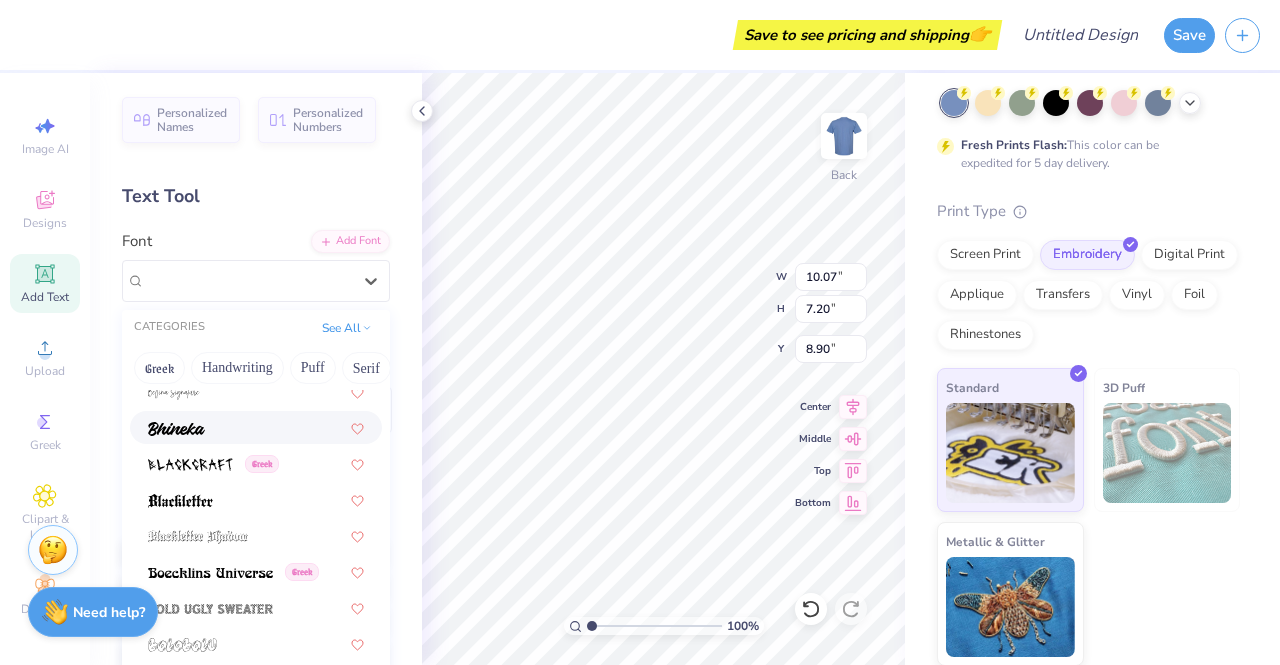 scroll, scrollTop: 1018, scrollLeft: 0, axis: vertical 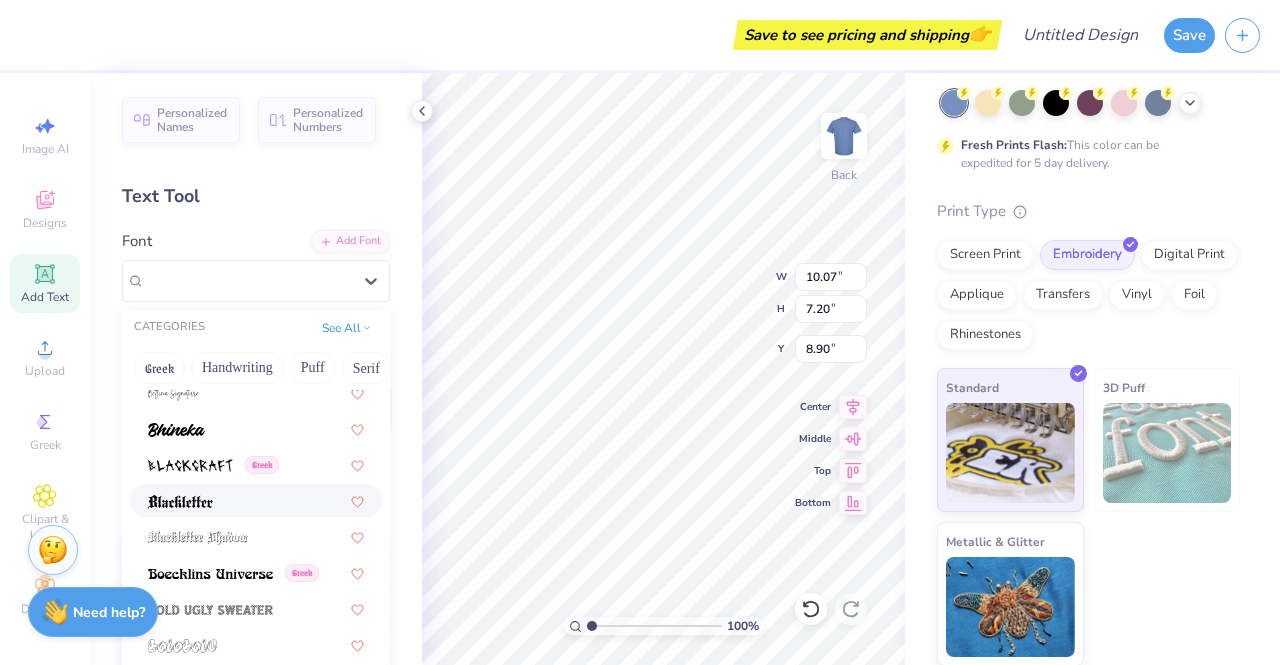 click at bounding box center [180, 502] 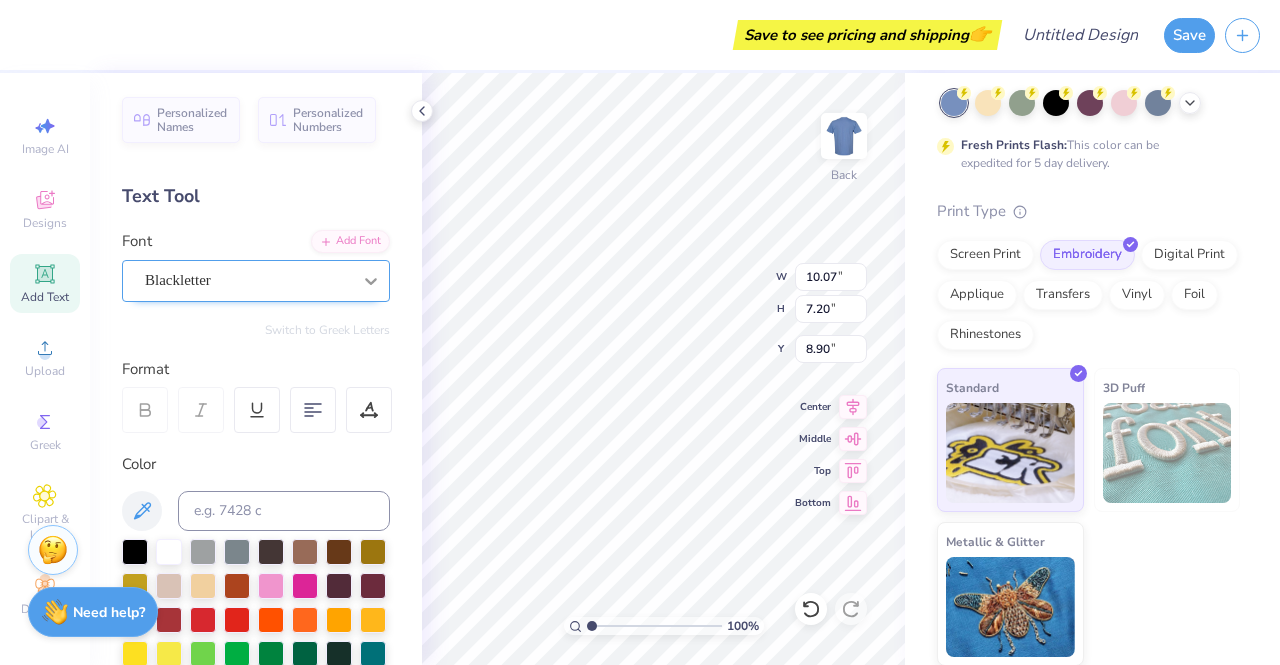 click 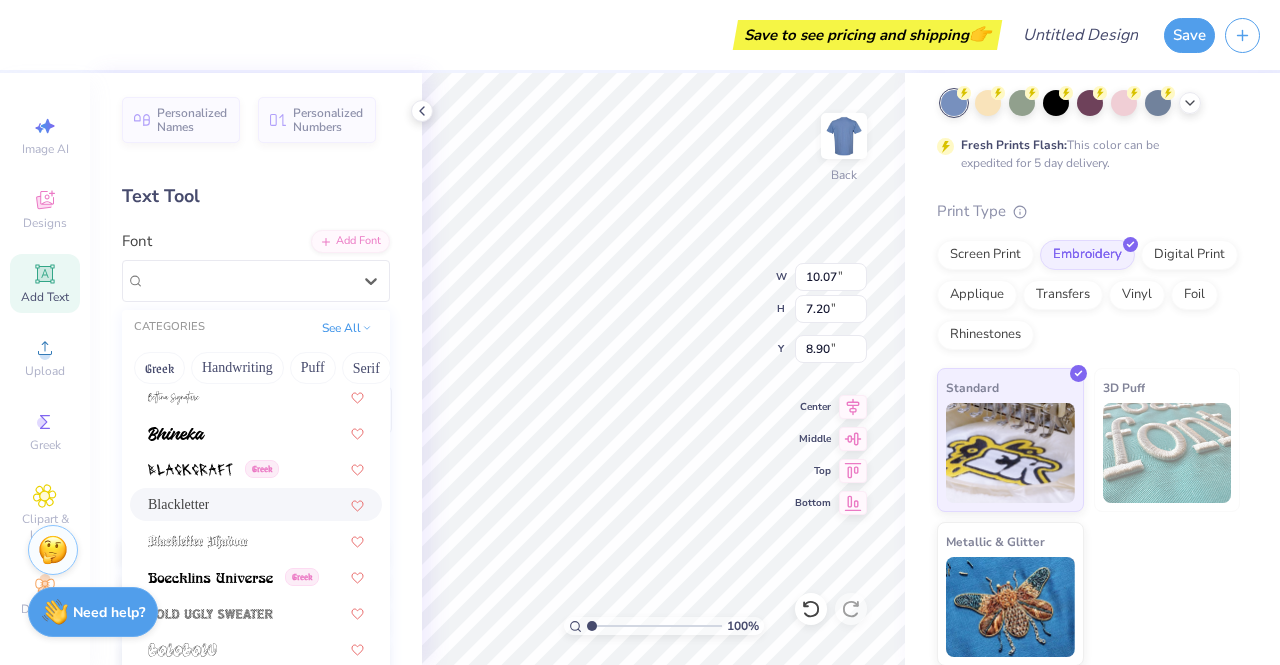 scroll, scrollTop: 1040, scrollLeft: 0, axis: vertical 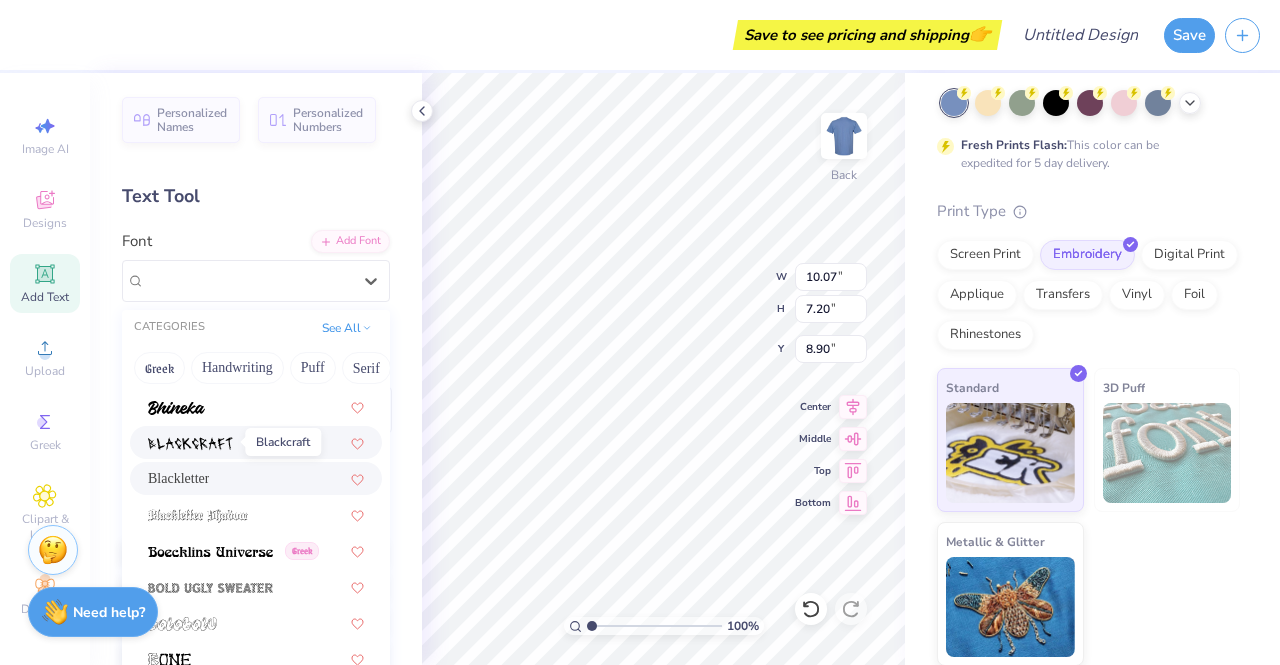 click at bounding box center [190, 442] 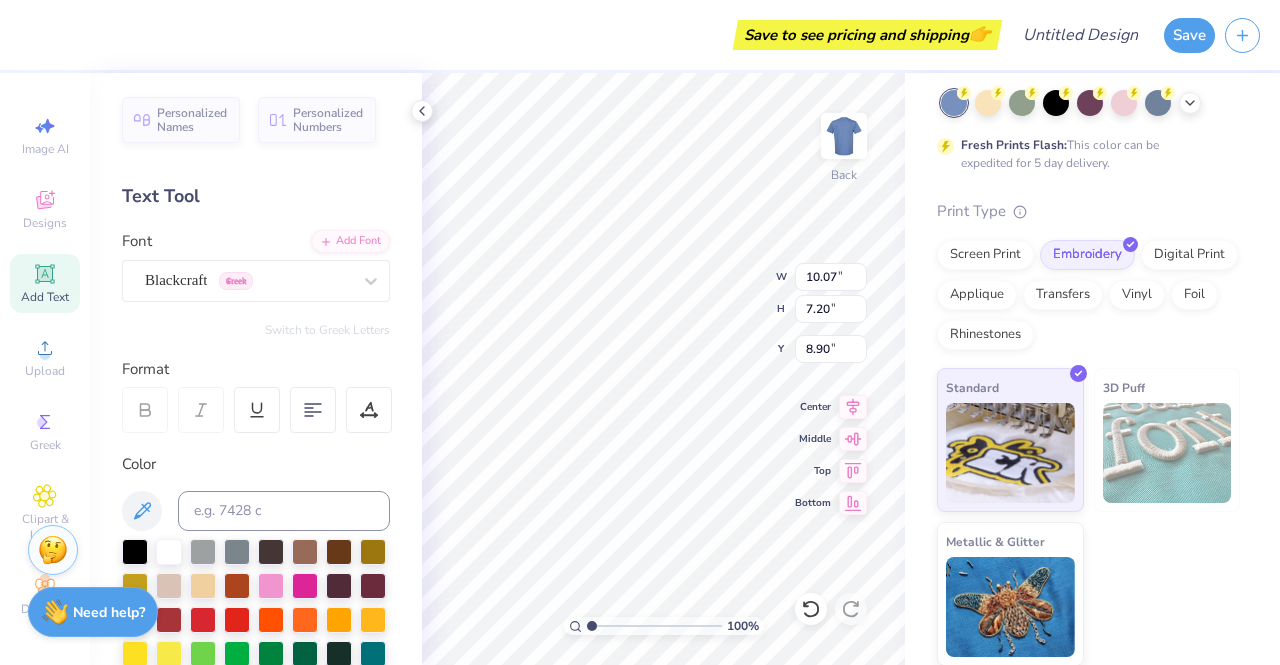 scroll, scrollTop: 18, scrollLeft: 3, axis: both 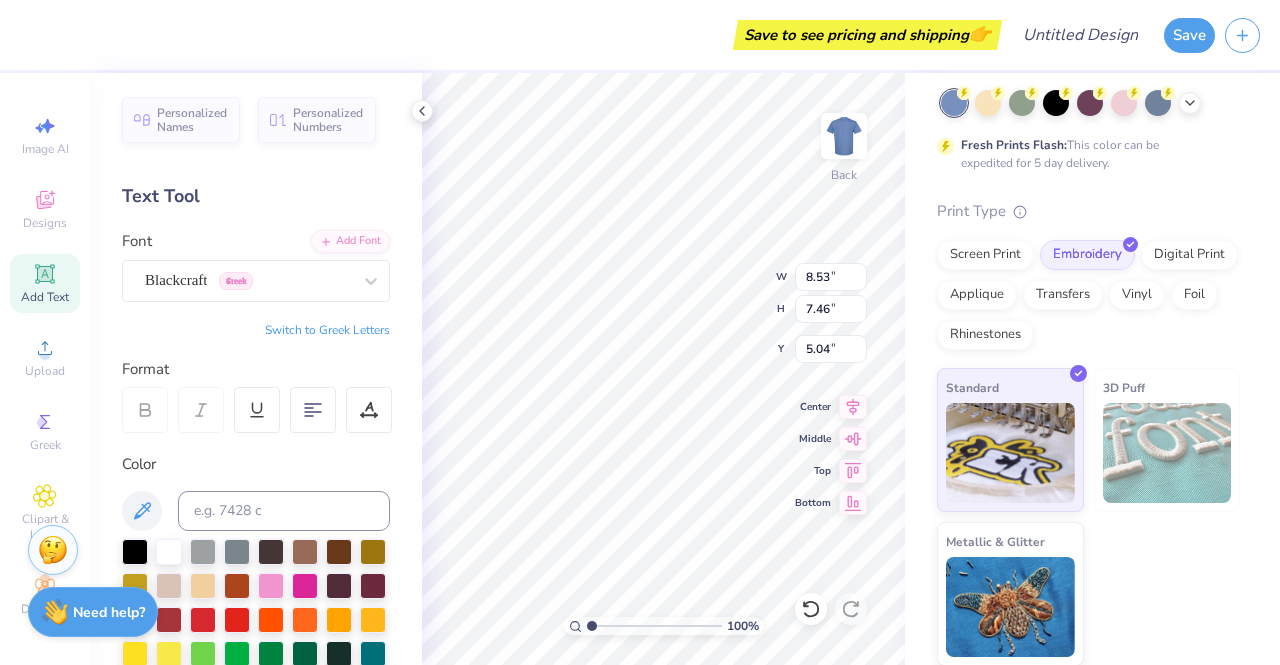 type on "5.04" 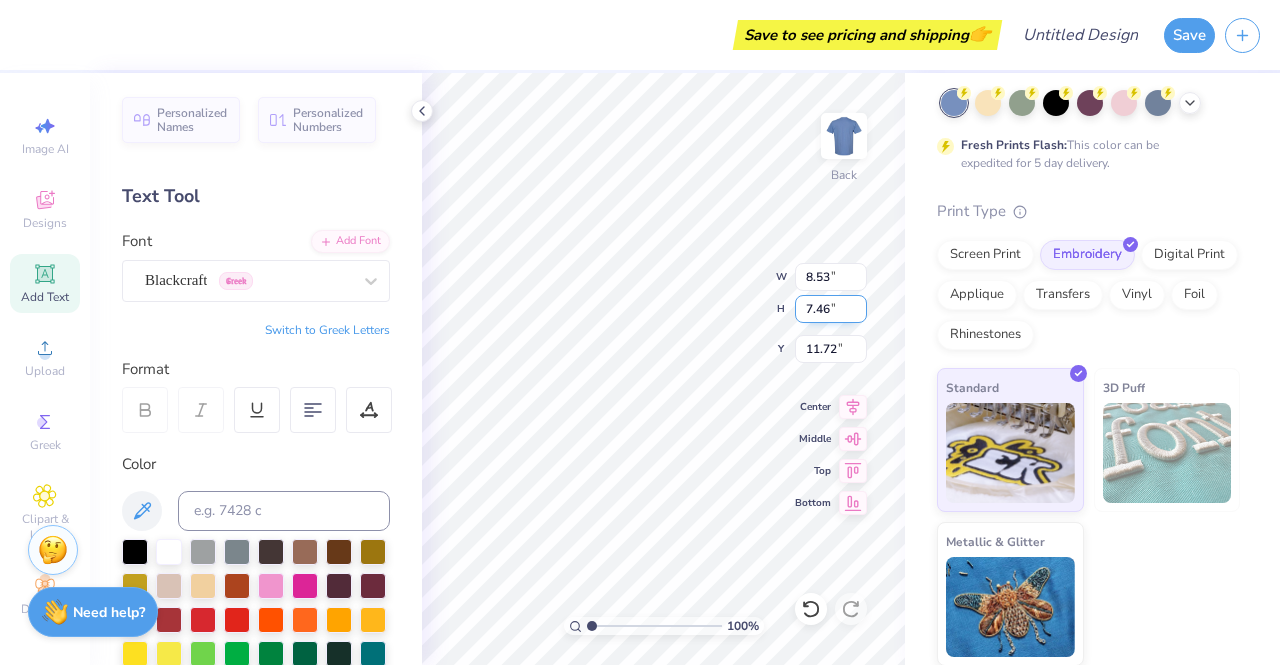 type on "11.72" 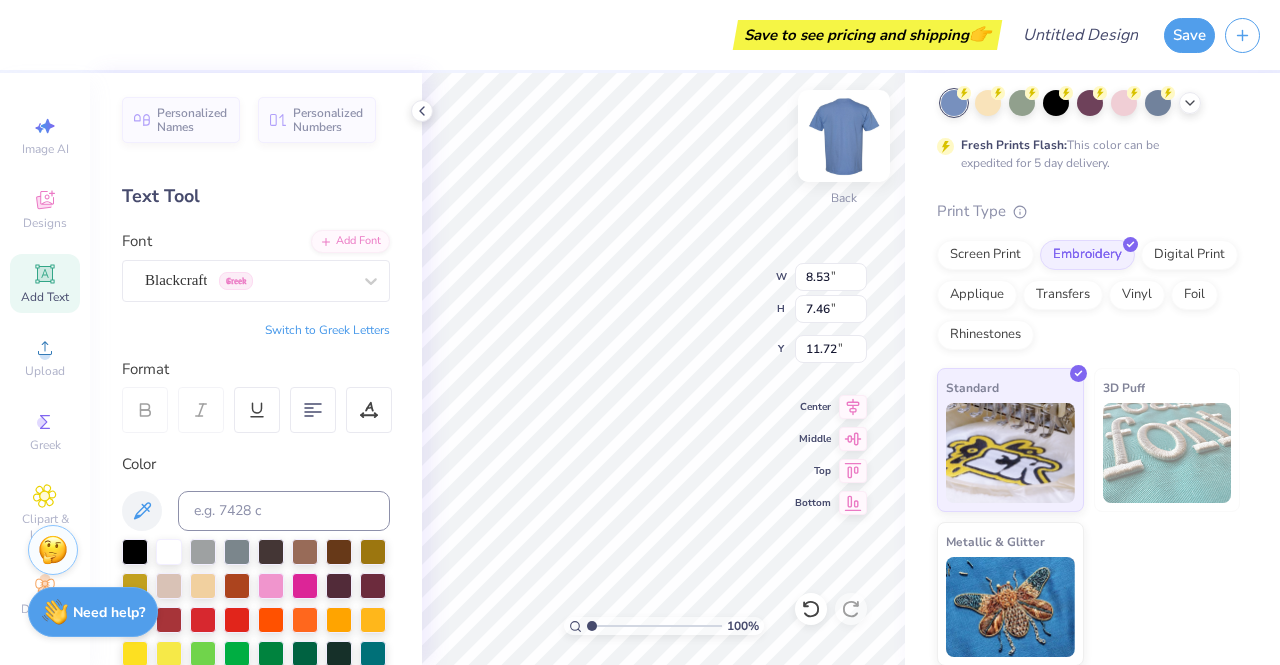click at bounding box center [844, 136] 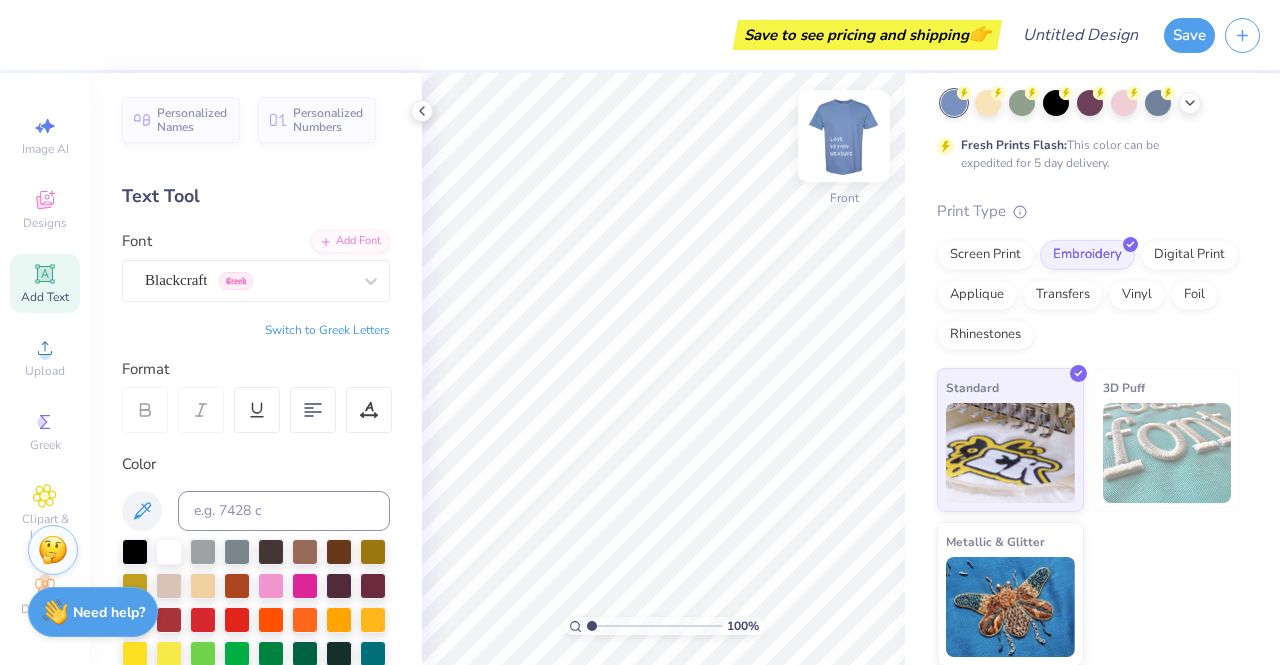 click at bounding box center (844, 136) 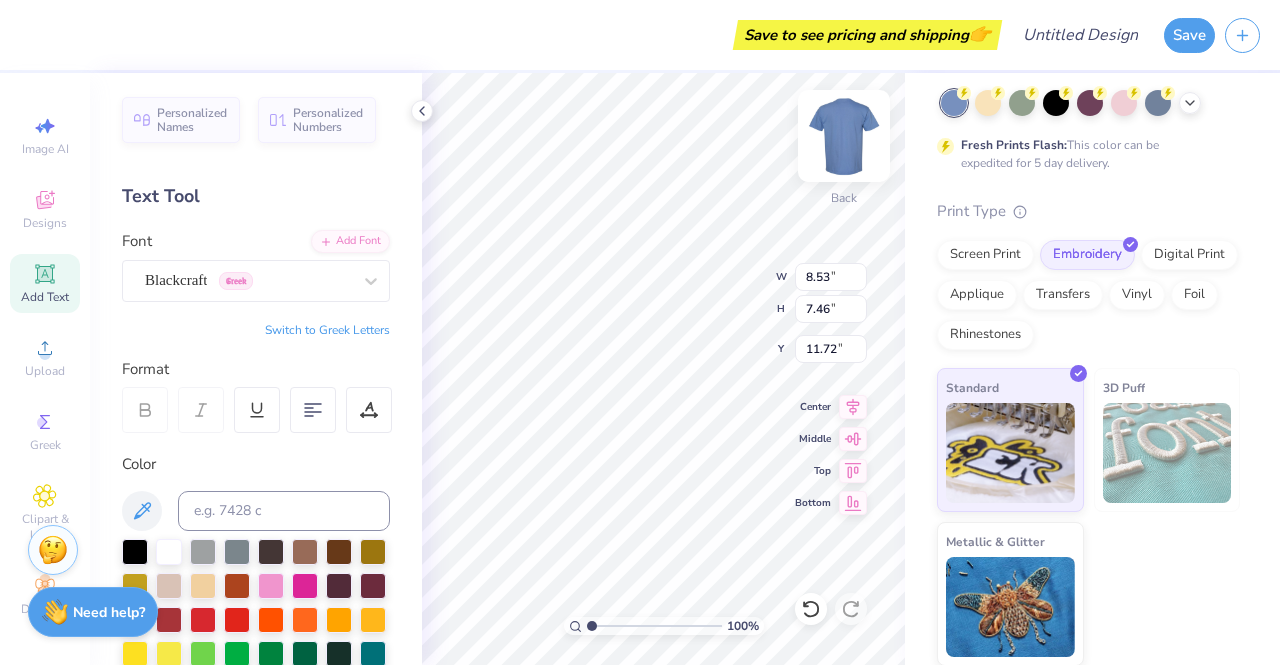 click on "100  % Back W 8.53 8.53 " H 7.46 7.46 " Y 11.72 11.72 " Center Middle Top Bottom" at bounding box center (663, 369) 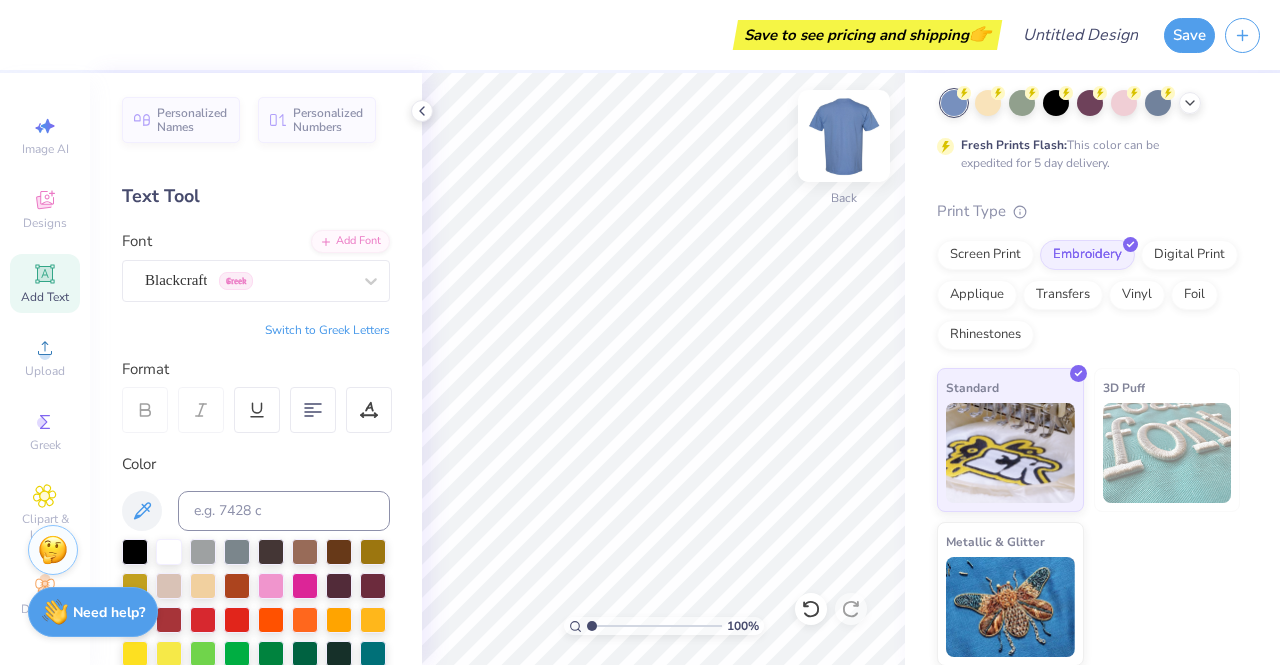 click at bounding box center [844, 136] 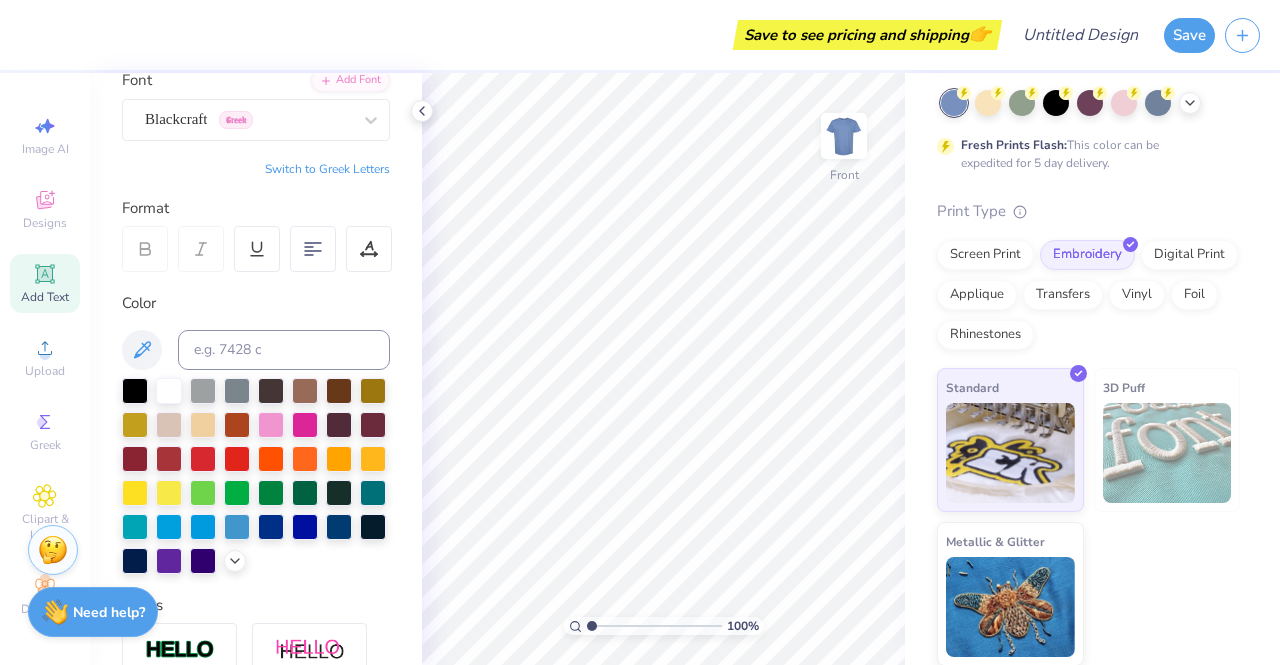 scroll, scrollTop: 0, scrollLeft: 0, axis: both 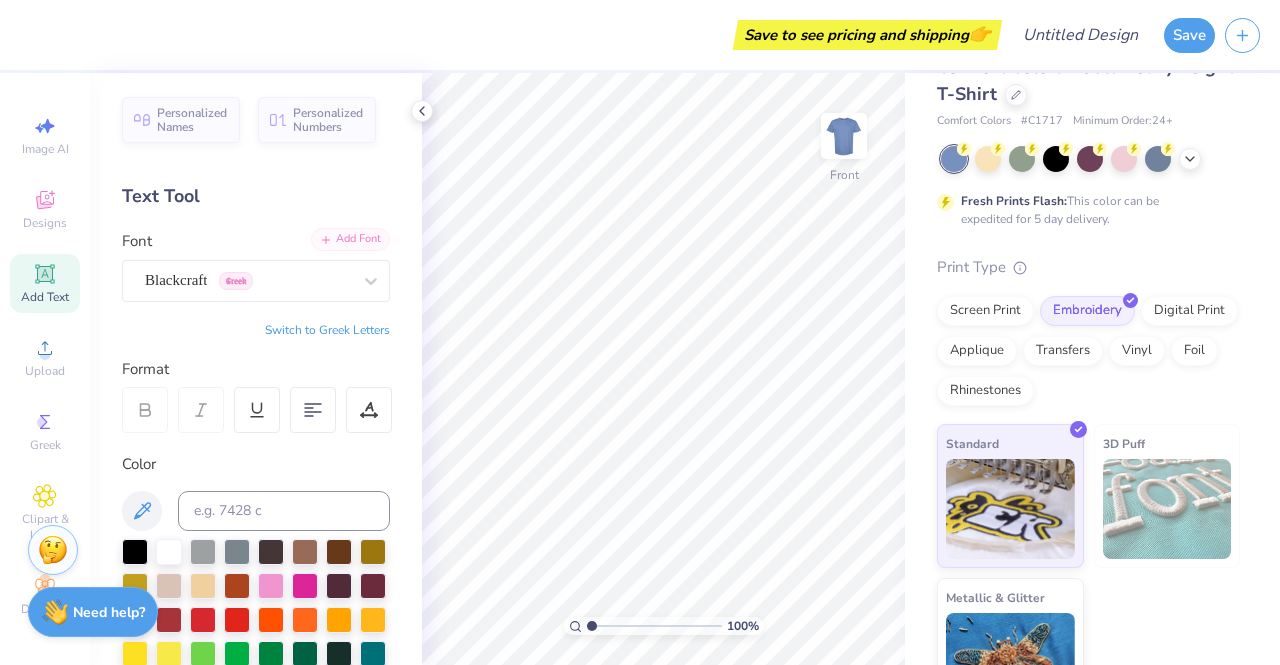 click on "Add Font" at bounding box center [350, 239] 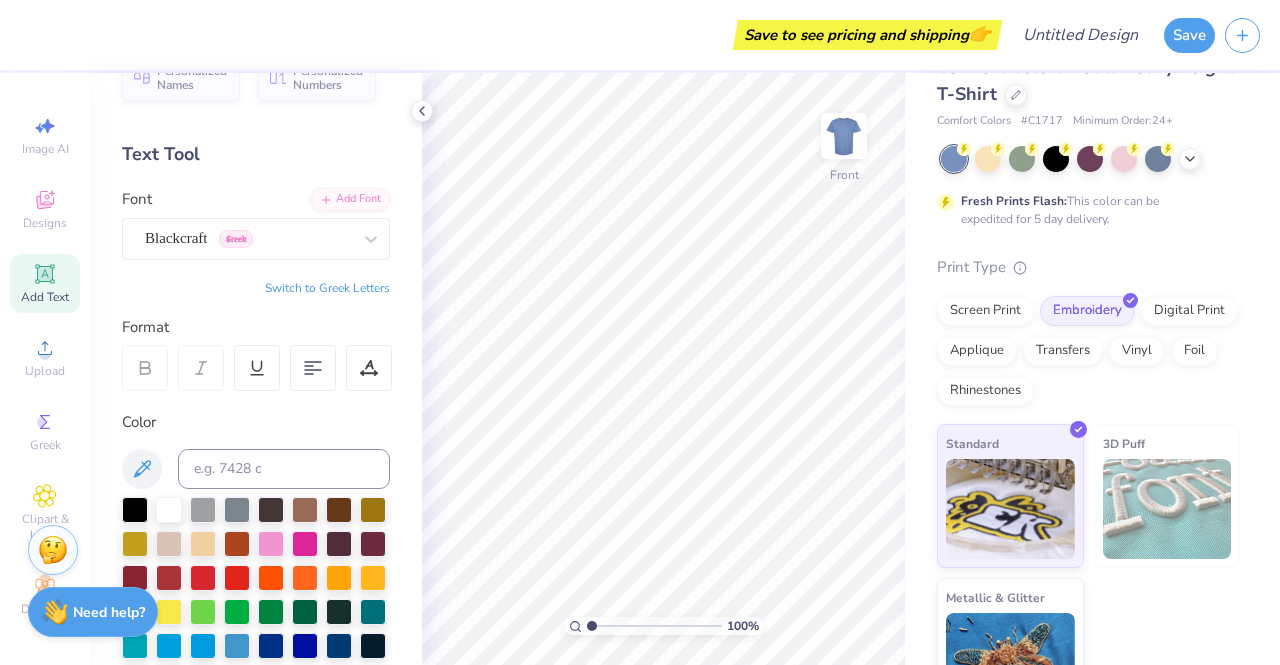 scroll, scrollTop: 0, scrollLeft: 0, axis: both 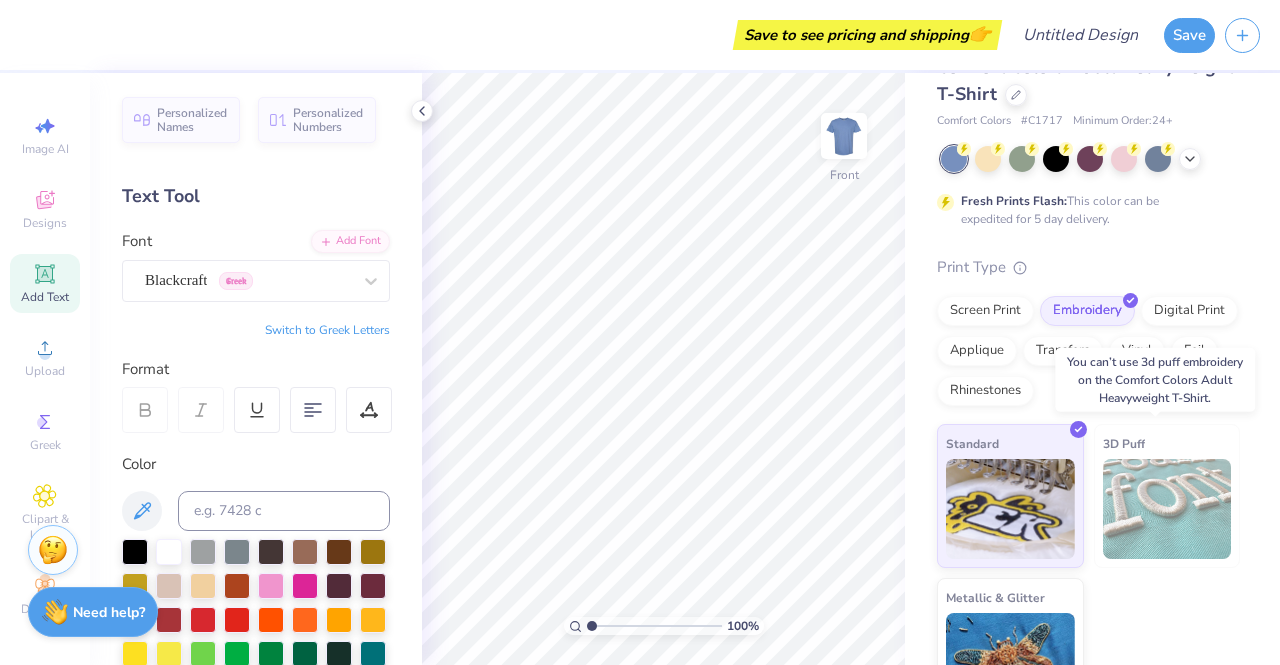 click at bounding box center [1167, 509] 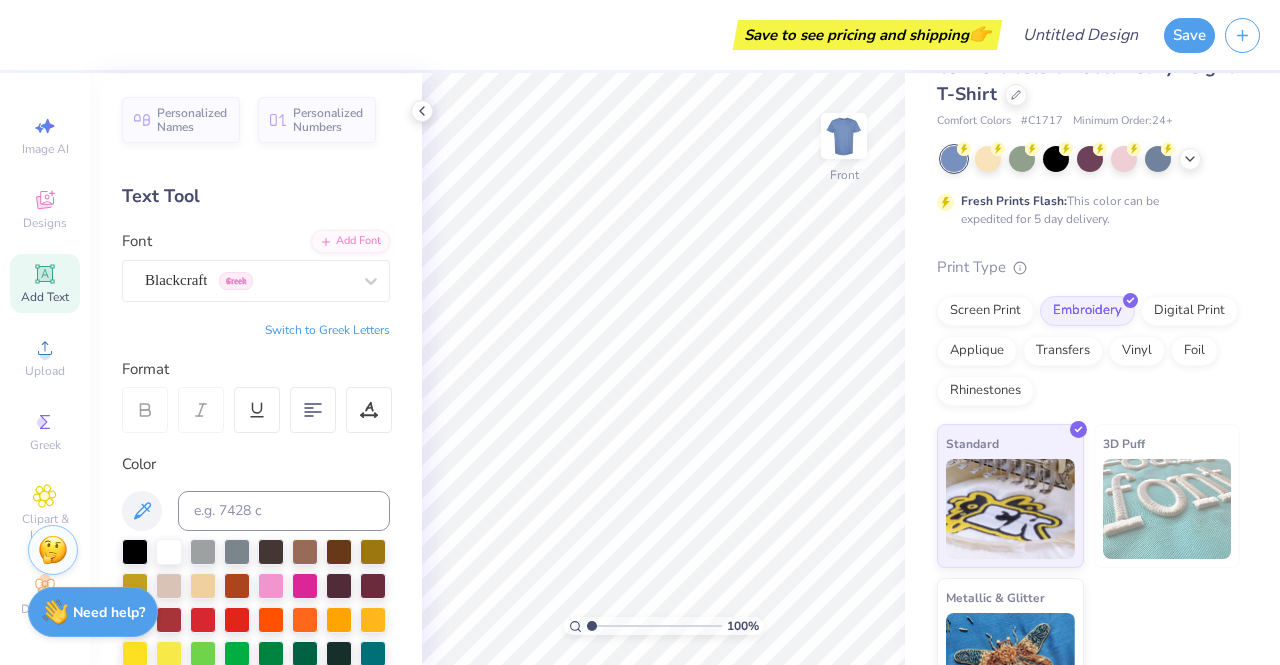 click on "3D Puff" at bounding box center (1124, 443) 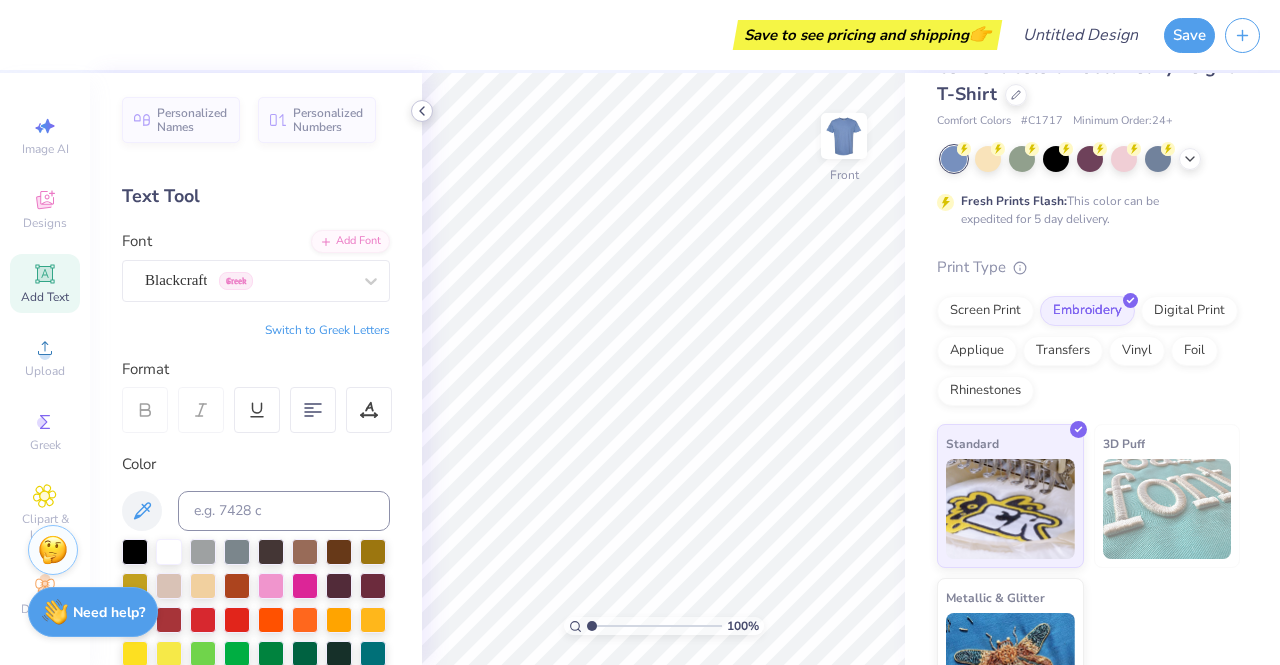 click 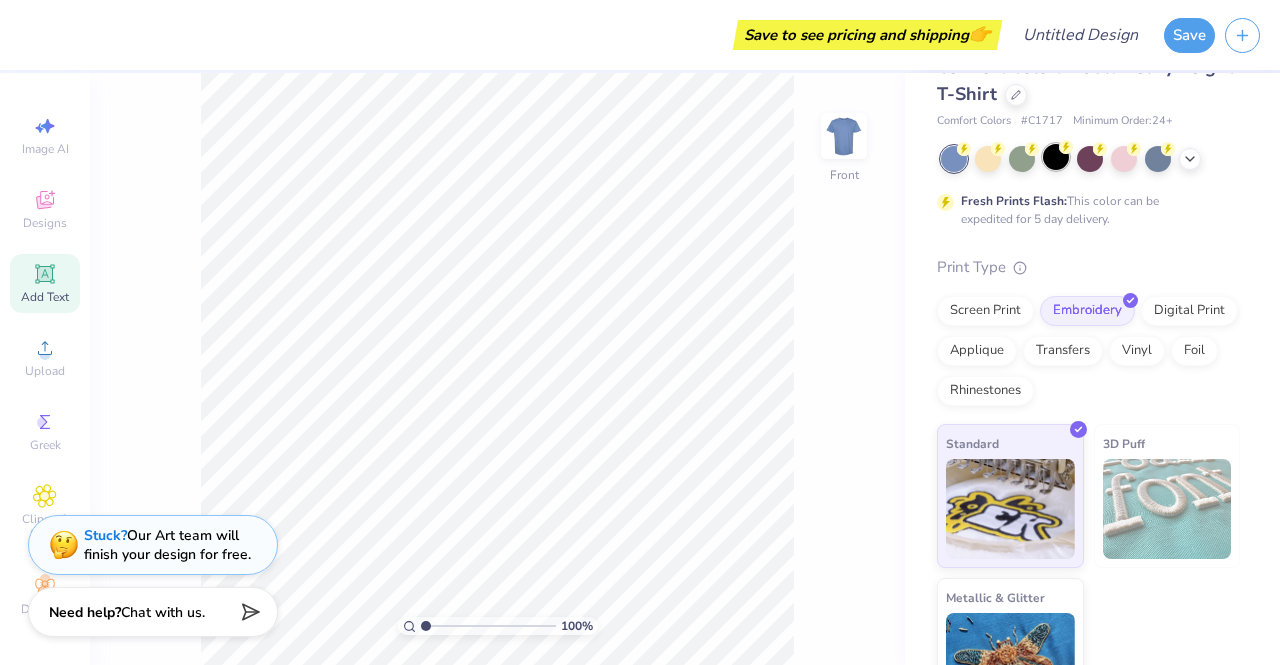 click at bounding box center (1056, 157) 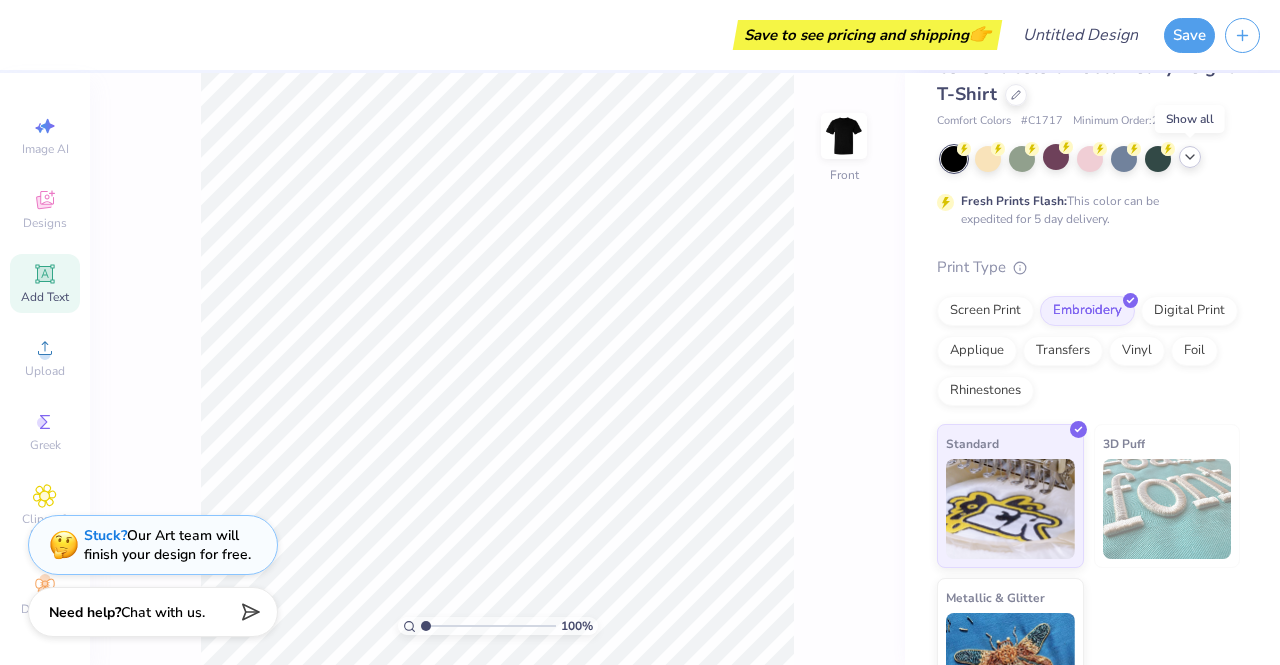 click 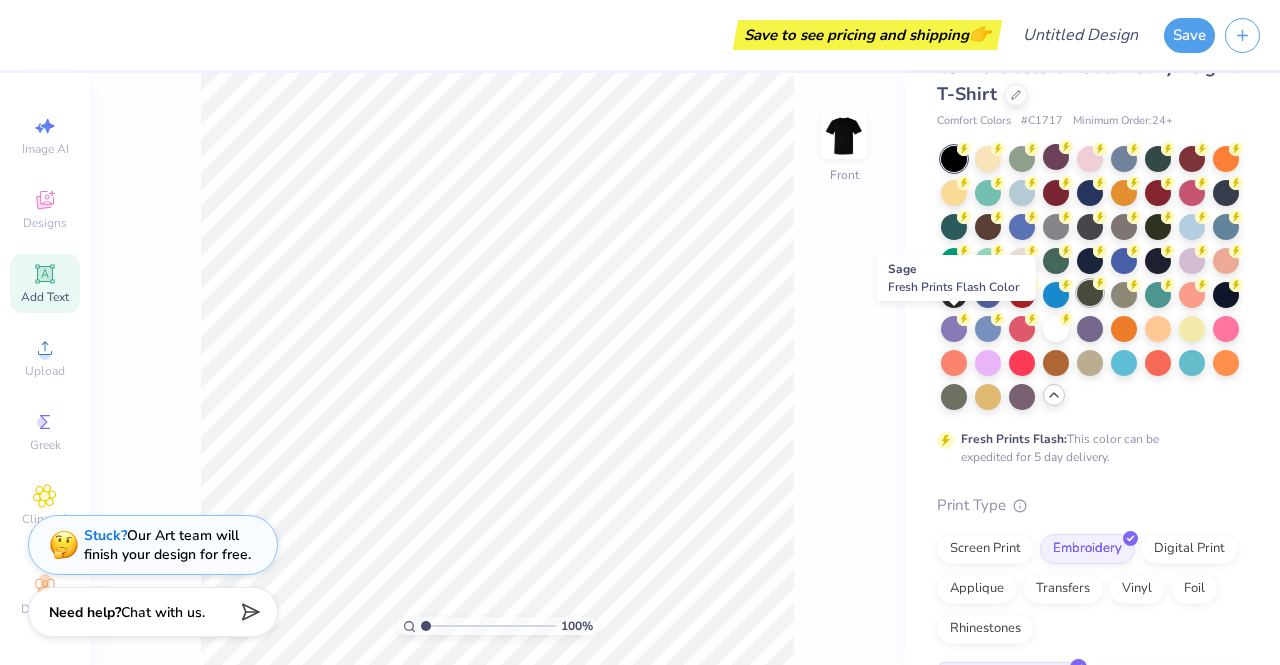 click at bounding box center (1090, 293) 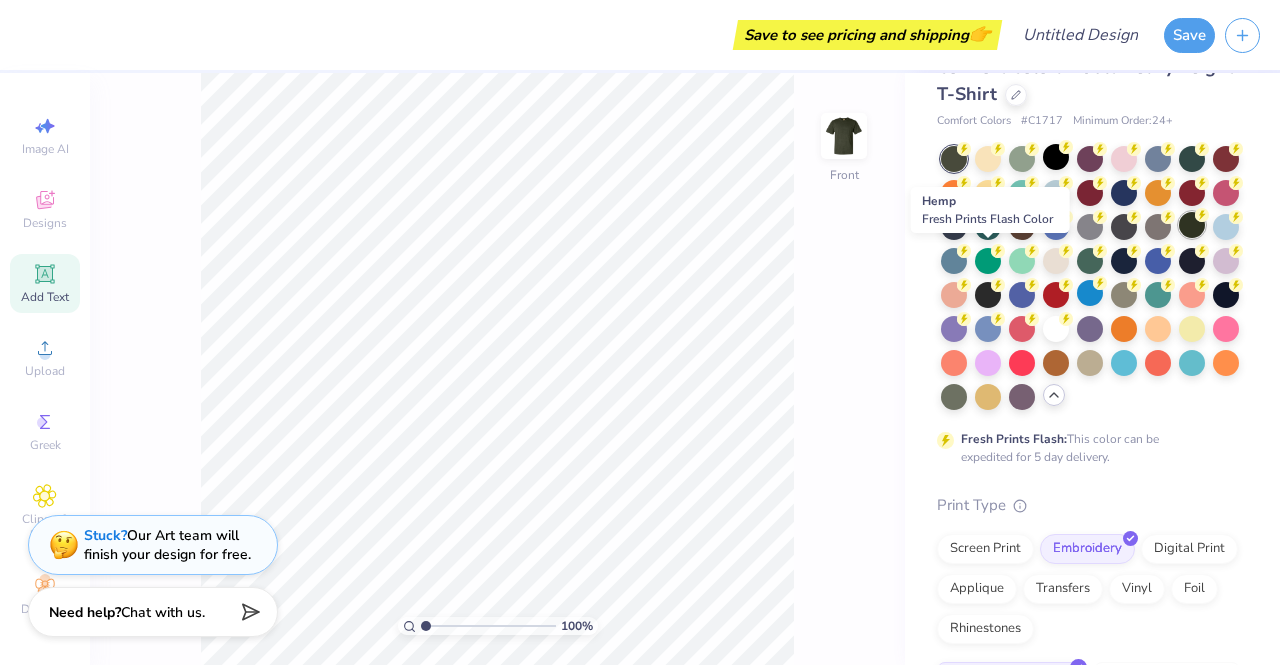 click at bounding box center (1192, 225) 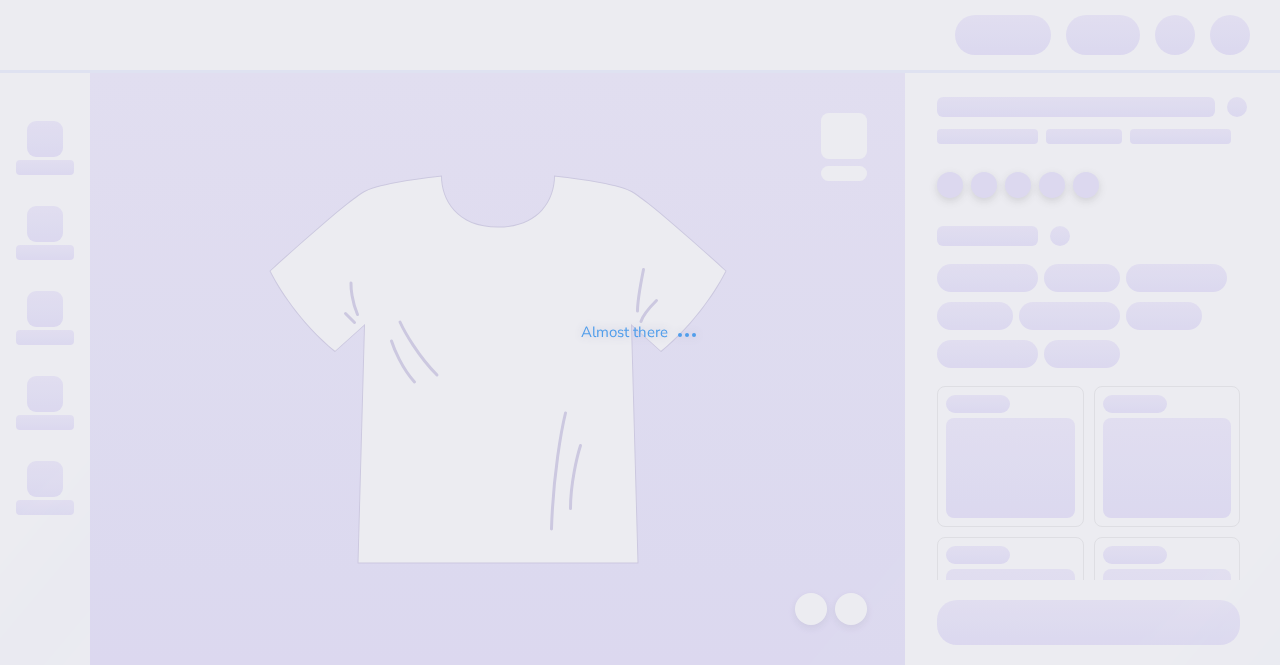 scroll, scrollTop: 0, scrollLeft: 0, axis: both 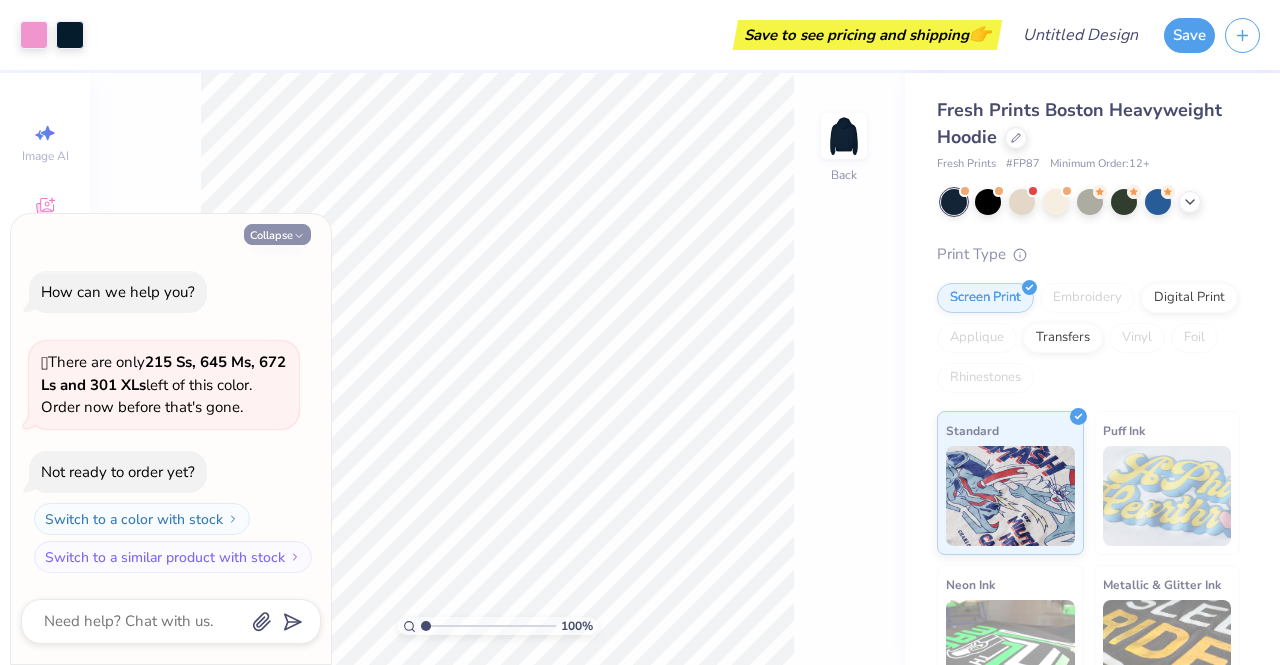 click on "Collapse" at bounding box center (277, 234) 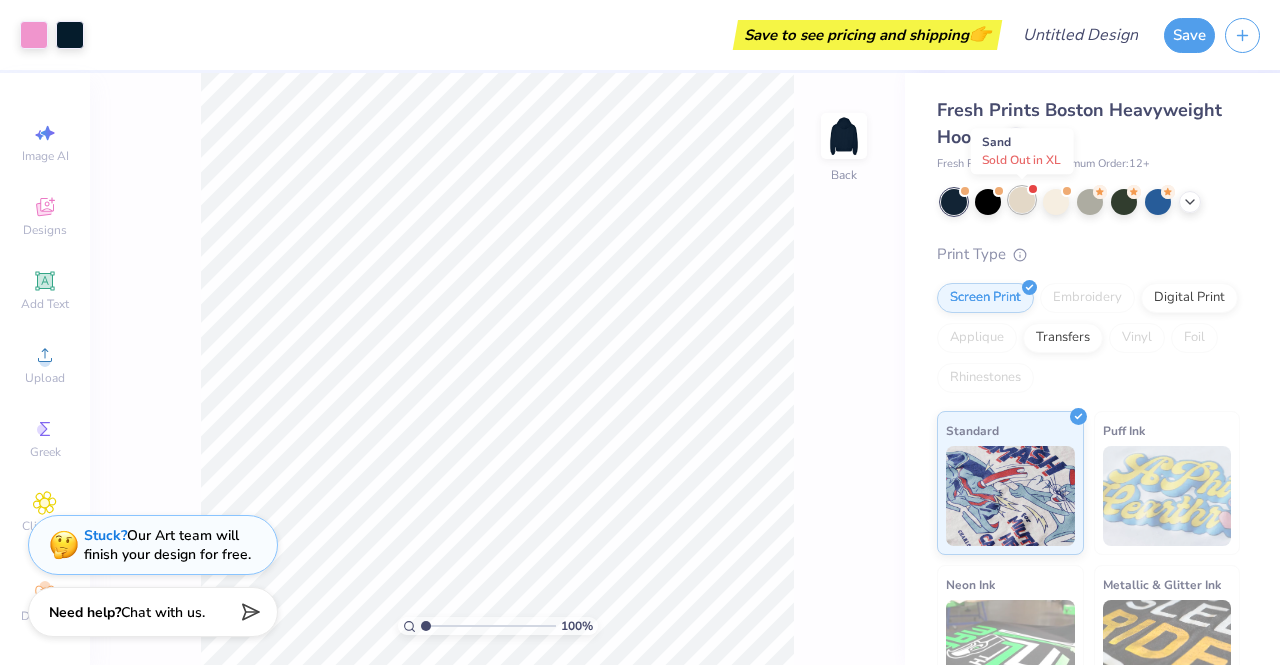click at bounding box center [1022, 200] 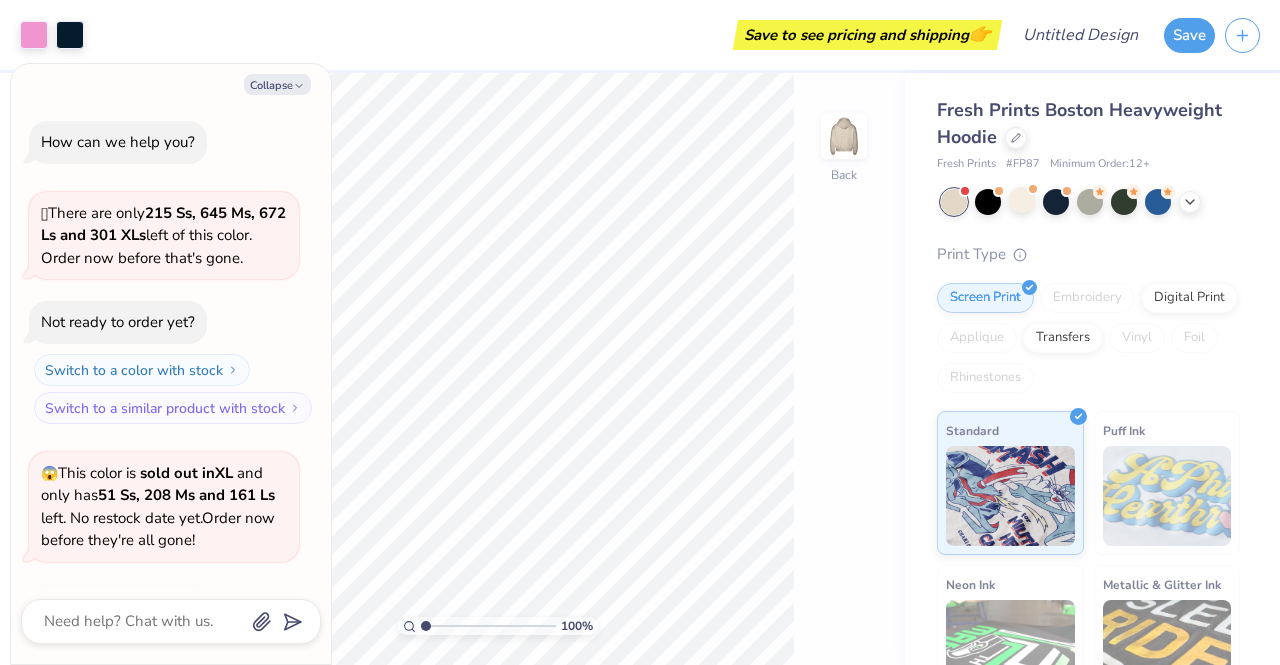 scroll, scrollTop: 132, scrollLeft: 0, axis: vertical 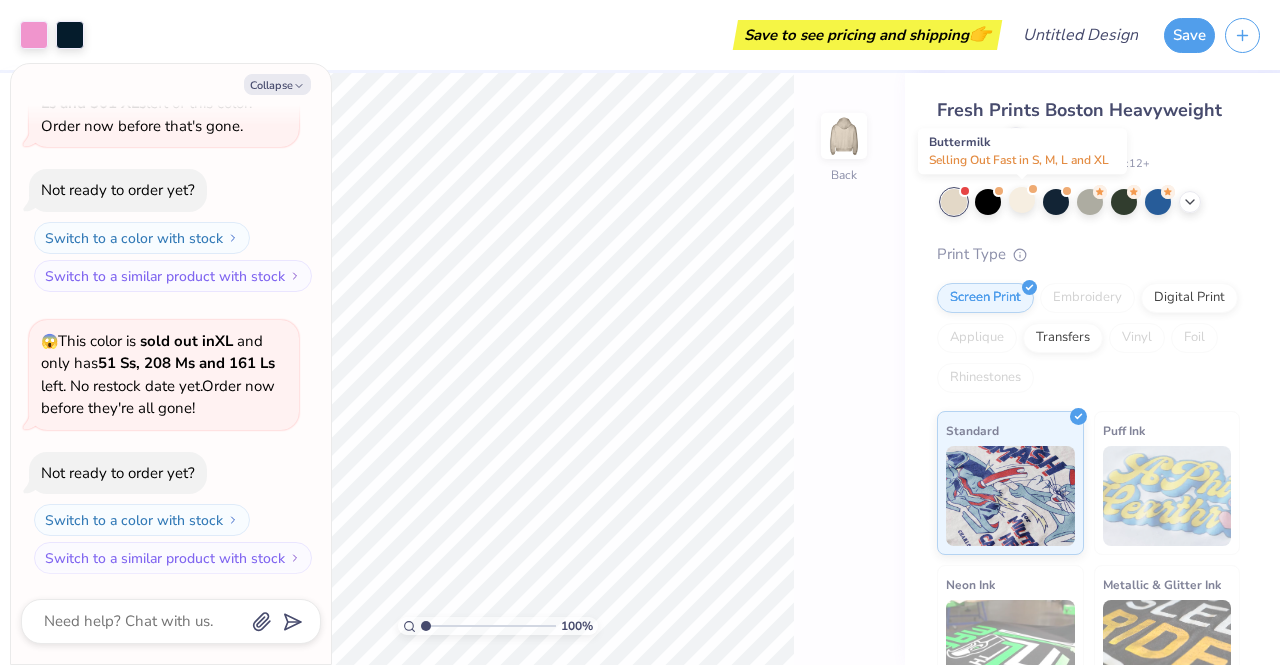 click at bounding box center [1022, 200] 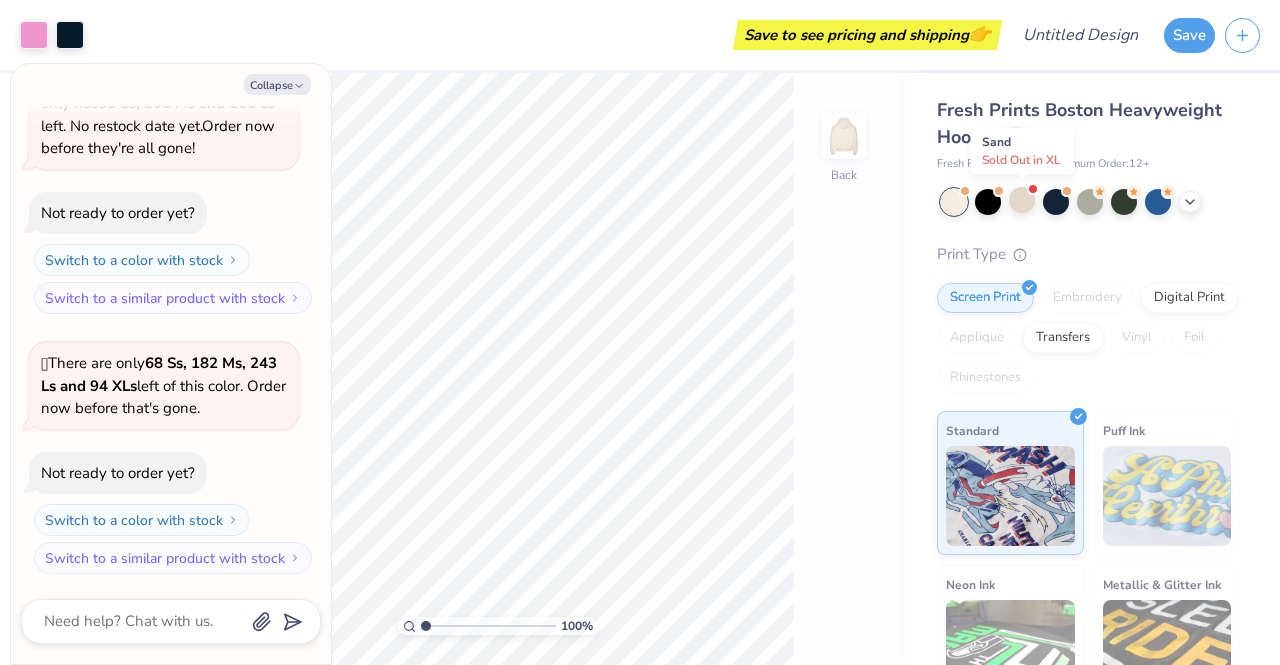 click at bounding box center (1022, 200) 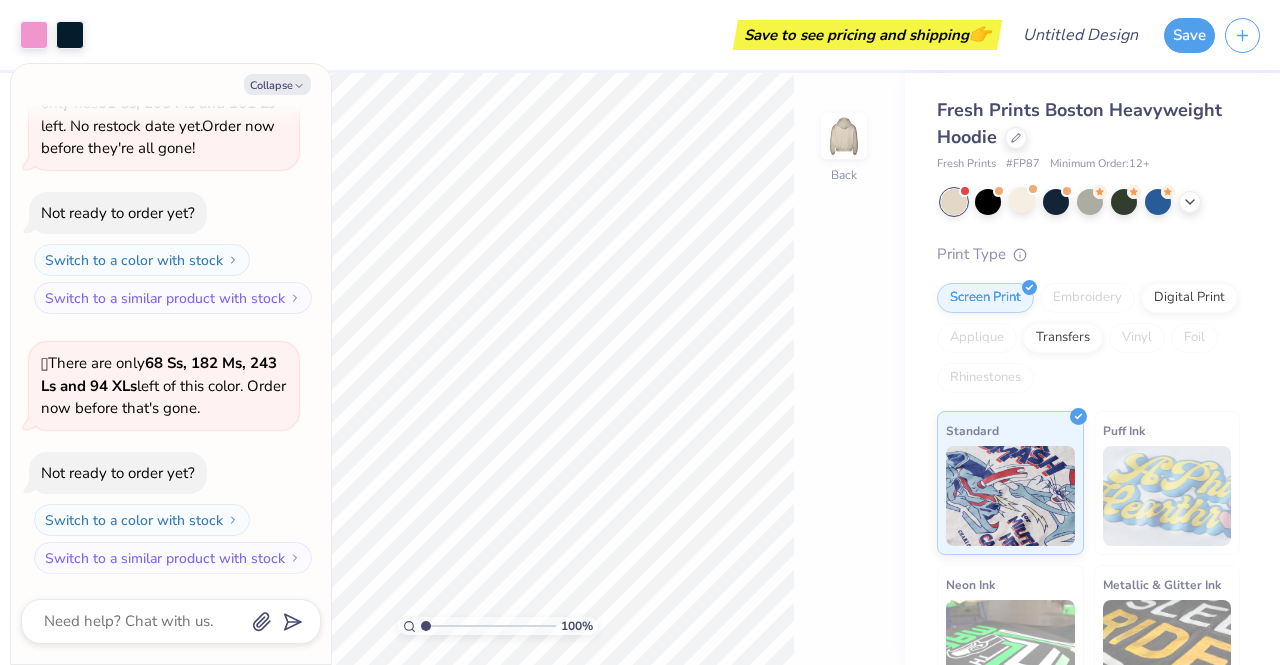 scroll, scrollTop: 674, scrollLeft: 0, axis: vertical 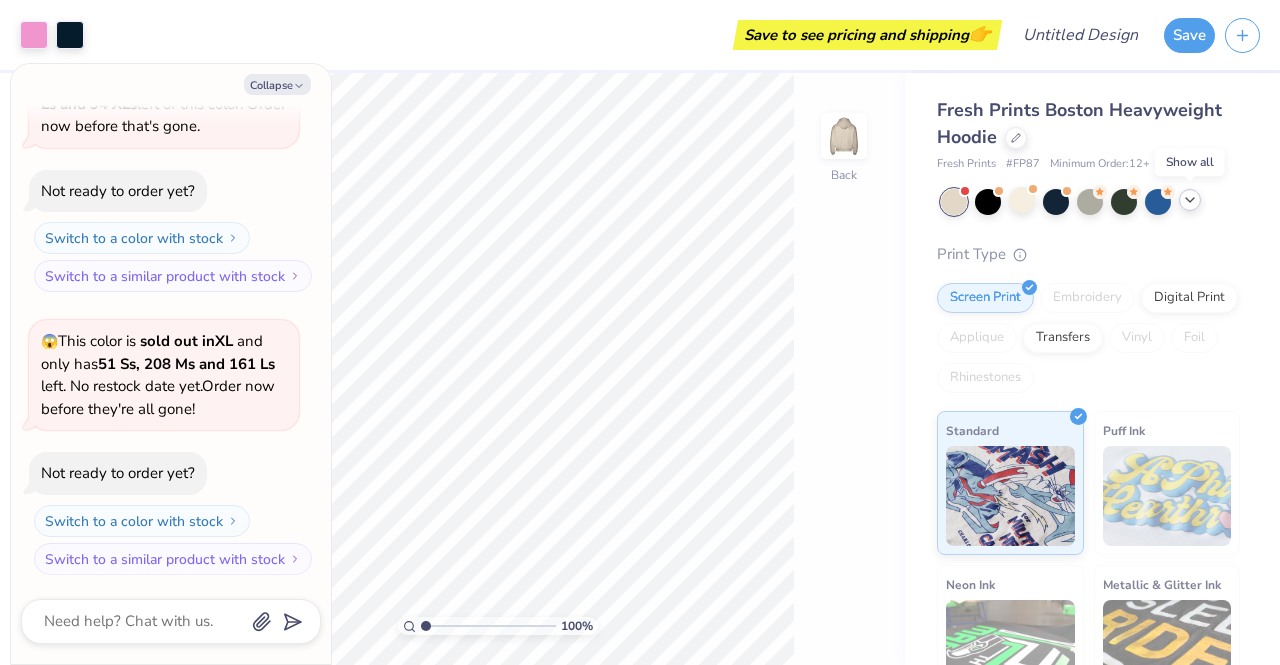 click 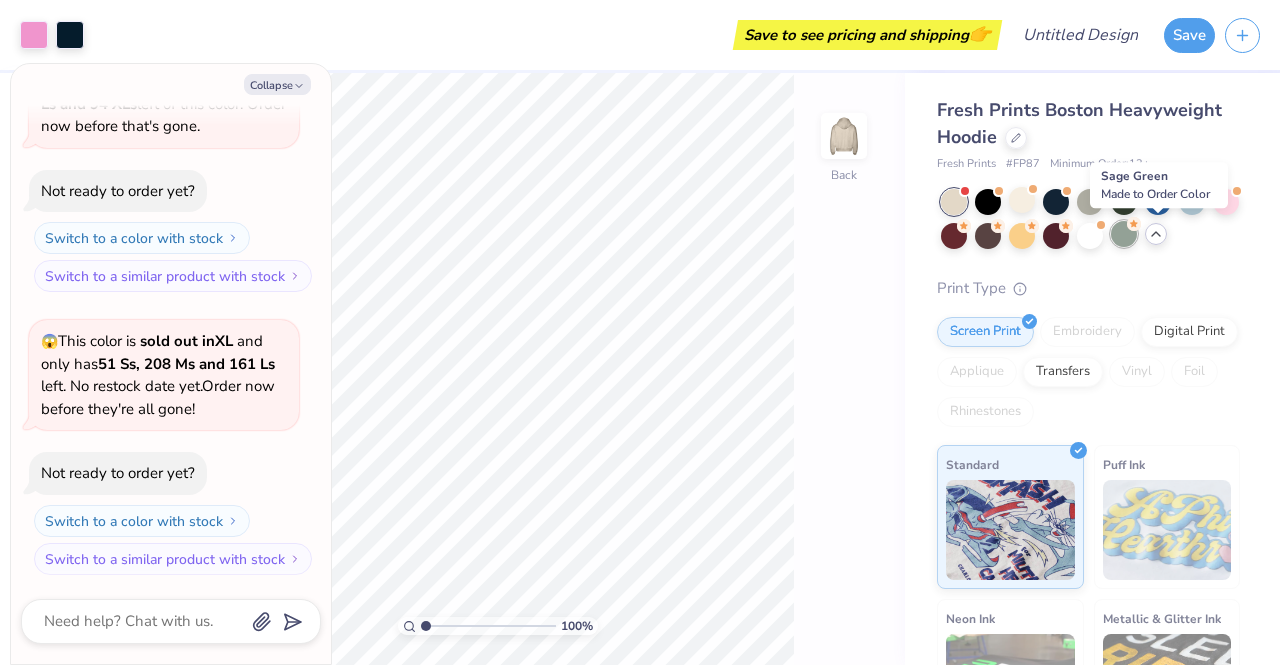 click at bounding box center (1124, 234) 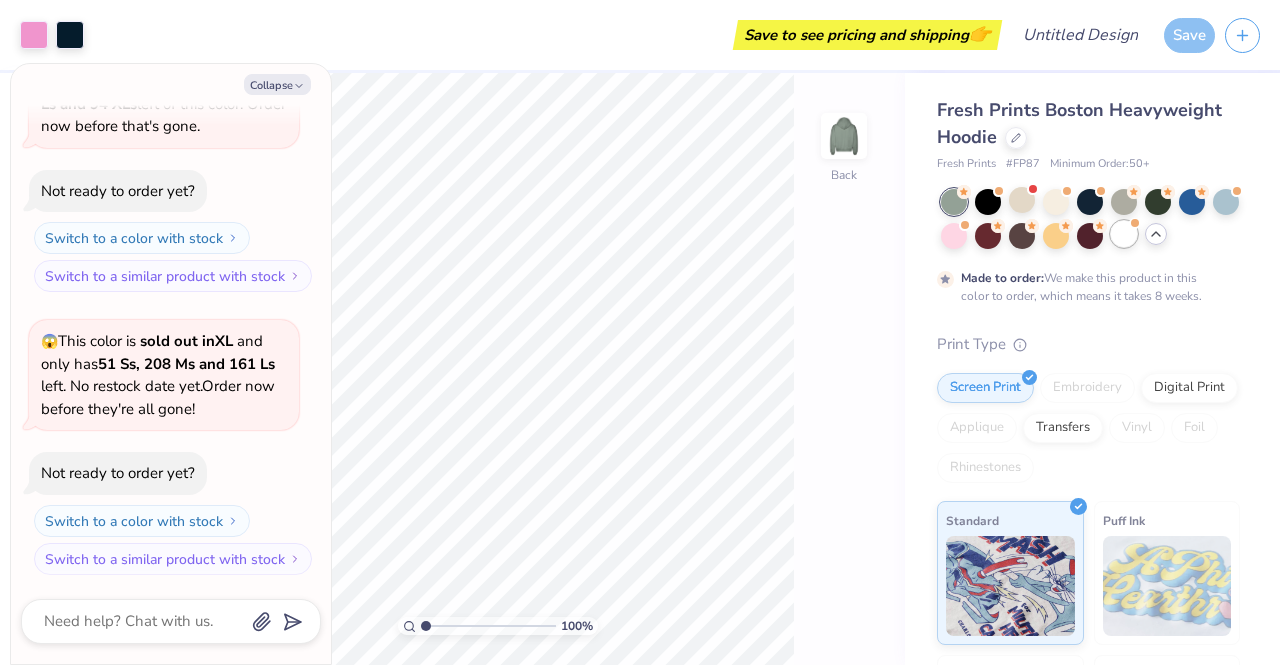 scroll, scrollTop: 839, scrollLeft: 0, axis: vertical 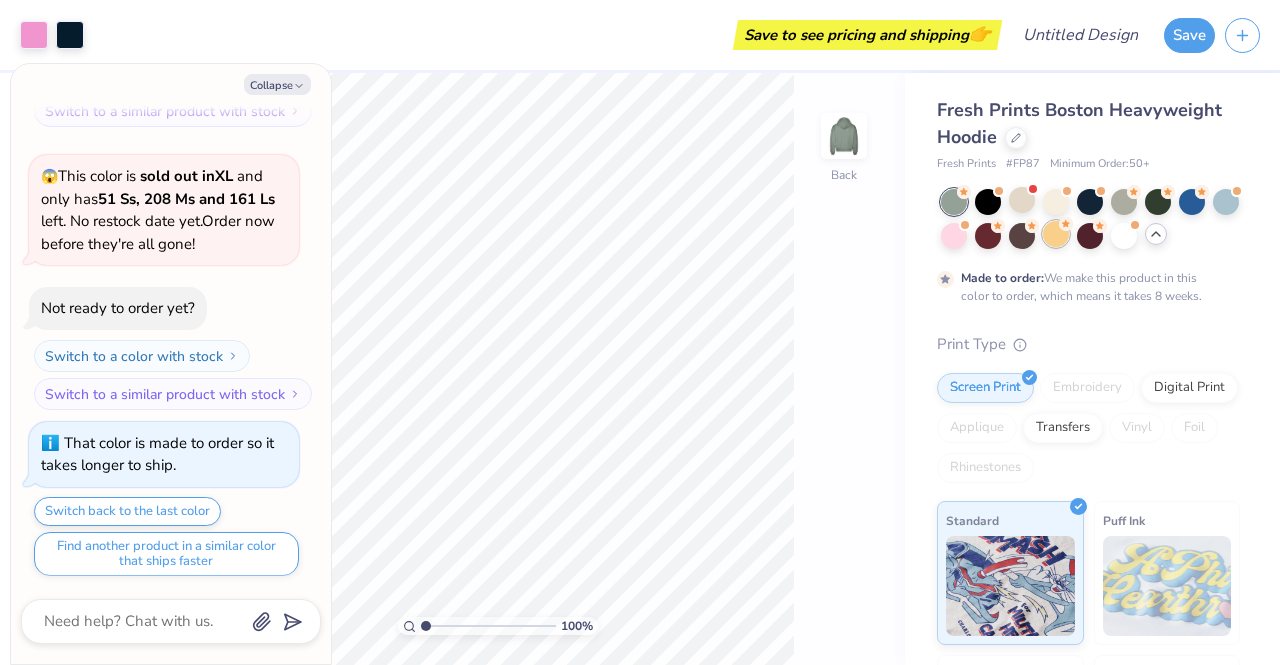 click at bounding box center [1056, 234] 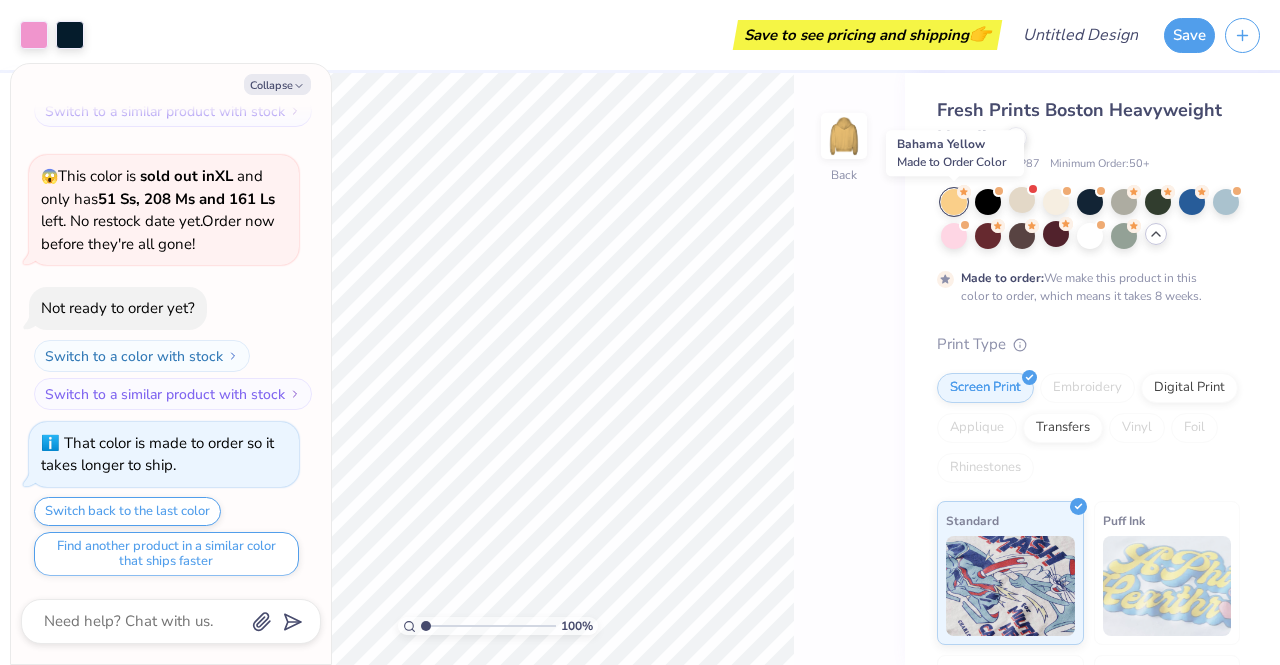 click at bounding box center (954, 202) 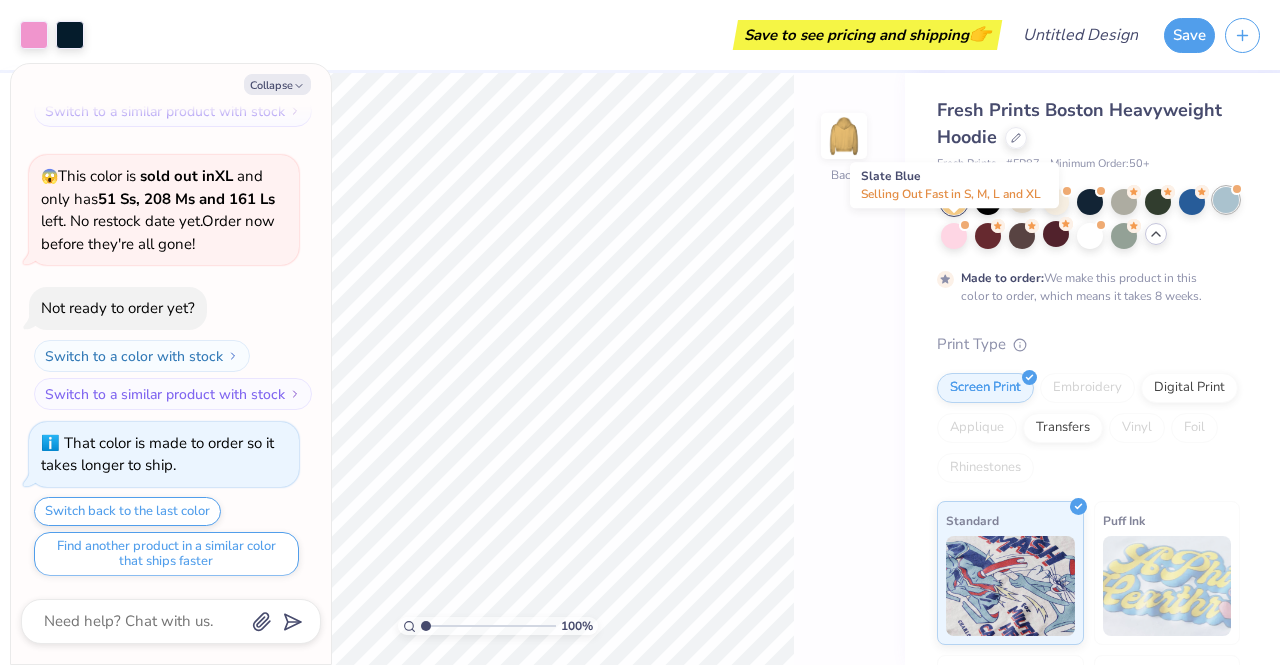 click at bounding box center [1226, 200] 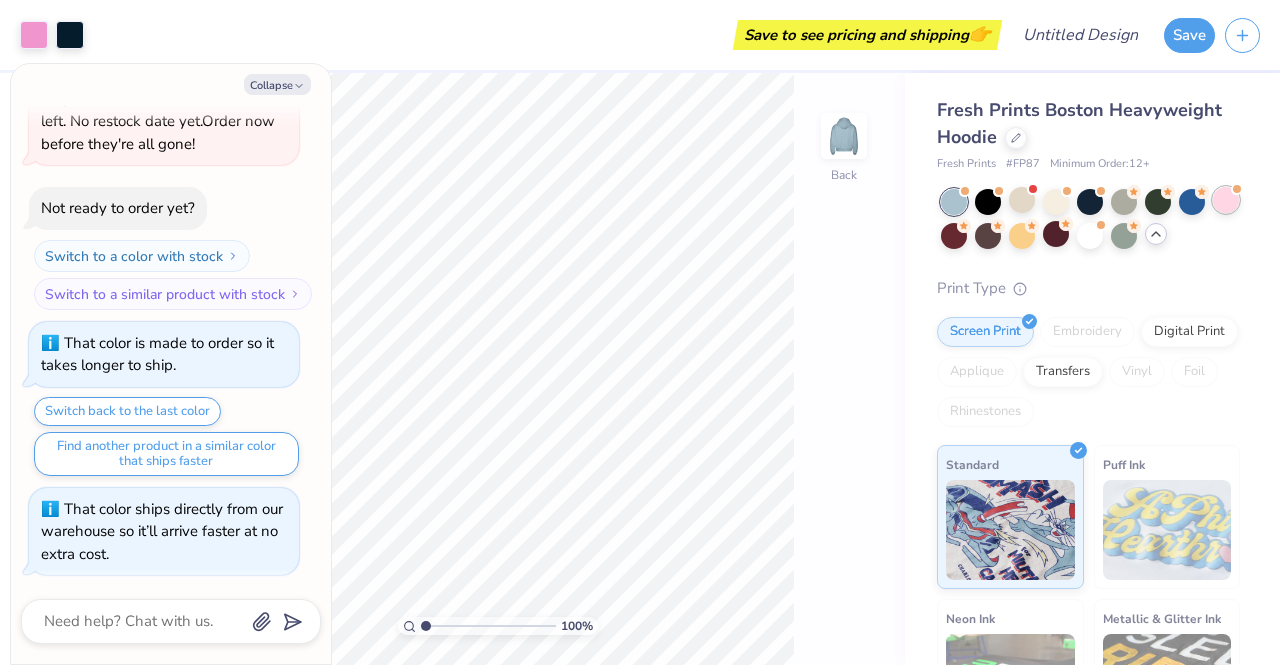 scroll, scrollTop: 1199, scrollLeft: 0, axis: vertical 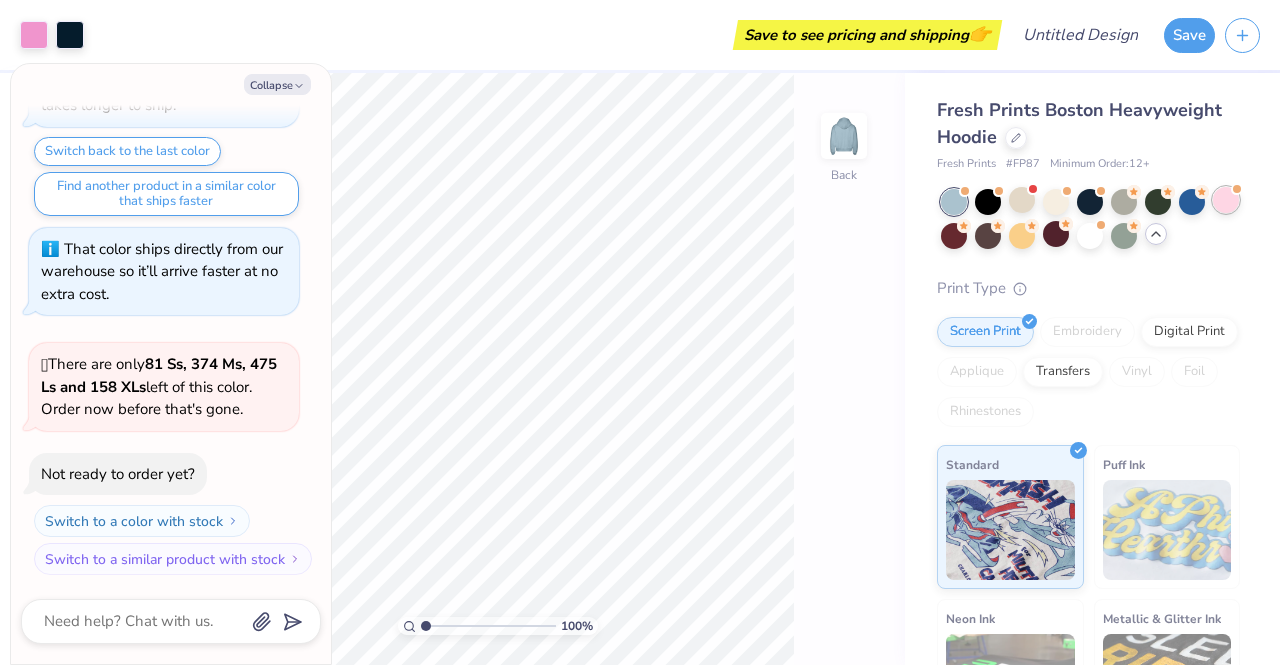 click at bounding box center [1226, 200] 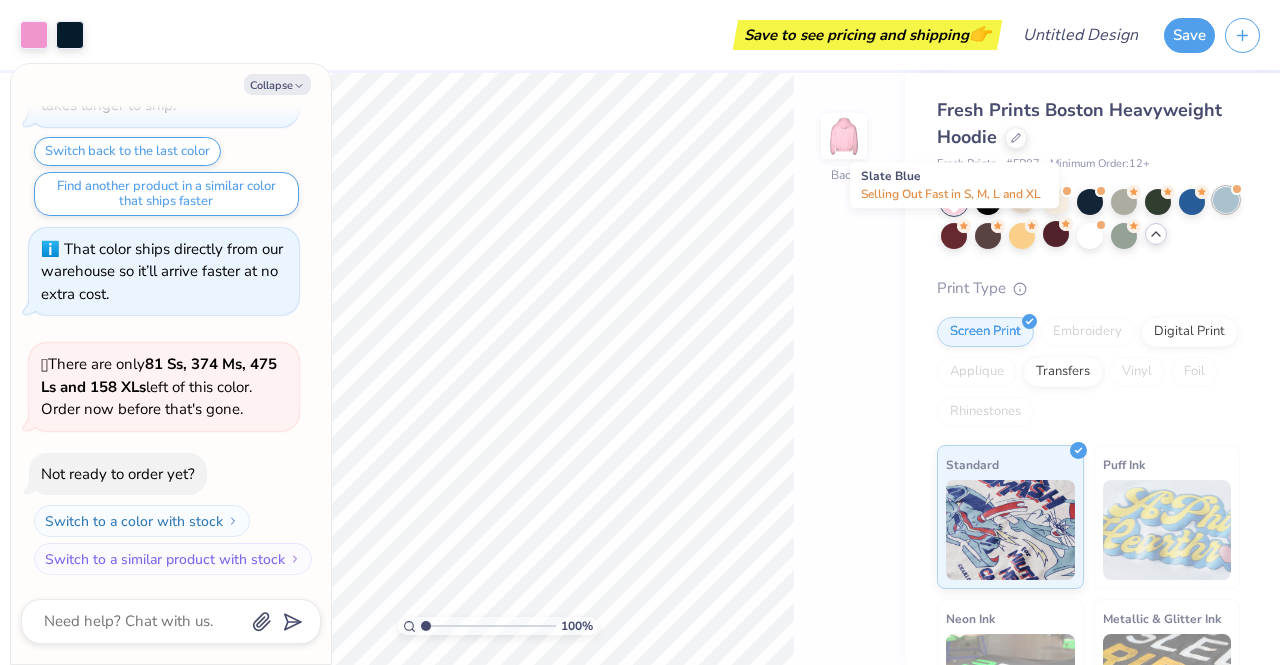 scroll, scrollTop: 1459, scrollLeft: 0, axis: vertical 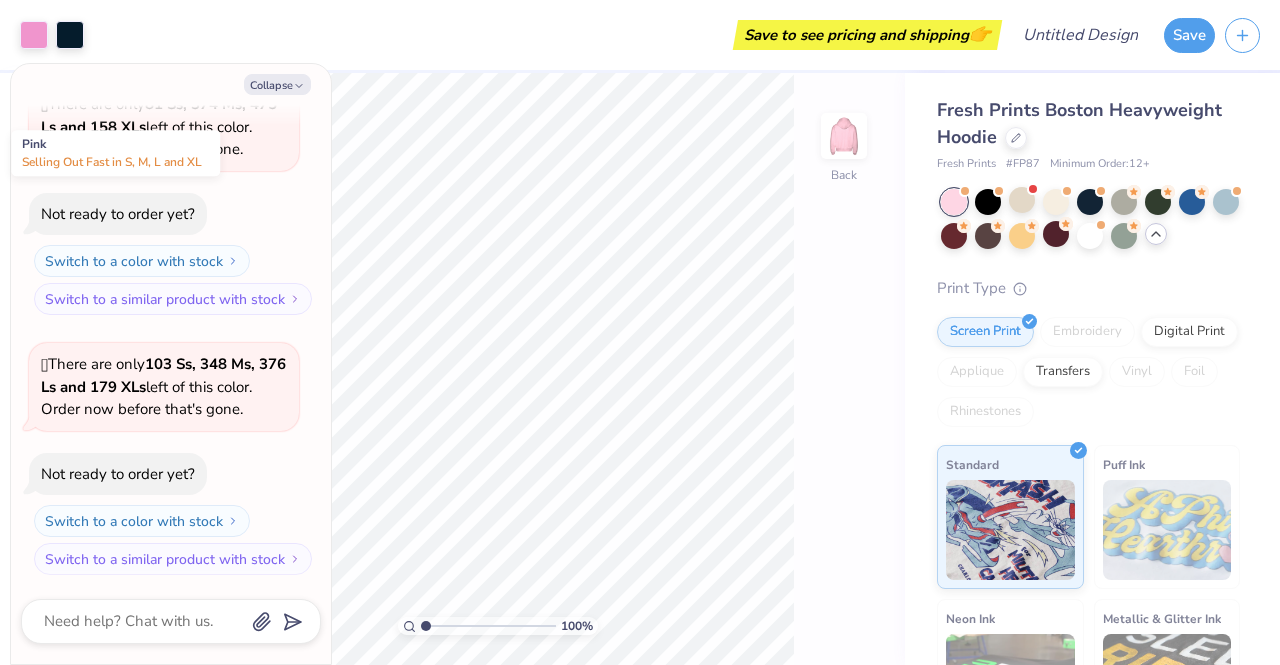 click at bounding box center [954, 202] 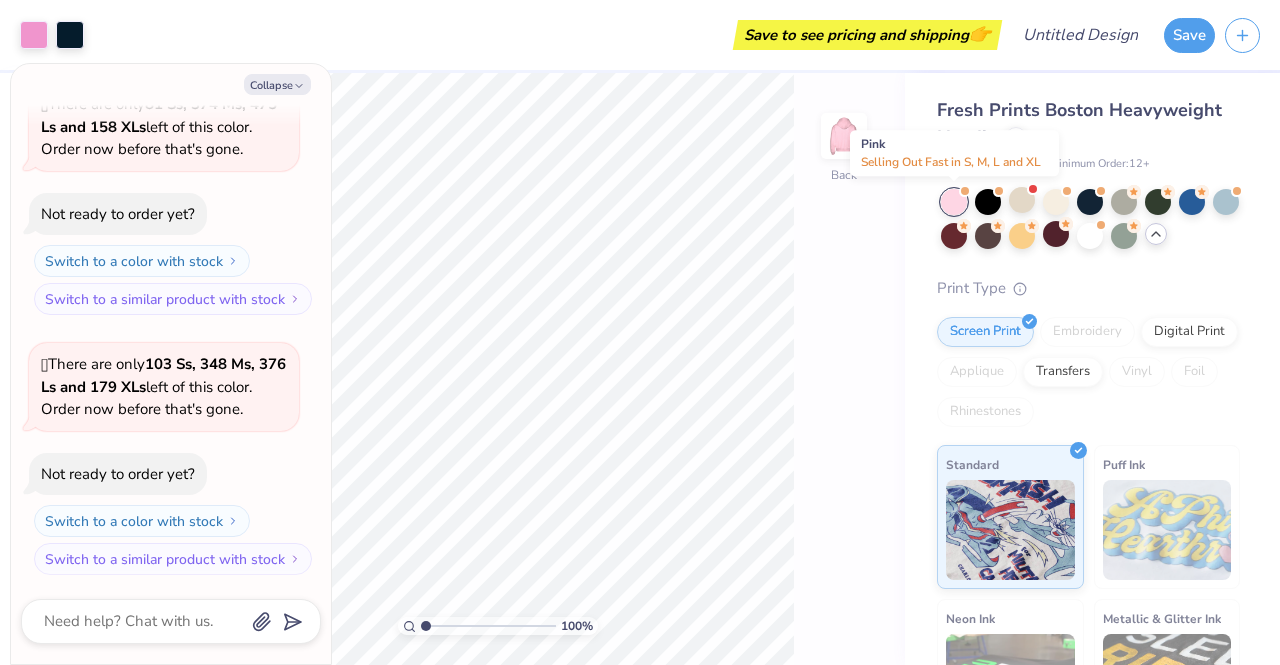 scroll, scrollTop: 1719, scrollLeft: 0, axis: vertical 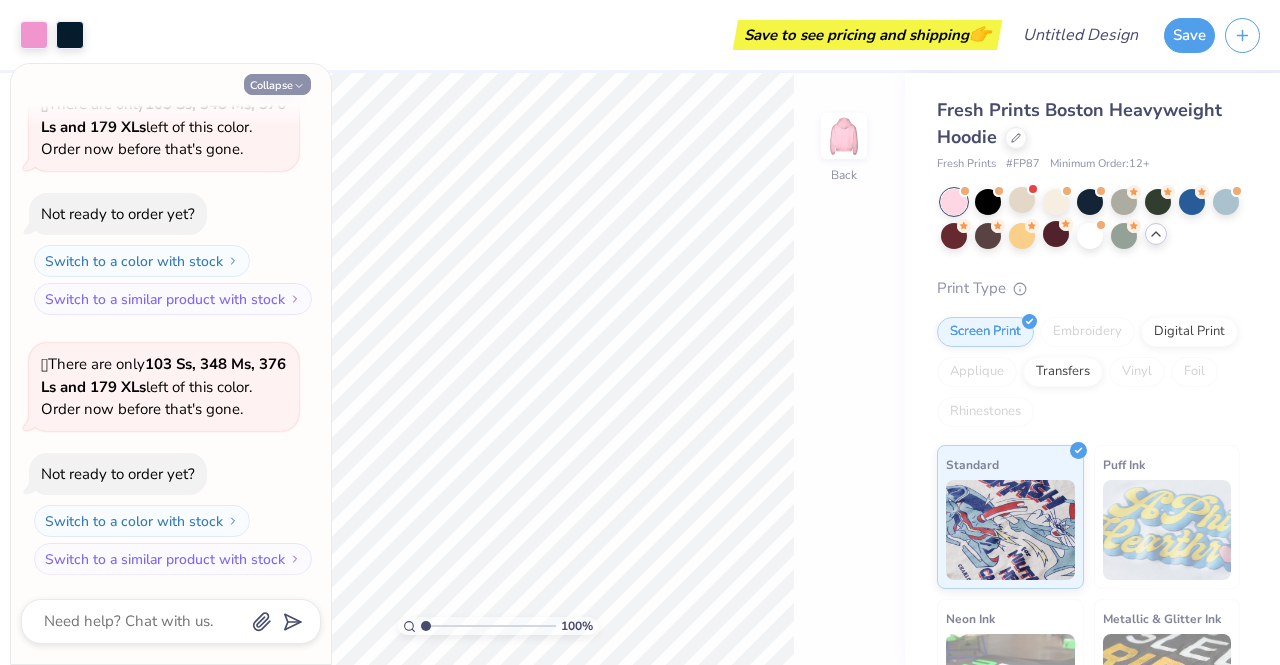 click on "Collapse" at bounding box center (277, 84) 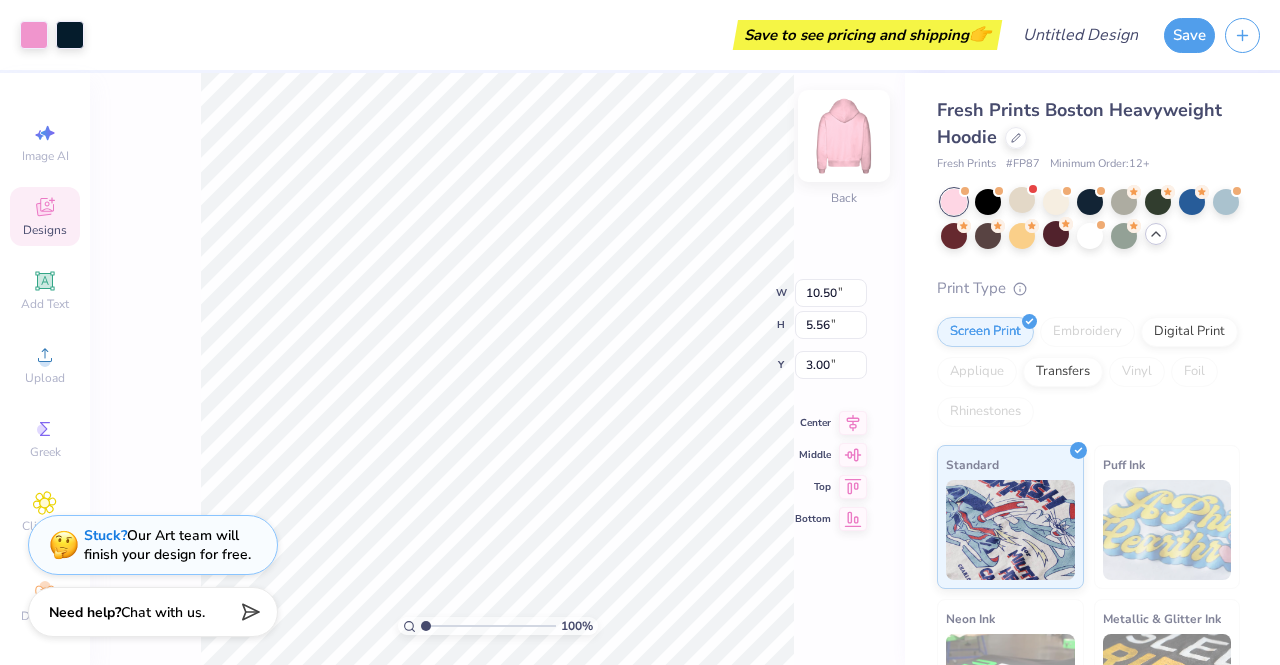 click at bounding box center (844, 136) 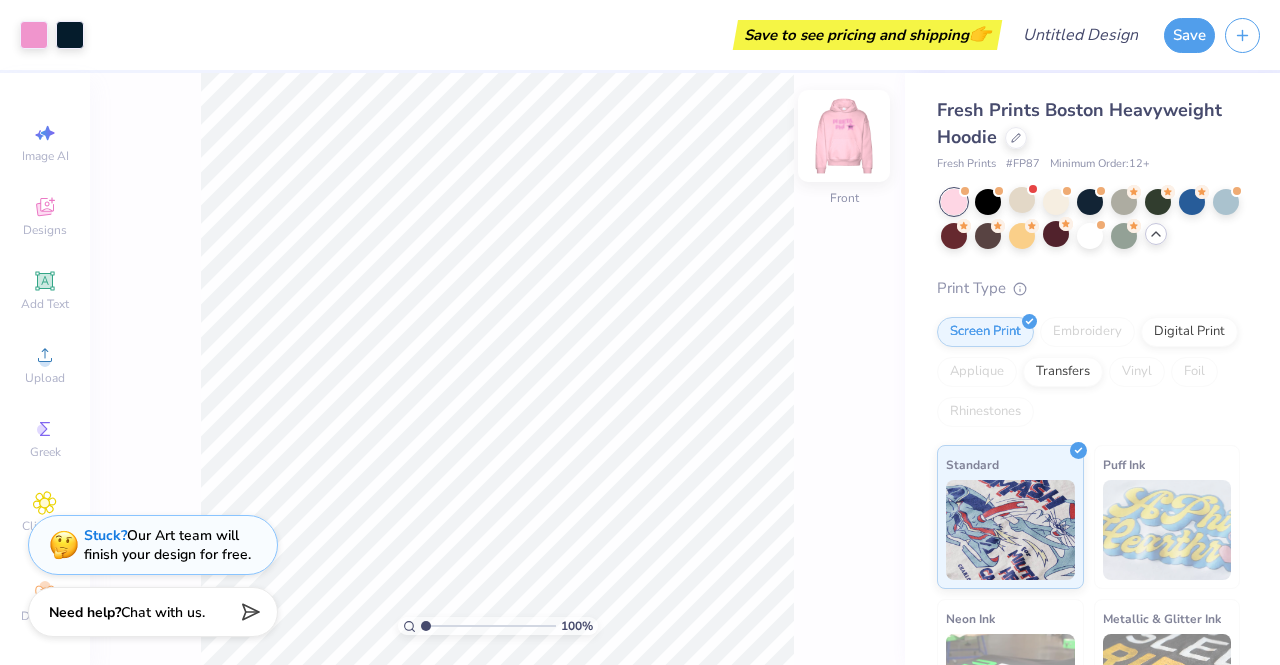 click at bounding box center (844, 136) 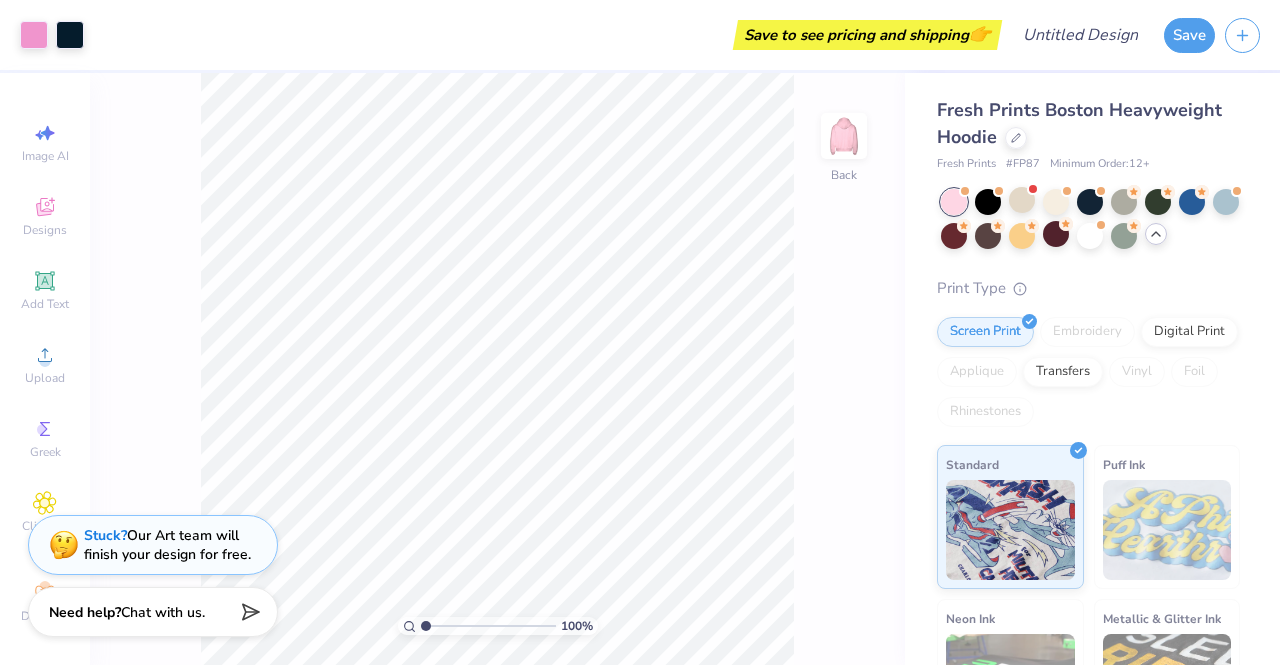 click at bounding box center [844, 136] 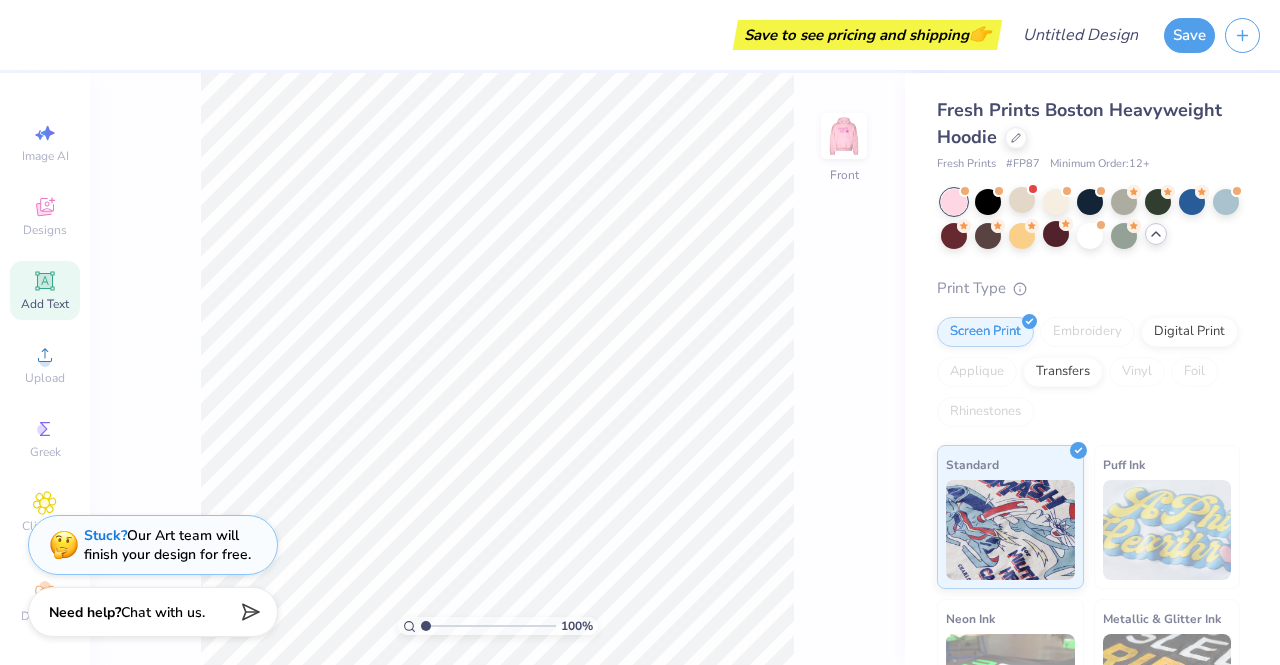 click on "Add Text" at bounding box center [45, 290] 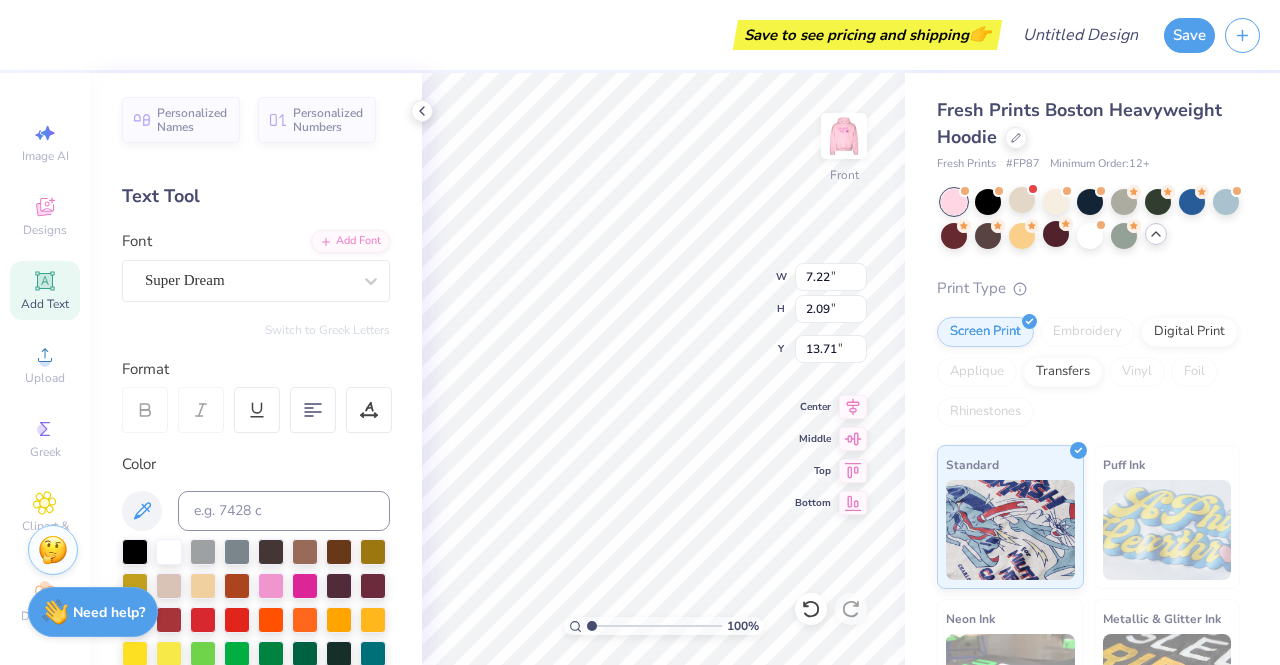 scroll, scrollTop: 16, scrollLeft: 2, axis: both 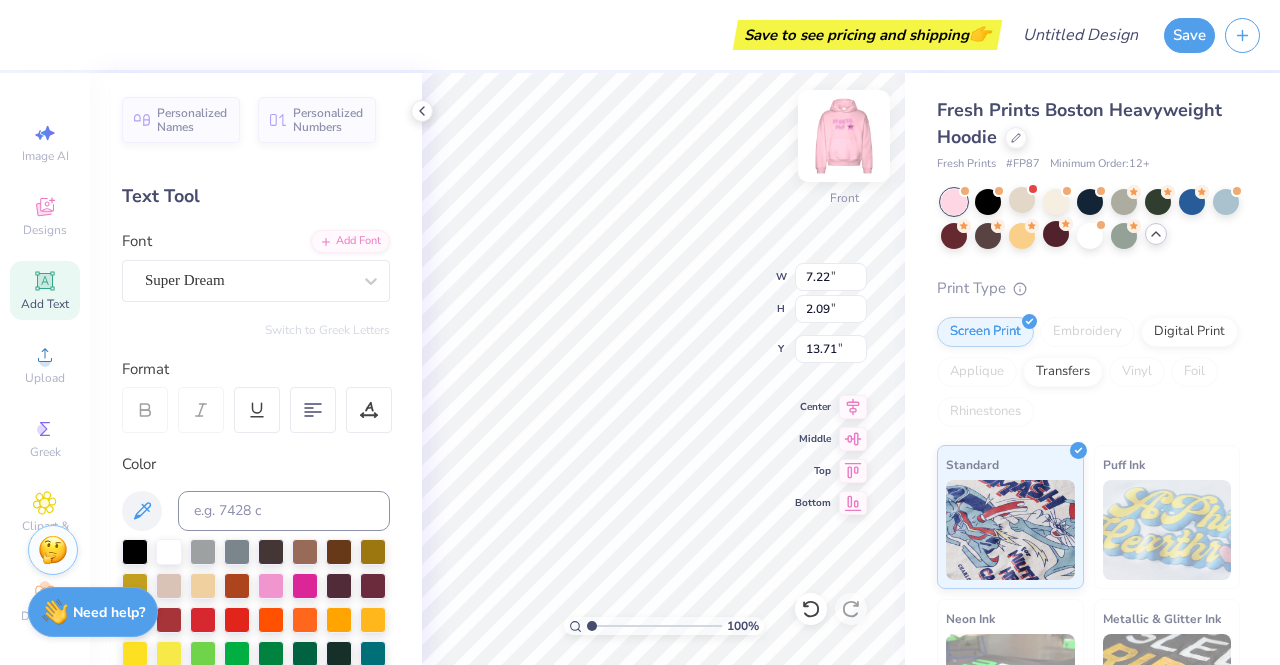 type on "LOVE" 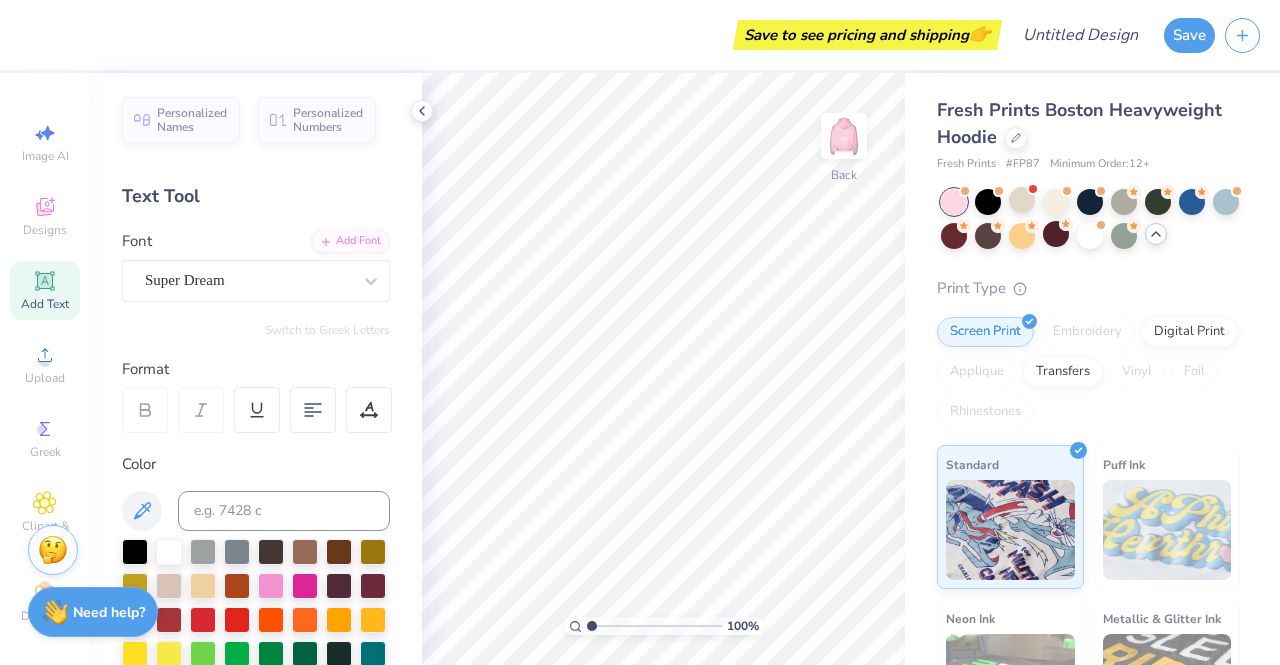 click at bounding box center (844, 136) 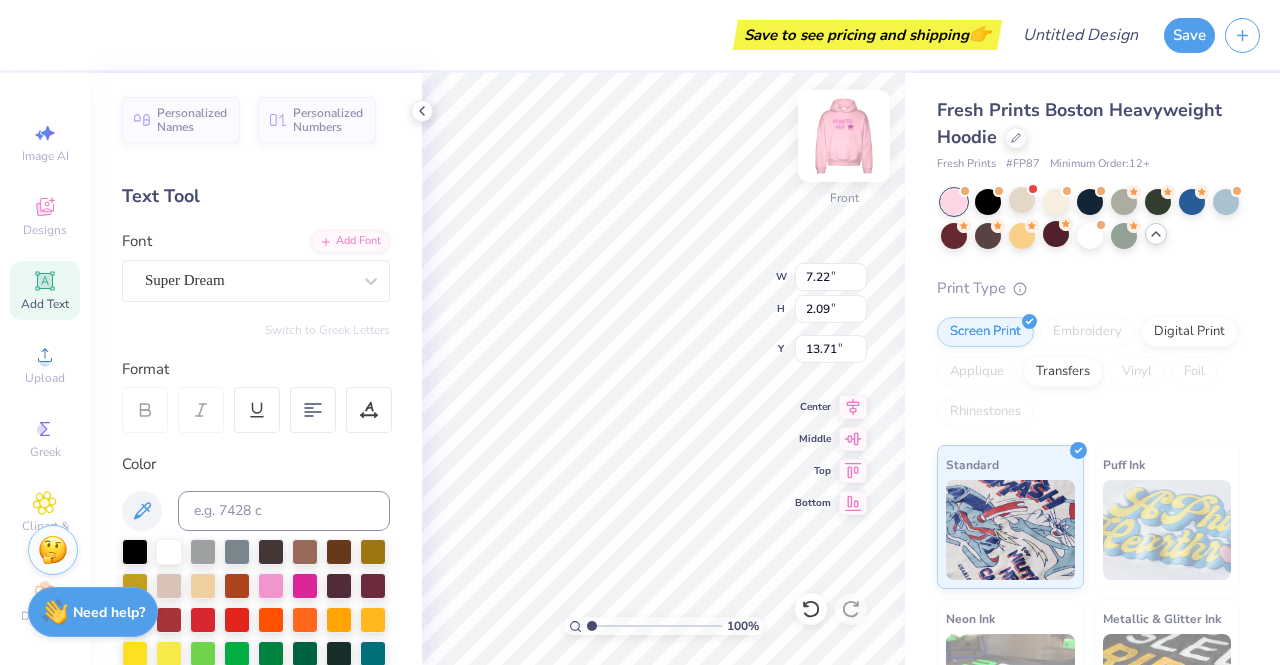 type on "8.72" 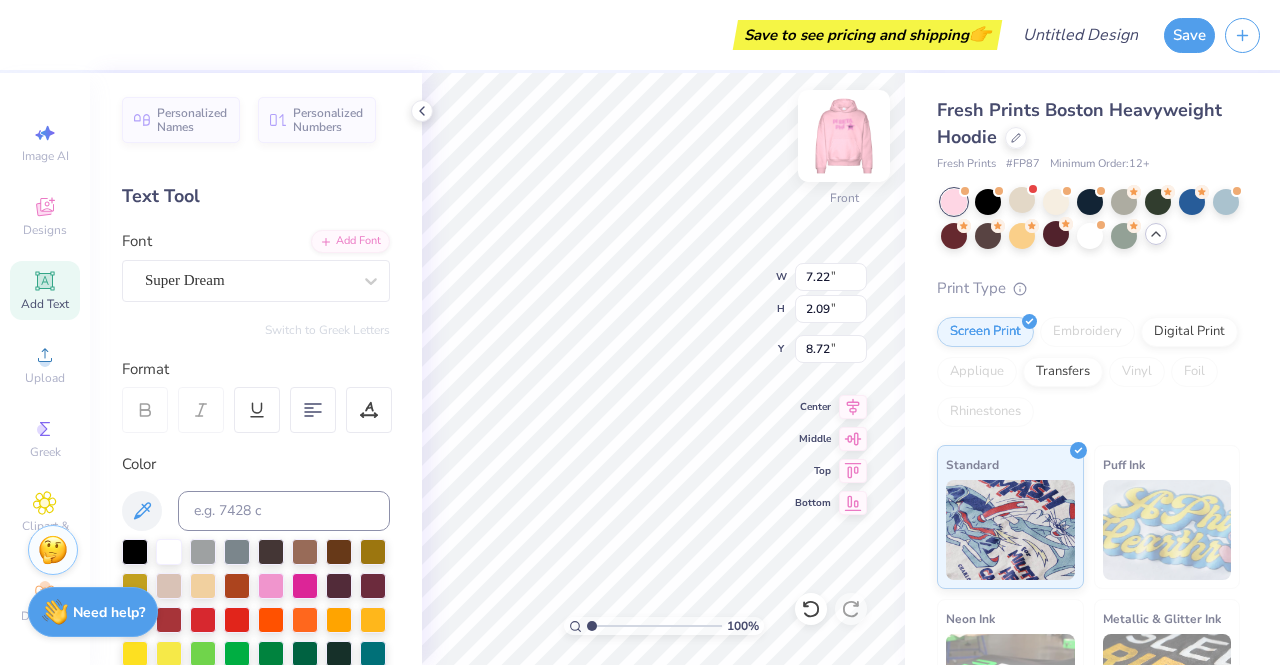 scroll, scrollTop: 16, scrollLeft: 3, axis: both 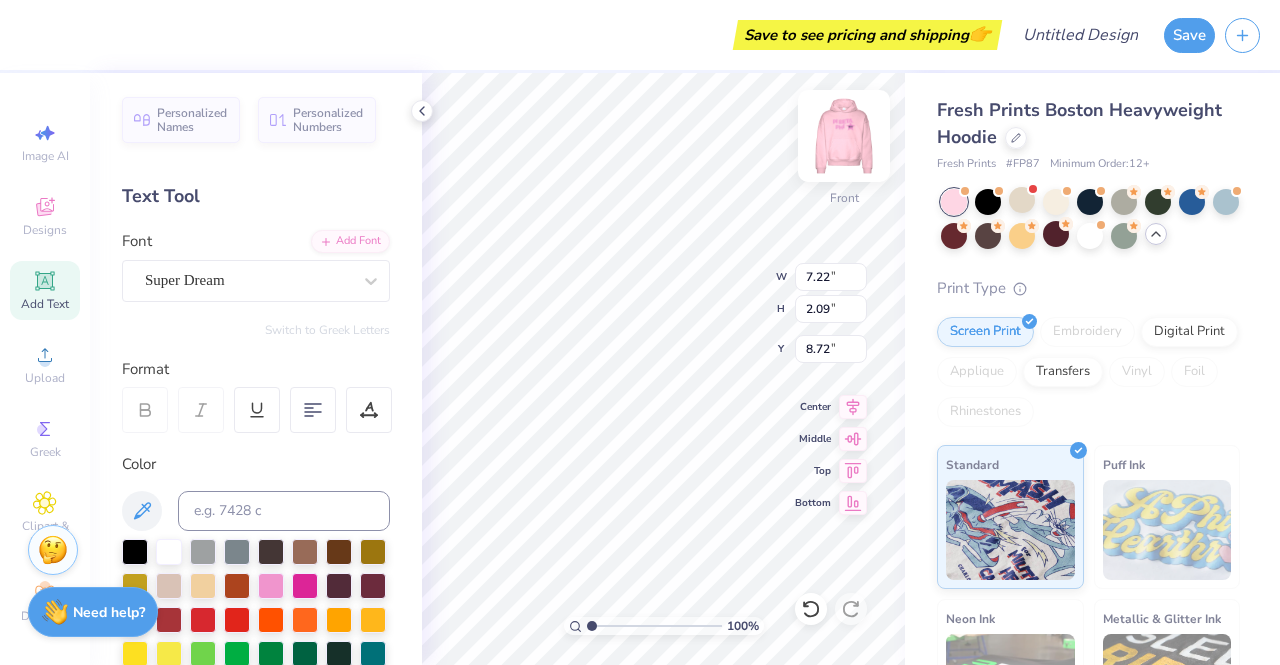 type on "LOVE" 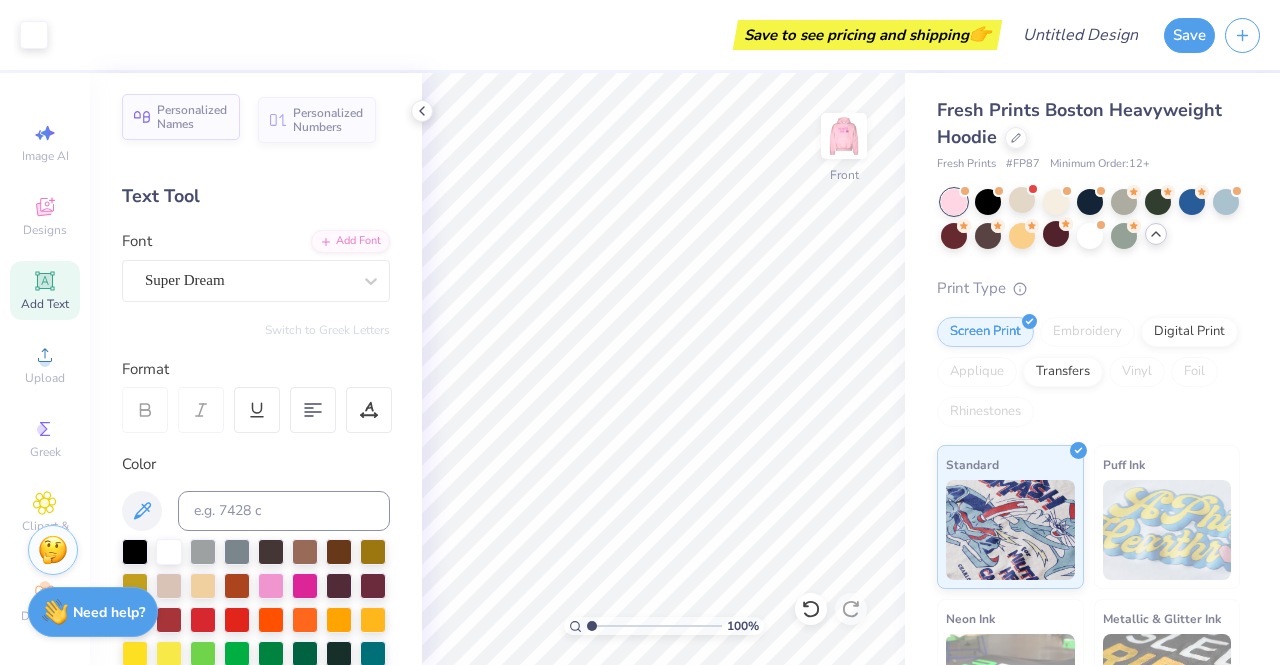 click on "Personalized Names" at bounding box center (192, 117) 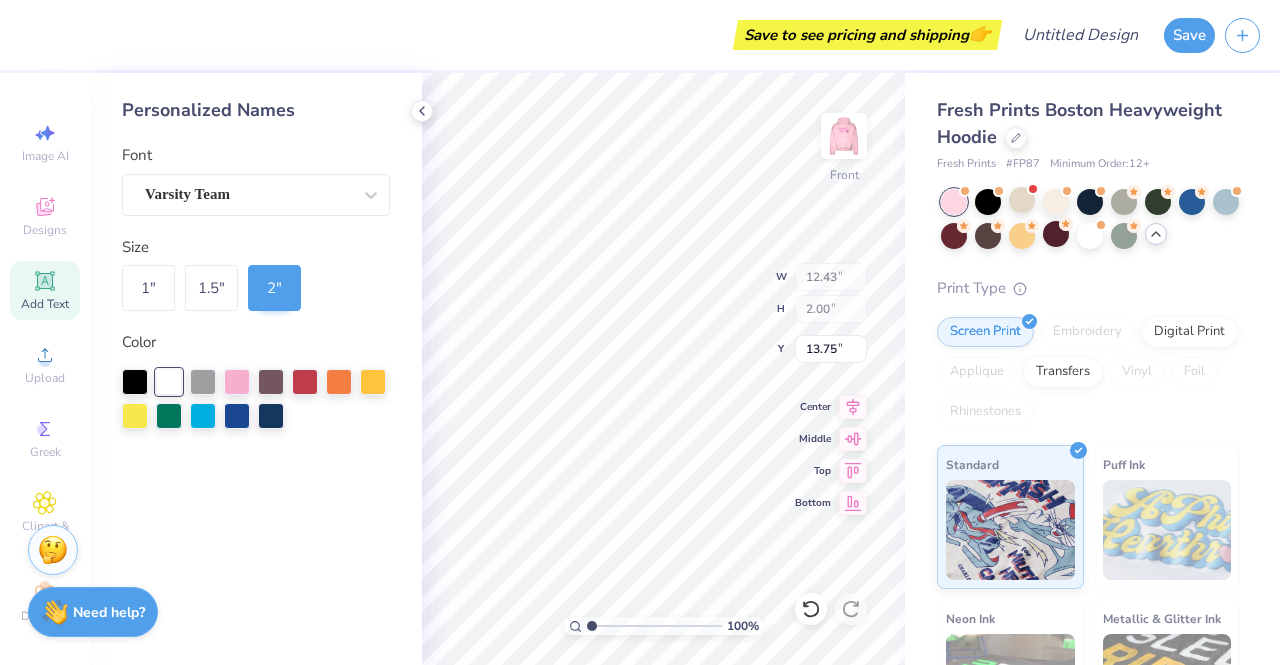 click on "Fresh Prints Boston Heavyweight Hoodie Fresh Prints # FP87 Minimum Order:  12 +   Print Type Screen Print Embroidery Digital Print Applique Transfers Vinyl Foil Rhinestones Standard Puff Ink Neon Ink Metallic & Glitter Ink Glow in the Dark Ink Water based Ink" at bounding box center (1092, 485) 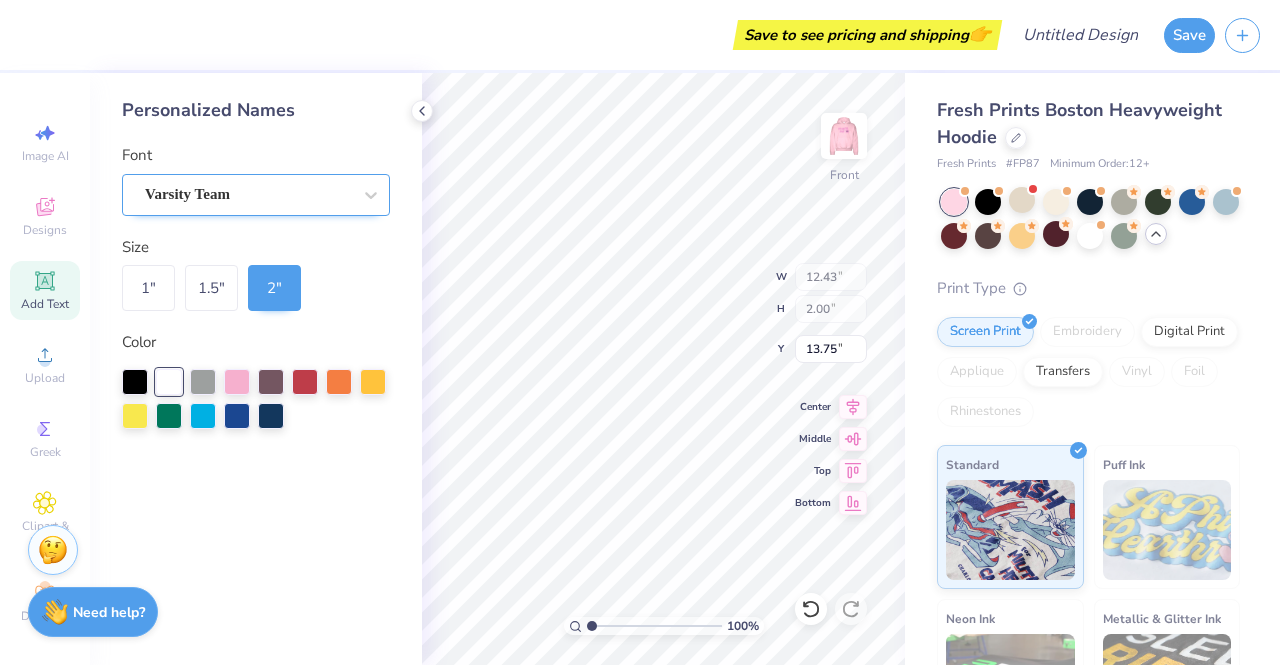 click on "Varsity Team" at bounding box center (248, 194) 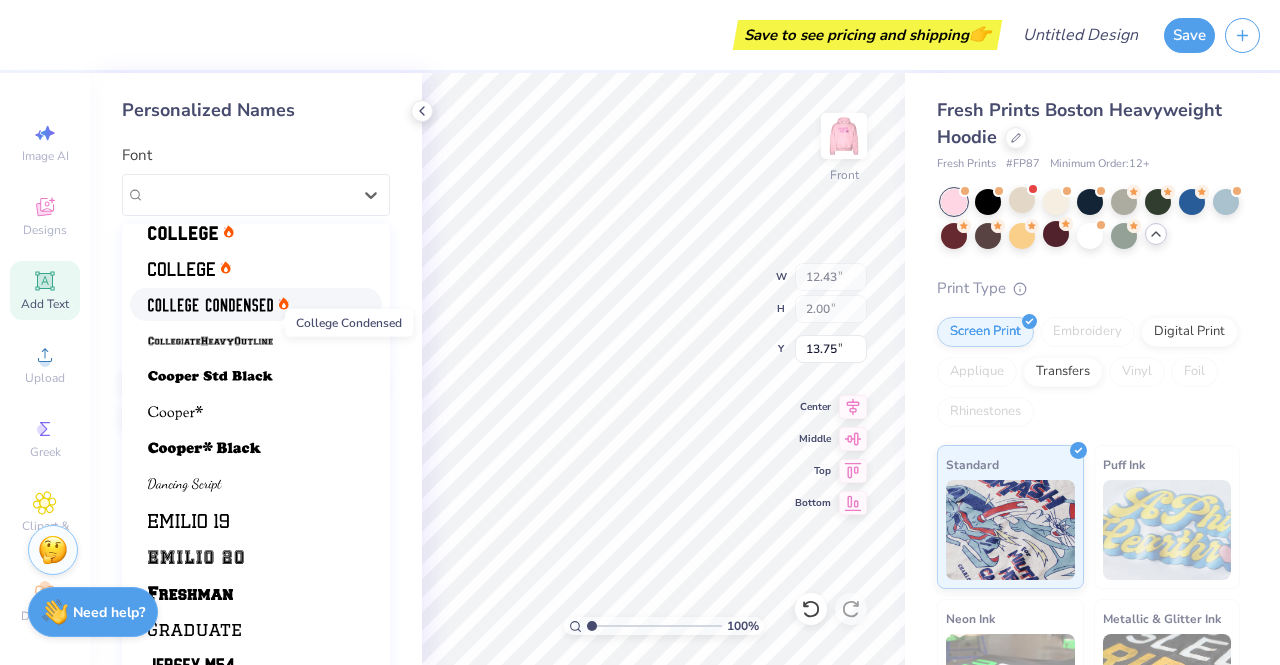 scroll, scrollTop: 169, scrollLeft: 0, axis: vertical 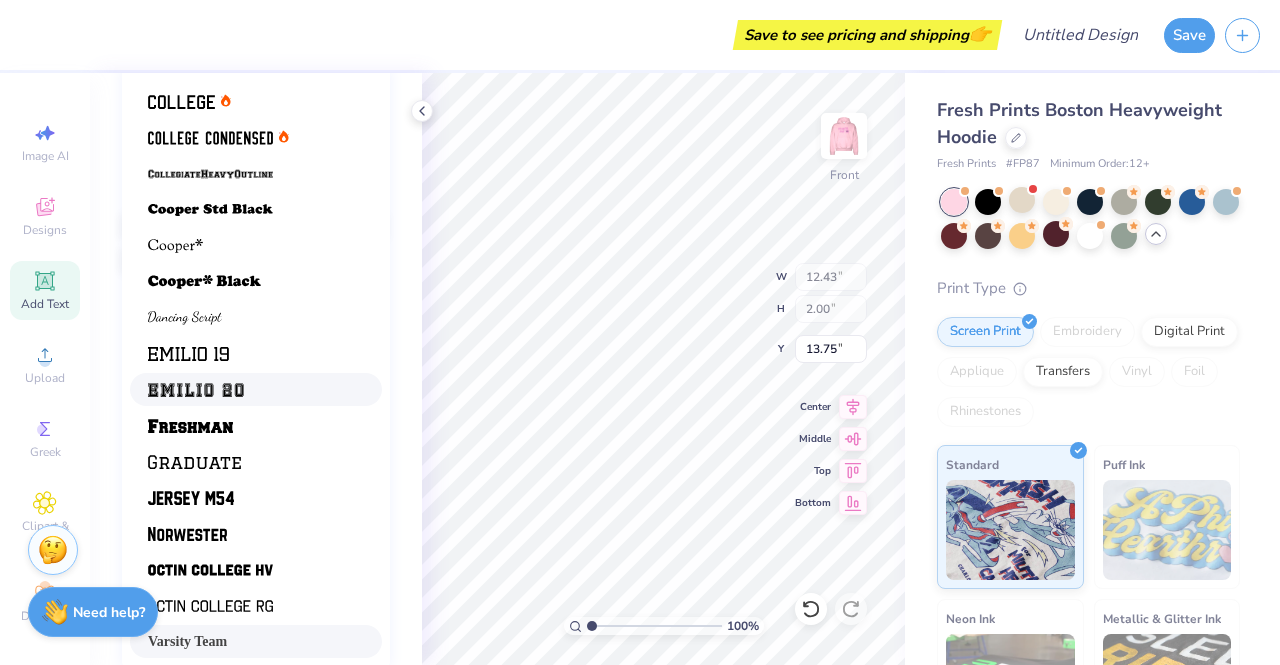 click at bounding box center [196, 390] 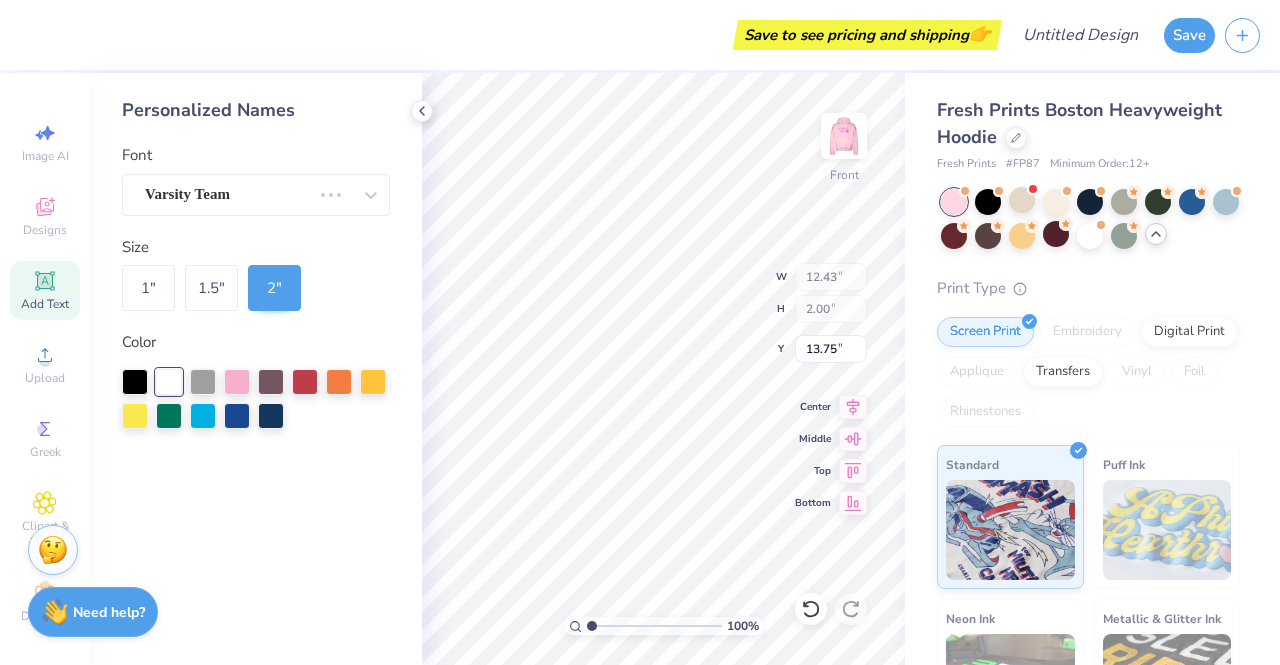 scroll, scrollTop: 0, scrollLeft: 0, axis: both 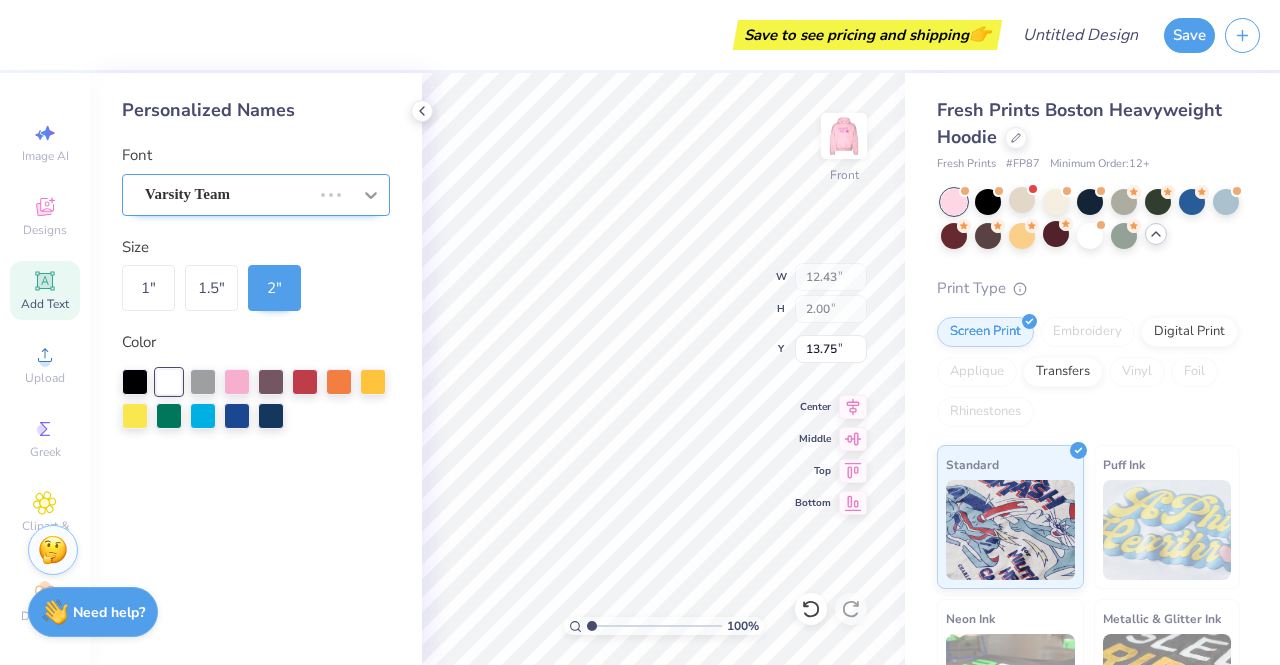 click 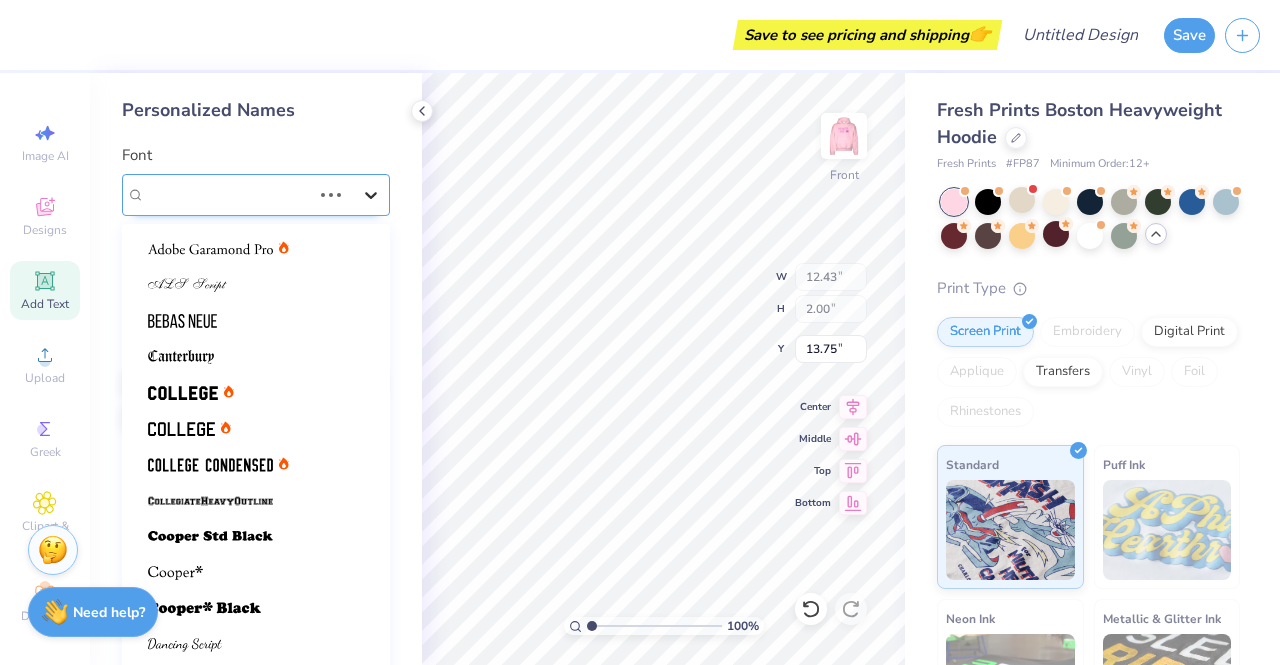 type on "13.26" 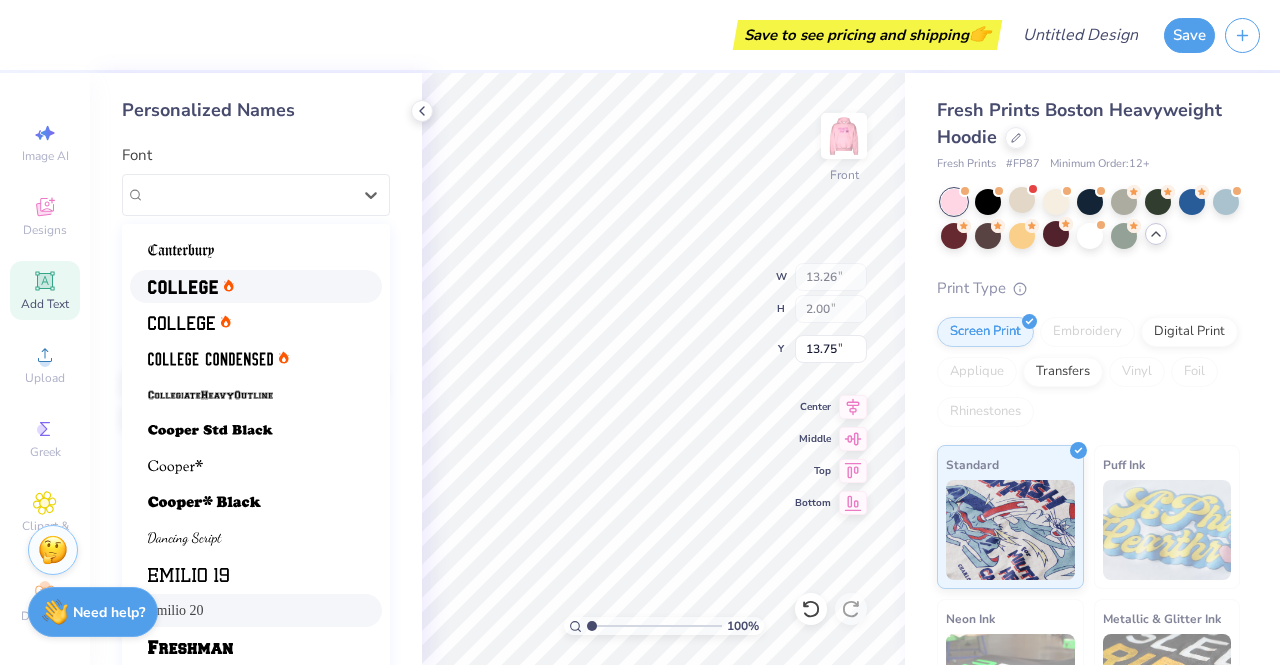 scroll, scrollTop: 169, scrollLeft: 0, axis: vertical 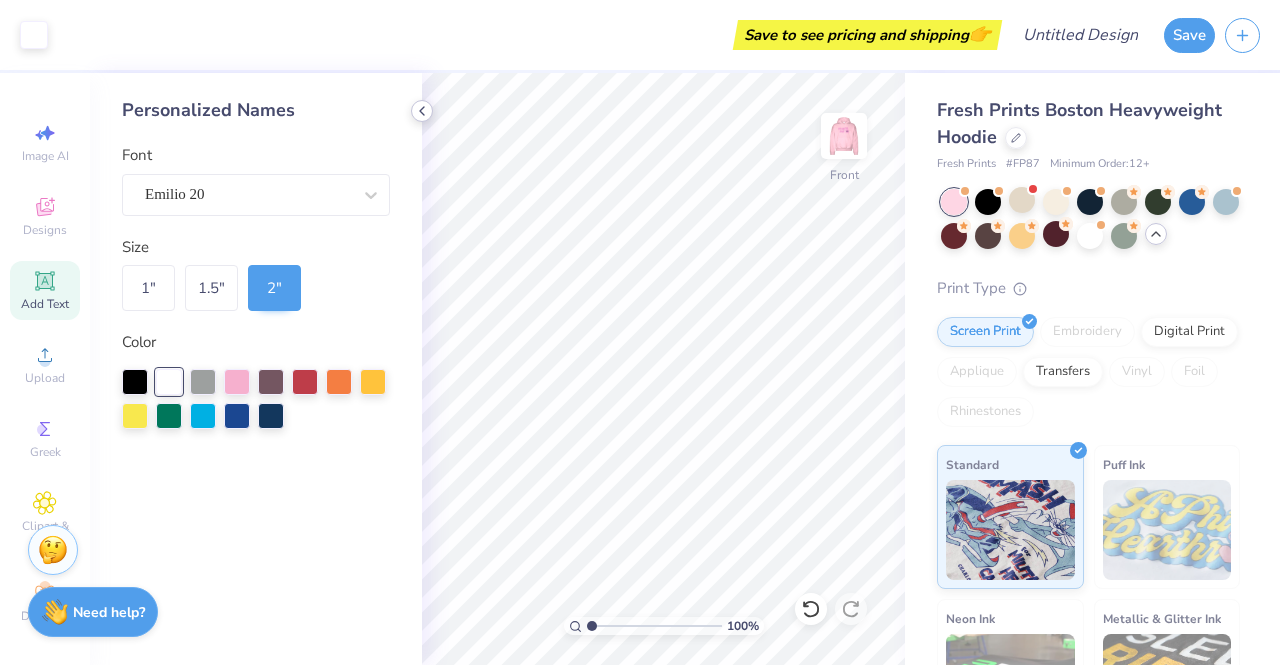 click 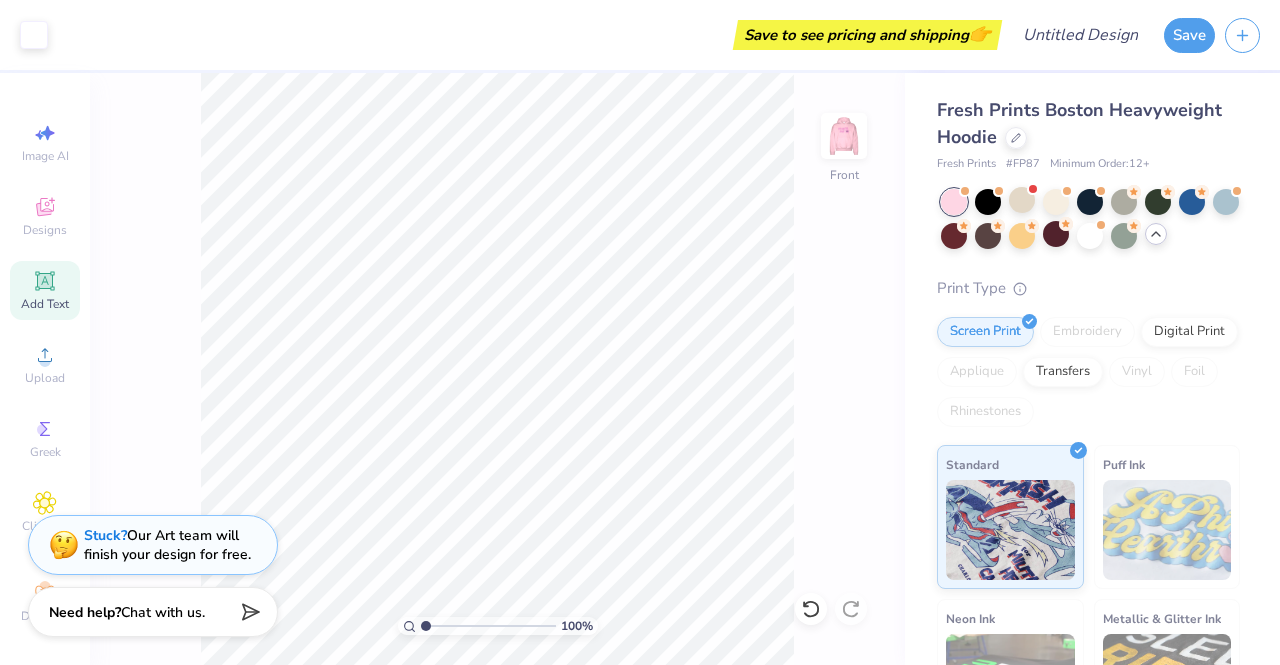 click on "Add Text" at bounding box center [45, 290] 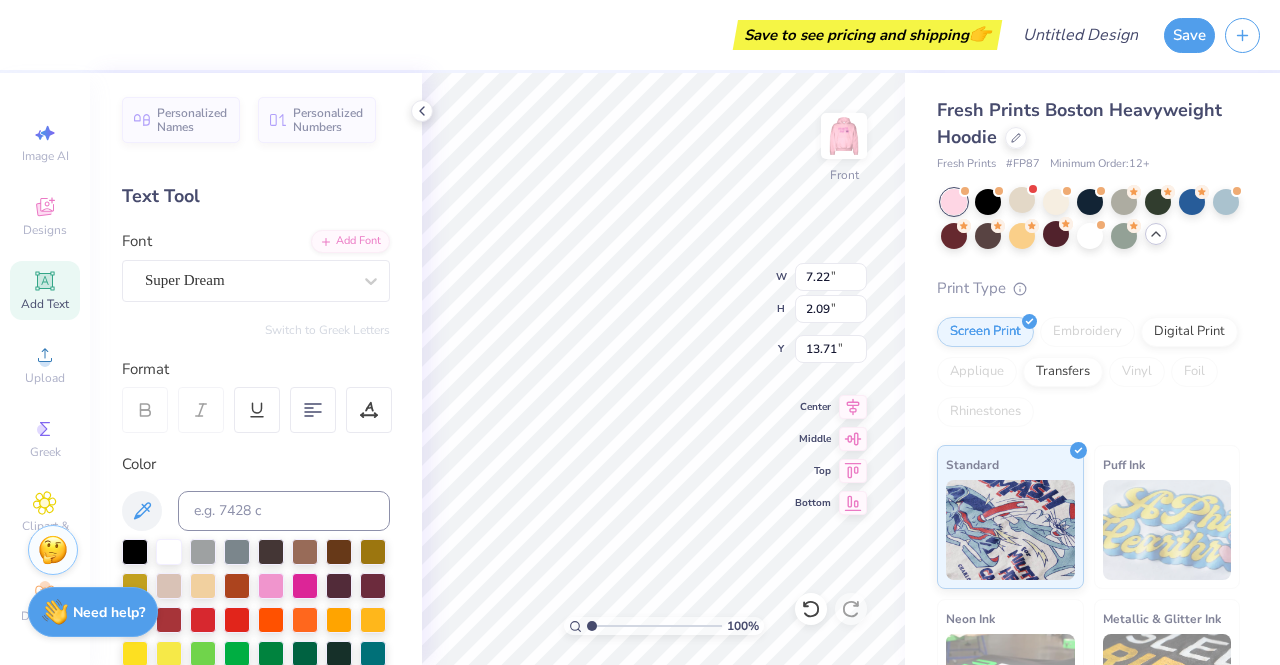 scroll, scrollTop: 16, scrollLeft: 4, axis: both 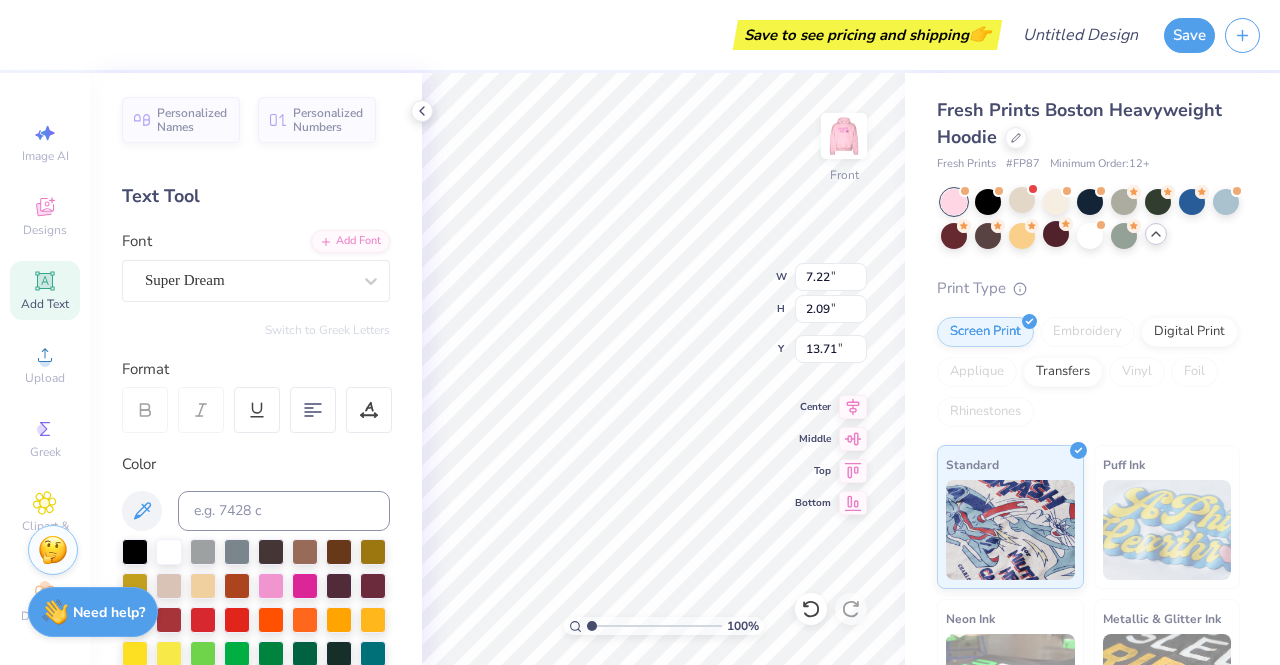 type on "BEYOND" 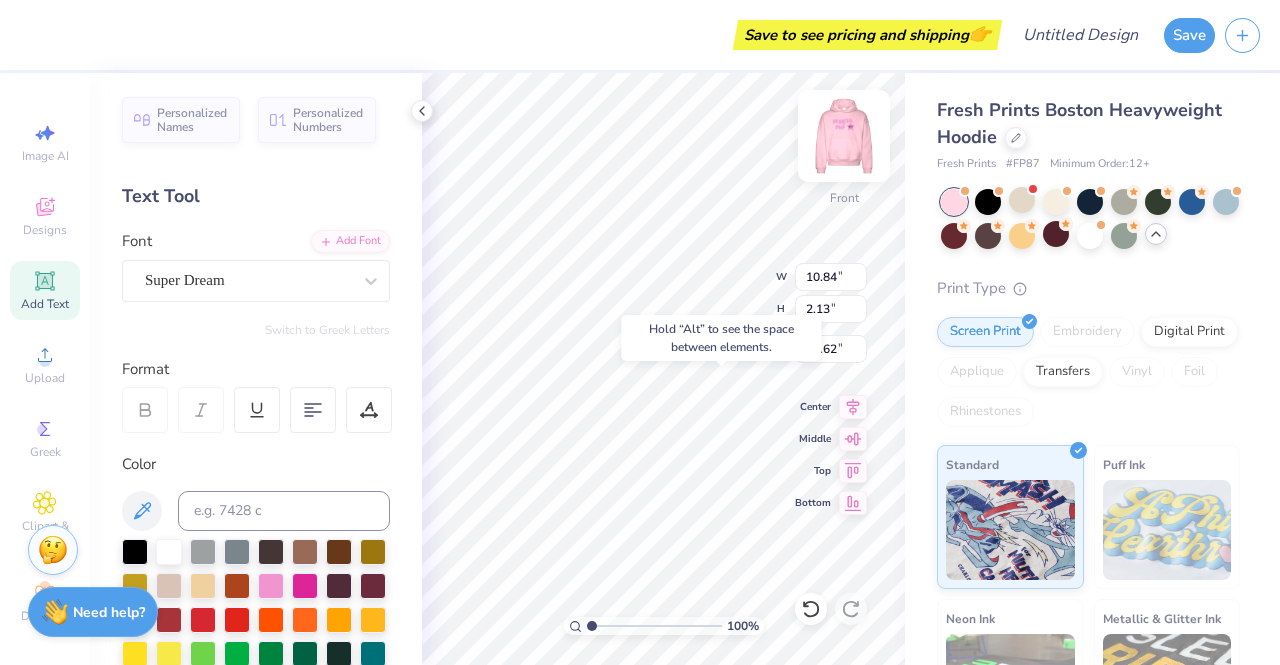 type on "12.62" 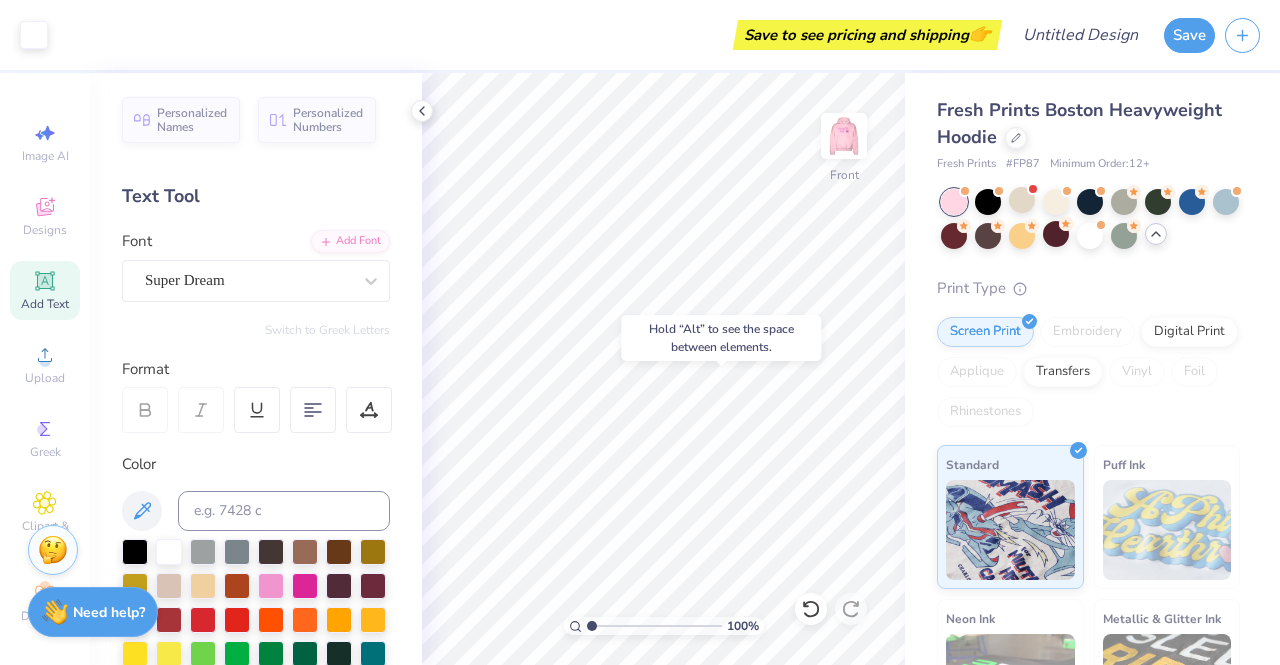 click on "Art colors Save to see pricing and shipping  👉 Design Title Save Image AI Designs Add Text Upload Greek Clipart & logos Decorate Personalized Names Personalized Numbers Text Tool  Add Font Font Super Dream Switch to Greek Letters Format Color Styles Text Shape 100  % Front Fresh Prints Boston Heavyweight Hoodie Fresh Prints # FP87 Minimum Order:  12 +   Print Type Screen Print Embroidery Digital Print Applique Transfers Vinyl Foil Rhinestones Standard Puff Ink Neon Ink Metallic & Glitter Ink Glow in the Dark Ink Water based Ink Stuck?  Our Art team will finish your design for free. Need help?  Chat with us.
x Hold “Alt” to see the space between elements." at bounding box center [640, 332] 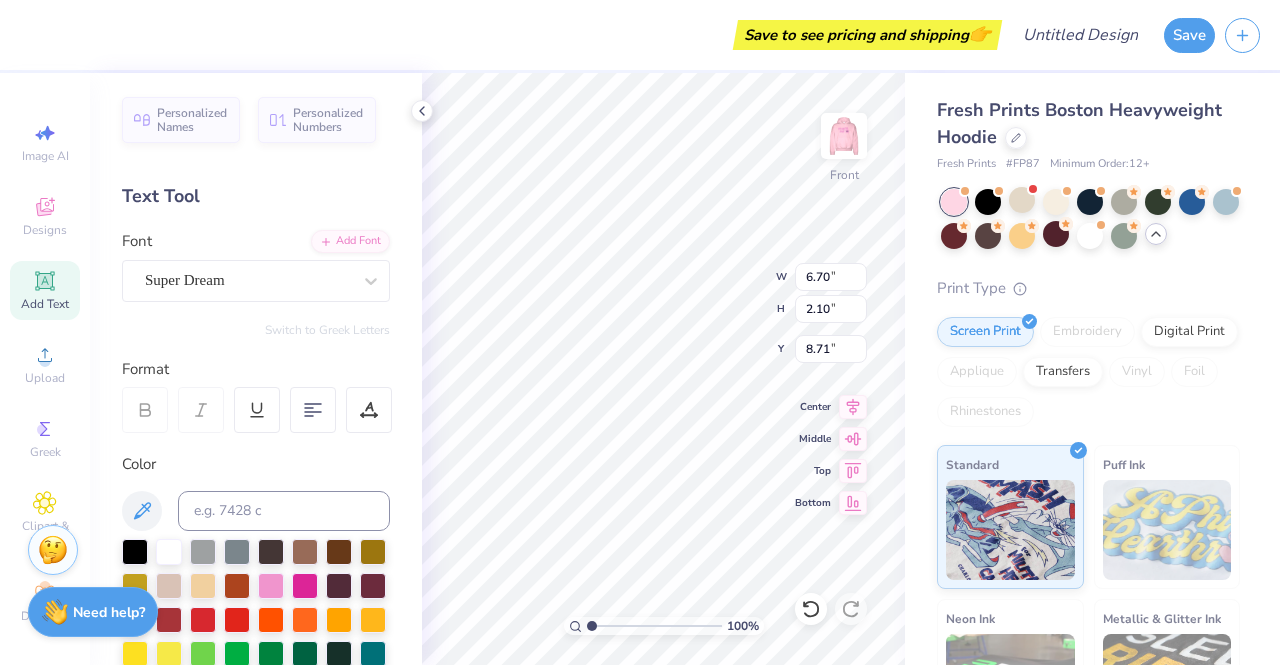 type on "10.12" 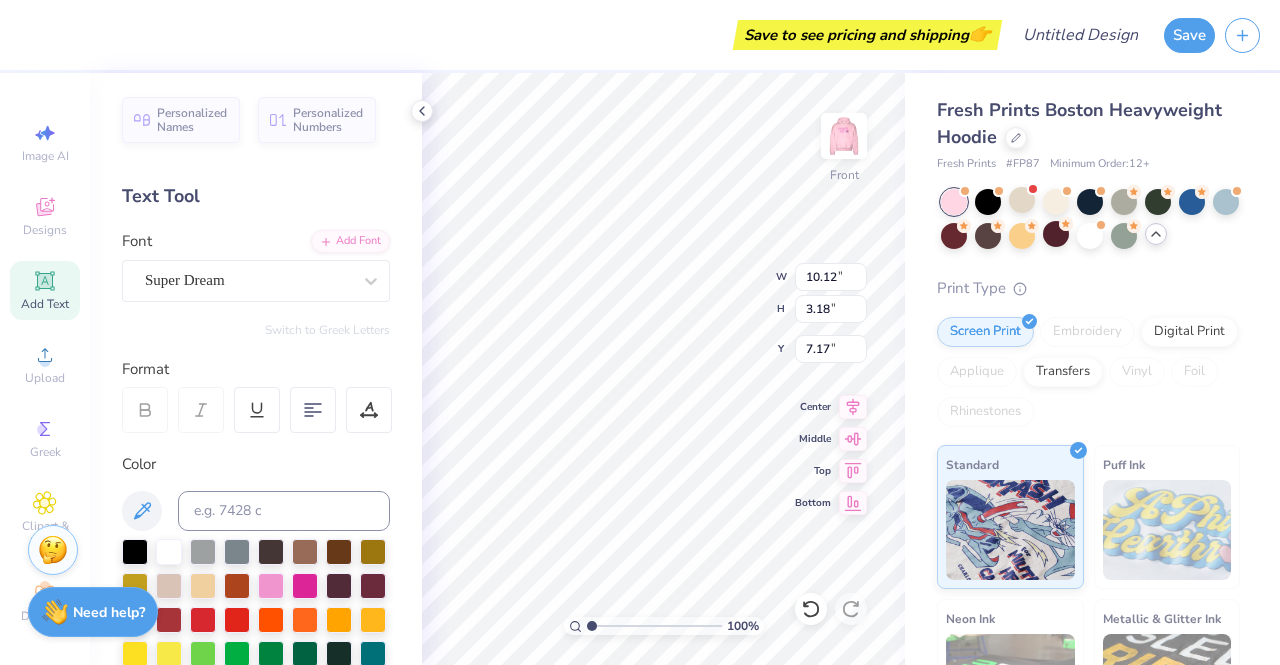 type on "7.17" 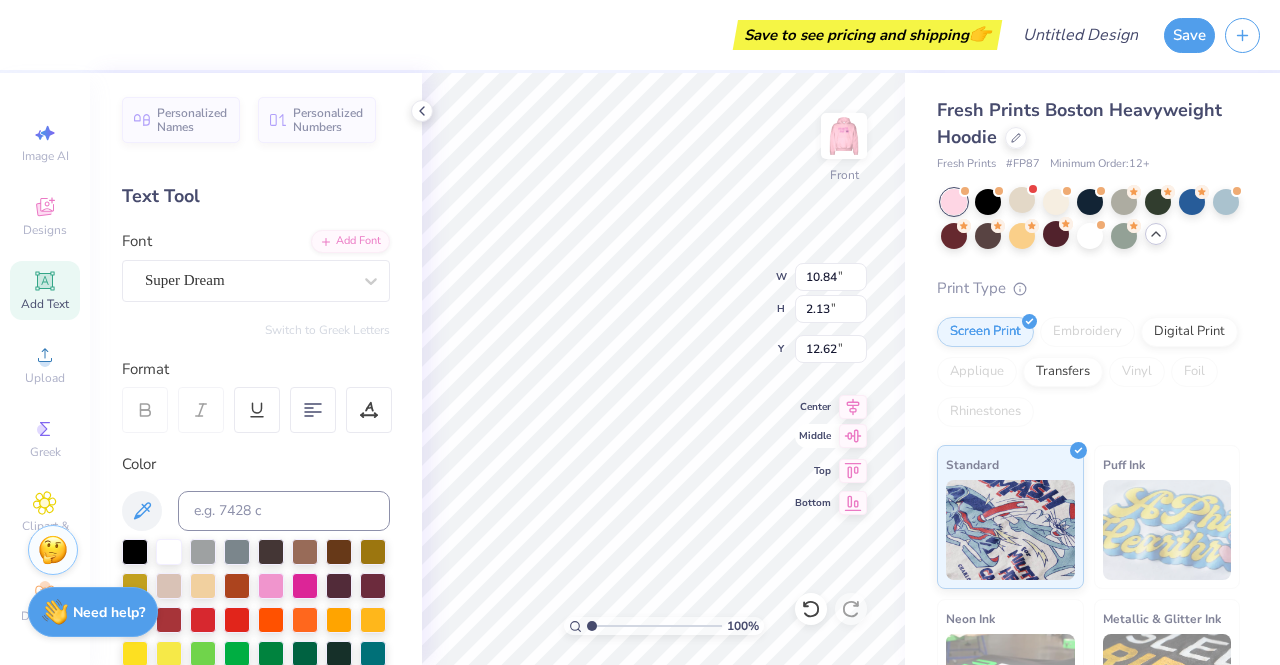 drag, startPoint x: 618, startPoint y: 343, endPoint x: 805, endPoint y: 431, distance: 206.67123 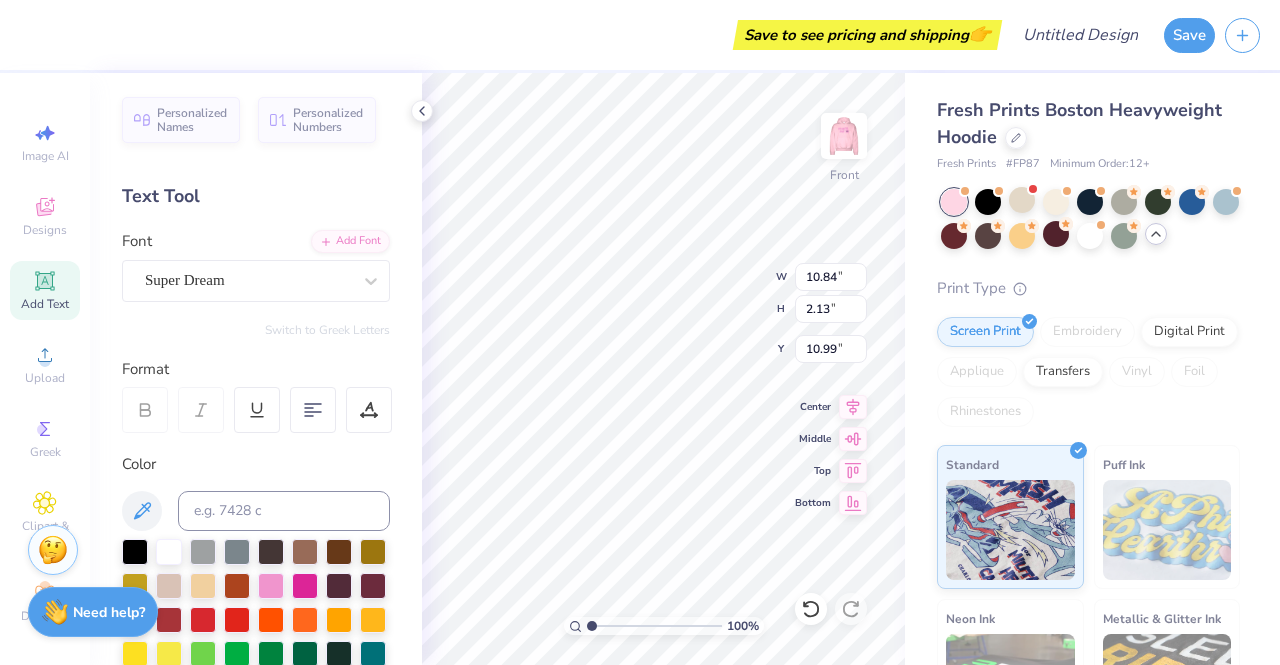 type on "10.90" 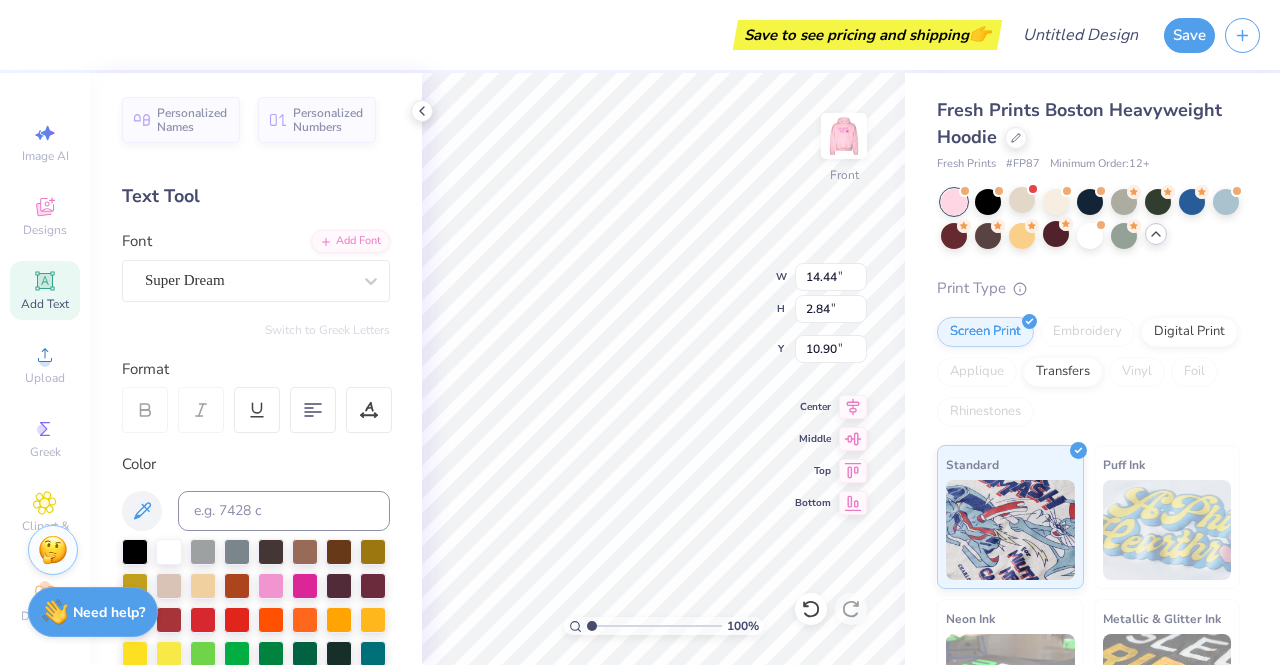 type on "14.44" 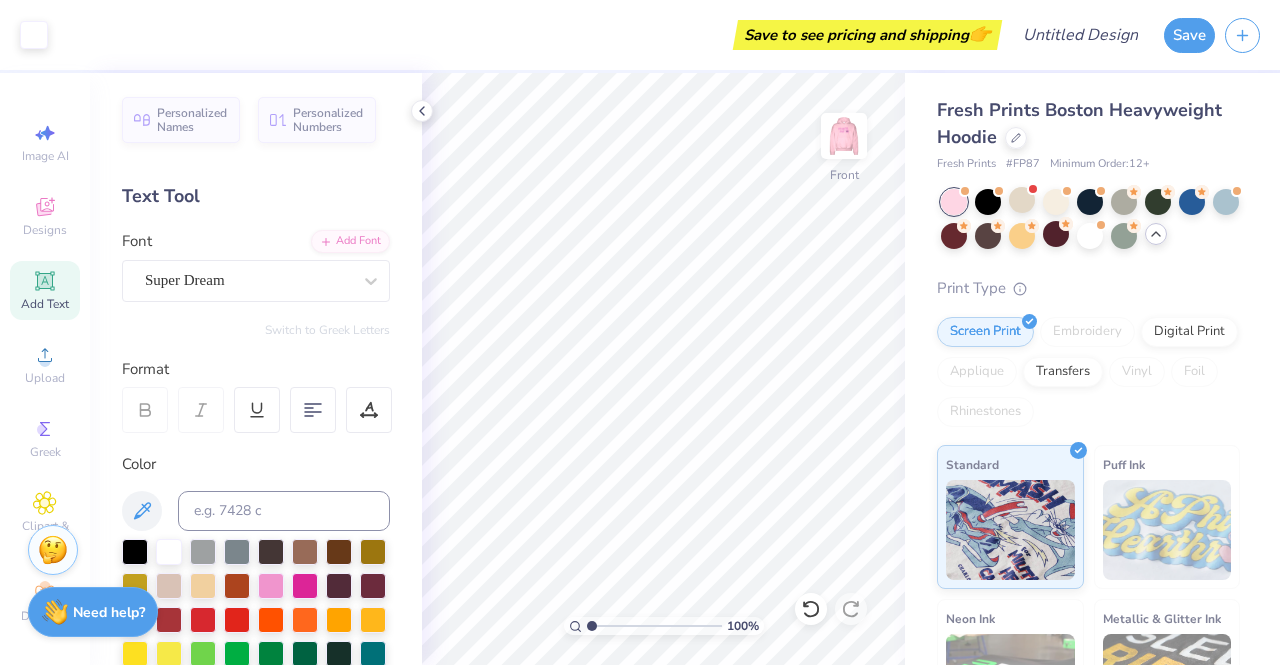 click on "Add Text" at bounding box center (45, 290) 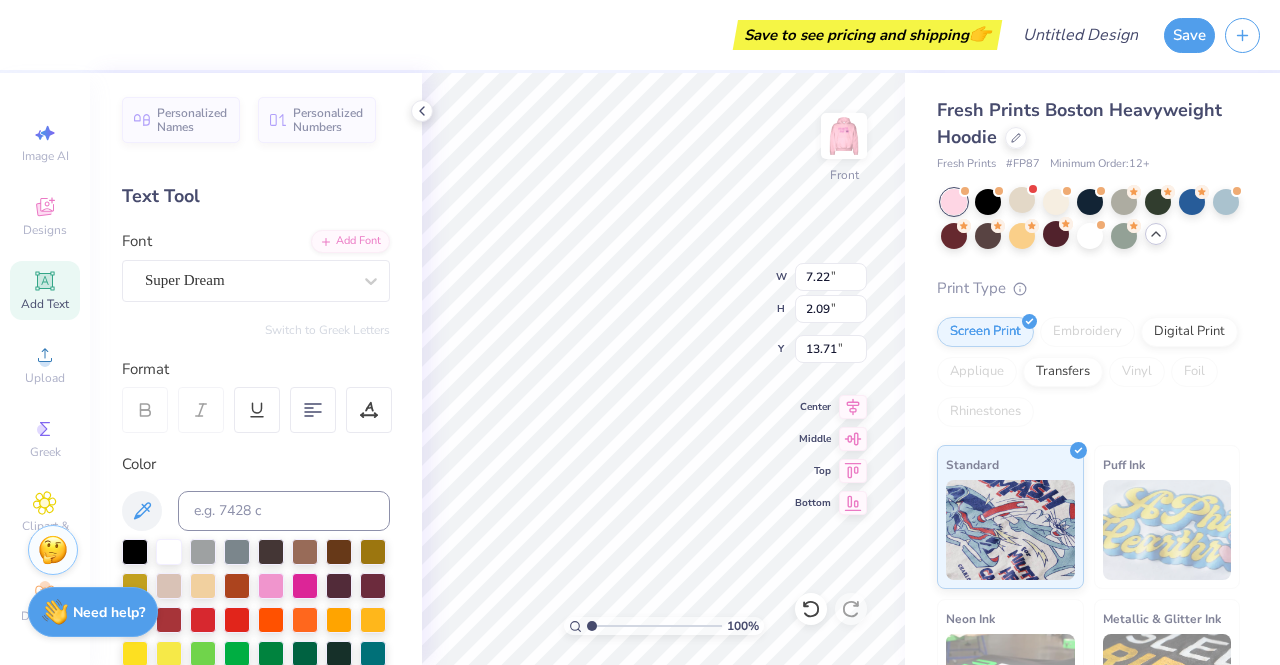 scroll, scrollTop: 16, scrollLeft: 2, axis: both 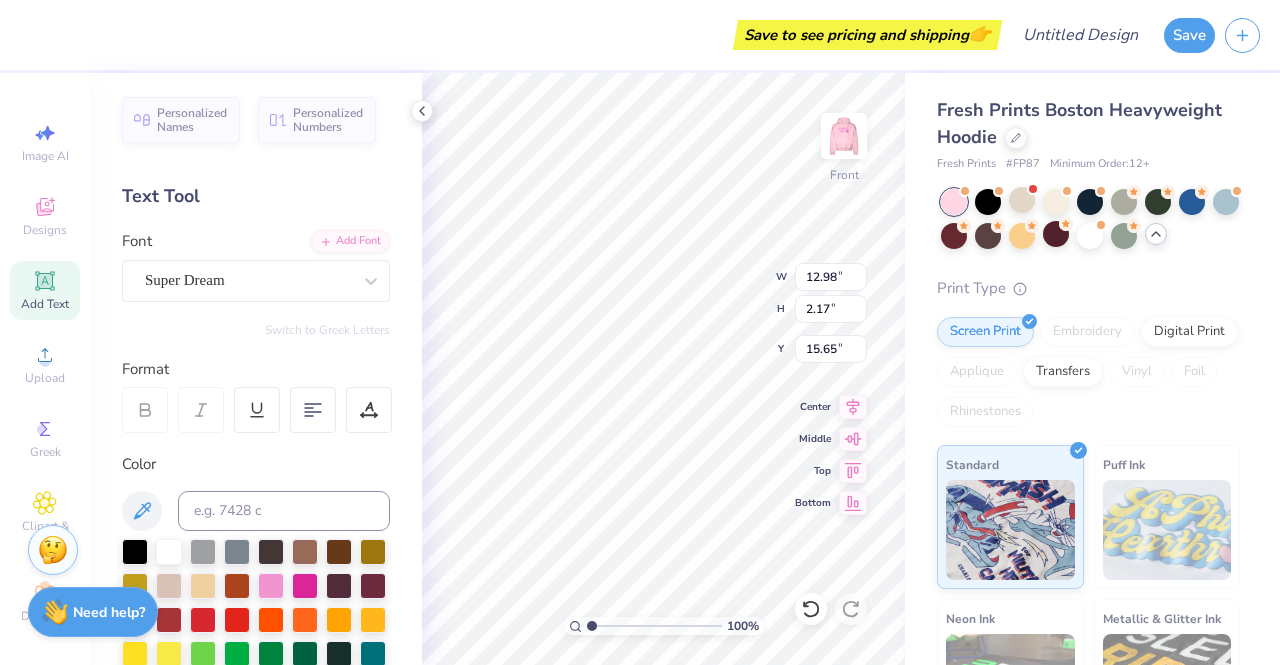 type on "15.34" 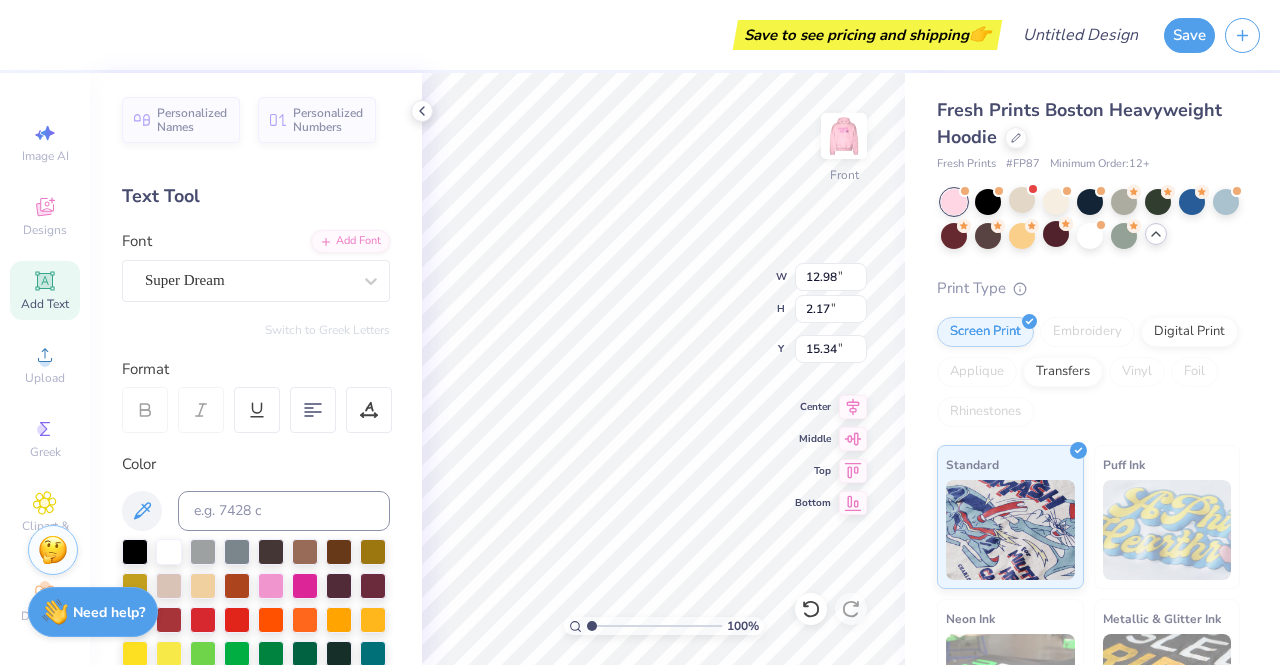 type on "14.97" 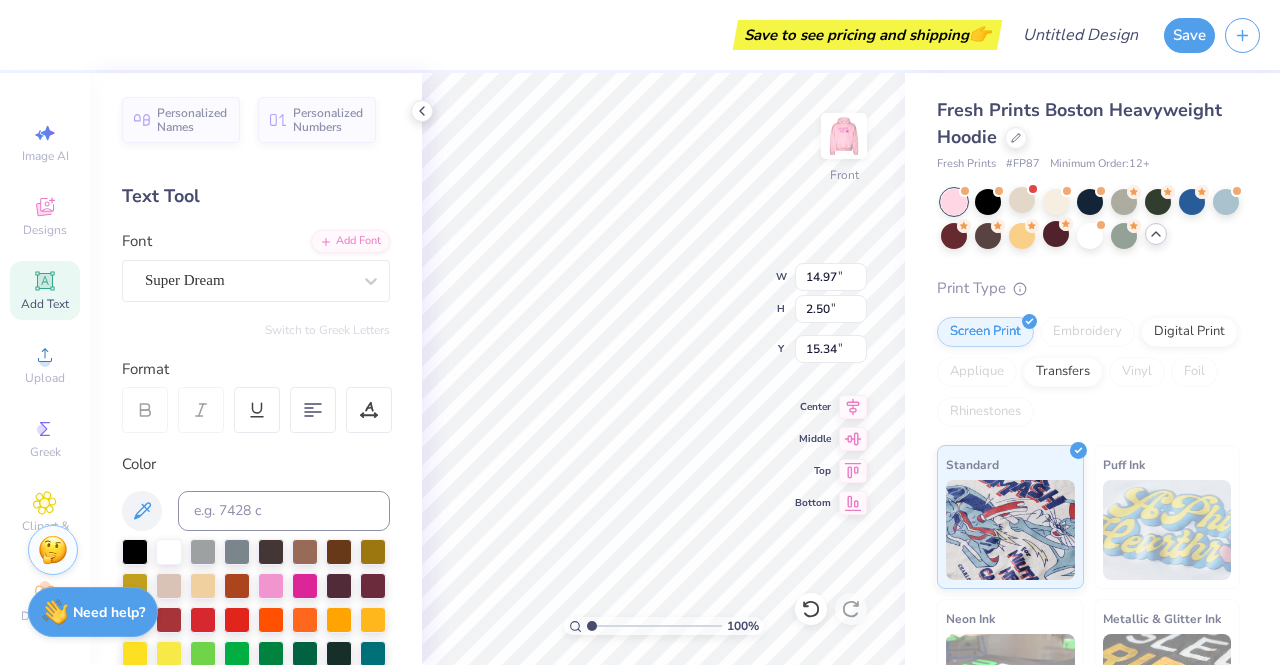 type on "14.75" 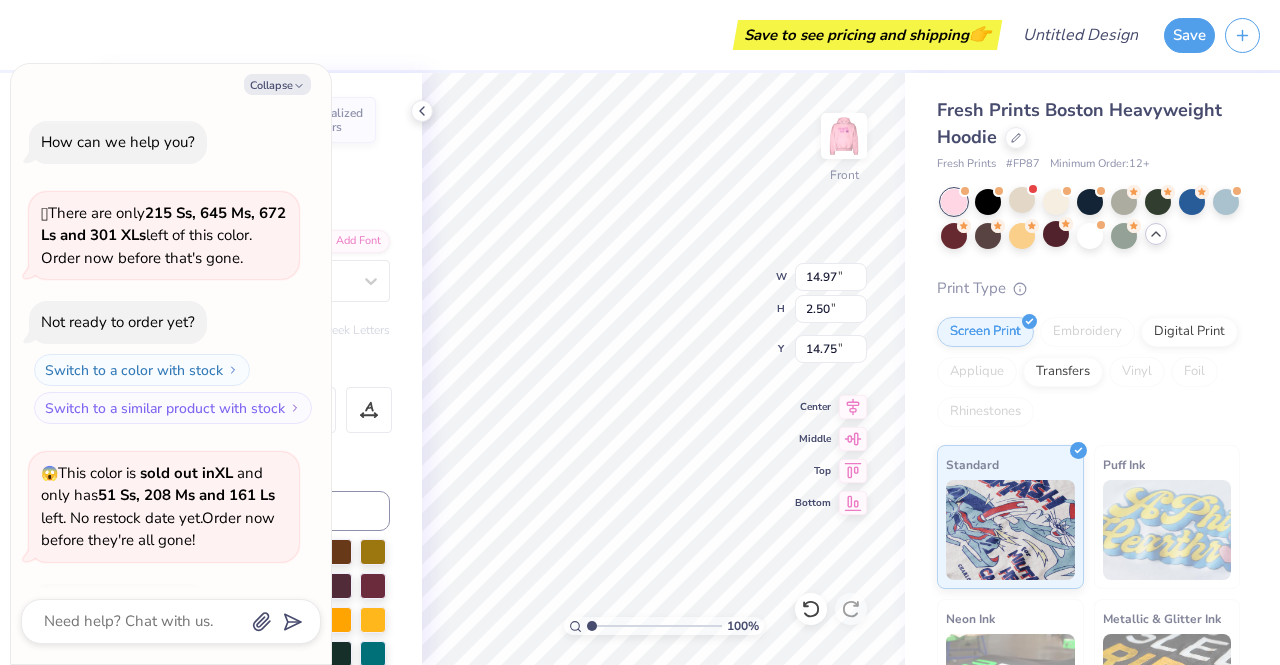 scroll, scrollTop: 1834, scrollLeft: 0, axis: vertical 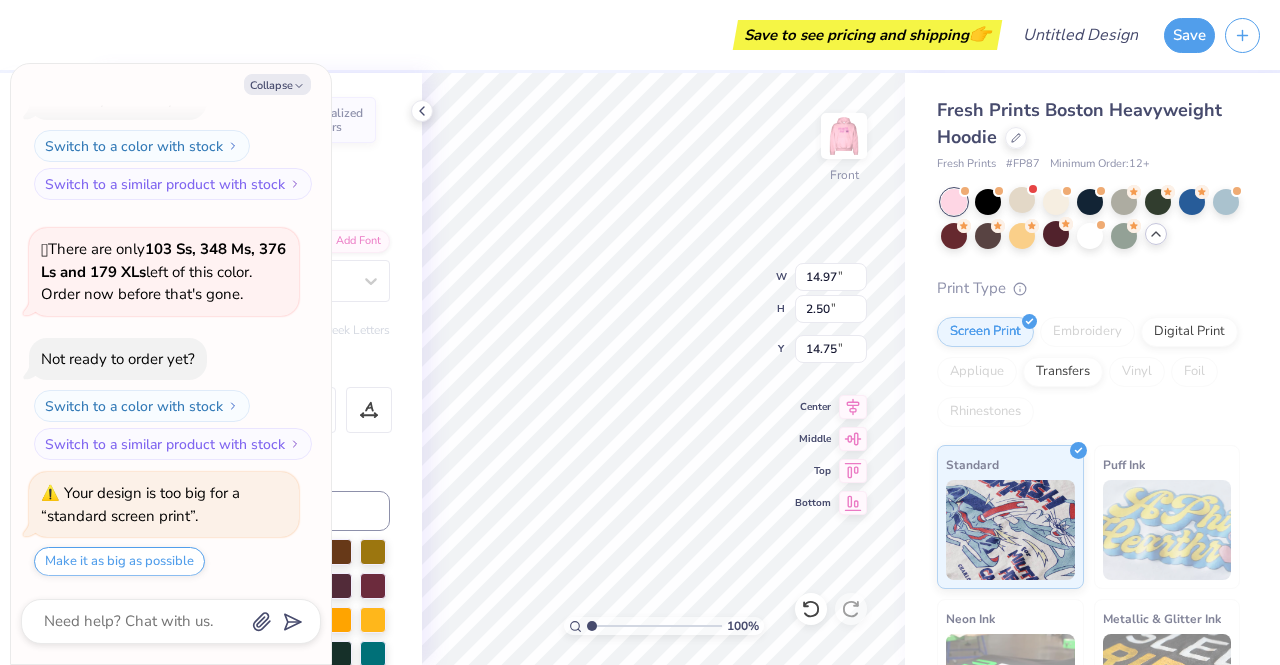 type on "x" 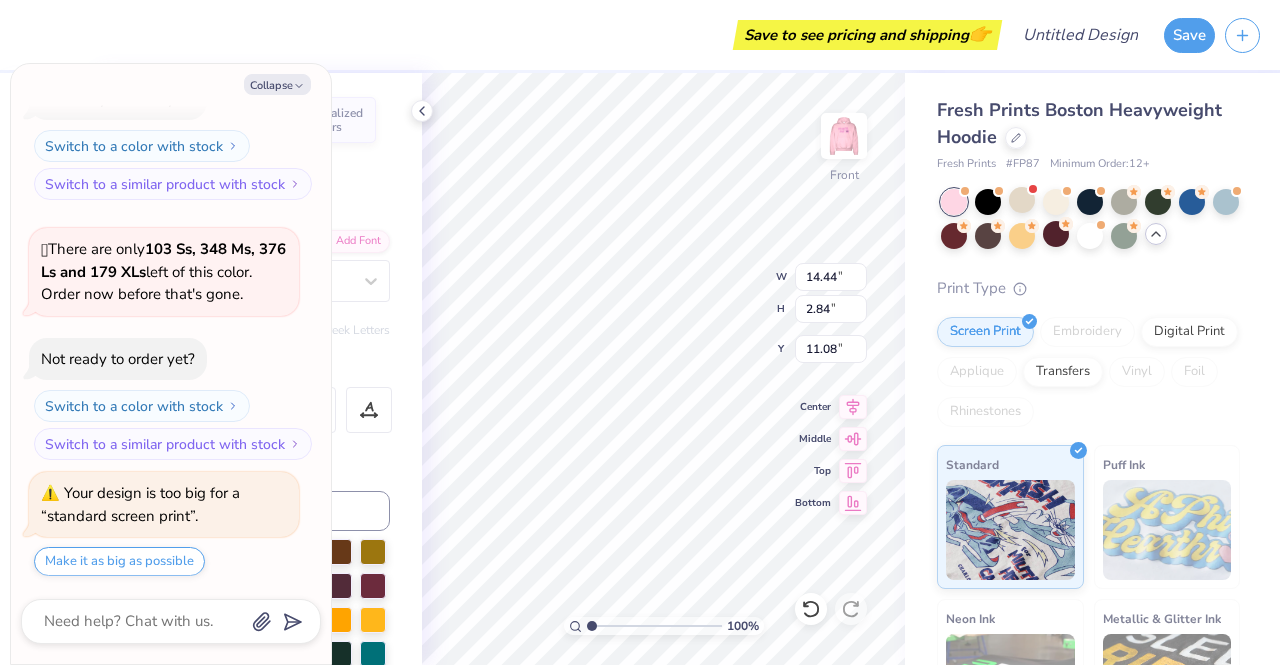 type on "x" 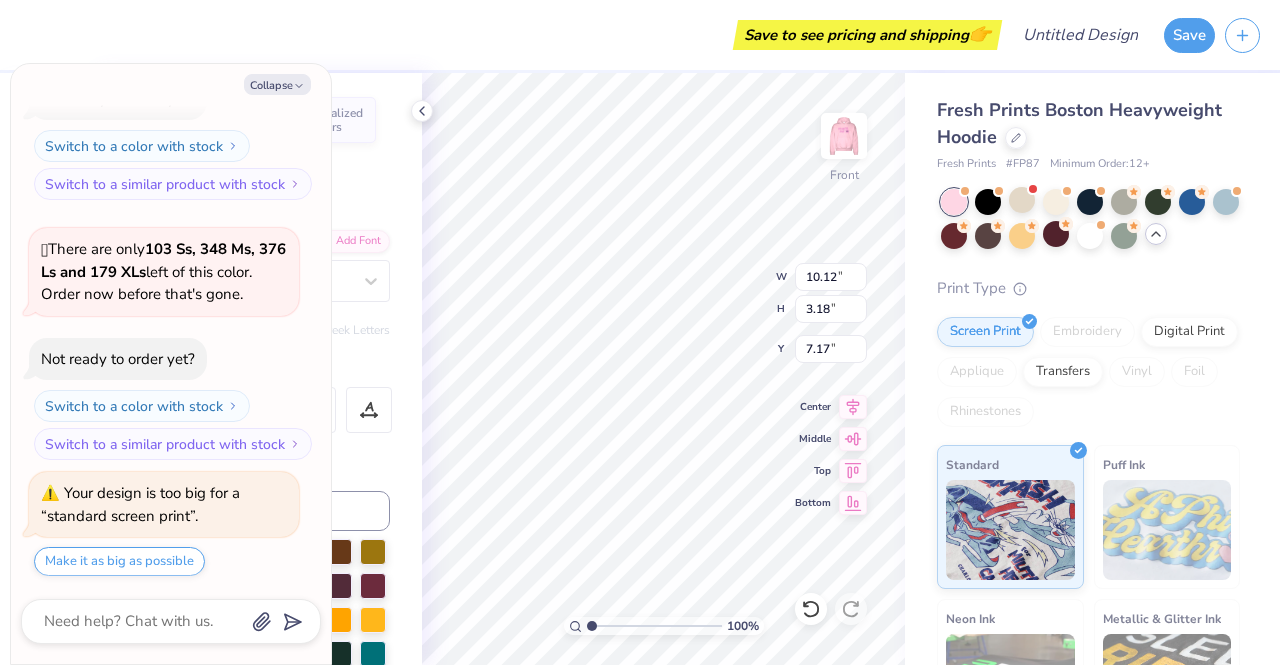 type on "x" 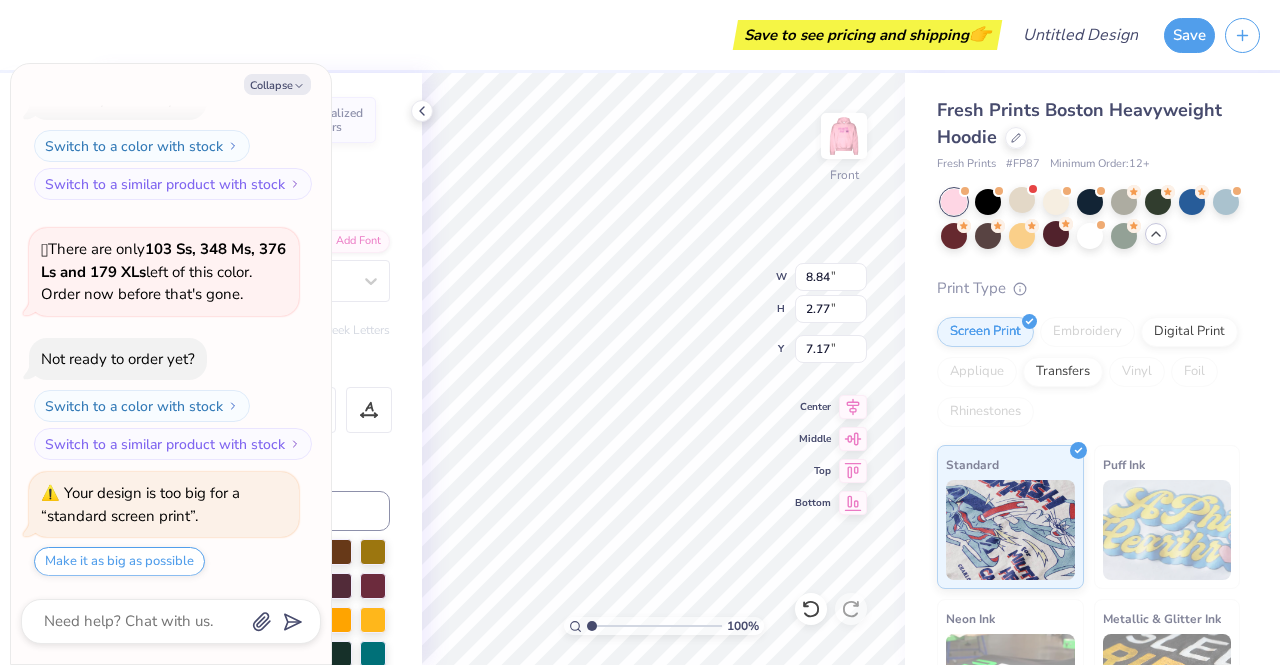 type on "x" 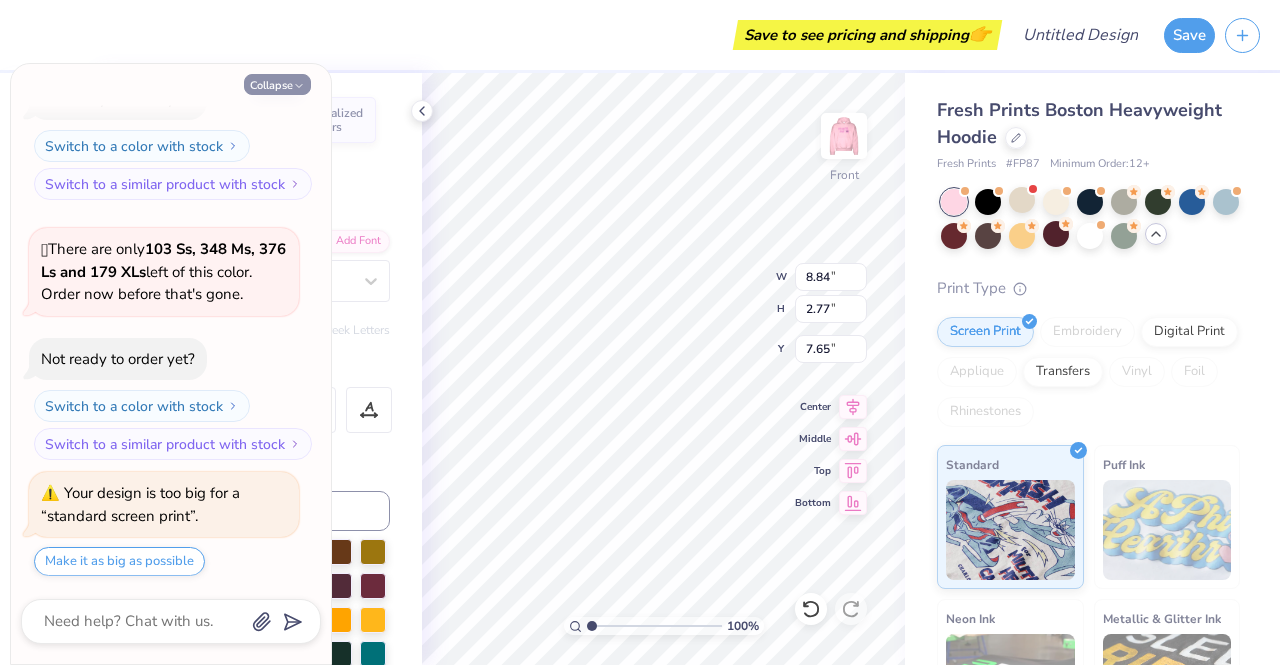 click 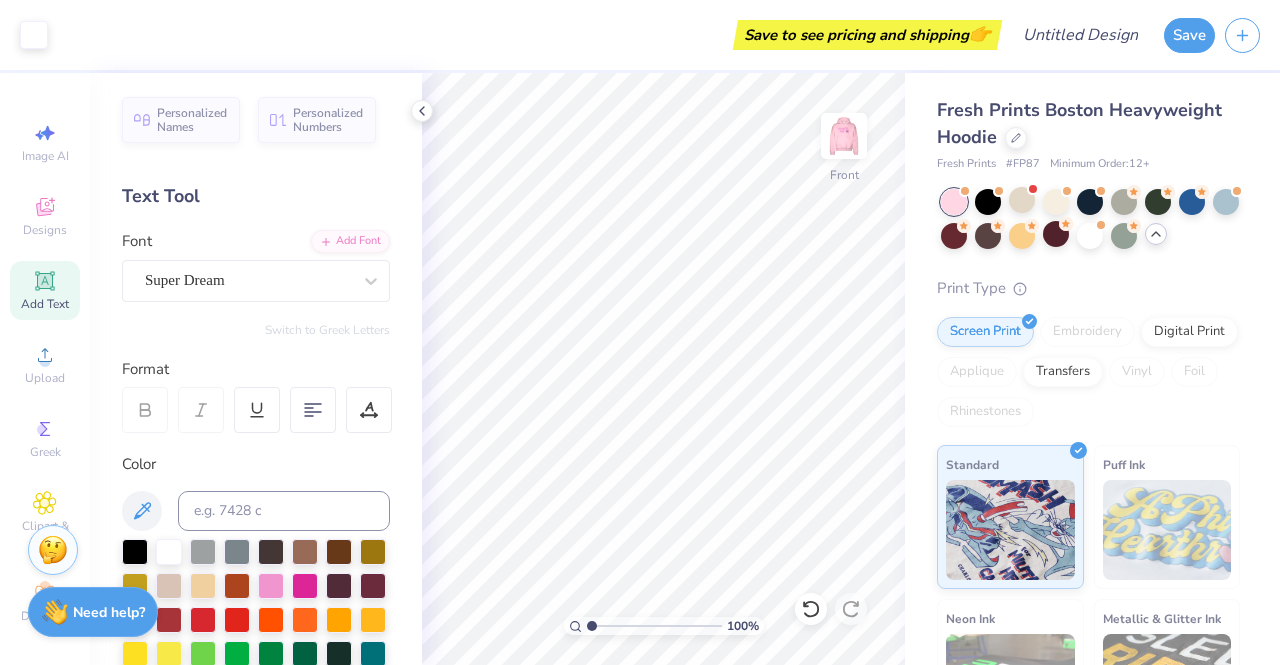 click 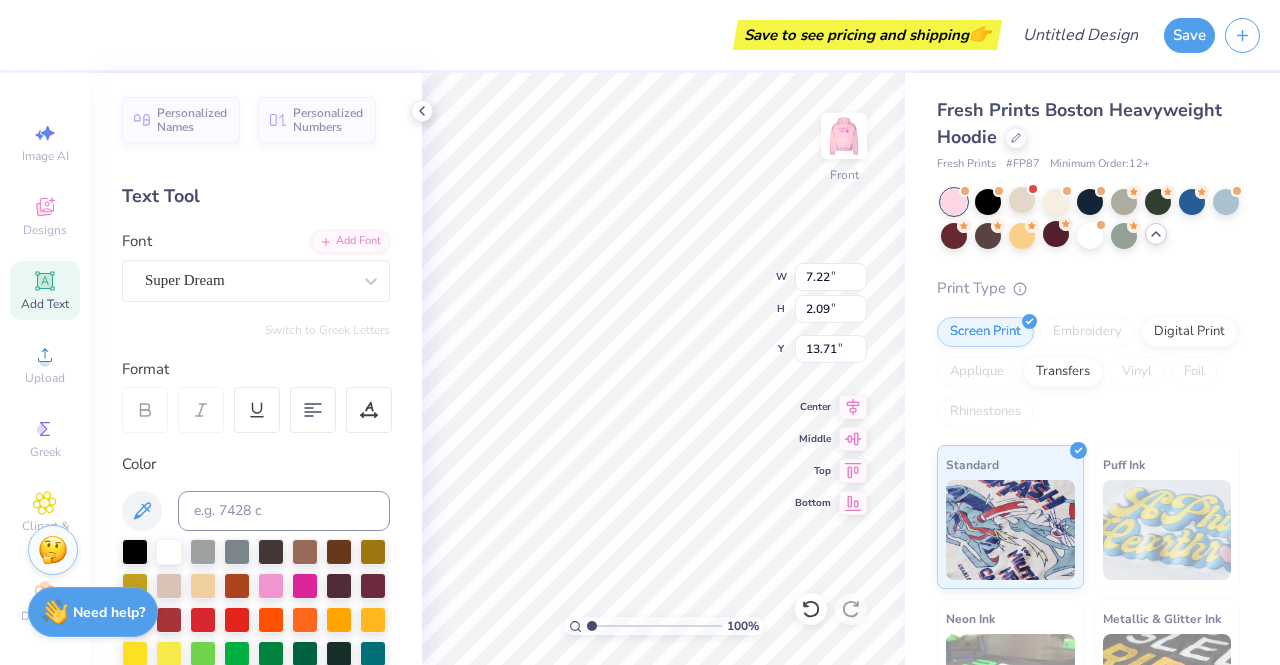type on "Ephesians 3:19" 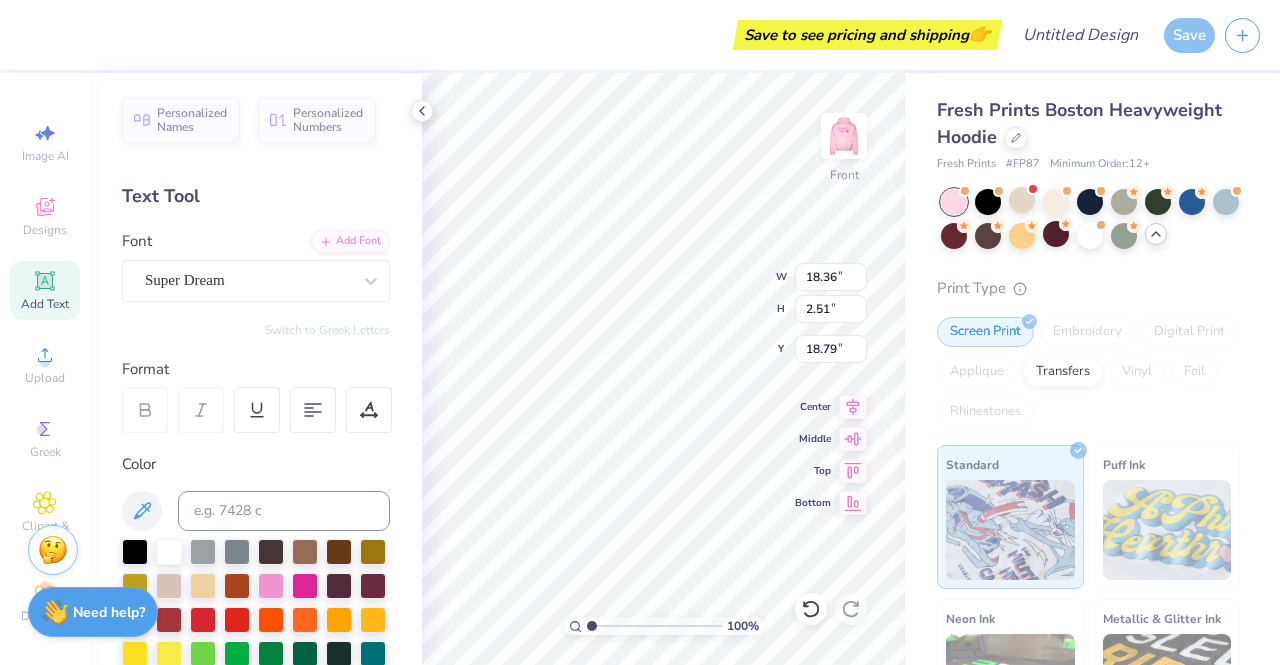 type on "18.79" 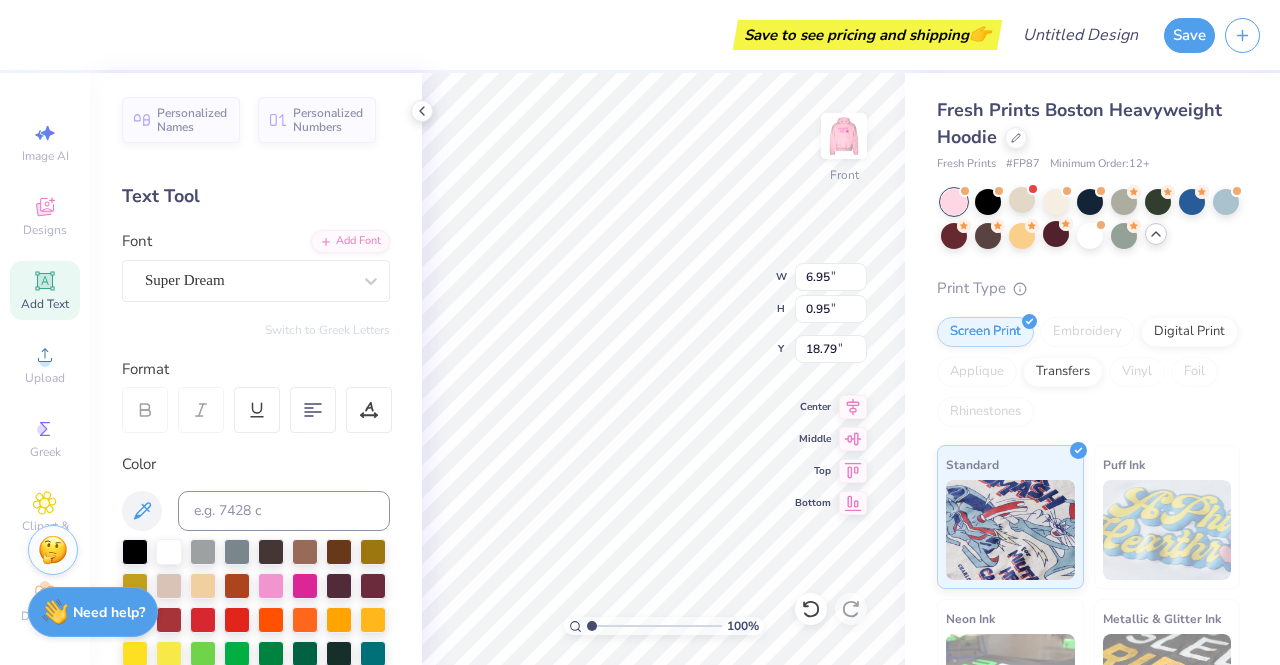 type on "6.95" 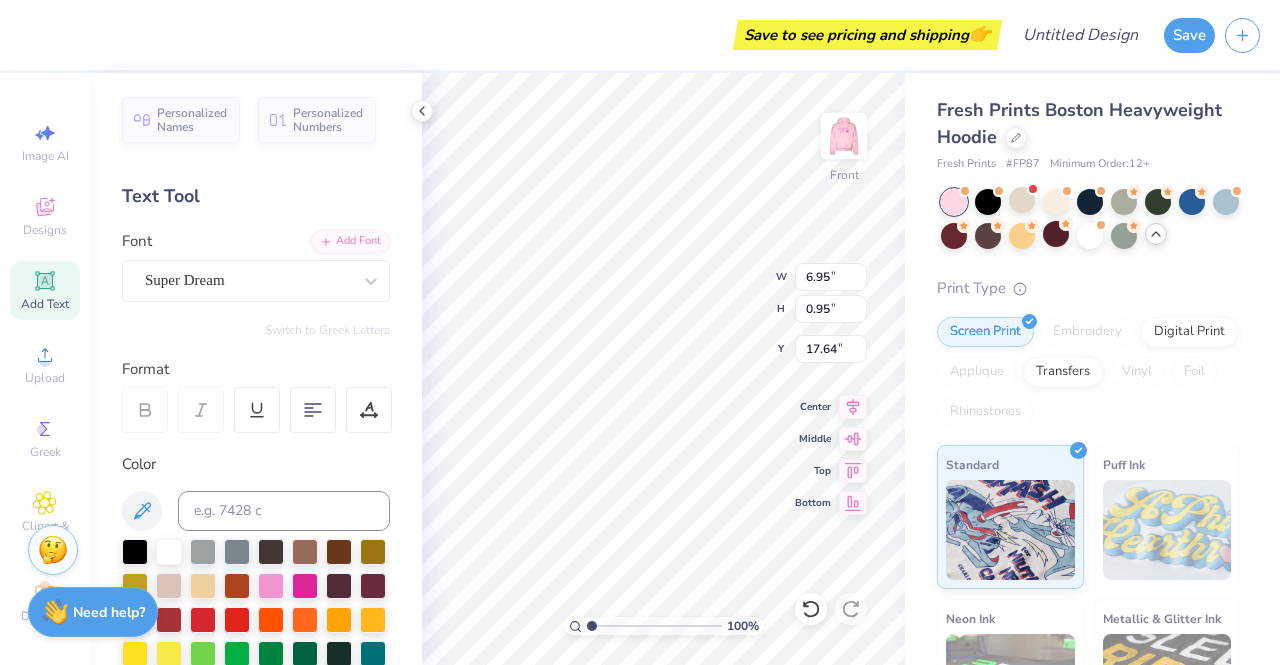 type on "5.58" 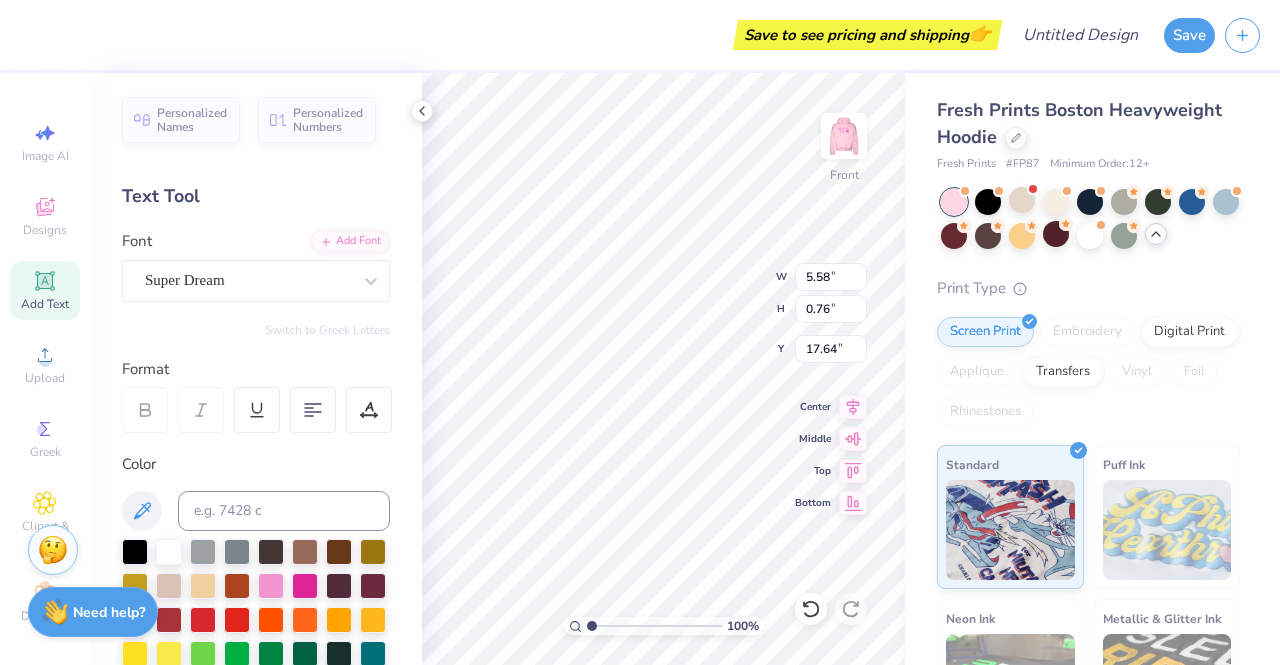 type on "17.73" 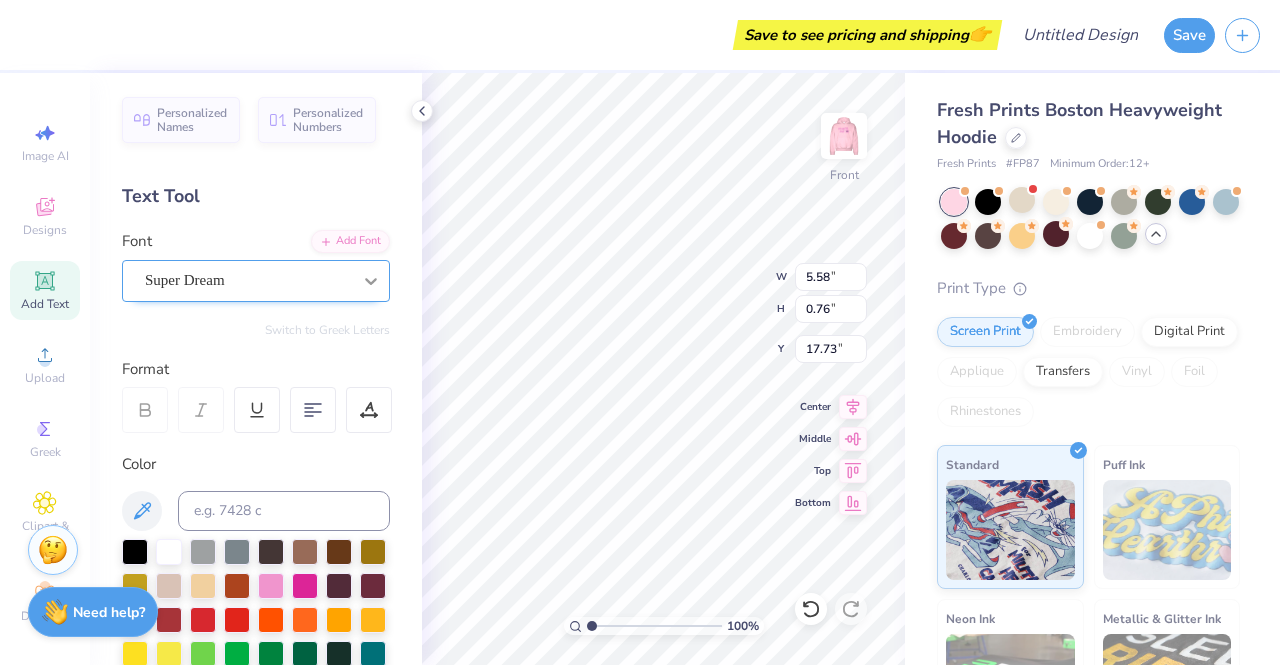 click at bounding box center [371, 281] 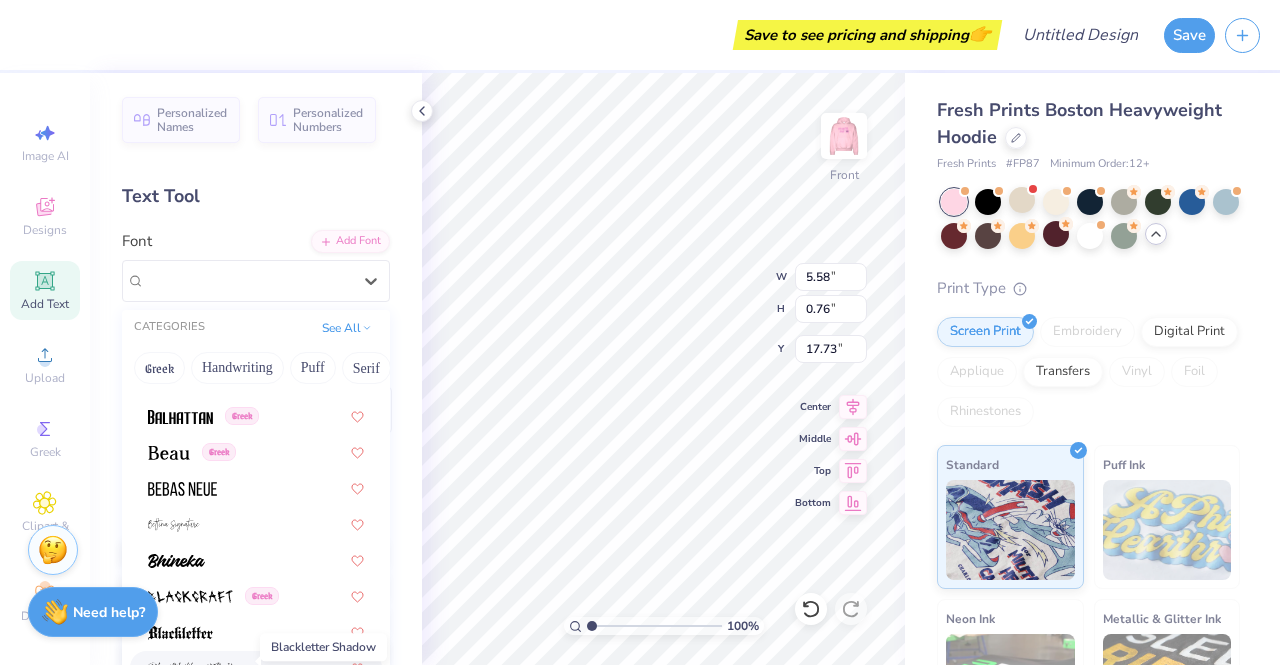 scroll, scrollTop: 958, scrollLeft: 0, axis: vertical 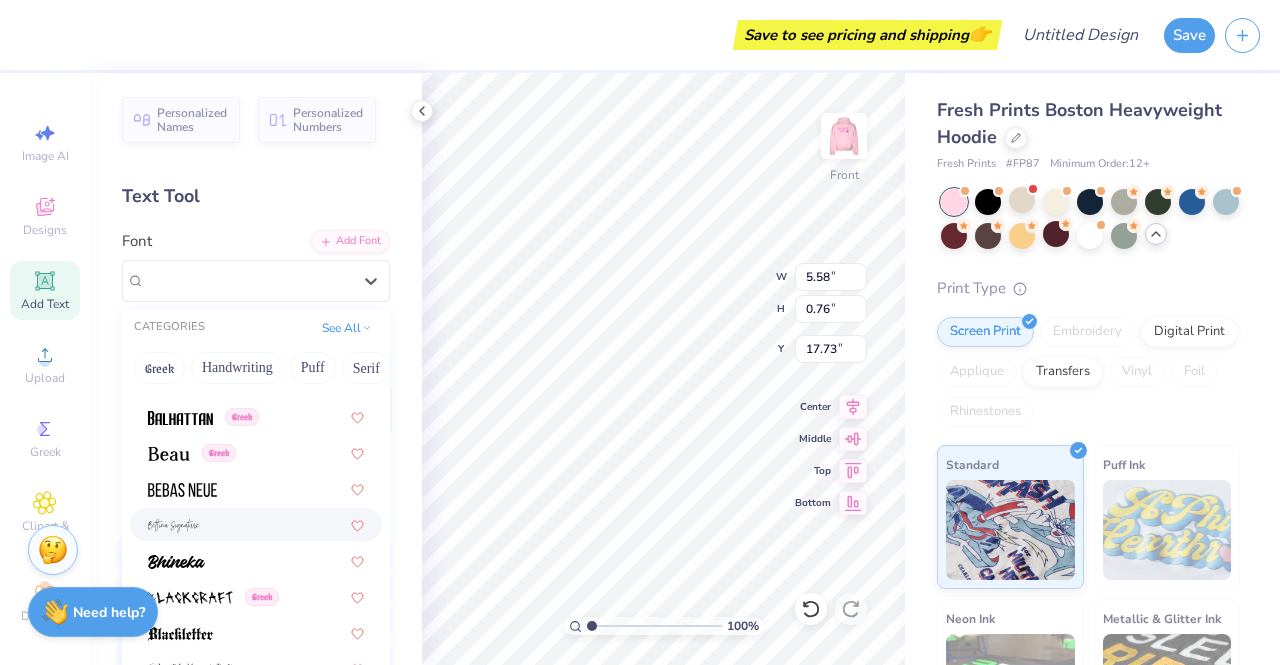 click at bounding box center (256, 524) 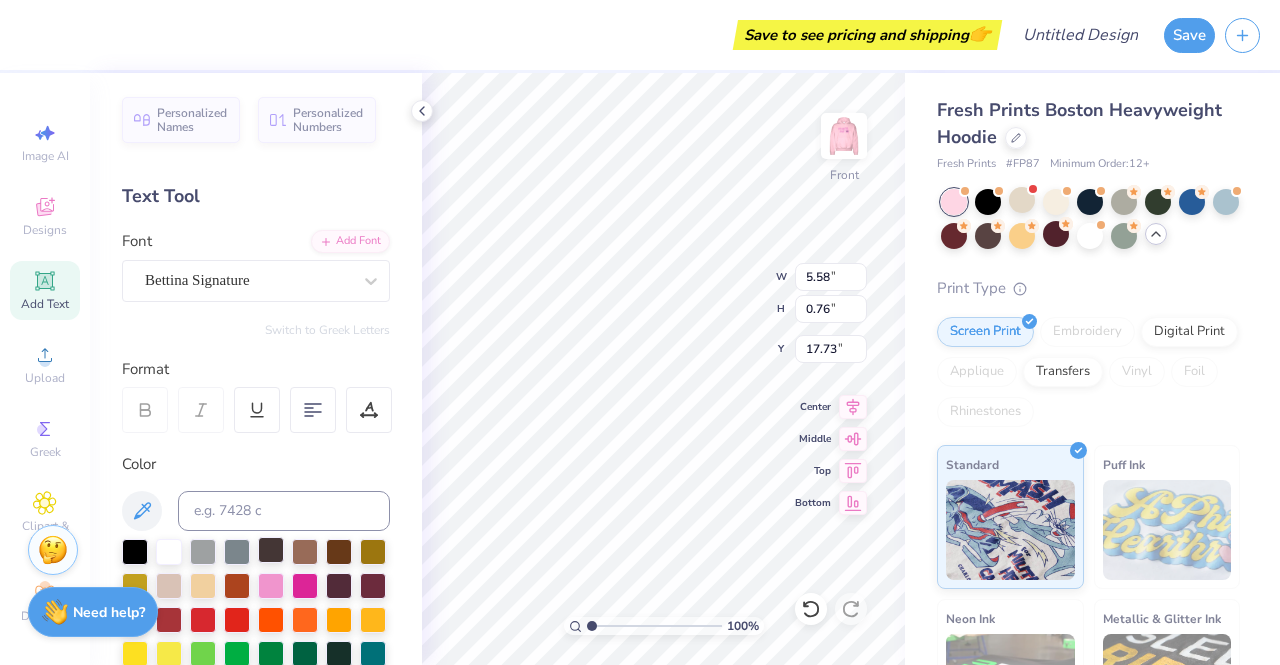 type on "6.92" 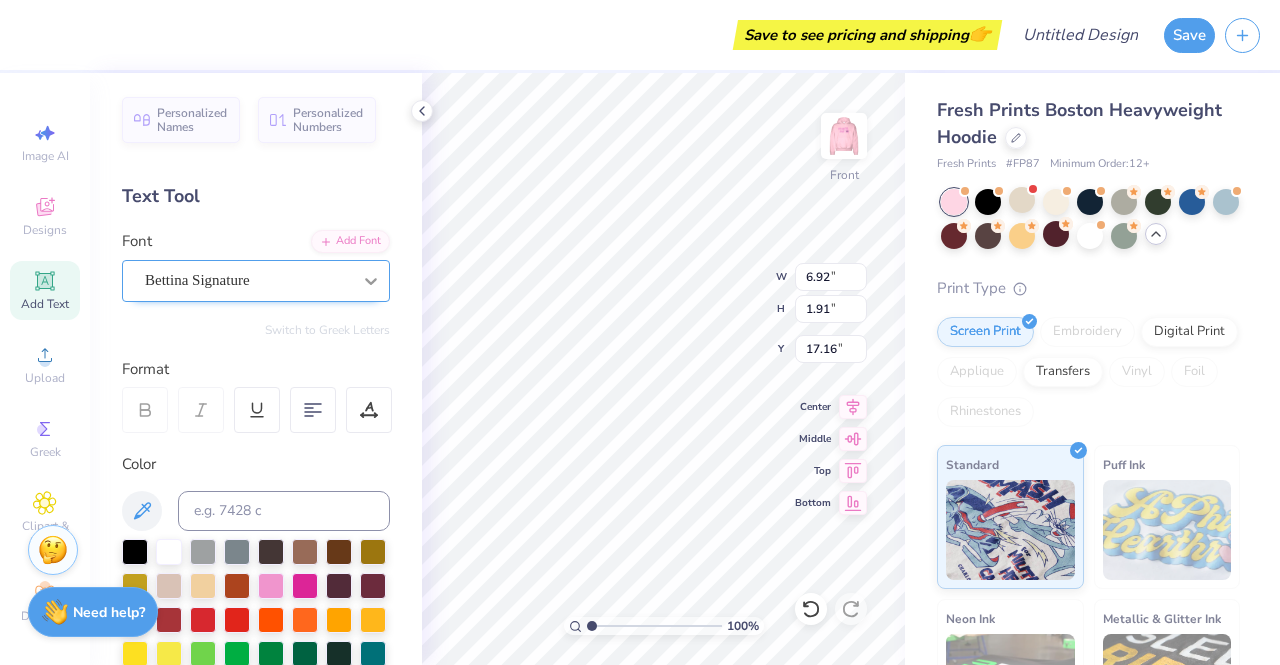 click at bounding box center [371, 281] 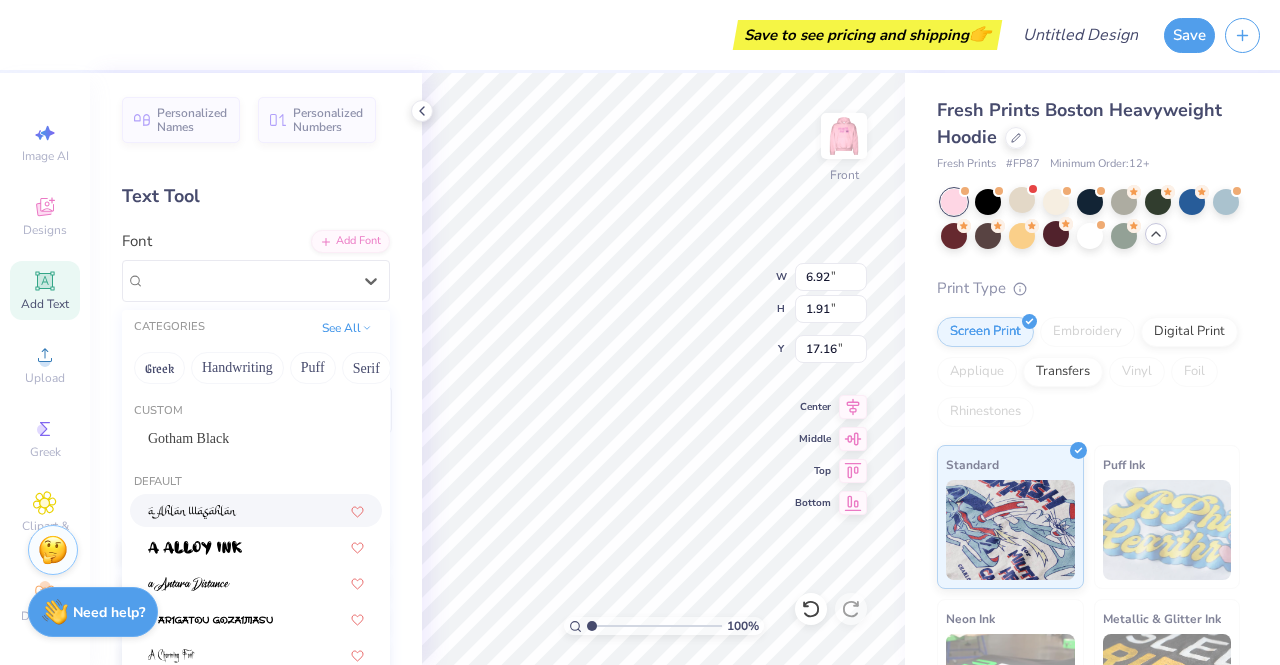 click at bounding box center [256, 510] 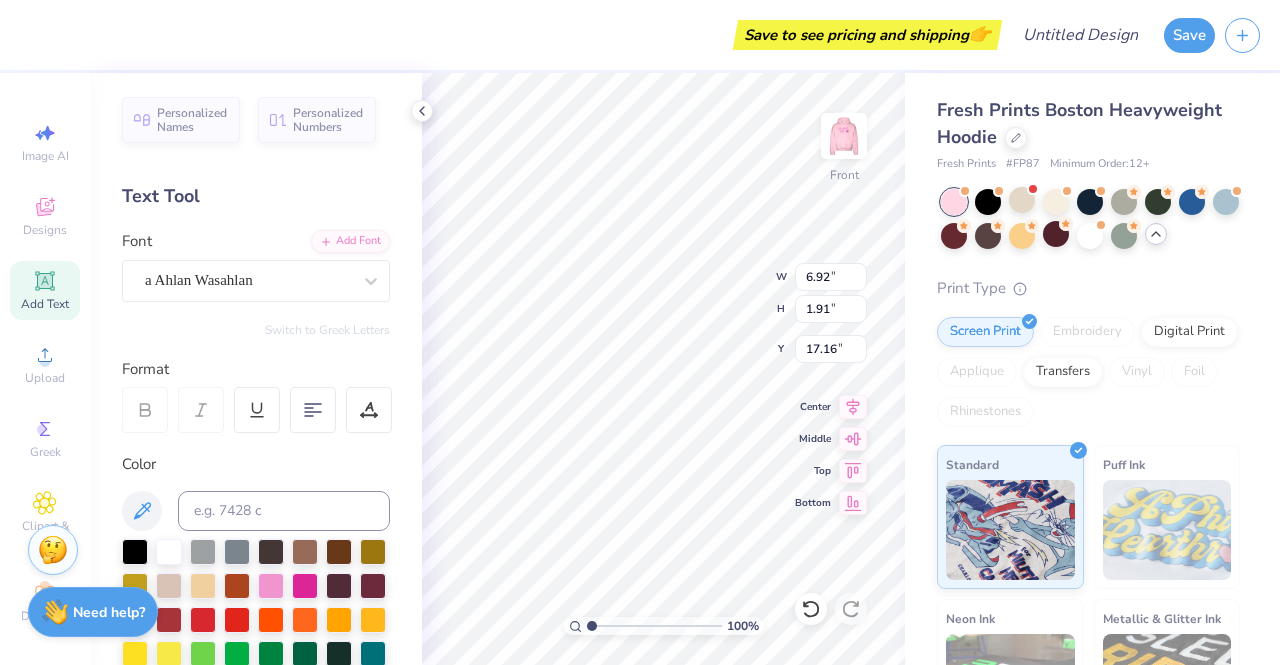 type on "3.91" 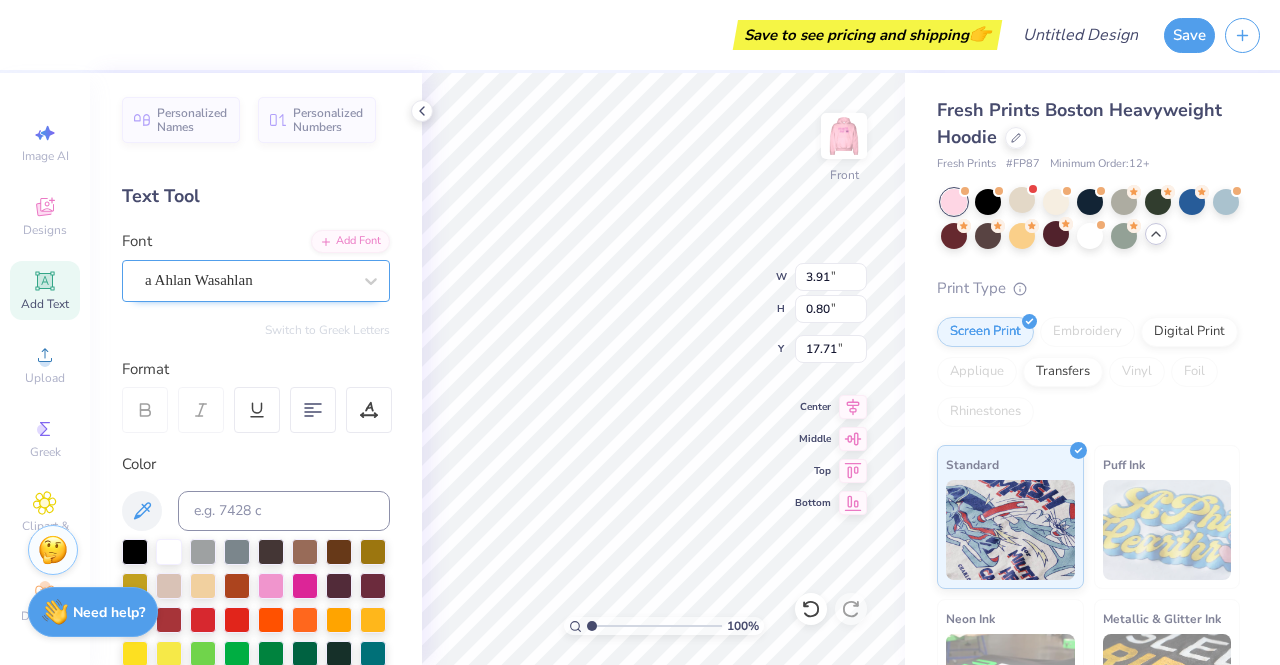 click on "a Ahlan Wasahlan" at bounding box center [248, 280] 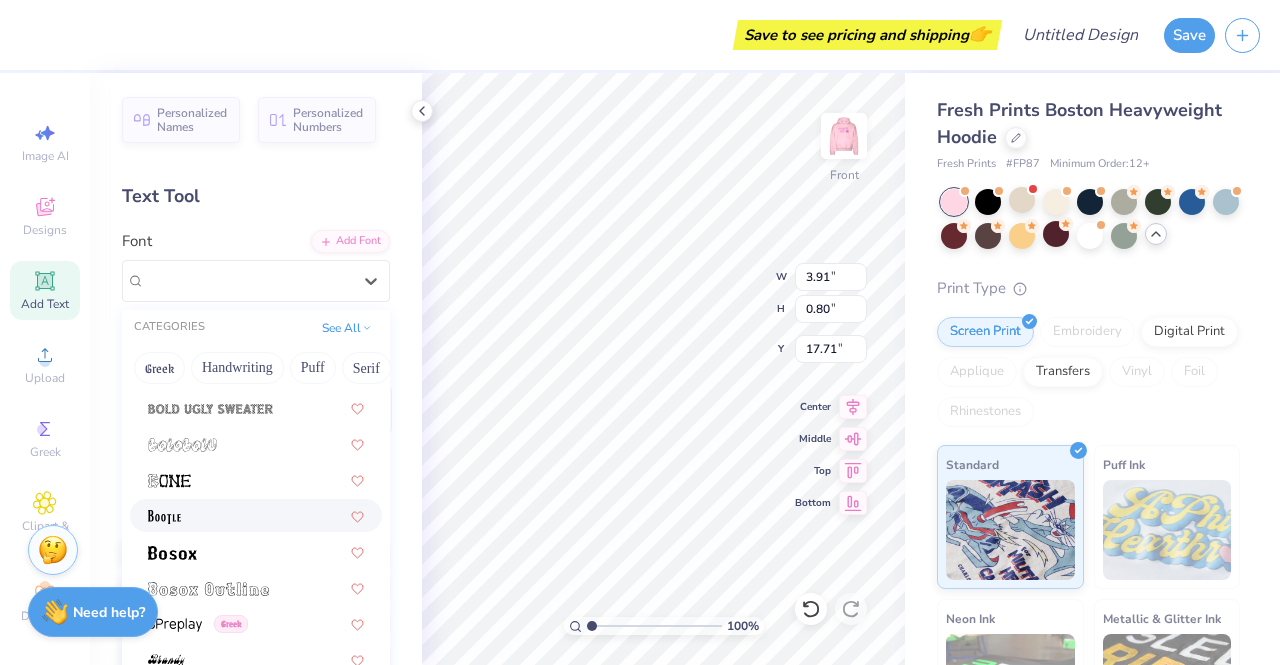 scroll, scrollTop: 1292, scrollLeft: 0, axis: vertical 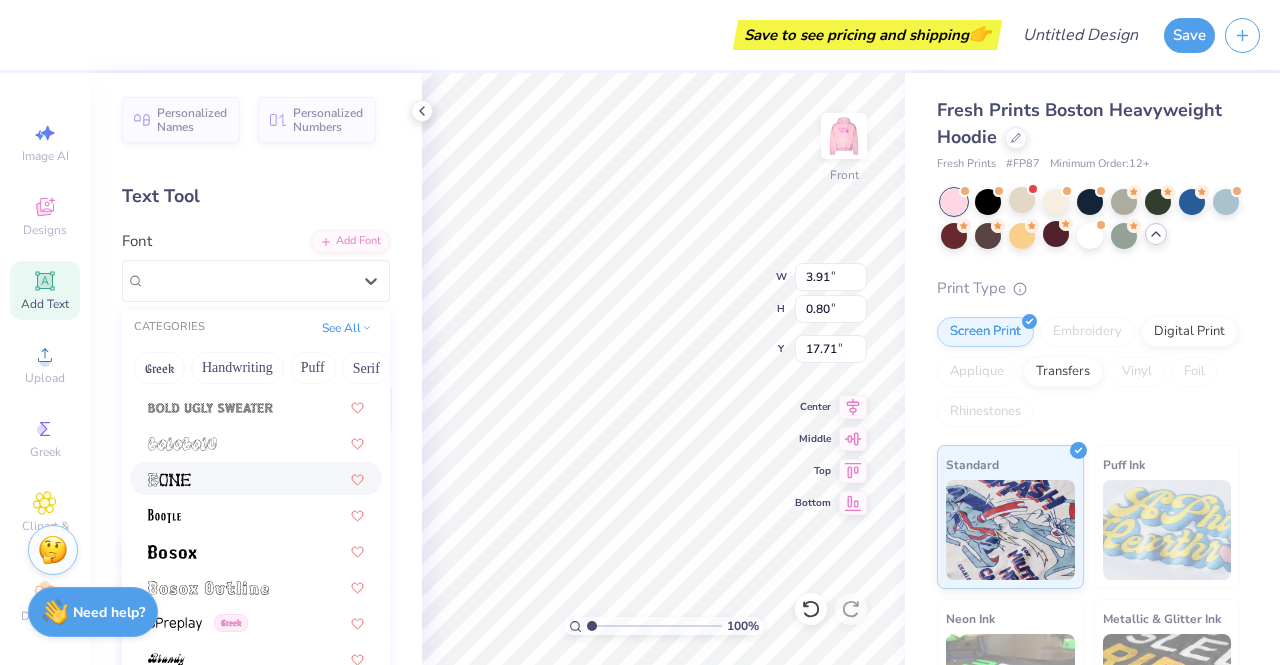 click at bounding box center [256, 478] 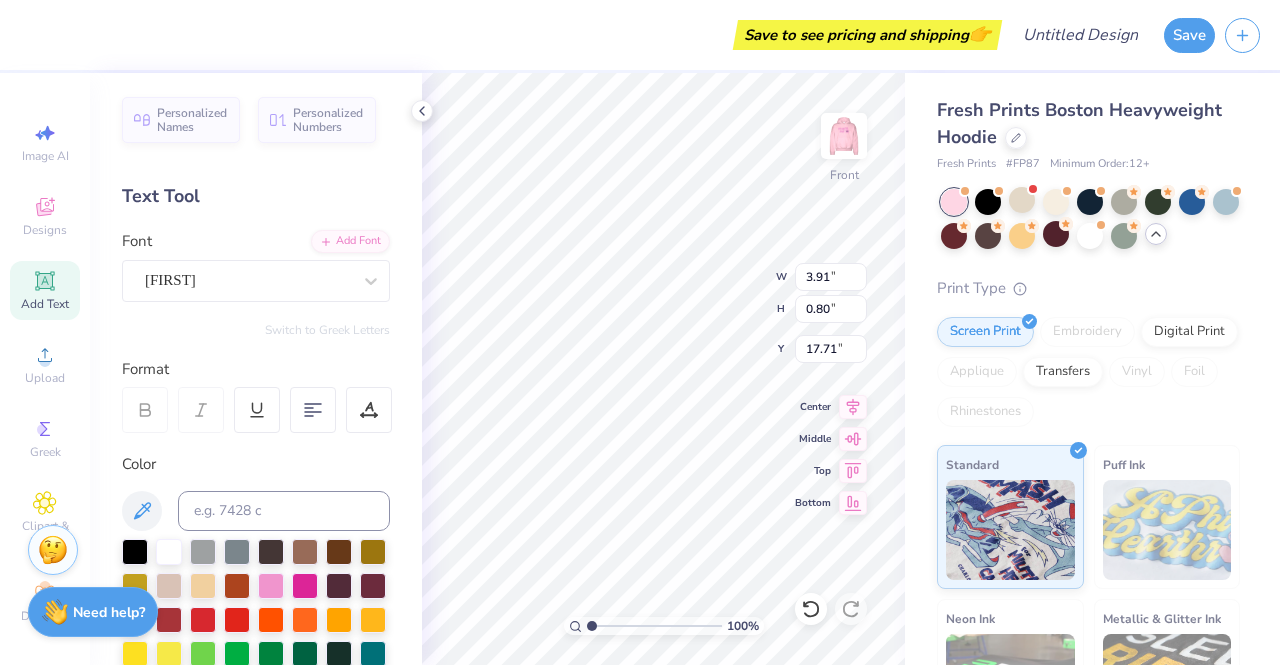 type on "4.42" 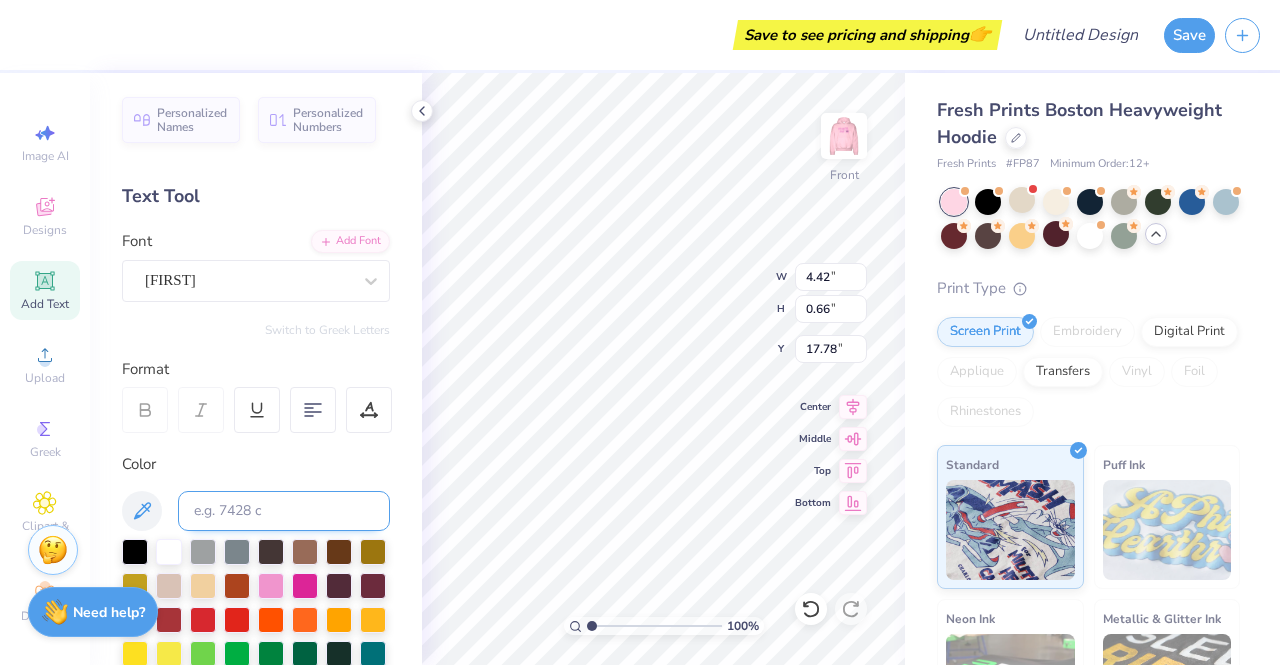 type on "1.00210537231127" 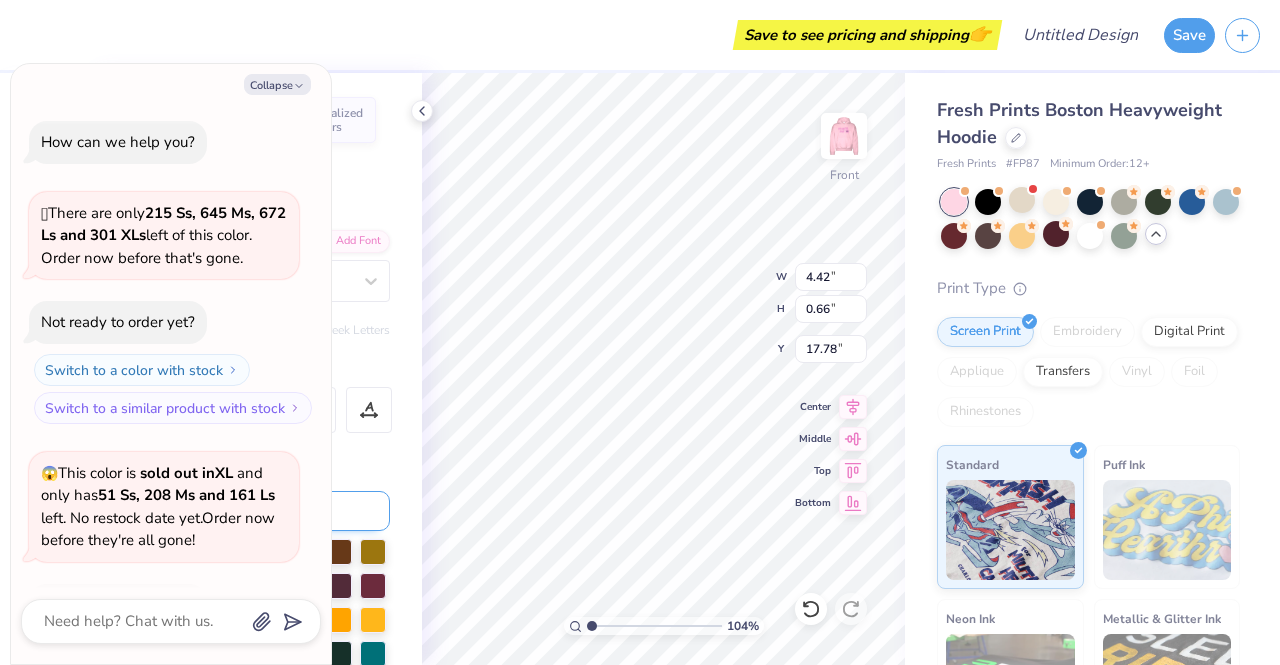 type on "1.04437143689503" 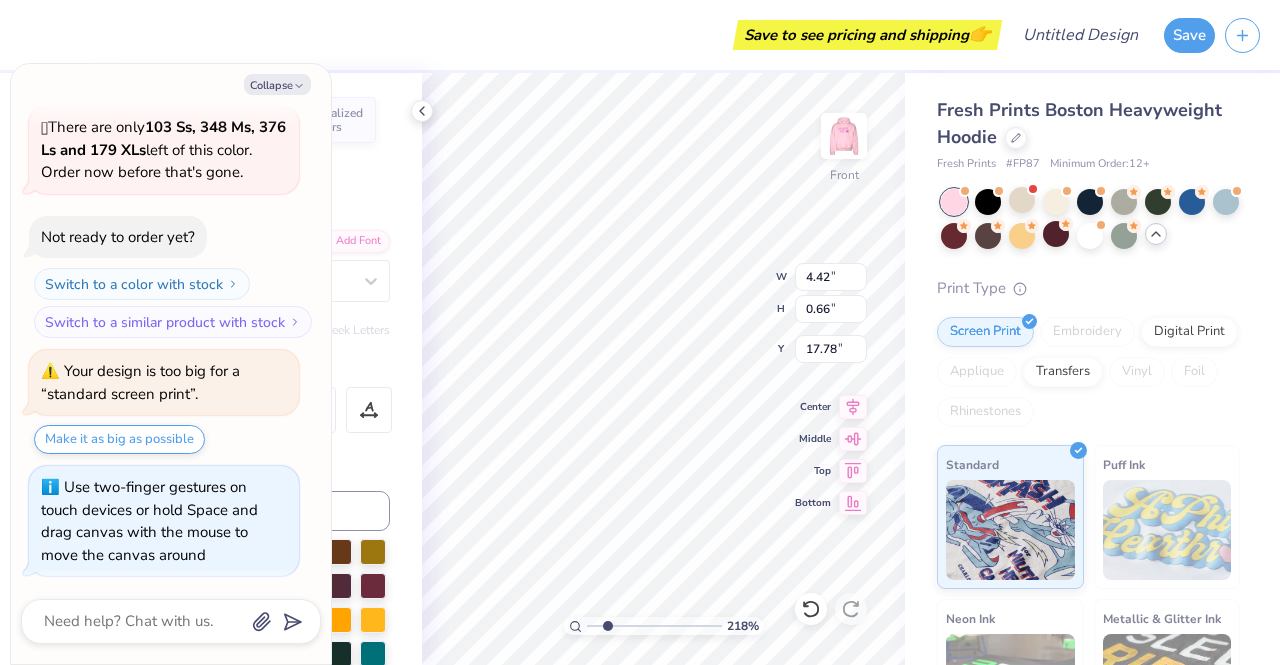 drag, startPoint x: 591, startPoint y: 627, endPoint x: 607, endPoint y: 623, distance: 16.492422 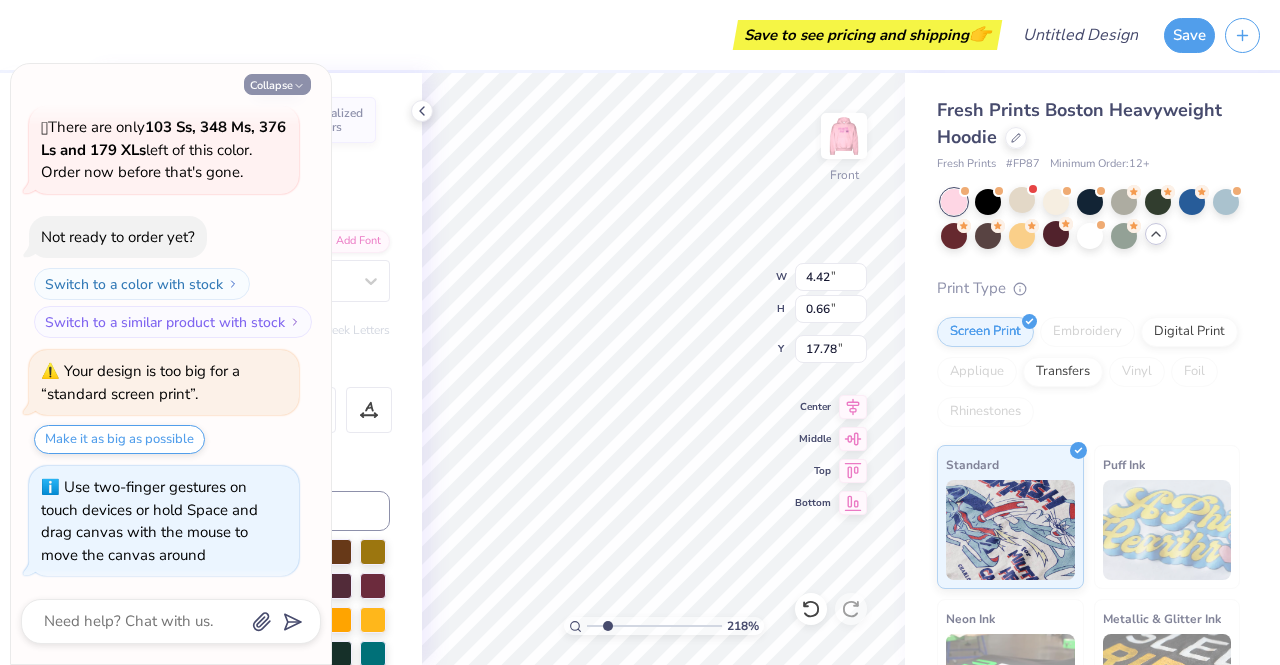 click on "Collapse" at bounding box center (277, 84) 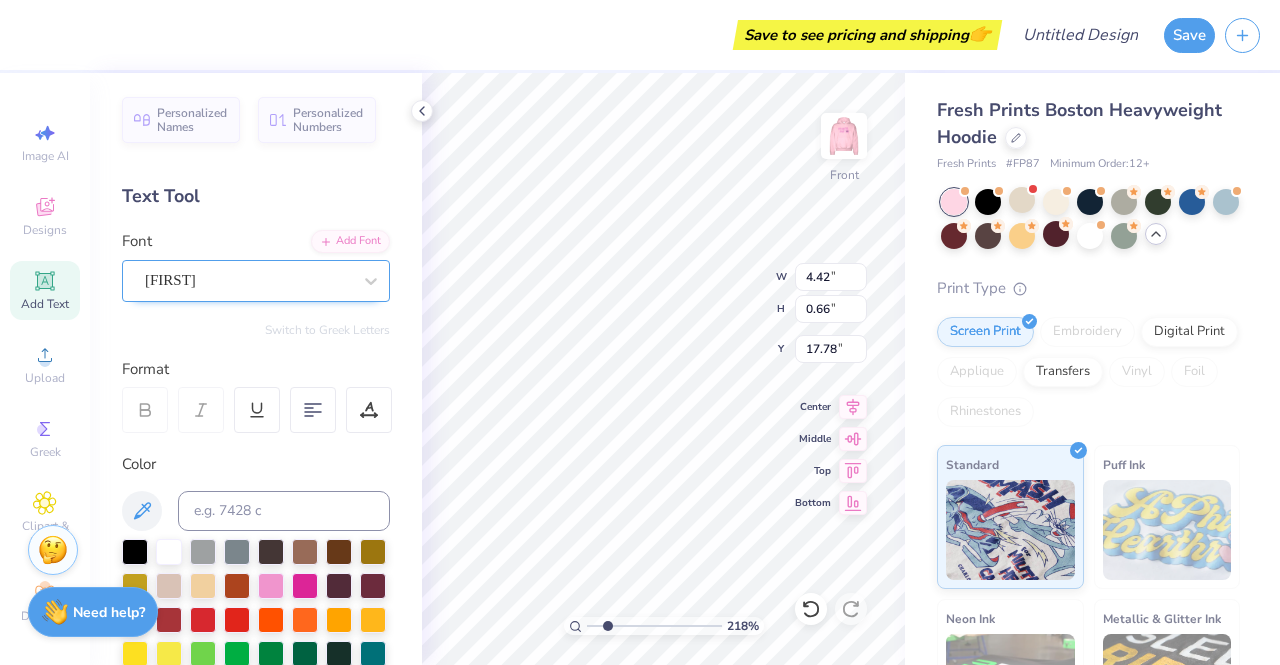 click on "[FIRST]" at bounding box center (248, 280) 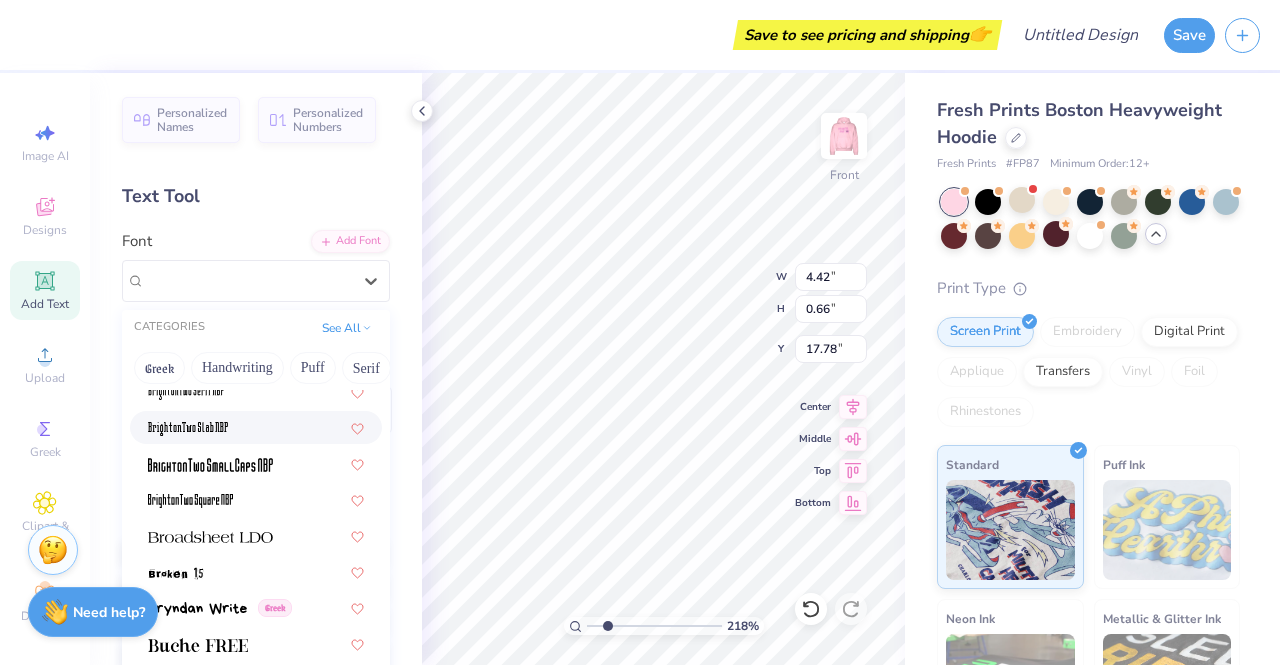 scroll, scrollTop: 1692, scrollLeft: 0, axis: vertical 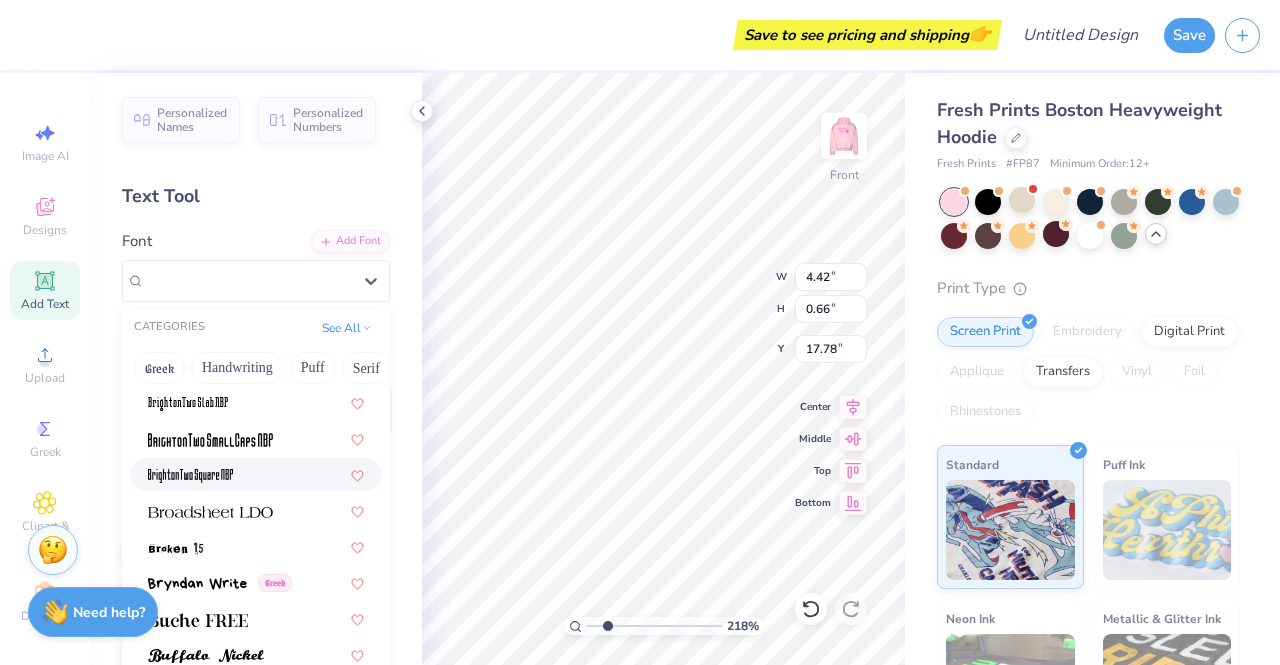 click at bounding box center (190, 474) 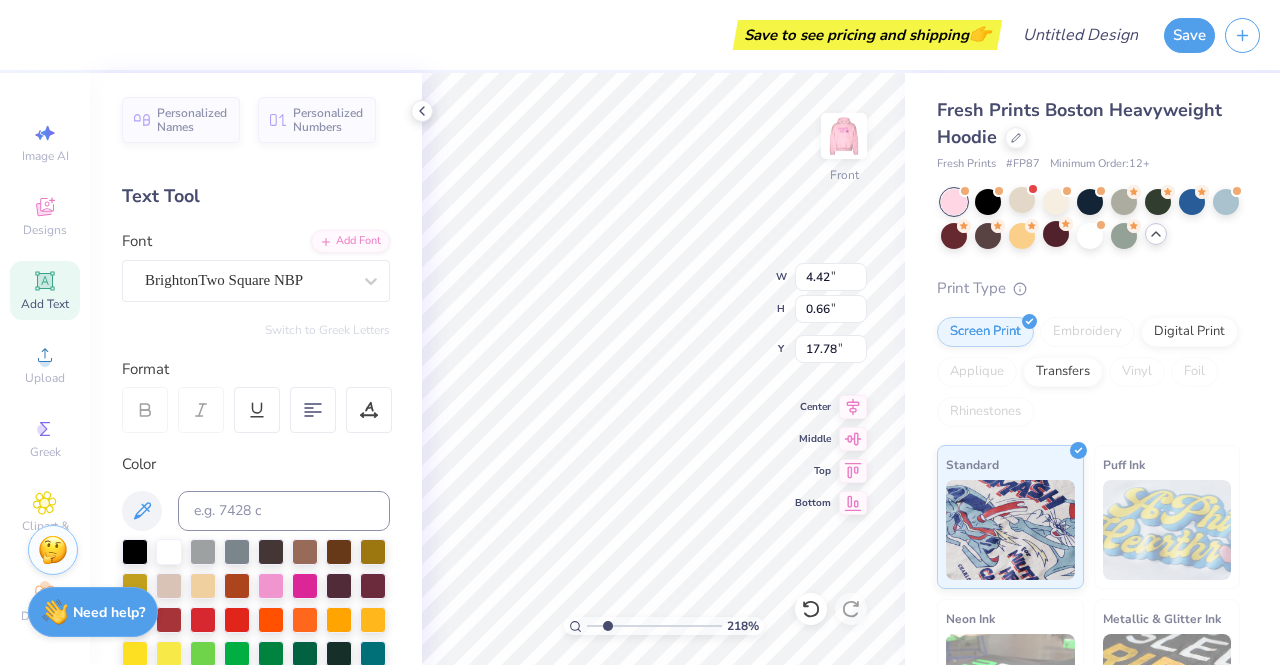 type on "1.70" 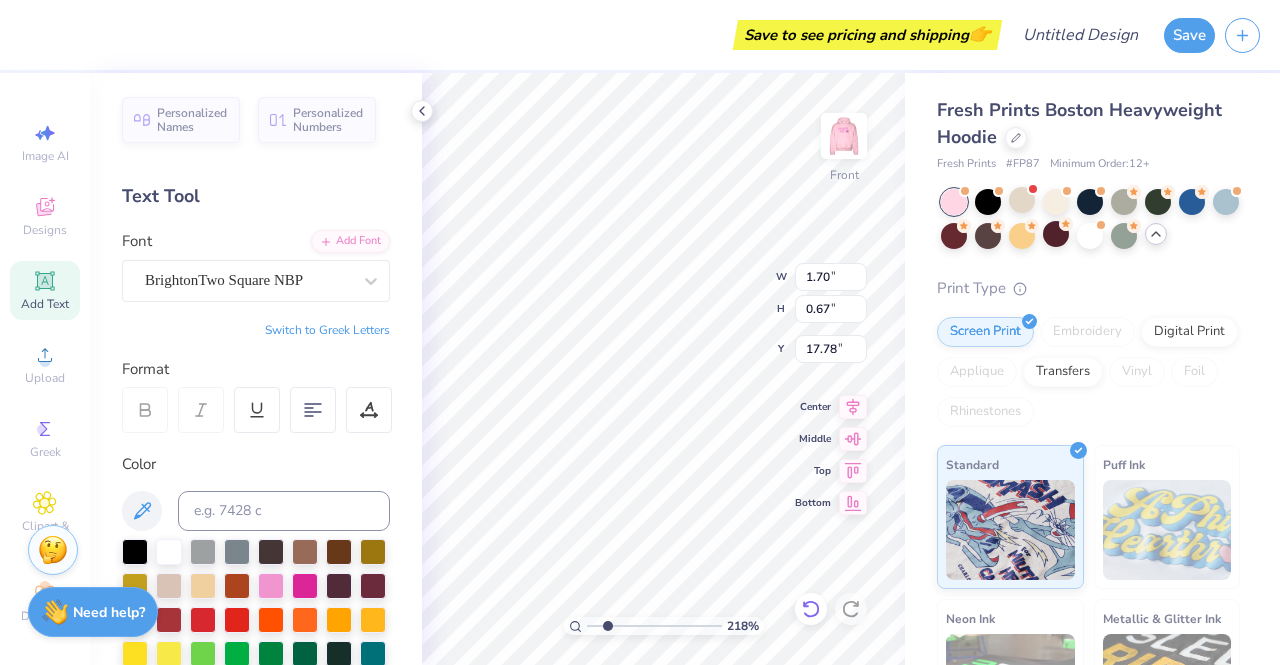 type on "3.12" 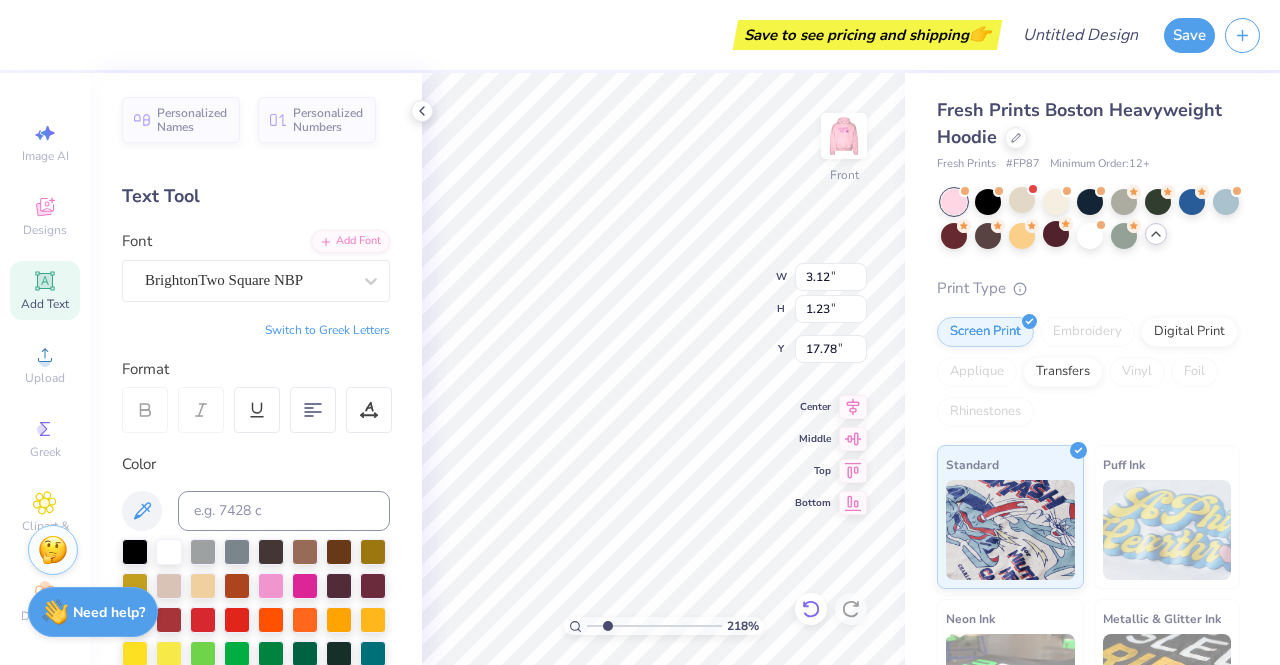 scroll, scrollTop: 16, scrollLeft: 6, axis: both 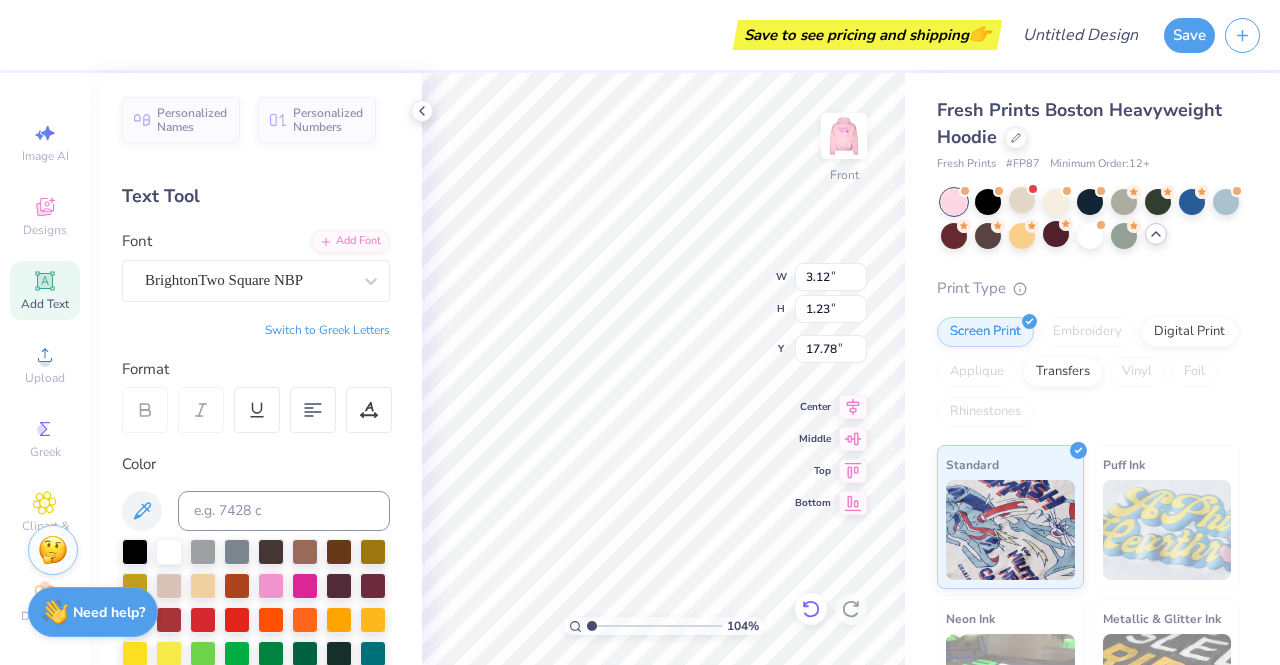 type on "1" 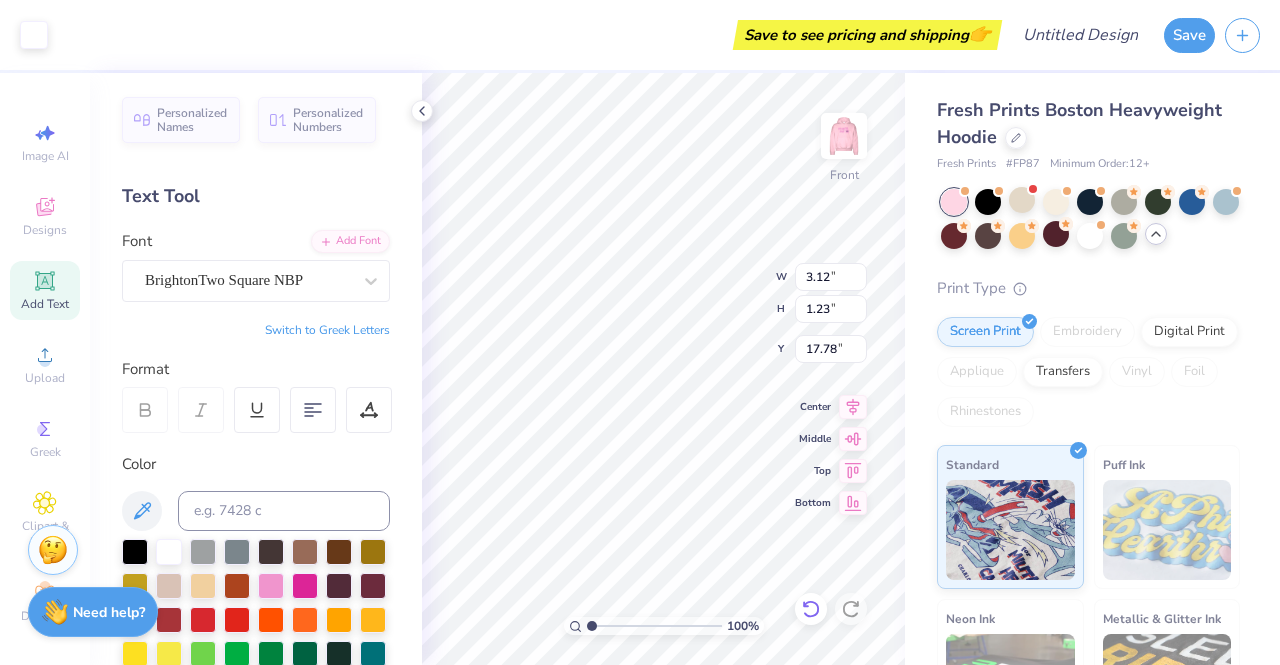 scroll, scrollTop: 16, scrollLeft: 2, axis: both 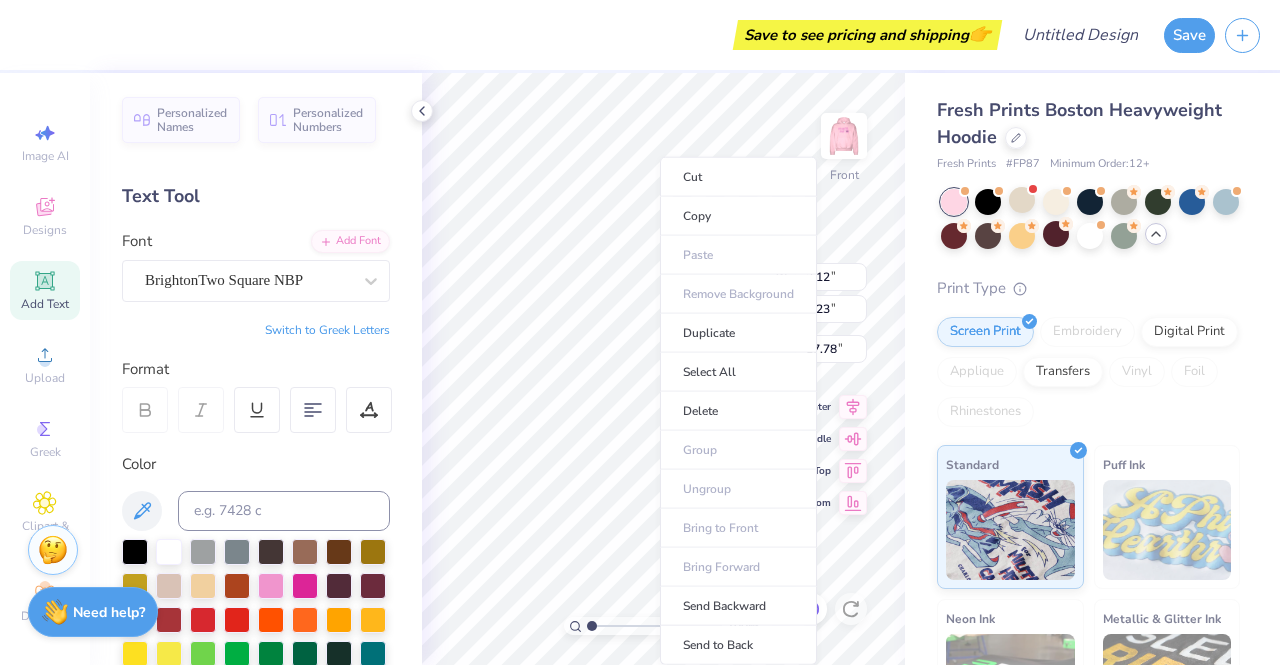 type on "17.87" 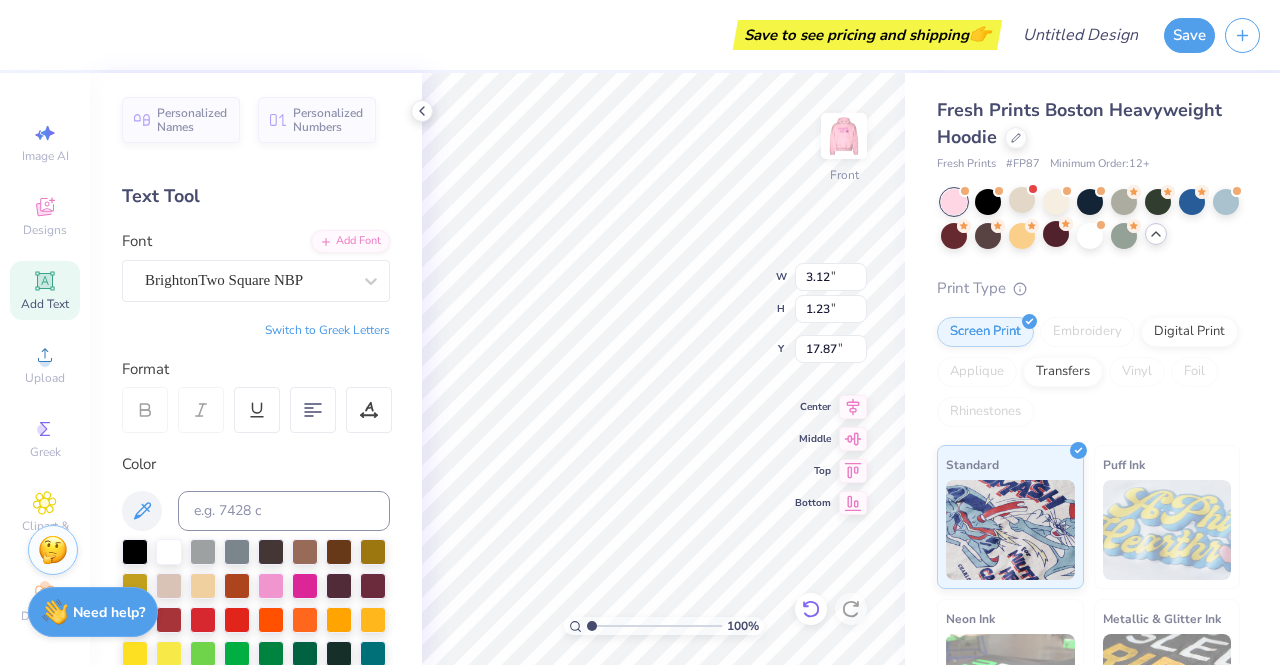 scroll, scrollTop: 16, scrollLeft: 8, axis: both 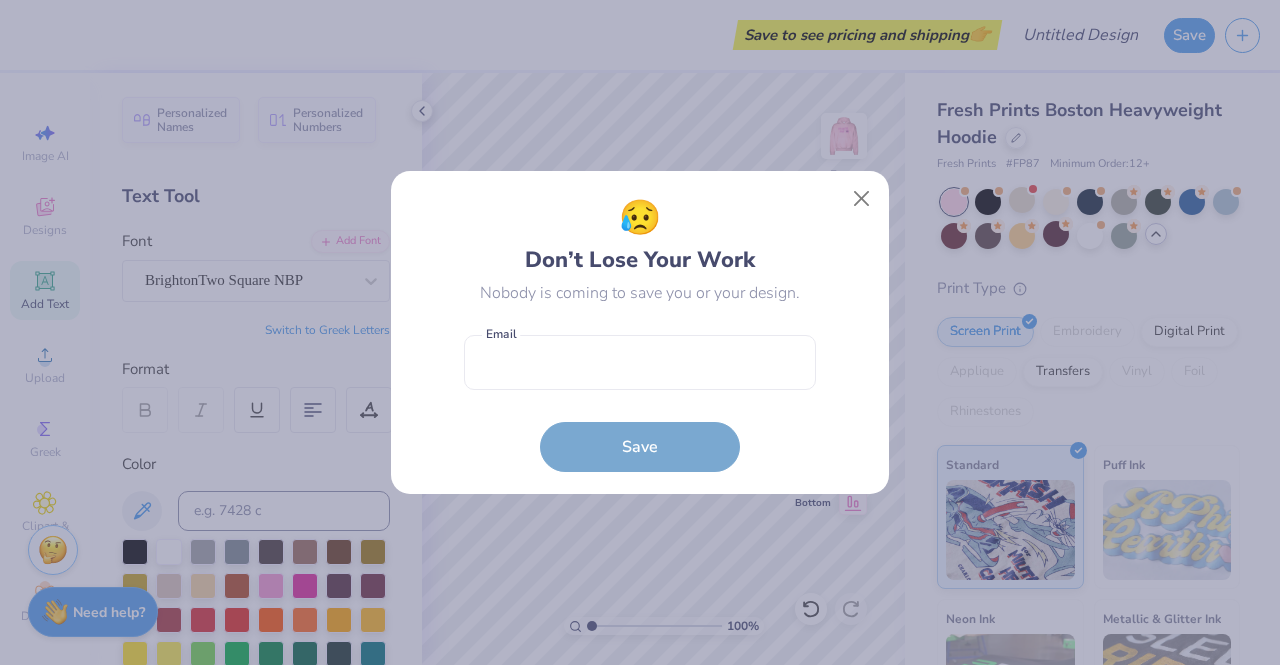 click on "Ephesians 3:19 😥 Don’t Lose Your Work Nobody is coming to save you or your design. Email is a required field Email Save" at bounding box center [640, 332] 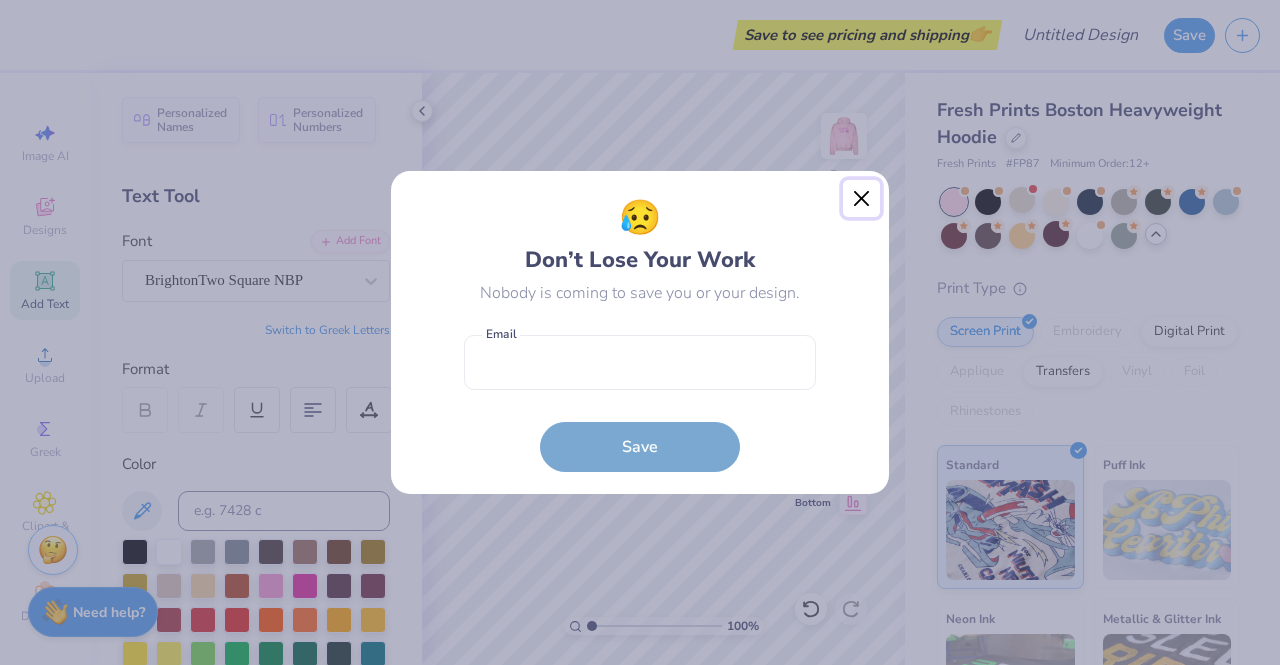 click at bounding box center (862, 199) 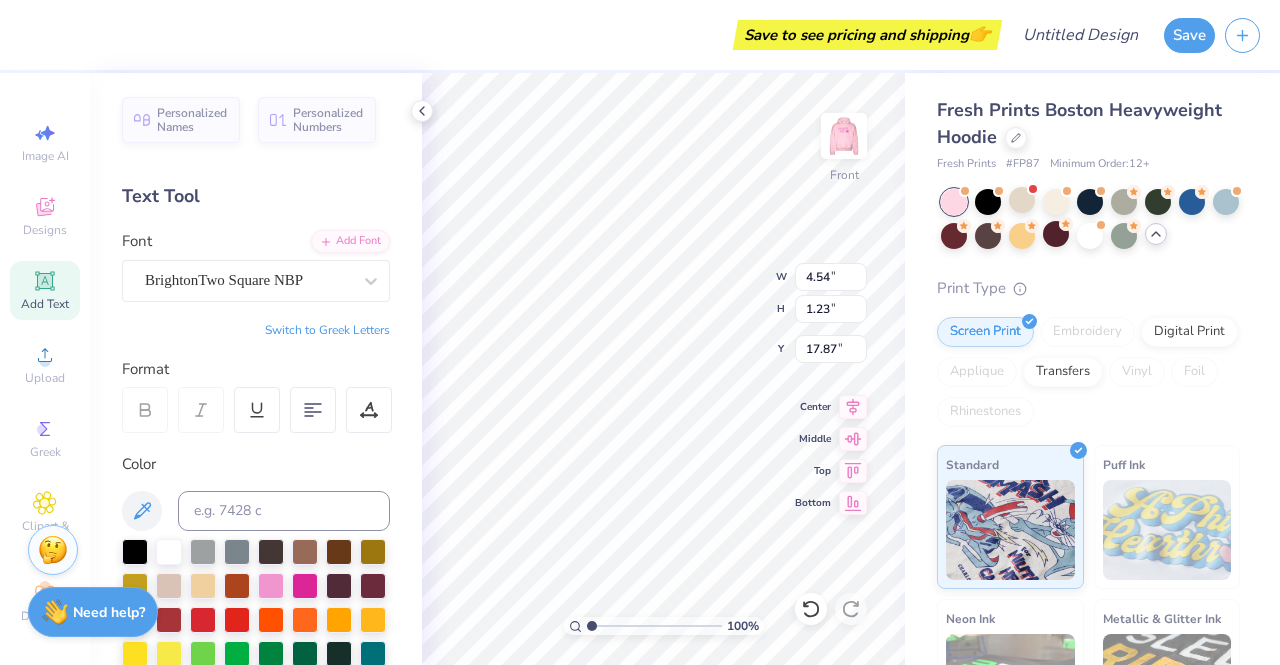 type on "4.54" 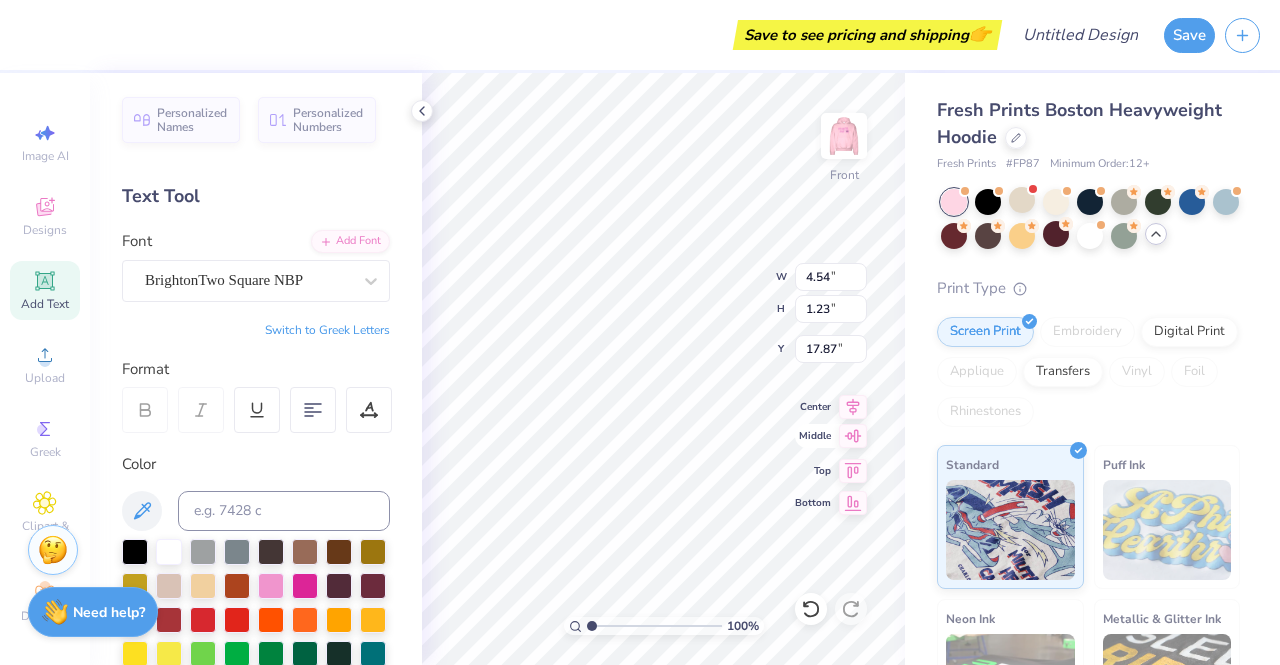 scroll, scrollTop: 16, scrollLeft: 5, axis: both 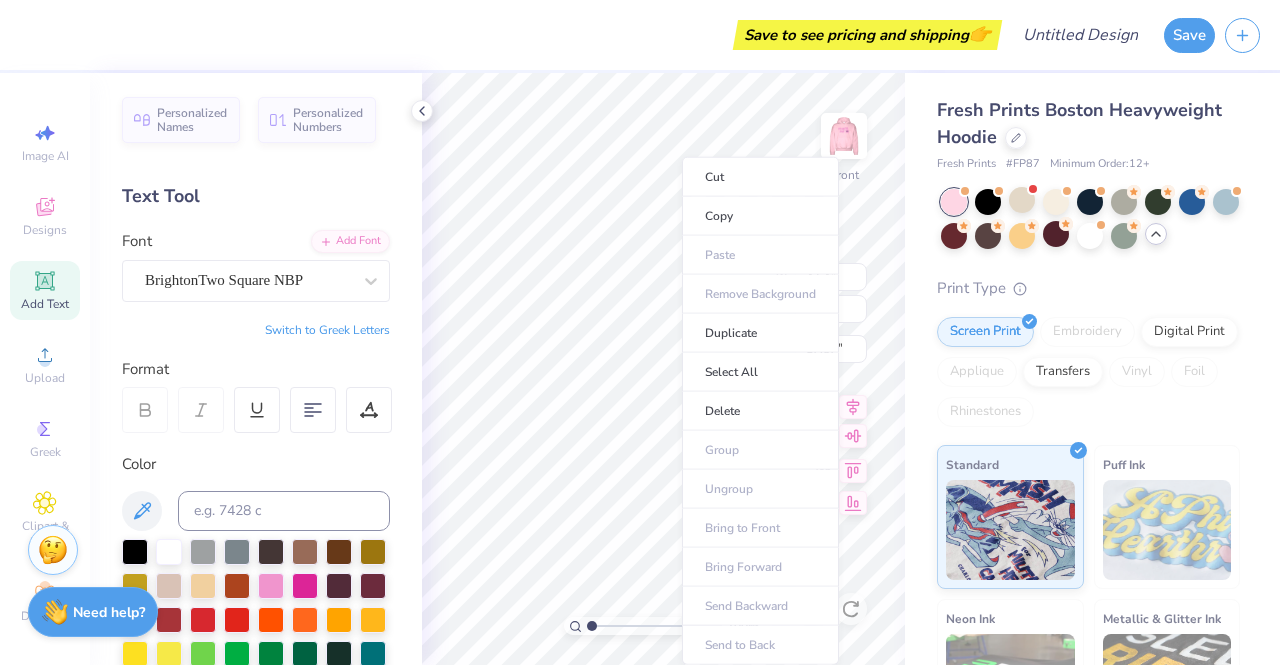 click on "Cut Copy Paste Remove Background Duplicate Select All Delete Group Ungroup Bring to Front Bring Forward Send Backward Send to Back" at bounding box center (760, 411) 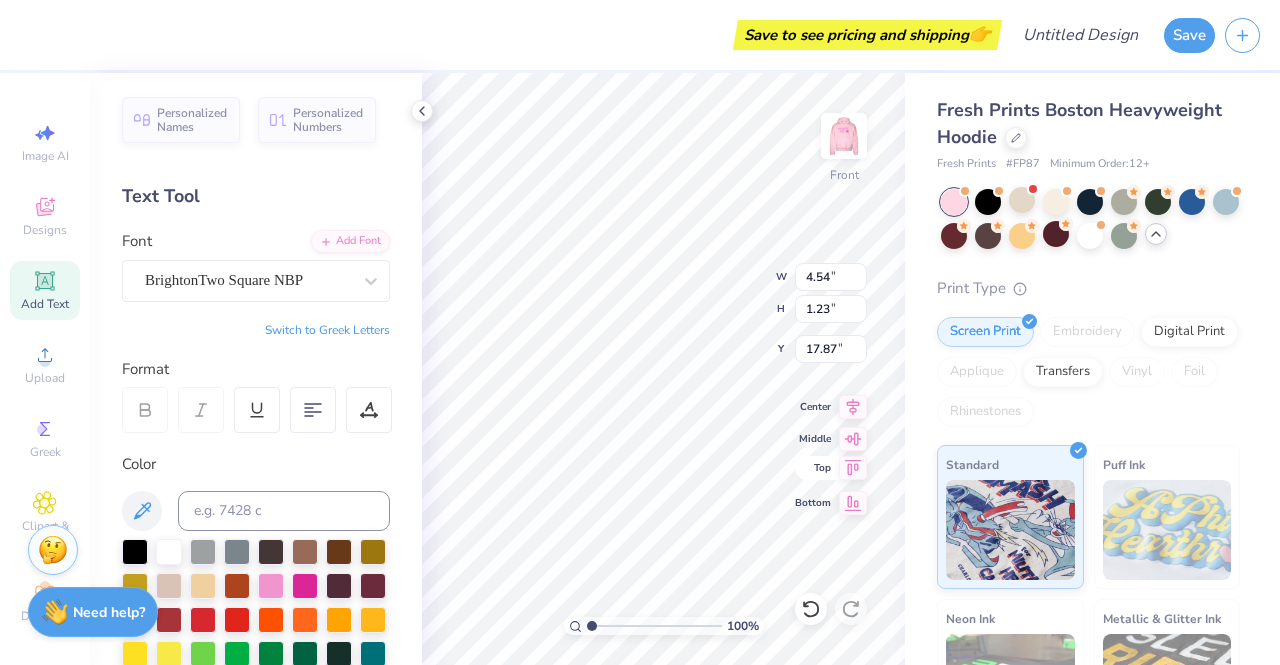 scroll, scrollTop: 16, scrollLeft: 3, axis: both 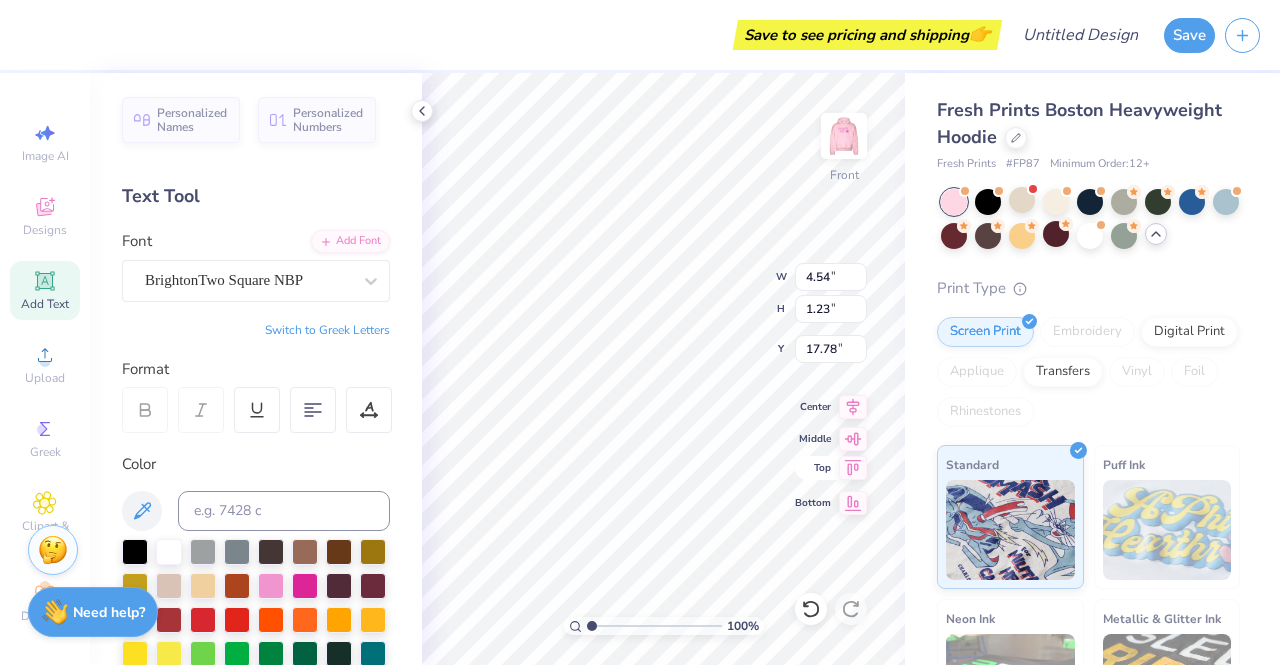 type on "9.05" 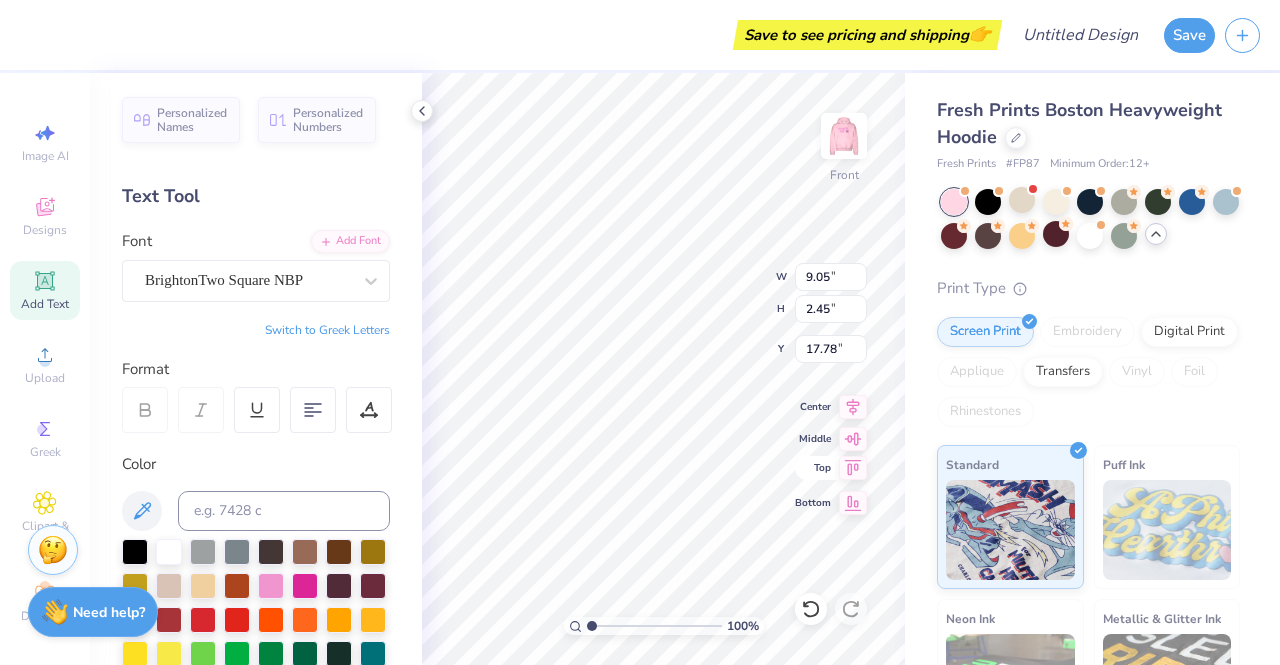 type on "18.03" 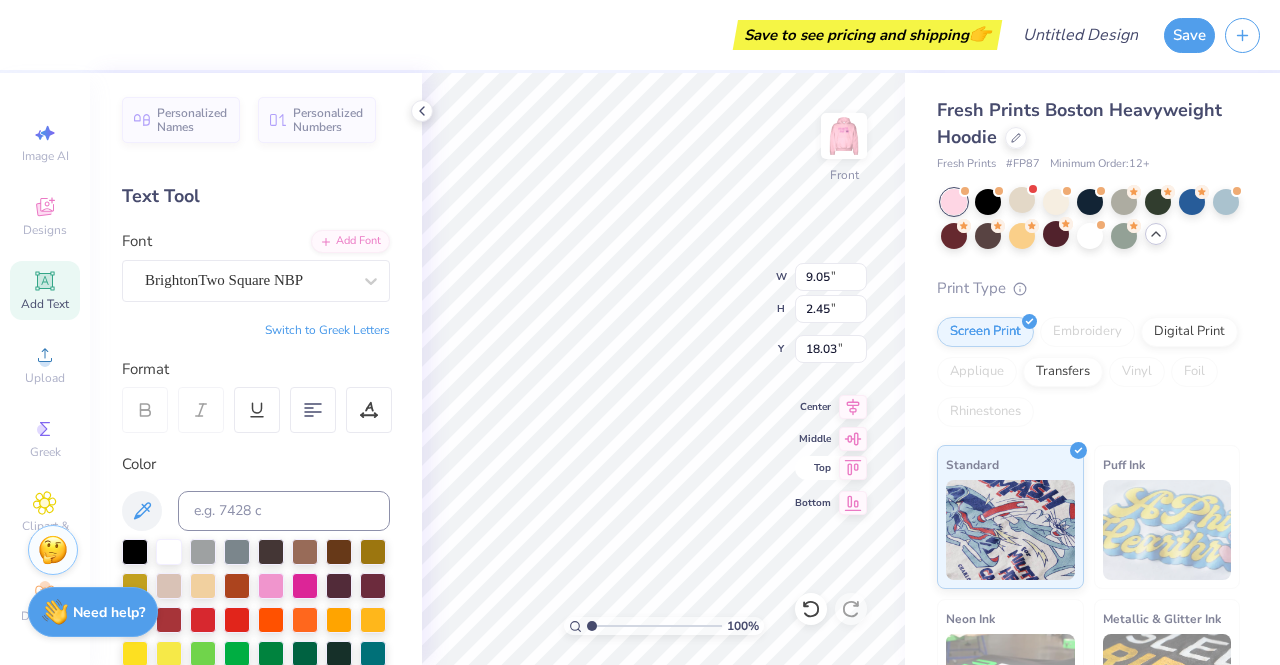 scroll, scrollTop: 16, scrollLeft: 2, axis: both 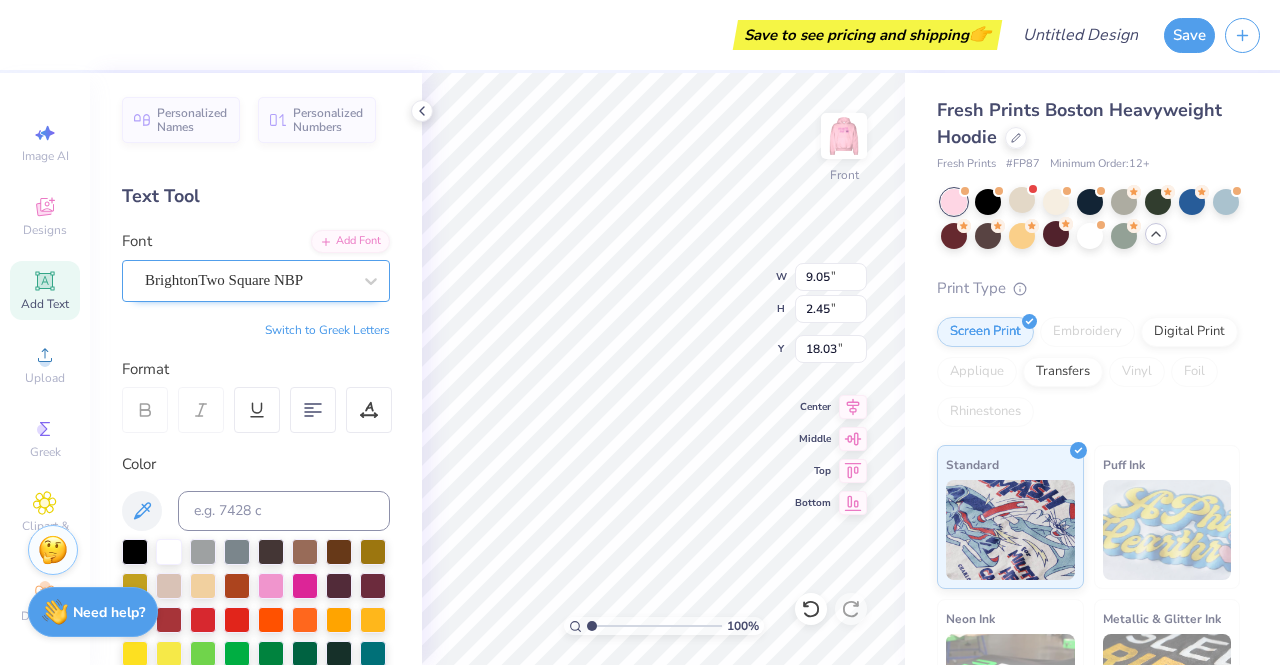 click on "BrightonTwo Square NBP" at bounding box center (248, 280) 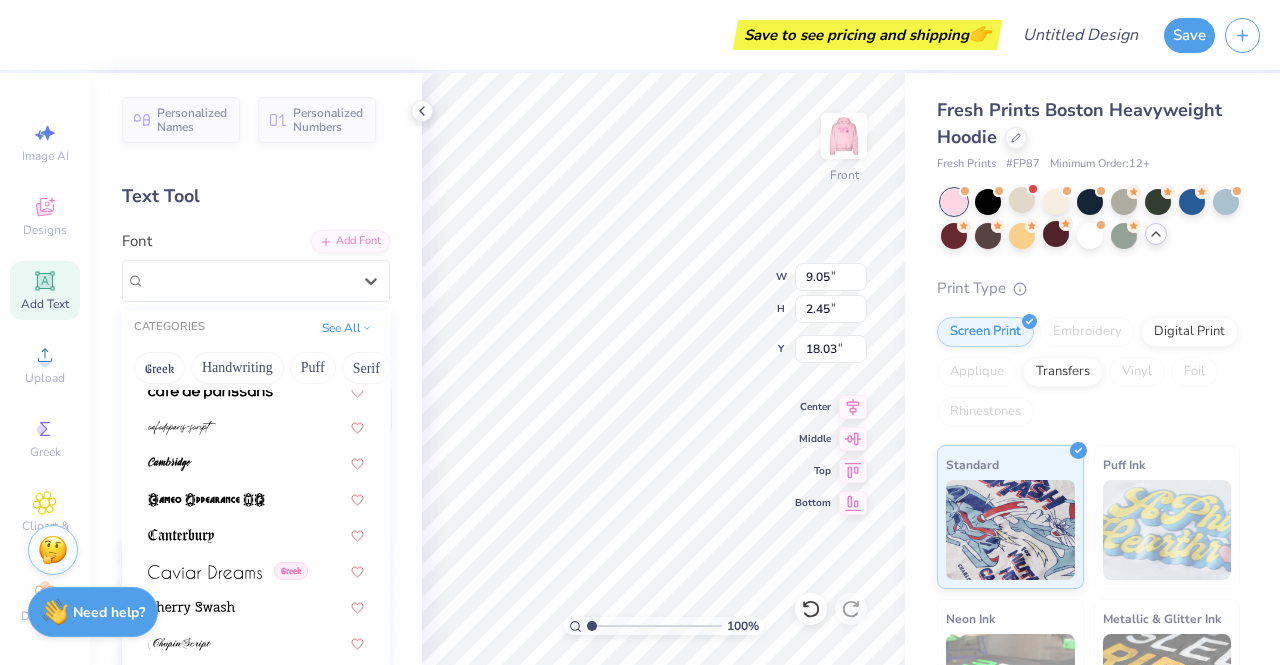 scroll, scrollTop: 2103, scrollLeft: 0, axis: vertical 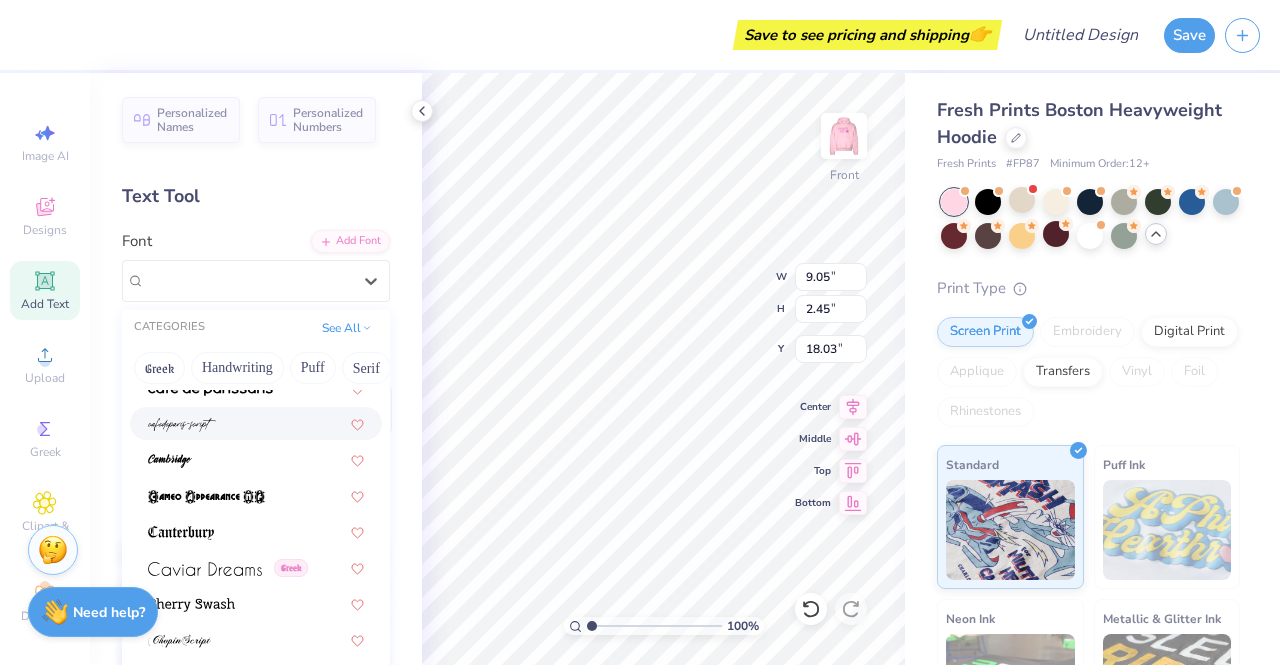 click at bounding box center (256, 423) 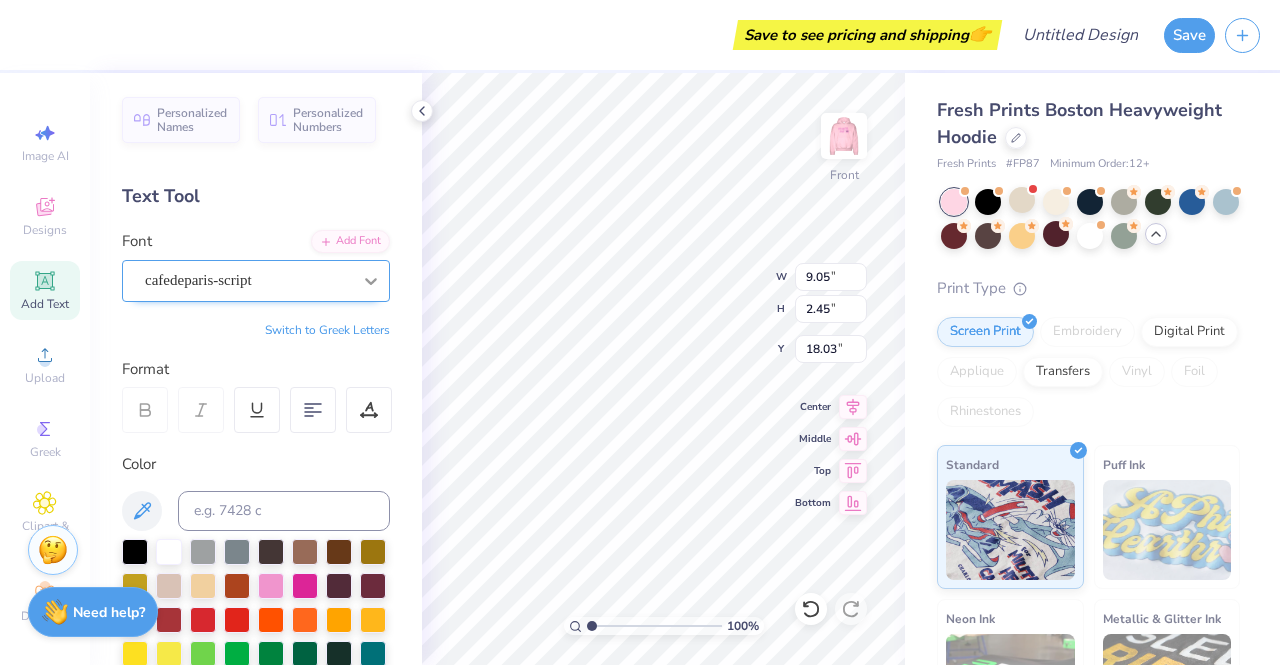 click at bounding box center [371, 281] 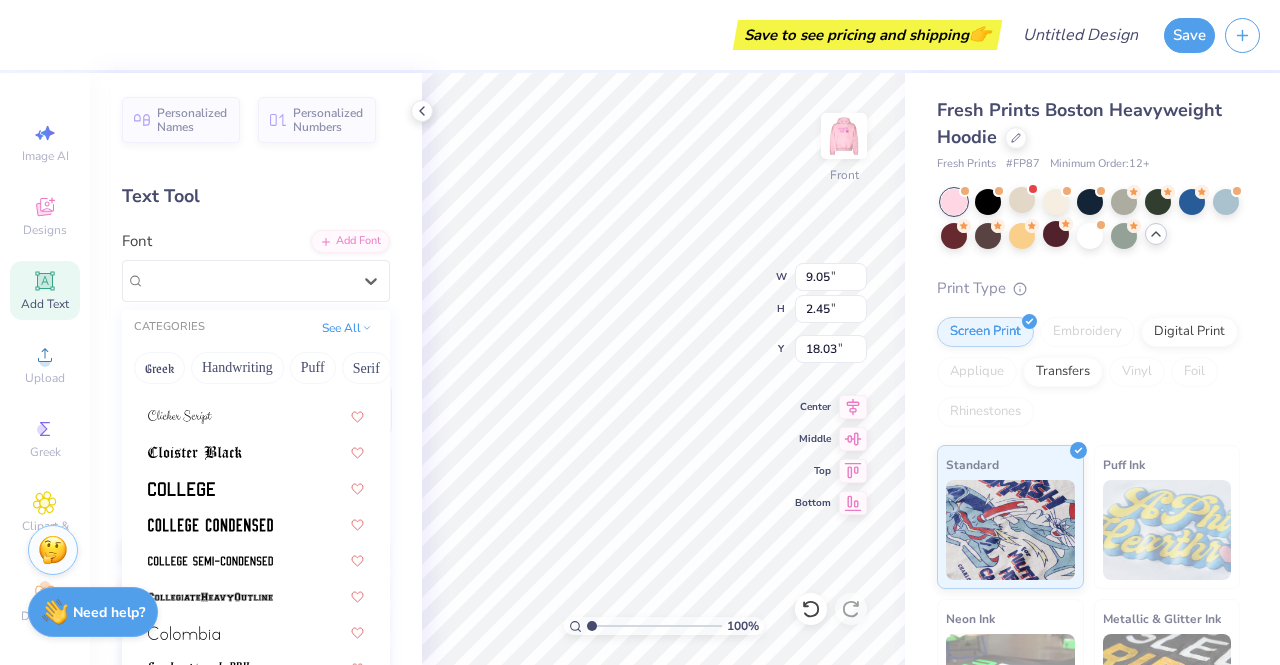 scroll, scrollTop: 2621, scrollLeft: 0, axis: vertical 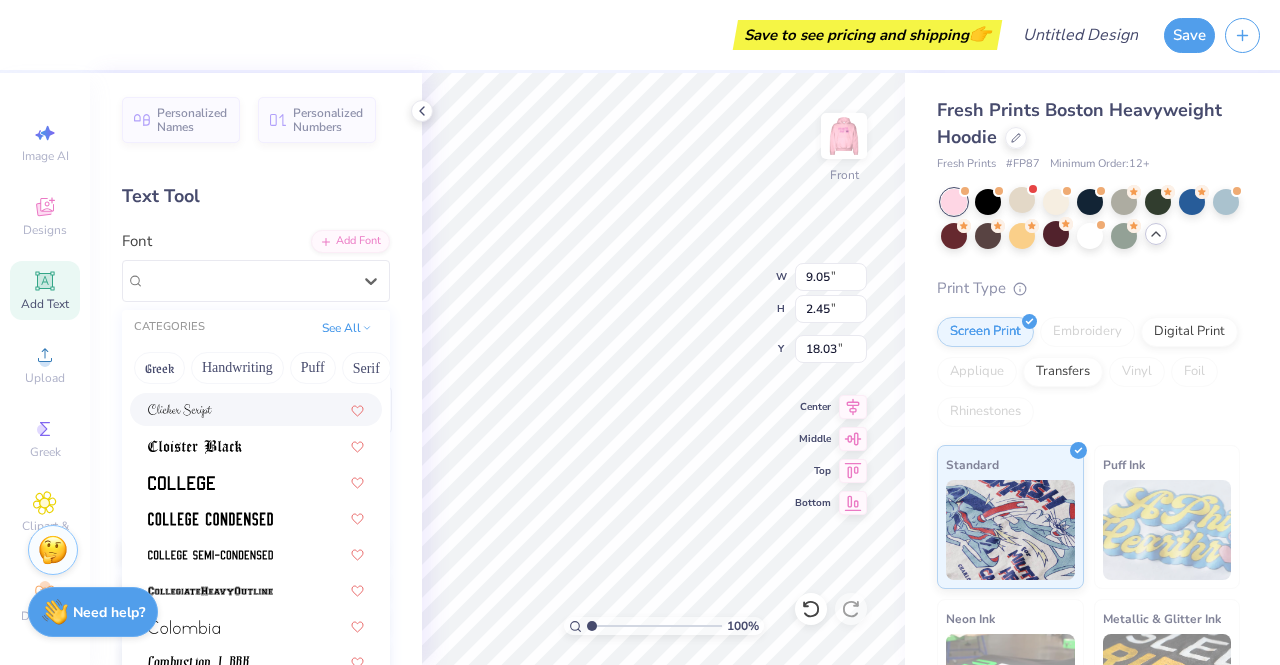 click at bounding box center (256, 409) 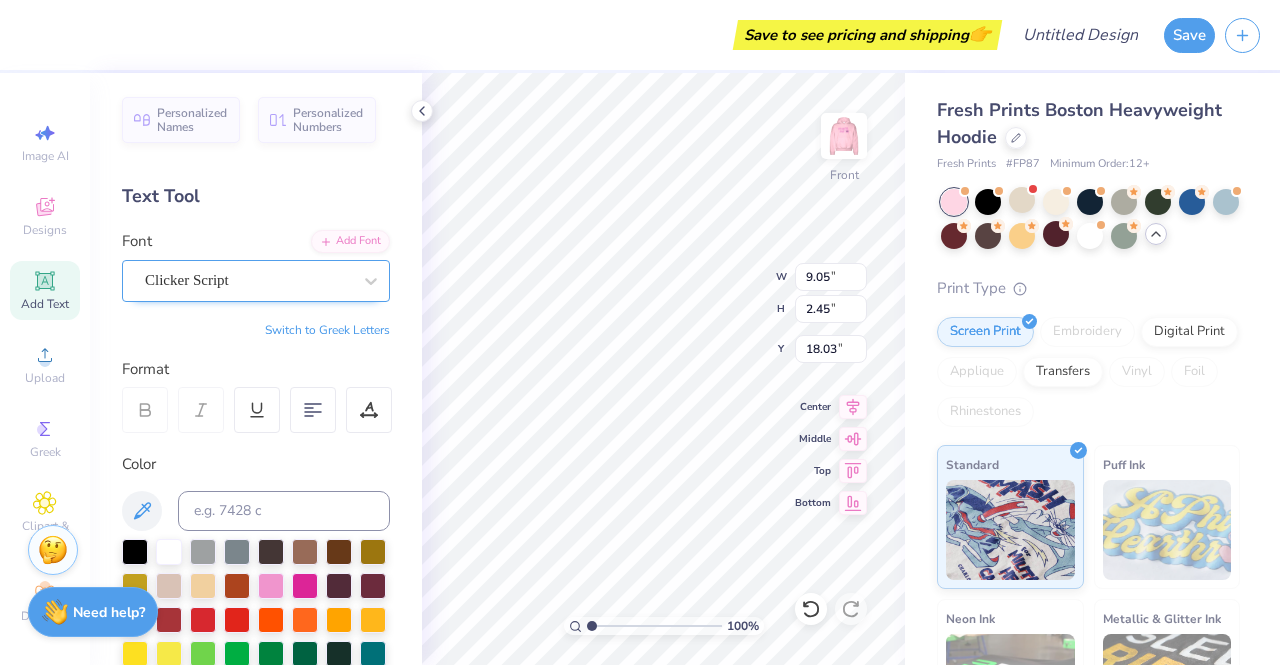 click on "Clicker Script" at bounding box center (248, 280) 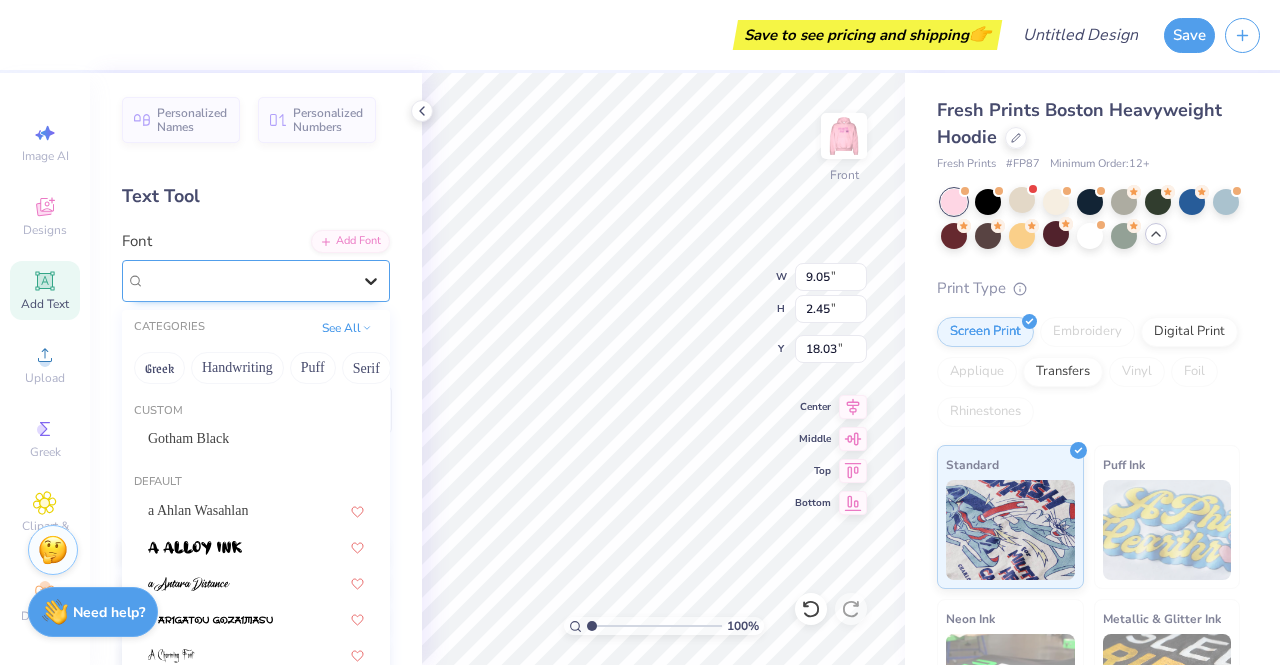 click 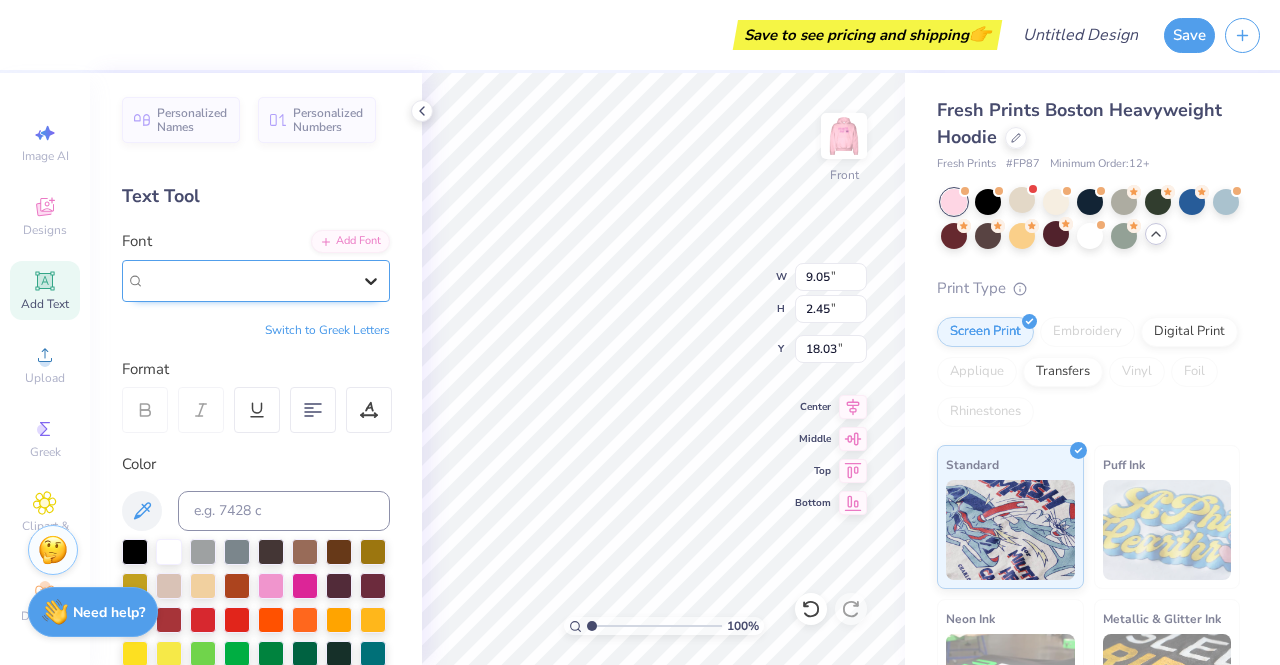 click 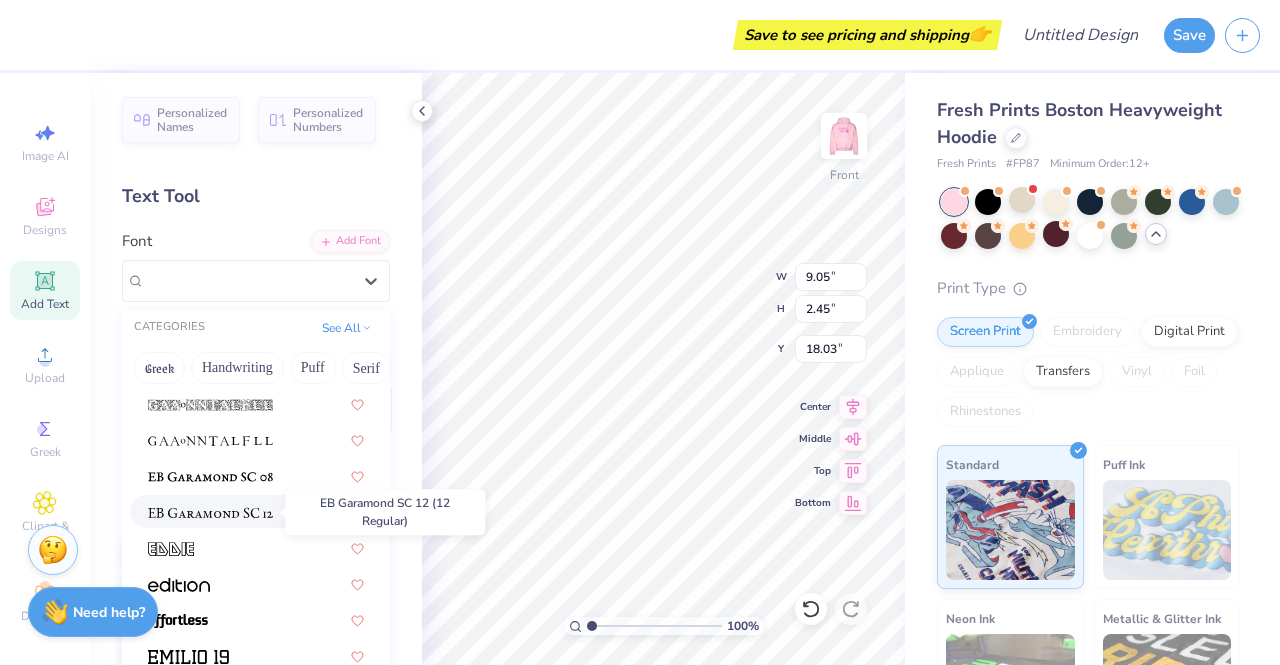 scroll, scrollTop: 3922, scrollLeft: 0, axis: vertical 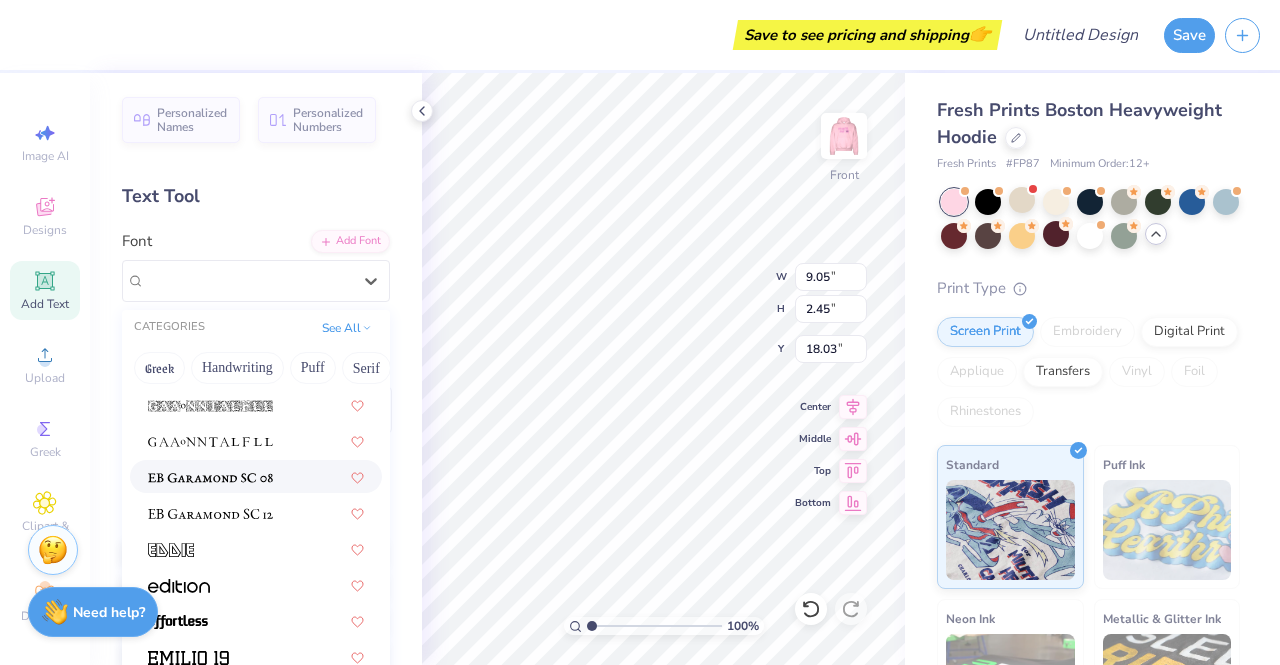 click at bounding box center [256, 476] 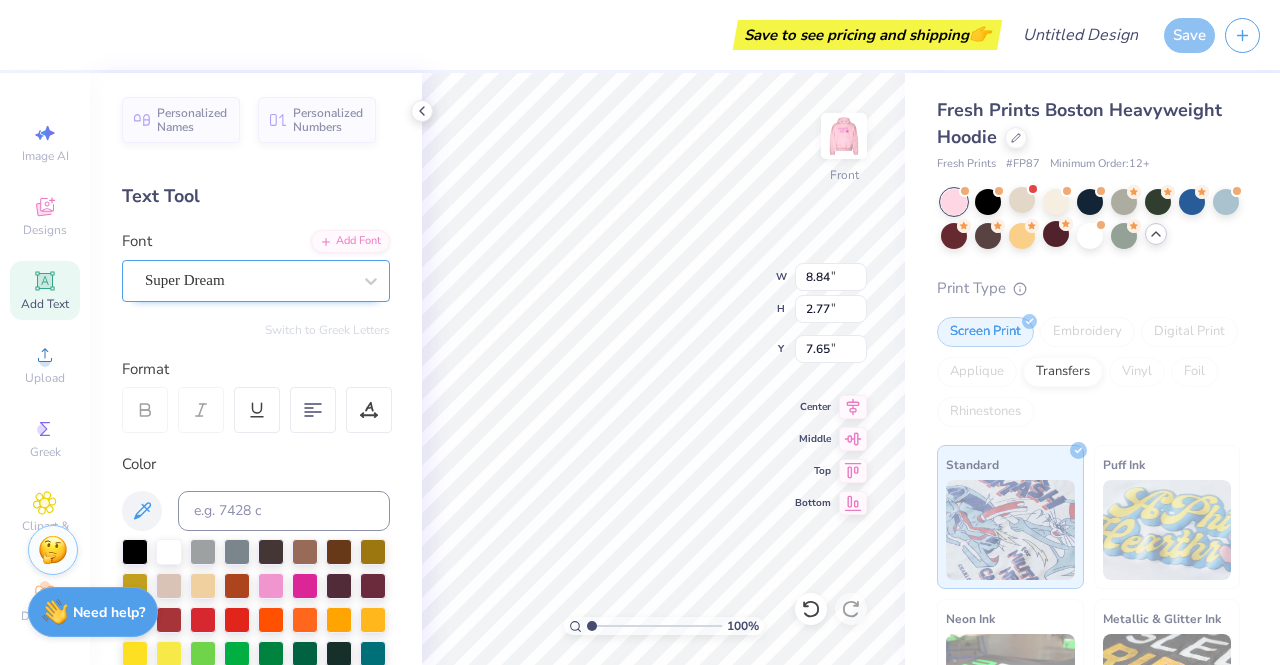 click on "Super Dream" at bounding box center (248, 280) 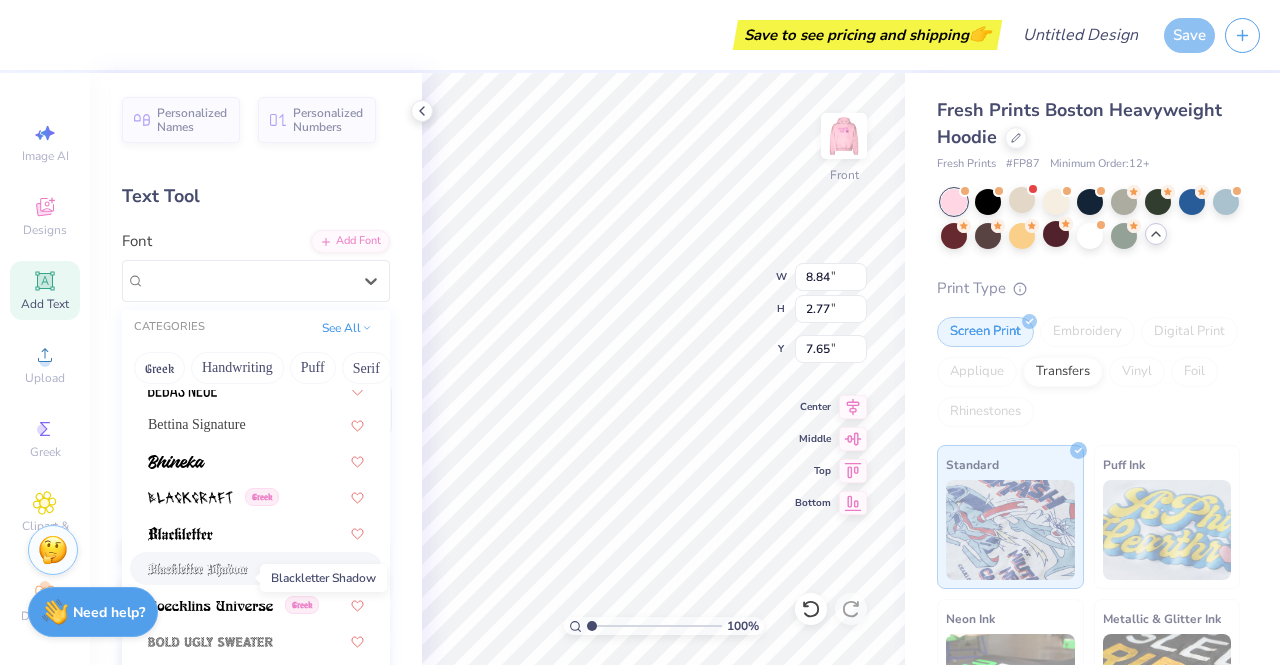 scroll, scrollTop: 1046, scrollLeft: 0, axis: vertical 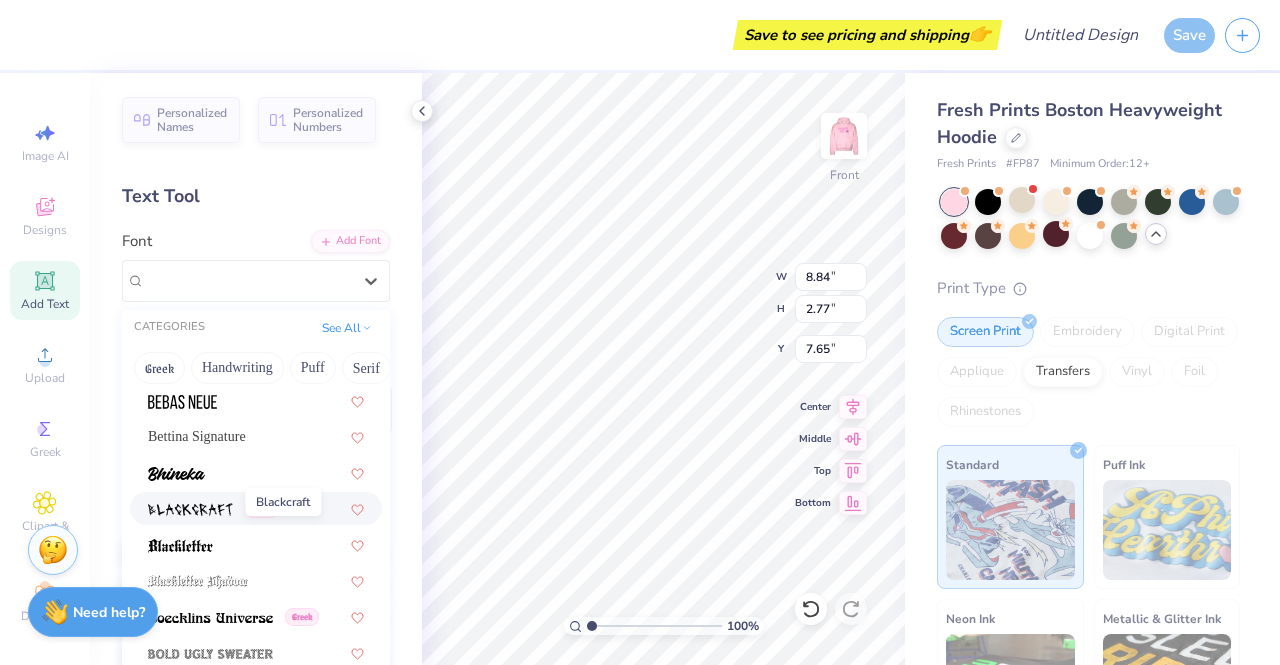 click at bounding box center [190, 510] 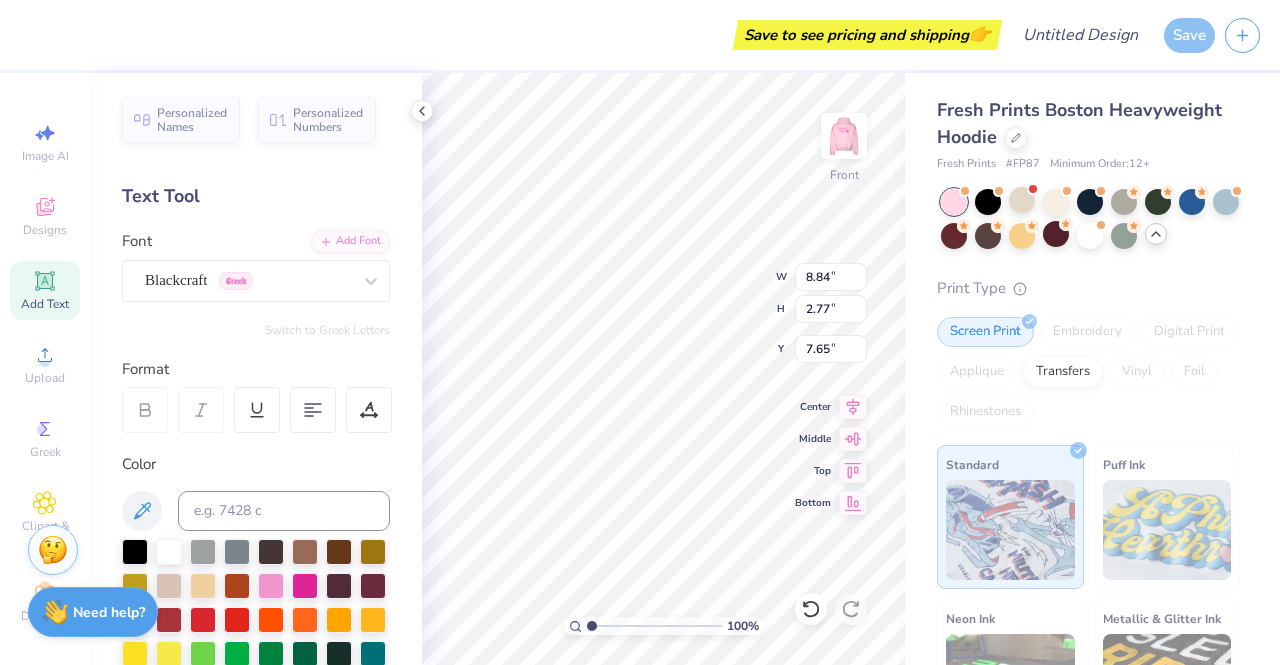 type on "8.23" 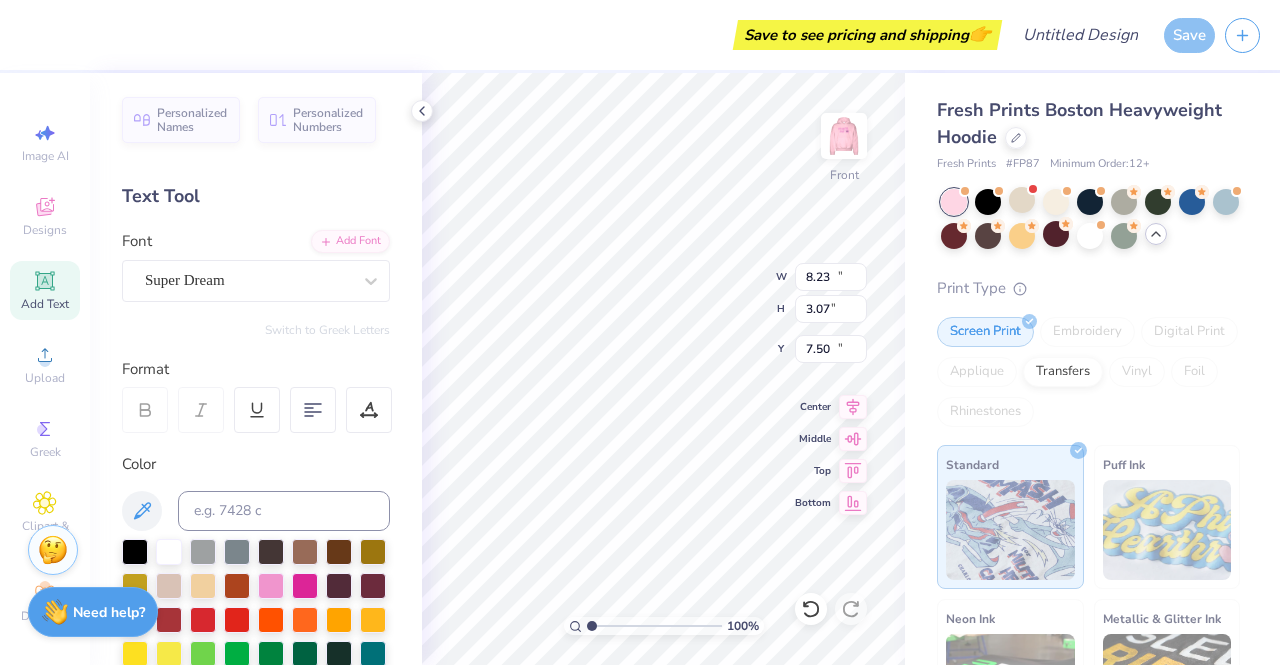 type on "14.44" 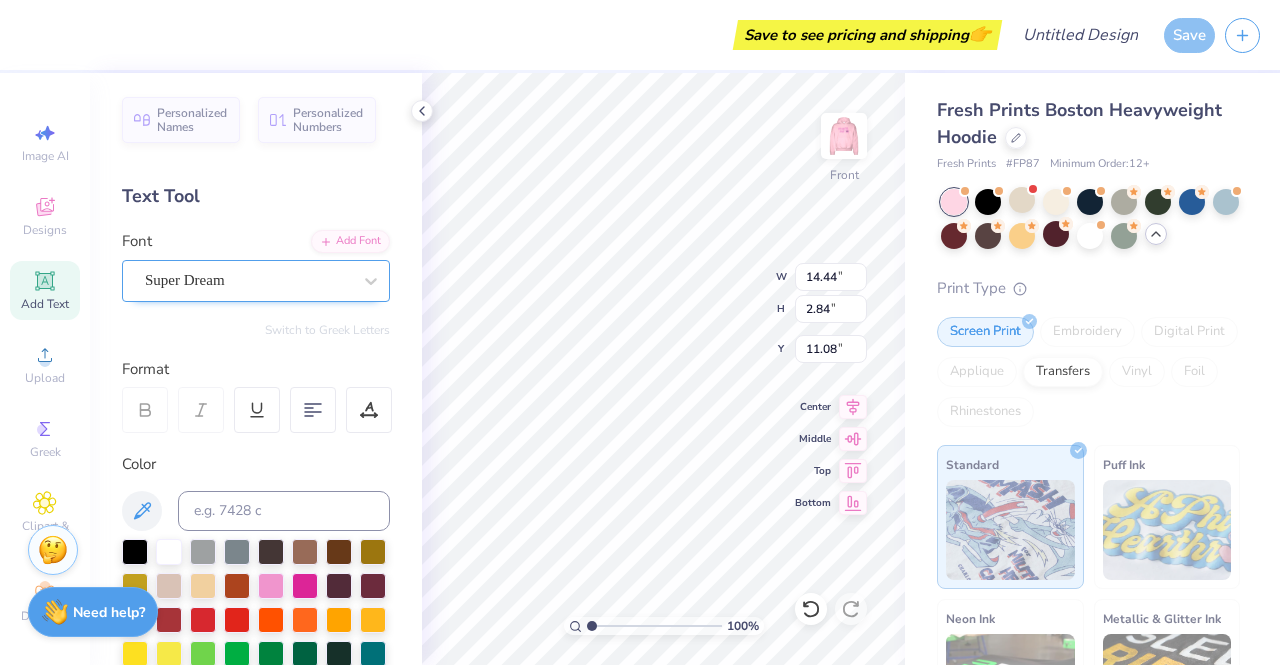 click on "Super Dream" at bounding box center (248, 280) 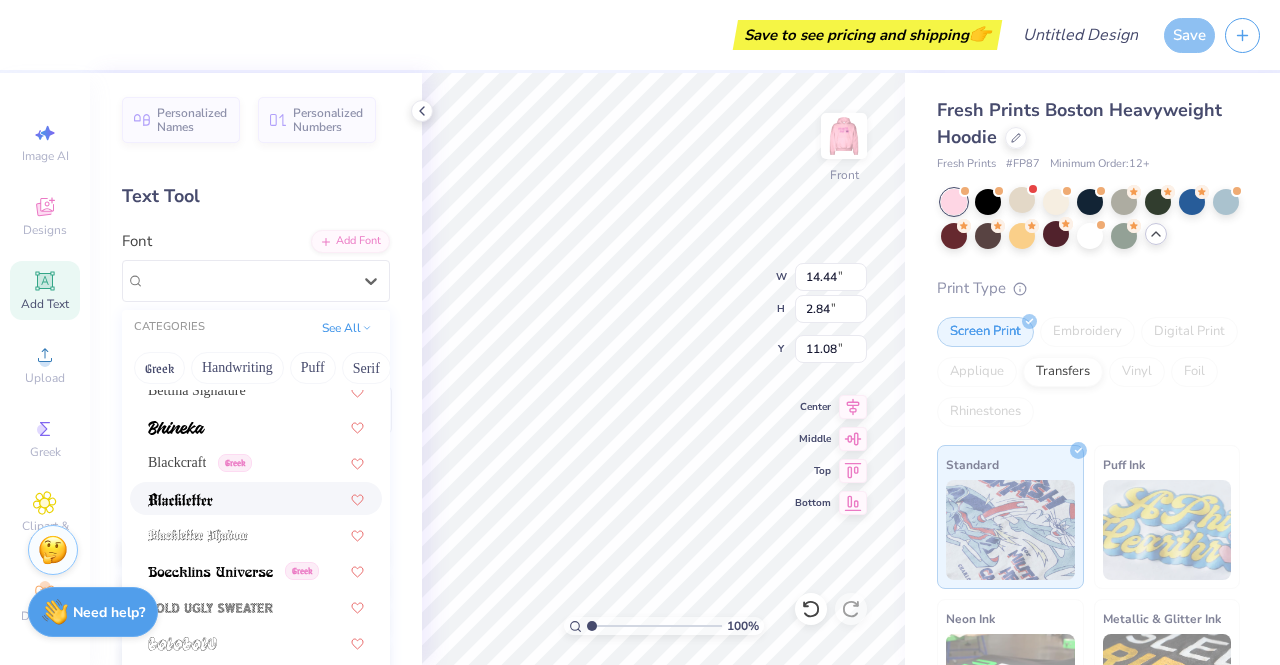 scroll, scrollTop: 1093, scrollLeft: 0, axis: vertical 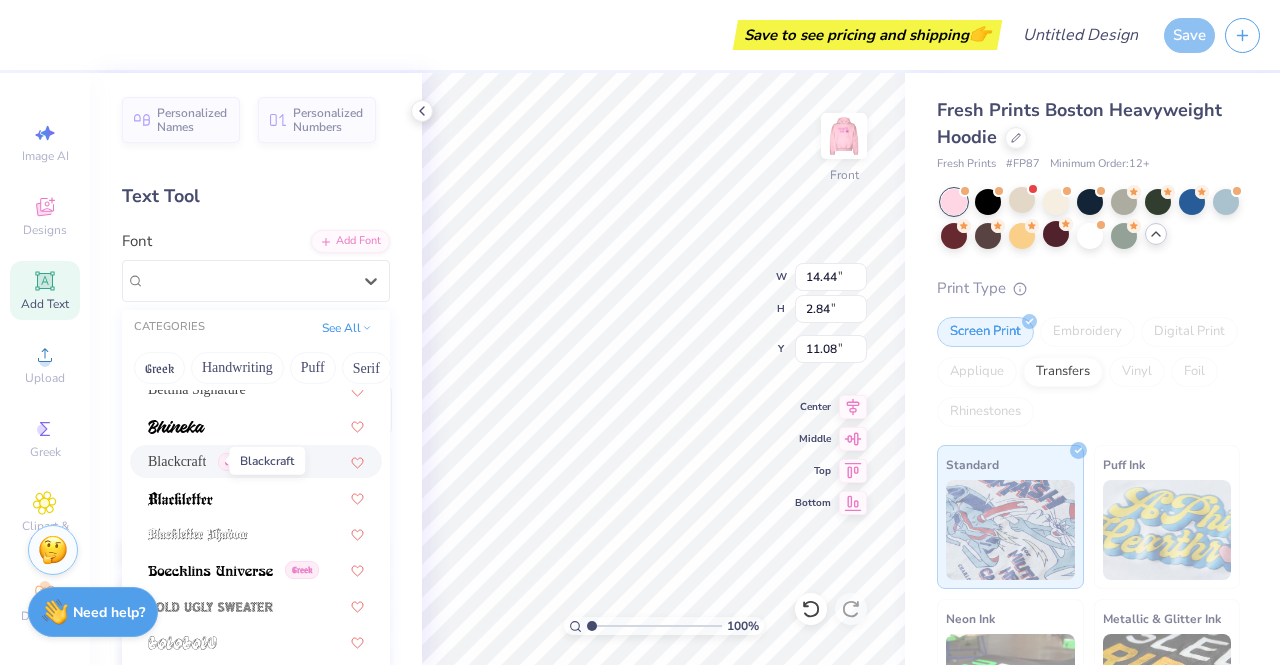 click on "Blackcraft" at bounding box center (177, 461) 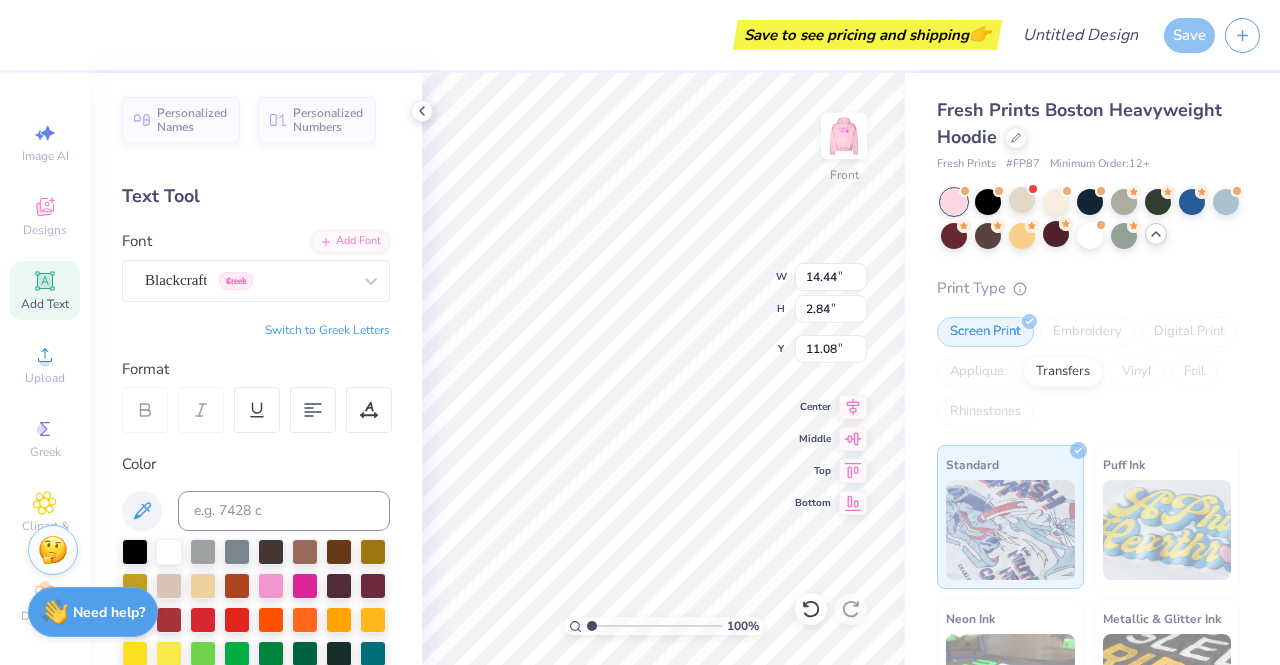 type on "12.16" 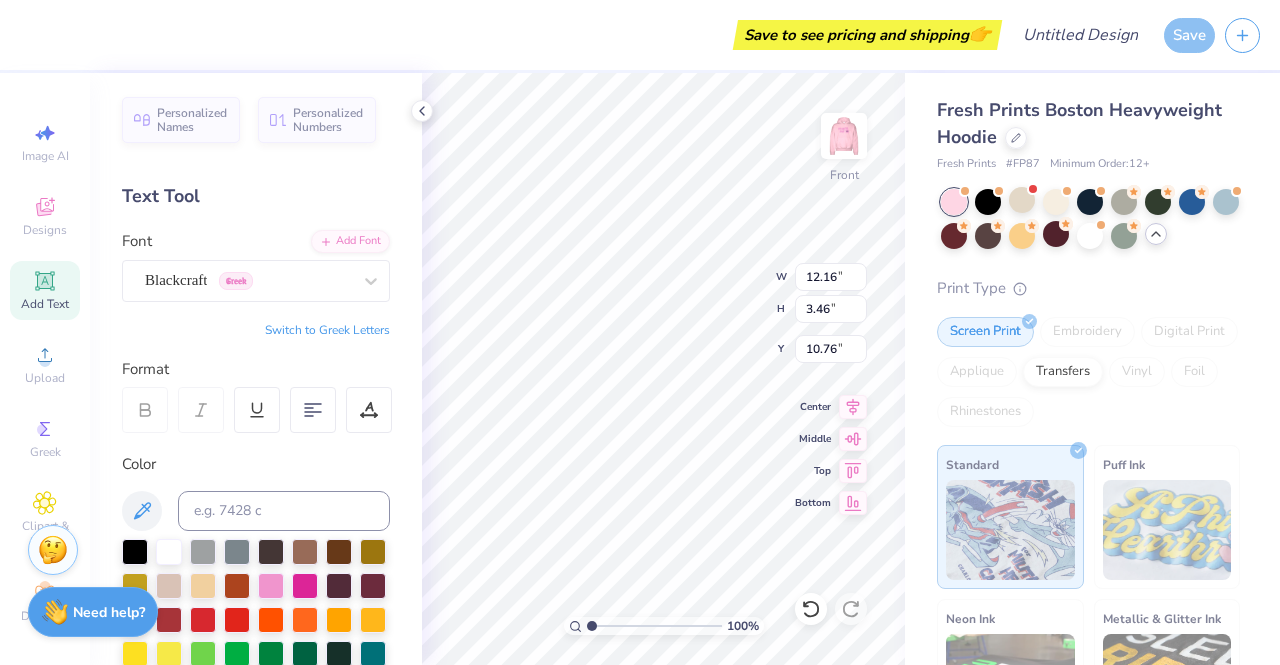 type on "14.97" 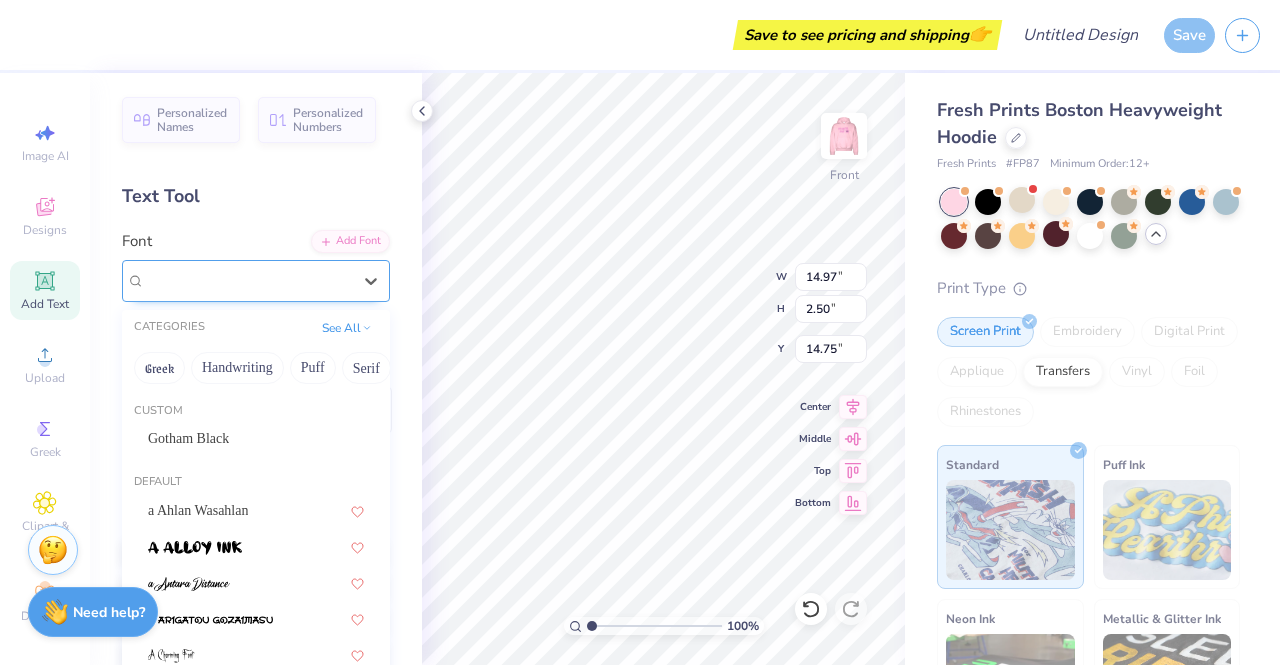 click on "Super Dream" at bounding box center [248, 280] 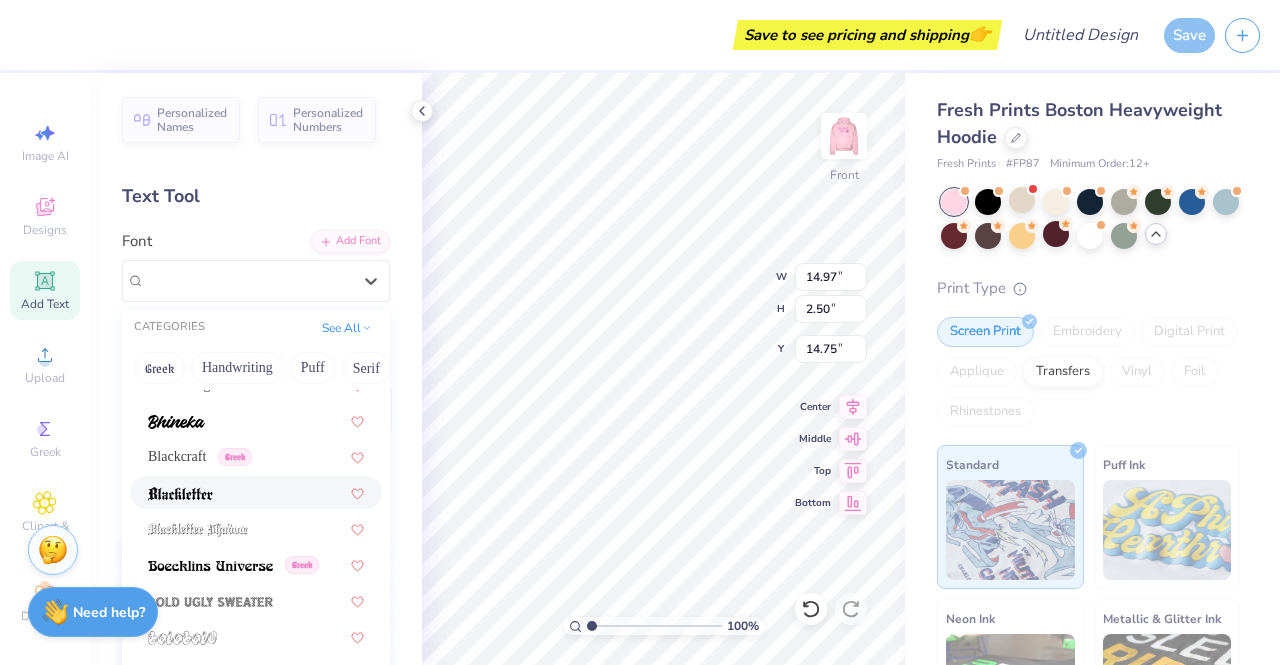 scroll, scrollTop: 1113, scrollLeft: 0, axis: vertical 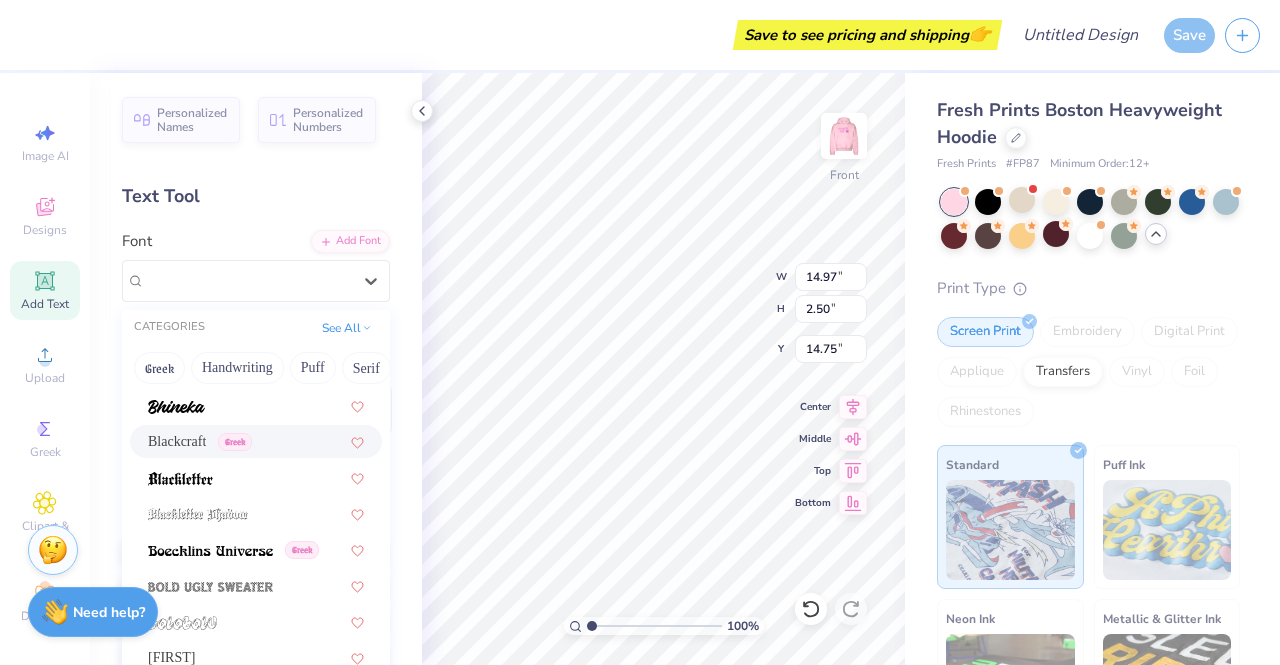 click on "Blackcraft Greek" at bounding box center (256, 441) 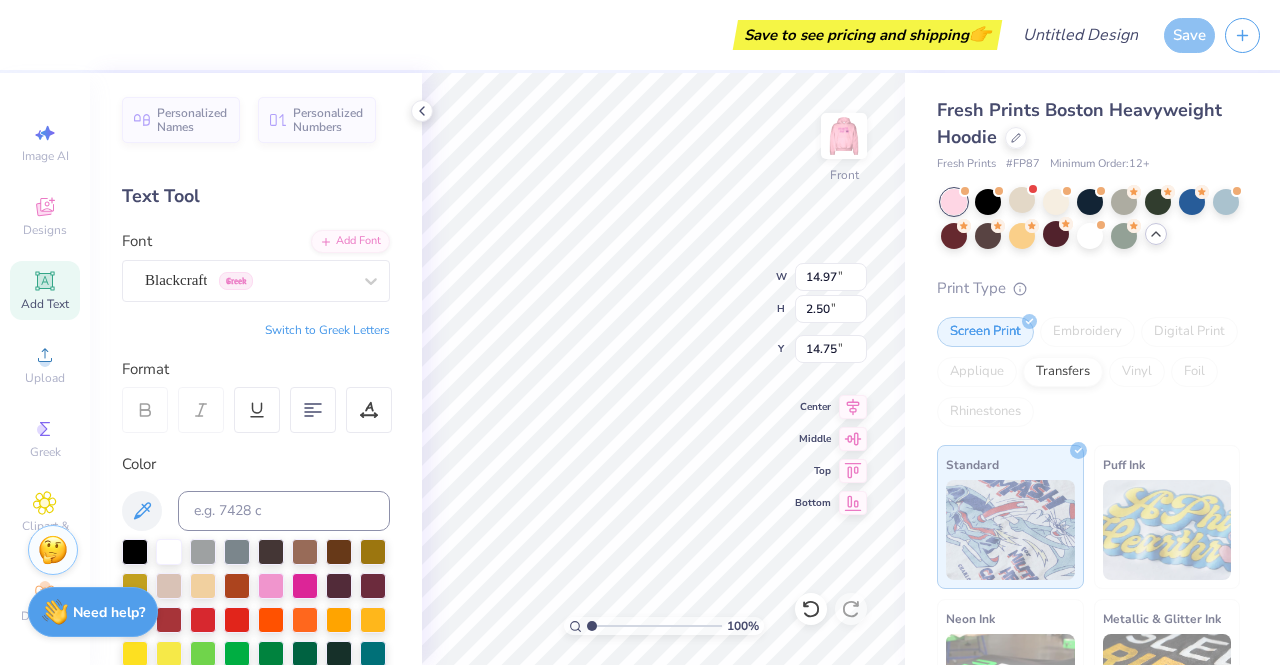type on "12.69" 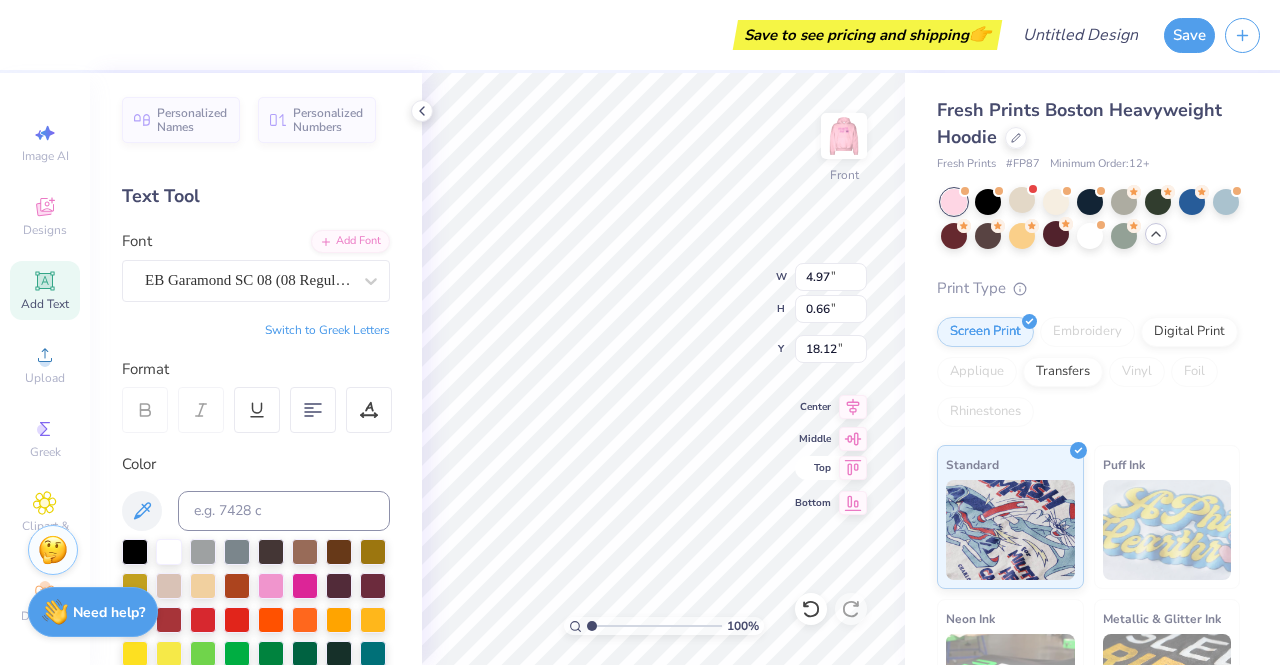 type on "4.97" 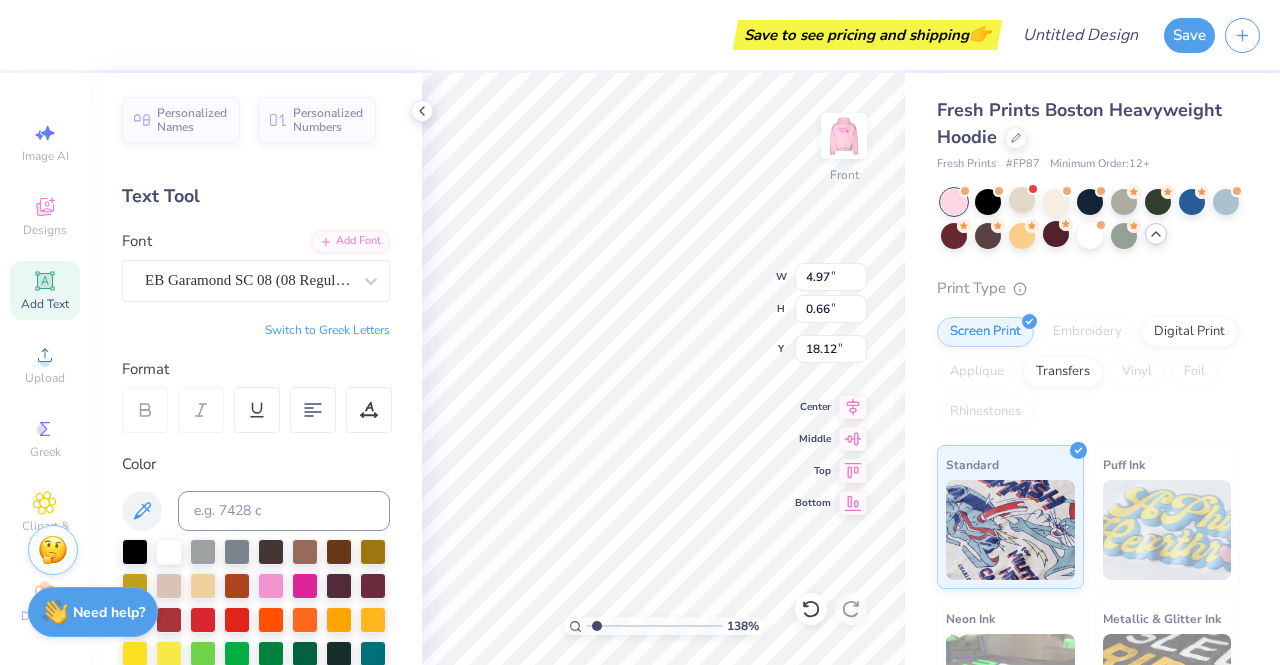 type on "1.38" 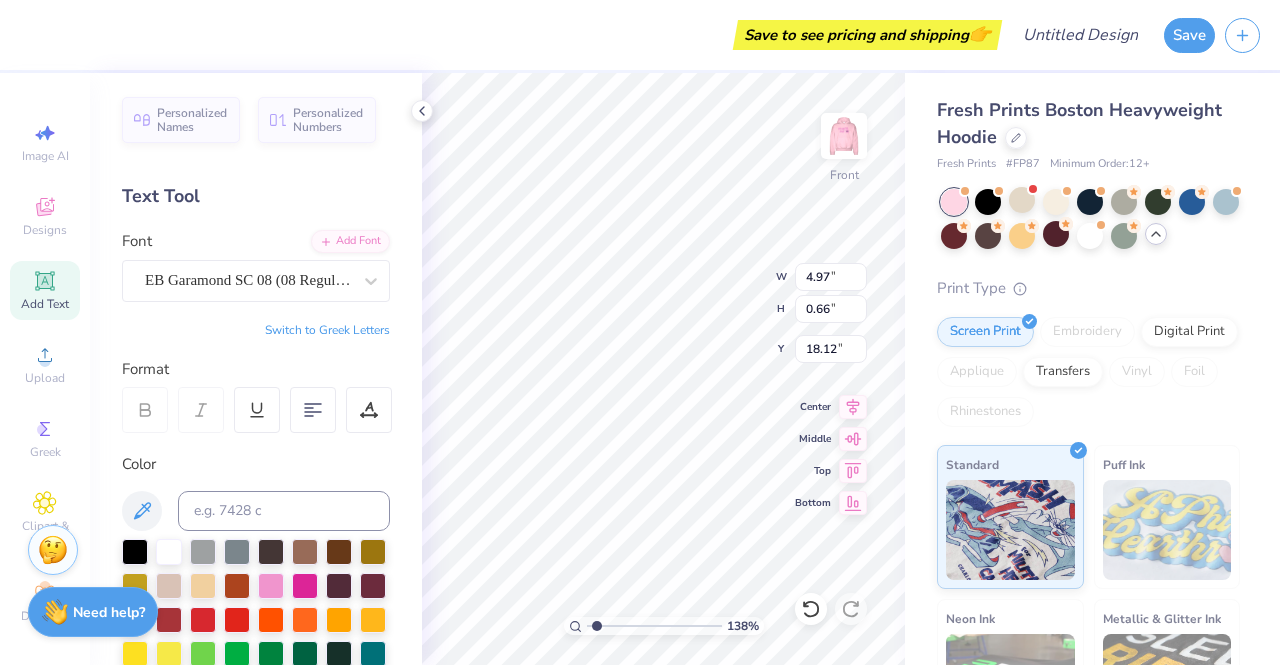 type on "22.88" 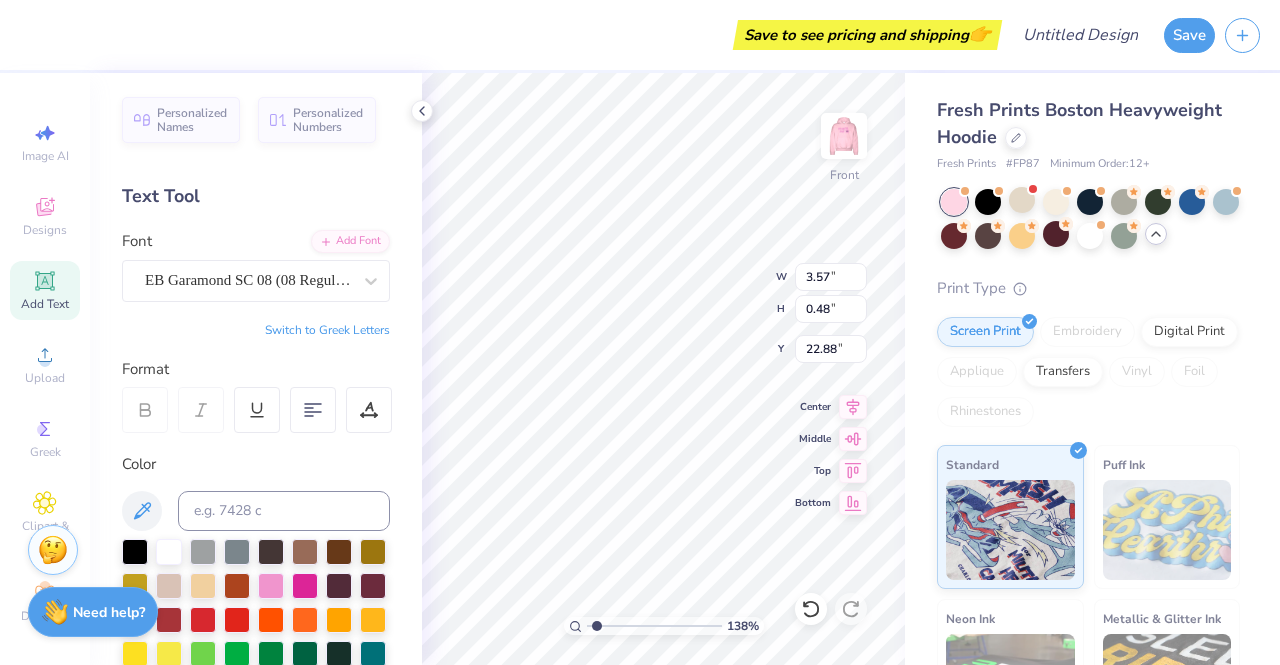 type on "3.57" 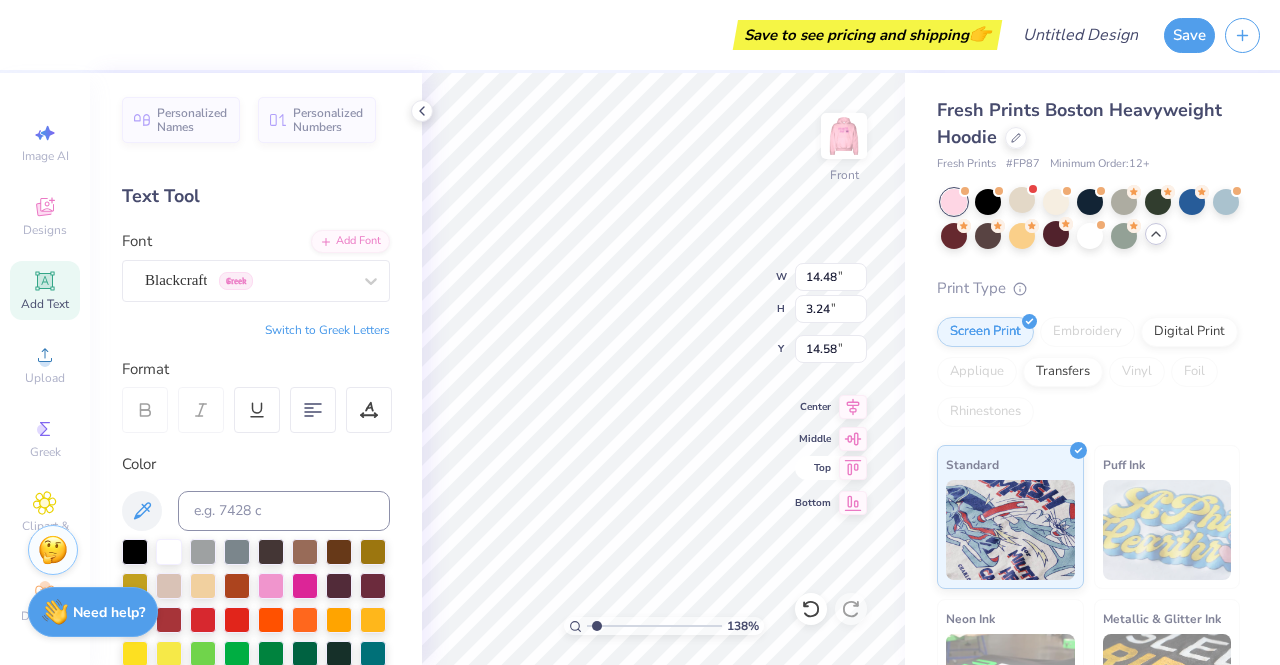 type on "14.48" 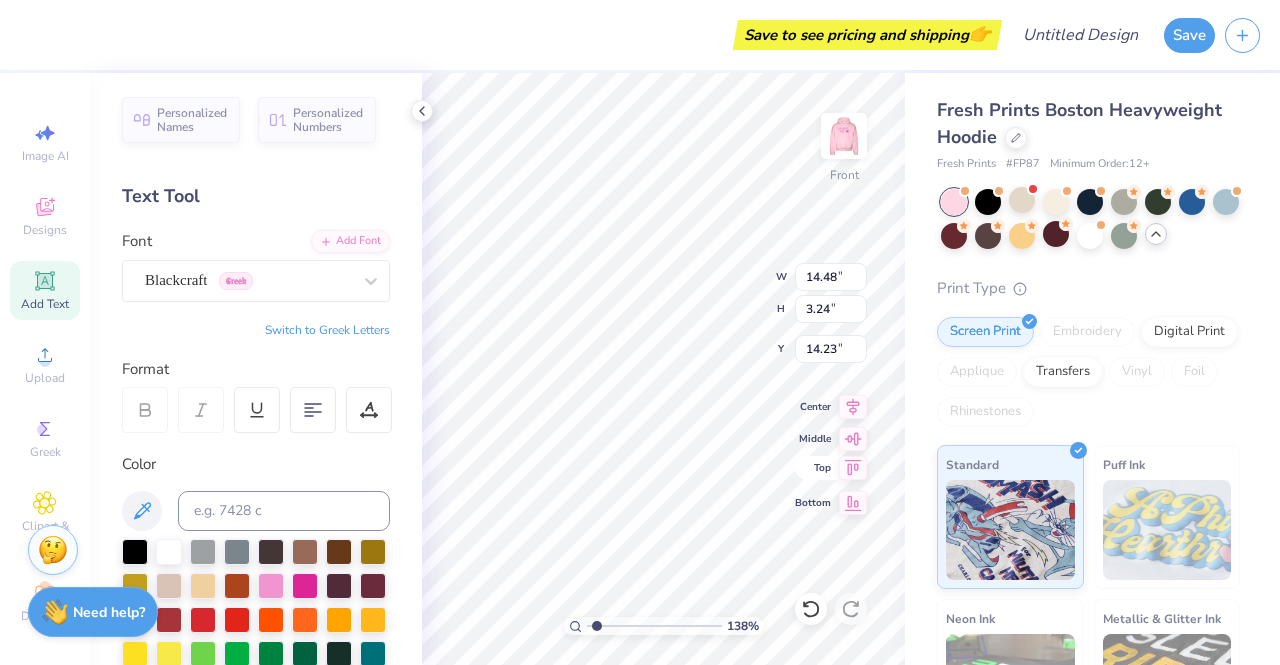 type on "14.23" 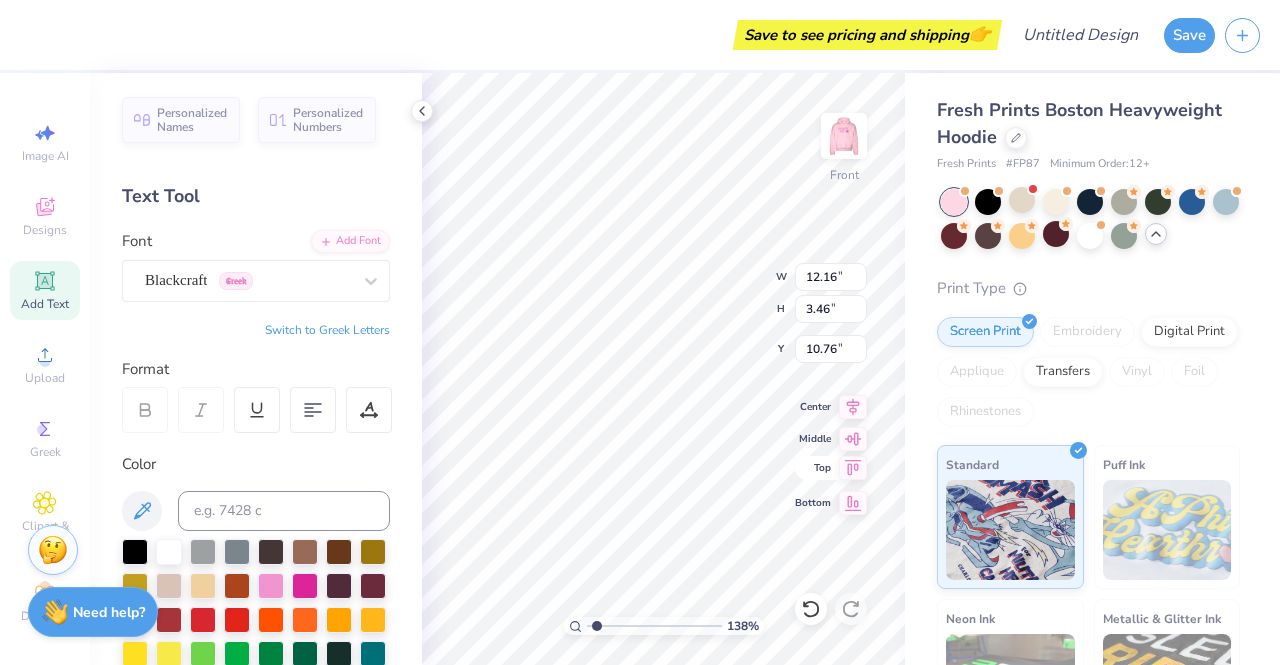 type on "14.48" 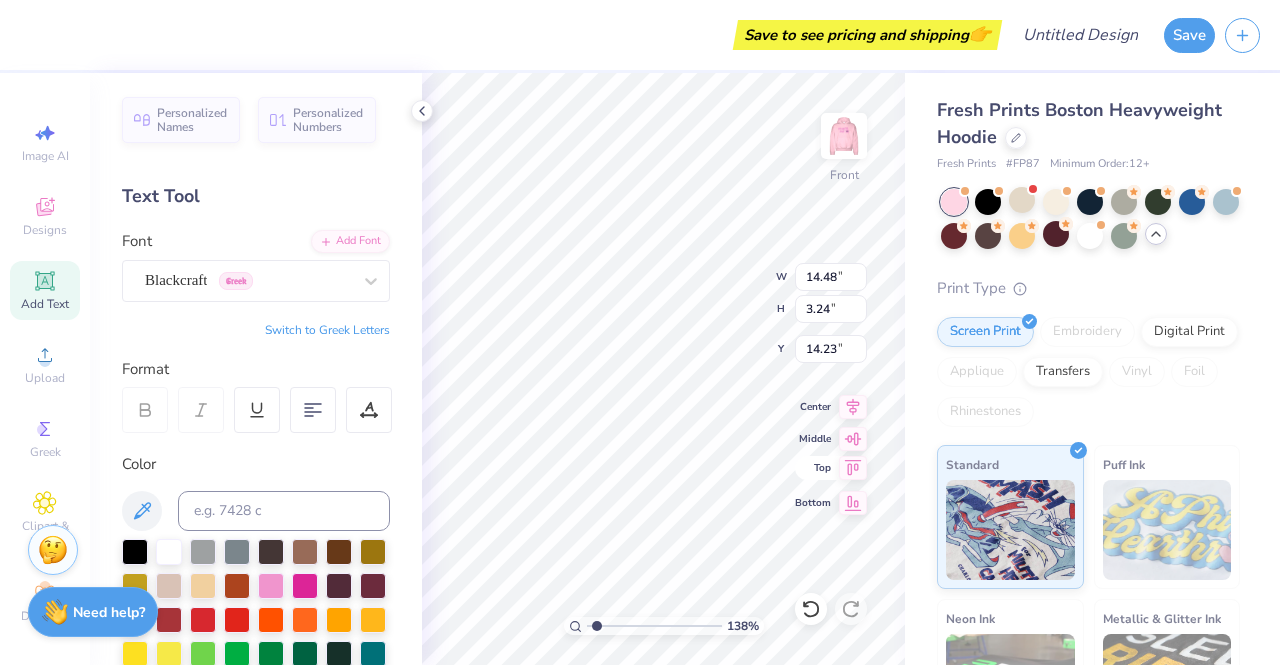 type on "15.67" 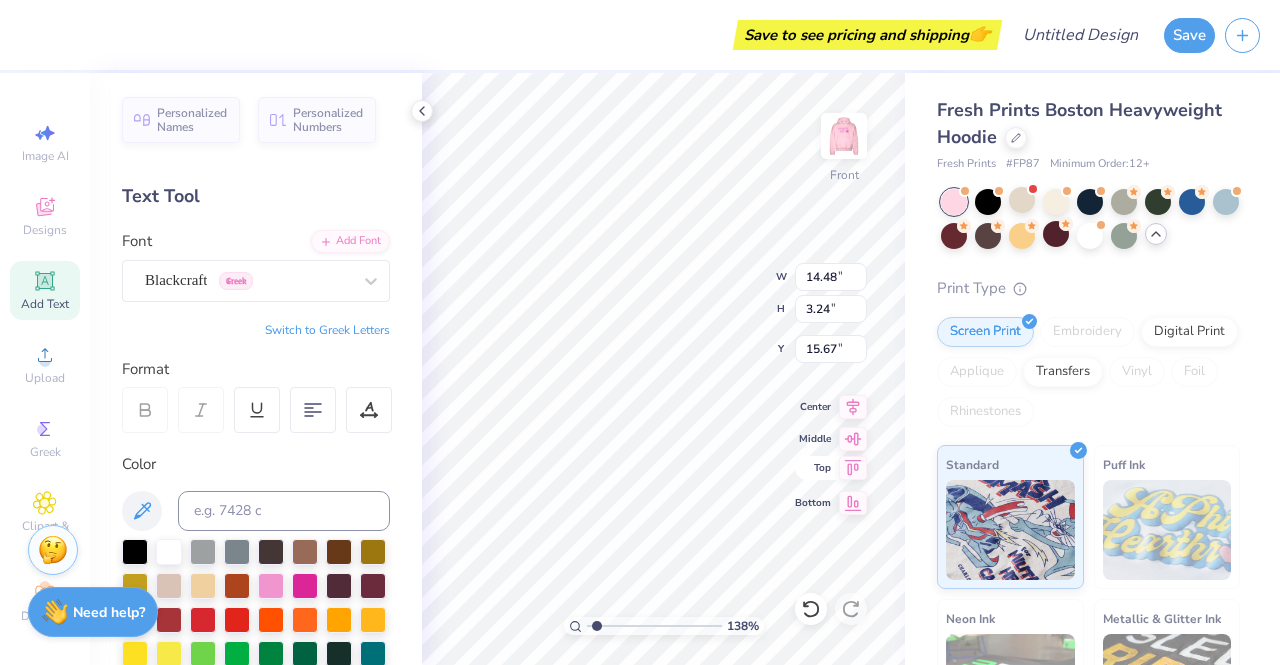 type on "12.16" 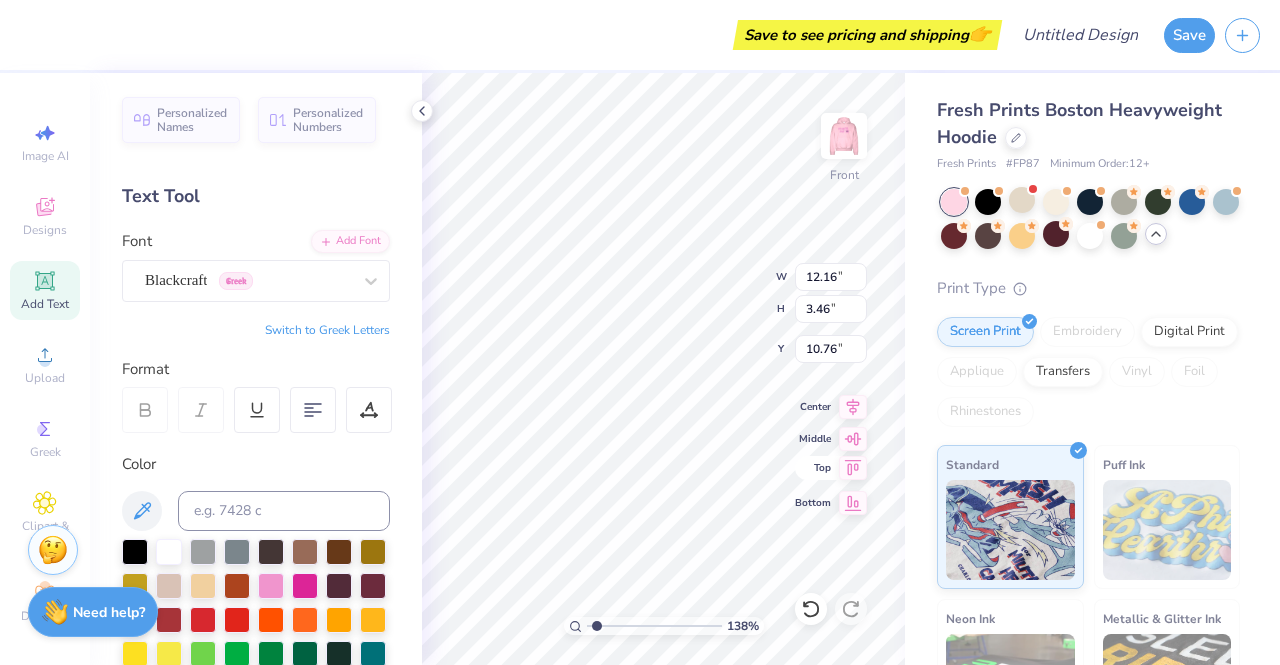 type on "12.20" 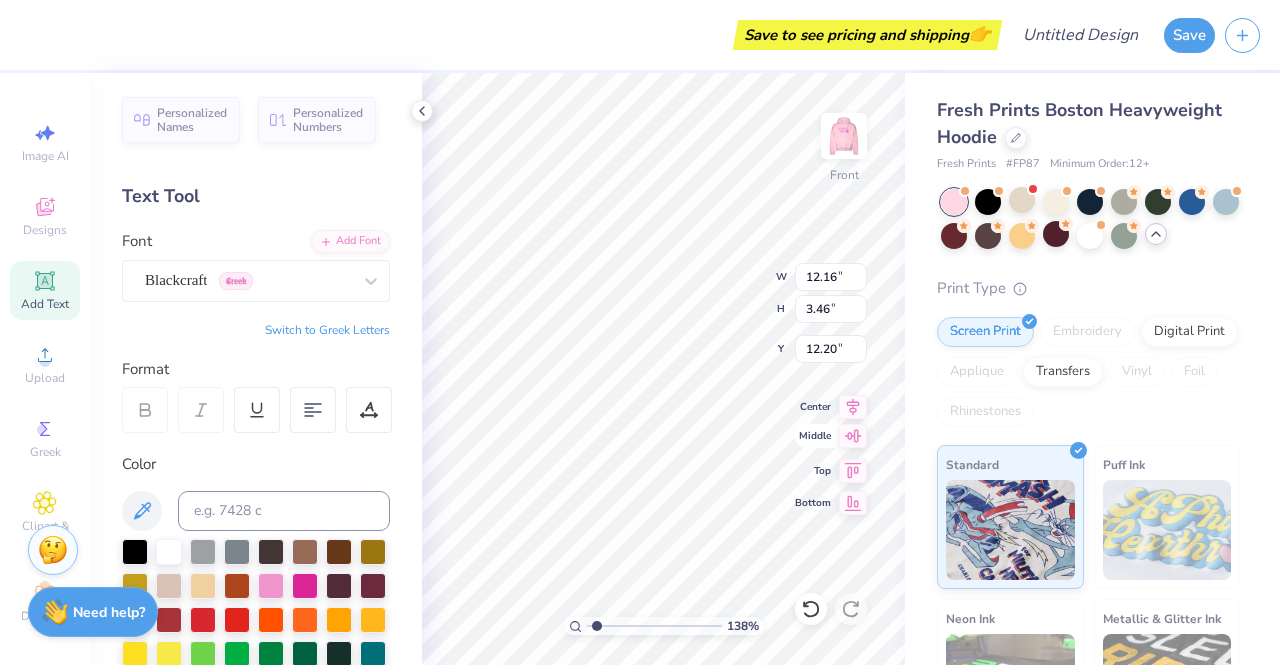 click on "138 % Front W 12.16 12.16 " H 3.46 3.46 " Y 12.20 12.20 " Center Middle Top Bottom" at bounding box center [663, 369] 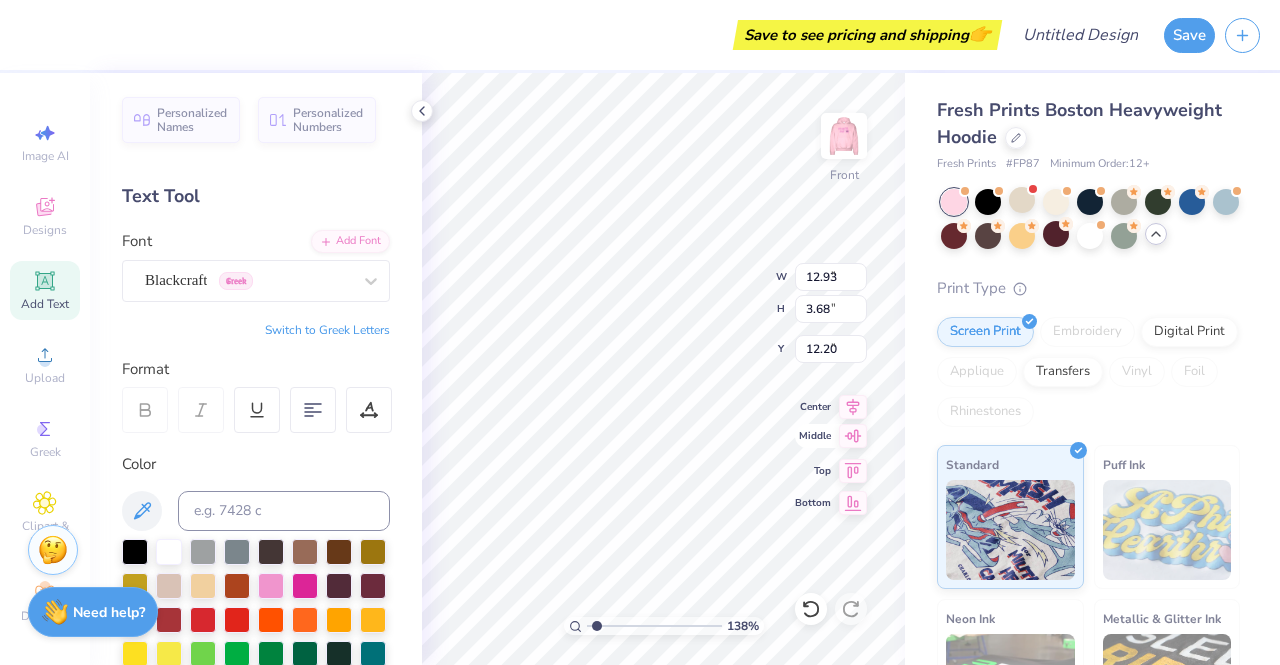 type on "8.23" 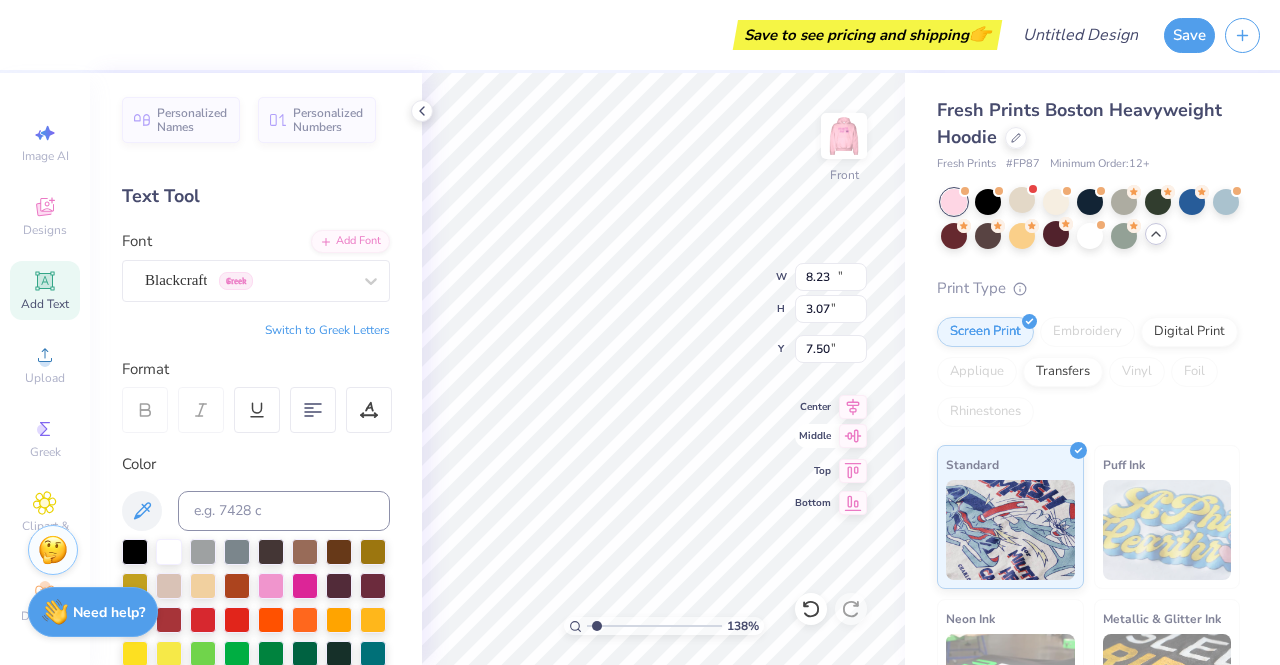 type on "10.84" 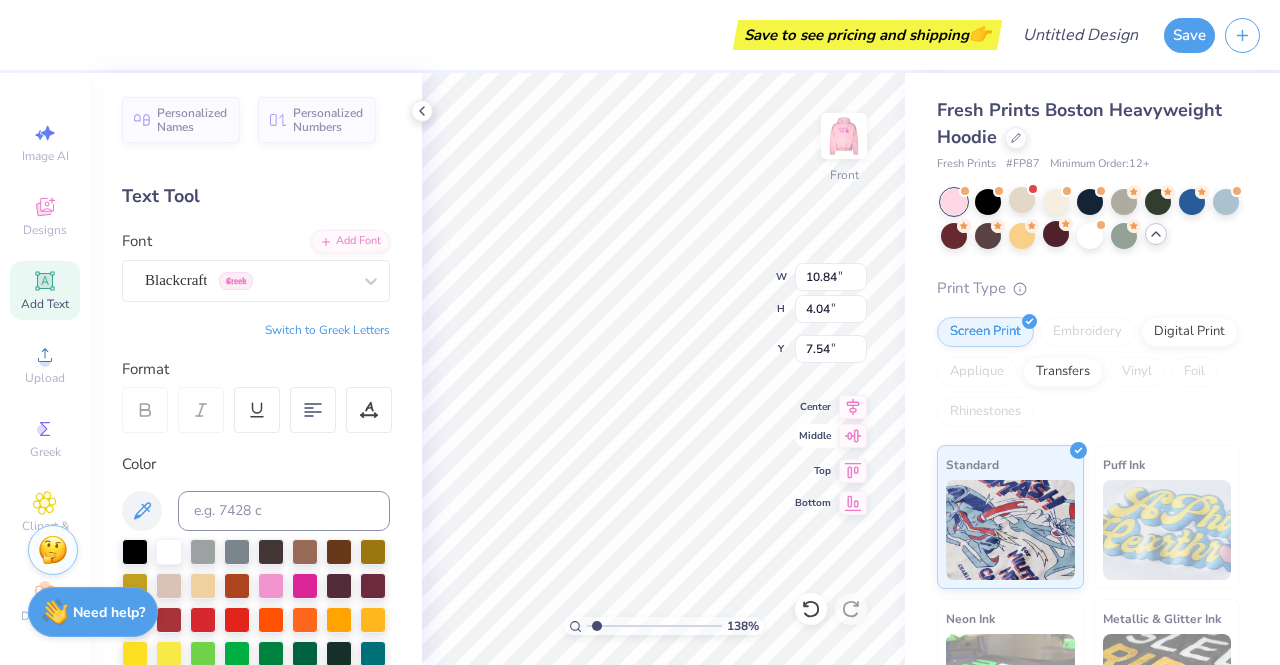 type on "7.50" 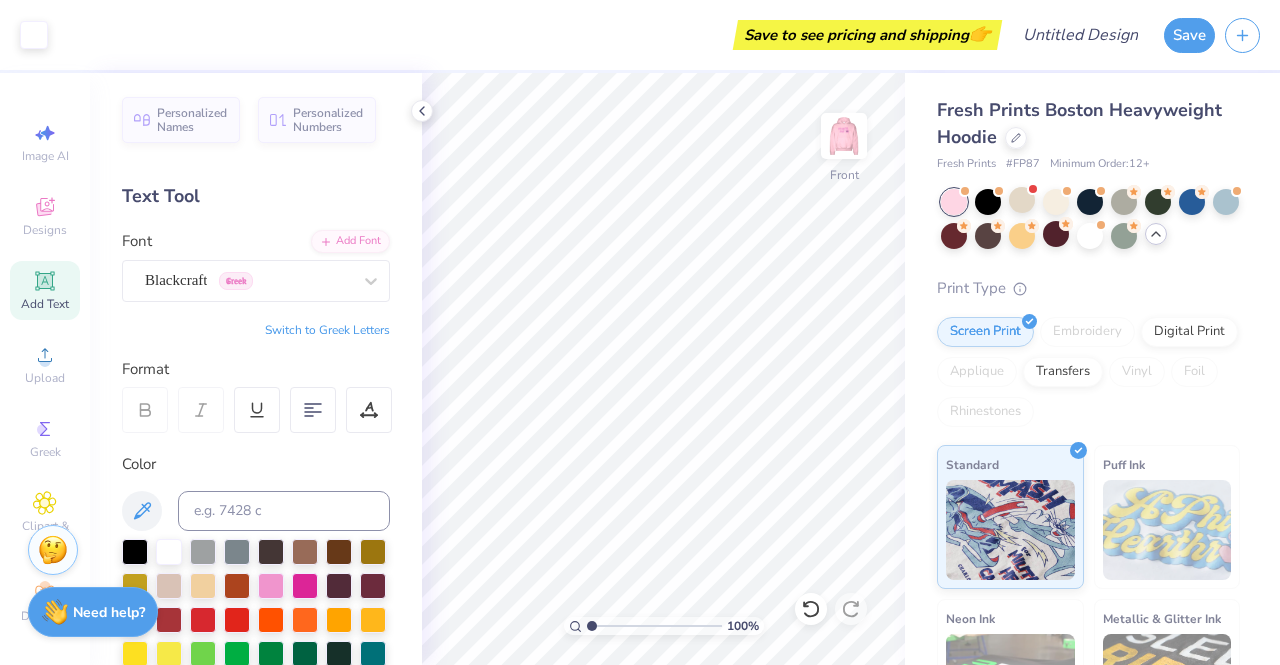 type on "1" 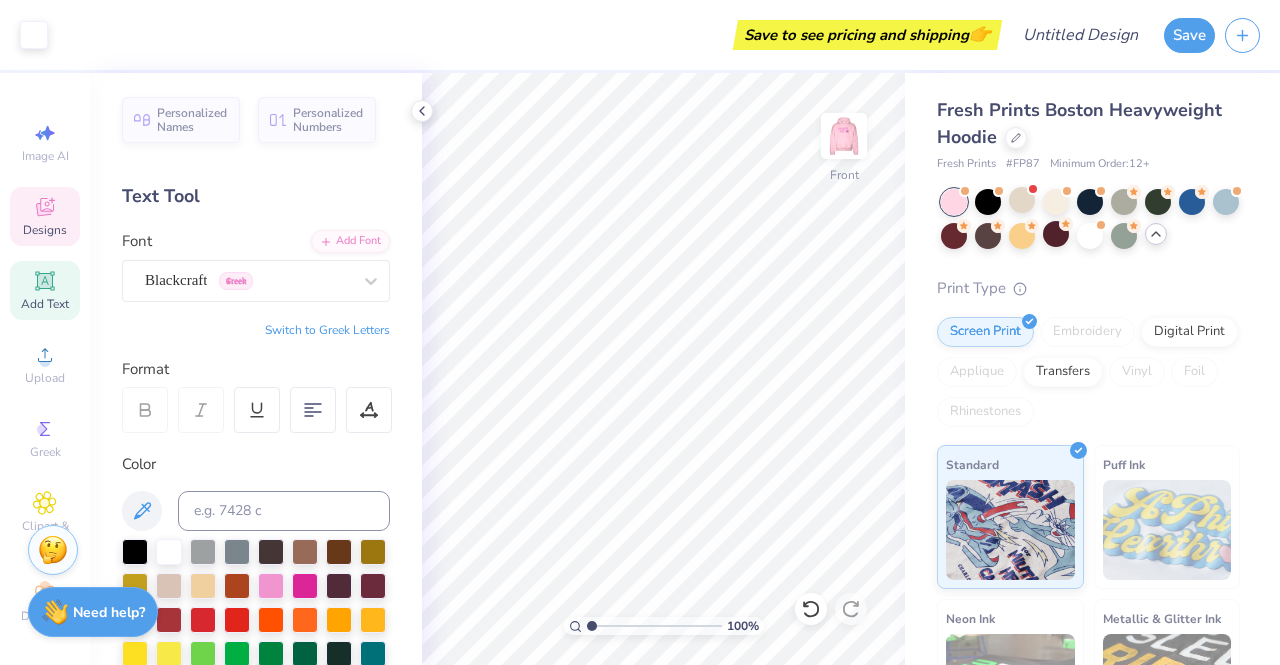 click 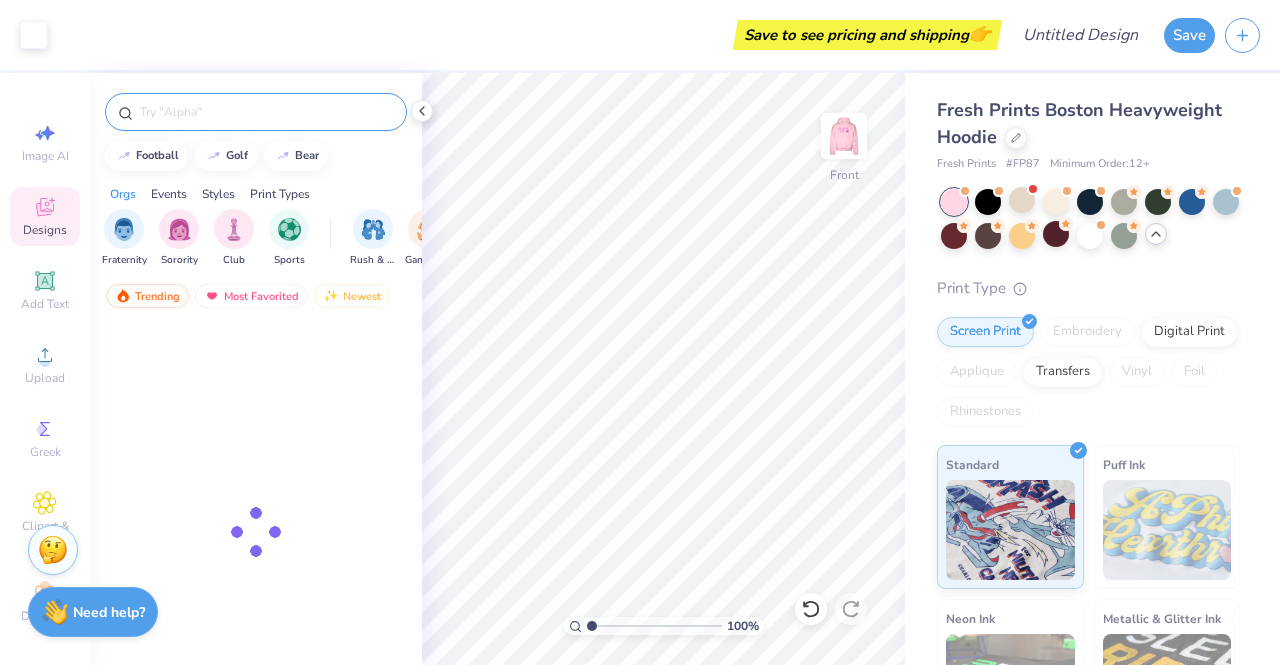click at bounding box center (266, 112) 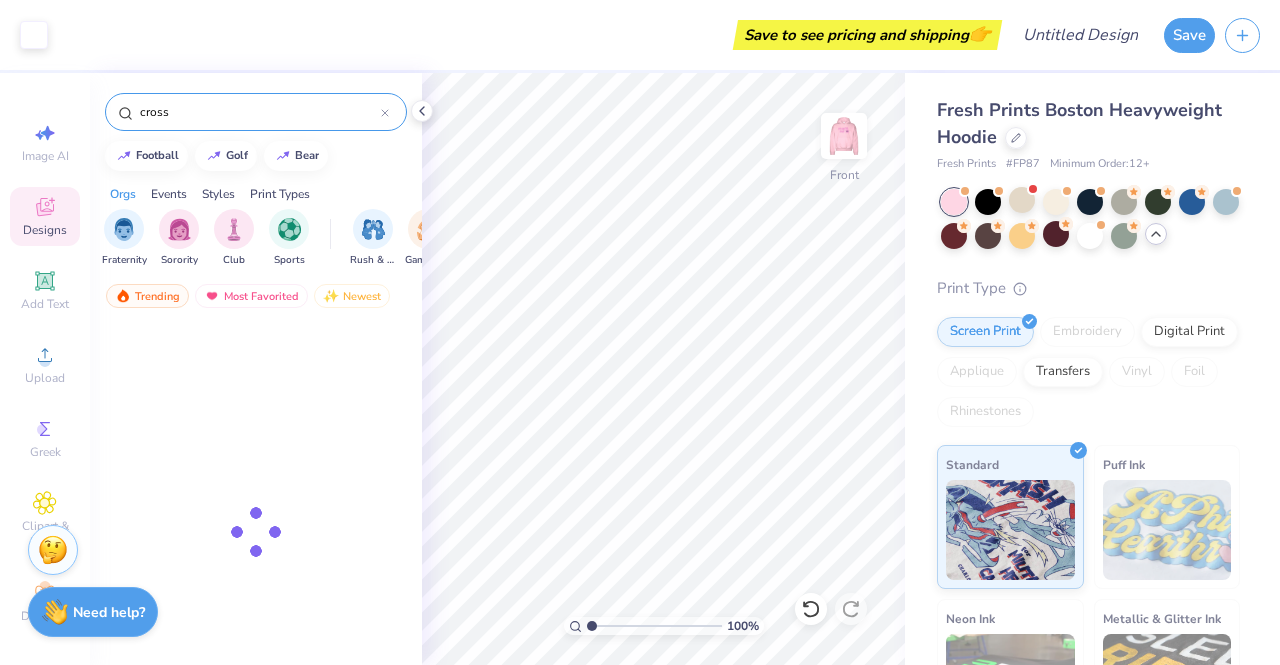 type on "cross" 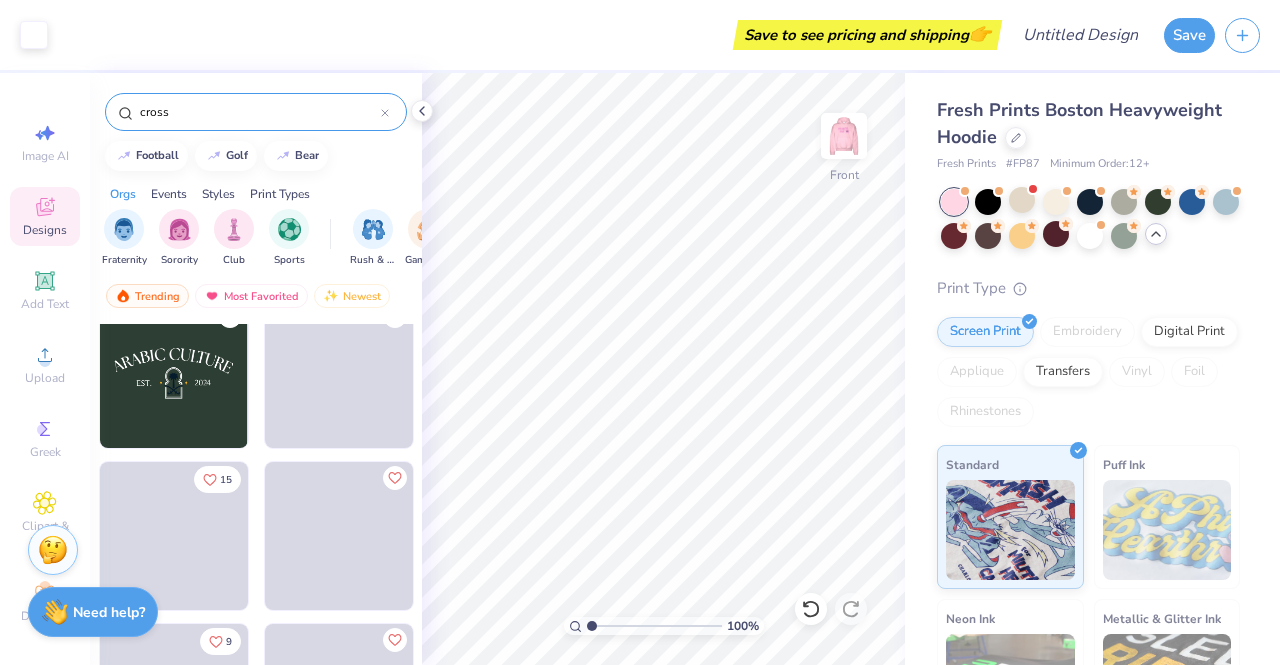 scroll, scrollTop: 1000, scrollLeft: 0, axis: vertical 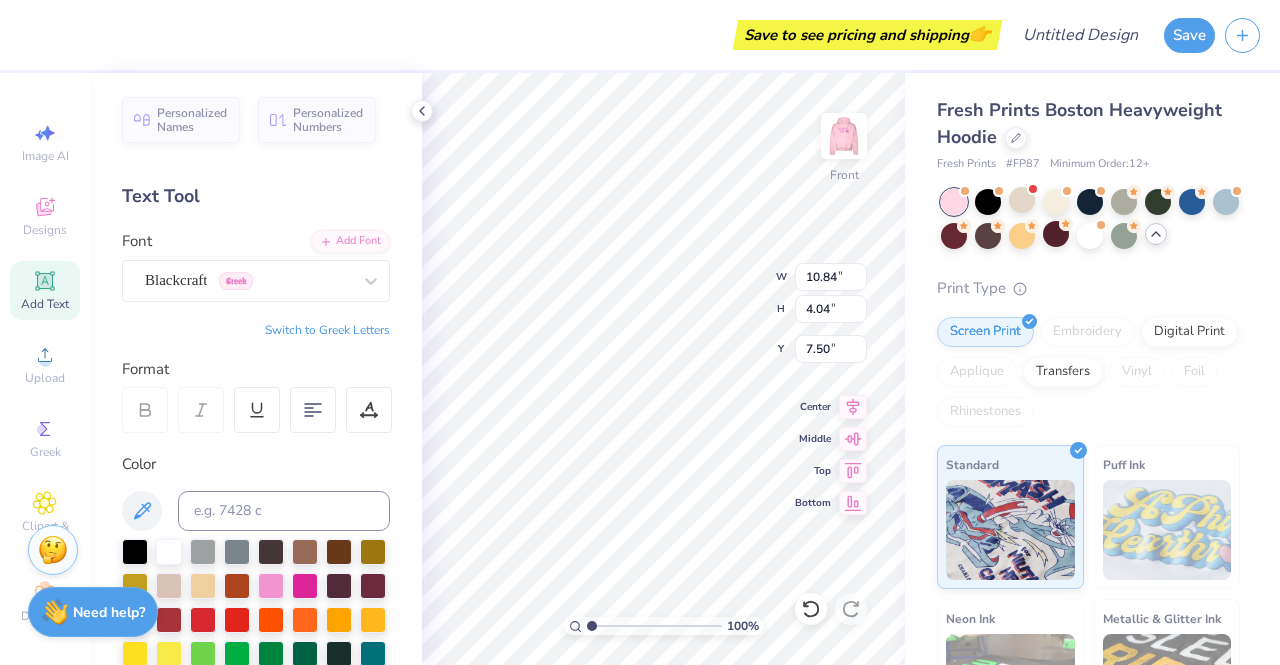 type on "10.84" 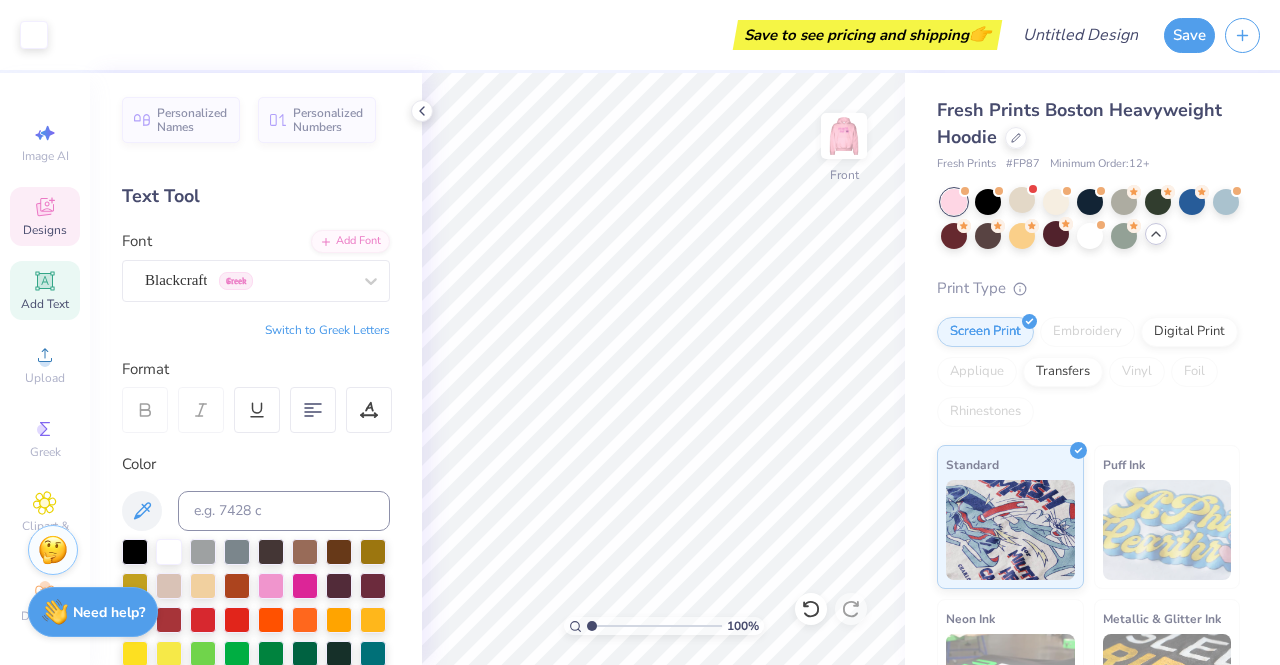 click on "Designs" at bounding box center [45, 230] 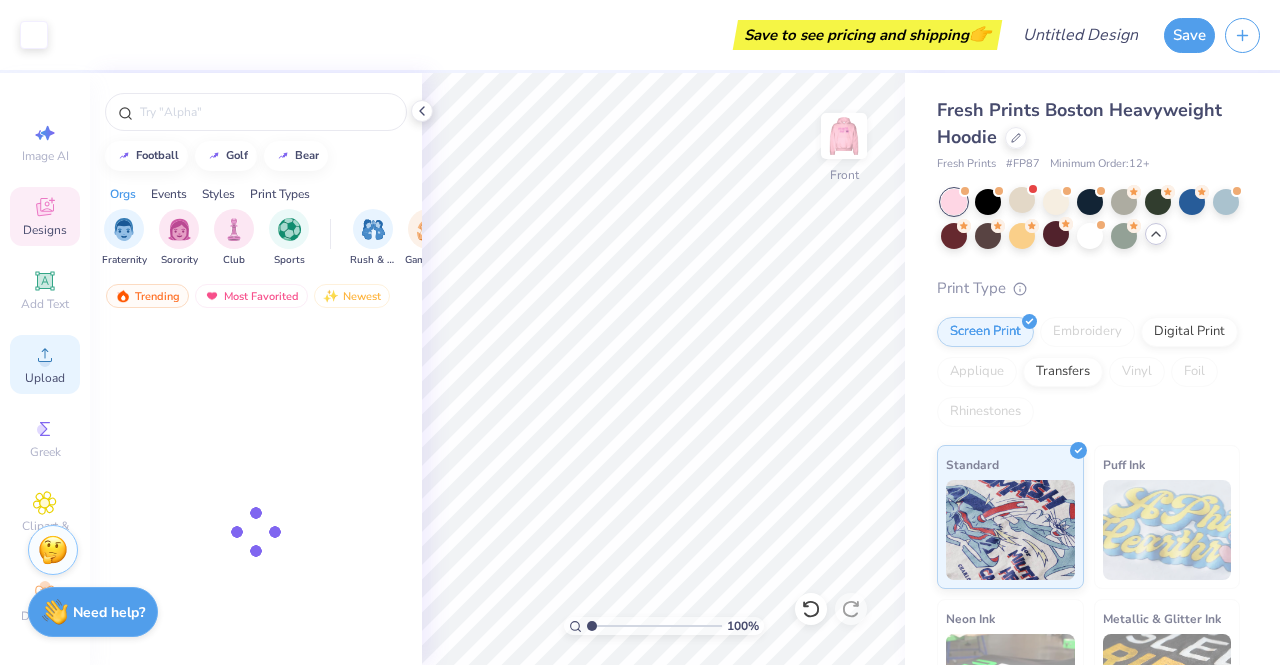 scroll, scrollTop: 22, scrollLeft: 0, axis: vertical 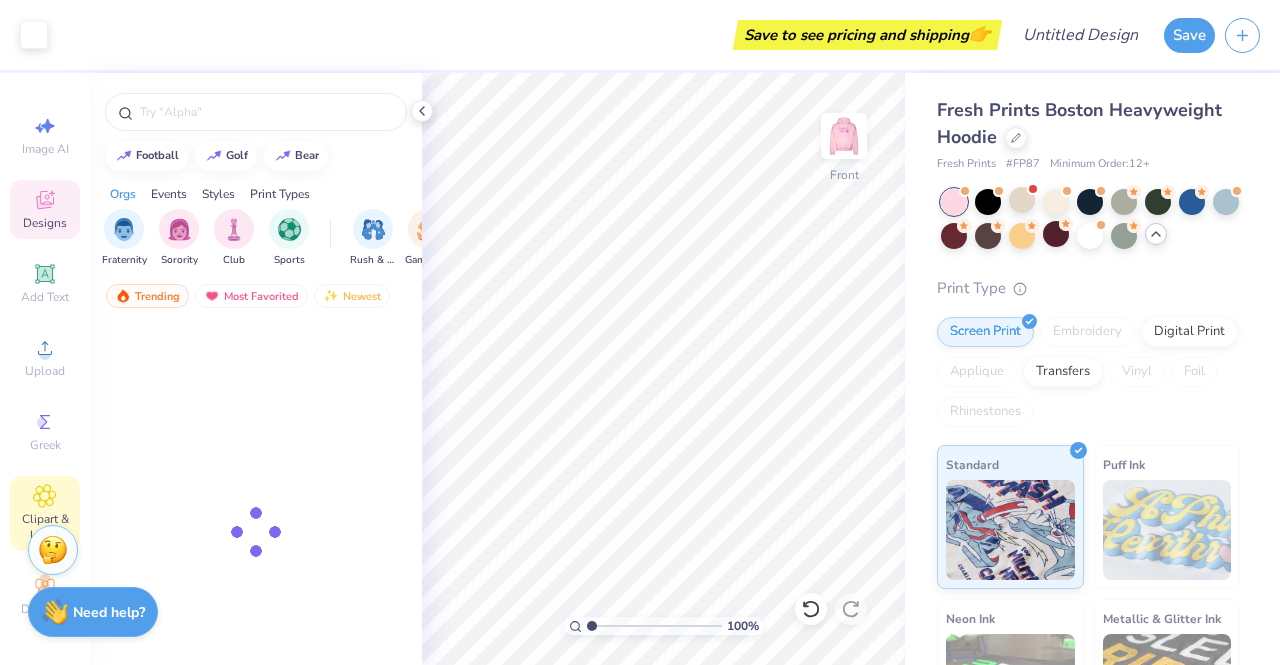 click on "Clipart & logos" at bounding box center (45, 527) 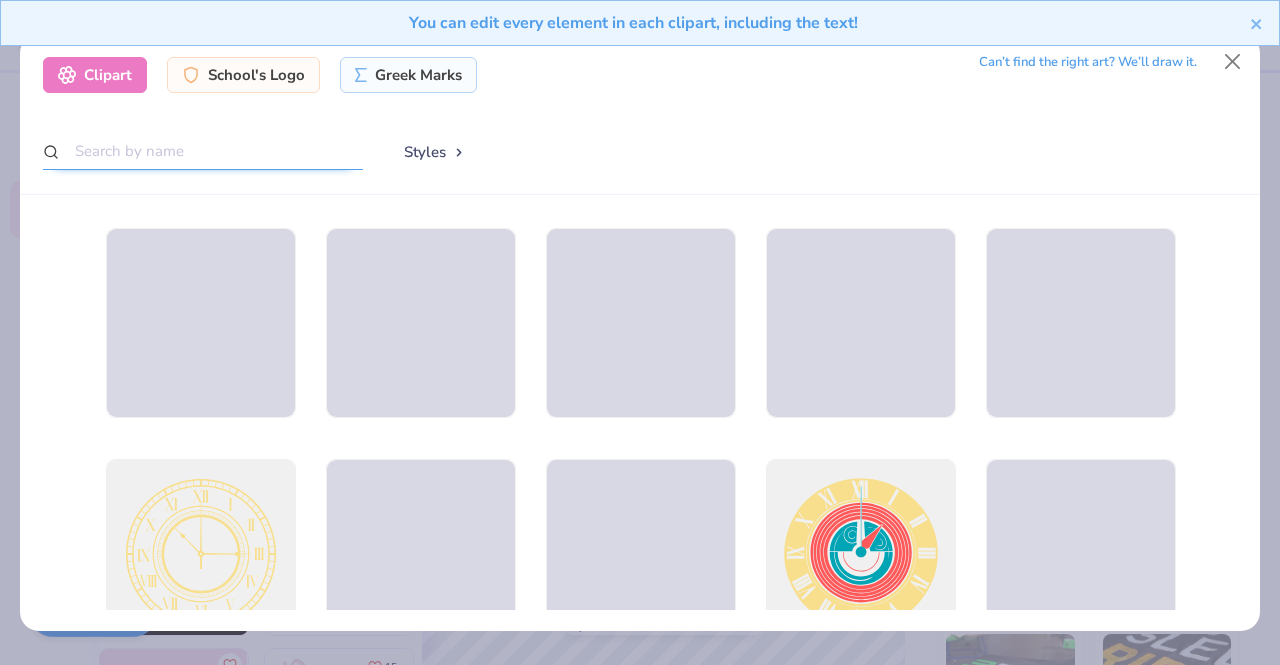 click at bounding box center (203, 151) 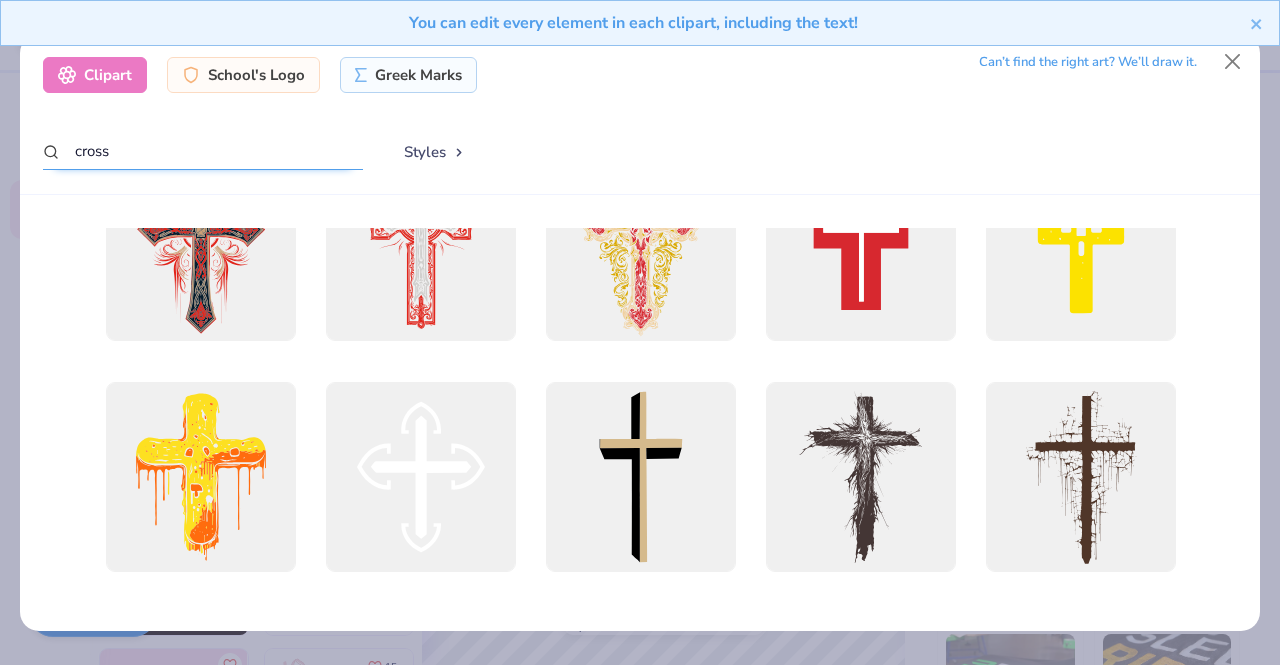 scroll, scrollTop: 339, scrollLeft: 0, axis: vertical 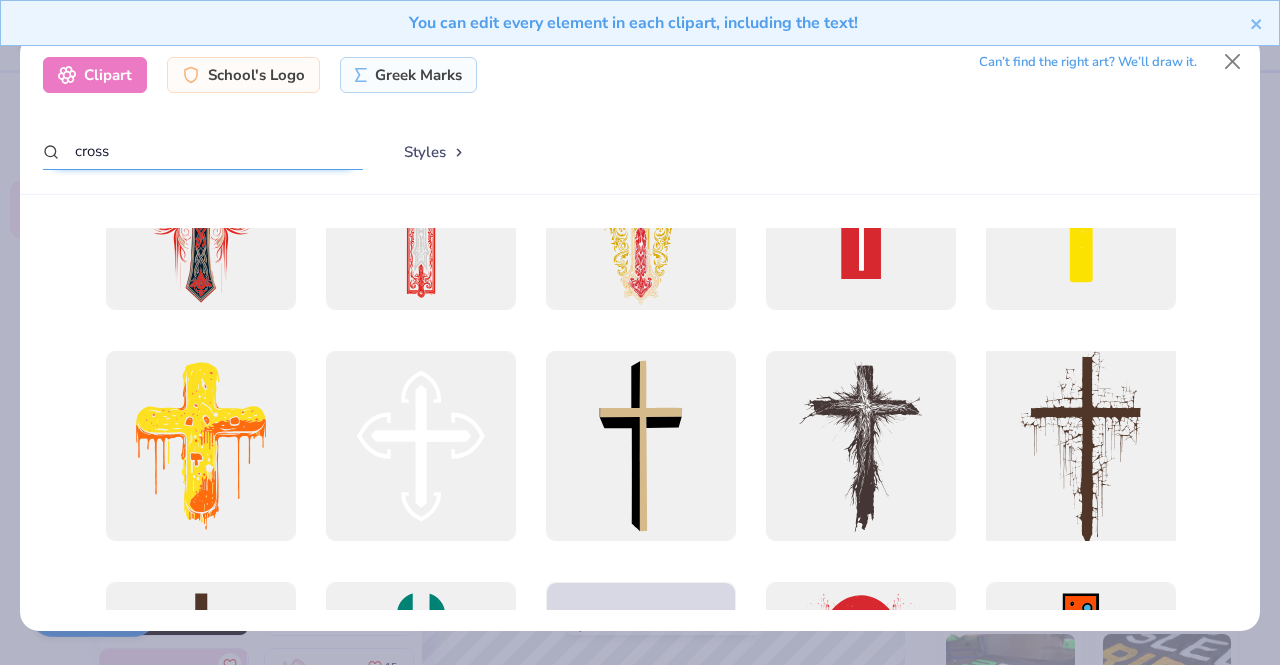 type on "cross" 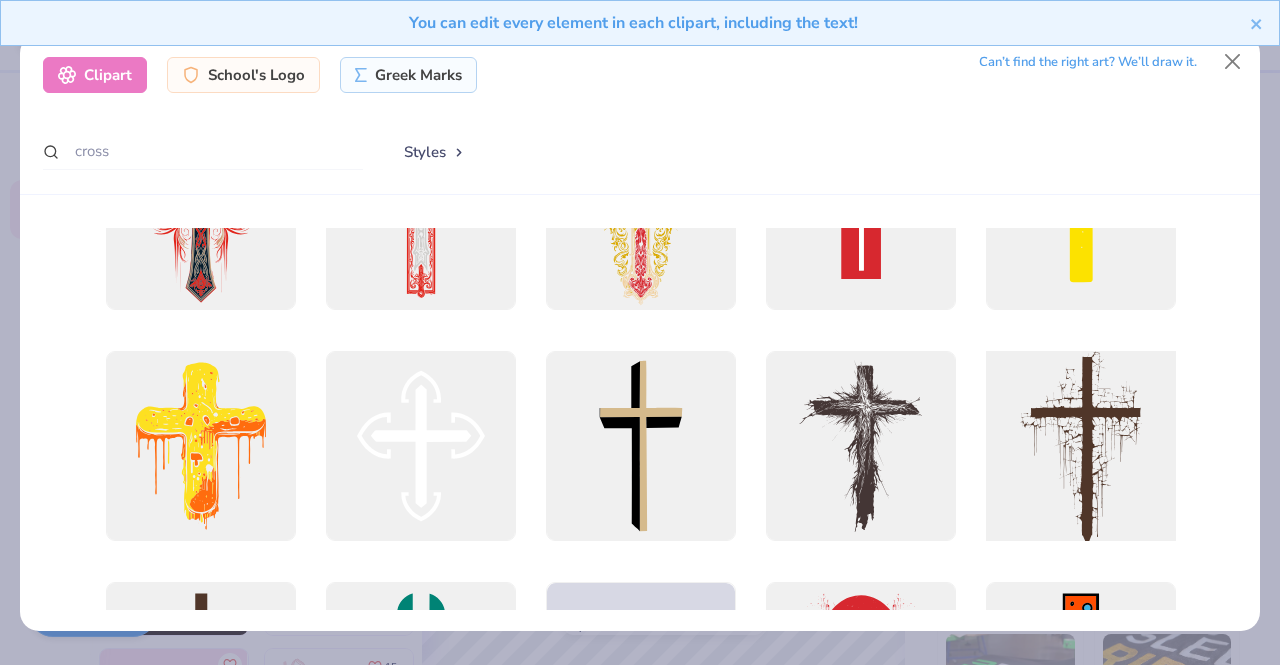 click at bounding box center [1080, 445] 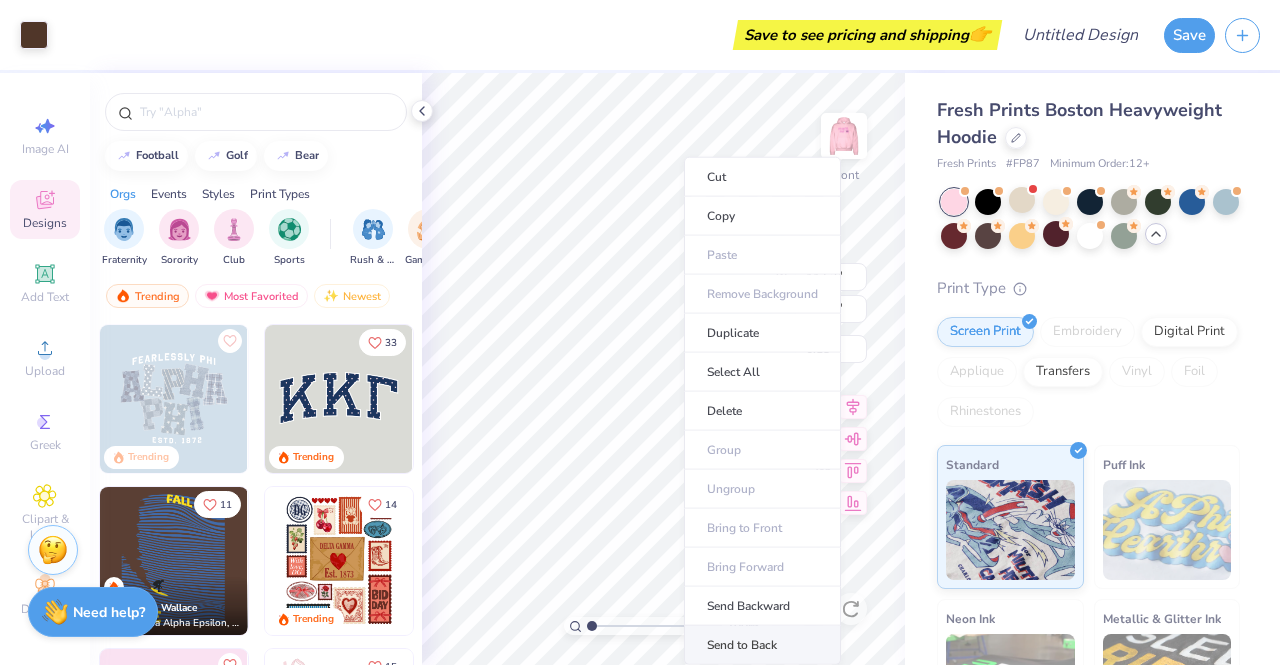 click on "Send to Back" at bounding box center (762, 645) 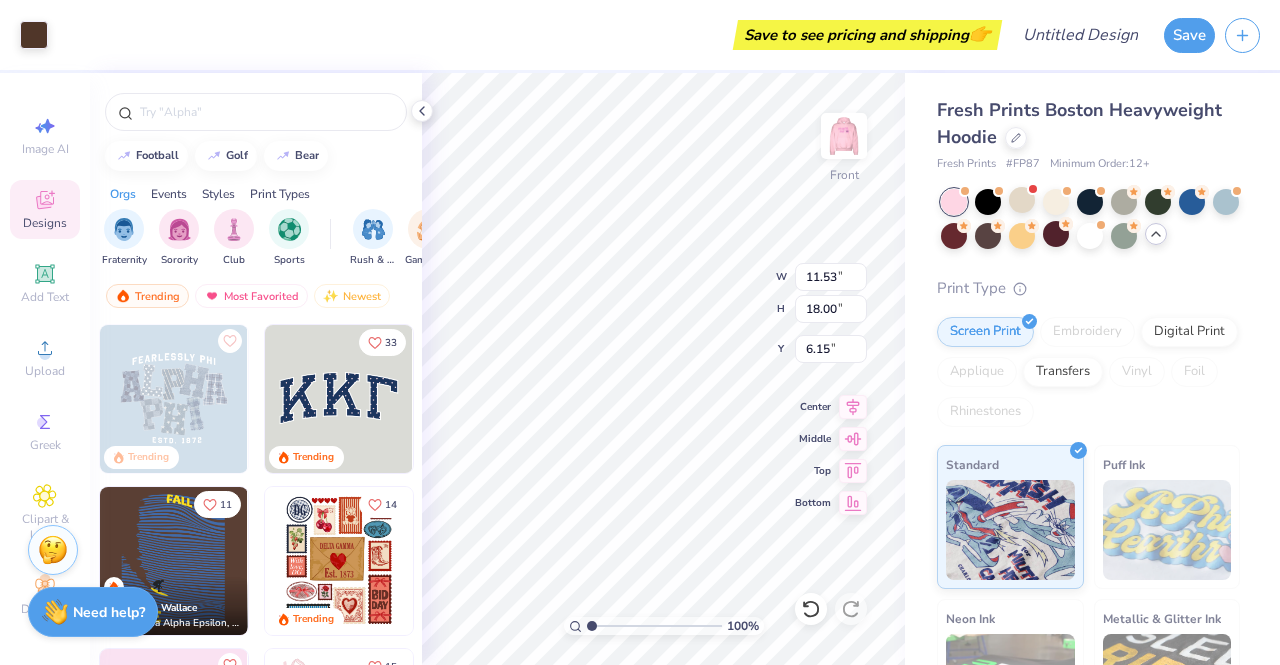 type on "5.36" 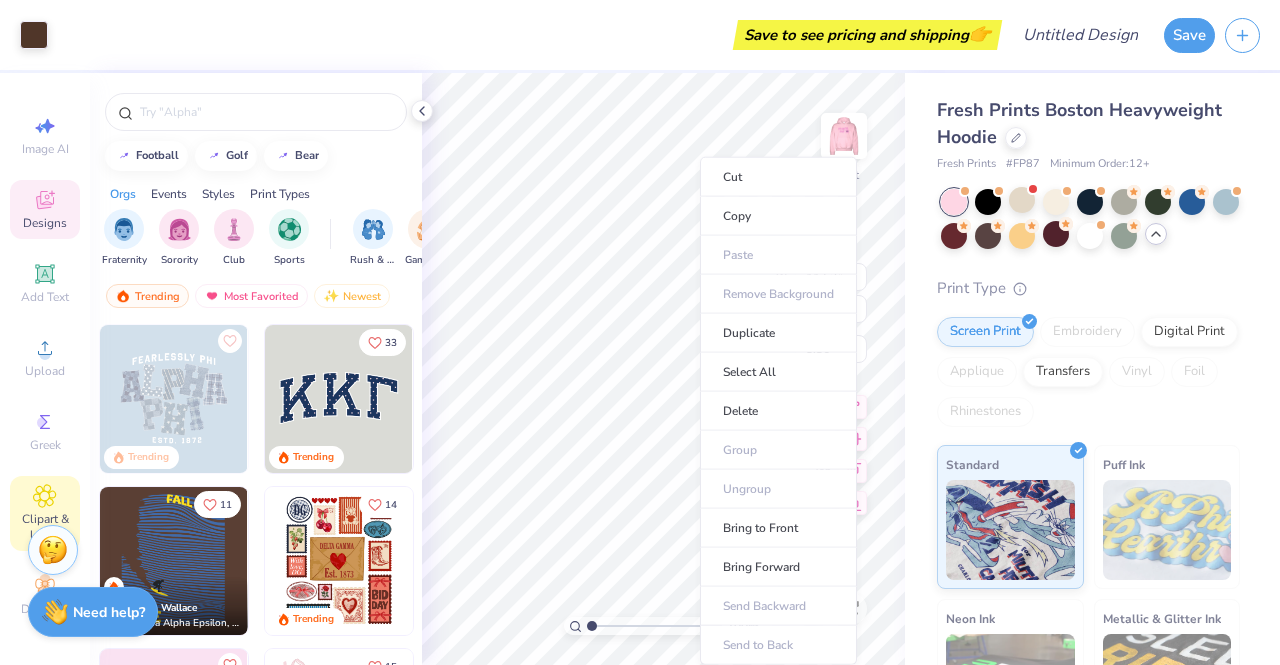 click 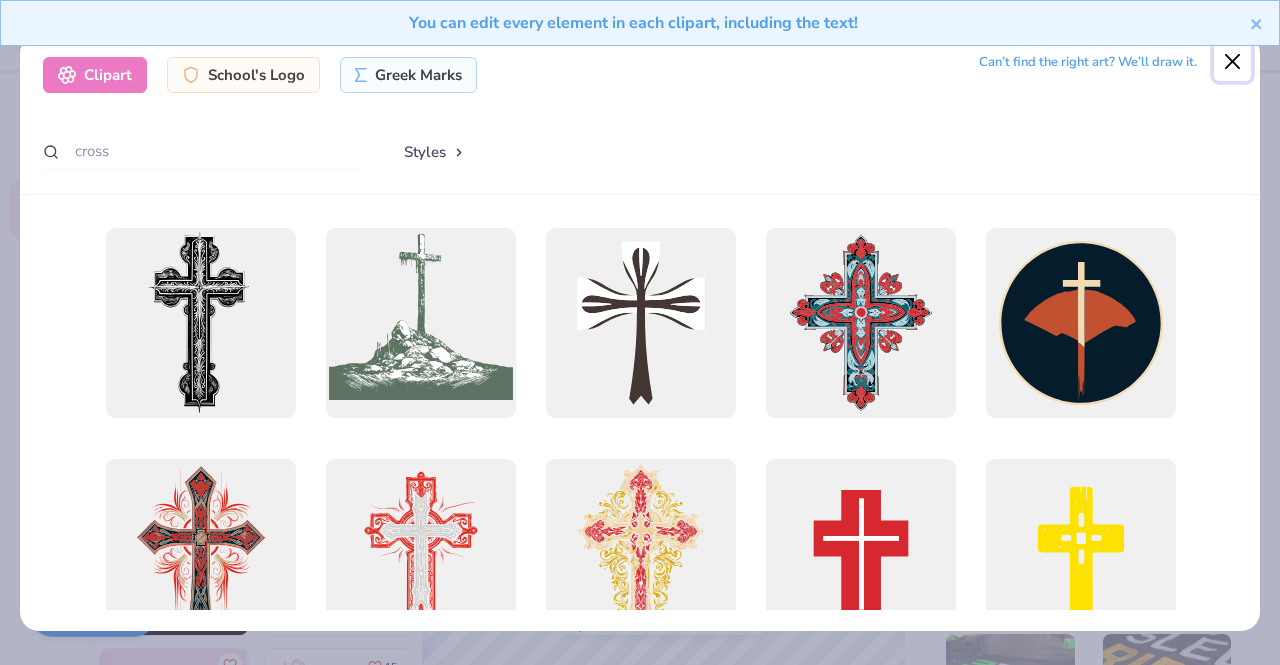 click at bounding box center [1233, 62] 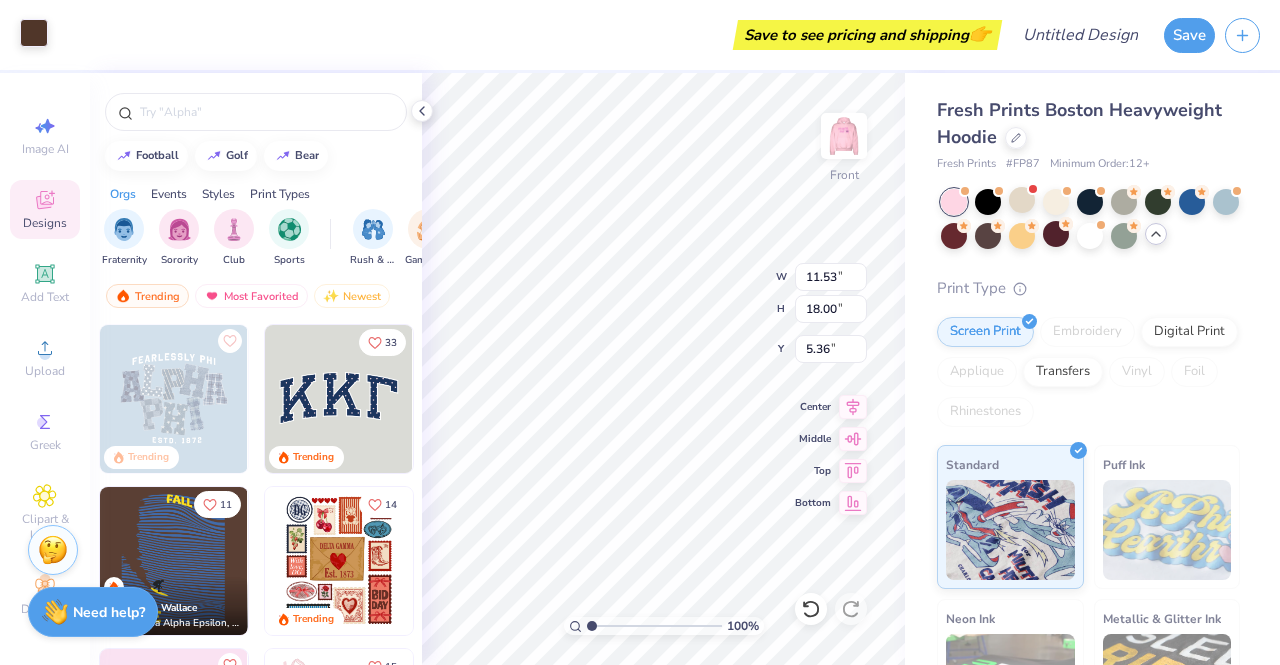 click at bounding box center [34, 33] 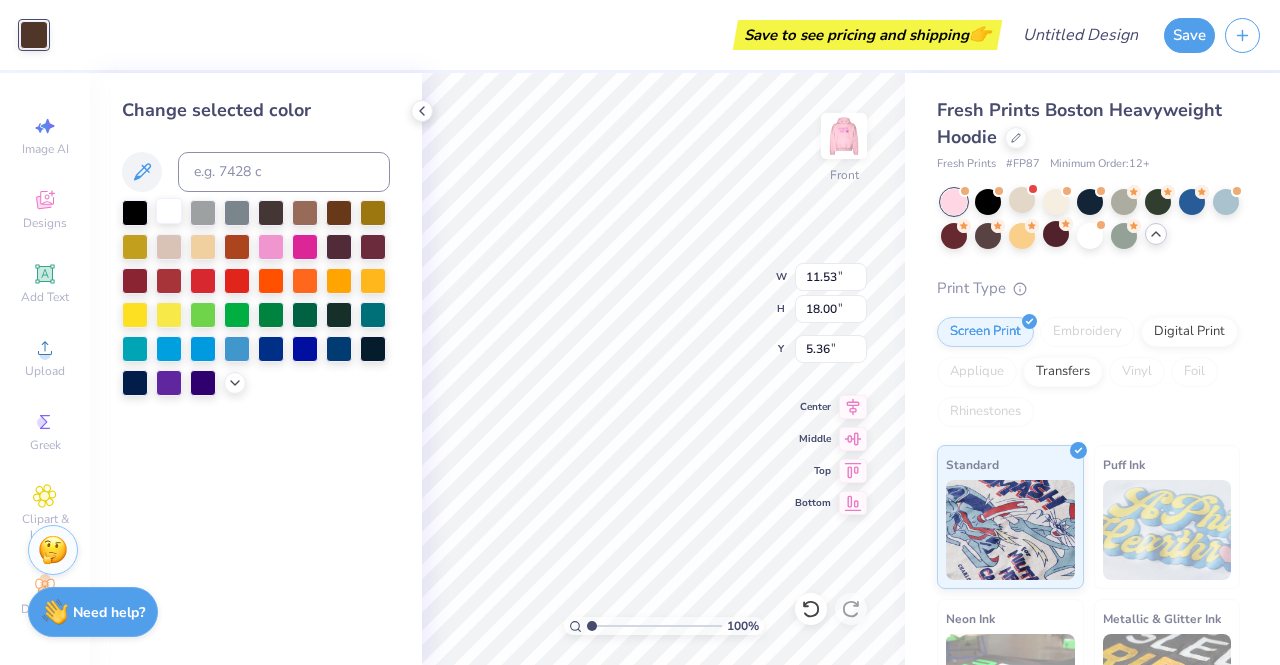 click at bounding box center (169, 211) 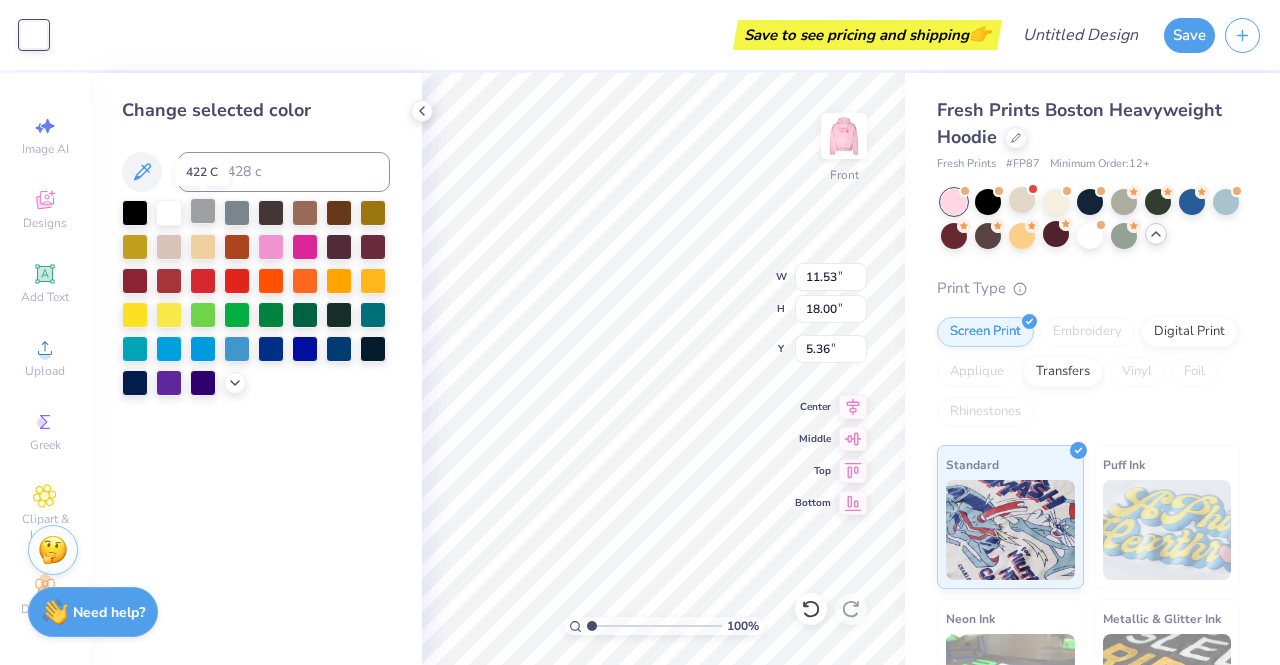 click at bounding box center (203, 211) 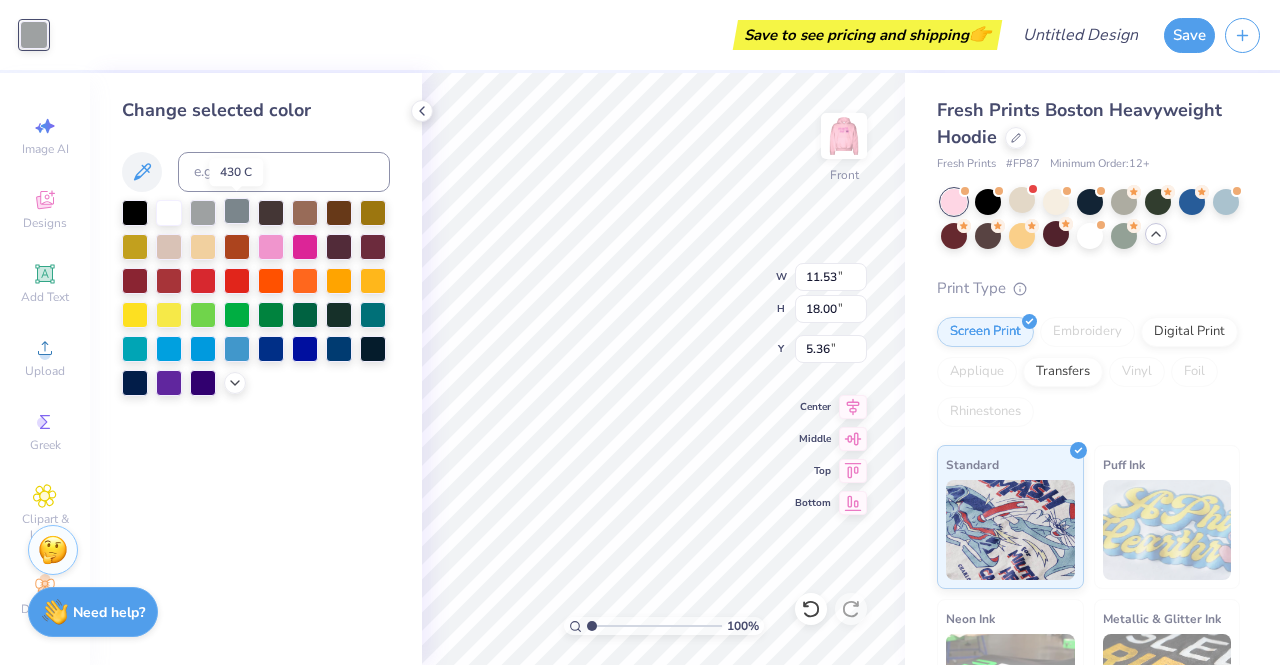 click at bounding box center [237, 211] 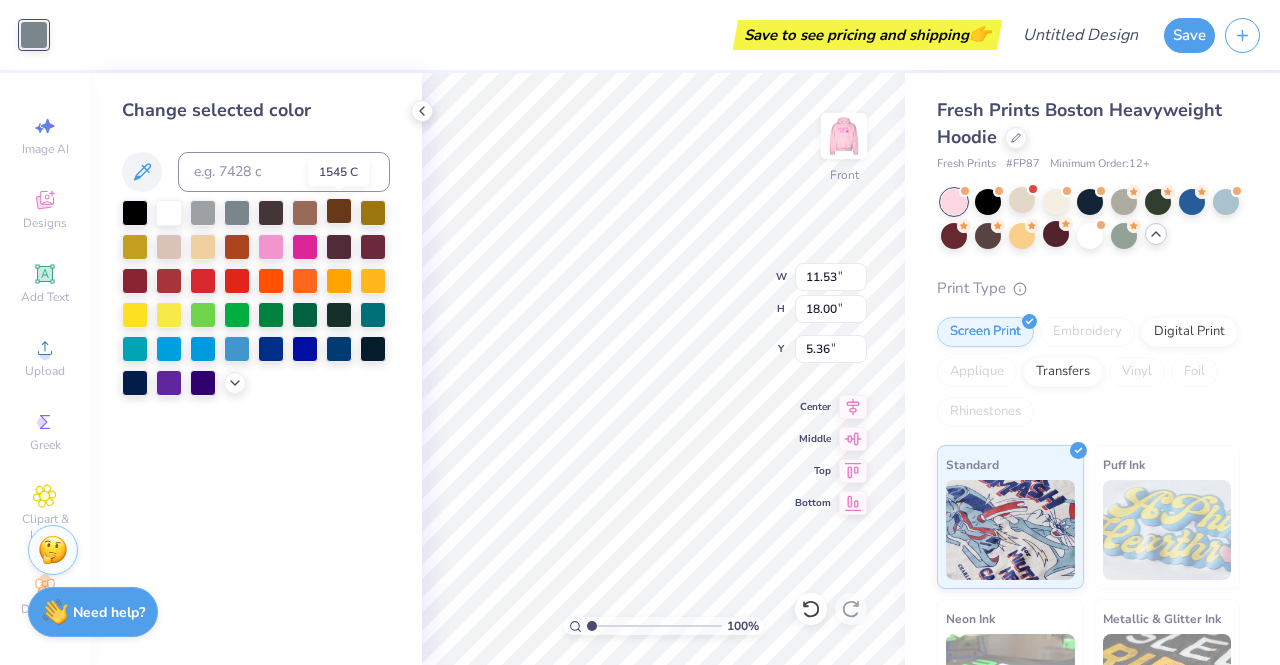 click at bounding box center [339, 211] 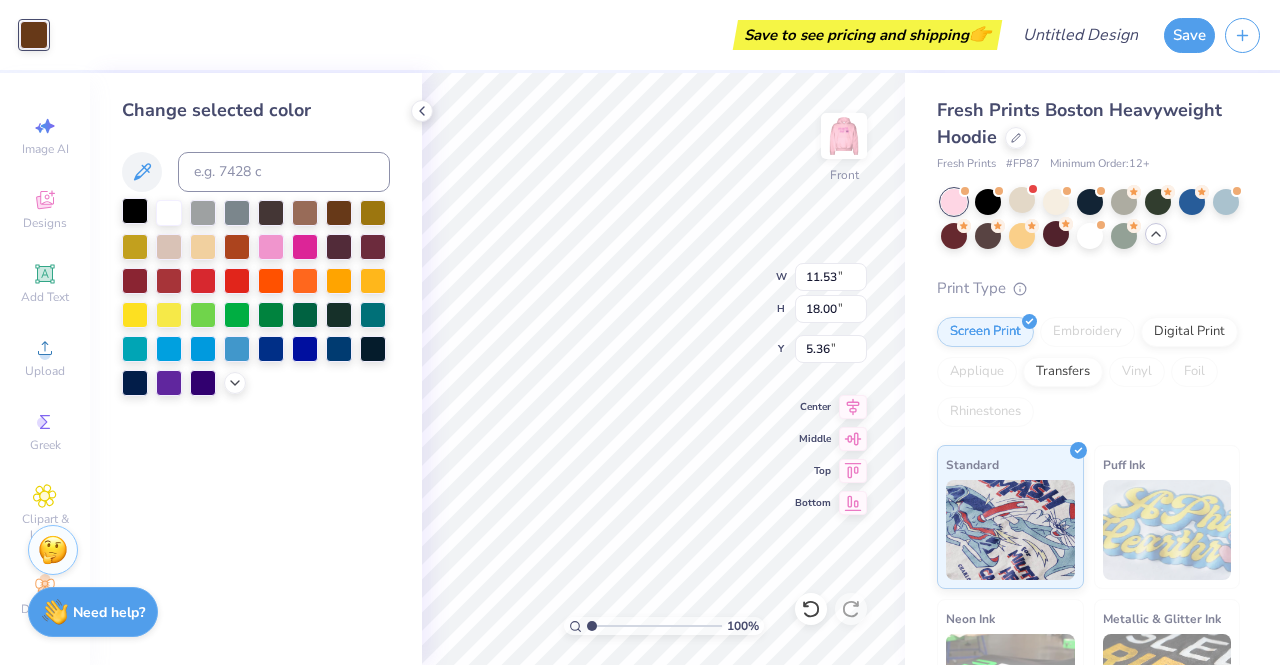click at bounding box center (135, 211) 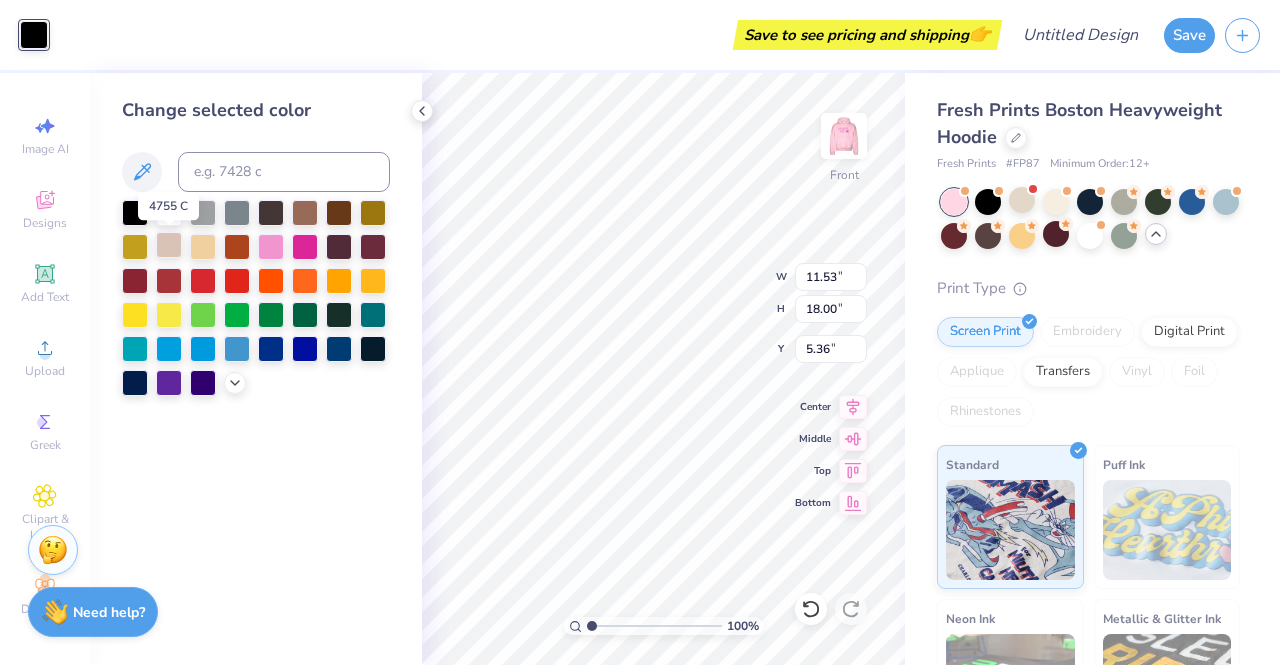 click at bounding box center [169, 245] 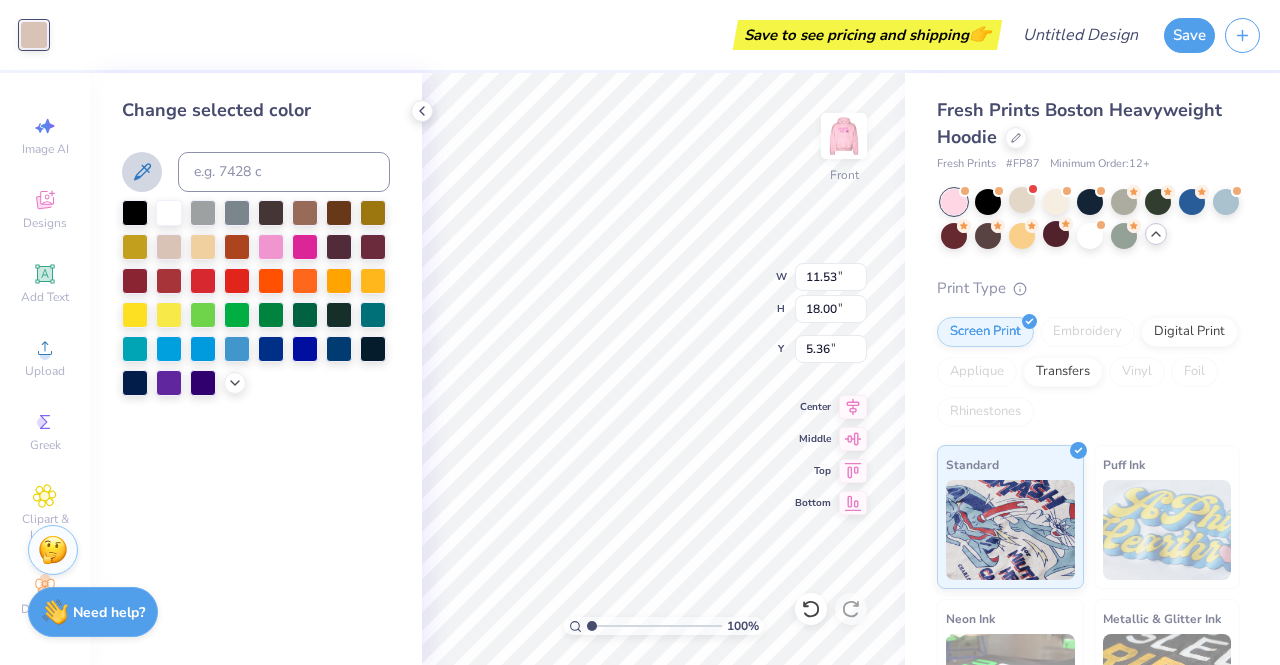 click 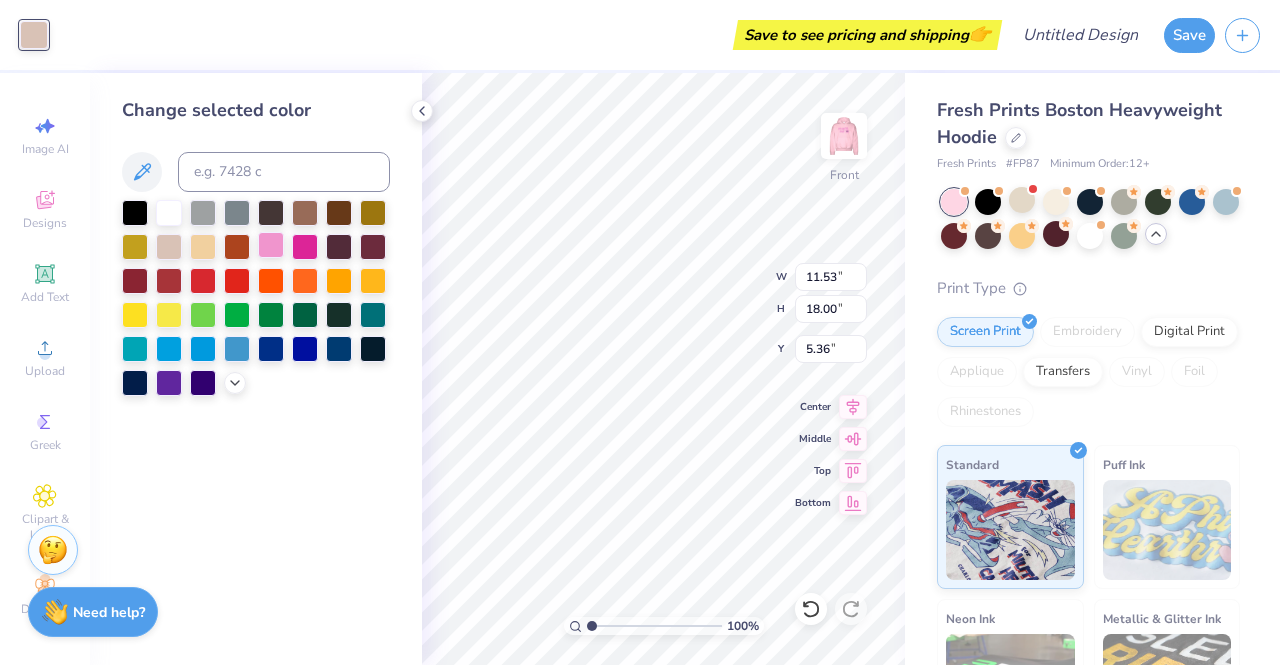 click at bounding box center (271, 245) 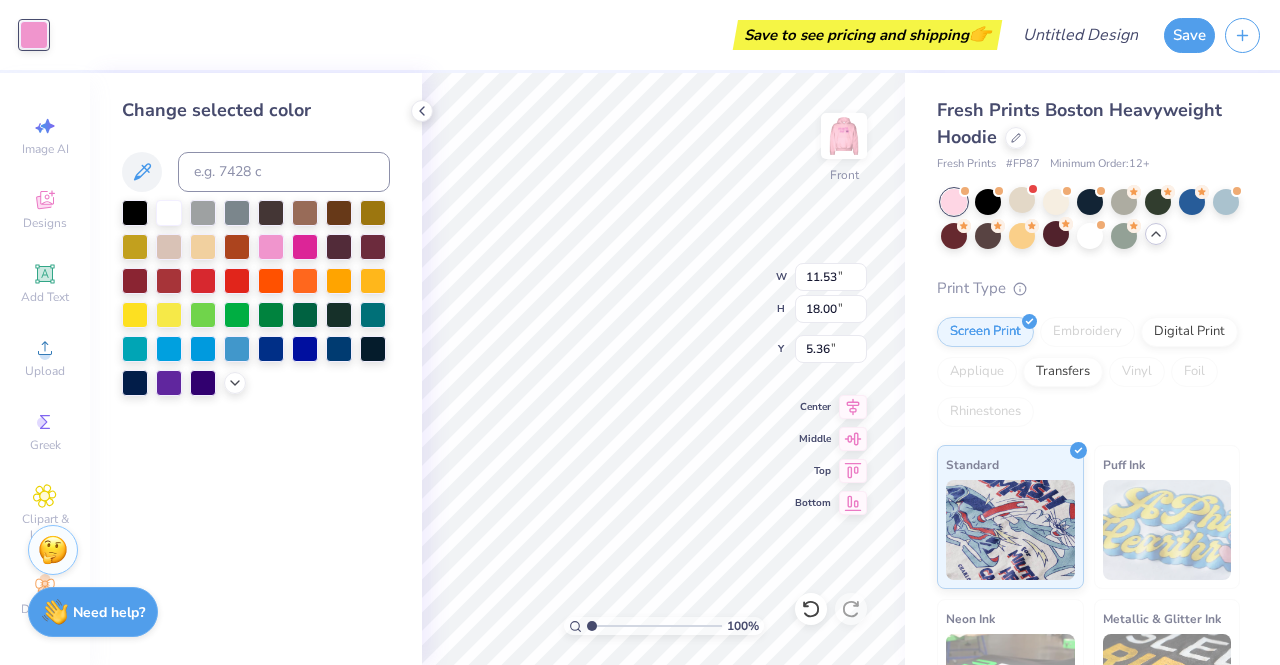 click at bounding box center [256, 298] 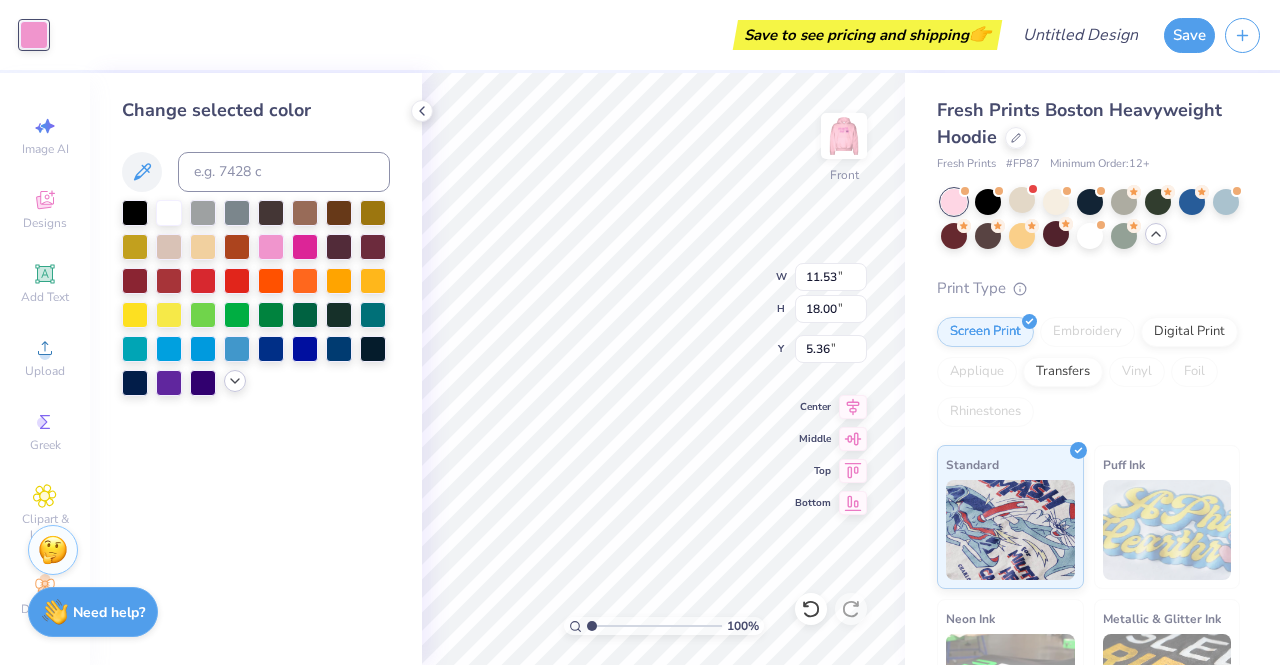 click 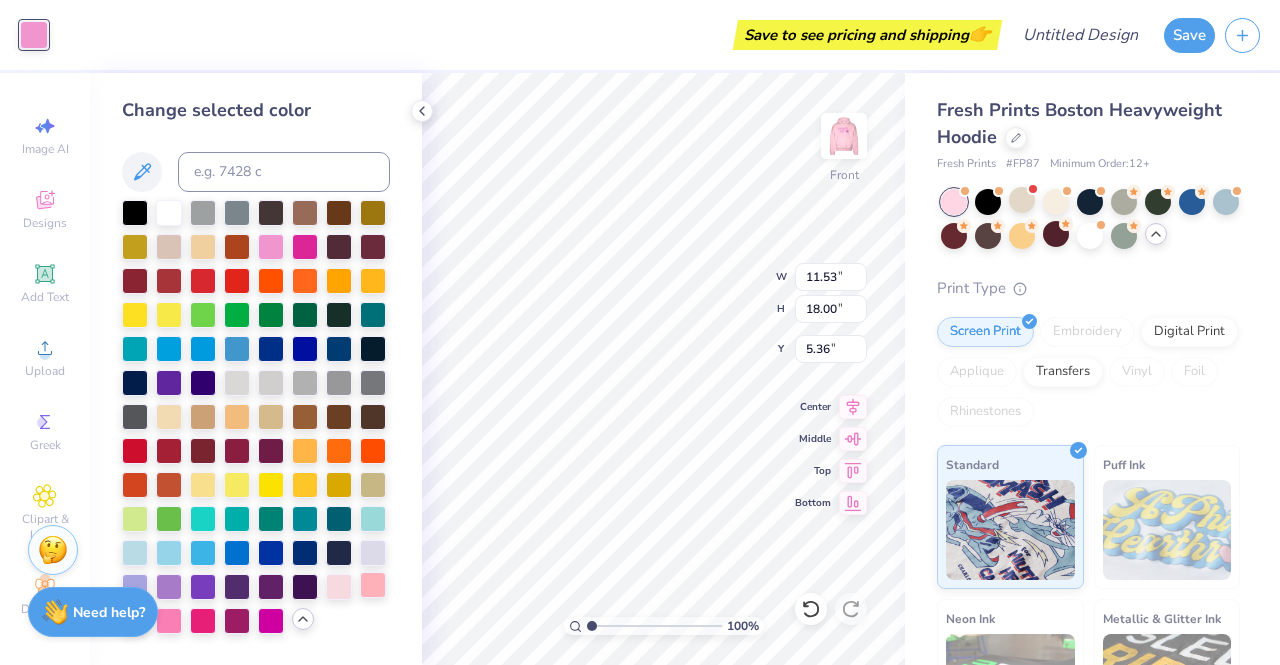 click at bounding box center (373, 585) 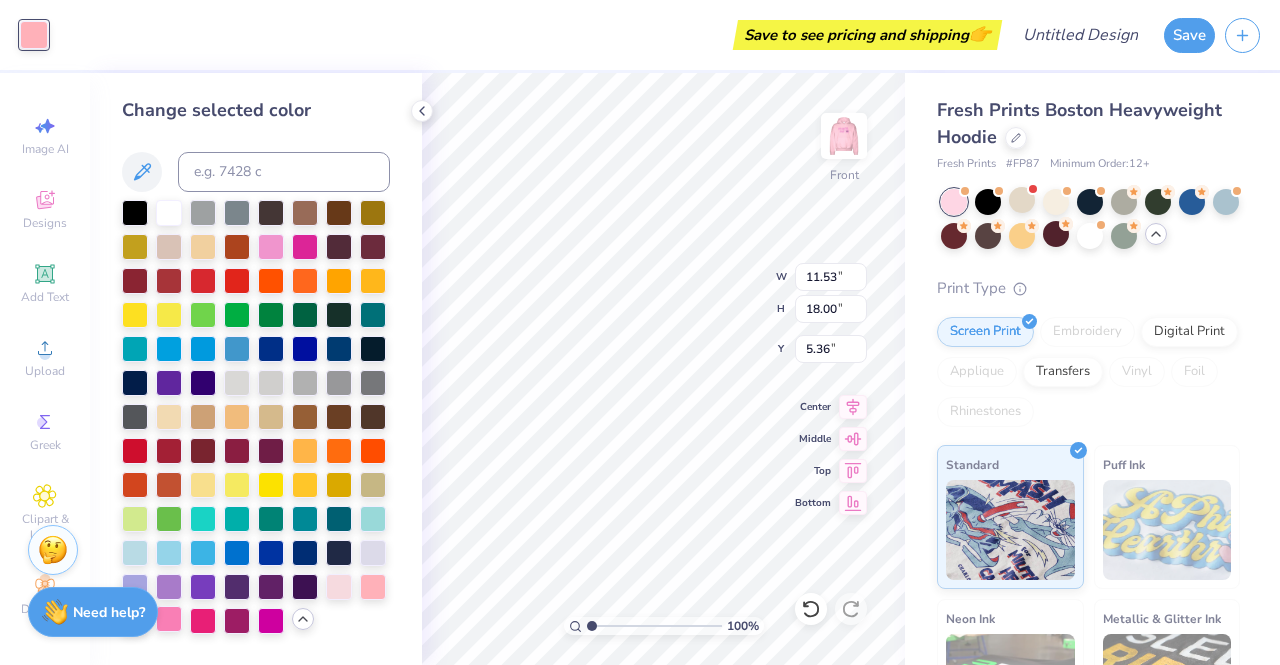 click at bounding box center (169, 619) 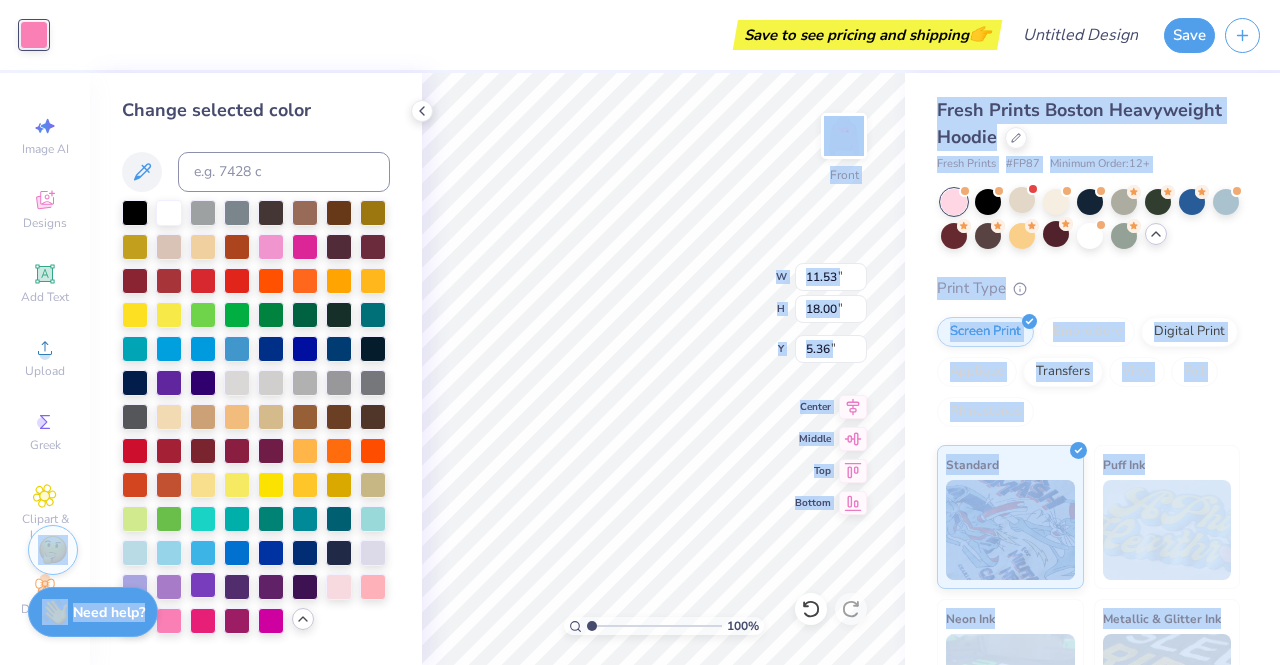drag, startPoint x: 142, startPoint y: 608, endPoint x: 192, endPoint y: 585, distance: 55.03635 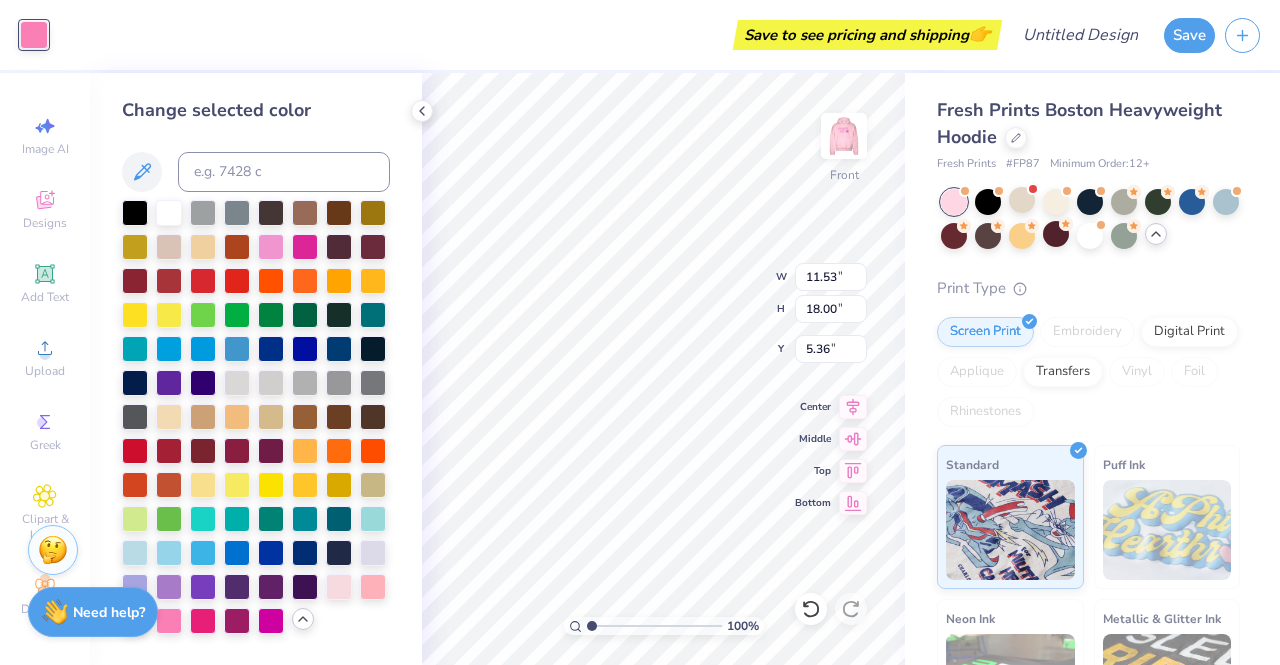 click on "Change selected color" at bounding box center (256, 365) 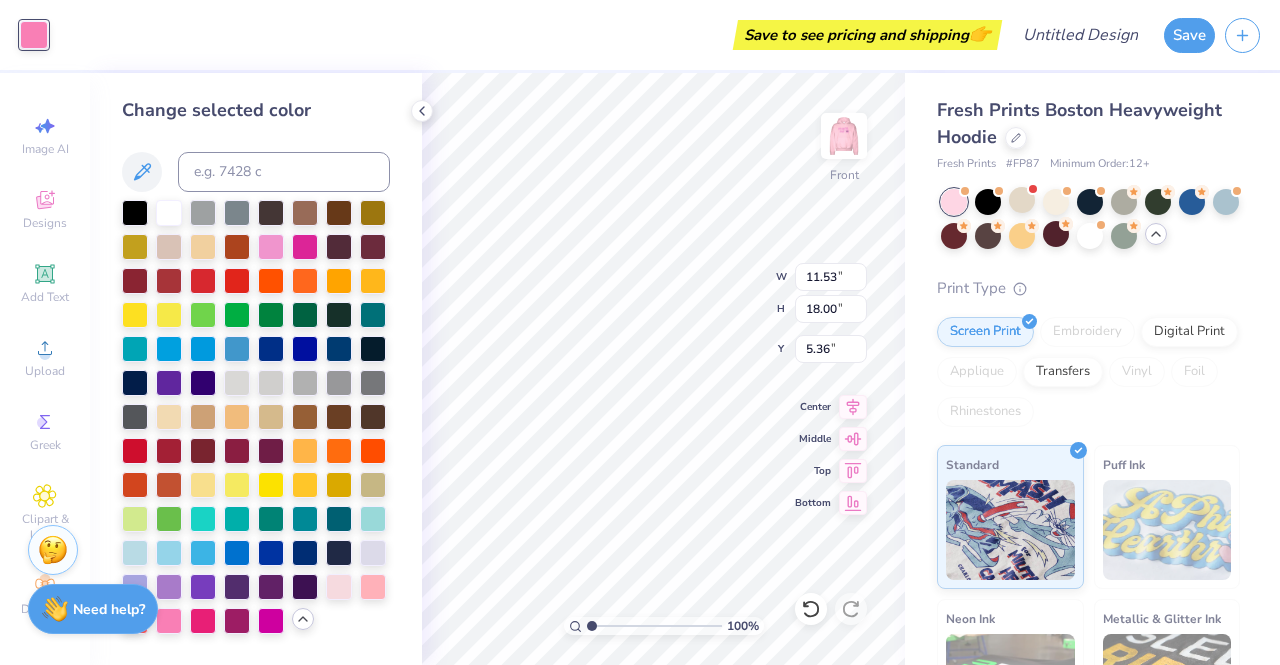 drag, startPoint x: 298, startPoint y: 545, endPoint x: 152, endPoint y: 636, distance: 172.03778 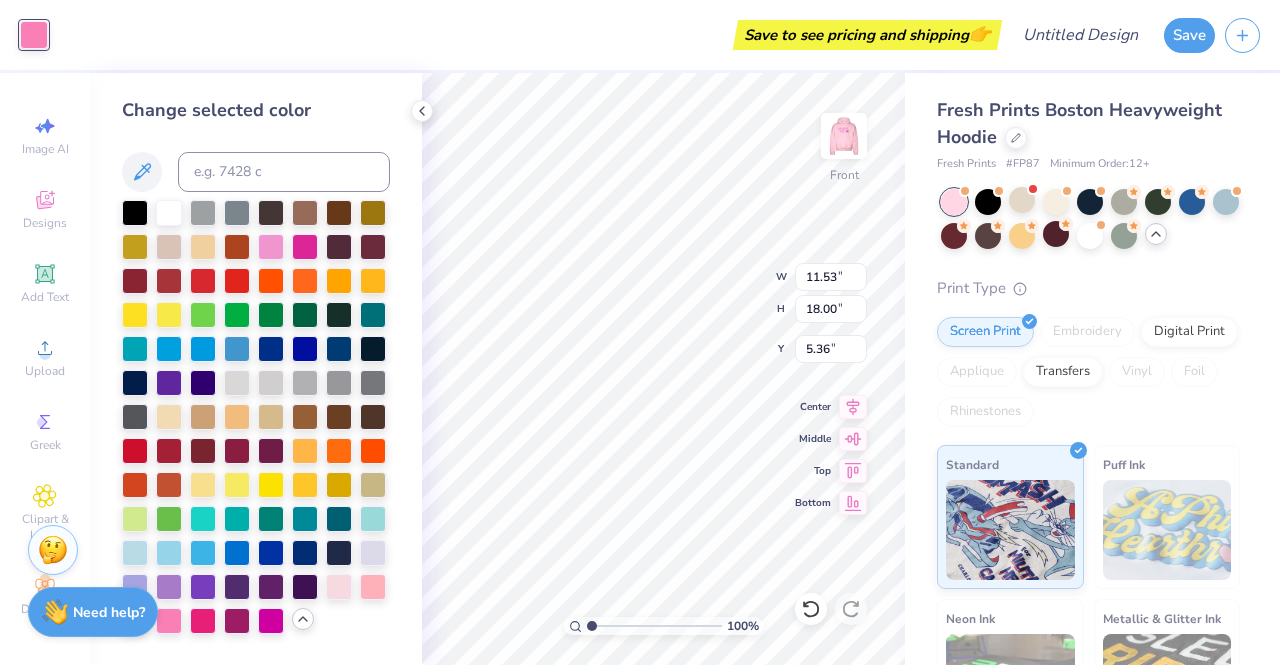 click on "Image AI Designs Add Text Upload Greek Clipart & logos Decorate" at bounding box center [45, 369] 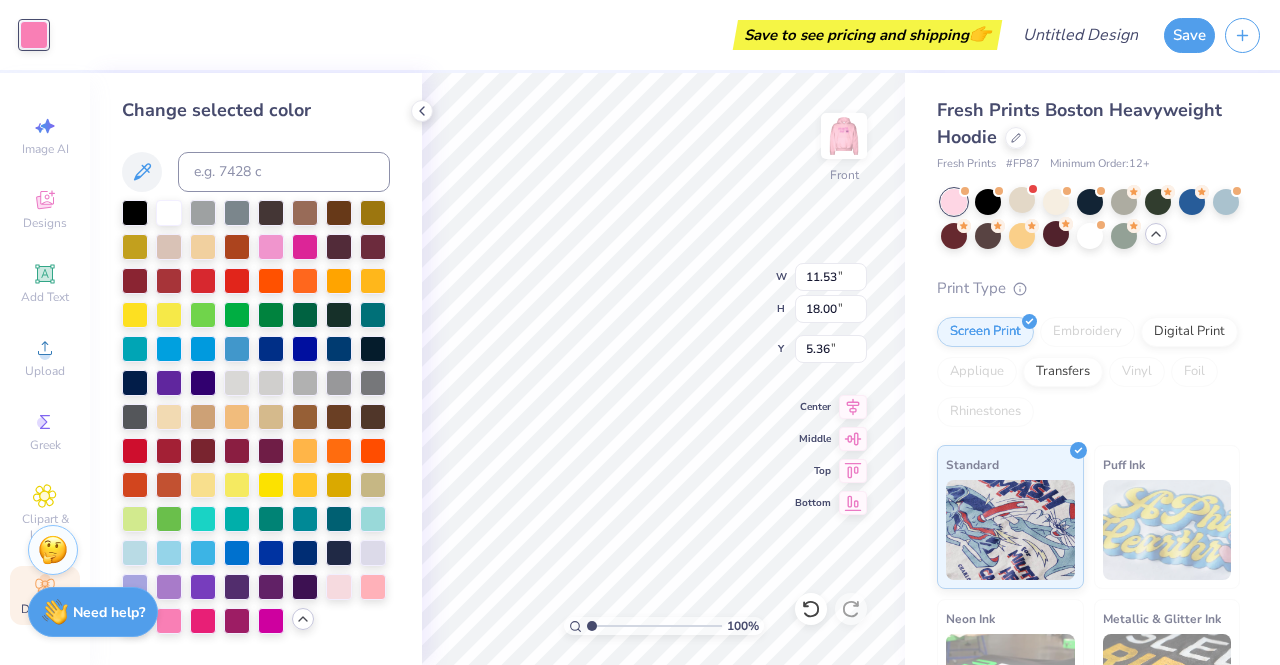 click on "Decorate" at bounding box center (45, 595) 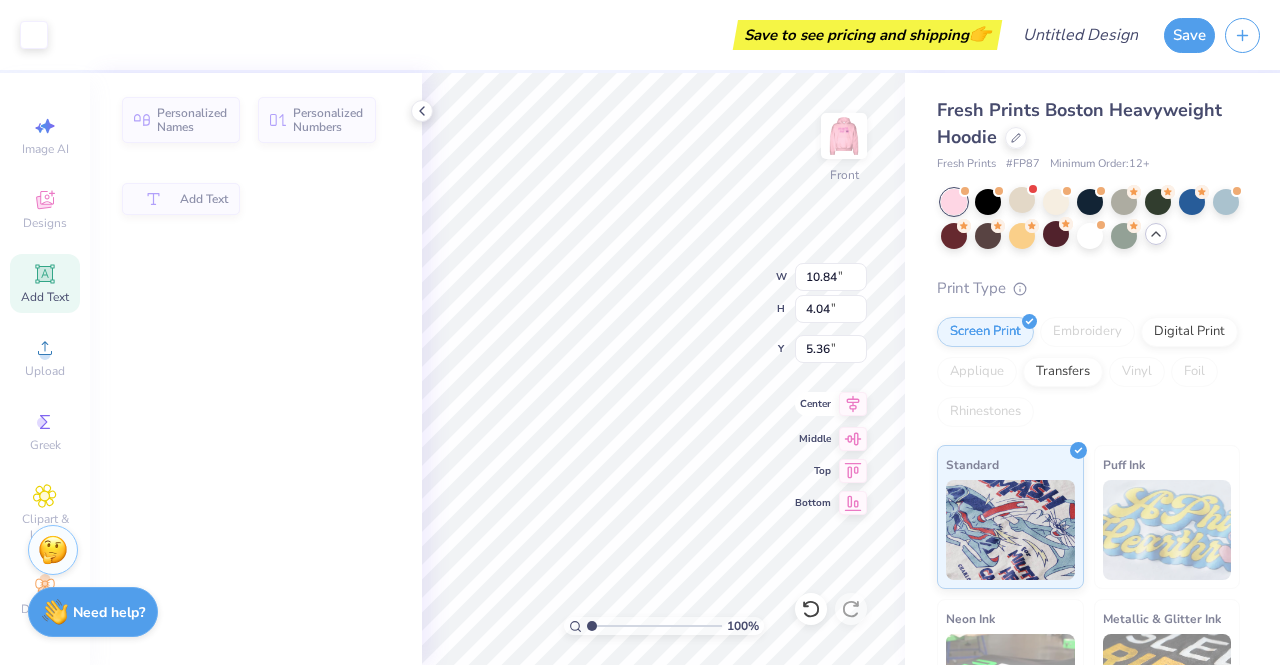 type on "10.84" 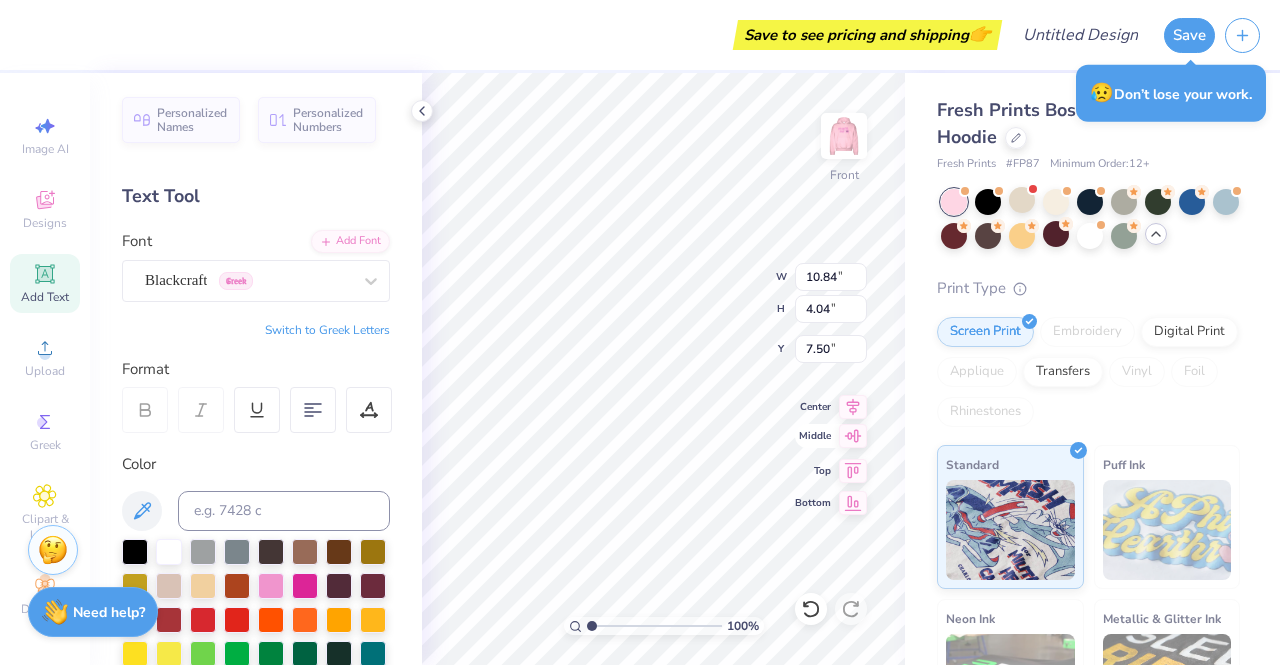 type on "14.48" 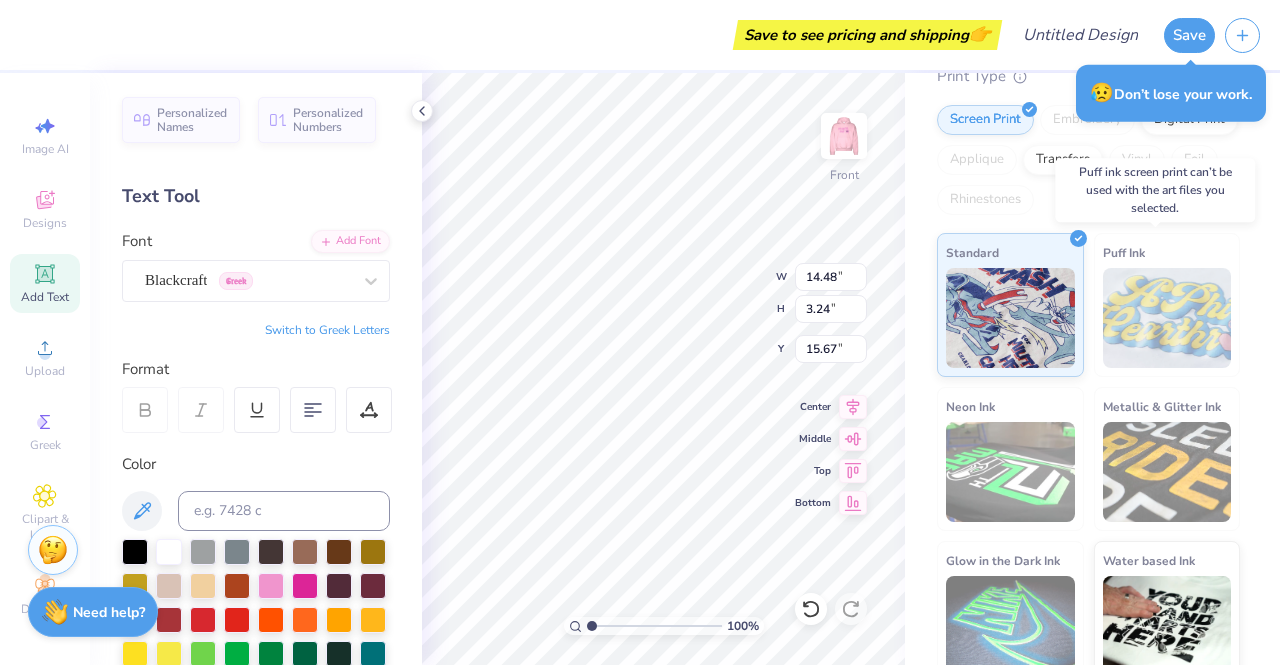 scroll, scrollTop: 211, scrollLeft: 0, axis: vertical 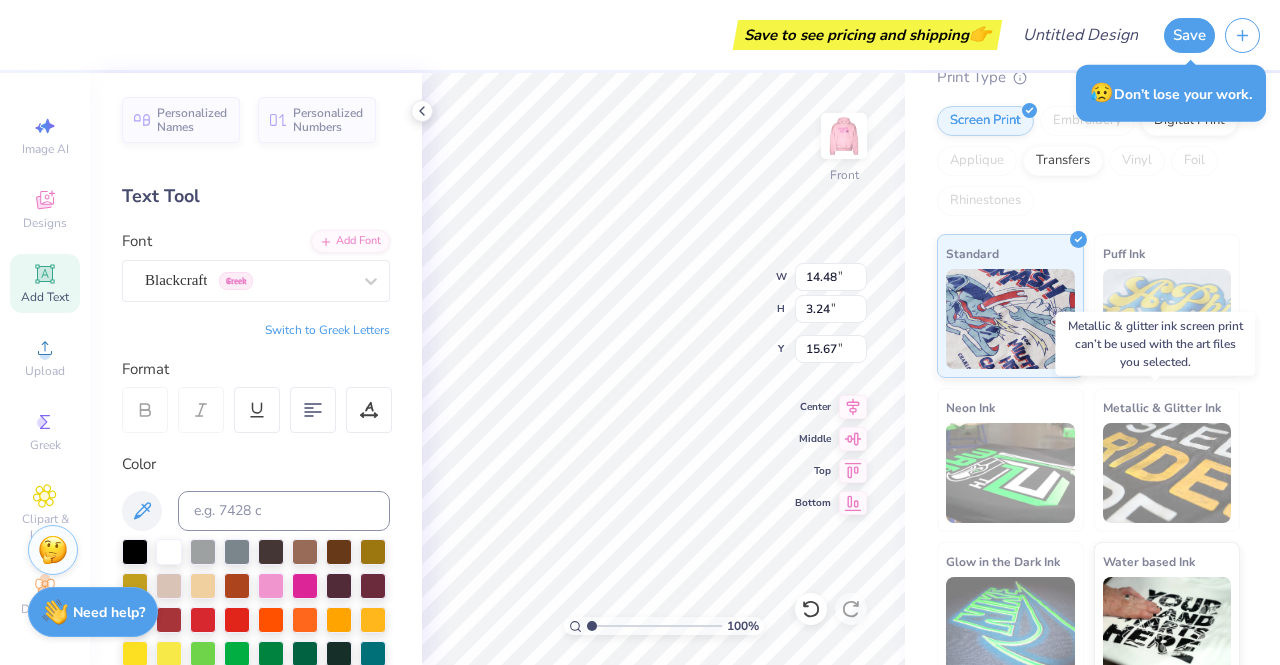 click at bounding box center [1167, 473] 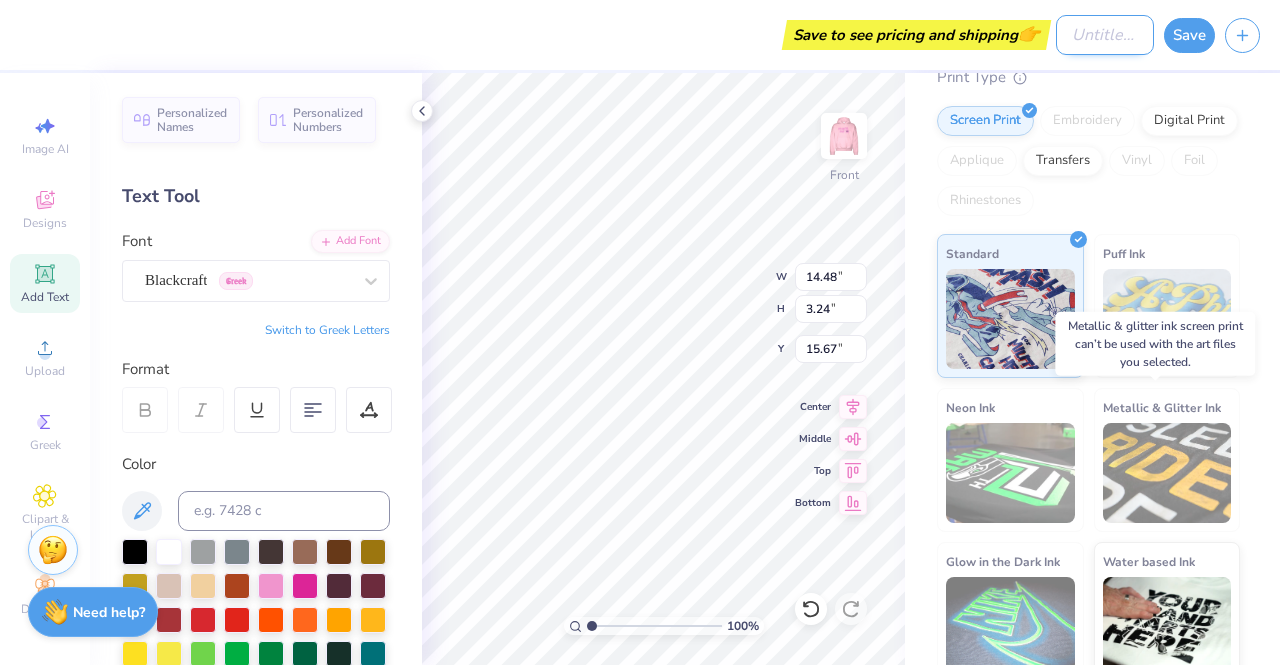 click on "Design Title" at bounding box center (1105, 35) 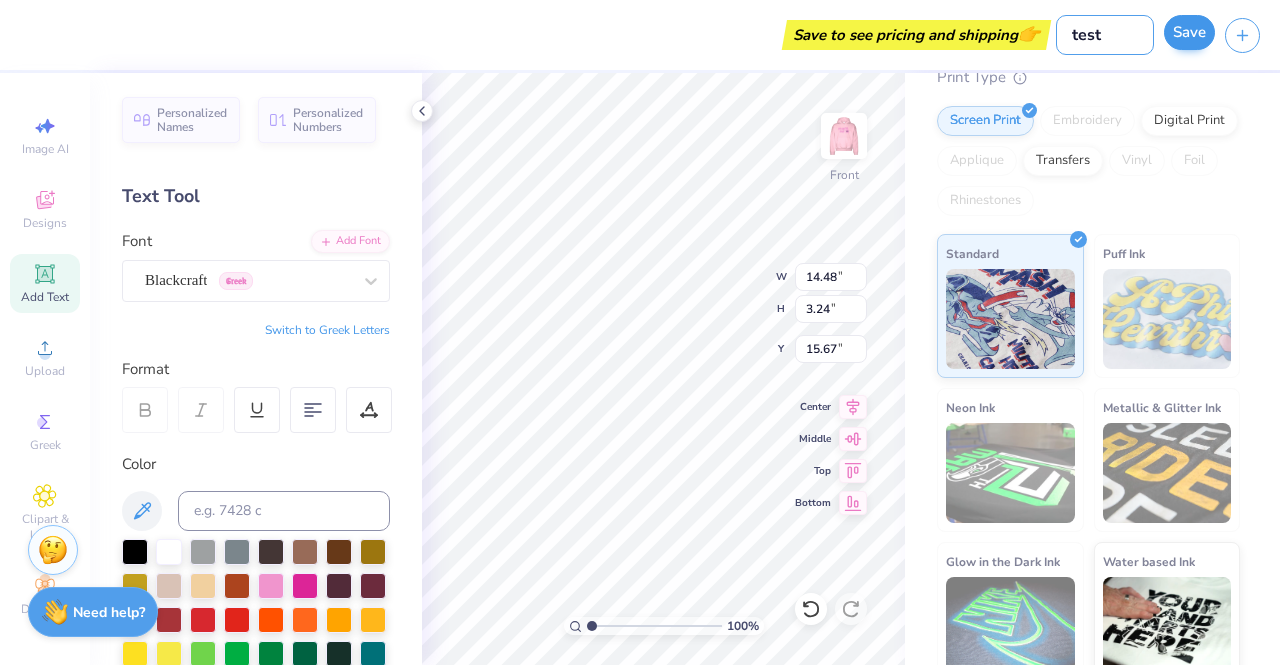 type on "test" 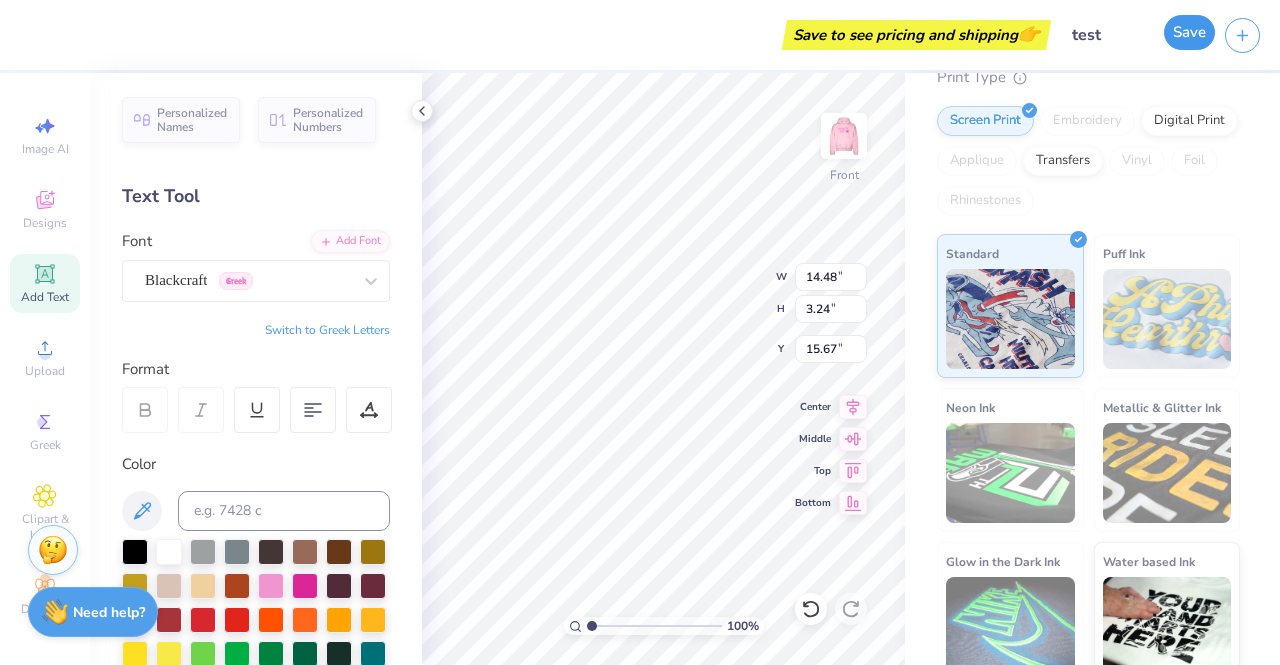 click on "Save" at bounding box center [1189, 32] 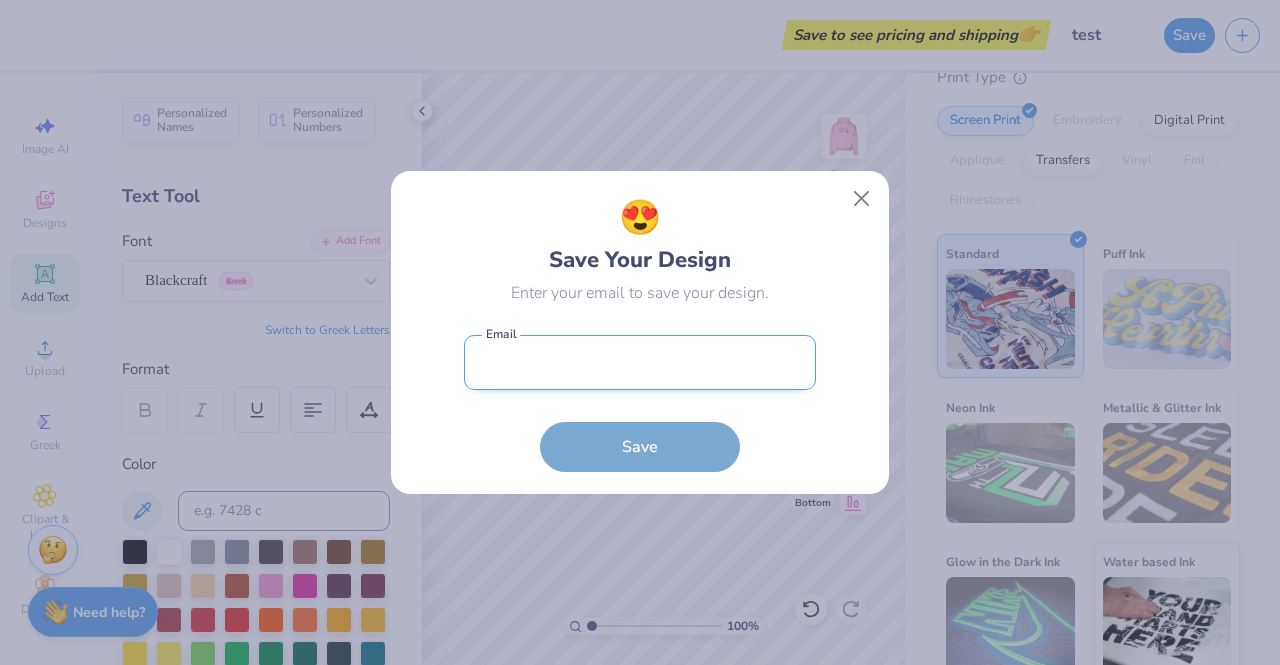 click at bounding box center [640, 362] 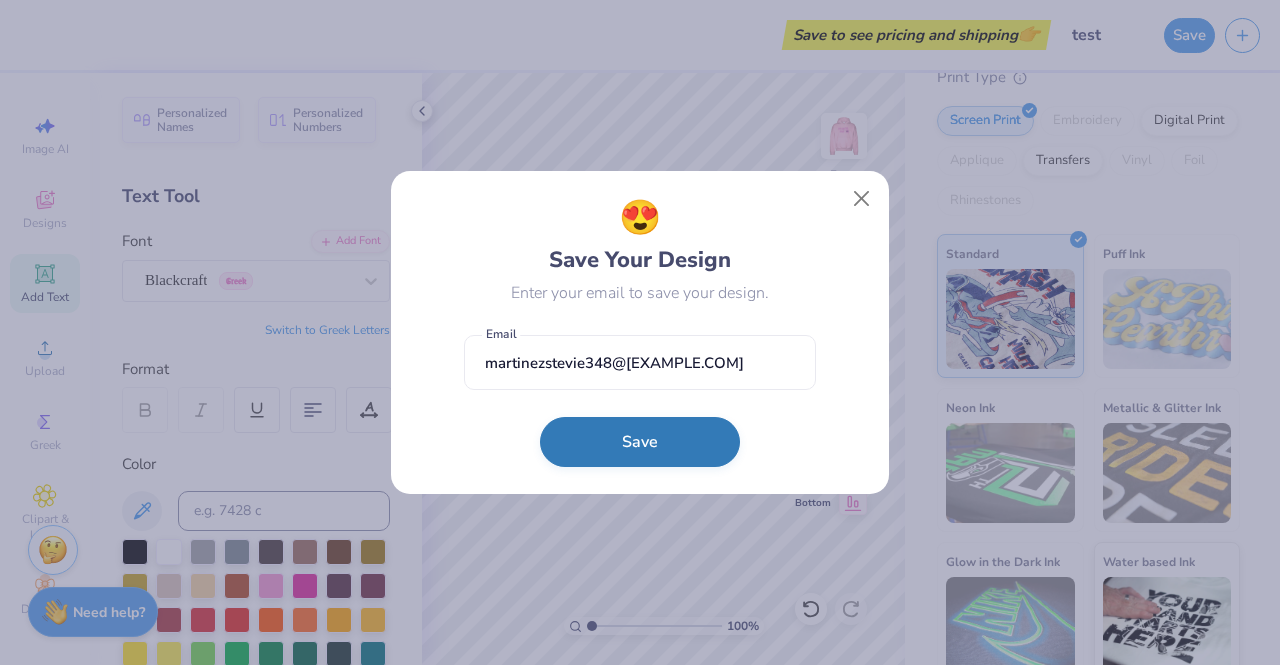 click on "Save" at bounding box center [640, 442] 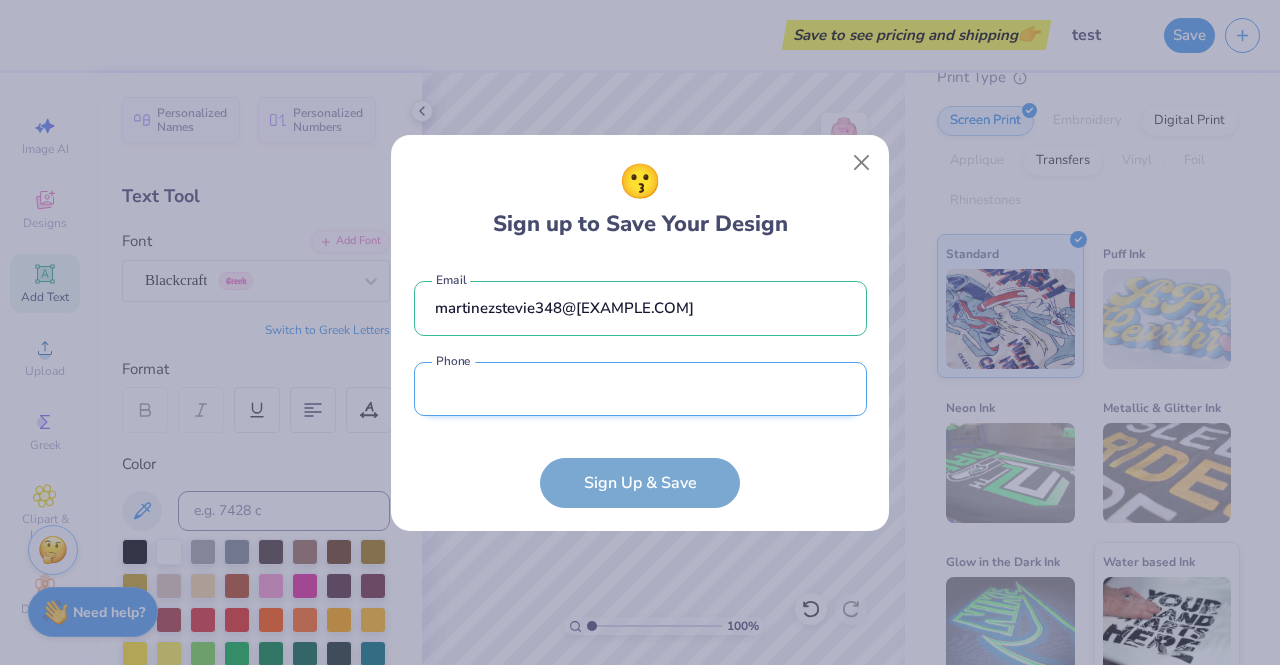 click at bounding box center (640, 389) 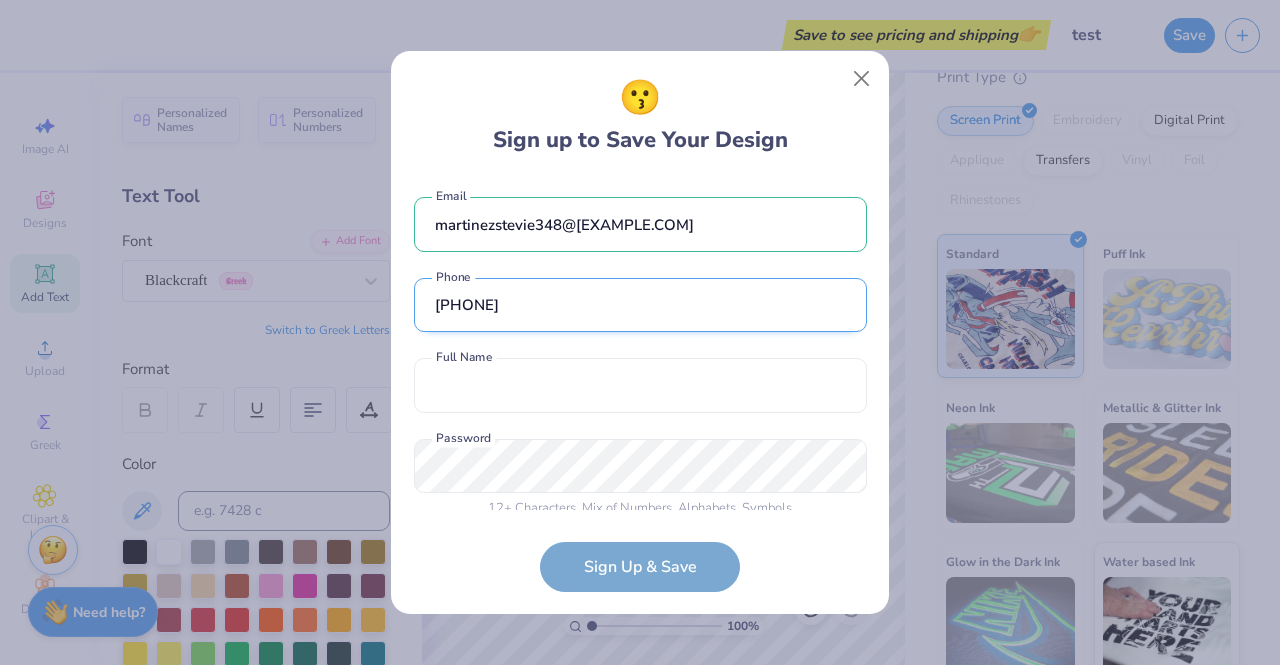 scroll, scrollTop: 18, scrollLeft: 0, axis: vertical 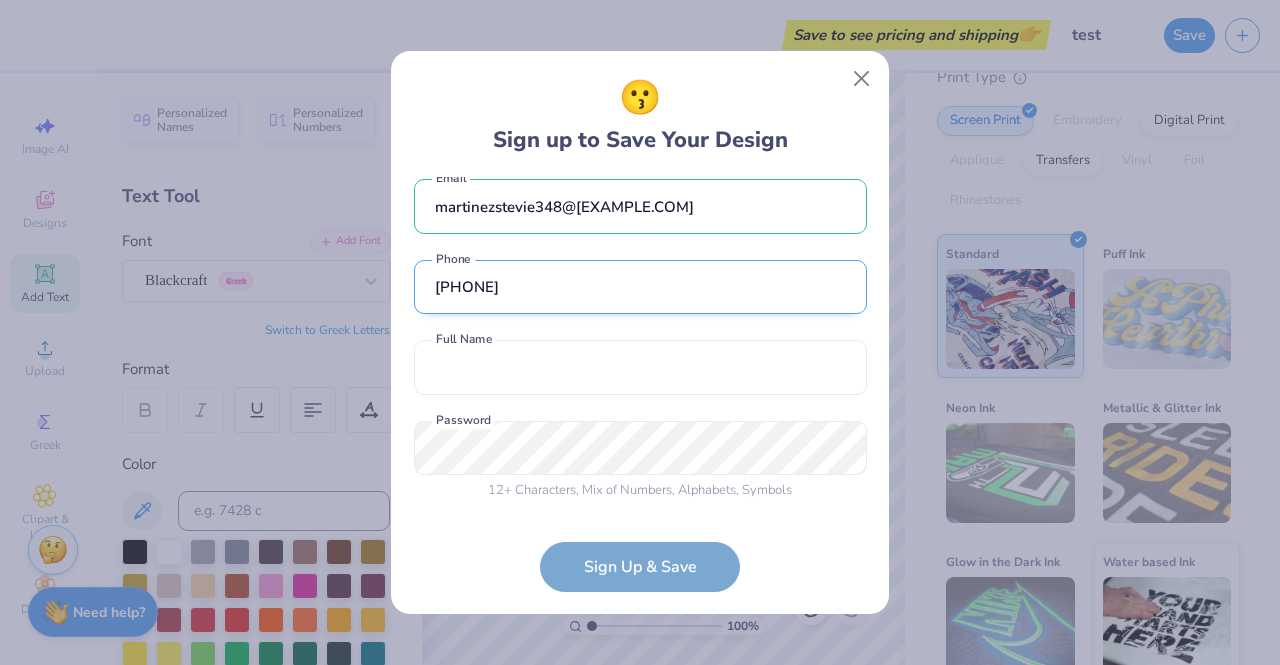 type on "[PHONE]" 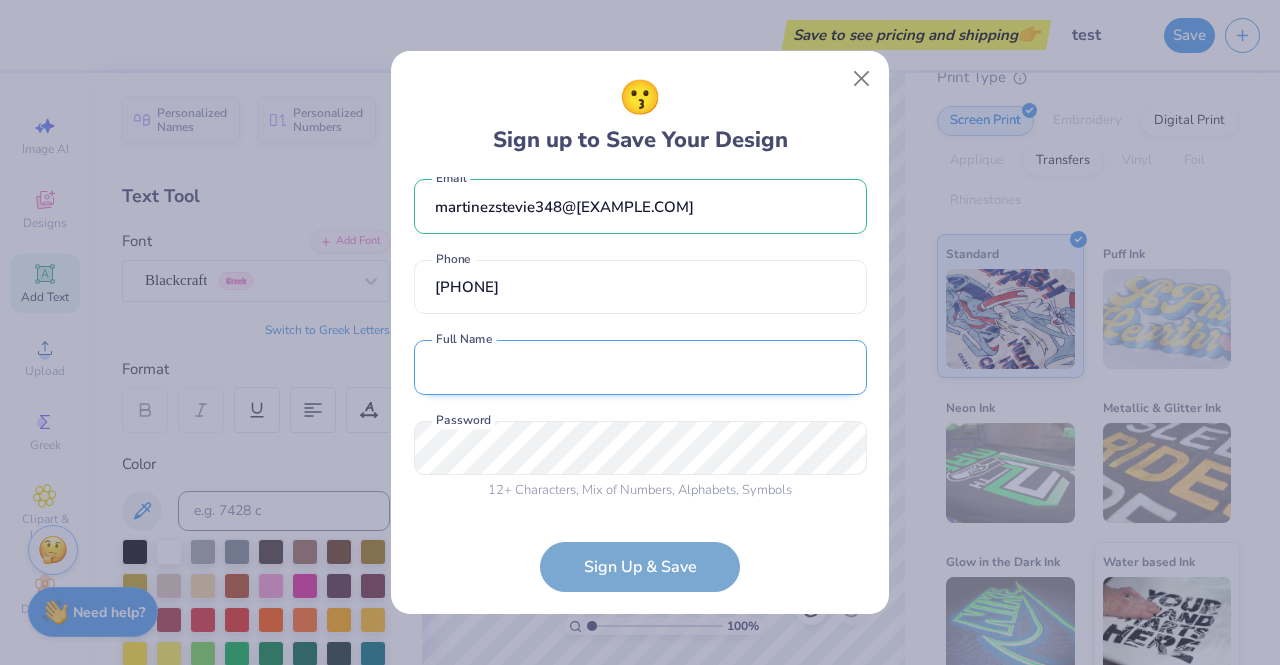 drag, startPoint x: 597, startPoint y: 373, endPoint x: 535, endPoint y: 353, distance: 65.14599 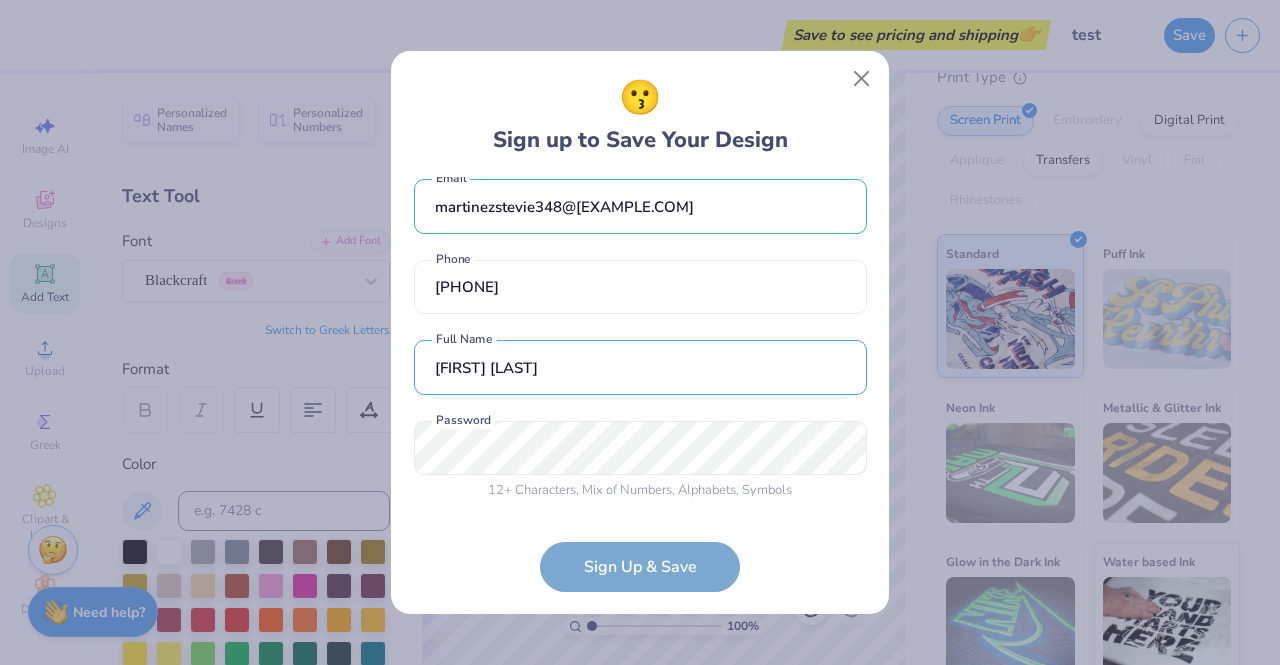 type on "[FIRST] [LAST]" 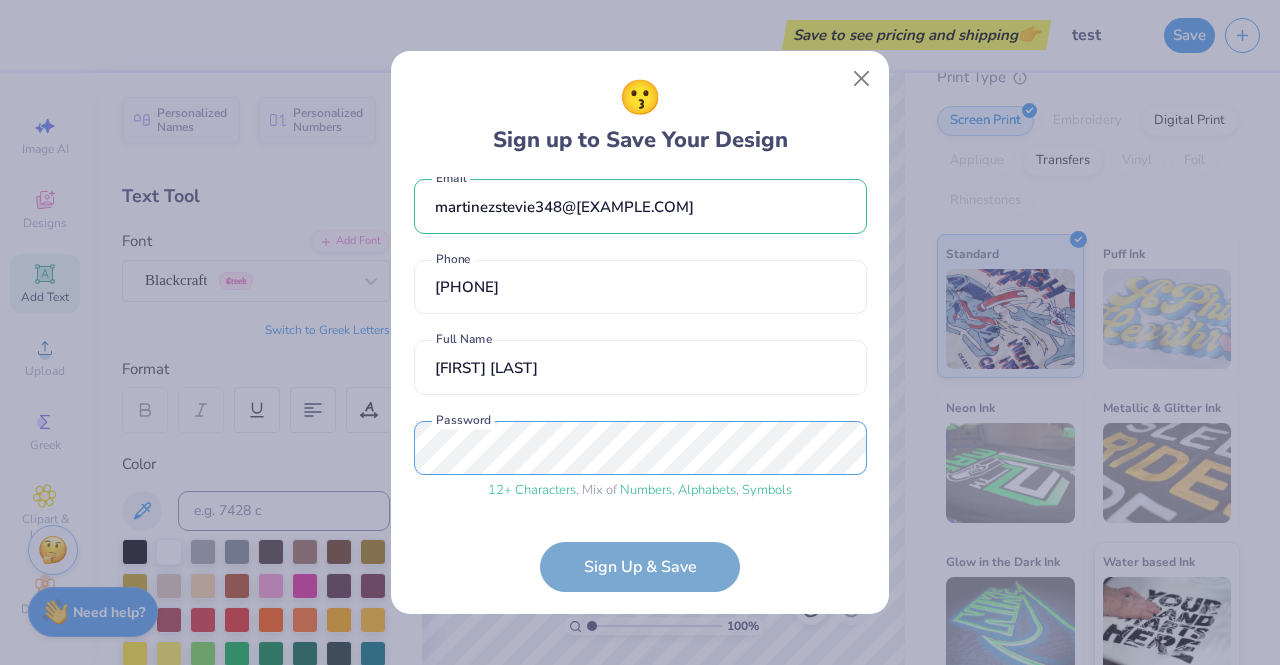 scroll, scrollTop: 94, scrollLeft: 0, axis: vertical 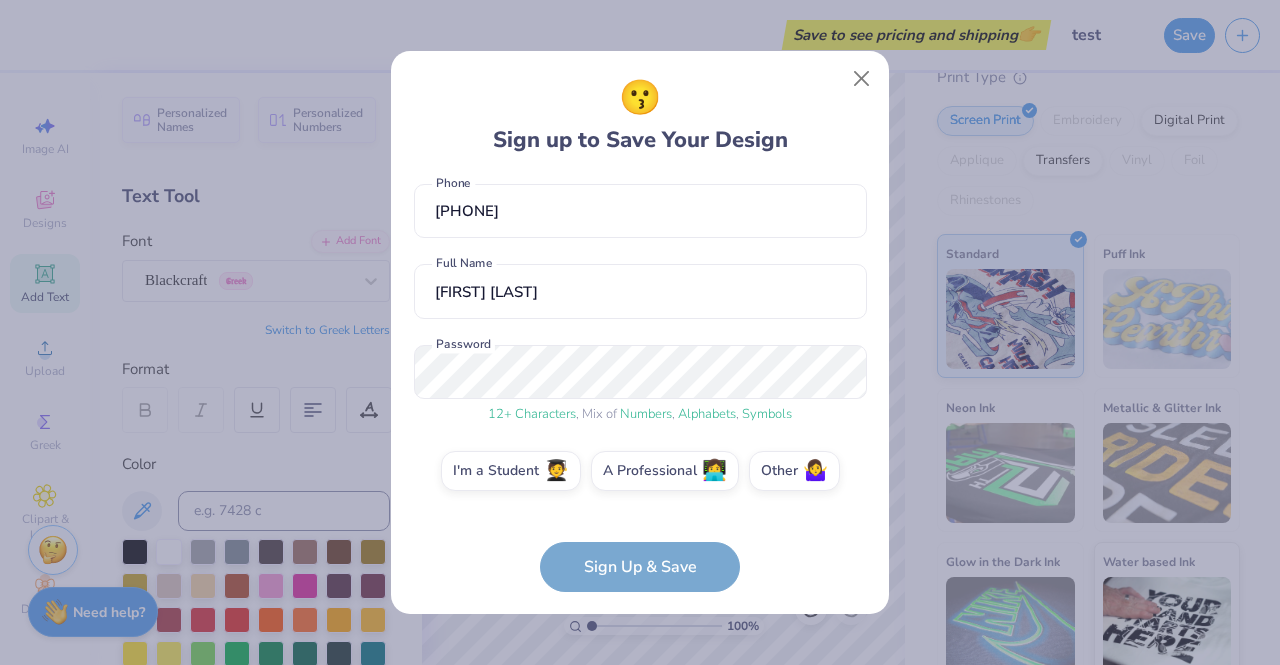 click on "Email martinezstevie348@[EXAMPLE.COM] Phone [PHONE] Phone Stevie Martinez Full Name 12 + Characters , Mix of   Numbers ,   Alphabets ,   Symbols Password I'm a Student 🧑‍🎓 A Professional 👩‍💻 Other 🤷‍♀️ Sign Up & Save" at bounding box center (640, 384) 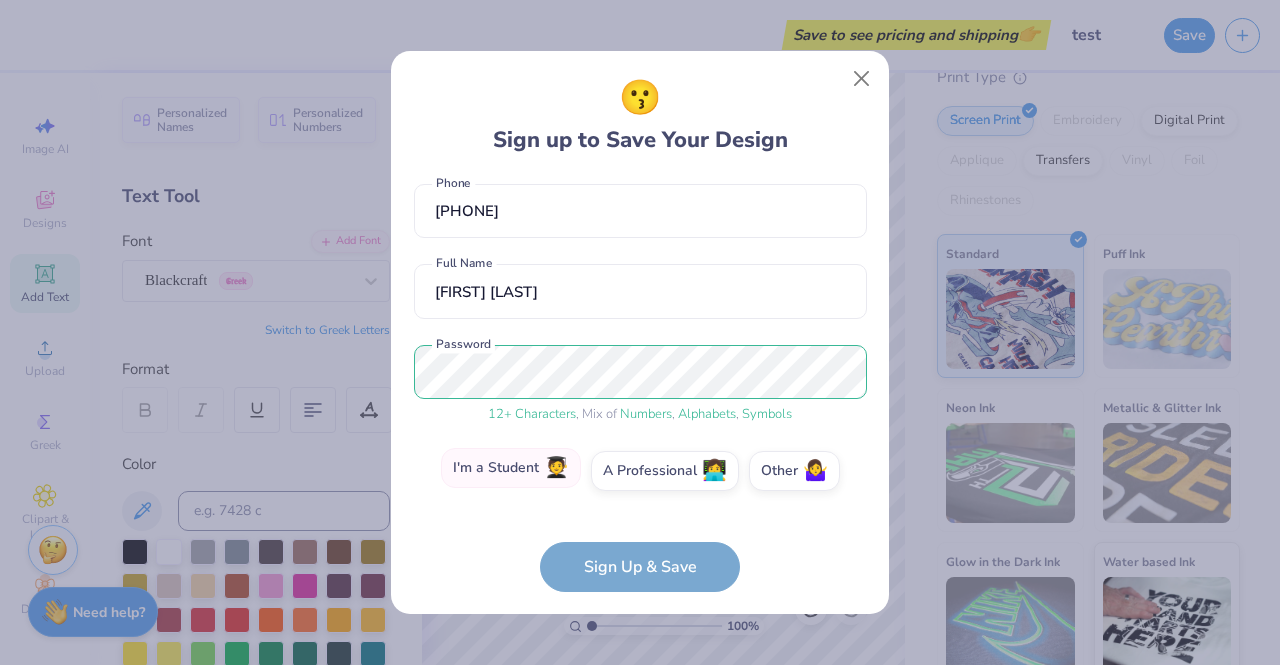 click on "I'm a Student 🧑‍🎓" at bounding box center [511, 468] 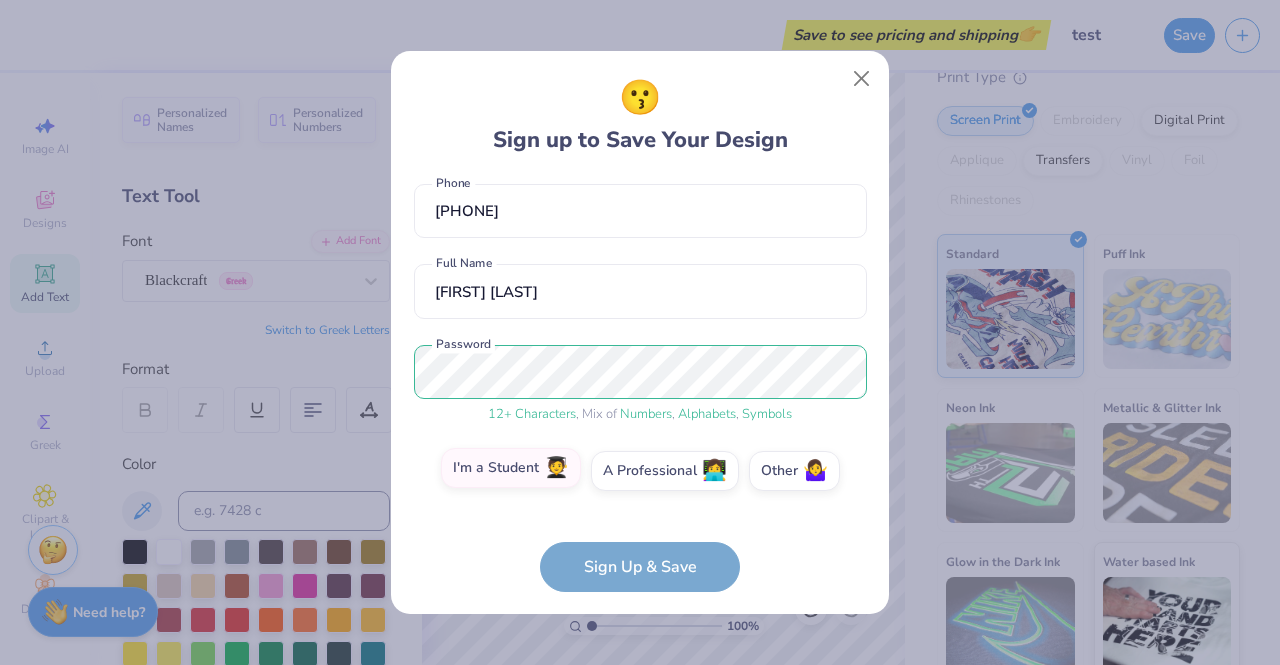 click on "I'm a Student 🧑‍🎓" at bounding box center [640, 569] 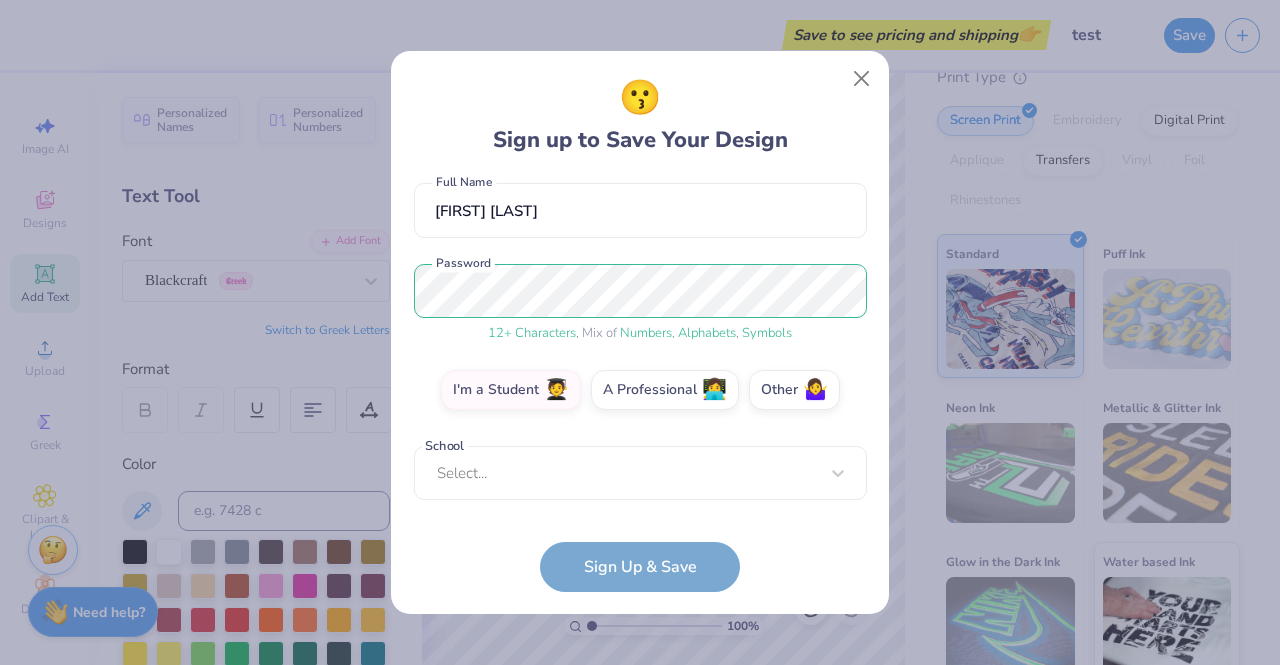 scroll, scrollTop: 165, scrollLeft: 0, axis: vertical 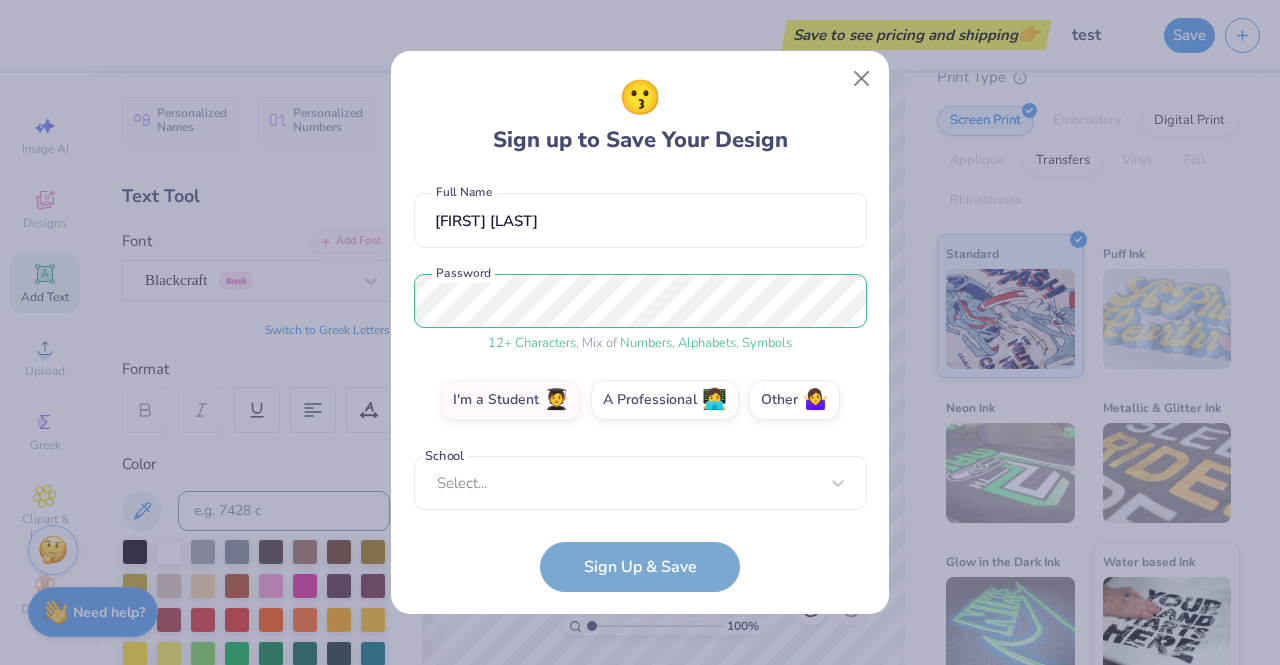 click on "martinezstevie348@[EMAIL] ([PHONE]) [FIRST] [LAST] 12 + Characters , Mix of Numbers , Alphabets , Symbols Password I'm a Student 🧑‍🎓 A Professional 👩‍💻 Other 🤷‍♀️ School Select... School cannot be null Sign Up & Save" at bounding box center [640, 384] 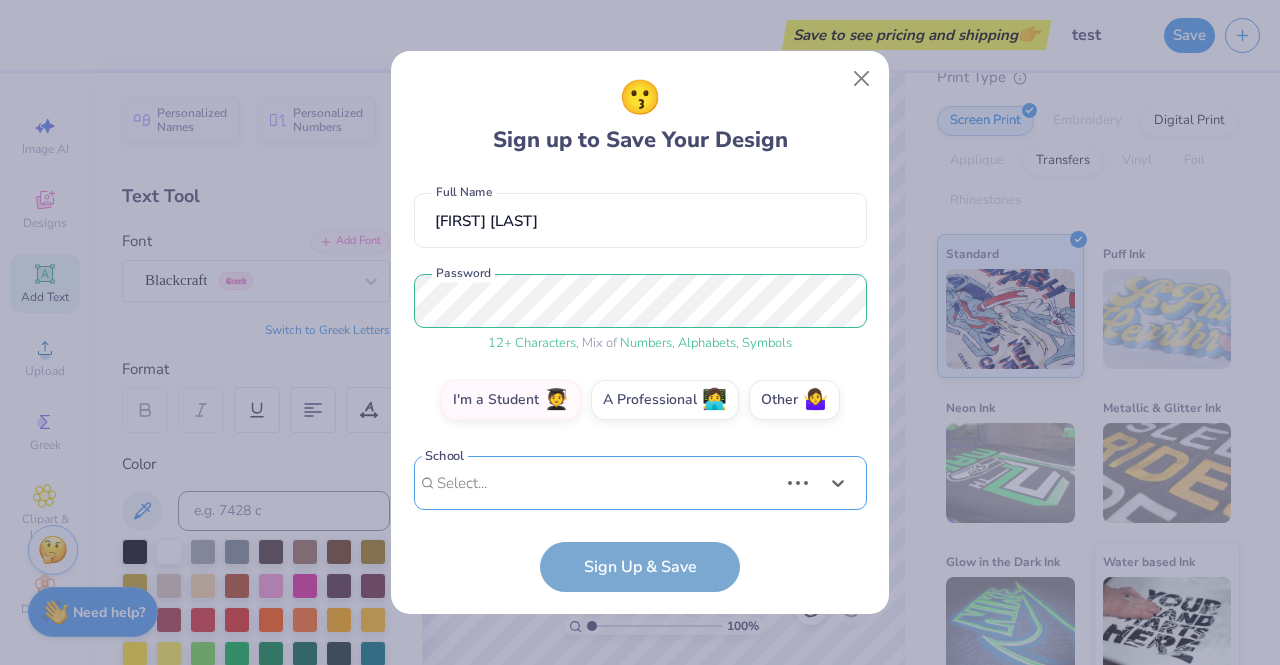 click on "martinezstevie348@[EMAIL] ([PHONE]) [FIRST] [LAST] 12 + Characters , Mix of Numbers , Alphabets , Symbols Password I'm a Student 🧑‍🎓 A Professional 👩‍💻 Other 🤷‍♀️ School Use Up and Down to choose options, press Enter to select the currently focused option, press Escape to exit the menu, press Tab to select the option and exit the menu. Select... Loading... School cannot be null" at bounding box center [640, 343] 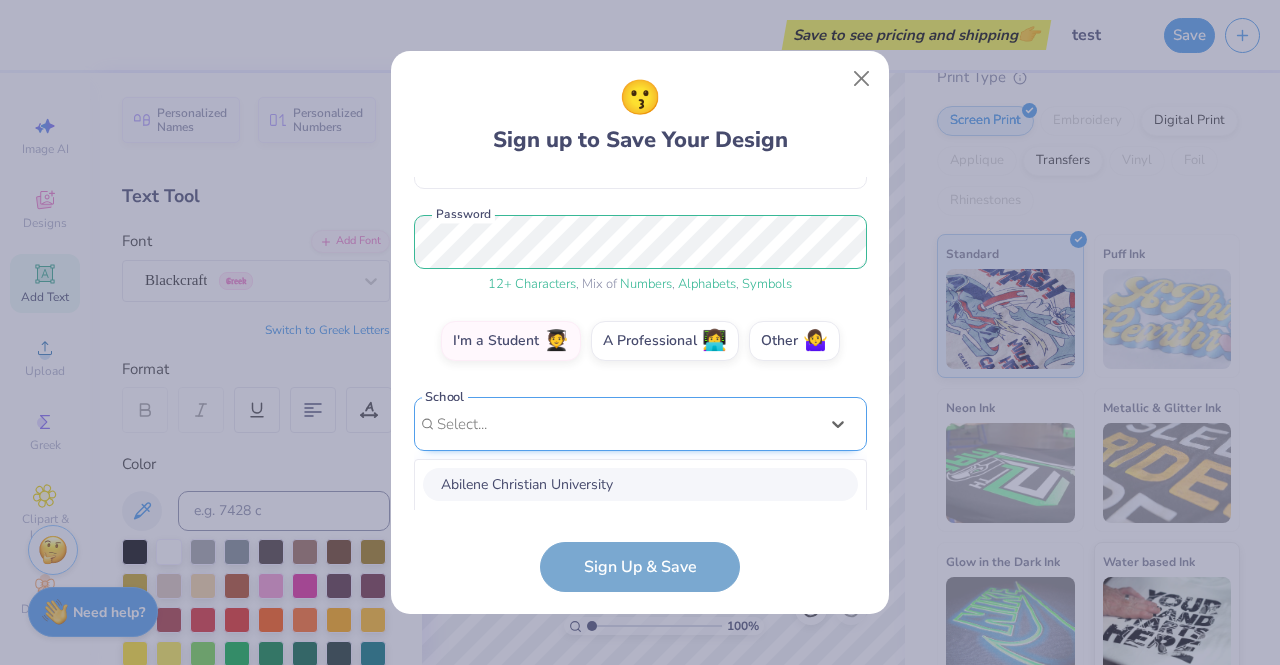 scroll, scrollTop: 474, scrollLeft: 0, axis: vertical 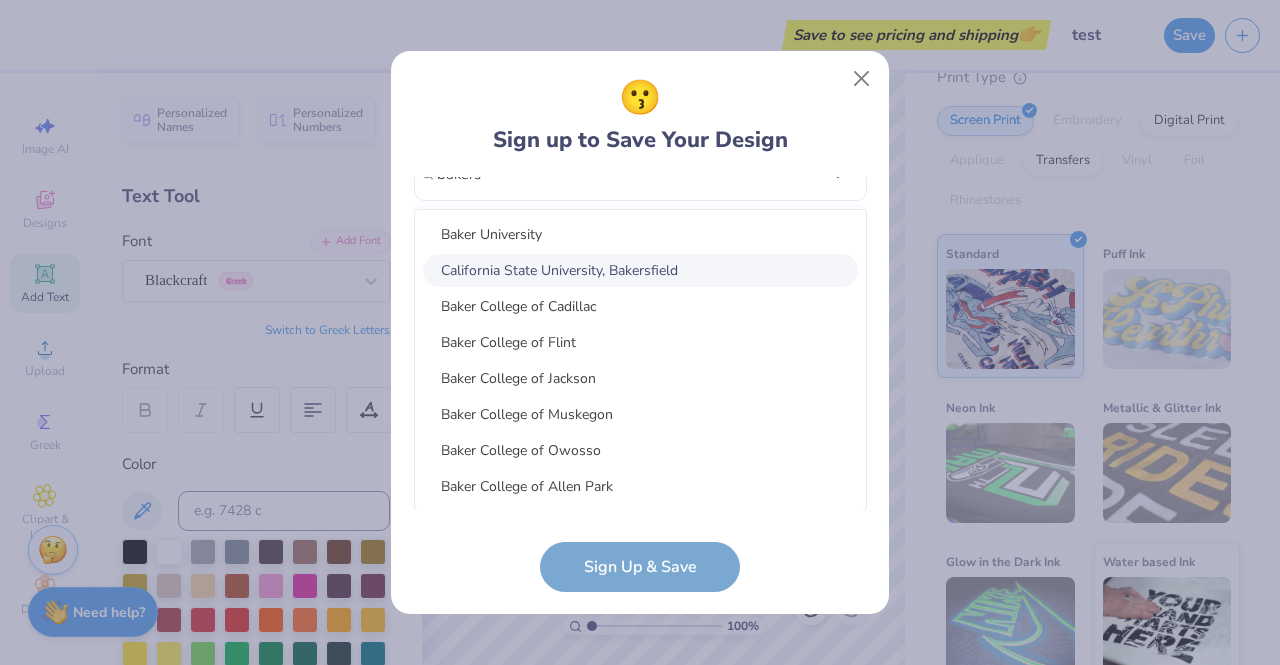 click on "California State University, Bakersfield" at bounding box center [640, 270] 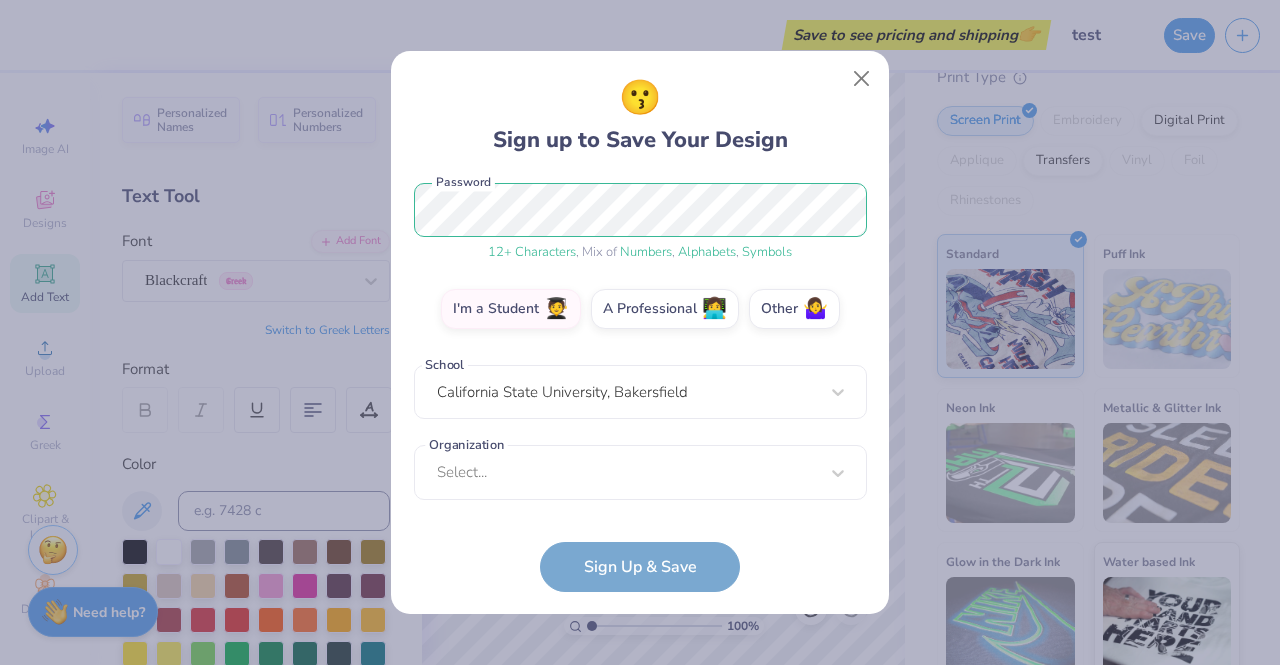 scroll, scrollTop: 256, scrollLeft: 0, axis: vertical 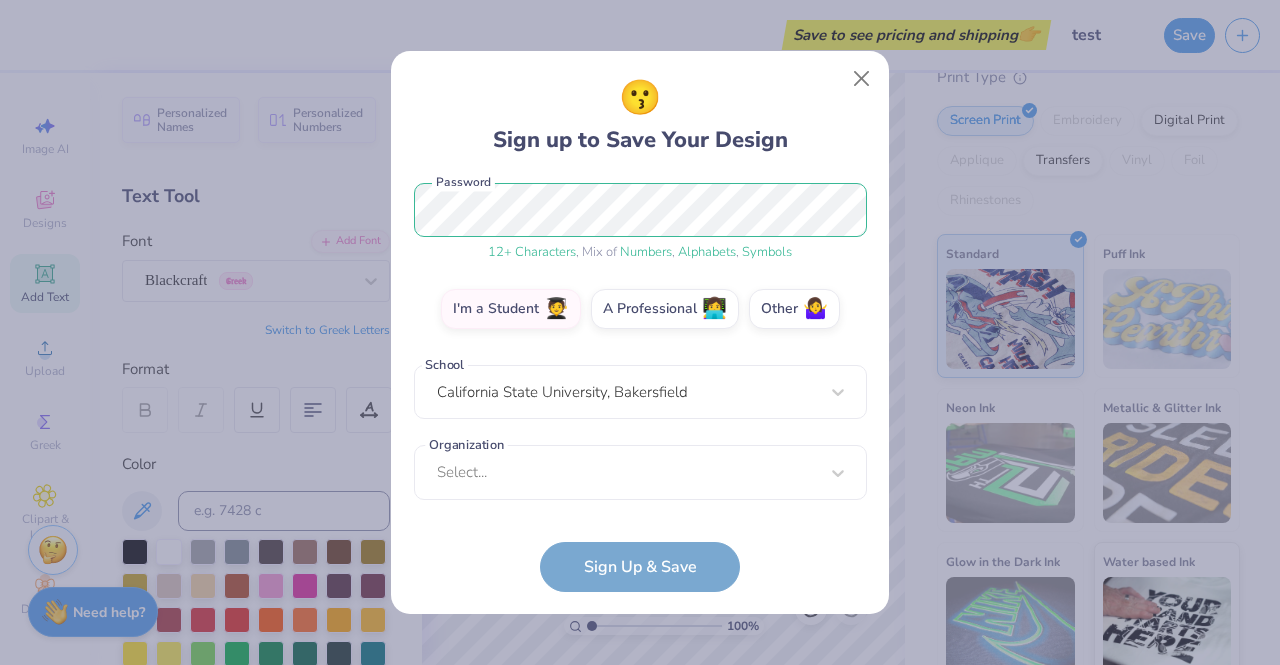 click on "martinezstevie348@[EMAIL] ([PHONE]) [FIRST] [LAST] 12 + Characters , Mix of Numbers , Alphabets , Symbols Password I'm a Student 🧑‍🎓 A Professional 👩‍💻 Other 🤷‍♀️ School California State University, Bakersfield Organization Select... Organization cannot be null Sign Up & Save" at bounding box center (640, 384) 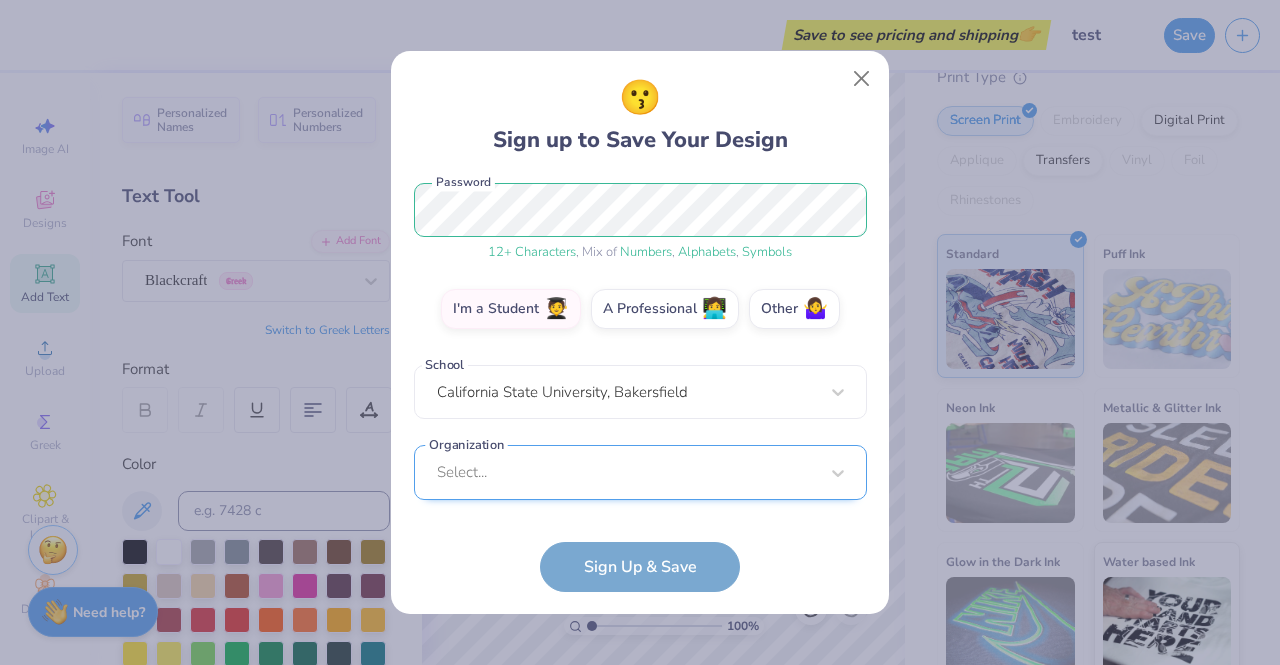 click on "Select..." at bounding box center [640, 472] 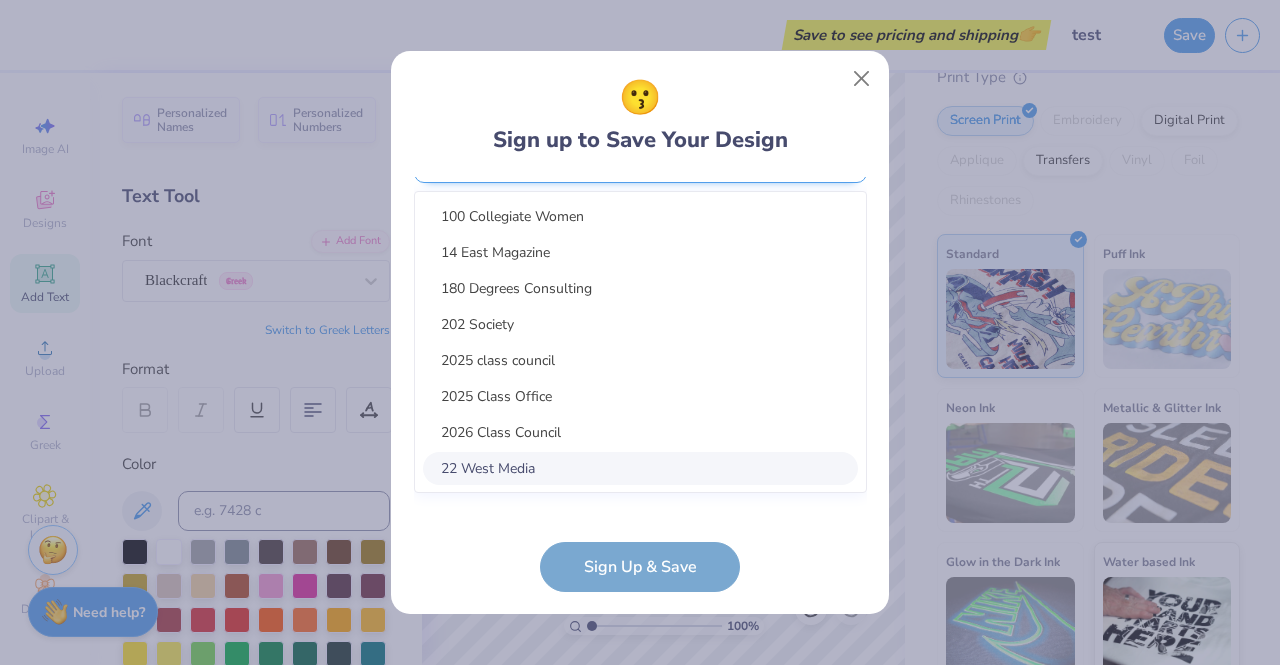 scroll, scrollTop: 555, scrollLeft: 0, axis: vertical 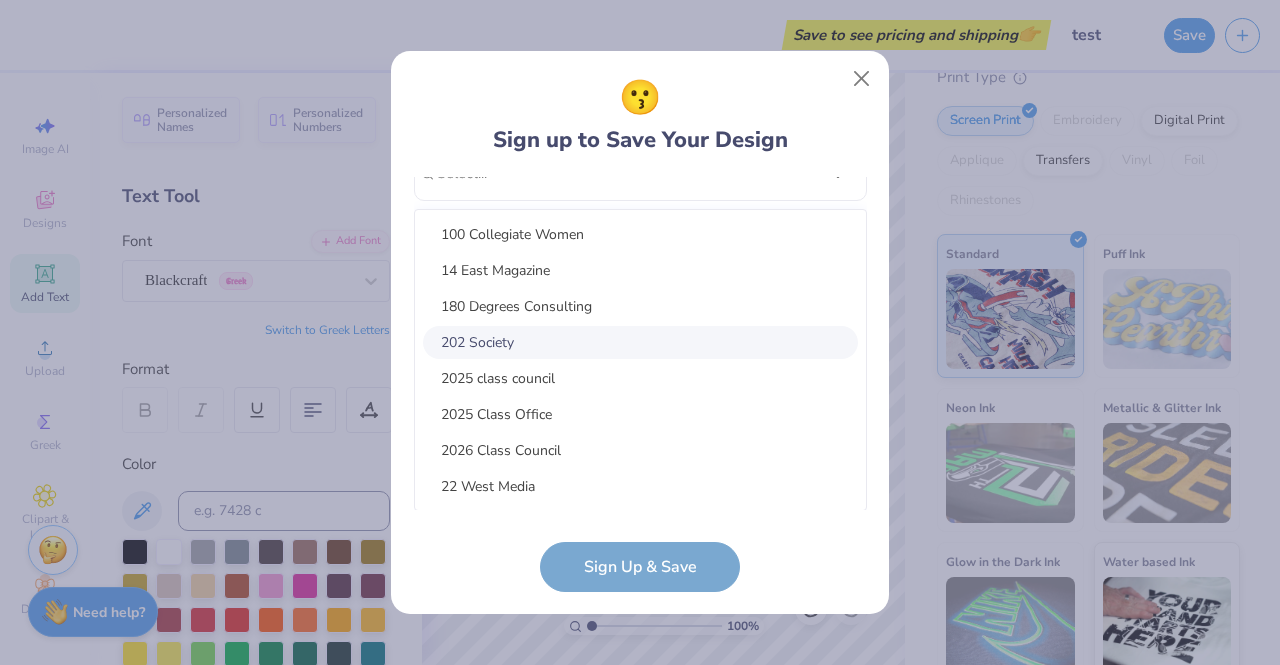 click on "202 Society" at bounding box center [640, 342] 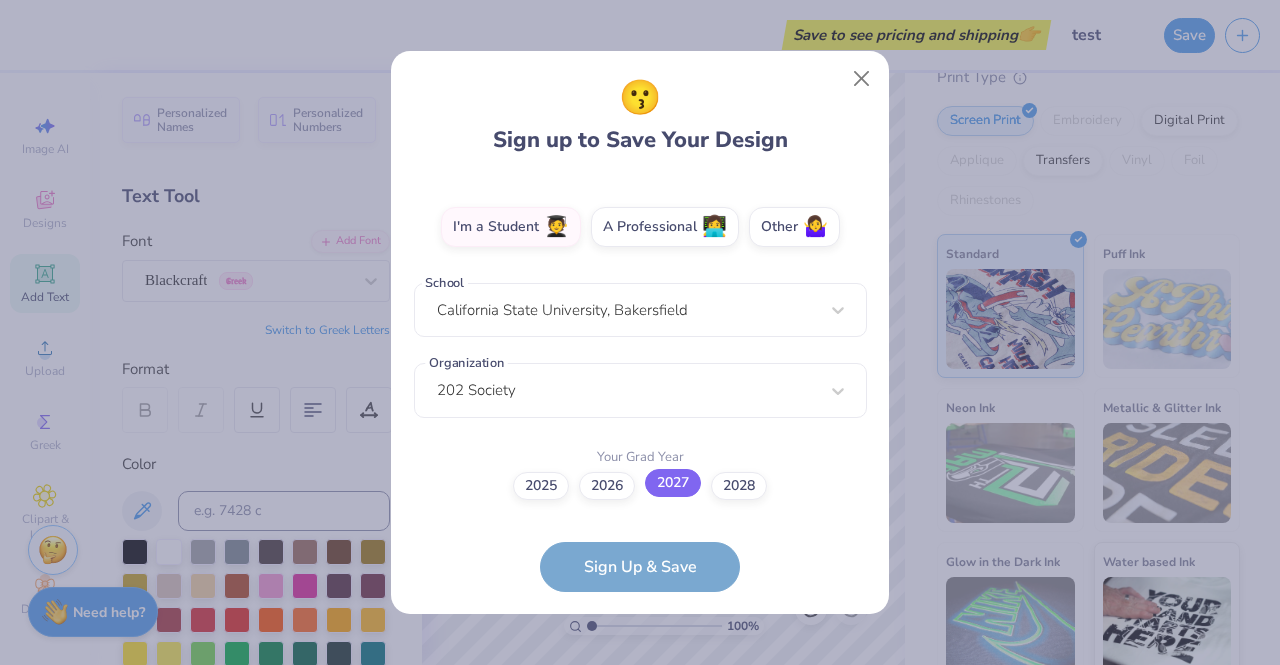 click on "2027" at bounding box center [673, 483] 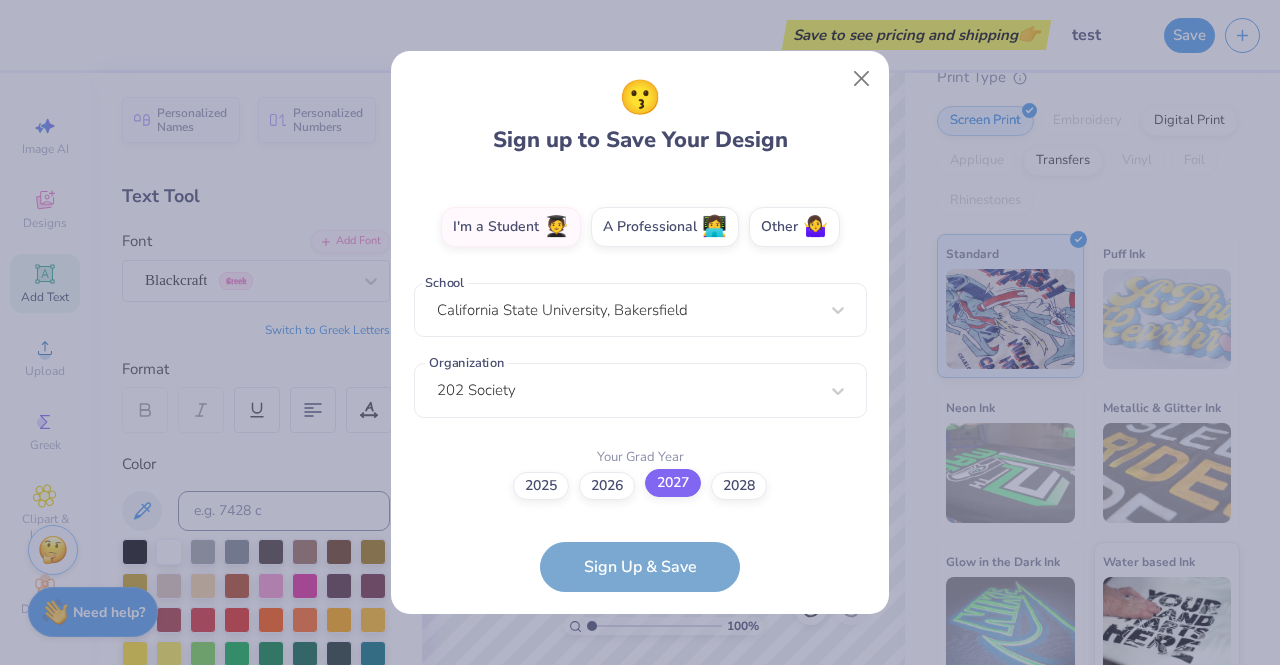 click on "2027" at bounding box center (640, 824) 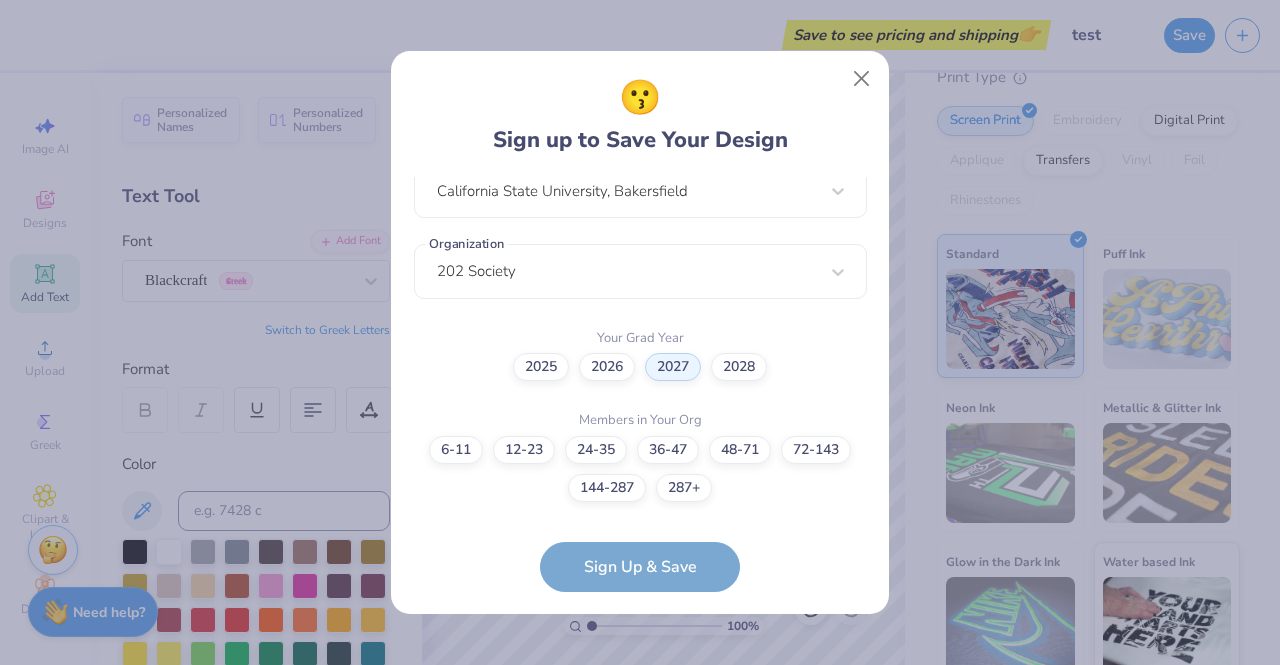 click on "Email martinezstevie348@[EXAMPLE.COM] Phone [PHONE] Phone Stevie Martinez Full Name 12 + Characters , Mix of   Numbers ,   Alphabets ,   Symbols Password I'm a Student 🧑‍🎓 A Professional 👩‍💻 Other 🤷‍♀️ Sign Up & Save" at bounding box center [640, 384] 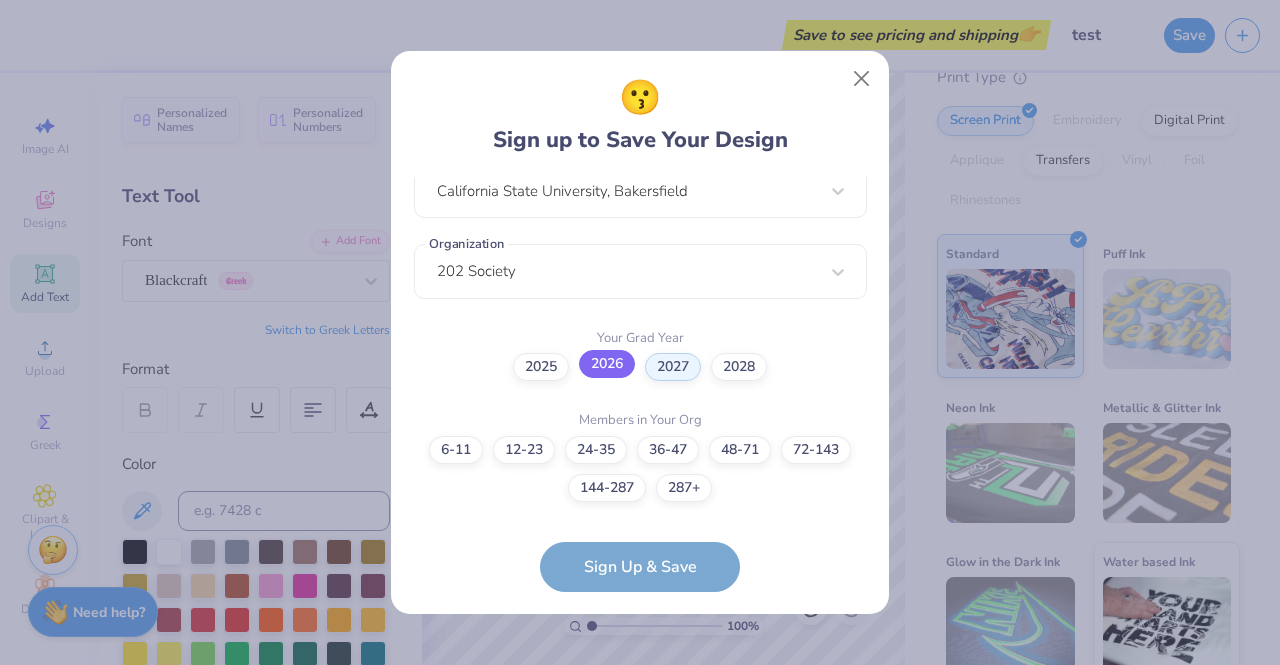 click on "2026" at bounding box center [607, 364] 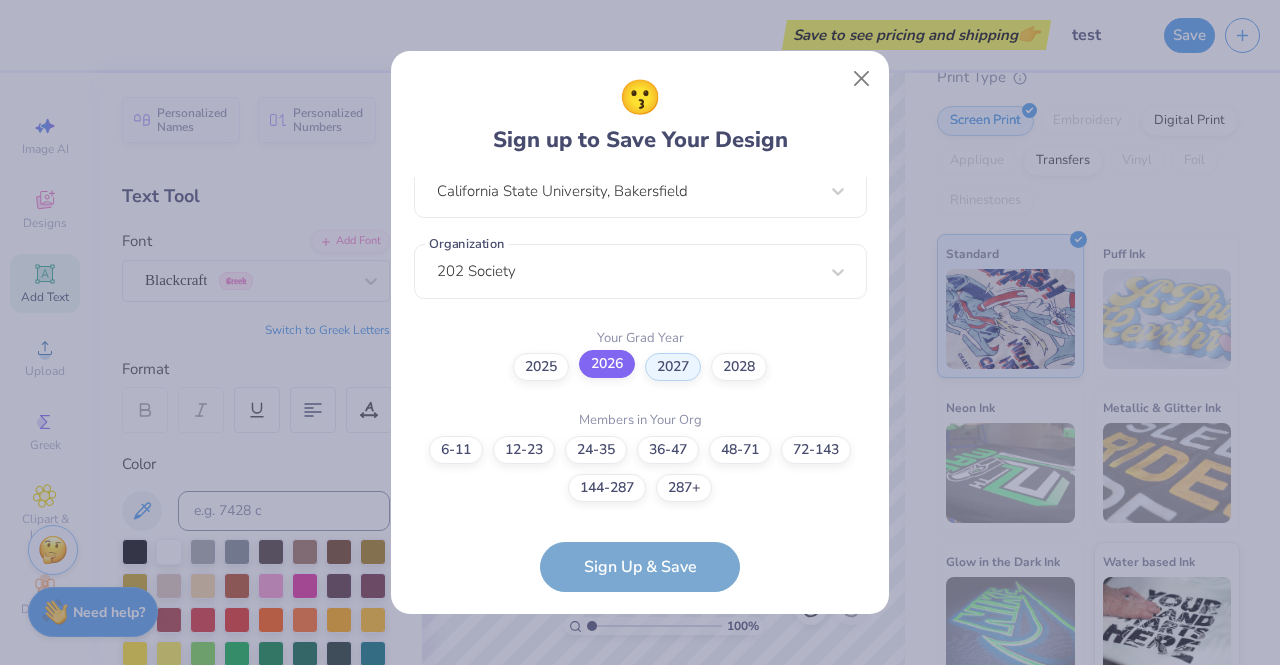click on "2026" at bounding box center (640, 824) 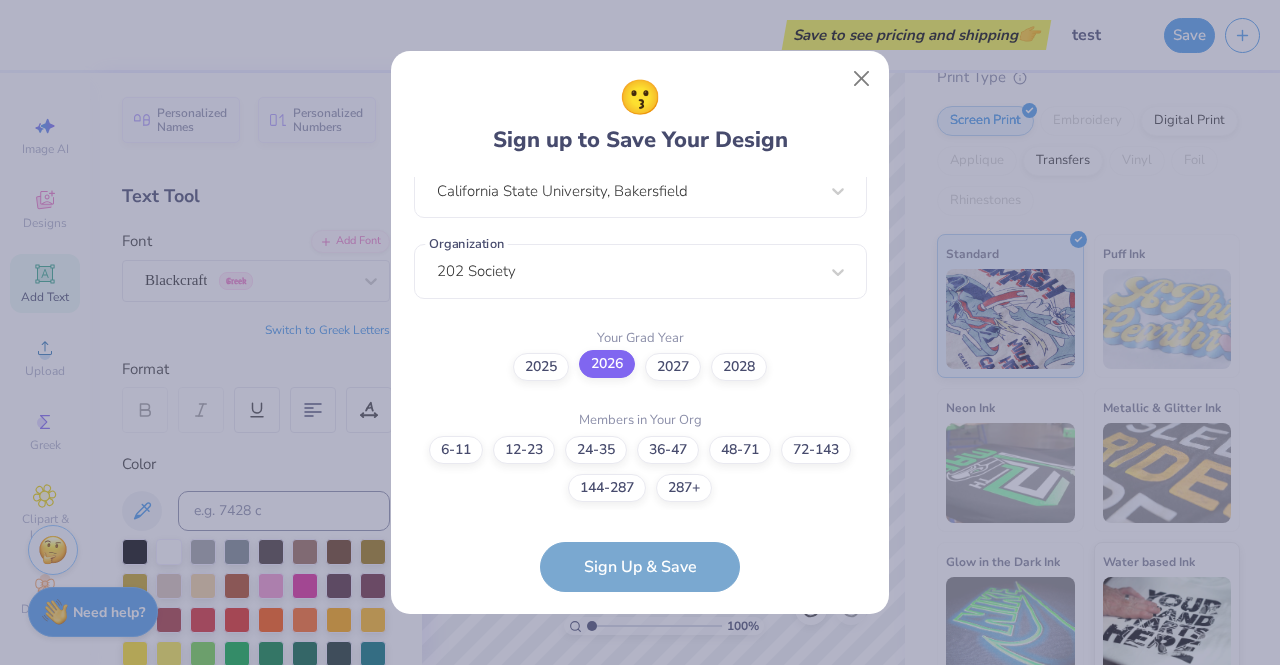 scroll, scrollTop: 316, scrollLeft: 0, axis: vertical 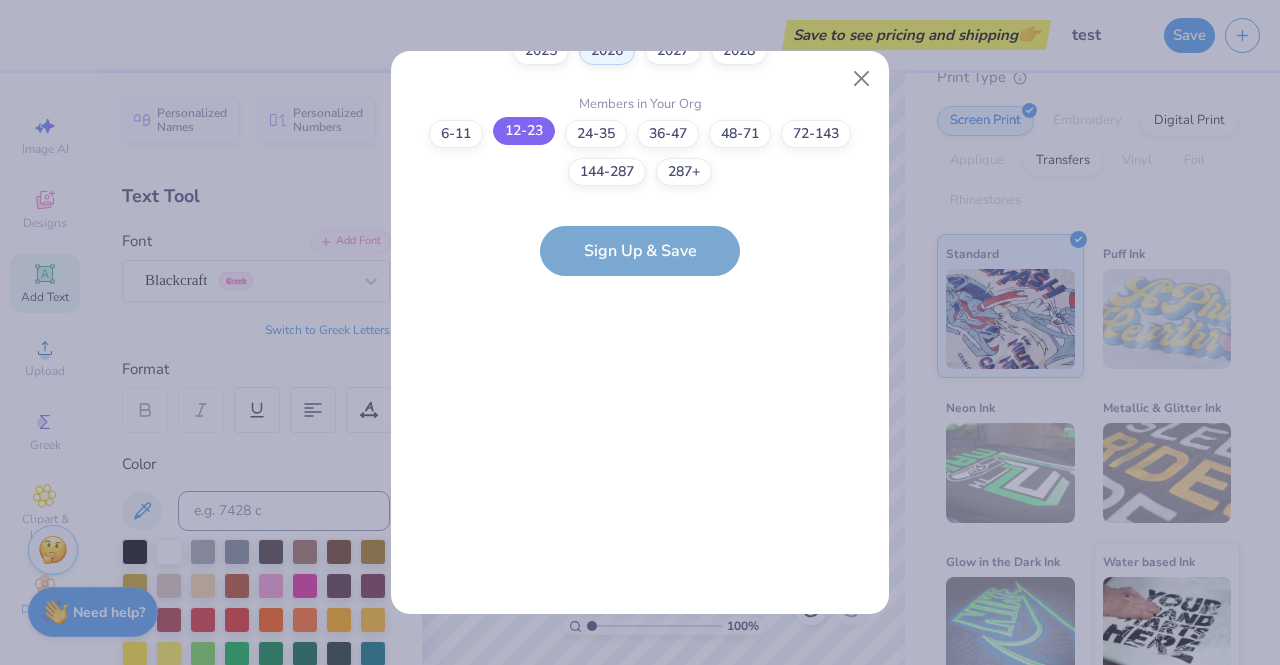 click on "12-23" at bounding box center (524, 131) 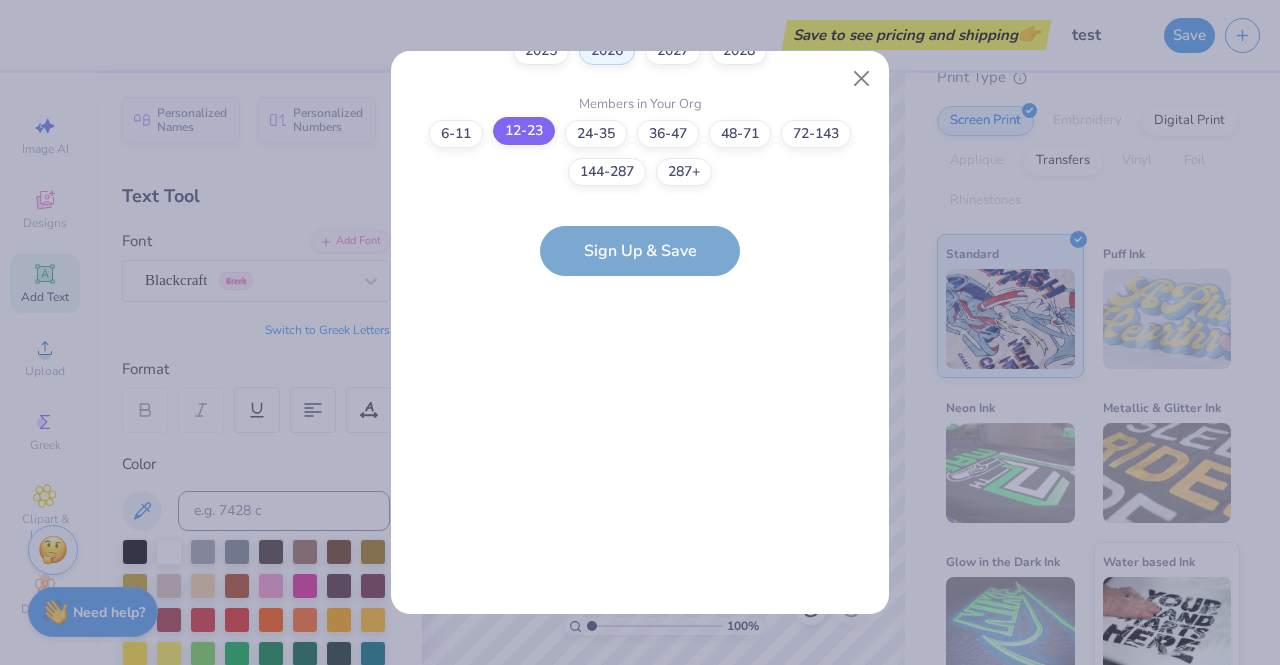 click on "12-23" at bounding box center (640, 609) 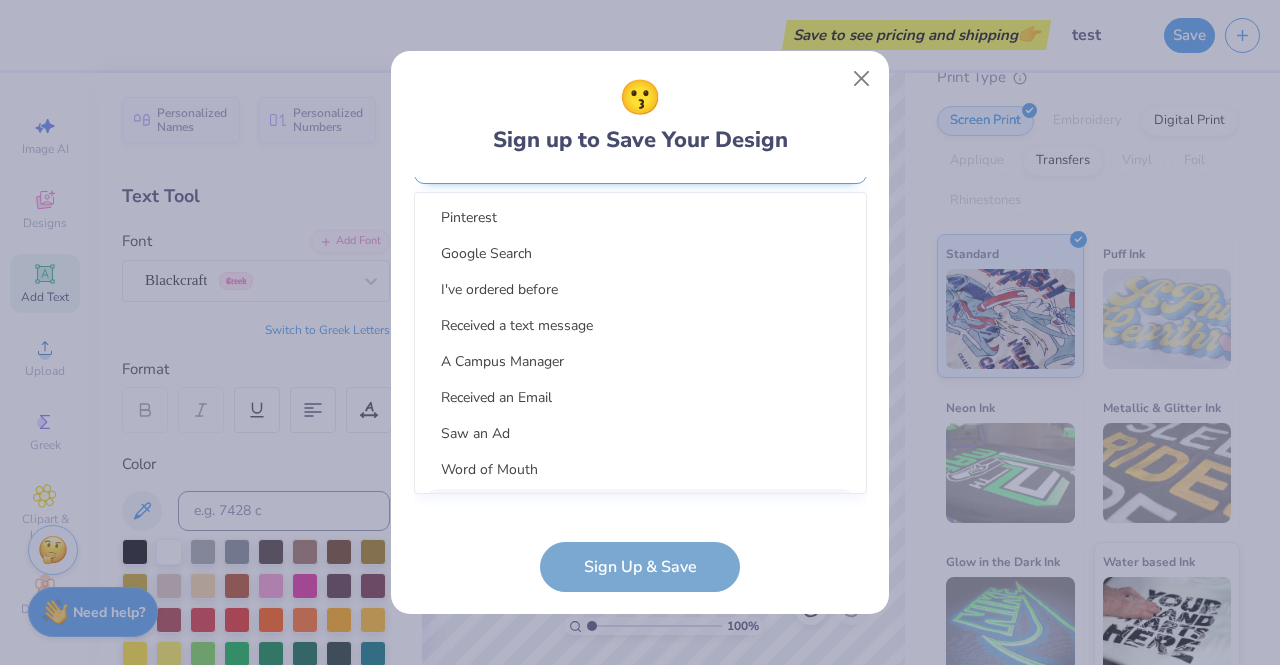 click on "option LinkedIn focused, 9 of 15. 15 results available. Use Up and Down to choose options, press Enter to select the currently focused option, press Escape to exit the menu, press Tab to select the option and exit the menu. Select... Pinterest Google Search I've ordered before Received a text message A Campus Manager Received an Email Saw an Ad Word of Mouth LinkedIn Tik Tok Instagram Blog/Article Reddit An AI Chatbot Other" at bounding box center (640, 312) 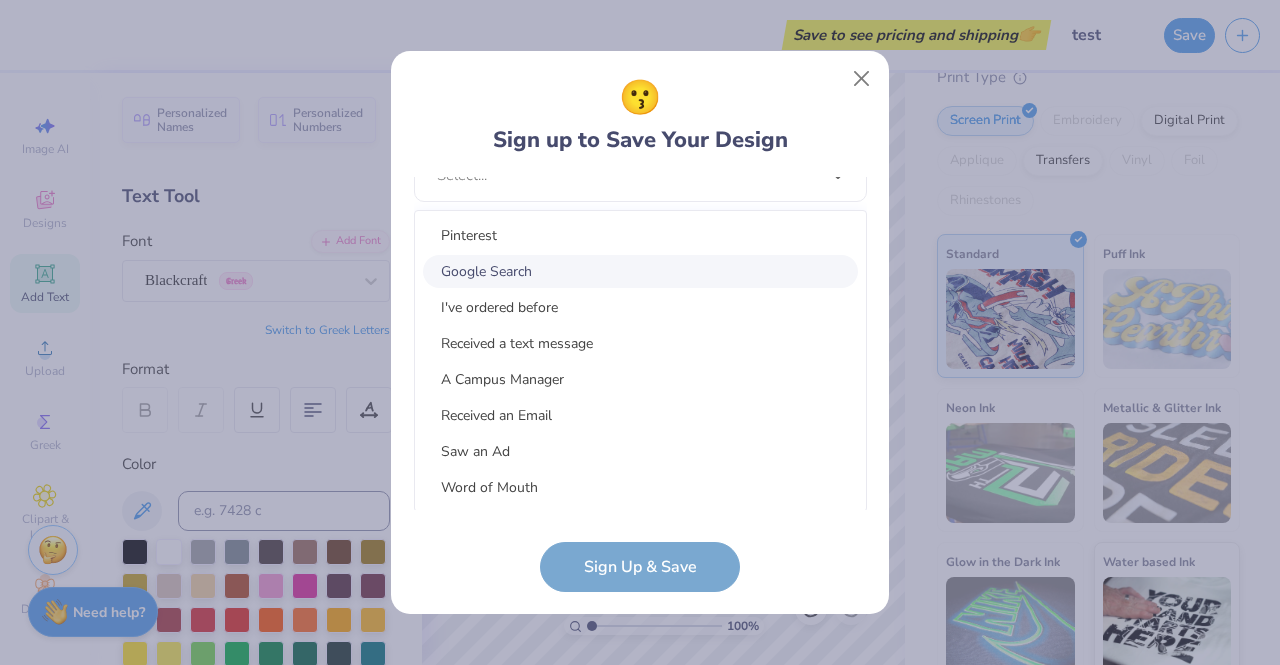 click on "Google Search" at bounding box center [640, 271] 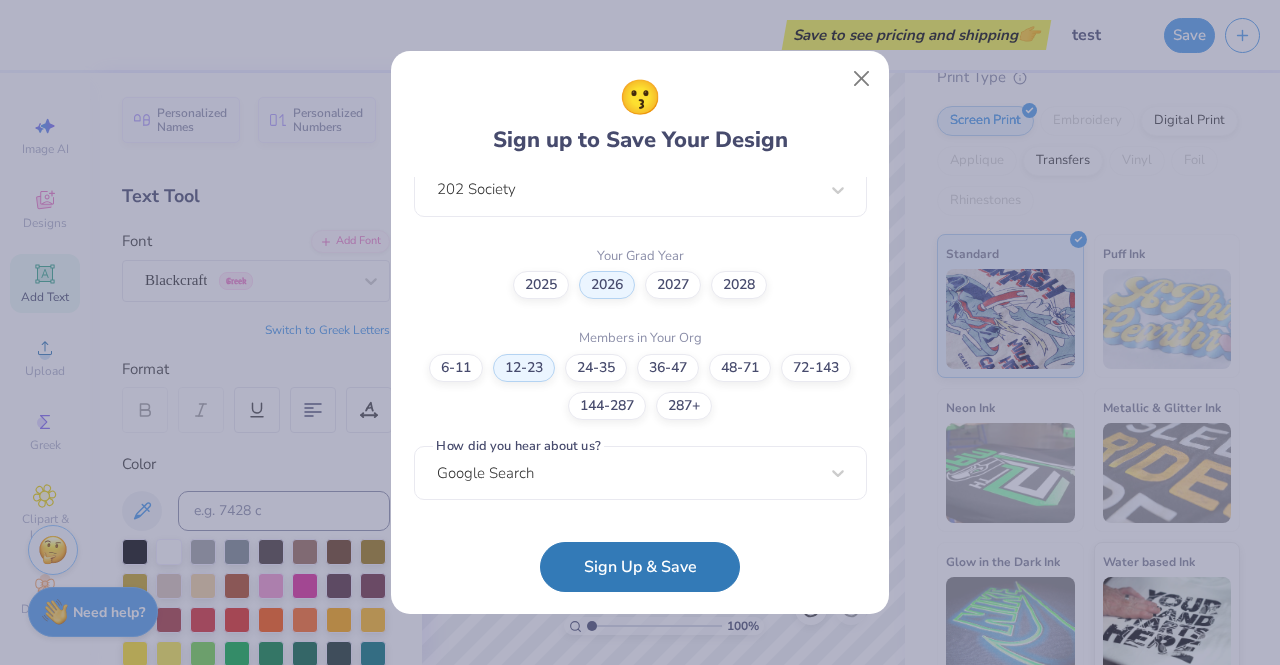 scroll, scrollTop: 538, scrollLeft: 0, axis: vertical 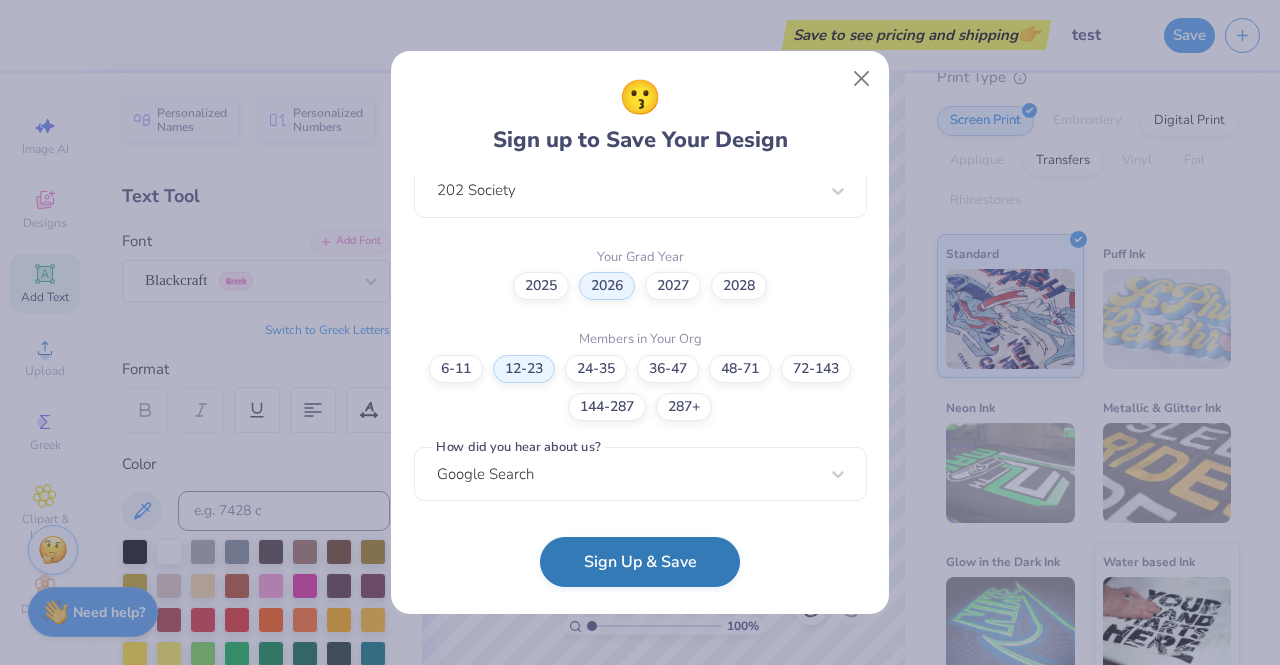 click on "Sign Up & Save" at bounding box center (640, 562) 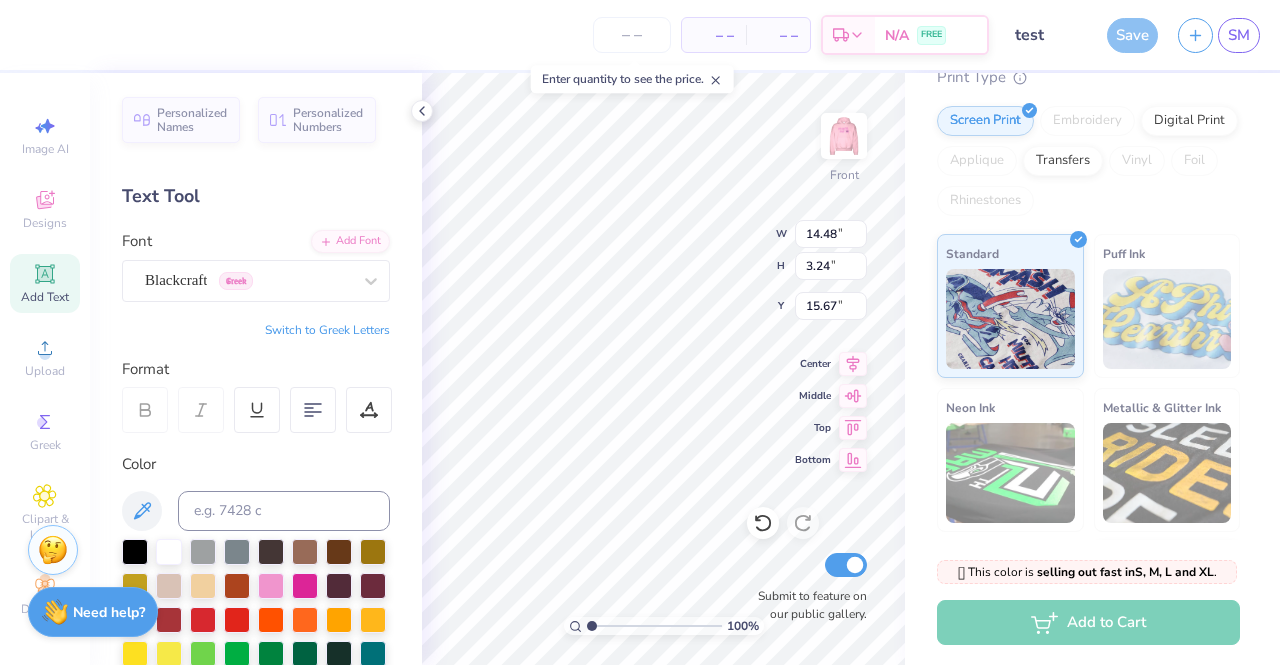 scroll, scrollTop: 244, scrollLeft: 0, axis: vertical 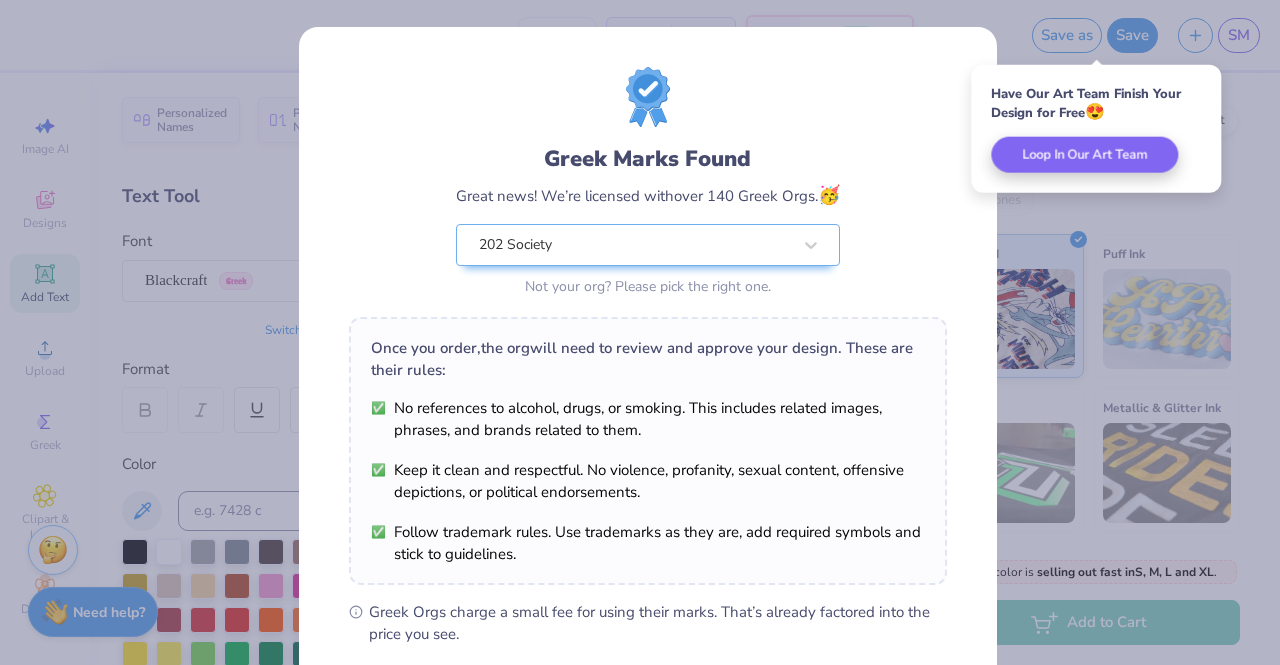 click on "Greek Marks Found Great news! We’re licensed with  over 140 Greek Orgs. 🥳 202 Society Not your org? Please pick the right one. Once you order,  the org  will need to review and approve your design. These are their rules: No references to alcohol, drugs, or smoking. This includes related images, phrases, and brands related to them. Keep it clean and respectful. No violence, profanity, sexual content, offensive depictions, or political endorsements. Follow trademark rules. Use trademarks as they are, add required symbols and stick to guidelines. Greek Orgs charge a small fee for using their marks. That’s already factored into the price you see. By proceeding, you understand that we can only print your design if the org approves it. If they don’t, our specialists will connect with you to rework the design until they do. We’ll only submit the design if you order. I Understand! No  Greek  marks in your design?" at bounding box center (648, 457) 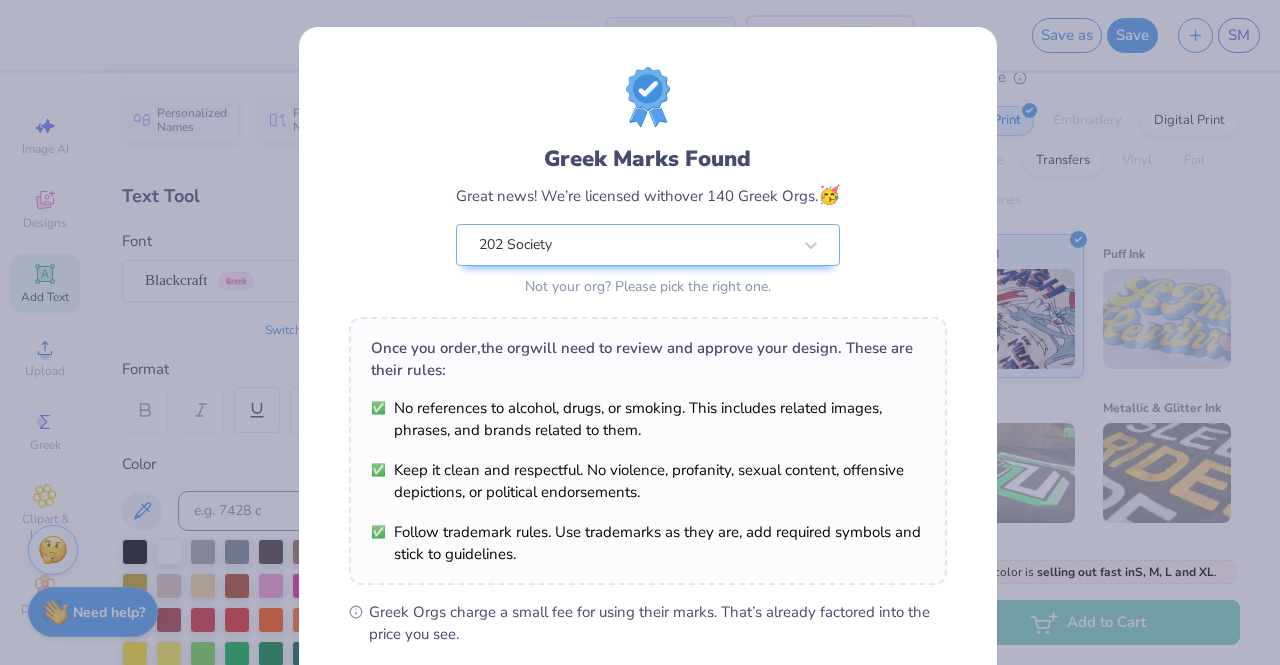 click on "Greek Marks Found Great news! We’re licensed with  over 140 Greek Orgs. 🥳 202 Society Not your org? Please pick the right one. Once you order,  the org  will need to review and approve your design. These are their rules: No references to alcohol, drugs, or smoking. This includes related images, phrases, and brands related to them. Keep it clean and respectful. No violence, profanity, sexual content, offensive depictions, or political endorsements. Follow trademark rules. Use trademarks as they are, add required symbols and stick to guidelines. Greek Orgs charge a small fee for using their marks. That’s already factored into the price you see. By proceeding, you understand that we can only print your design if the org approves it. If they don’t, our specialists will connect with you to rework the design until they do. We’ll only submit the design if you order. I Understand! No  Greek  marks in your design?" at bounding box center [640, 332] 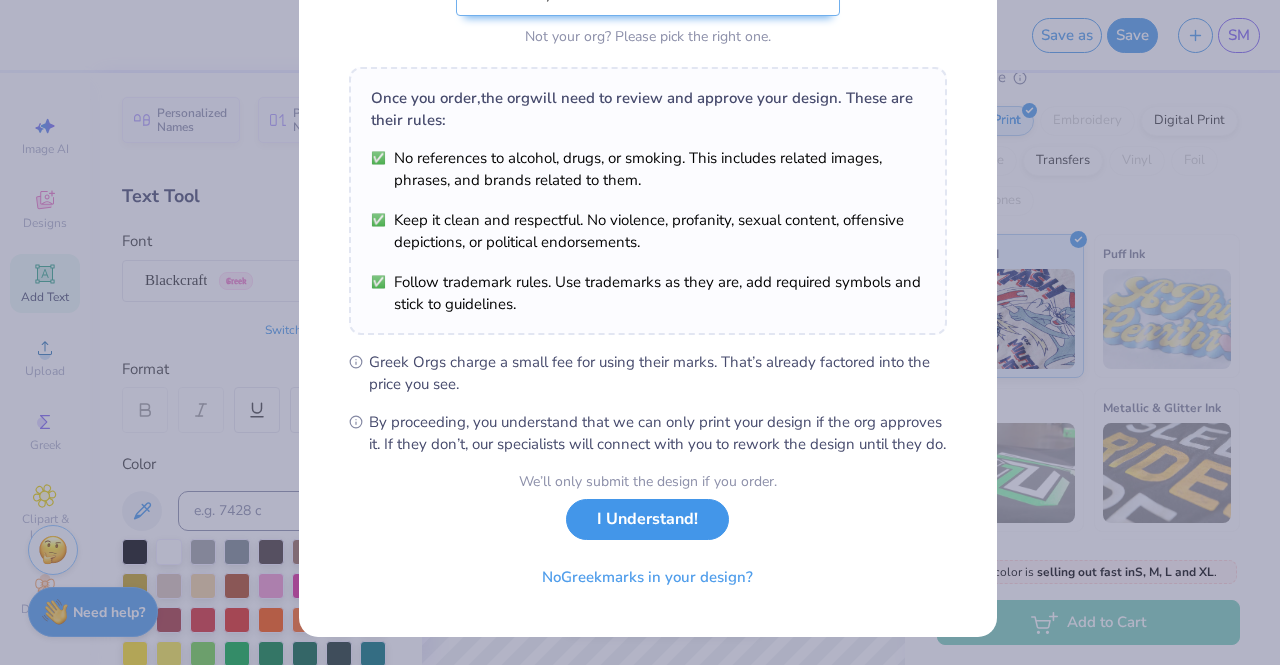 click on "I Understand!" at bounding box center (647, 519) 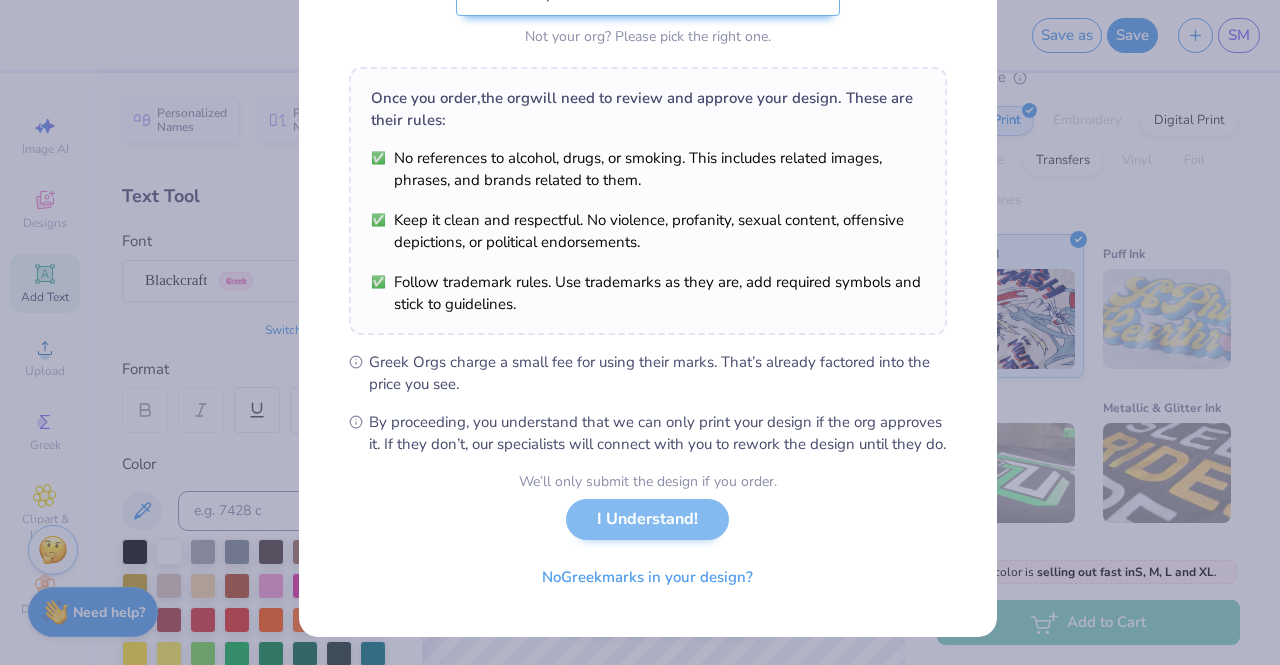 scroll, scrollTop: 0, scrollLeft: 0, axis: both 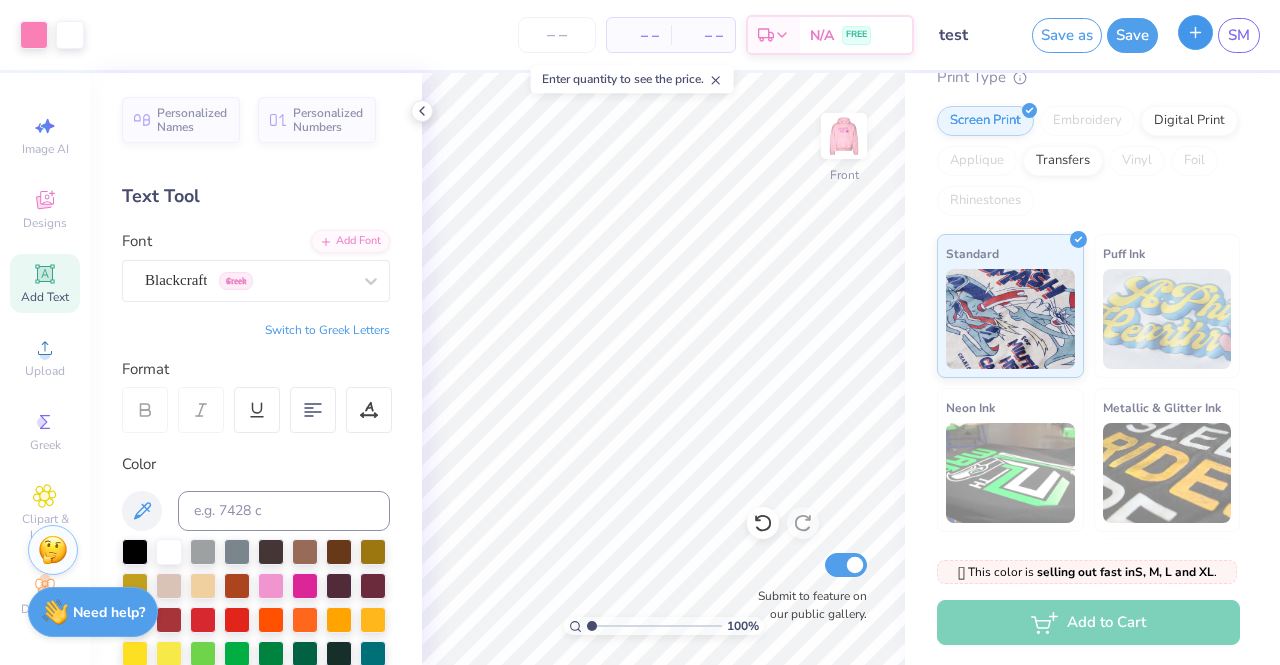 click at bounding box center [1195, 32] 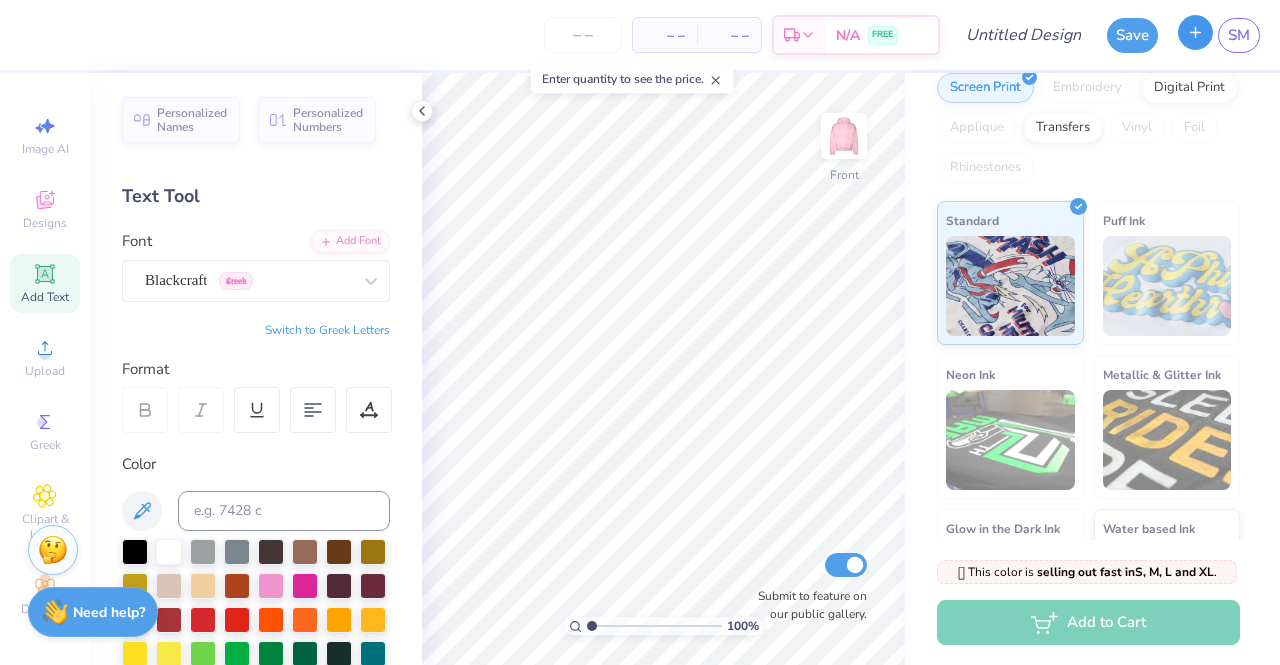 scroll, scrollTop: 211, scrollLeft: 0, axis: vertical 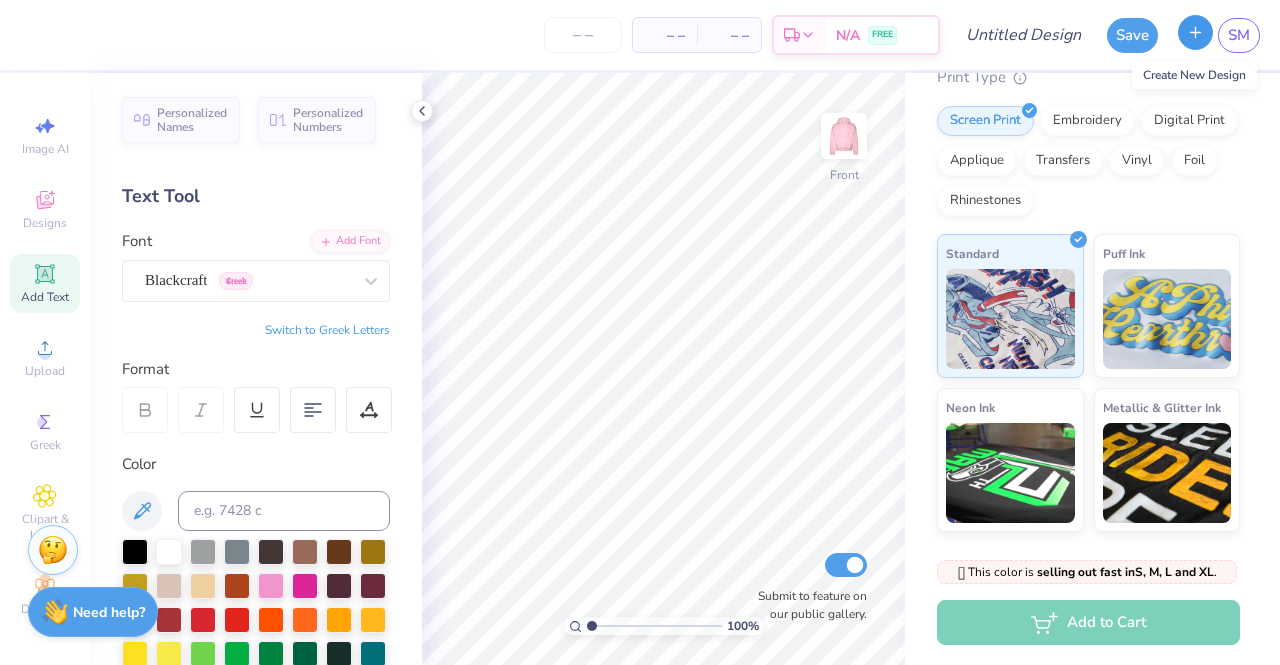 click at bounding box center (1195, 32) 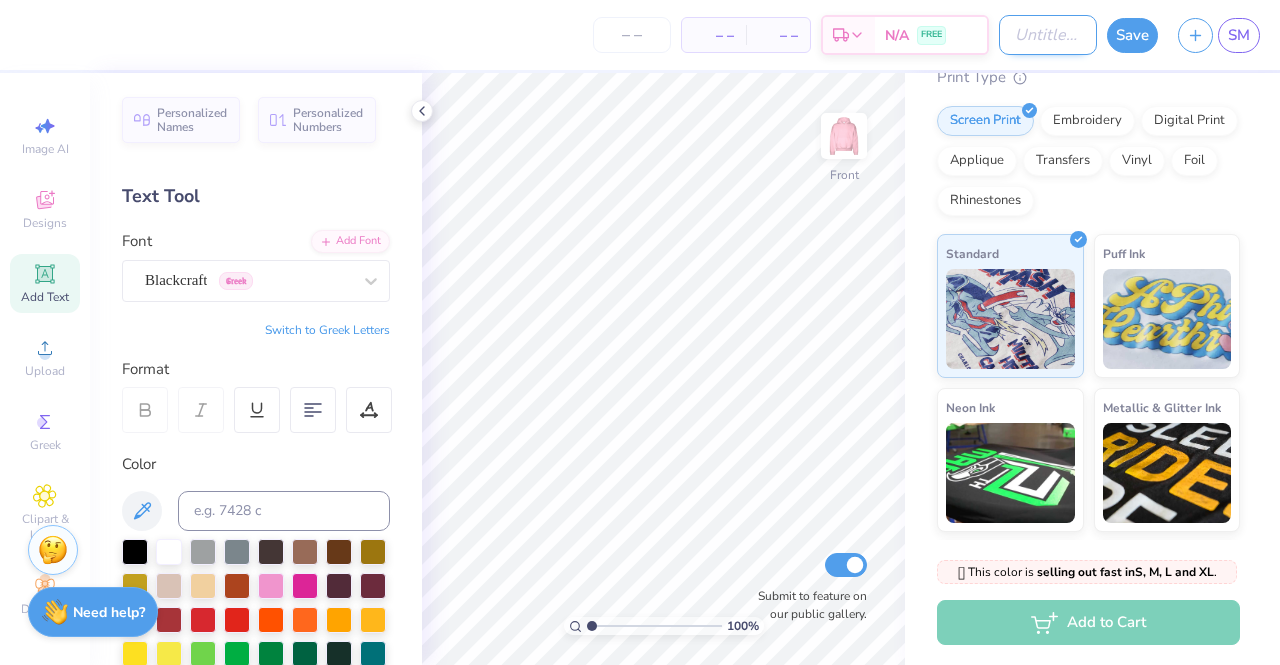 click on "Design Title" at bounding box center [1048, 35] 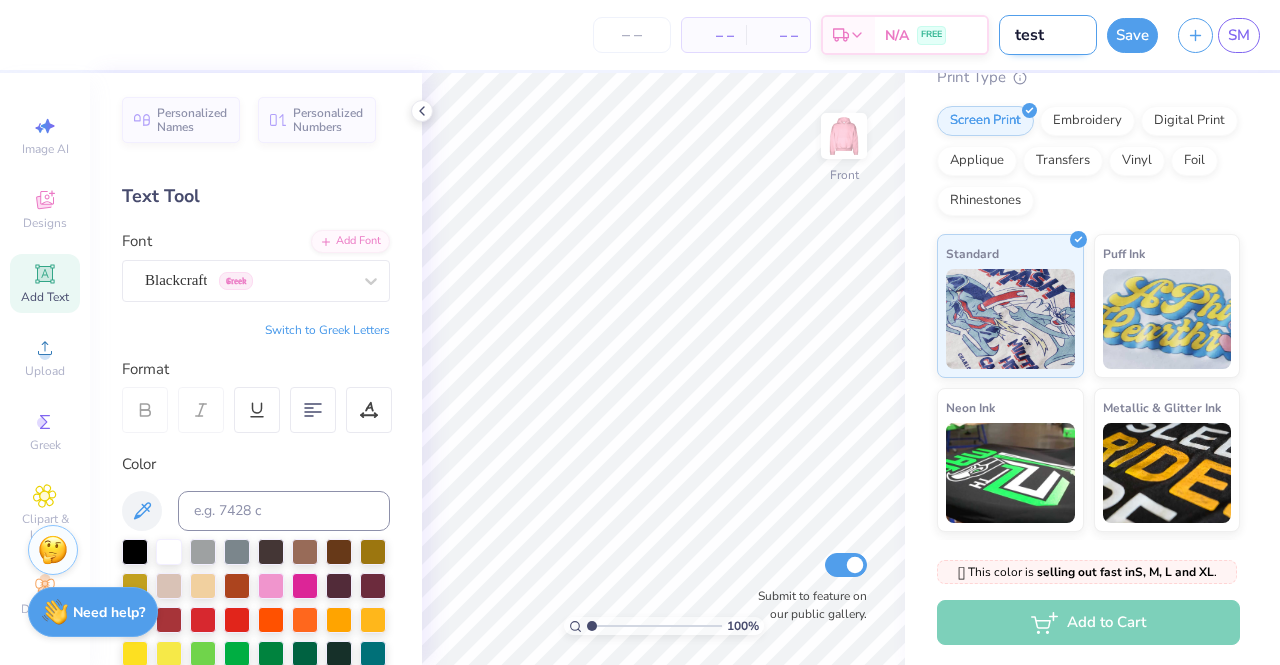 type on "test" 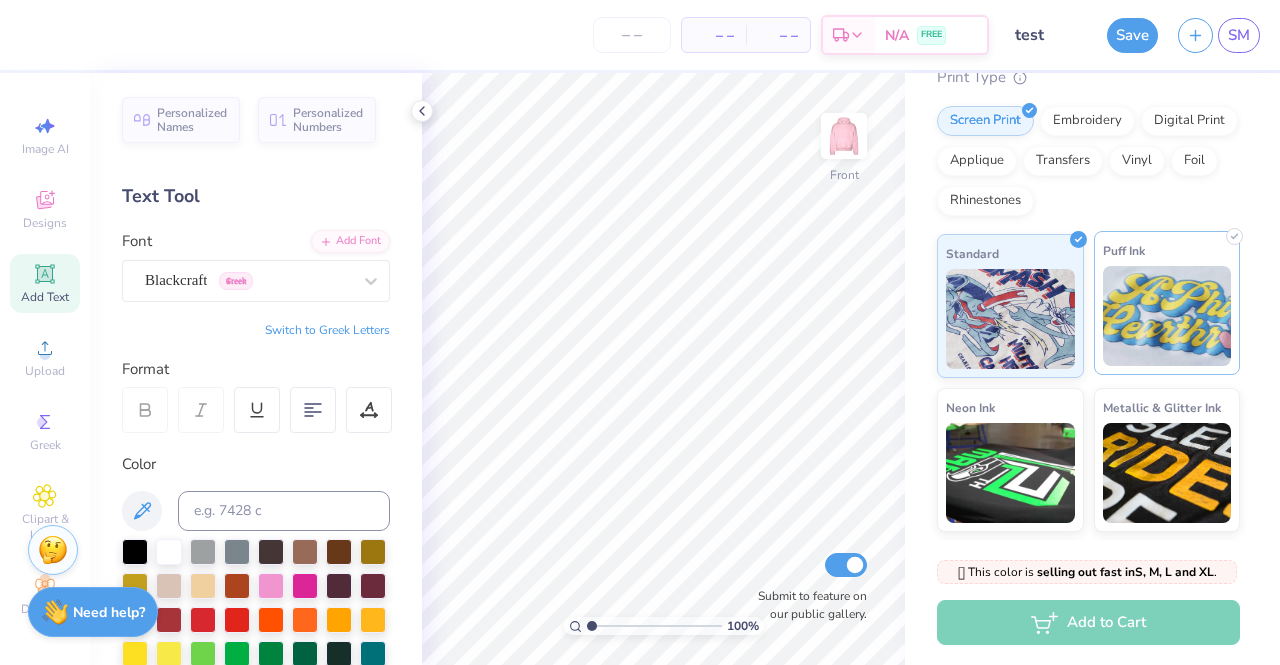 click at bounding box center [1167, 316] 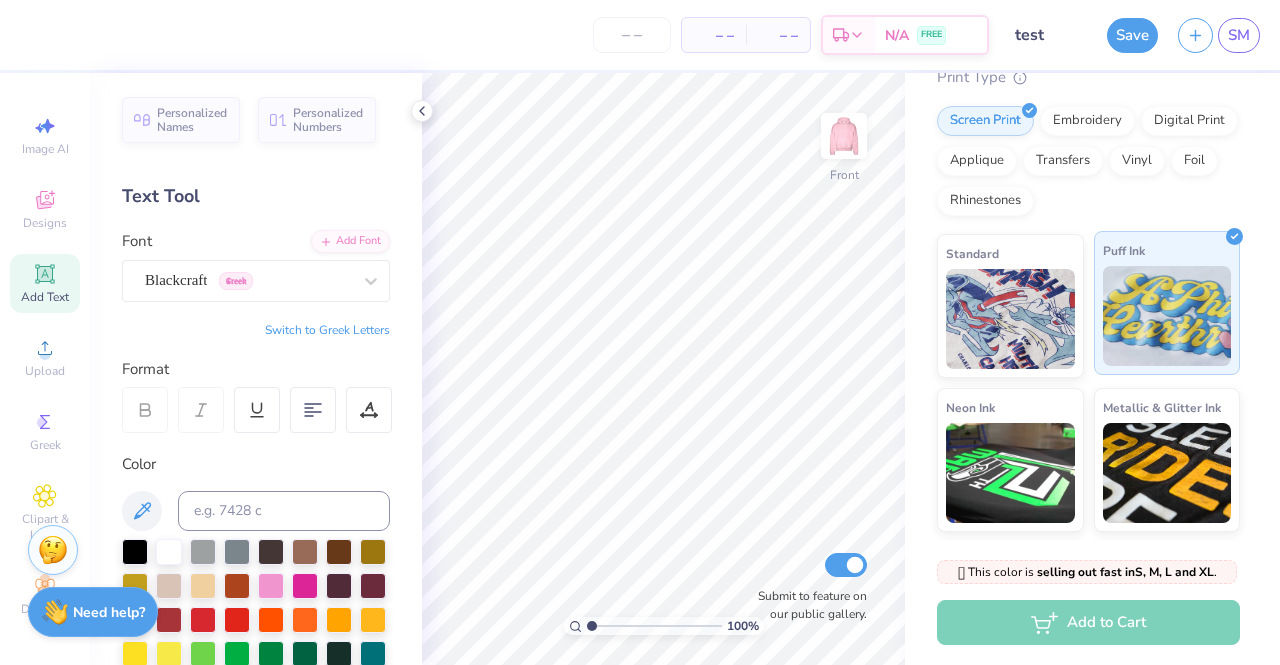 click at bounding box center [1167, 316] 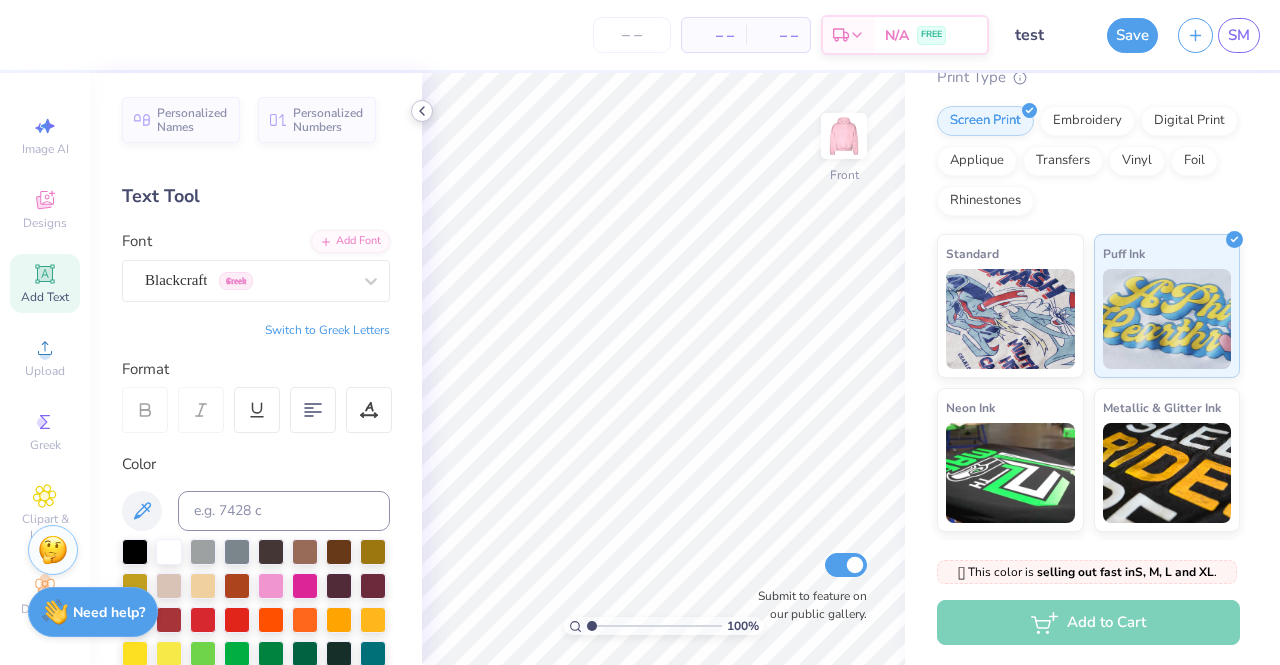click 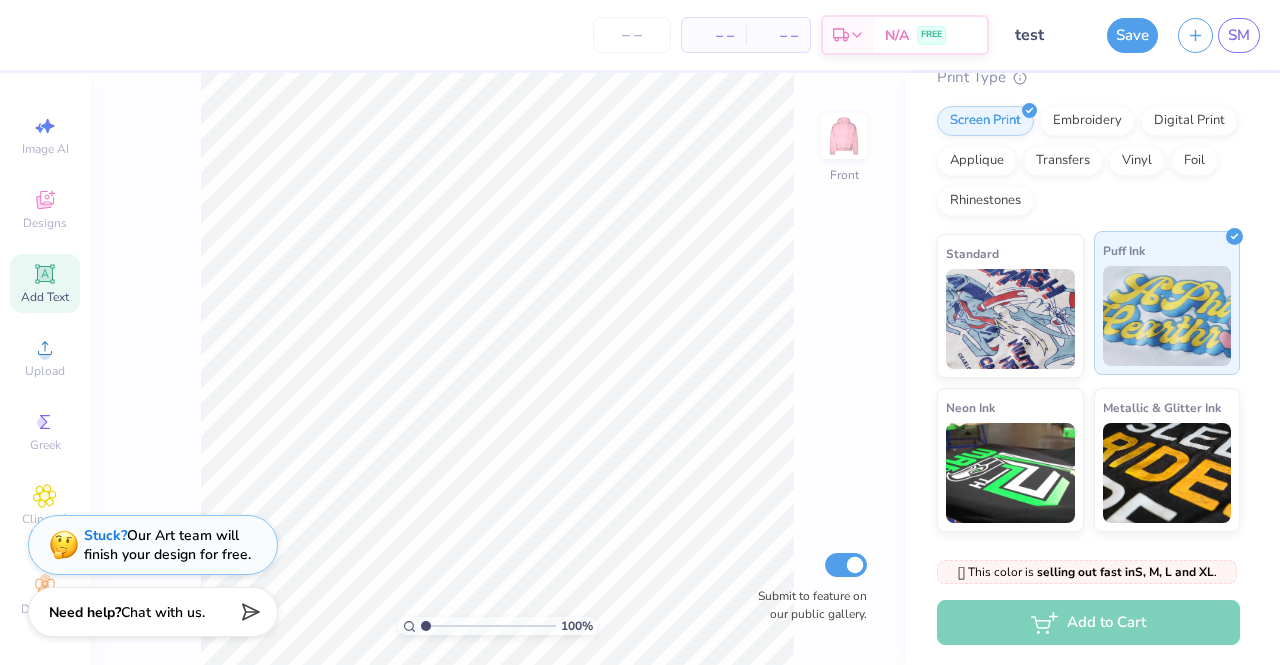 click at bounding box center (1167, 316) 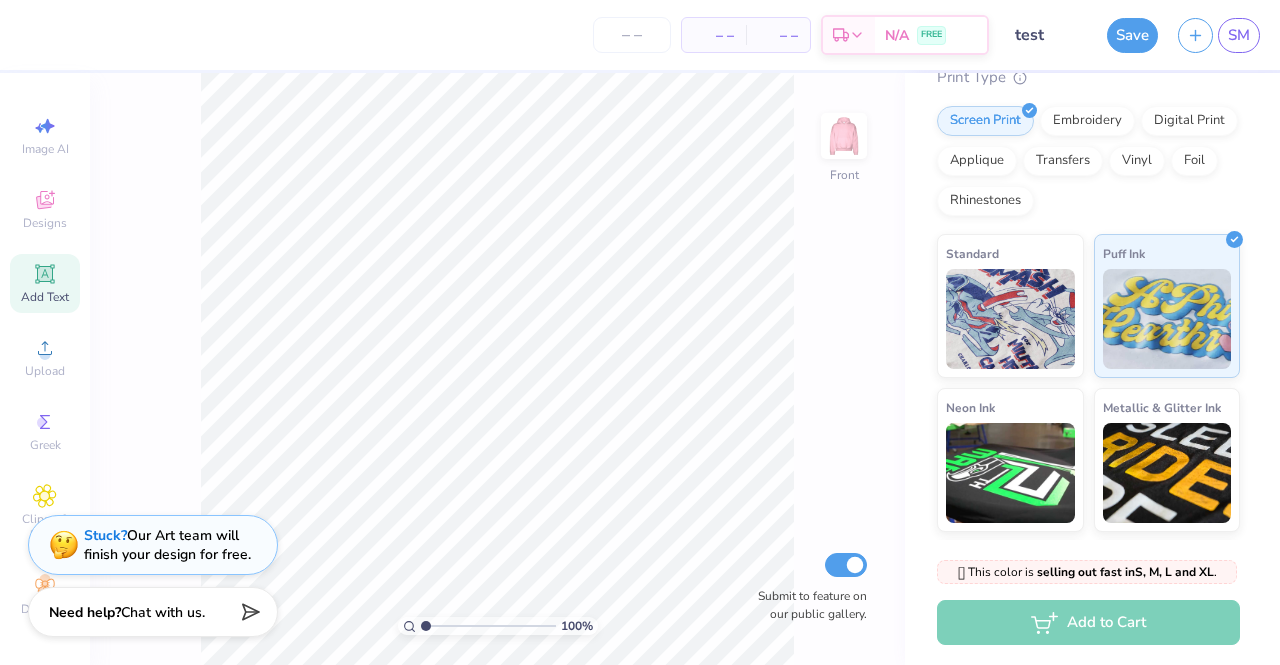 click on "Add Text" at bounding box center (45, 283) 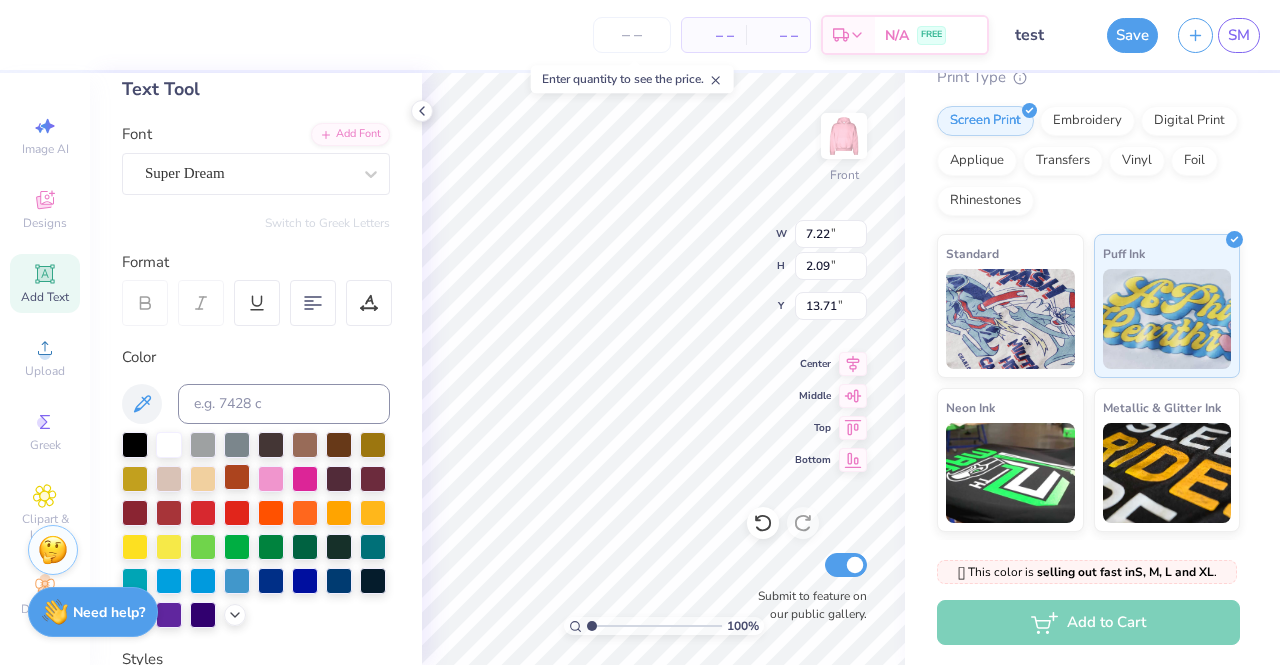 scroll, scrollTop: 93, scrollLeft: 0, axis: vertical 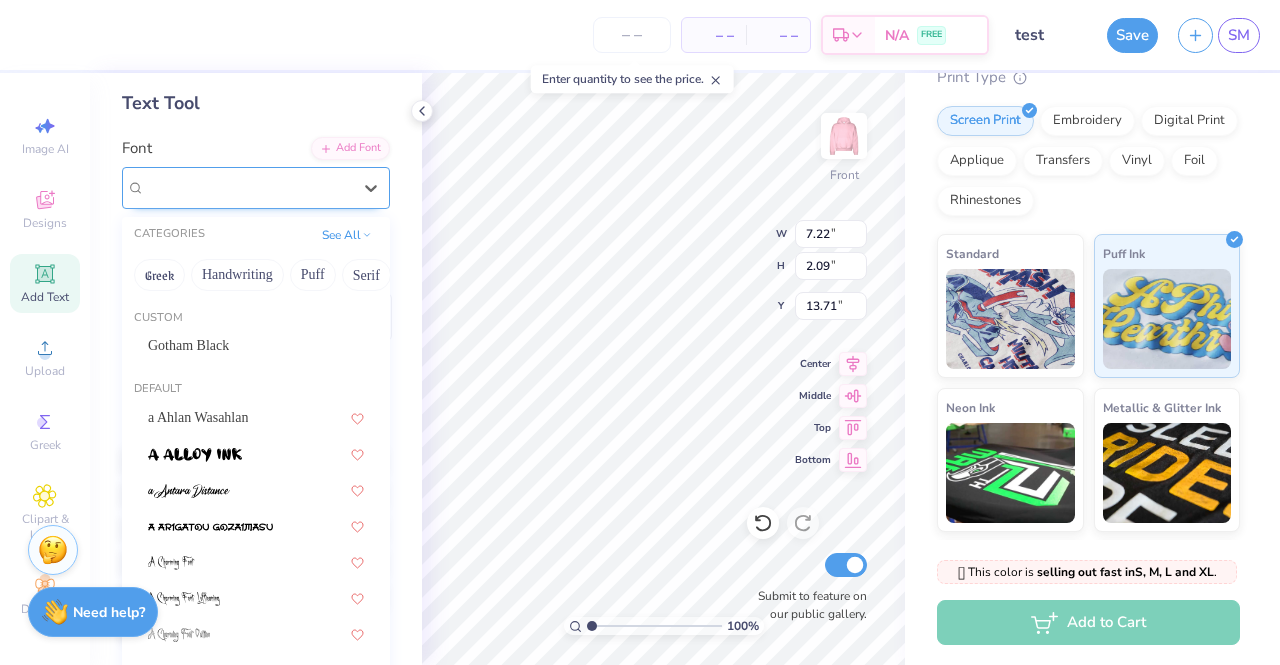 click at bounding box center [248, 187] 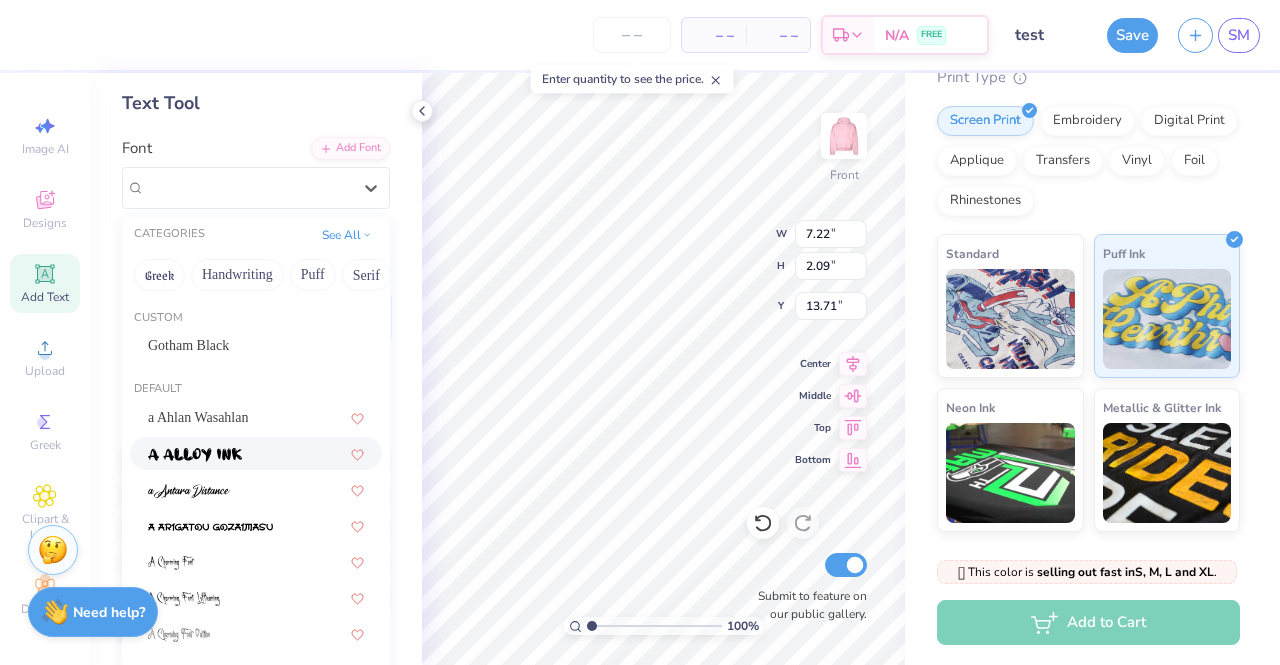 click at bounding box center [195, 455] 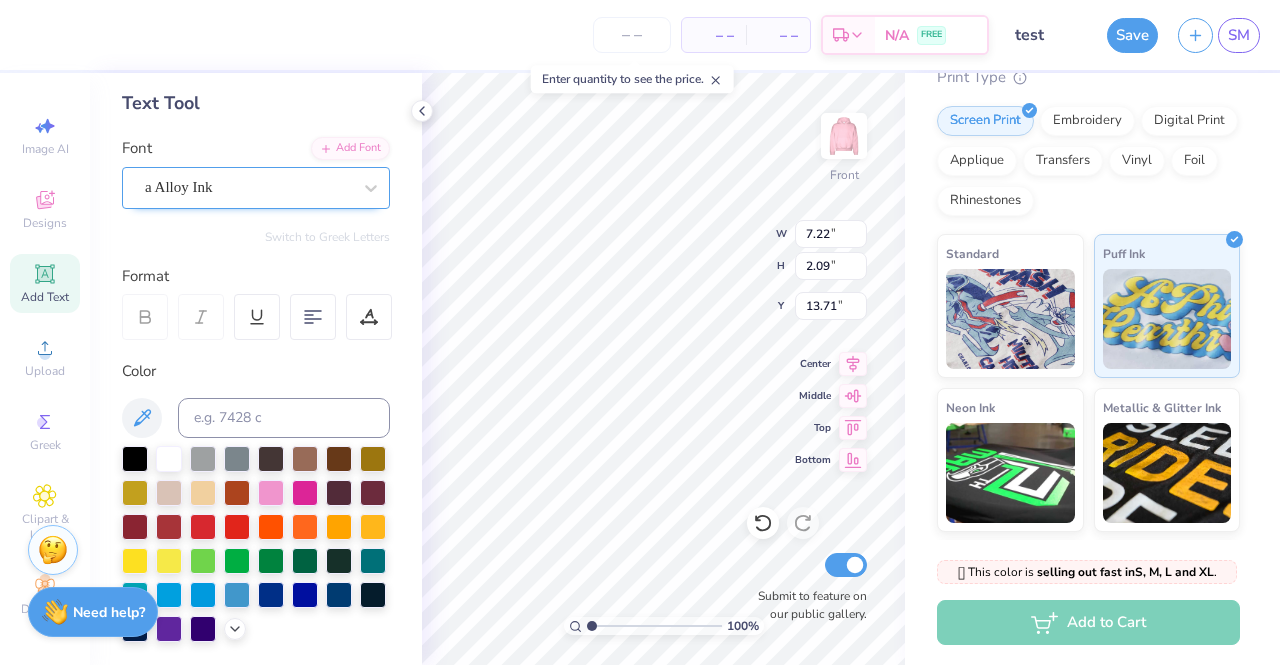 type on "8.13" 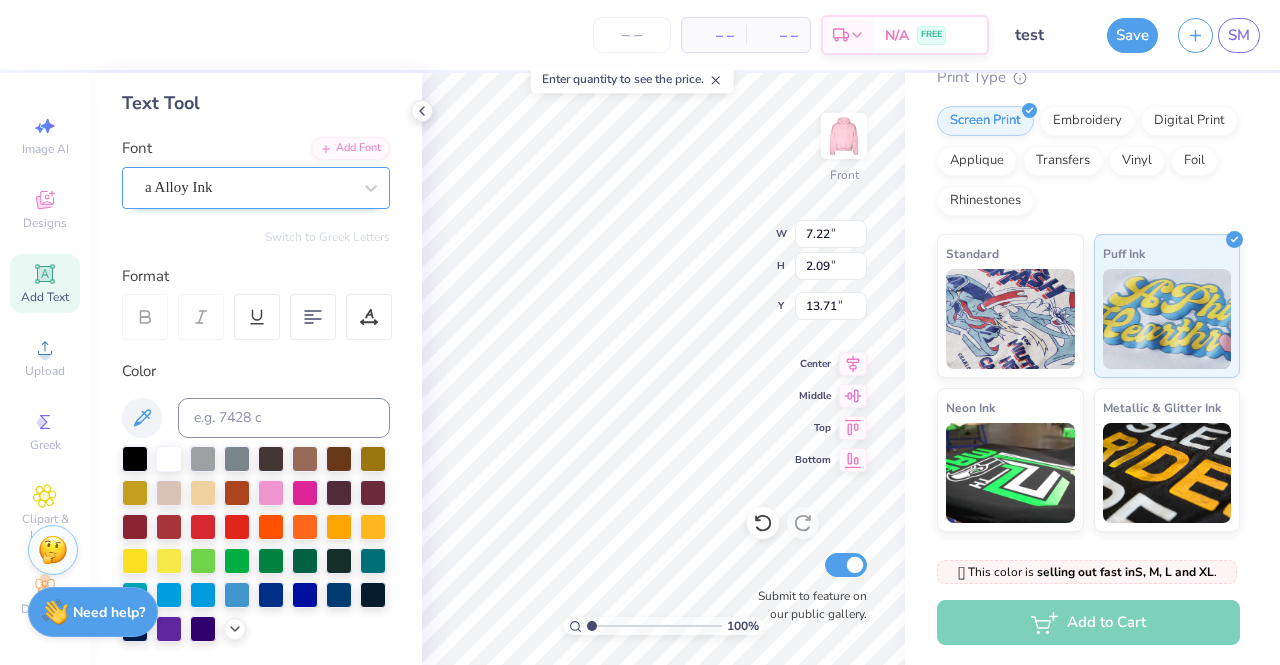 type on "2.64" 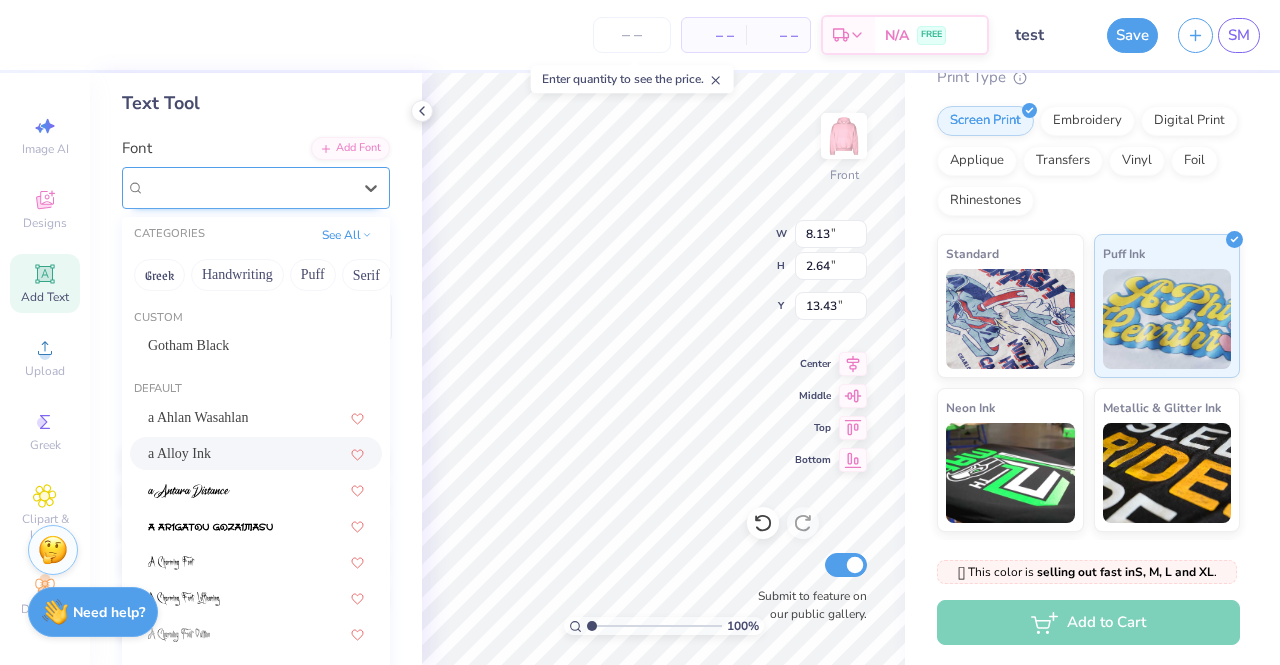 click on "a Alloy Ink" at bounding box center [248, 187] 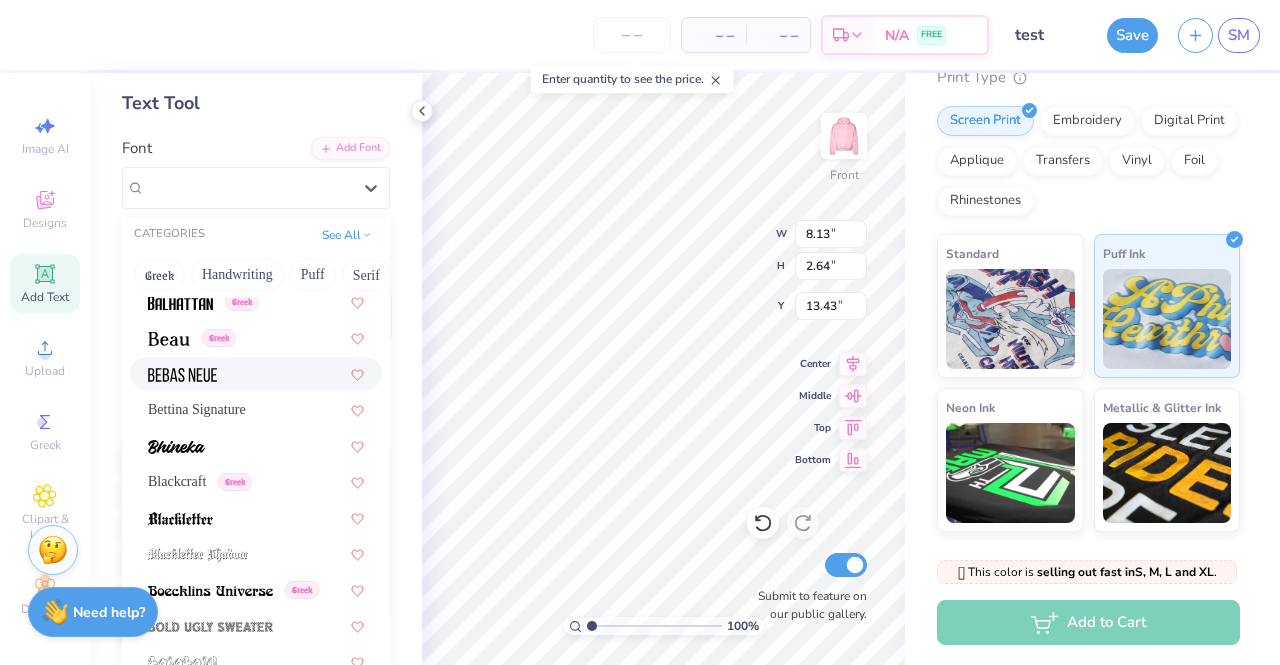 scroll, scrollTop: 981, scrollLeft: 0, axis: vertical 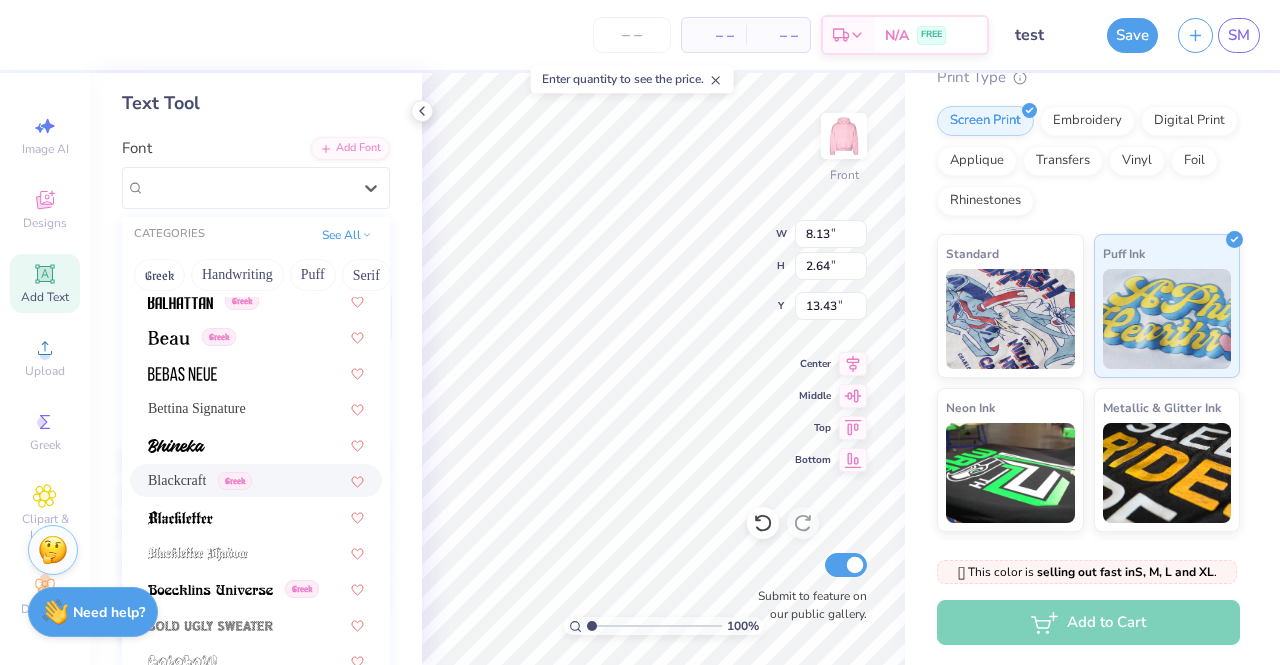 click on "Blackcraft" at bounding box center [177, 480] 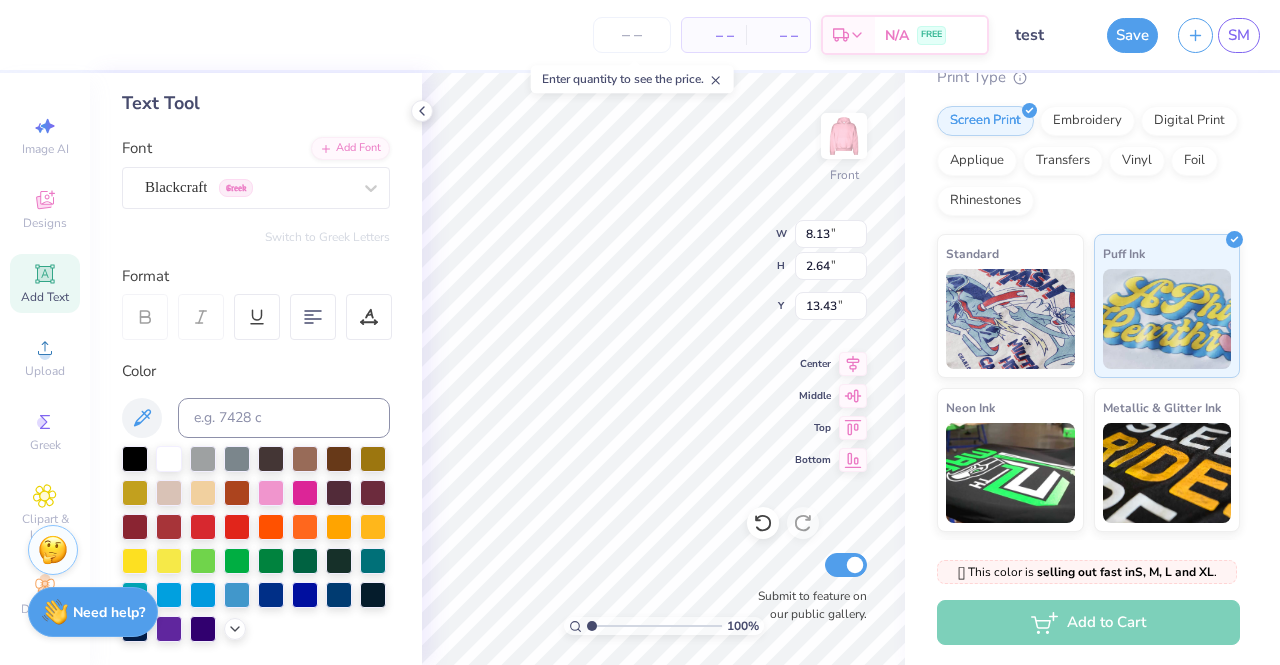 type on "5.67" 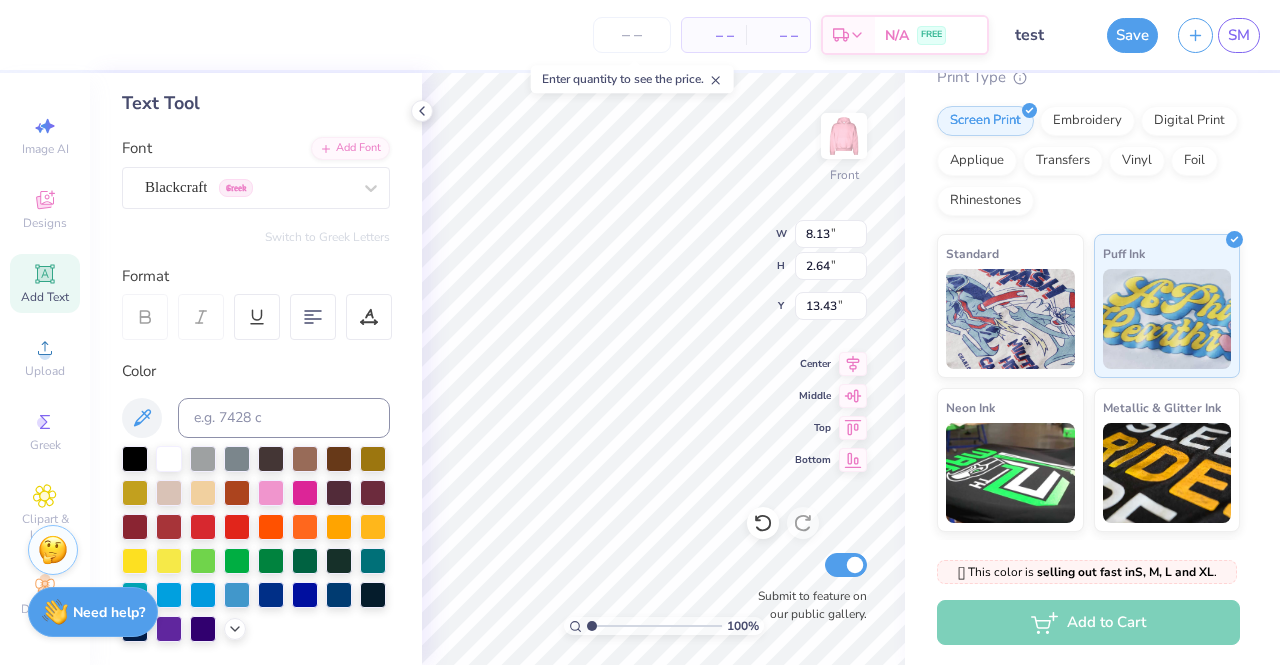 type on "2.29" 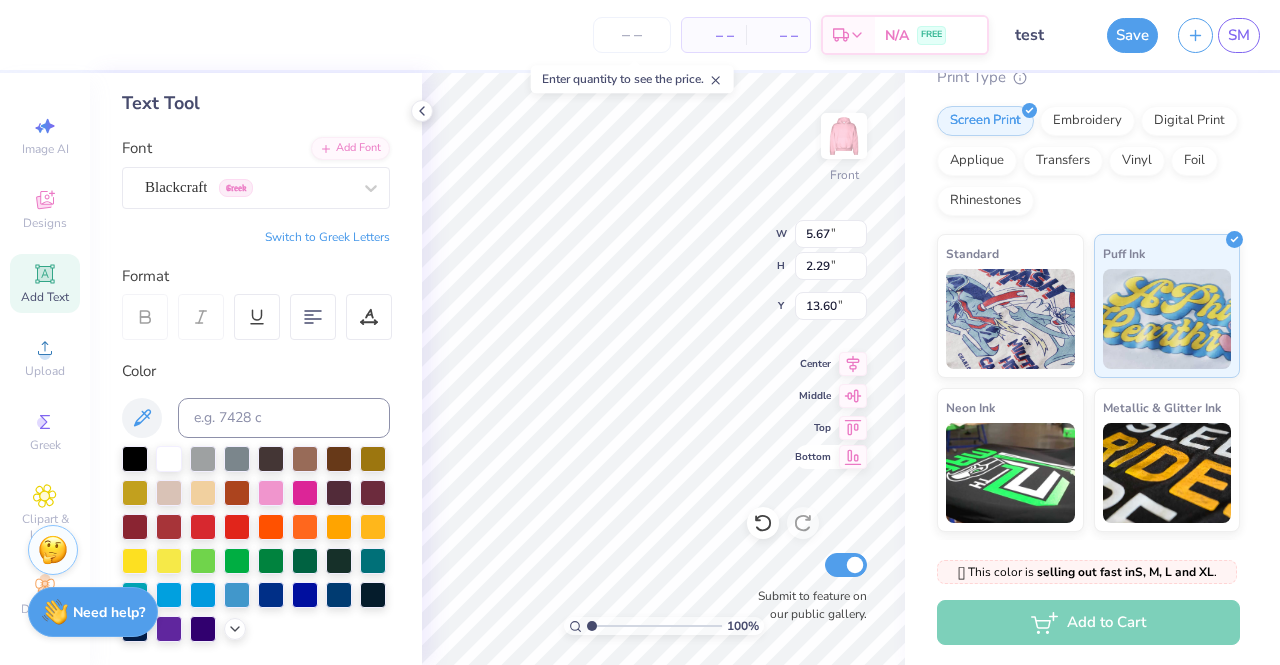 type on "8.16" 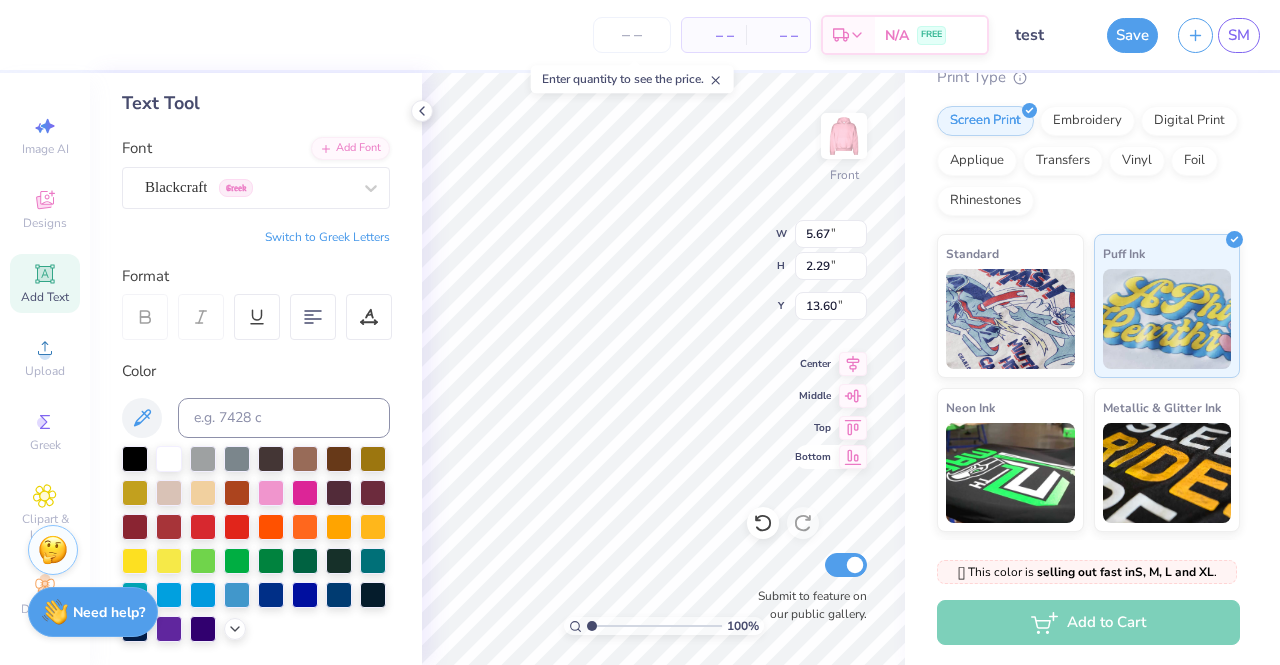 type on "3.30" 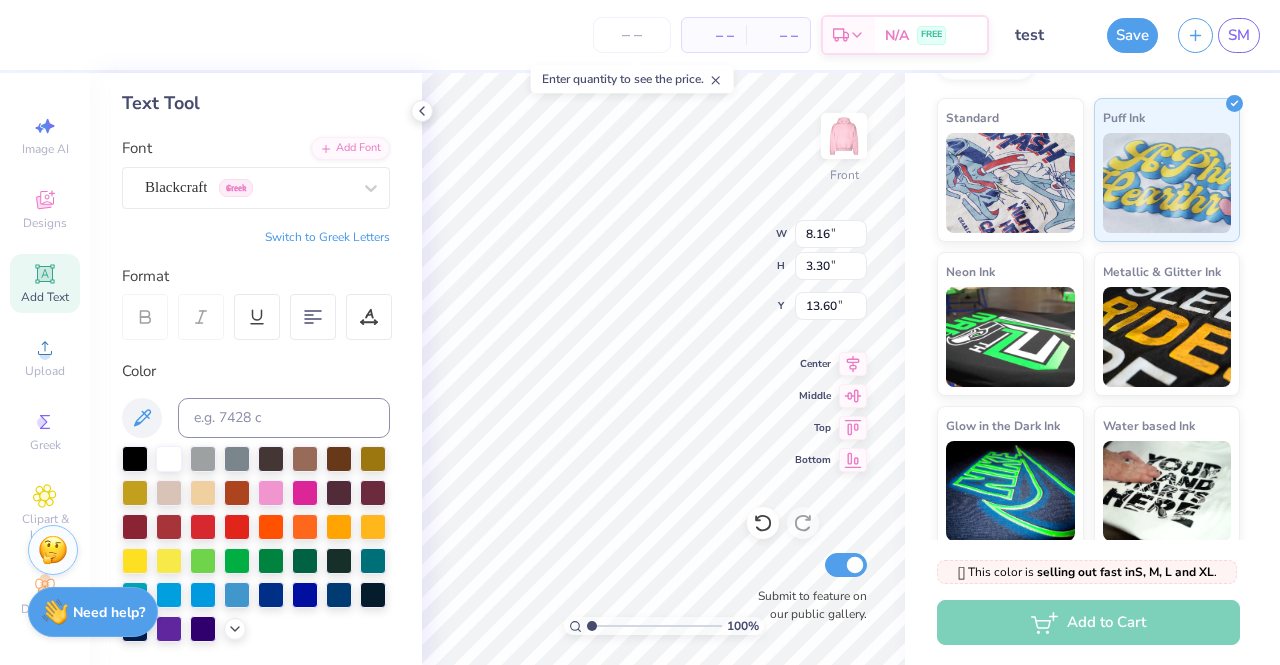scroll, scrollTop: 356, scrollLeft: 0, axis: vertical 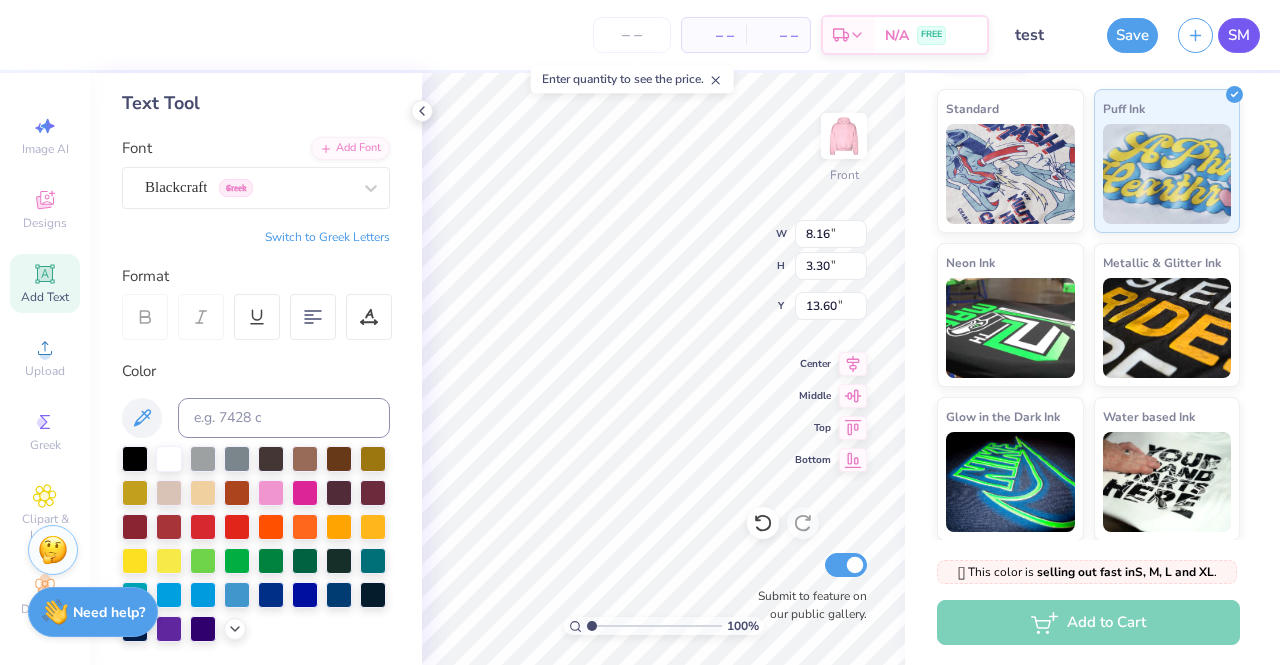 click on "SM" at bounding box center [1239, 35] 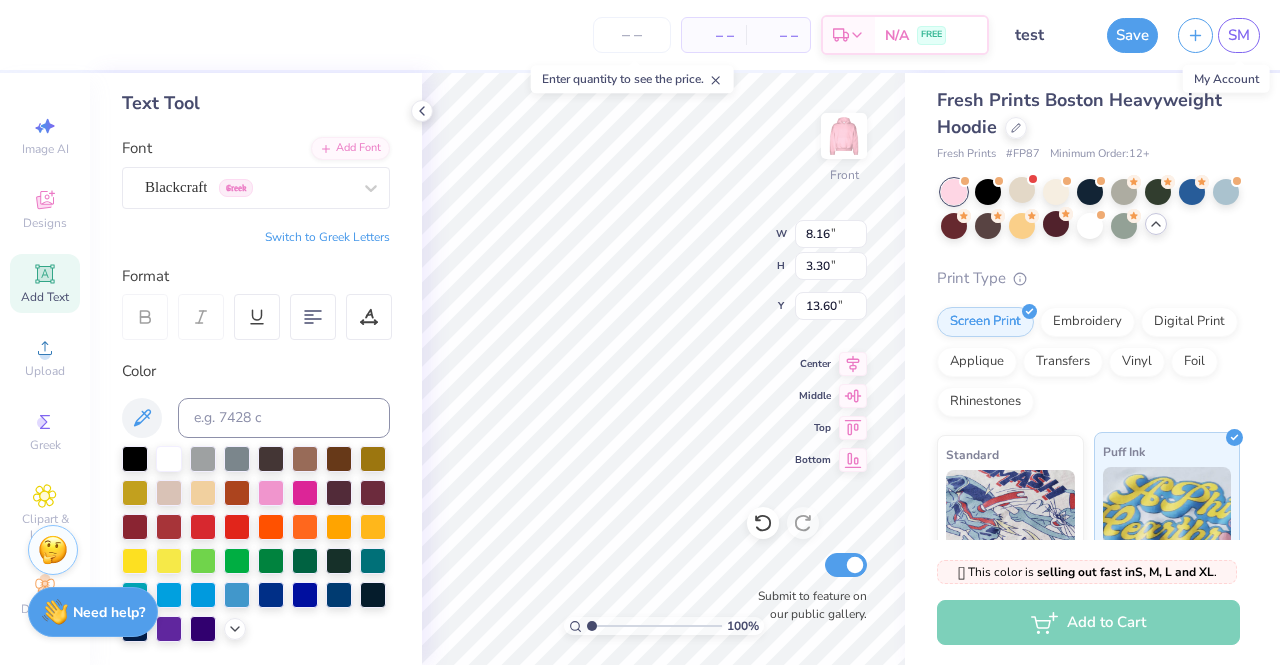 scroll, scrollTop: 0, scrollLeft: 0, axis: both 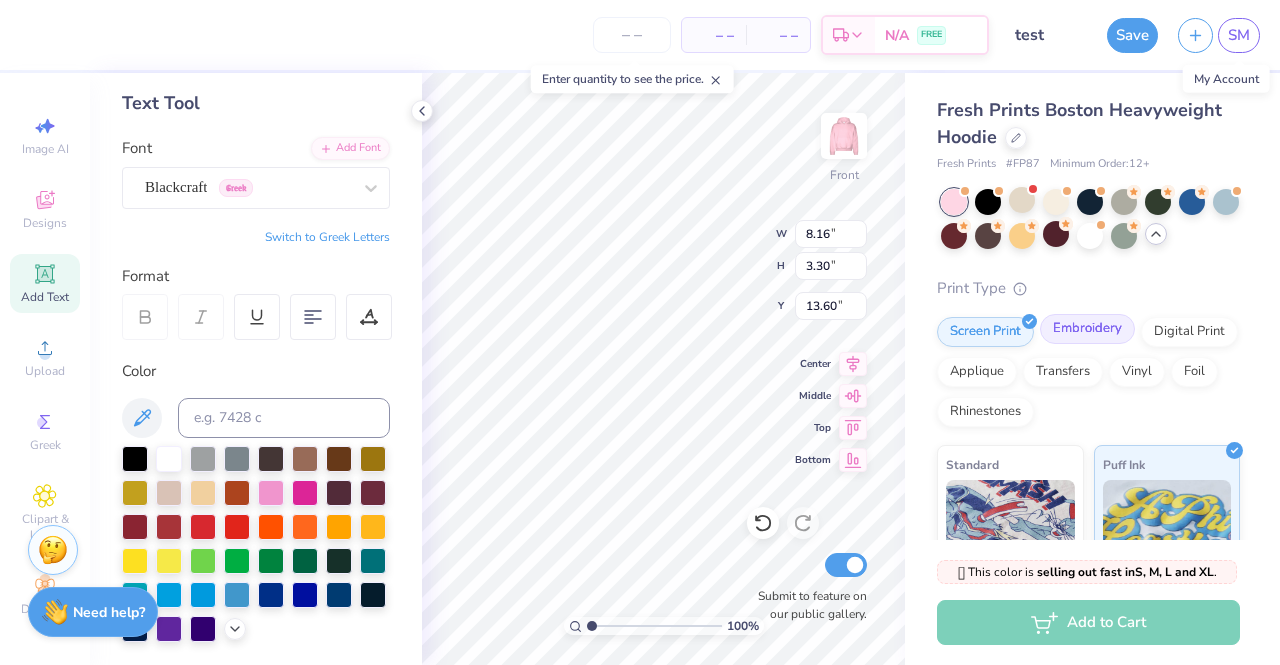 click on "Embroidery" at bounding box center [1087, 329] 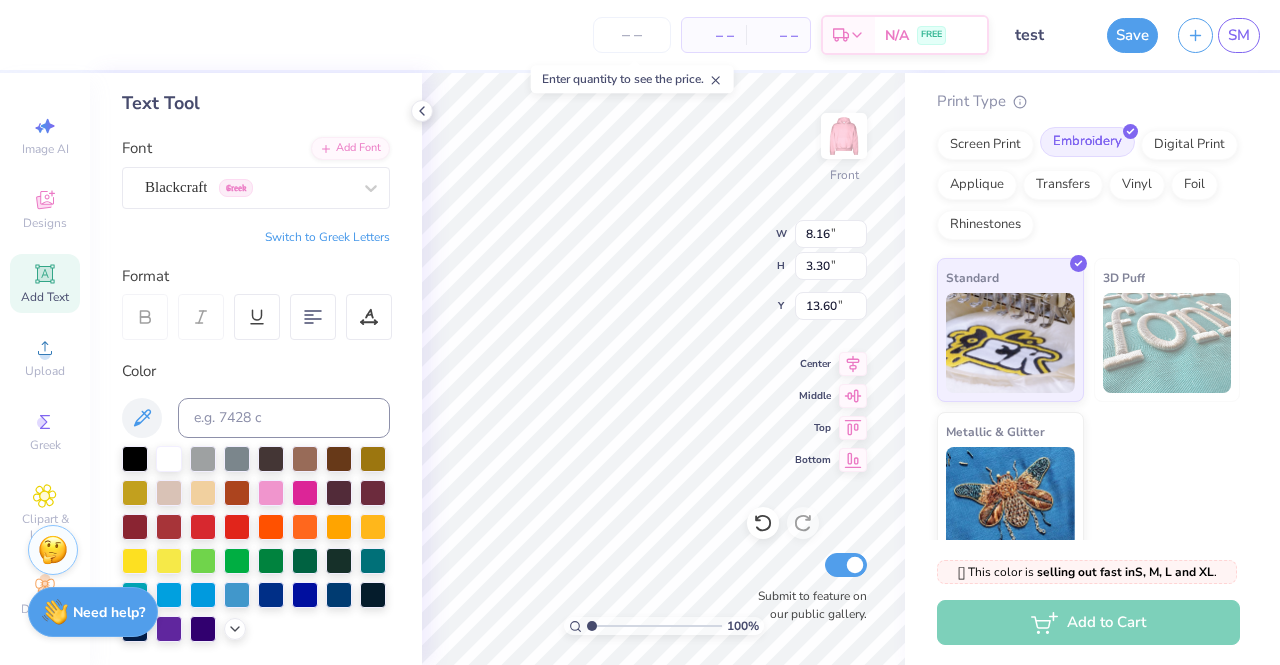scroll, scrollTop: 202, scrollLeft: 0, axis: vertical 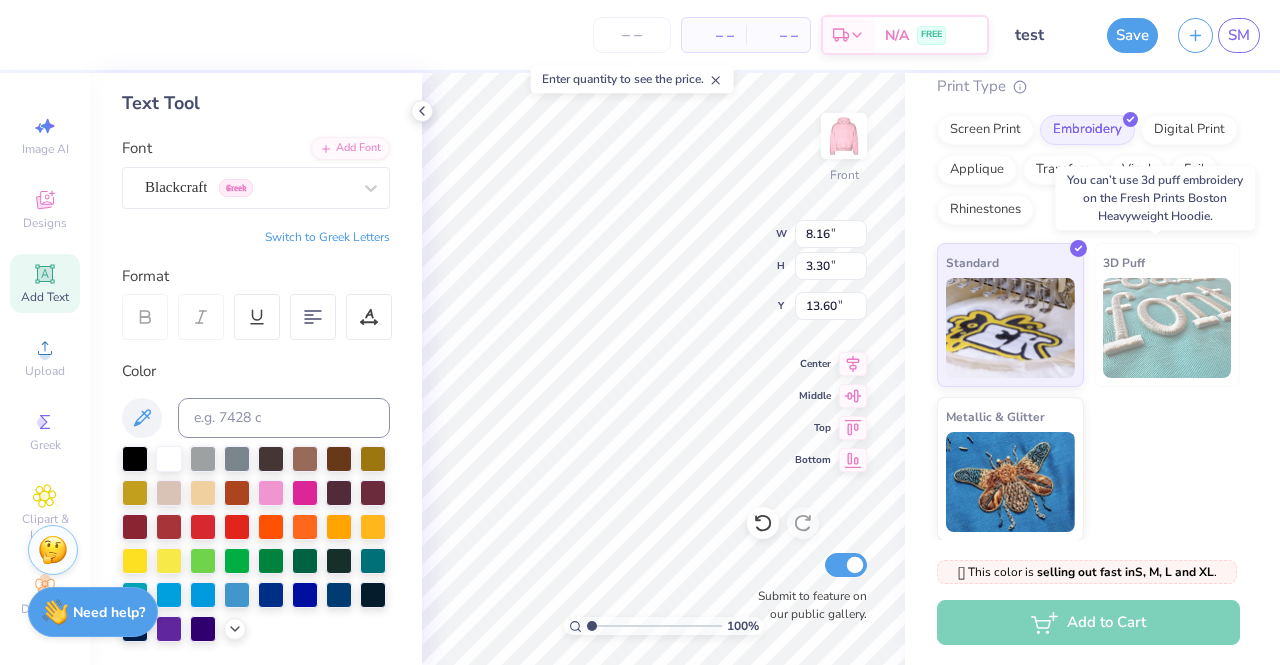 click at bounding box center [1167, 328] 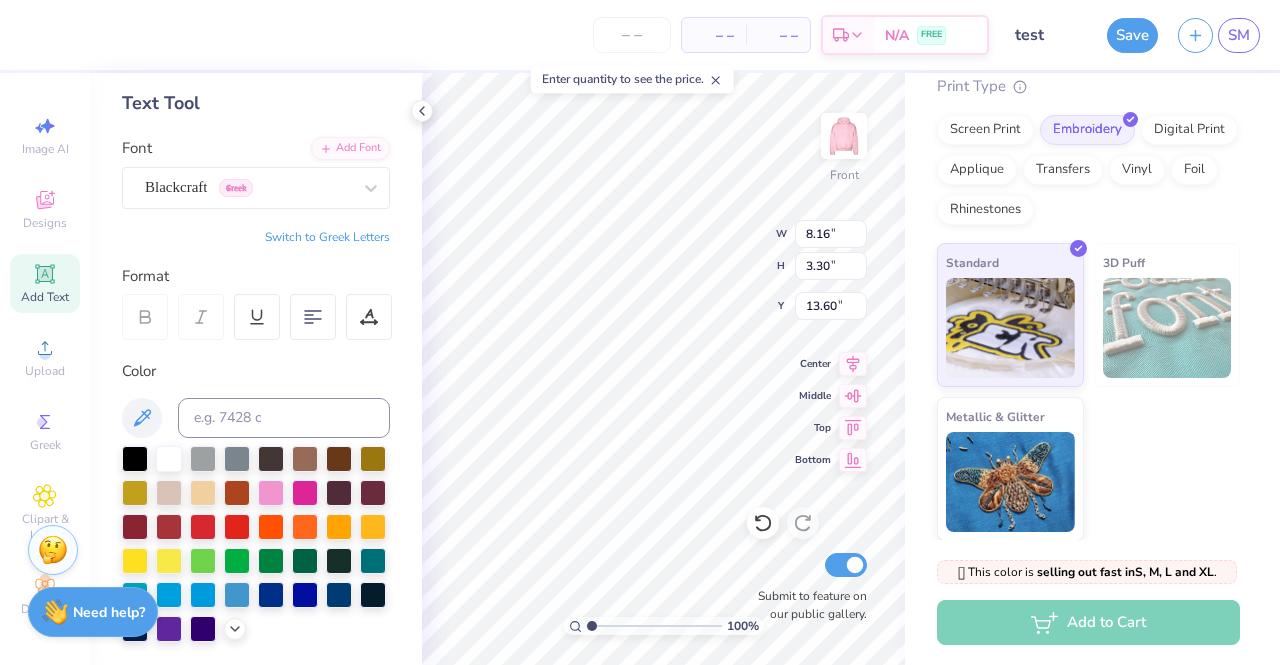 click at bounding box center (1167, 328) 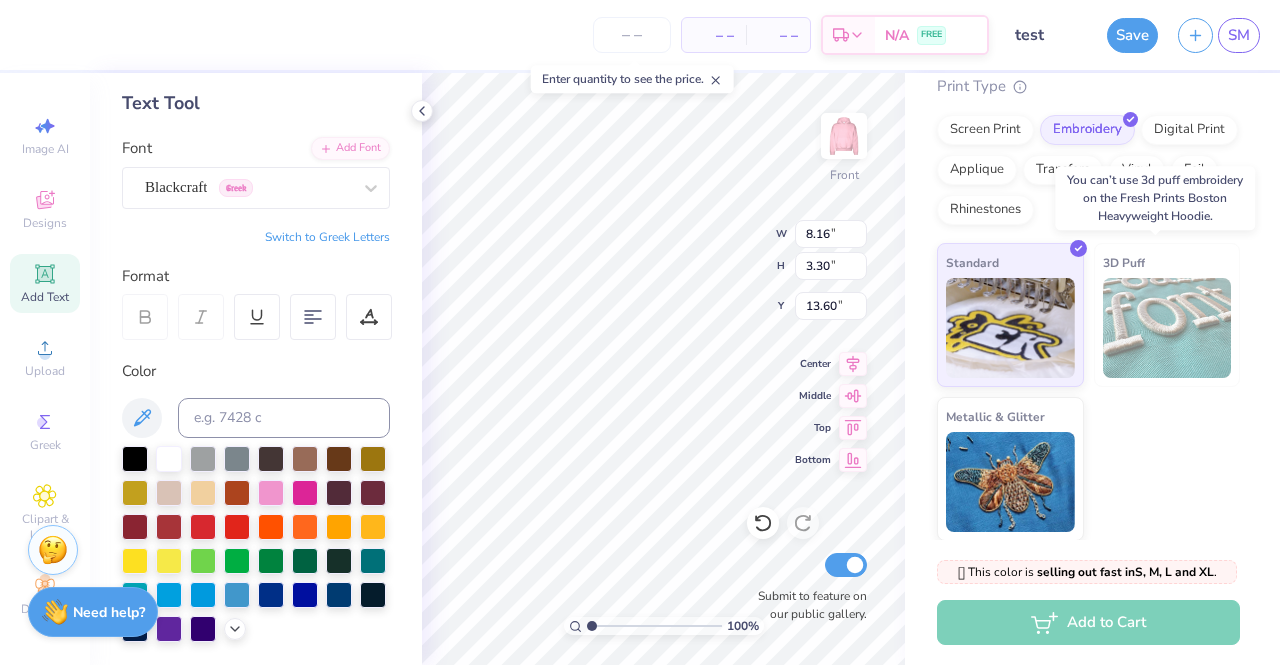 click at bounding box center [1167, 328] 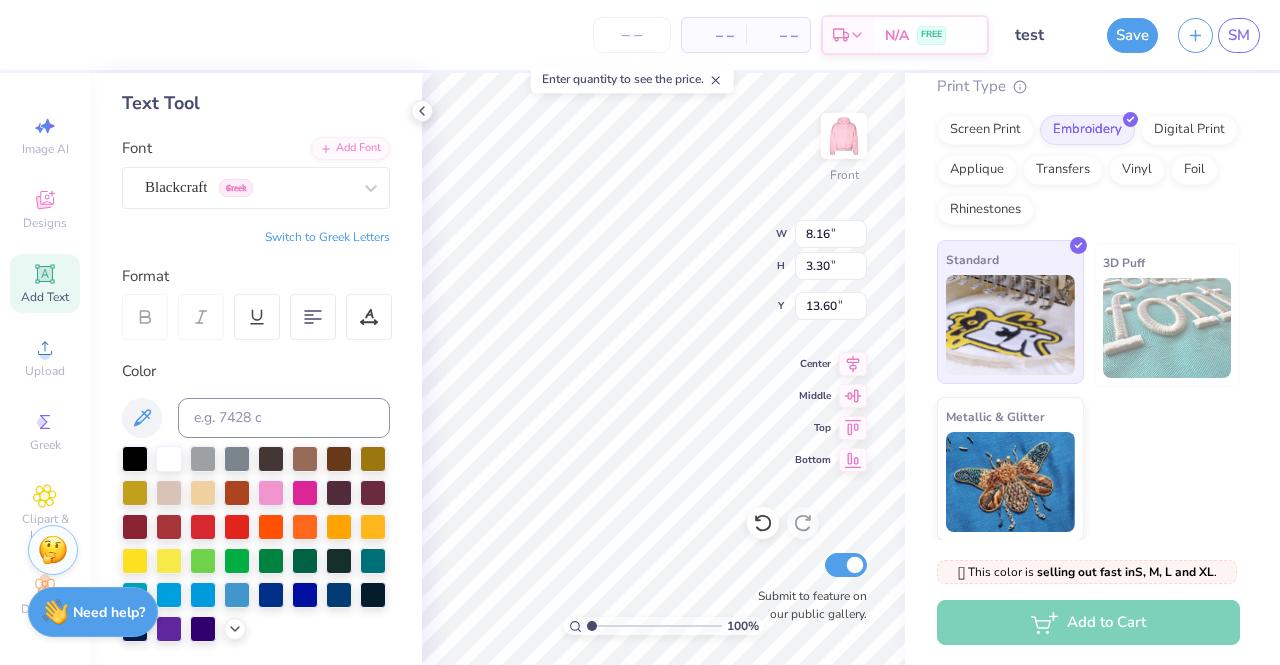 click at bounding box center [1010, 325] 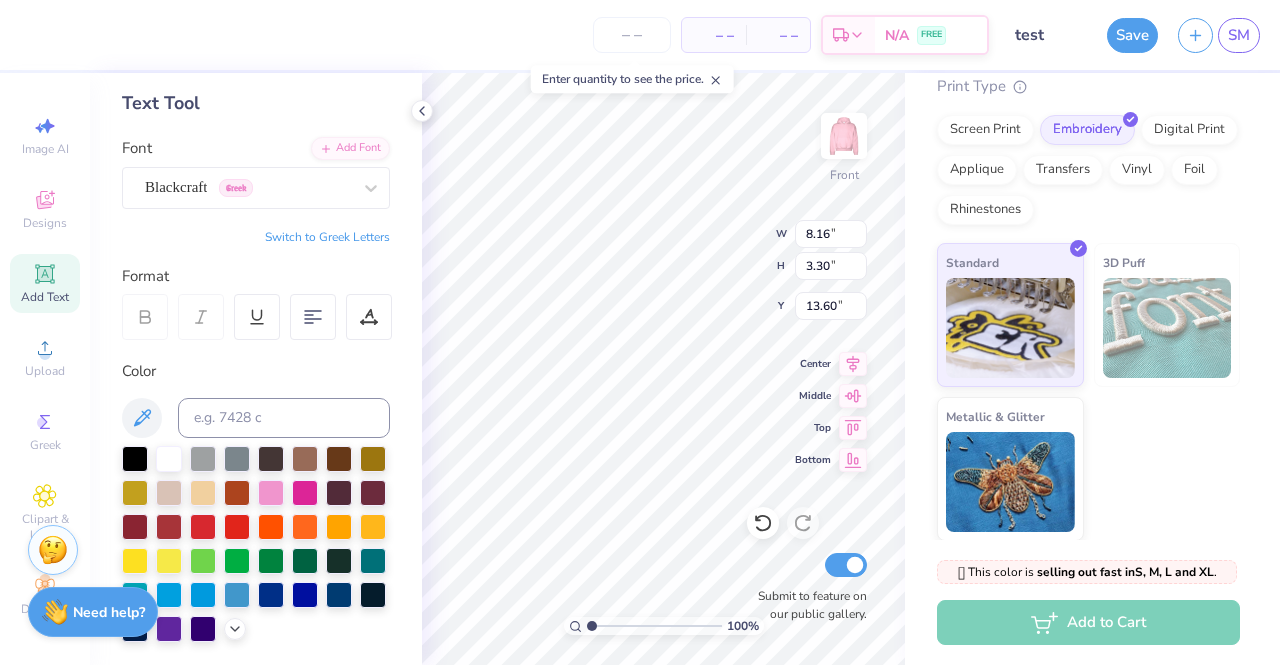 paste on "LOVE" 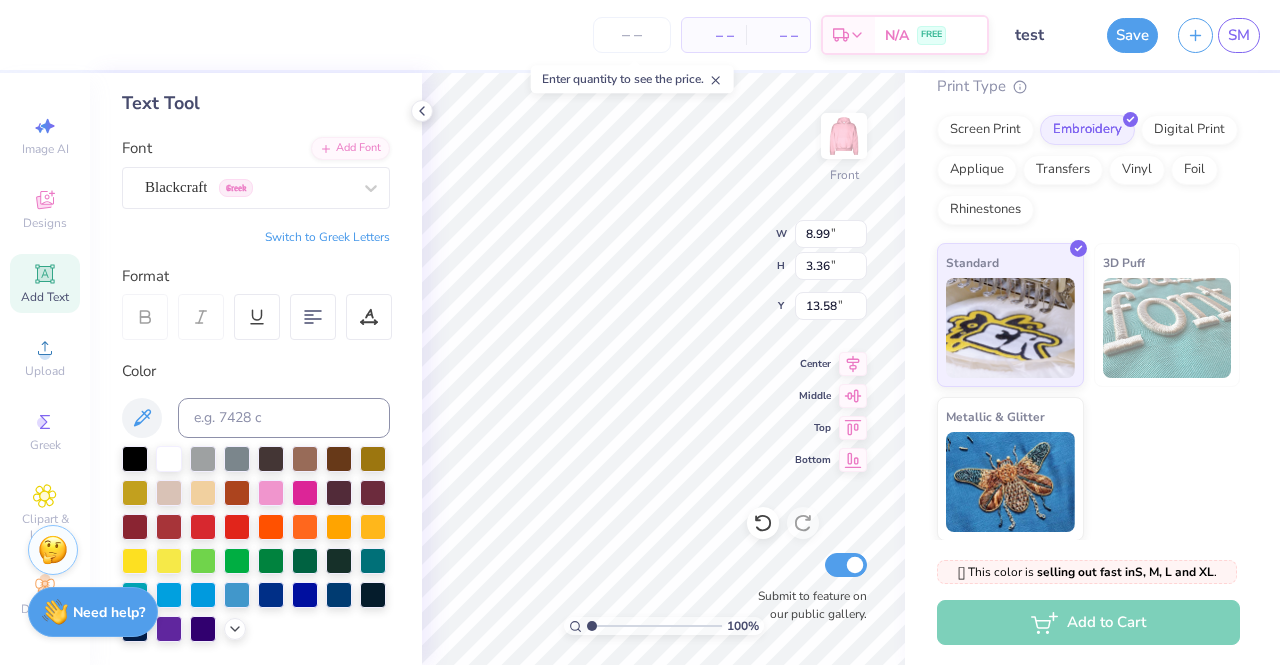 type on "6.69" 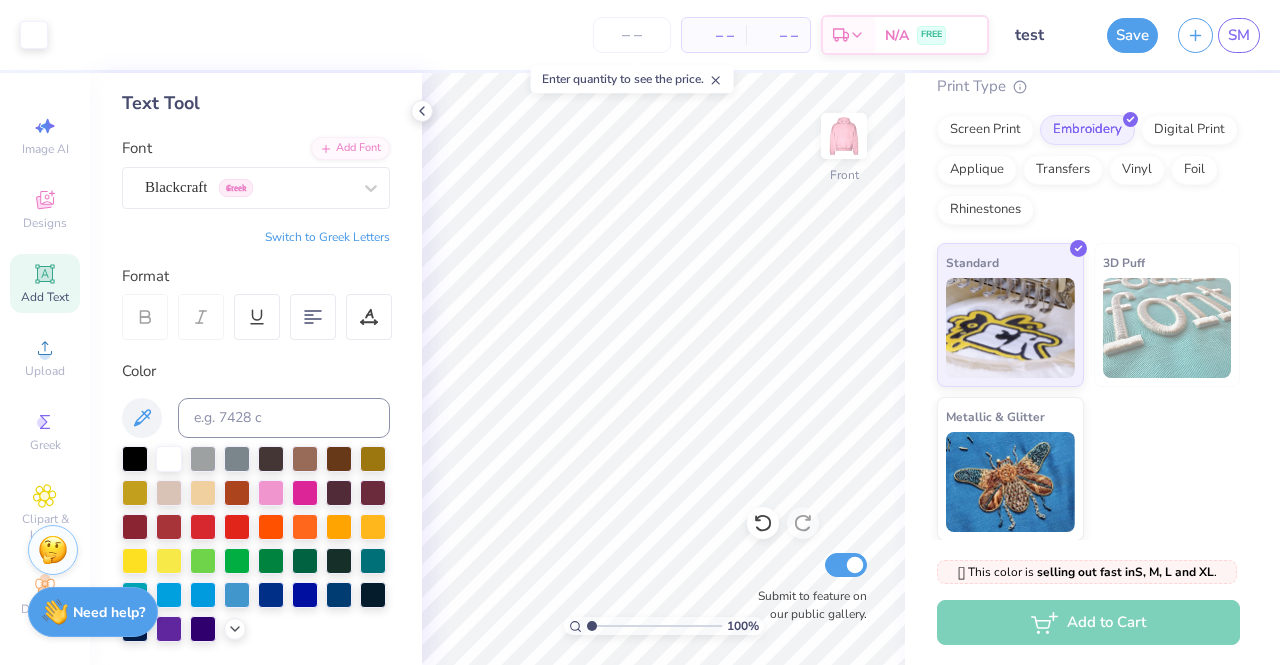 click 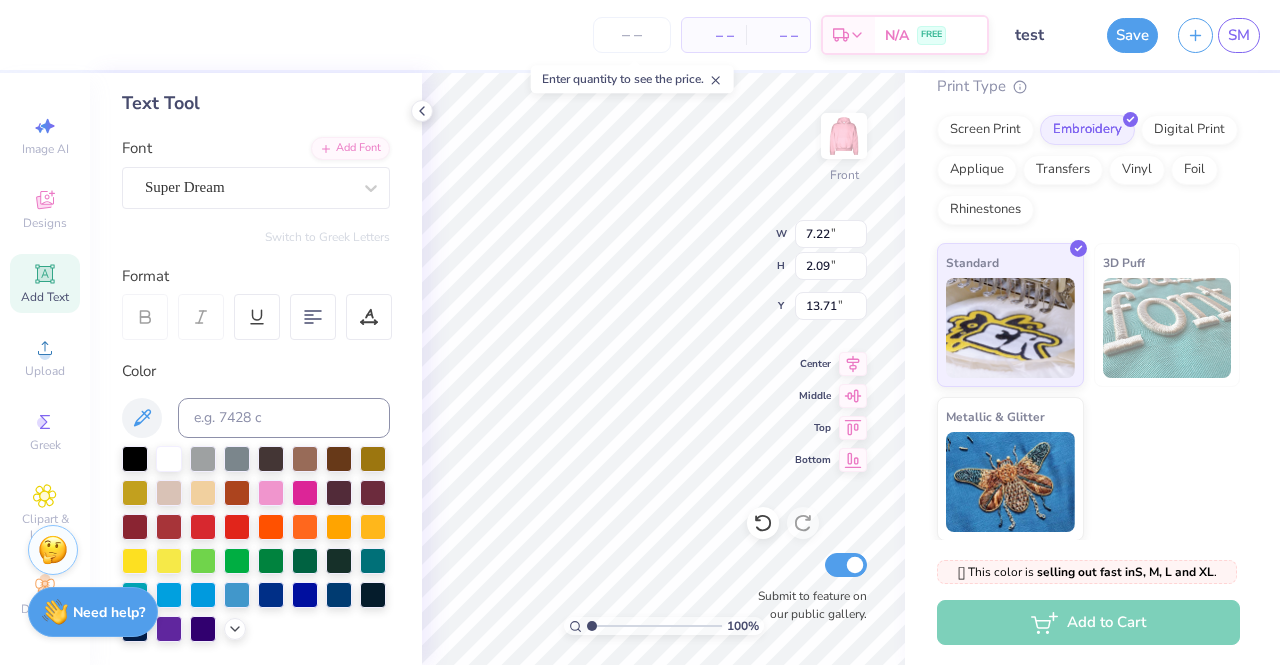 paste on "BEYOND" 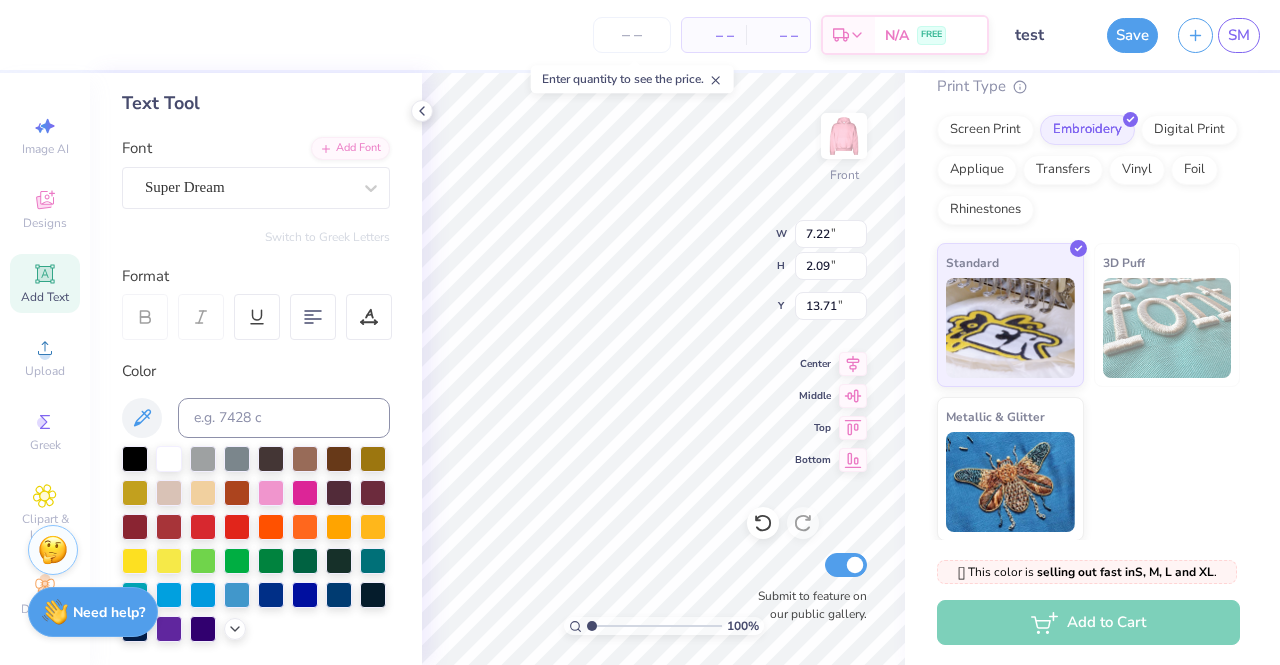 type on "BEYOND" 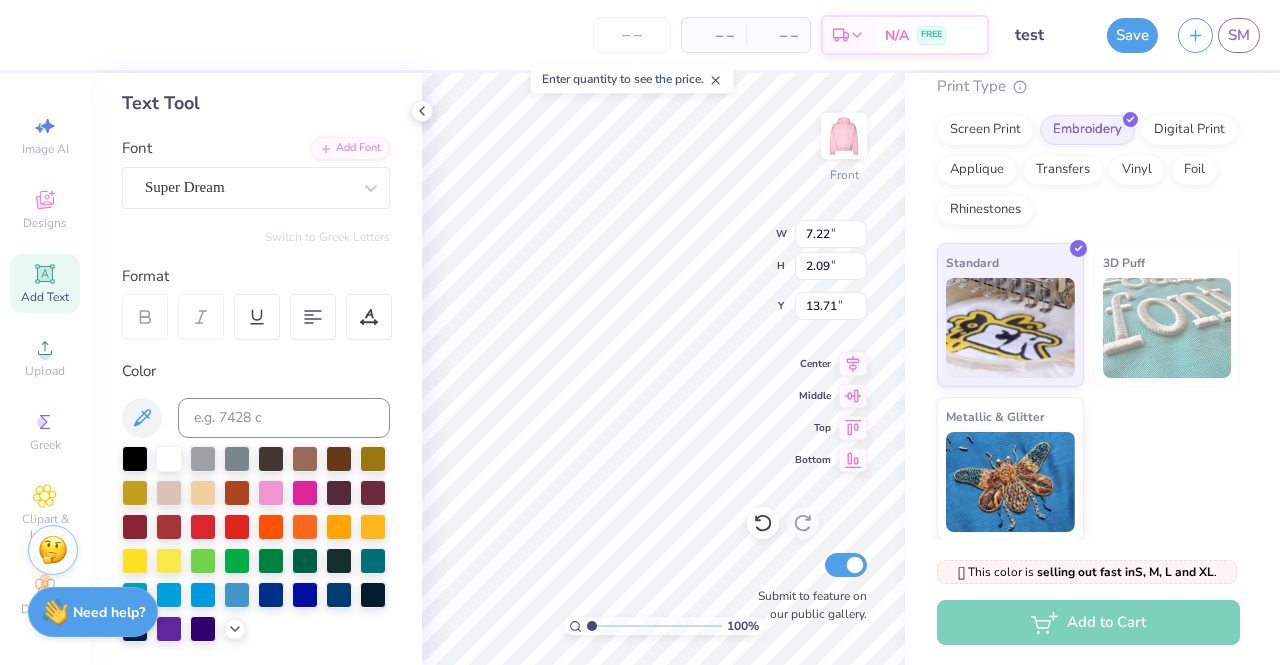 click on "Add Text" at bounding box center [45, 283] 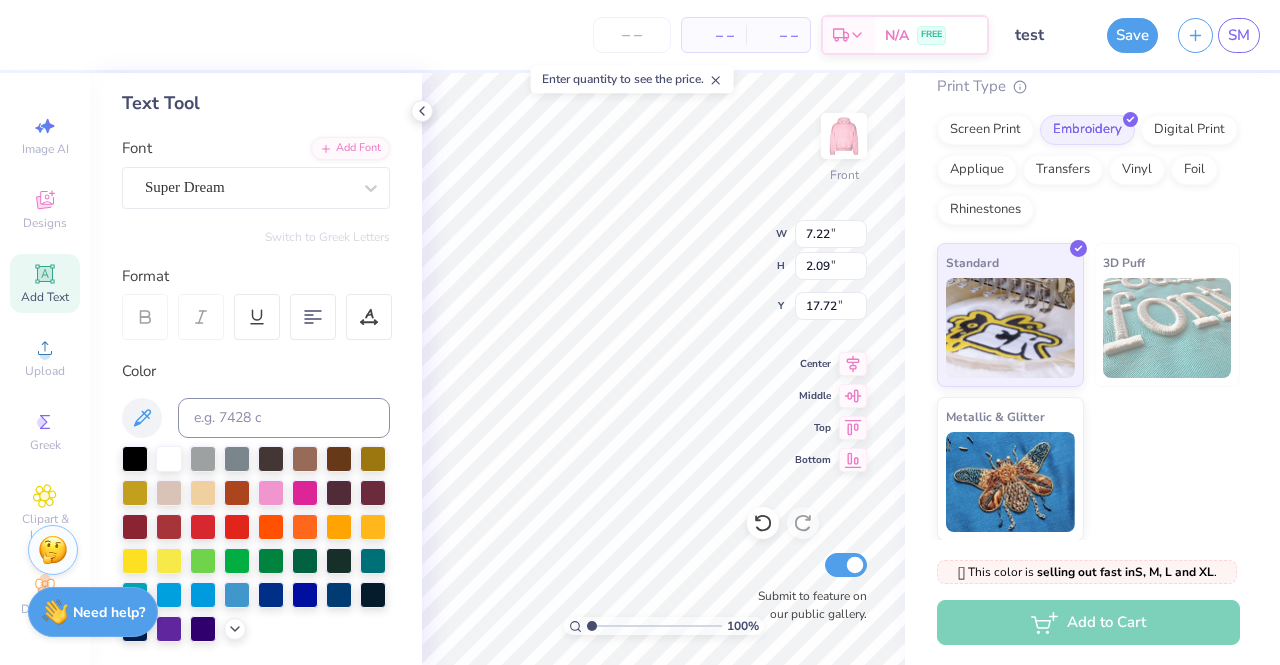 type on "17.72" 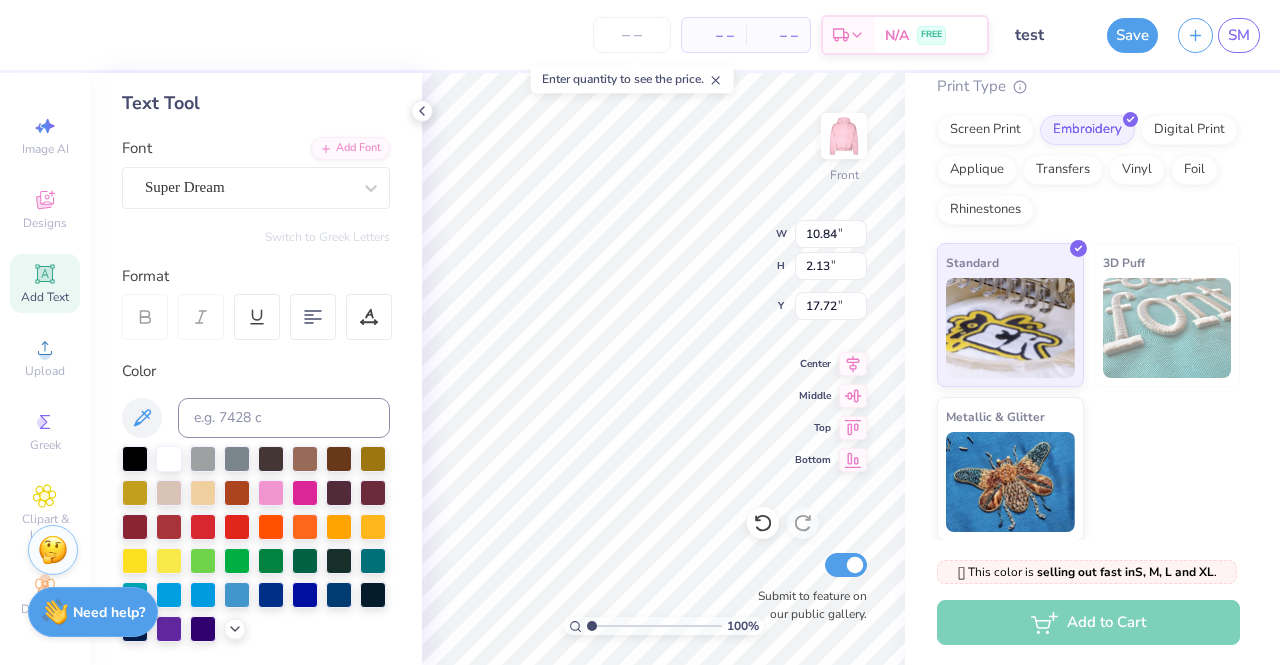 type on "10.84" 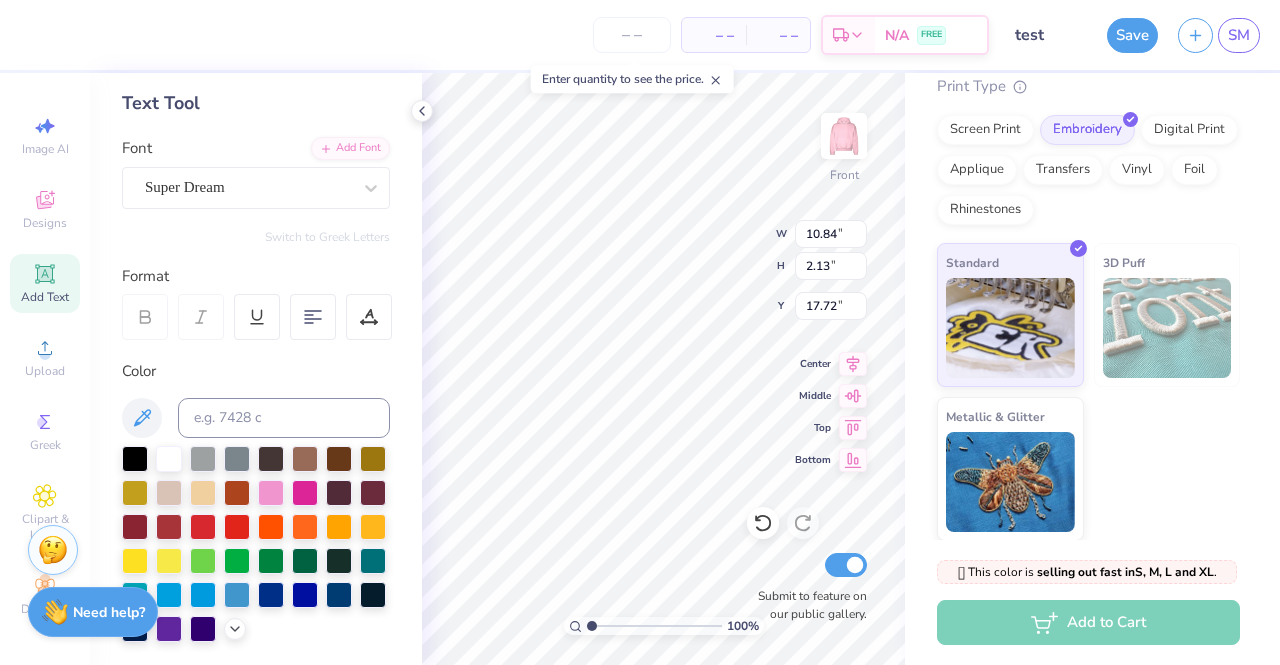 type on "2.13" 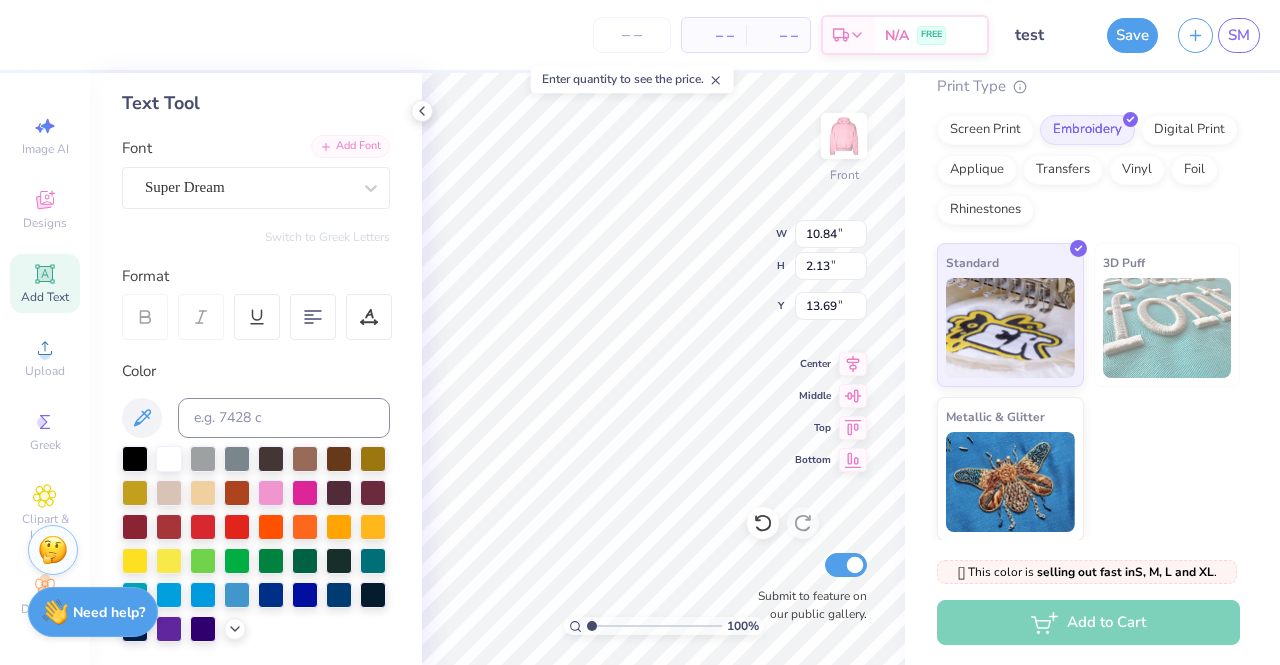click on "Add Font" at bounding box center [350, 146] 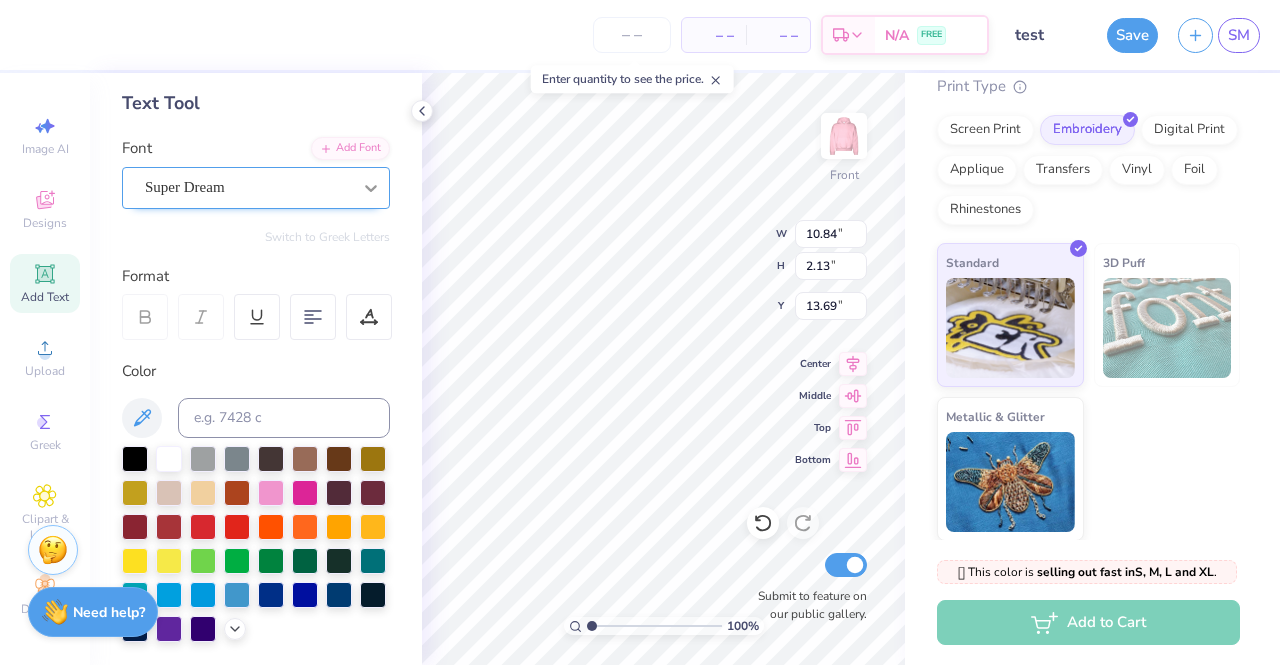 click 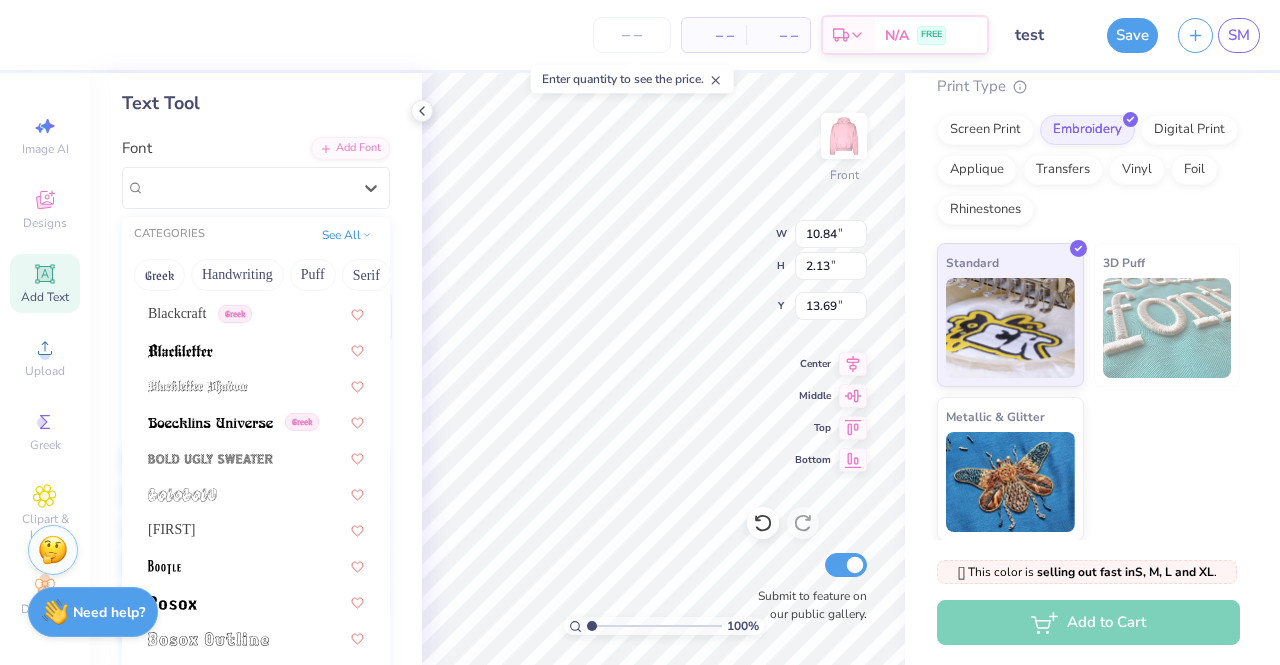 scroll, scrollTop: 1147, scrollLeft: 0, axis: vertical 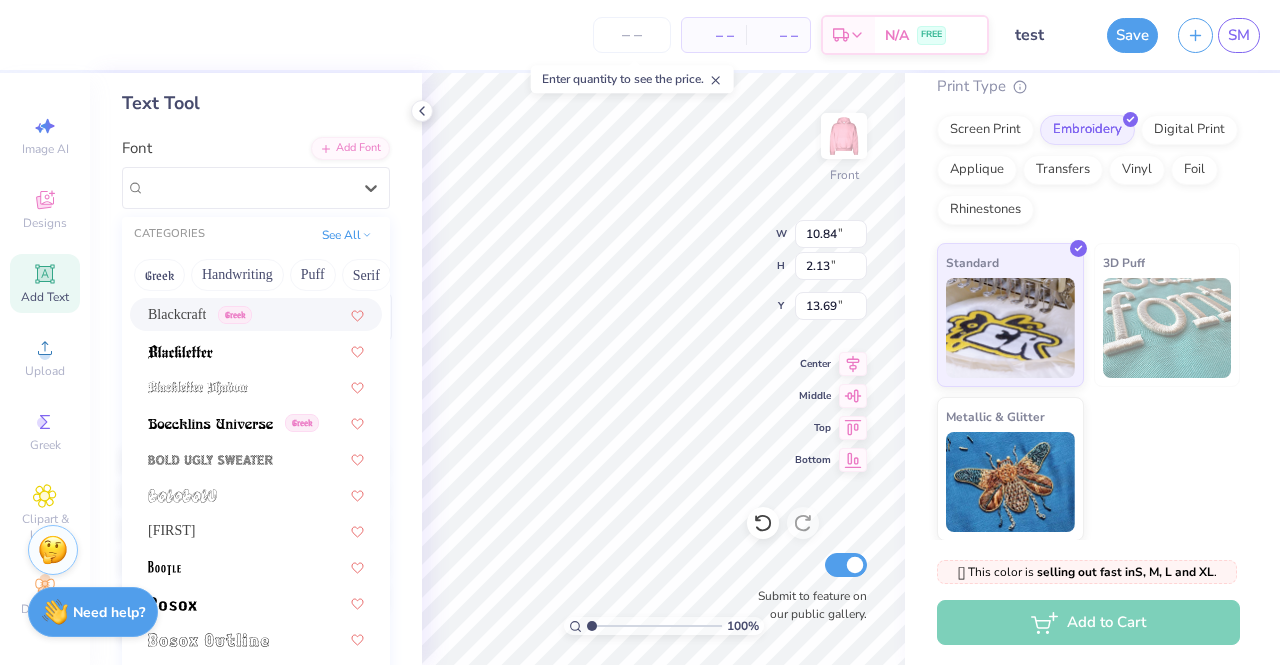 click on "Blackcraft" at bounding box center (177, 314) 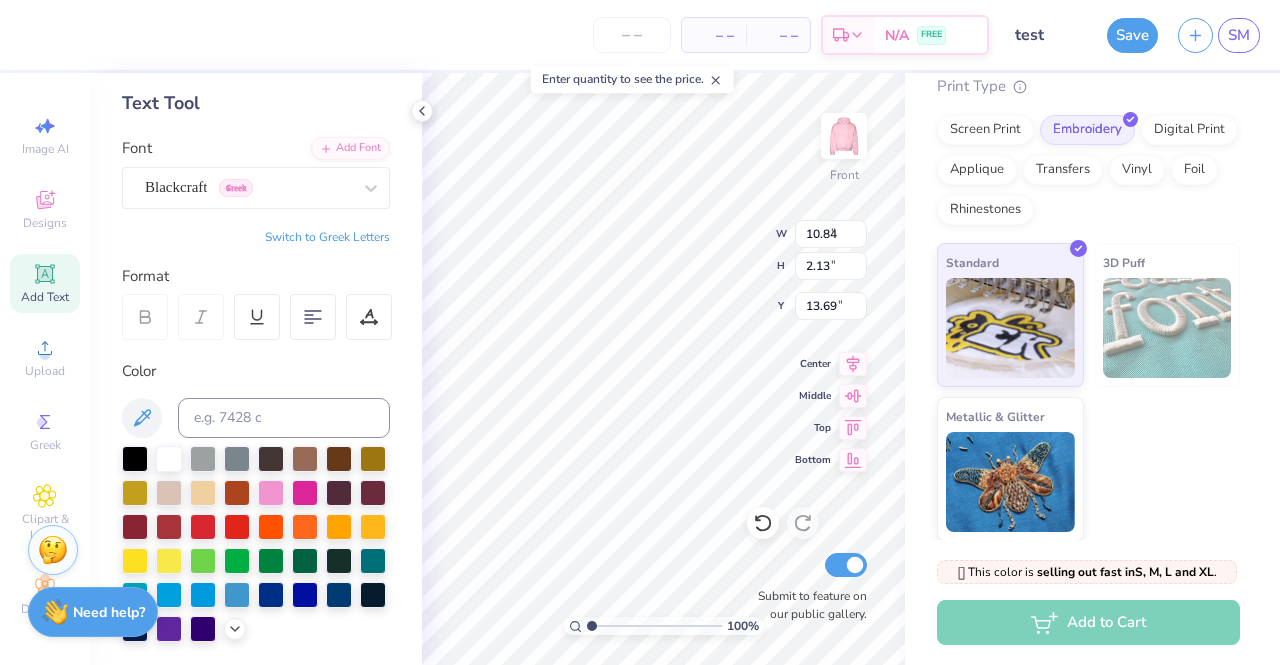 type on "9.13" 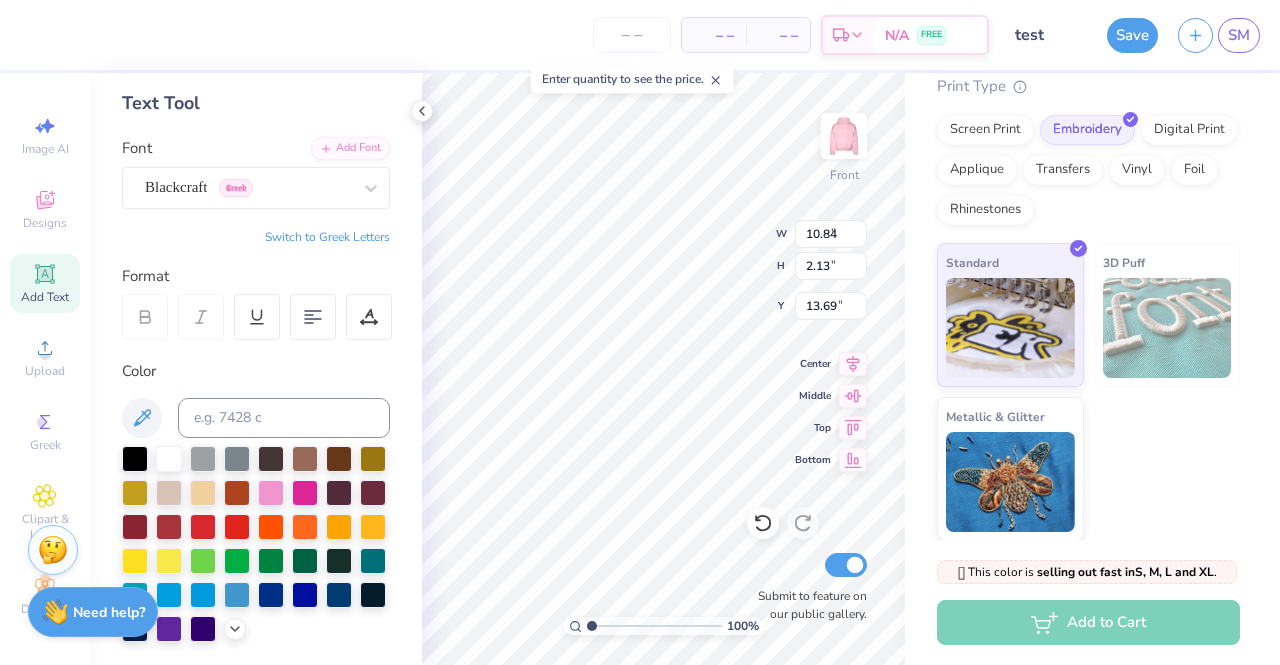 type on "2.60" 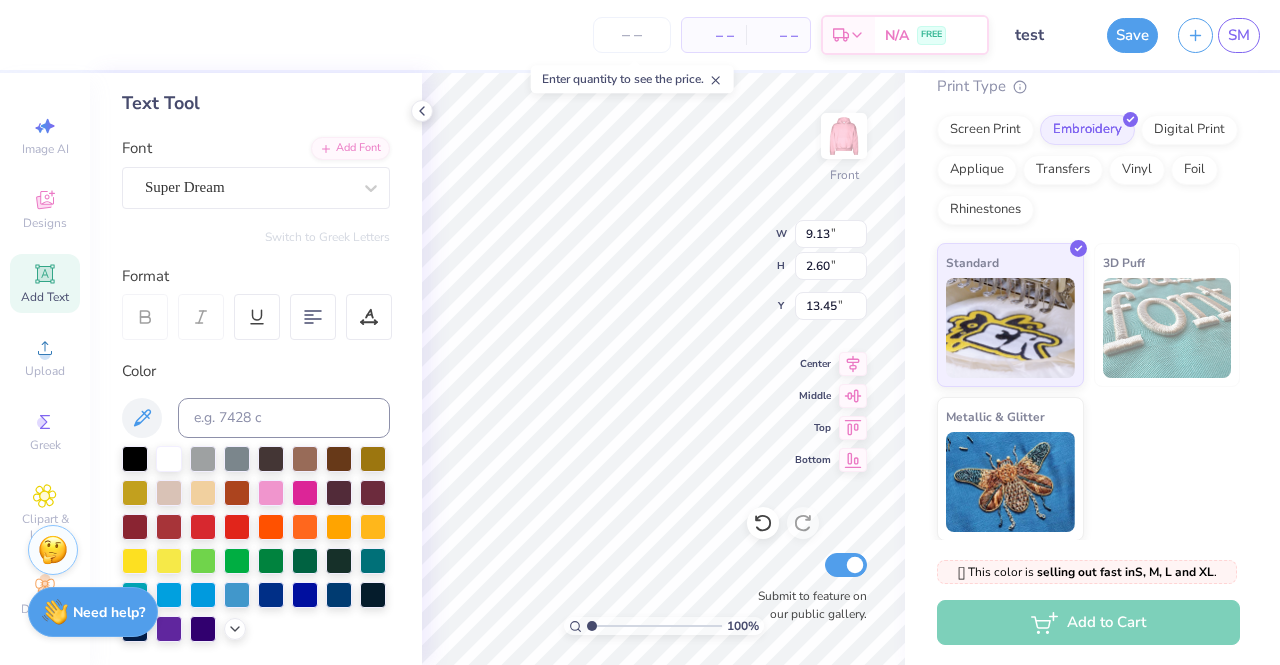 type on "7.22" 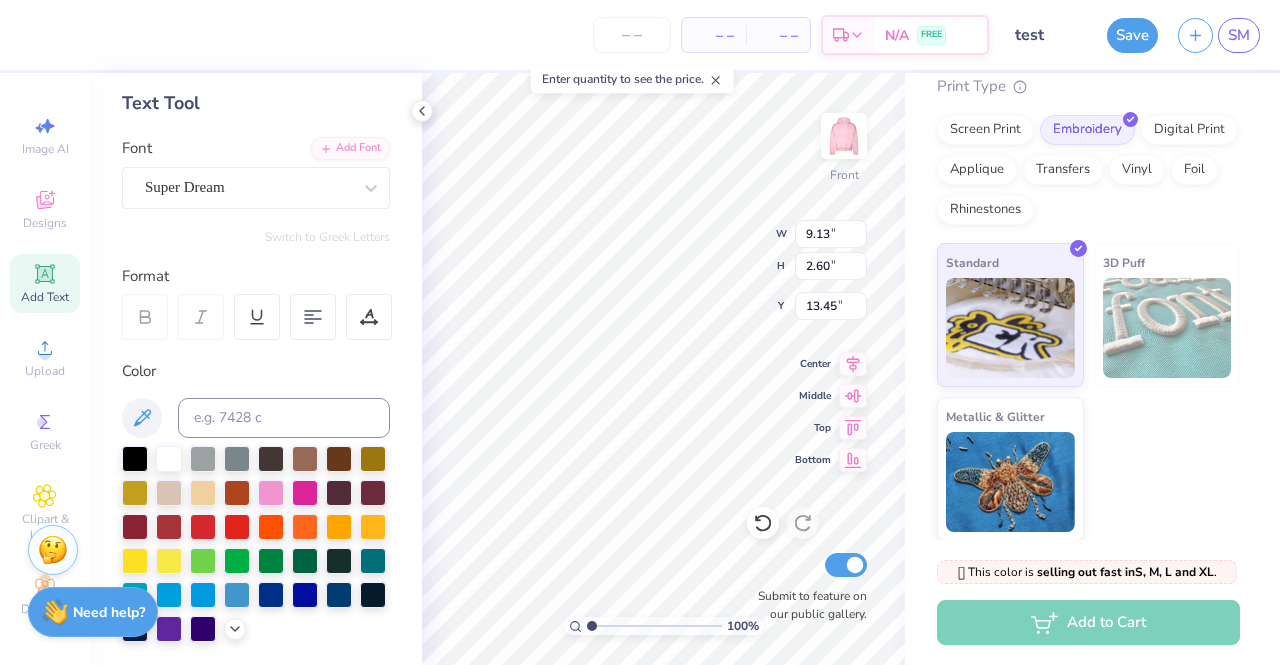 type on "2.09" 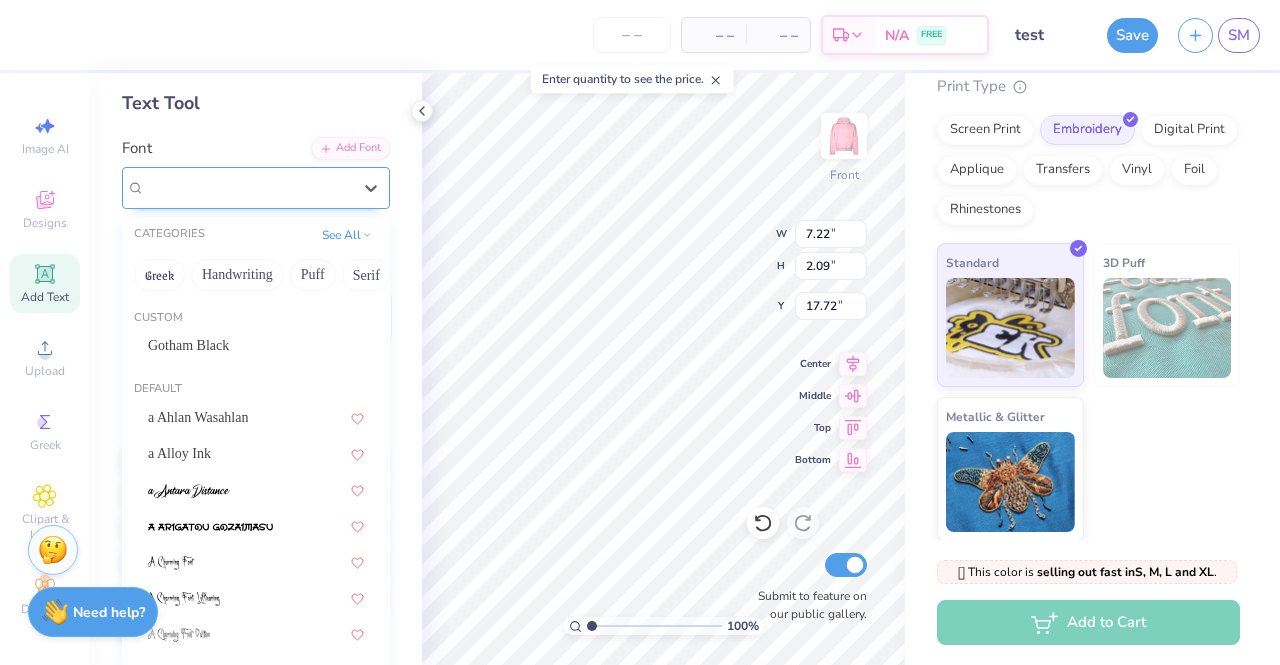 click on "Super Dream" at bounding box center (248, 187) 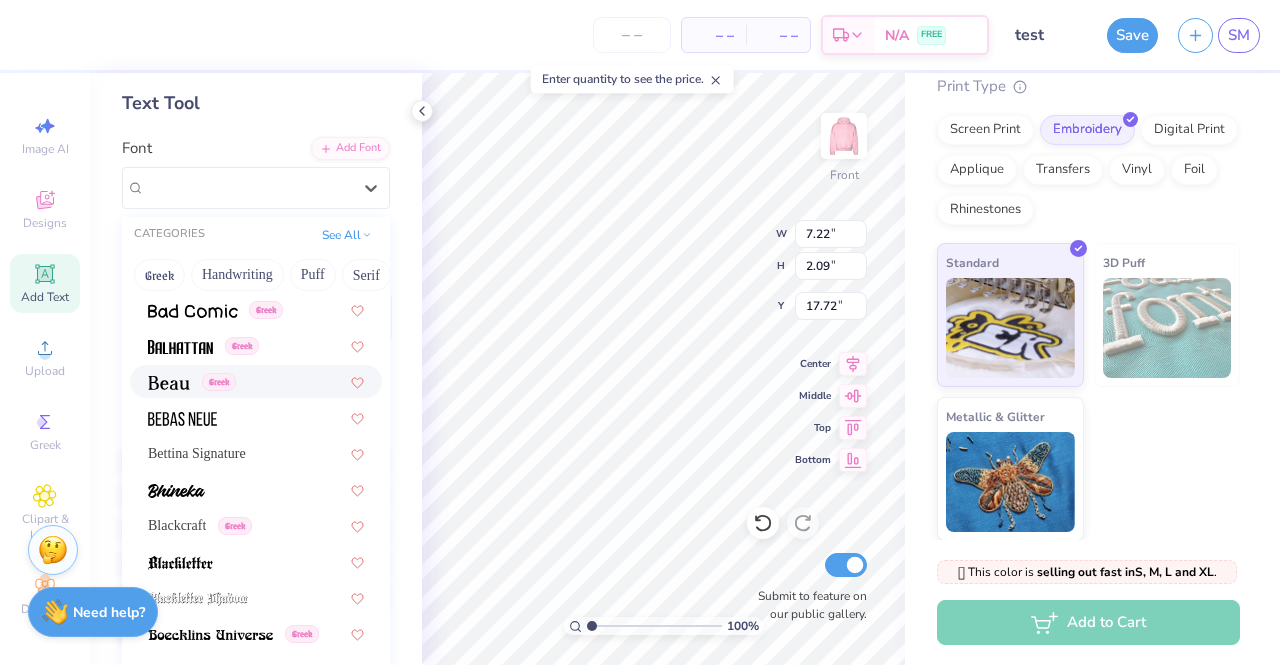 scroll, scrollTop: 938, scrollLeft: 0, axis: vertical 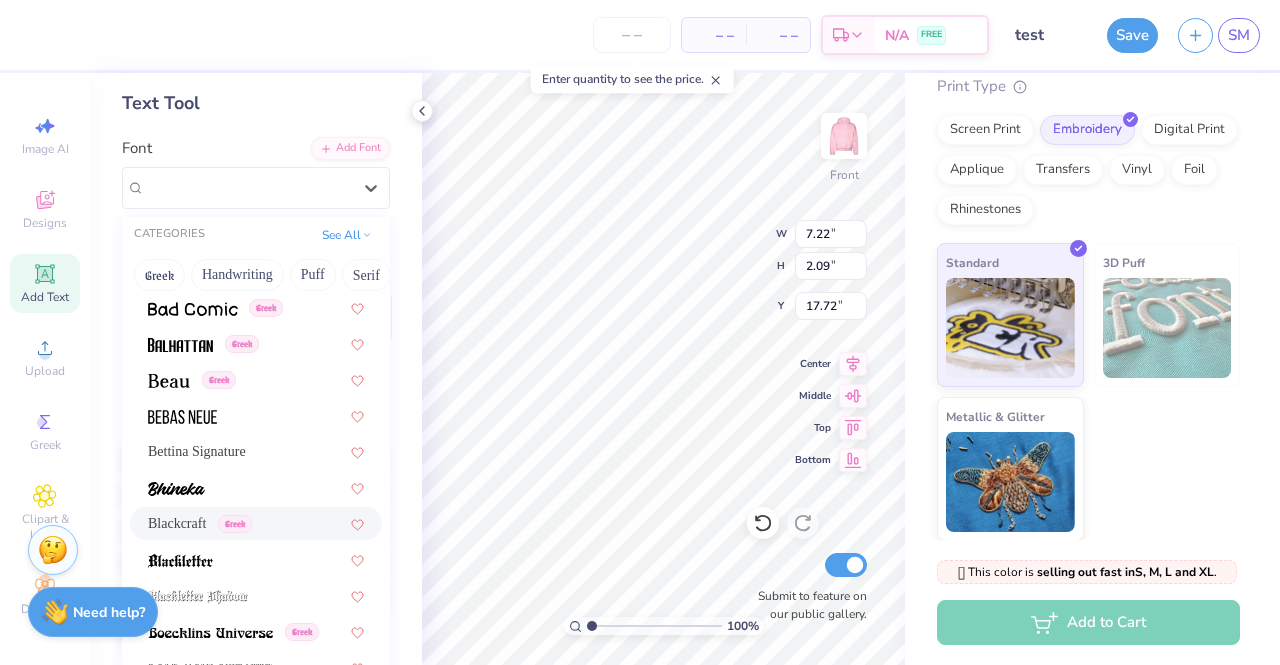 click on "Blackcraft" at bounding box center [177, 523] 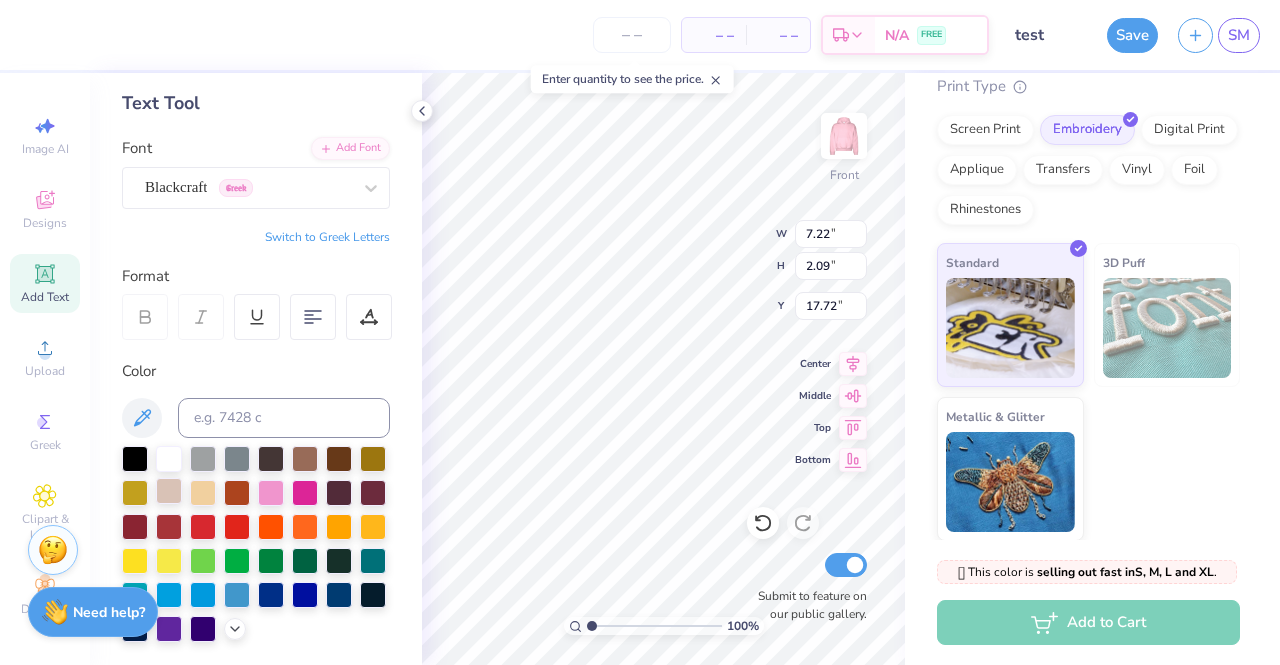 type on "5.67" 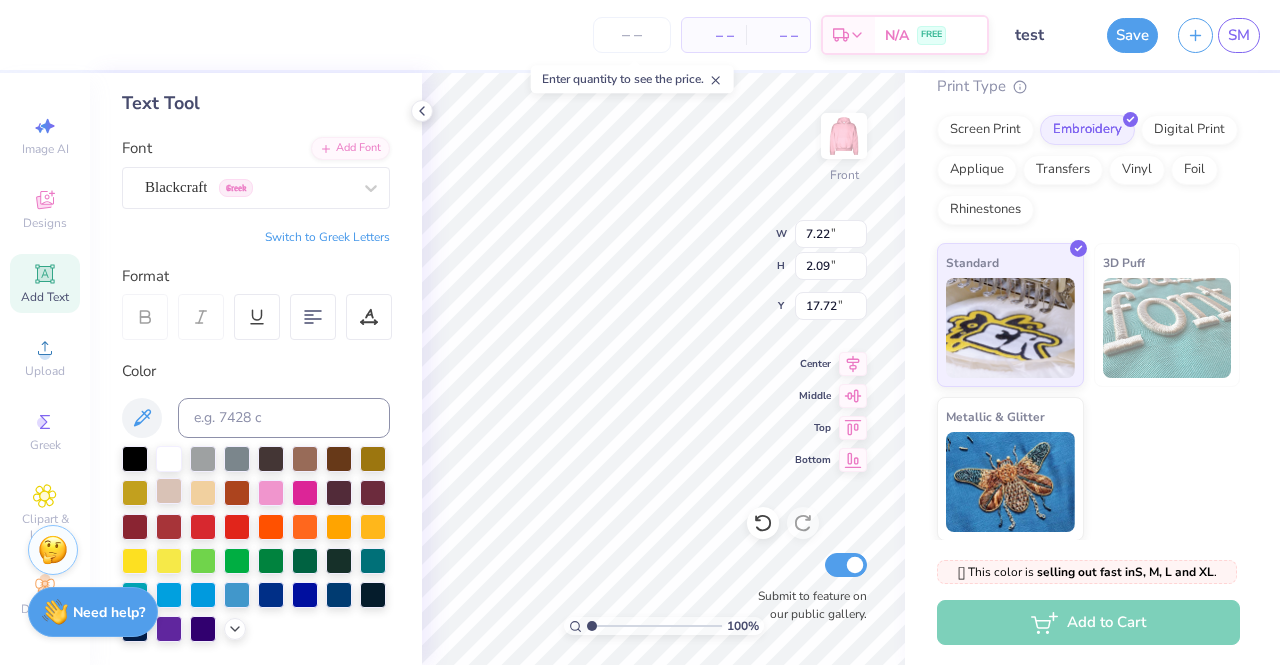 type on "2.29" 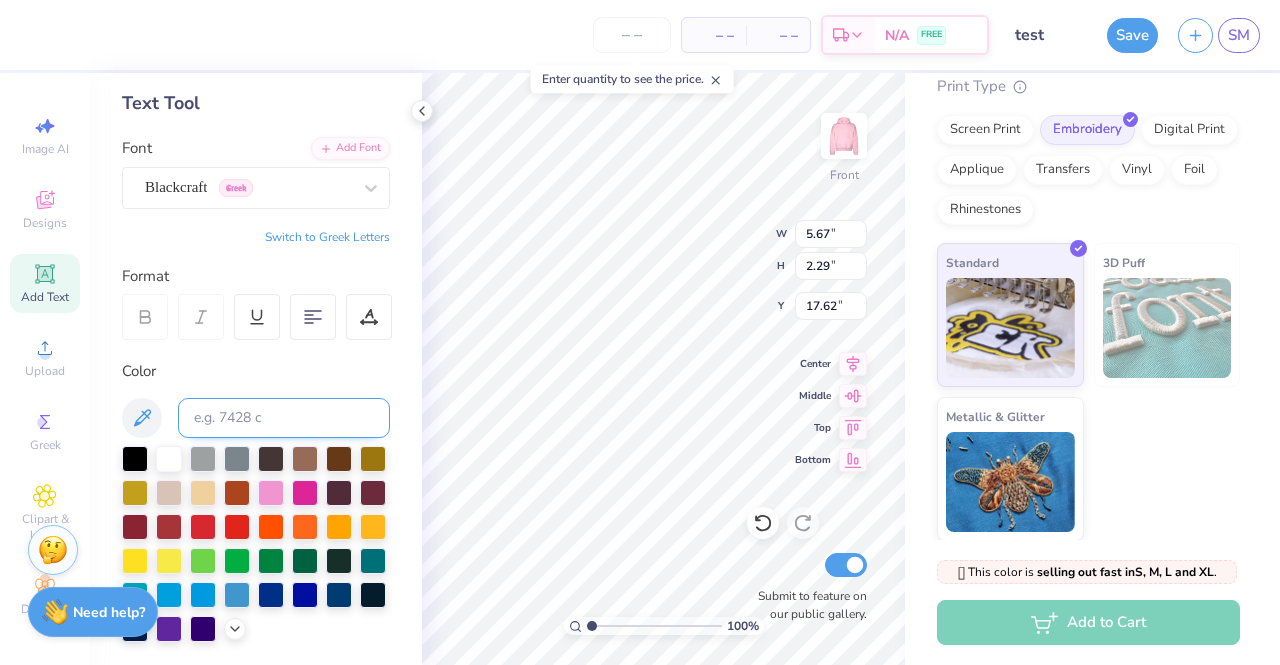 scroll, scrollTop: 16, scrollLeft: 2, axis: both 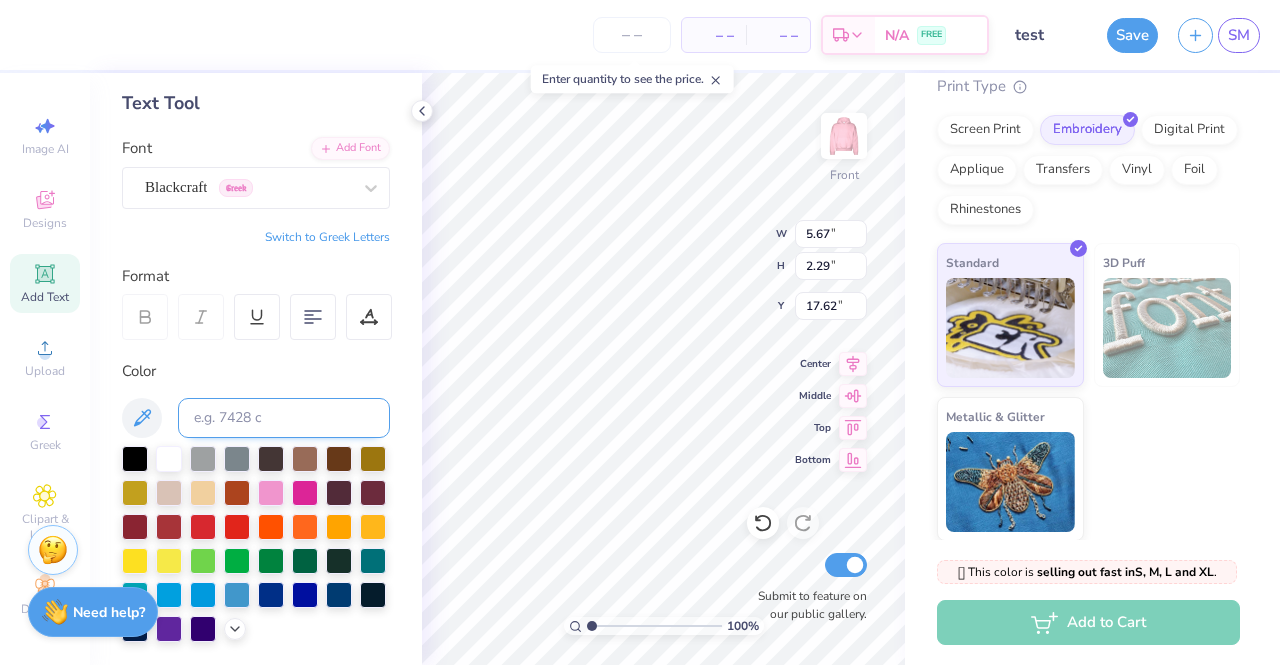 type on "17.66" 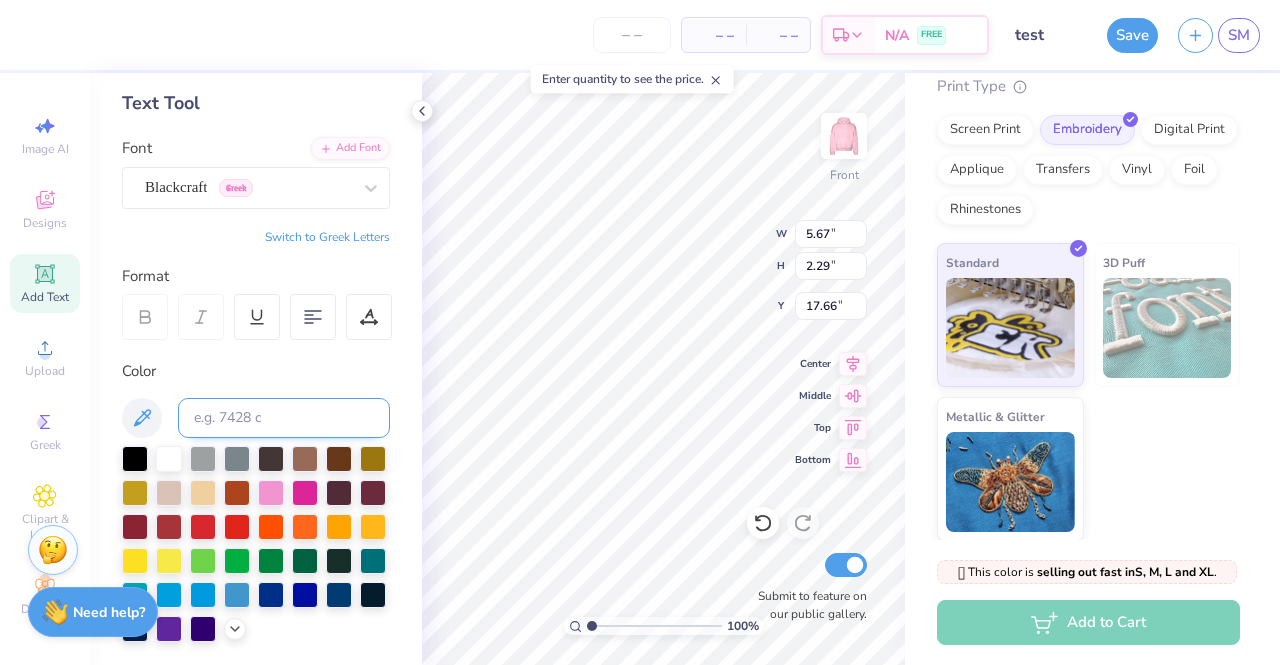 scroll, scrollTop: 16, scrollLeft: 2, axis: both 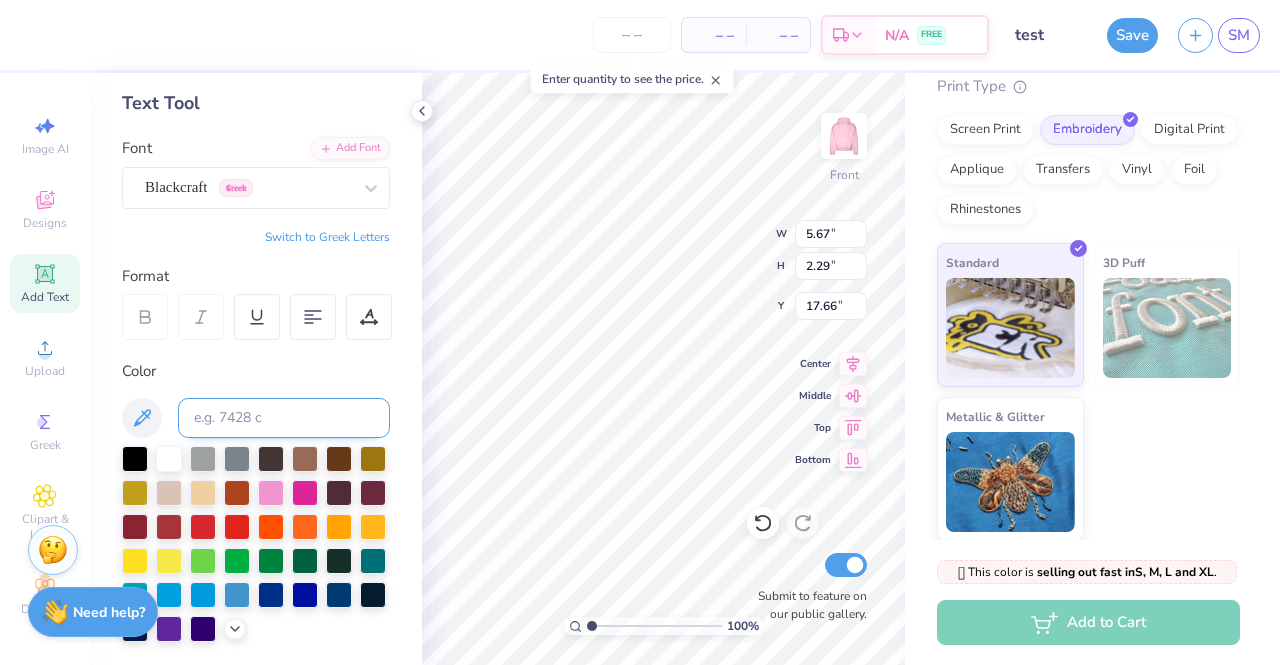 paste on "MEASURE" 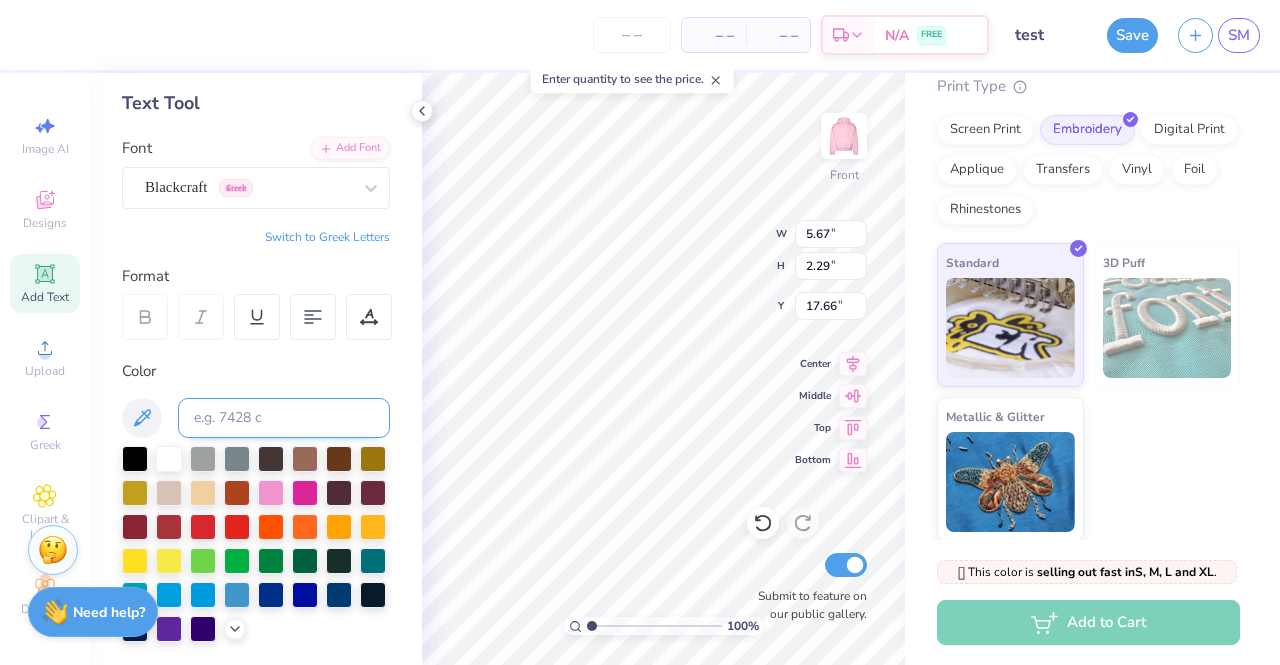 type on "MEASURE" 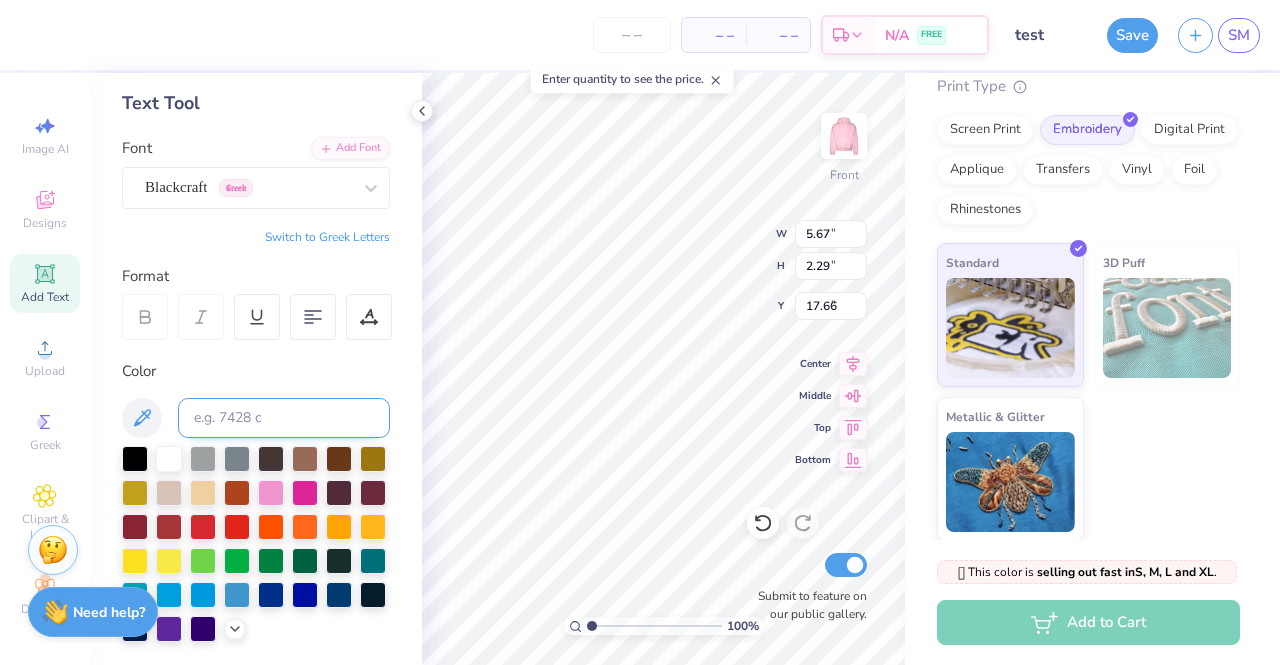 type on "8.99" 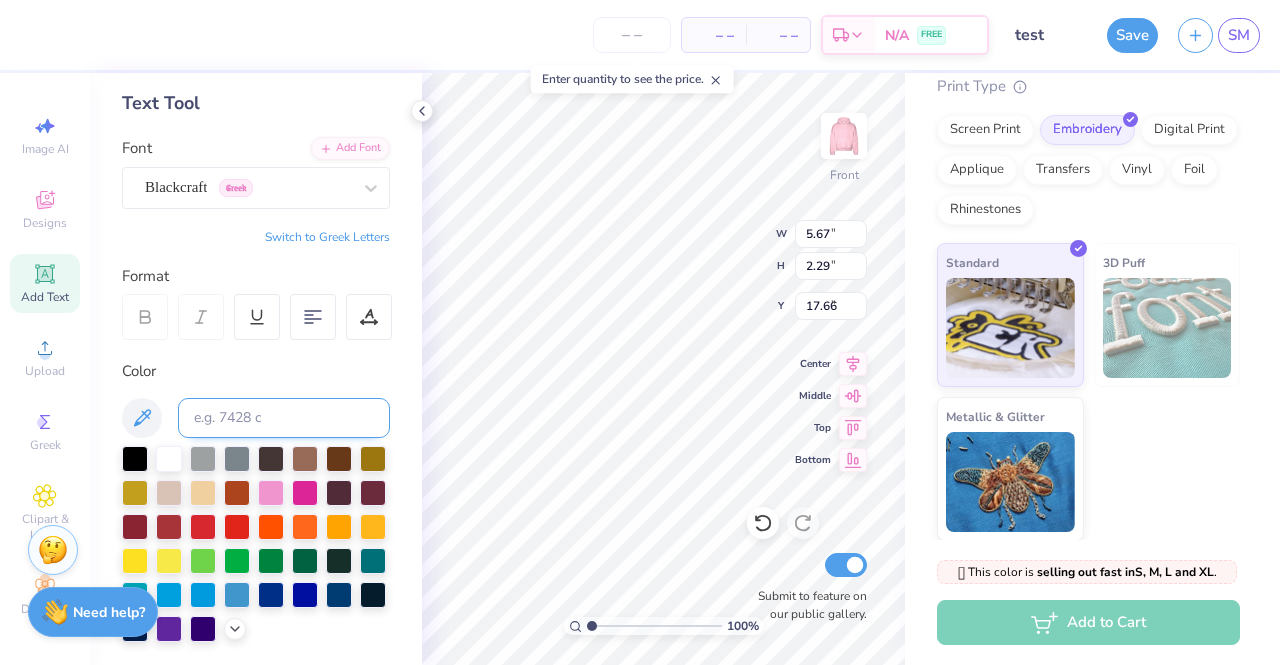 type on "3.36" 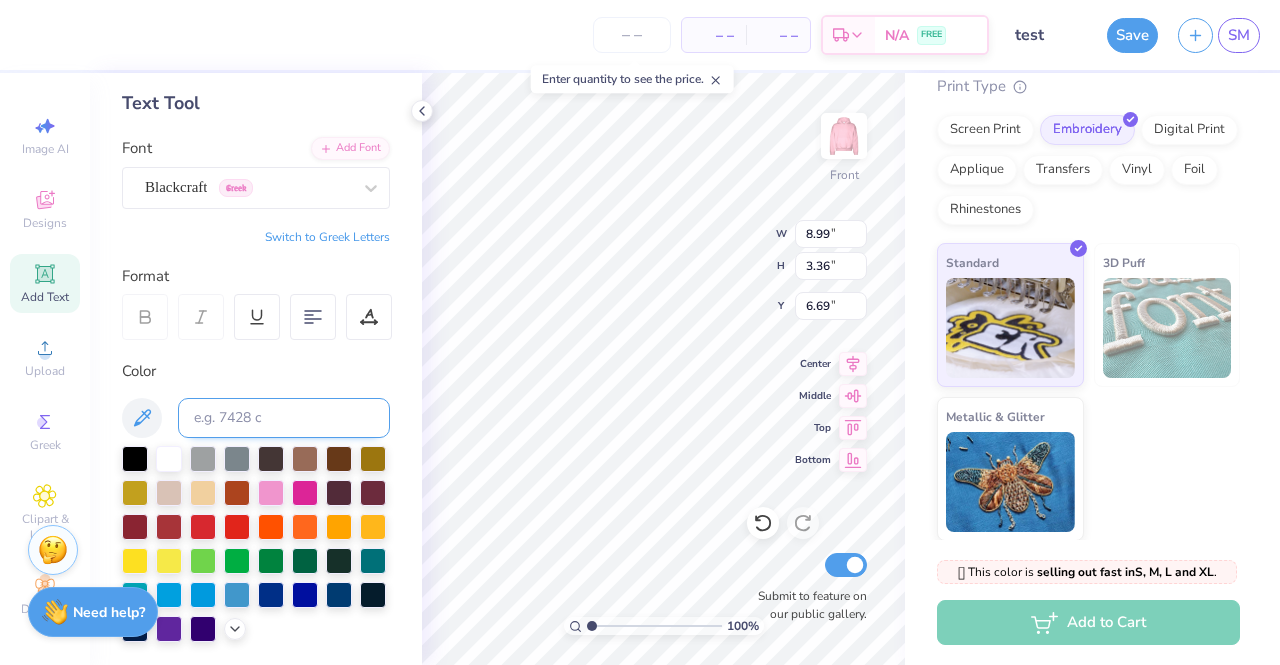 type on "8.41" 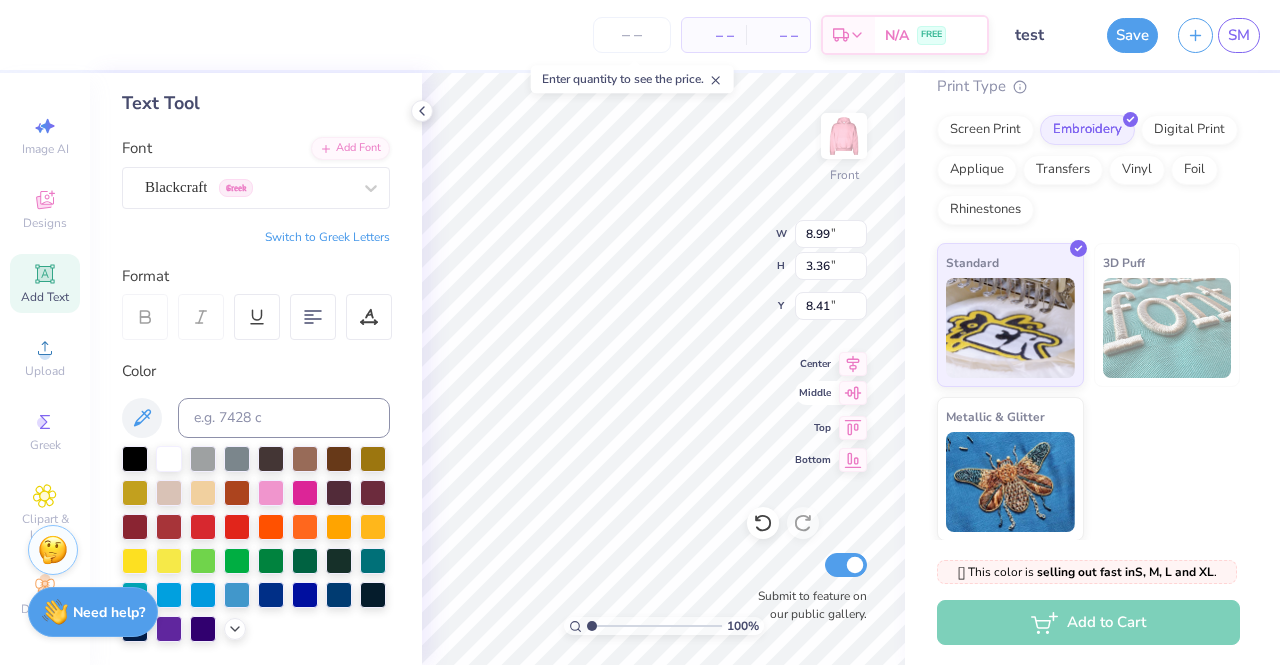 click on "100  % Front W 8.99 8.99 " H 3.36 3.36 " Y 8.41 8.41 " Center Middle Top Bottom Submit to feature on our public gallery." at bounding box center [663, 369] 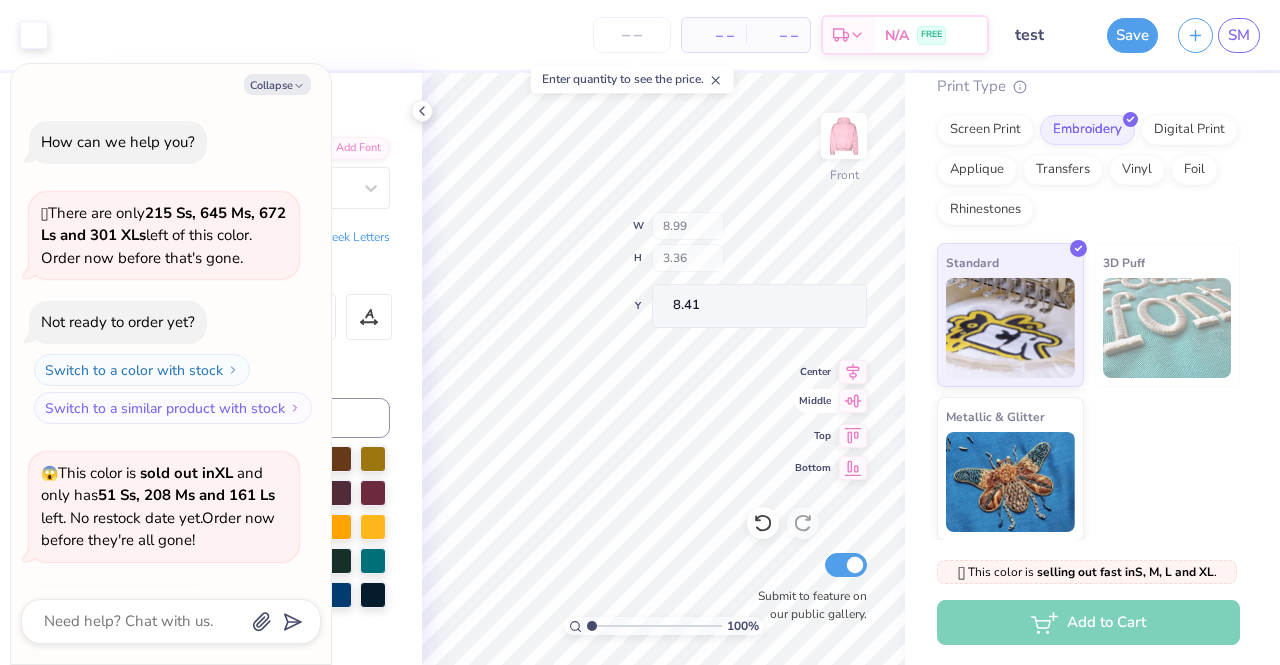 scroll, scrollTop: 2170, scrollLeft: 0, axis: vertical 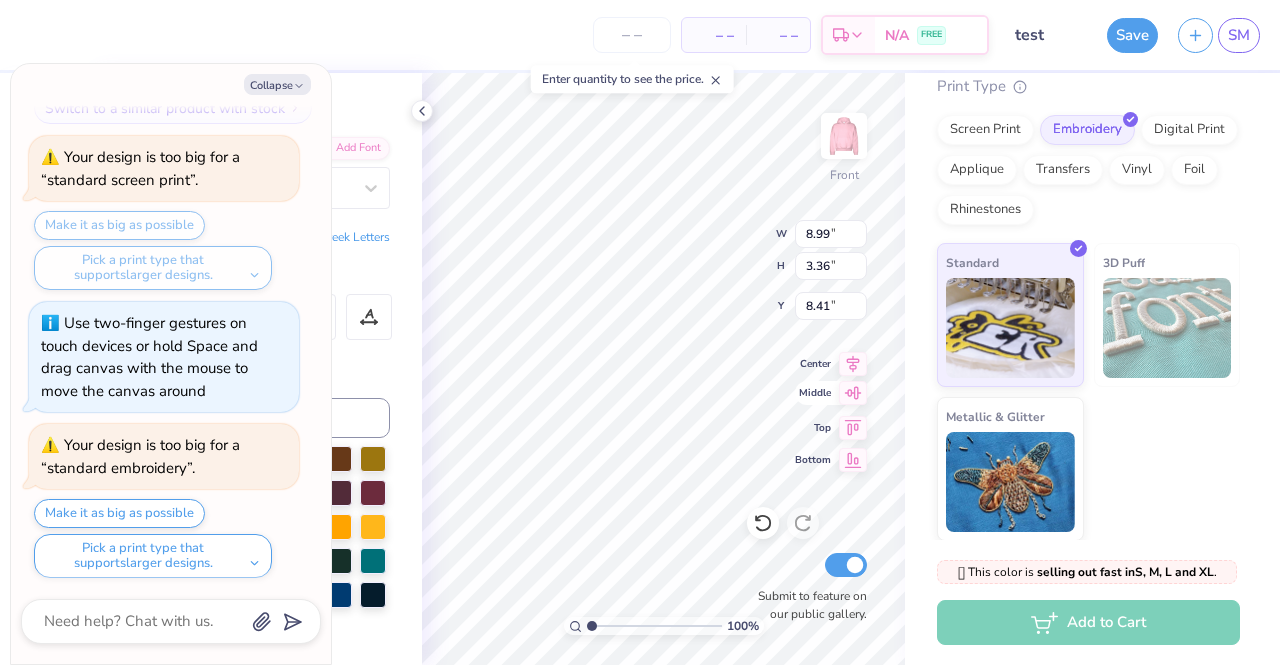 type on "x" 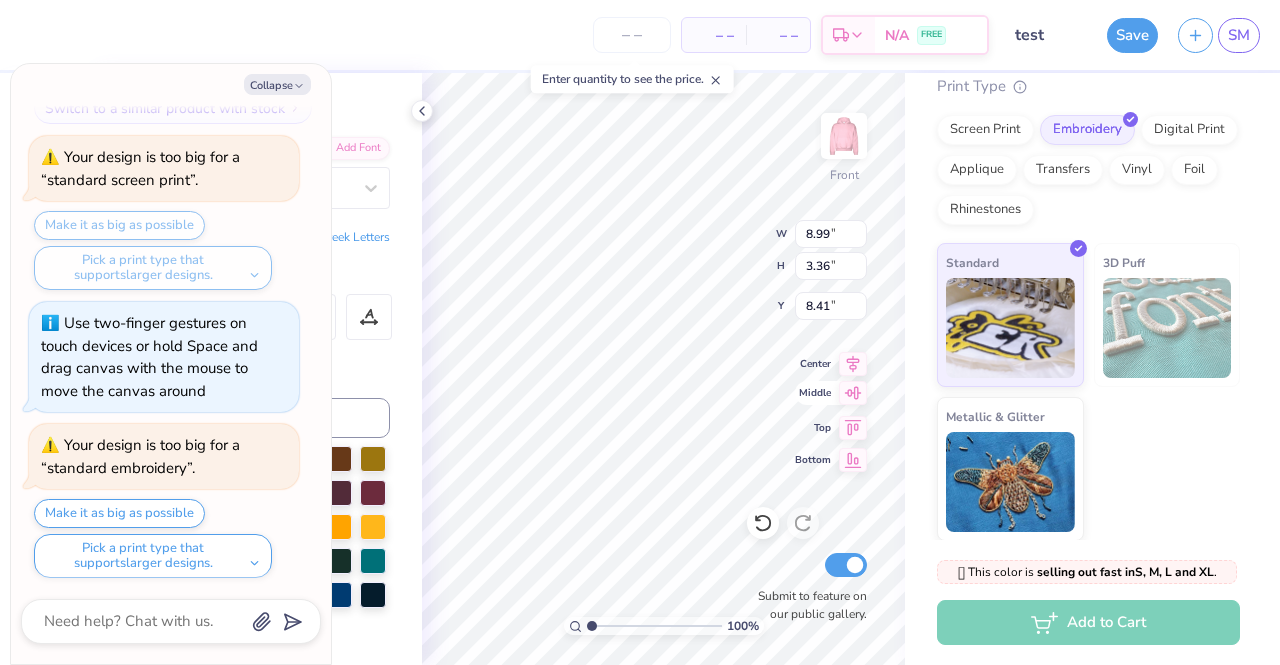 type on "7.88" 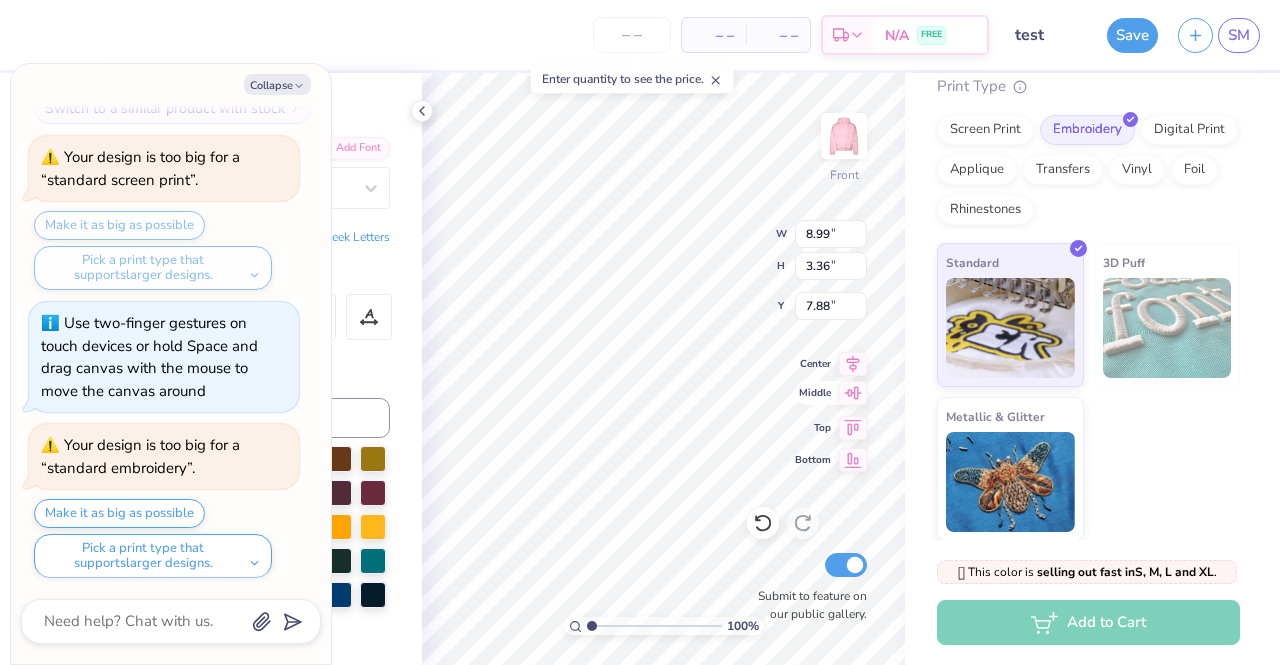 type on "x" 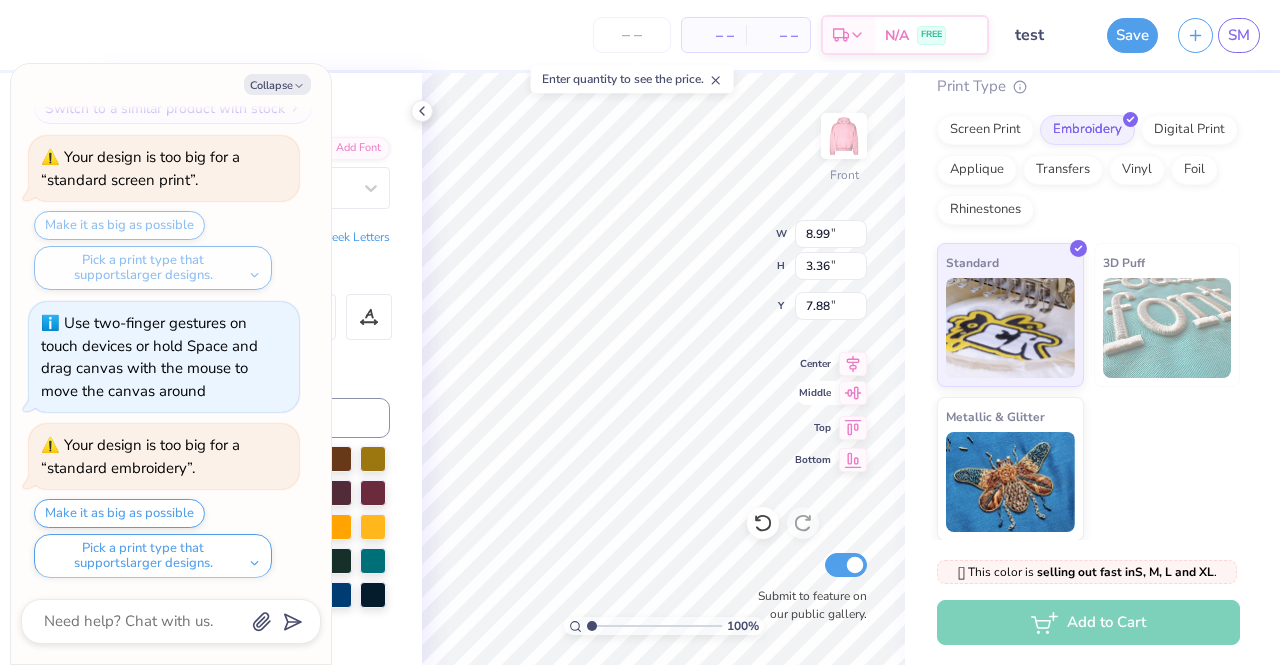 type on "11.44" 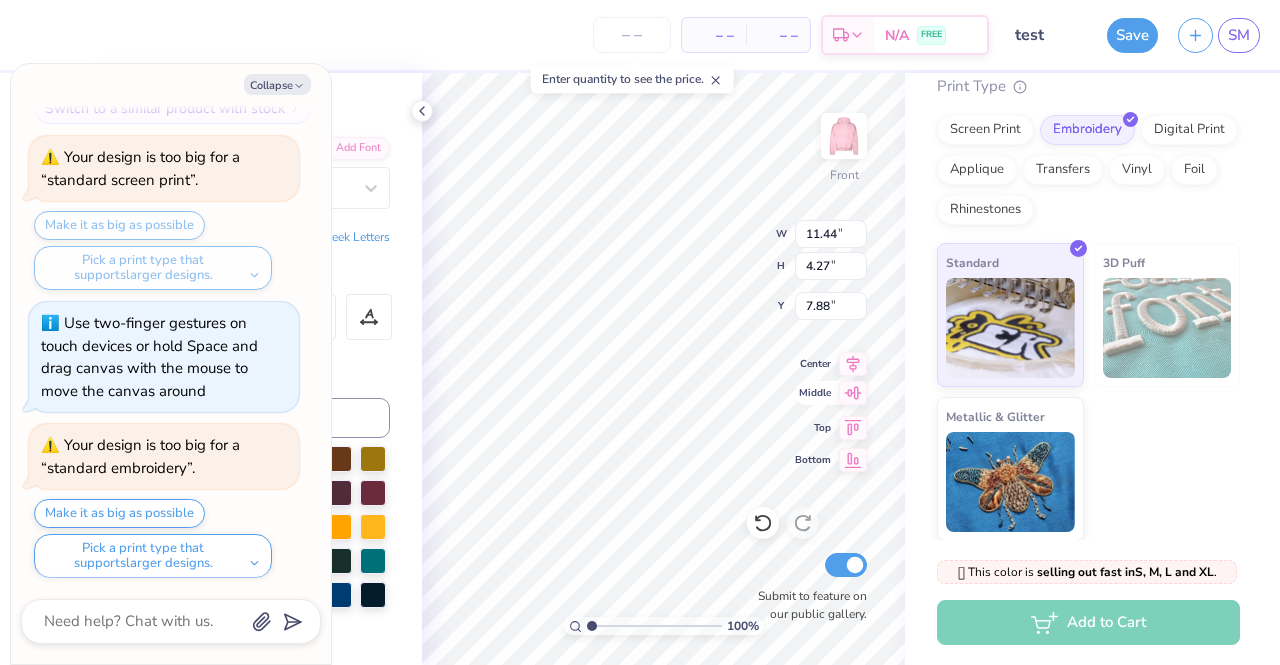 type on "x" 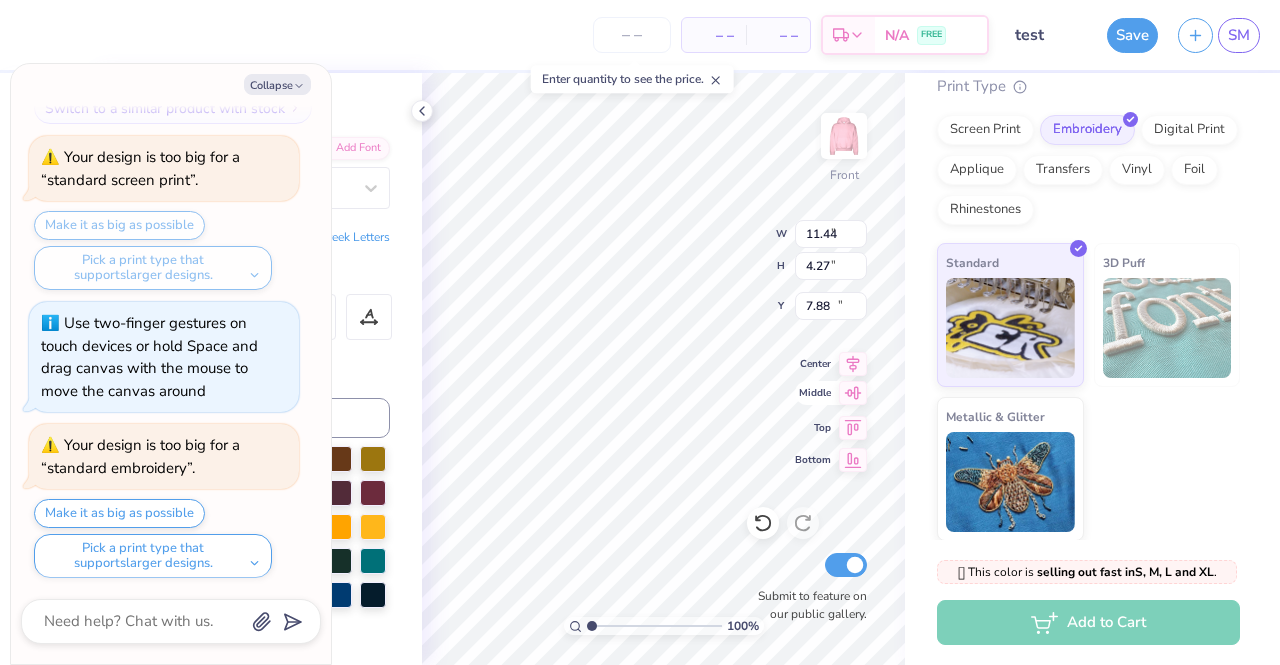 type on "9.13" 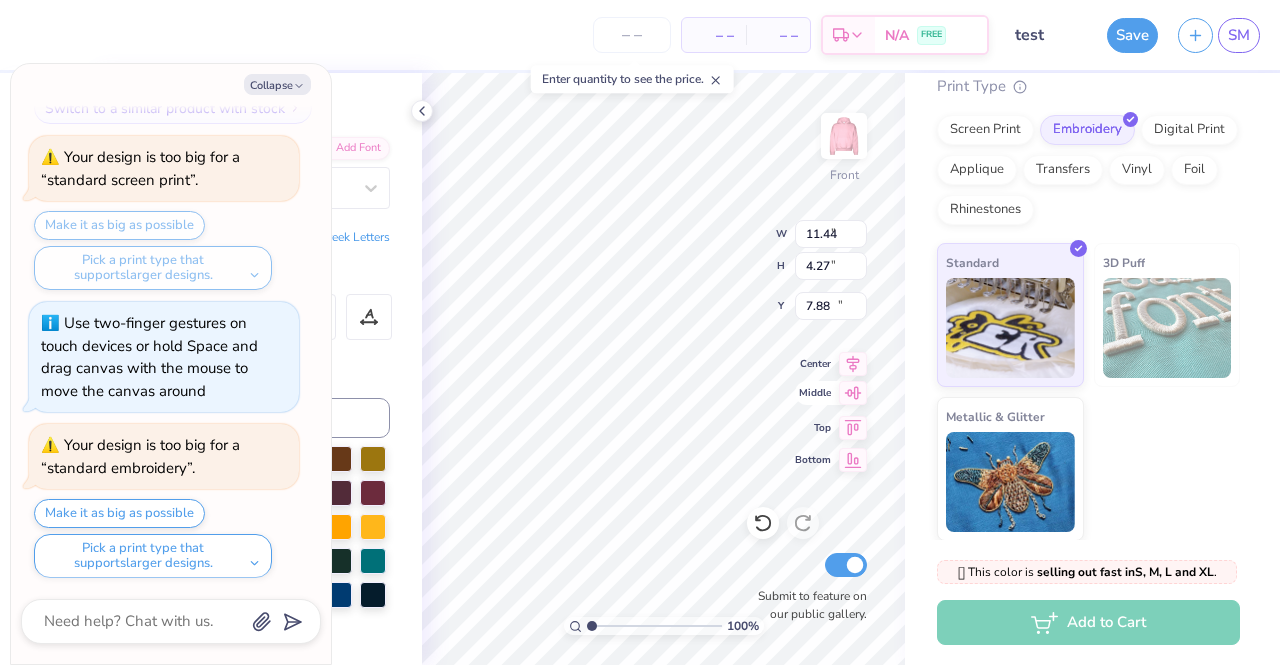 type on "2.60" 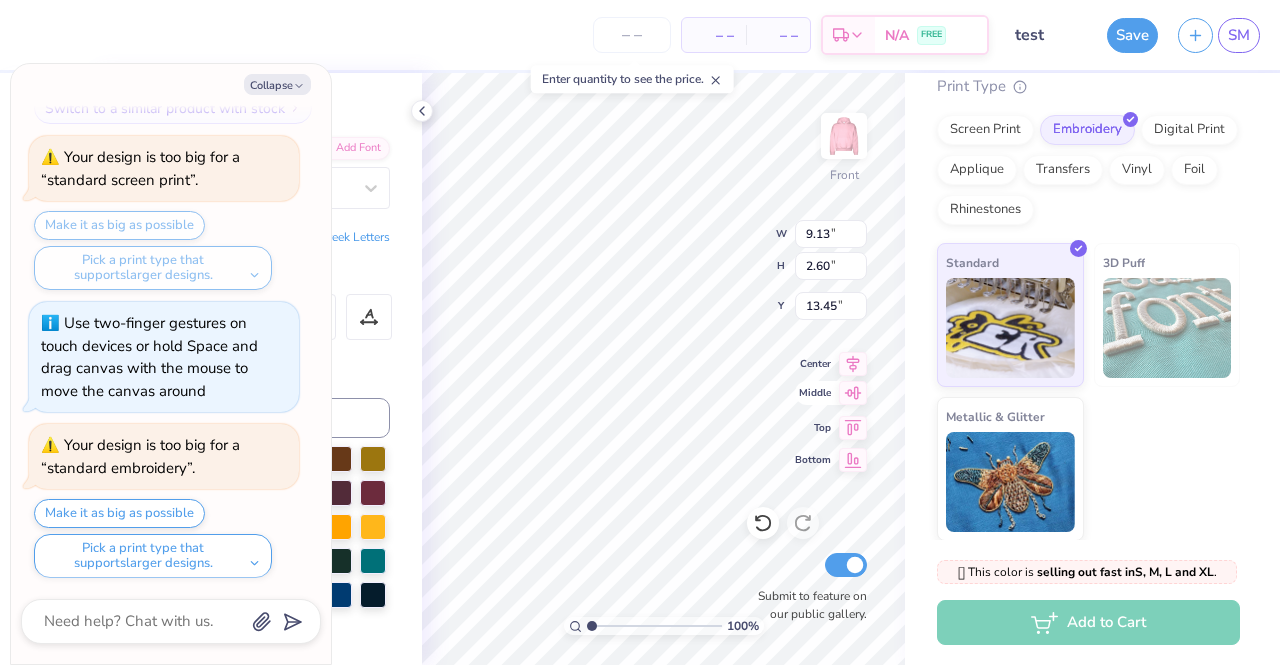 scroll, scrollTop: 2335, scrollLeft: 0, axis: vertical 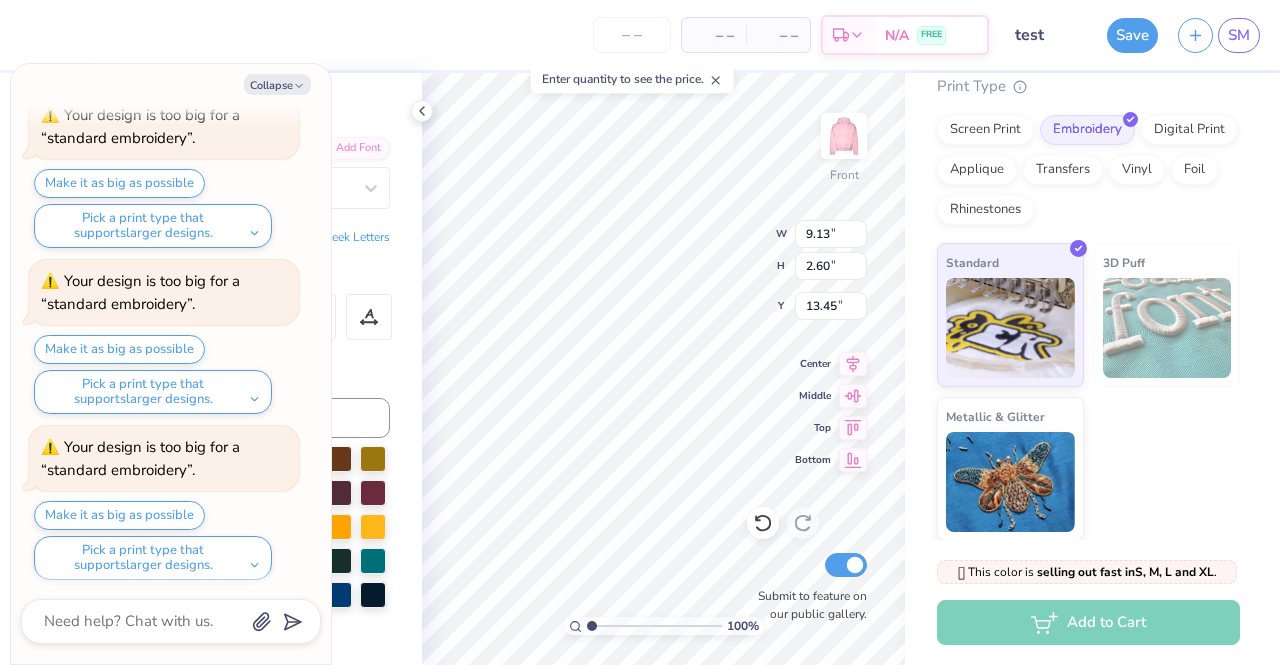 type on "x" 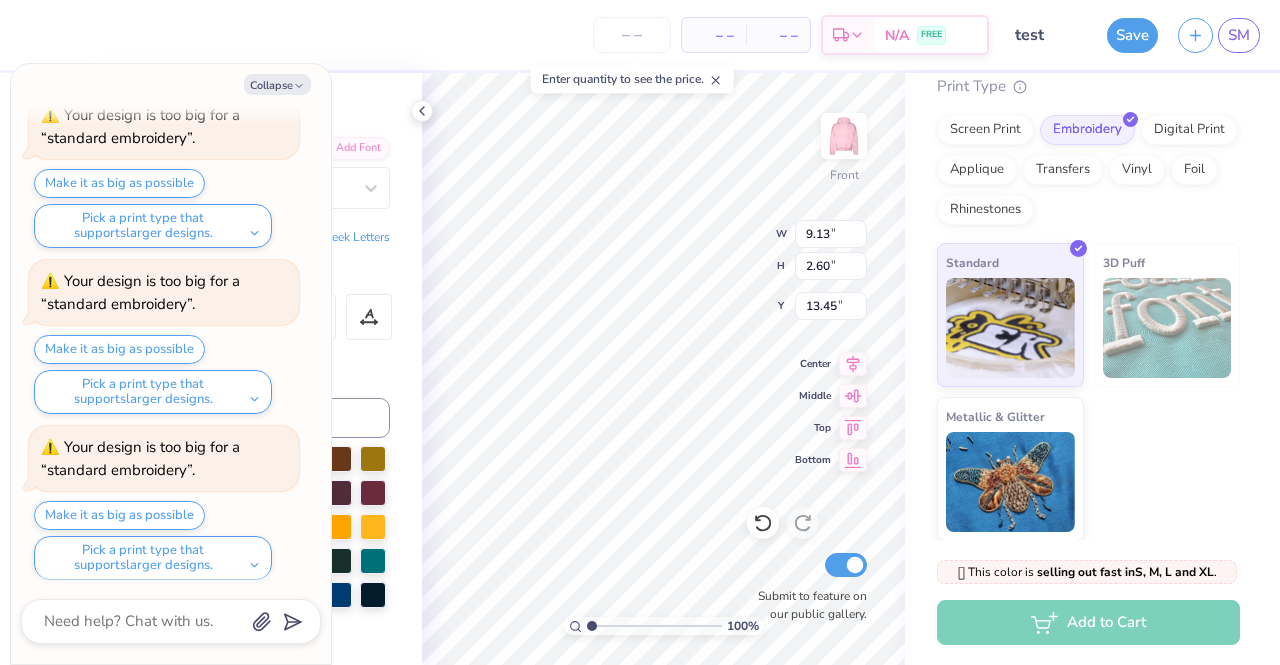 type on "10.43" 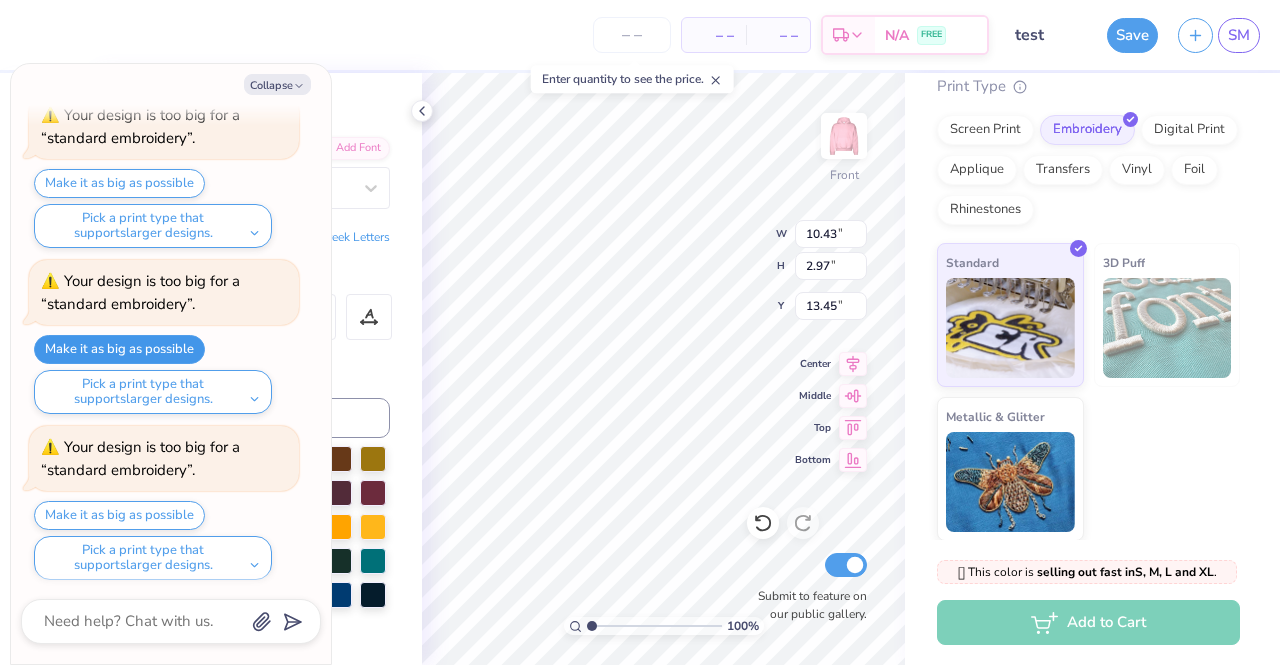 click on "Make it as big as possible" at bounding box center [119, 349] 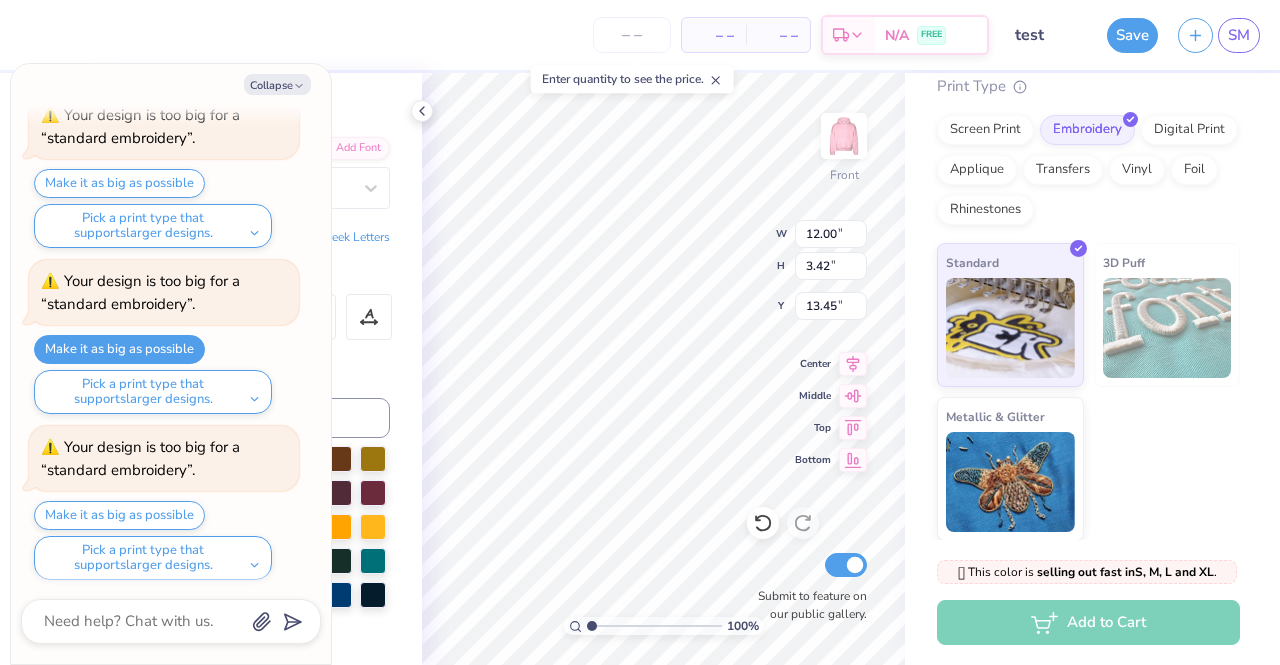 type on "x" 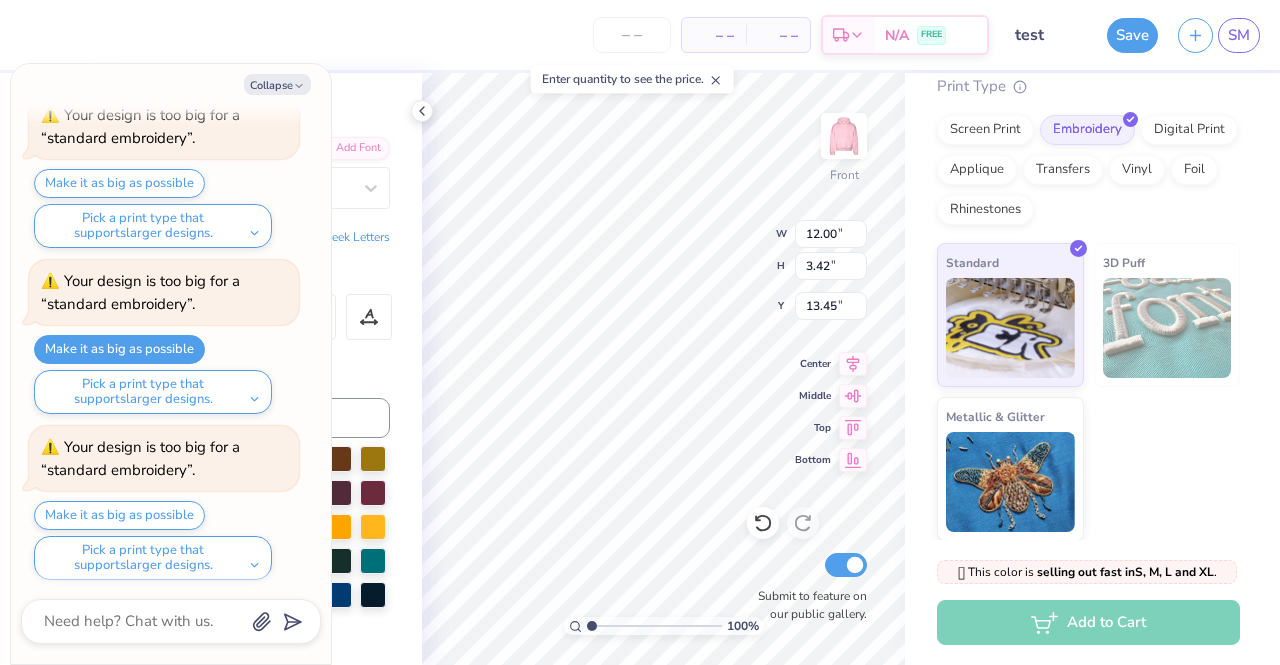 type on "13.04" 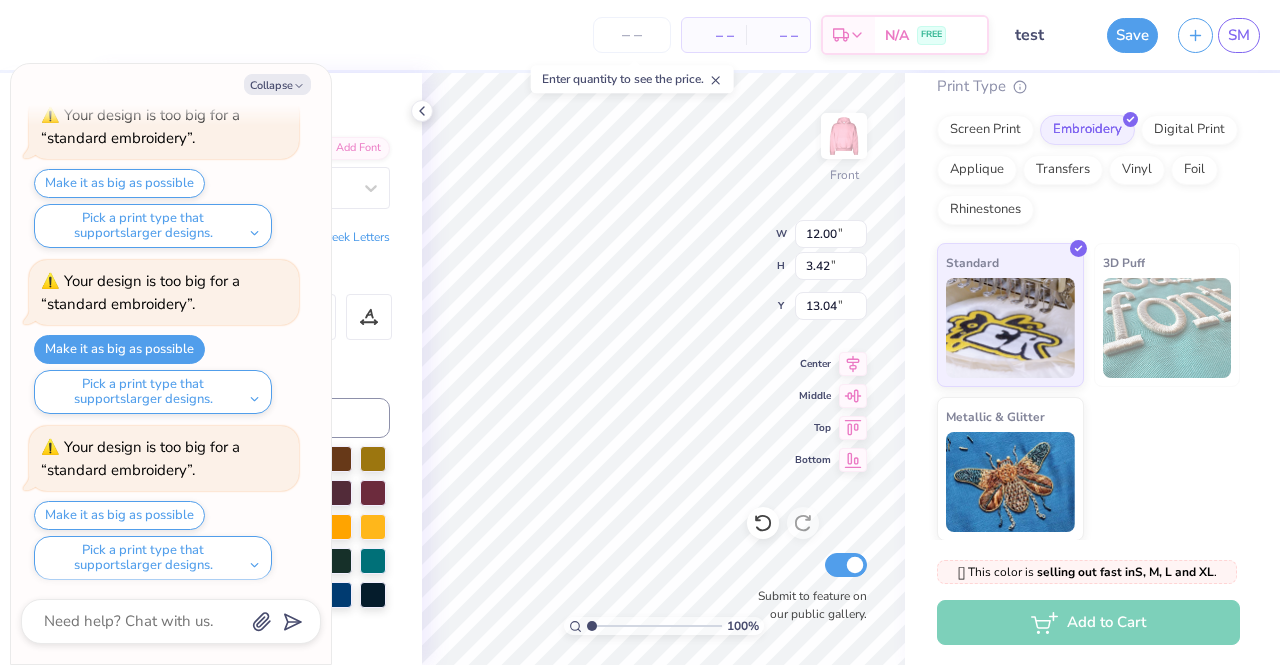 type on "x" 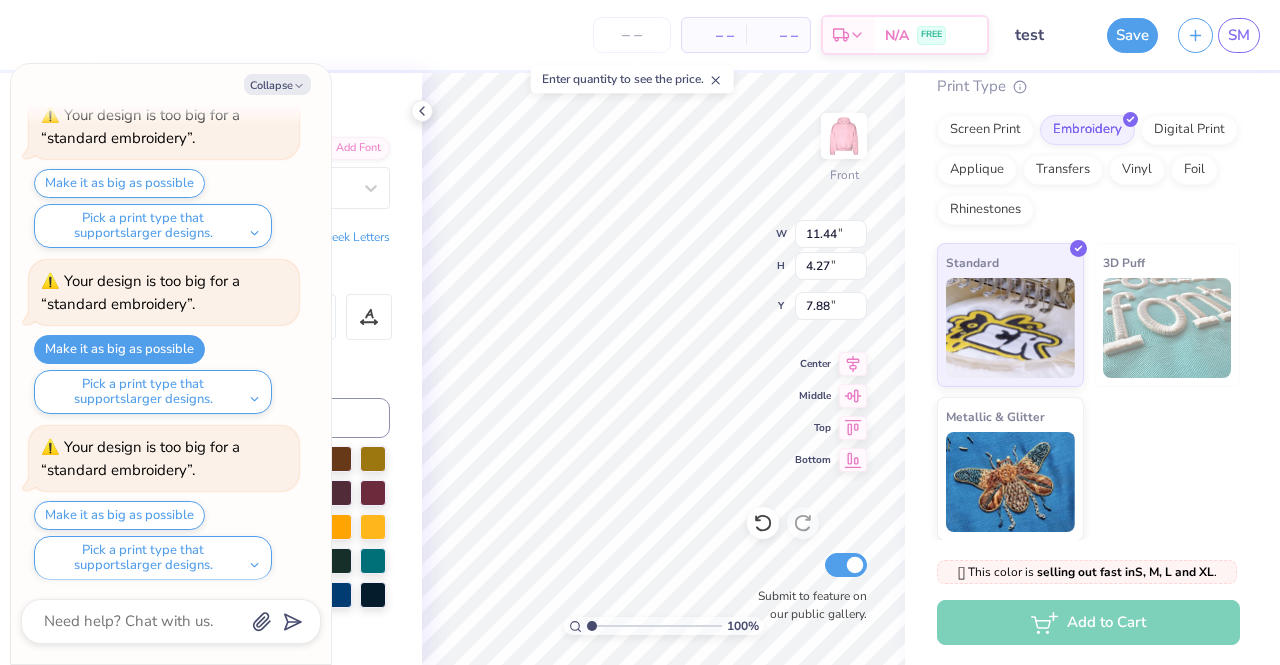type on "x" 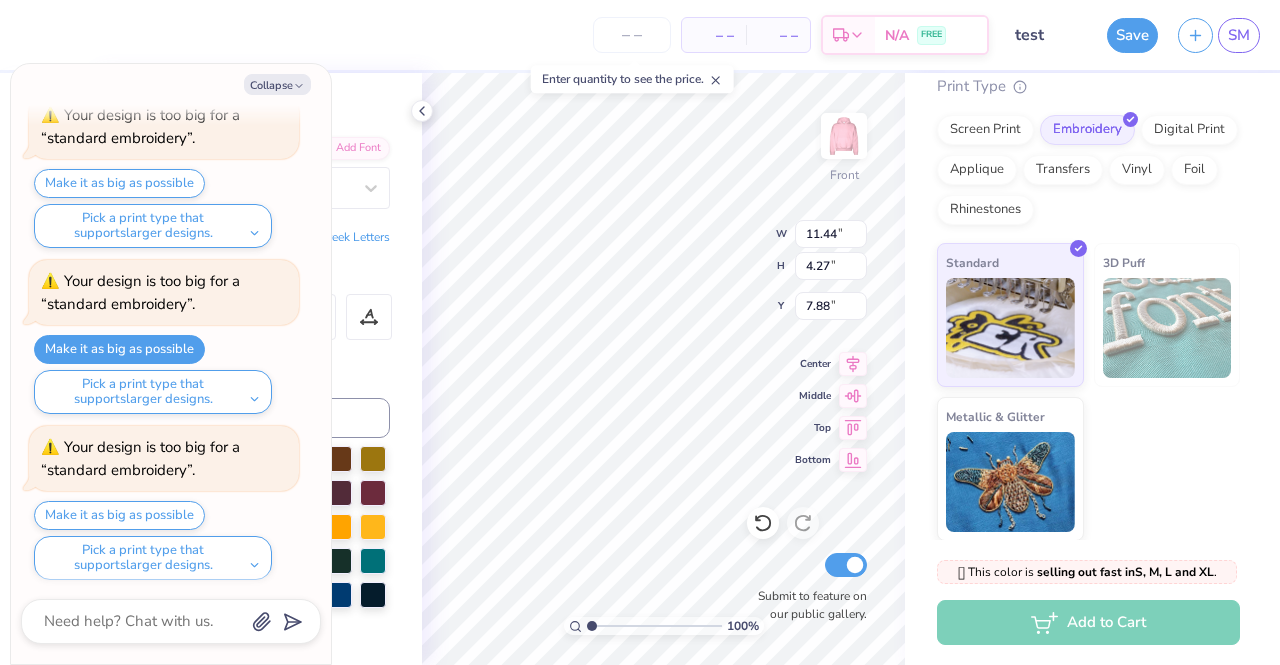 type on "8.02" 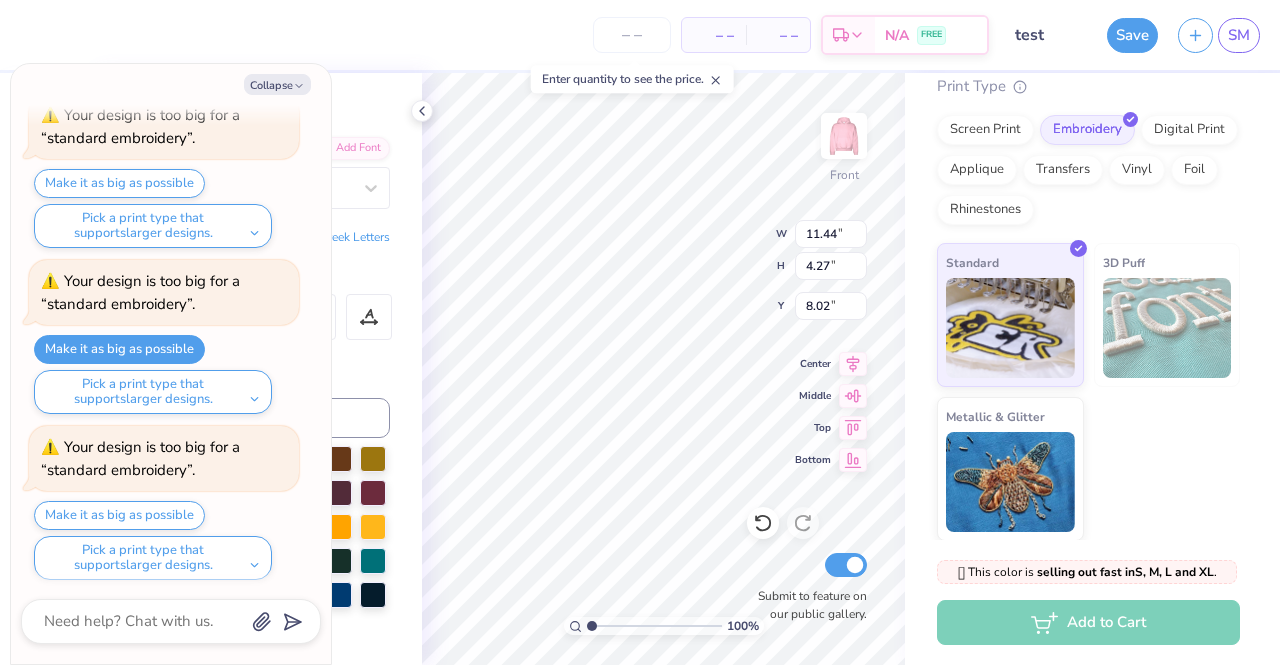 type on "x" 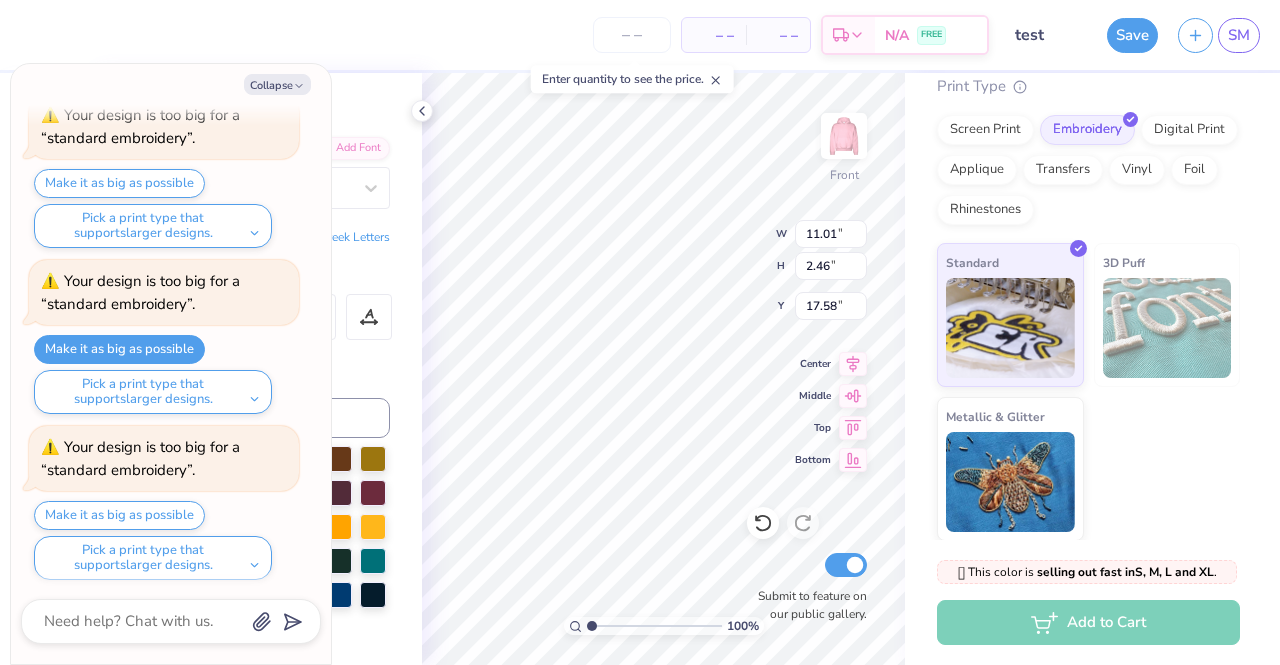 type on "x" 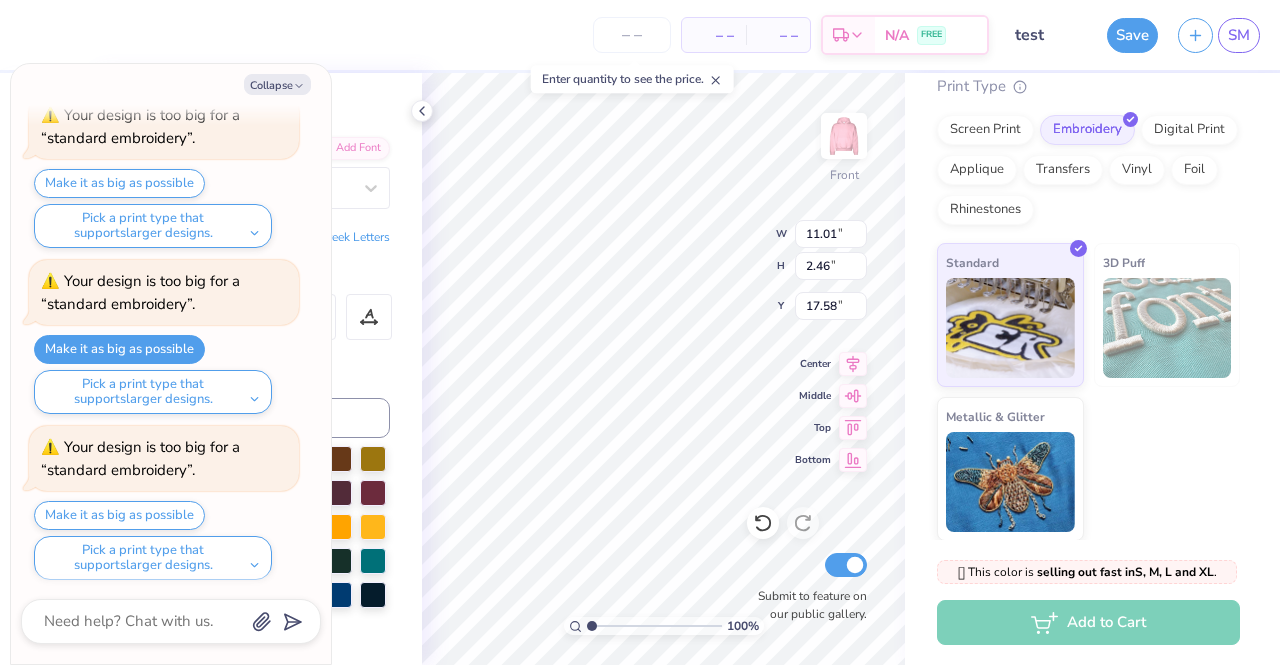 type on "16.96" 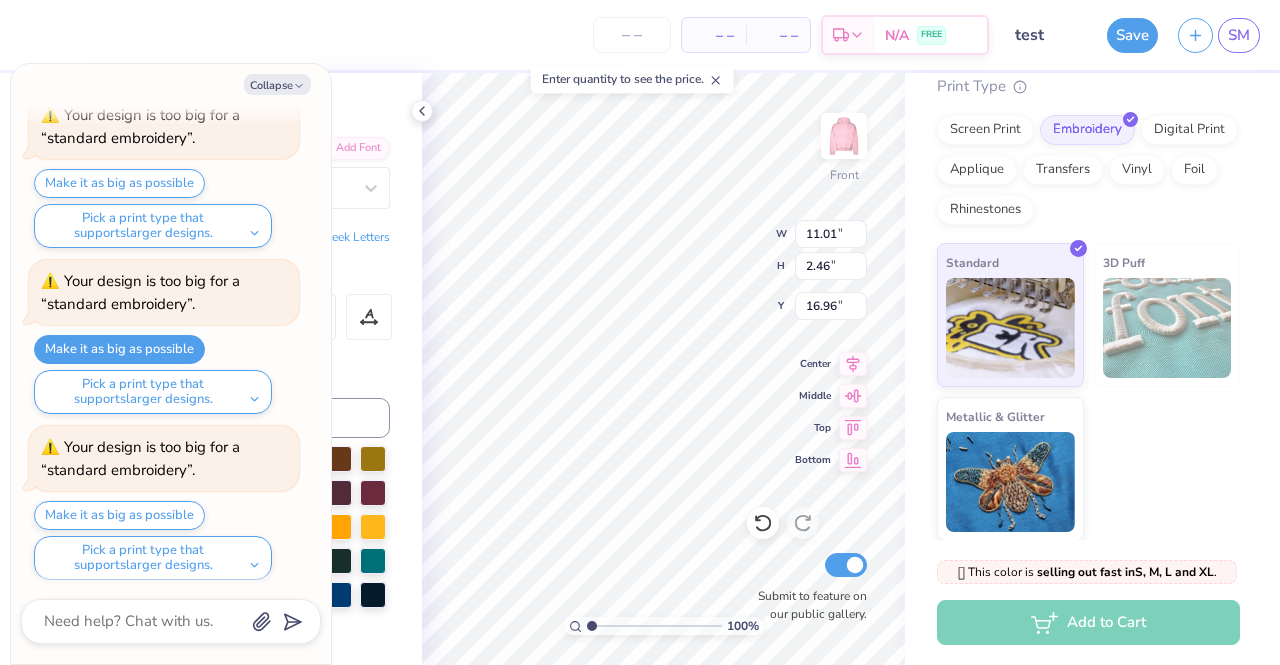 type on "x" 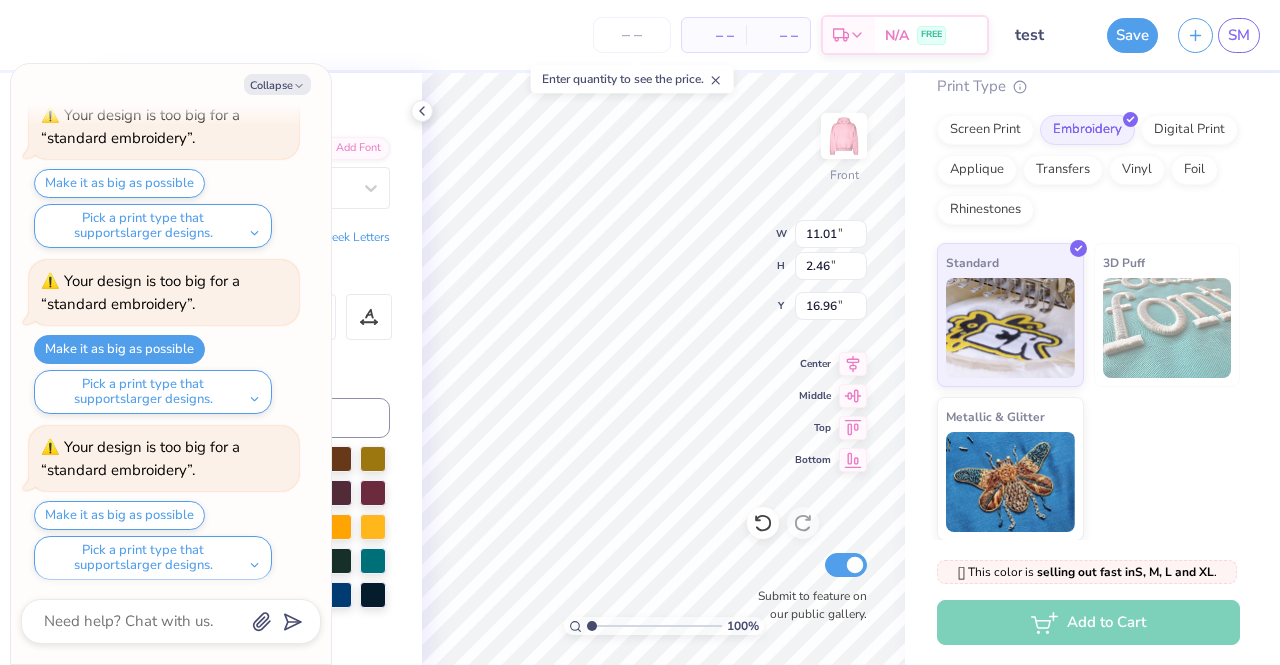 type on "17.23" 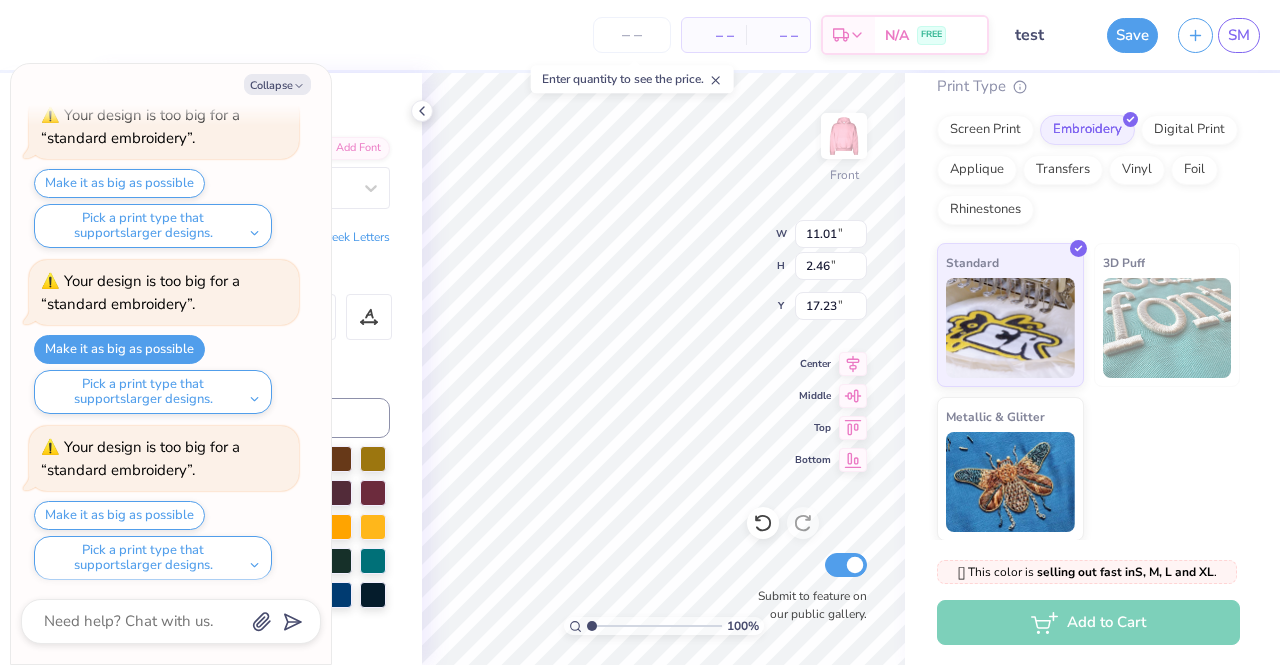 scroll, scrollTop: 2664, scrollLeft: 0, axis: vertical 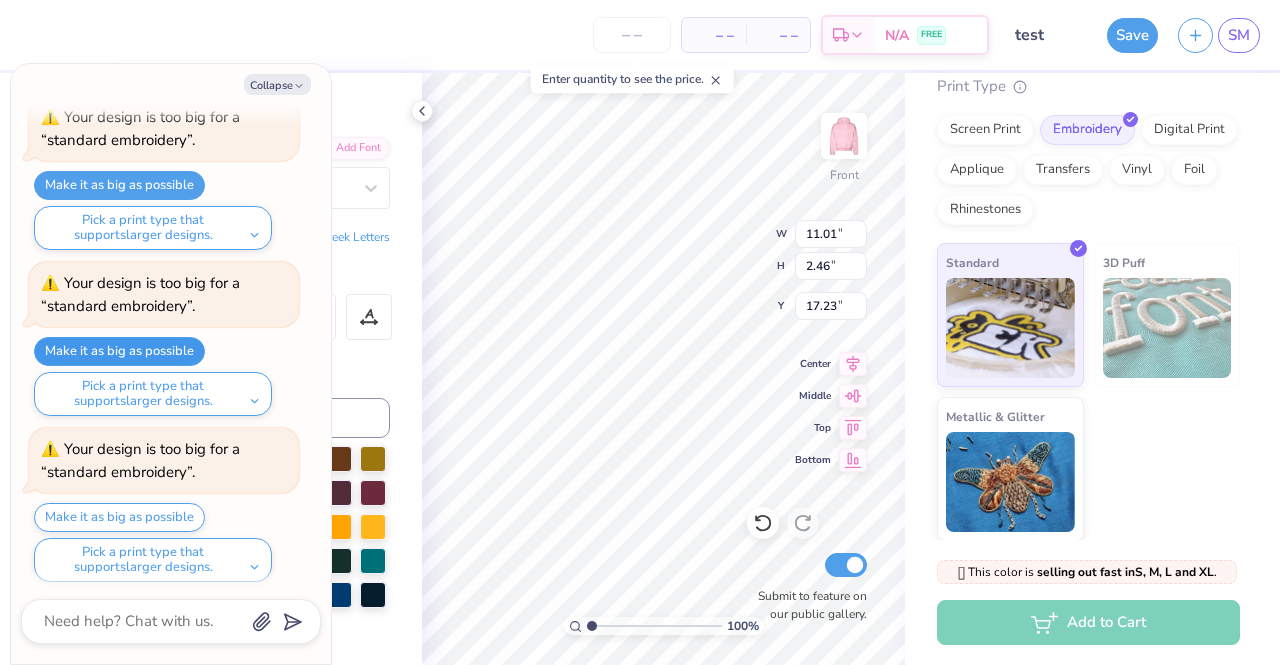 click on "Make it as big as possible" at bounding box center (119, 351) 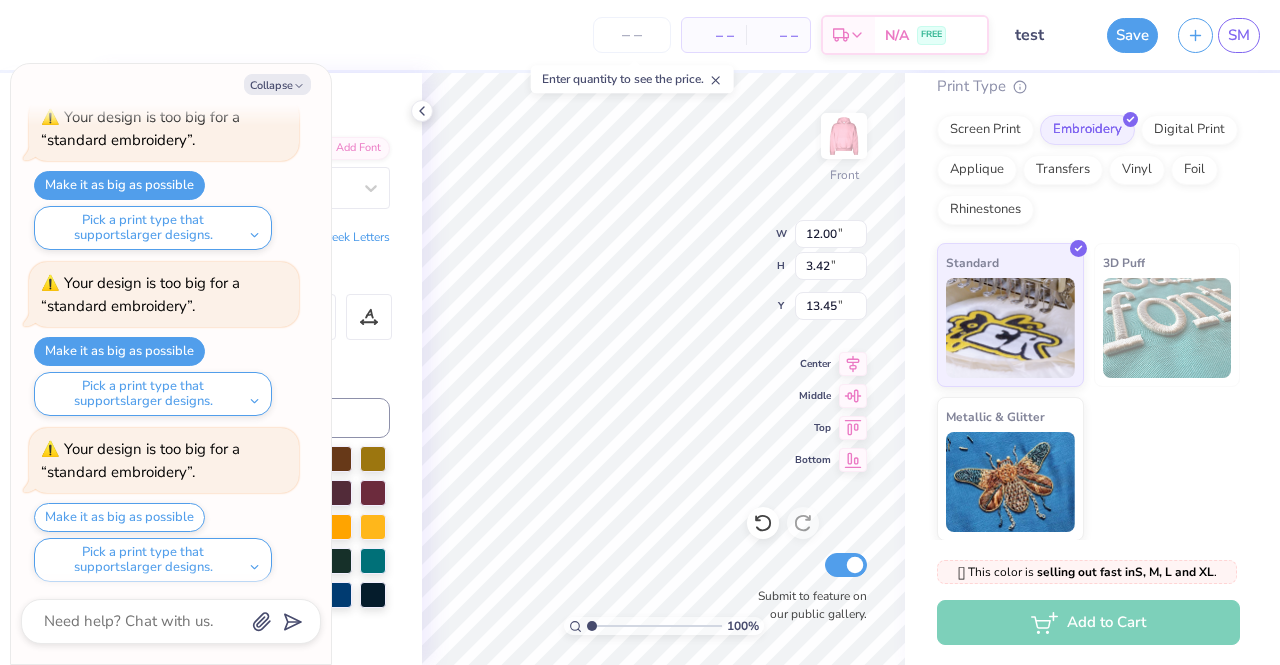 type 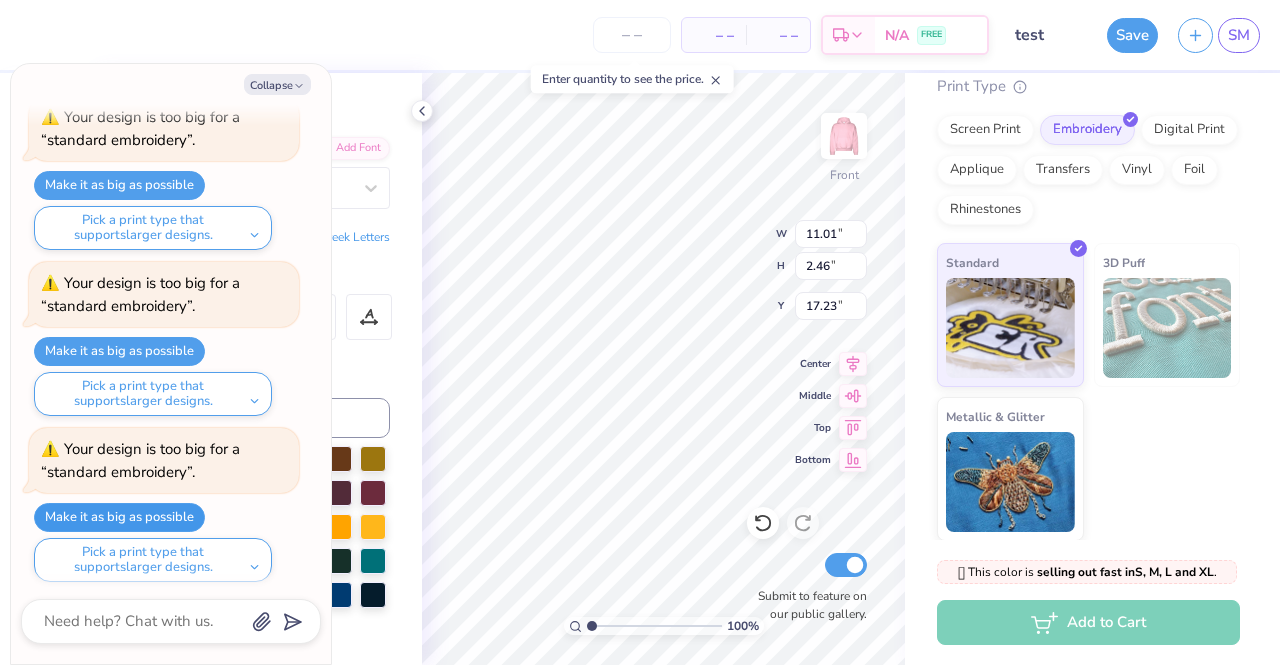 click on "Make it as big as possible" at bounding box center (119, 517) 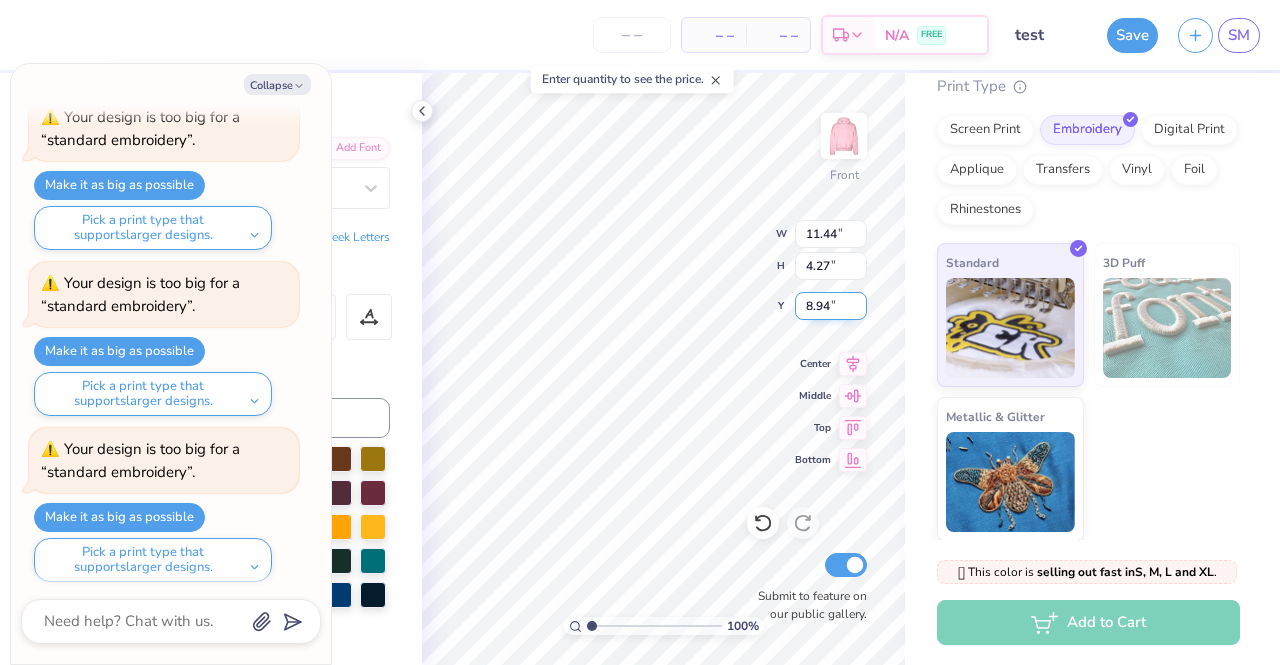 click on "100  % Front W 11.44 11.44 " H 4.27 4.27 " Y 8.94 8.94 " Center Middle Top Bottom Submit to feature on our public gallery." at bounding box center (663, 369) 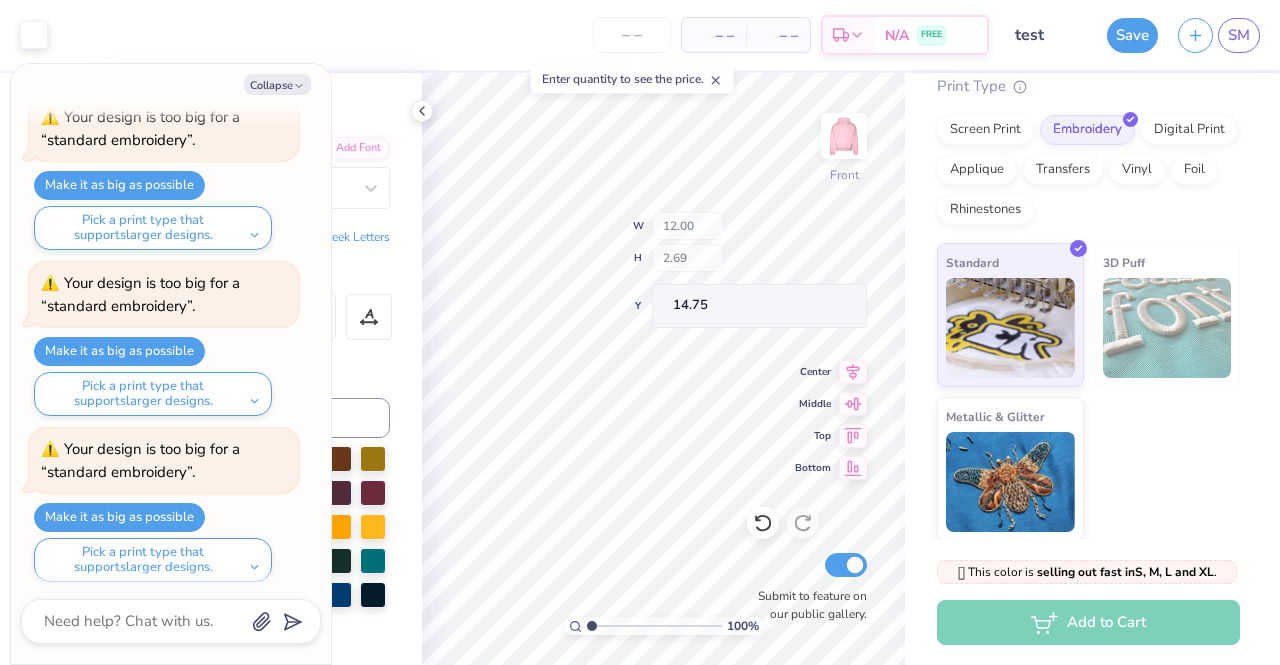 click on "100 % Front W 12.00 H 2.69 Y 14.75 Center Middle Top Bottom Submit to feature on our public gallery." at bounding box center [663, 369] 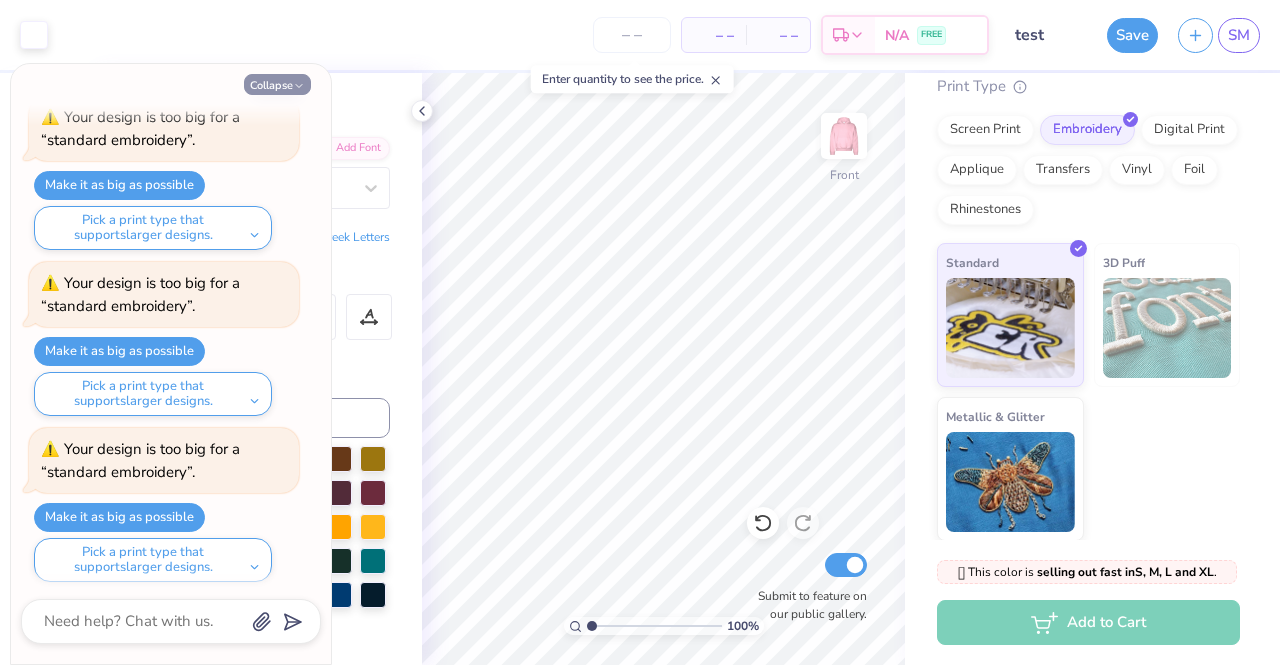 click on "Collapse" at bounding box center [277, 84] 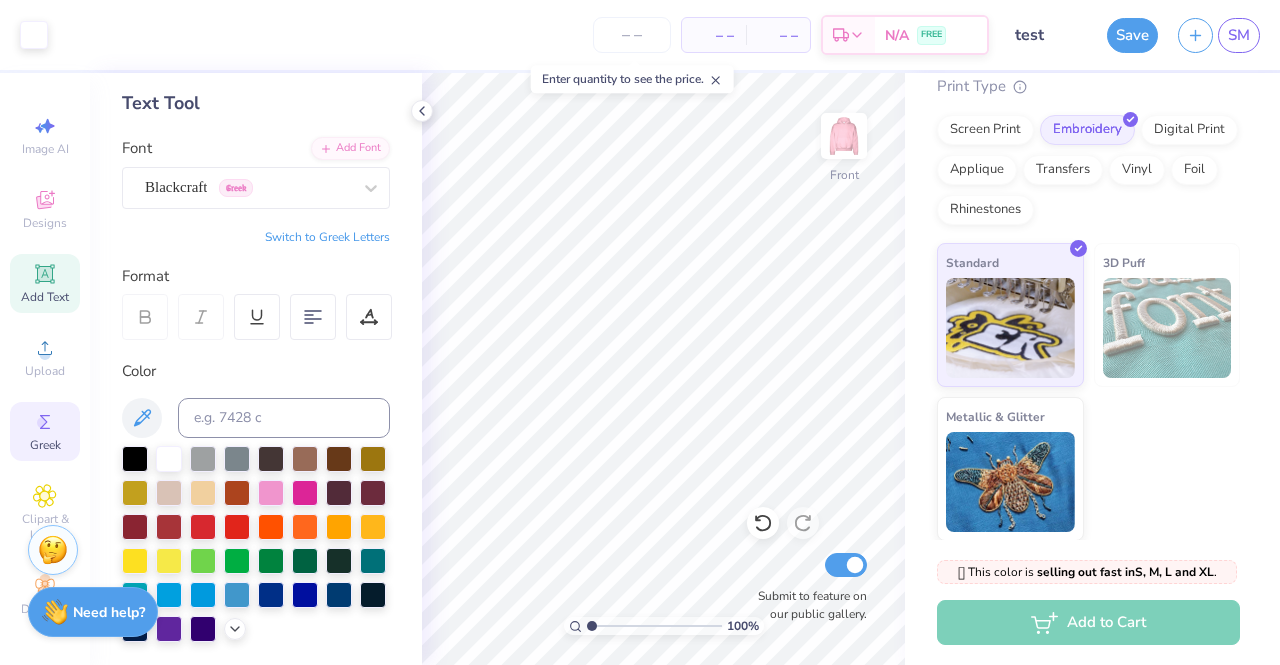 click on "Greek" at bounding box center (45, 445) 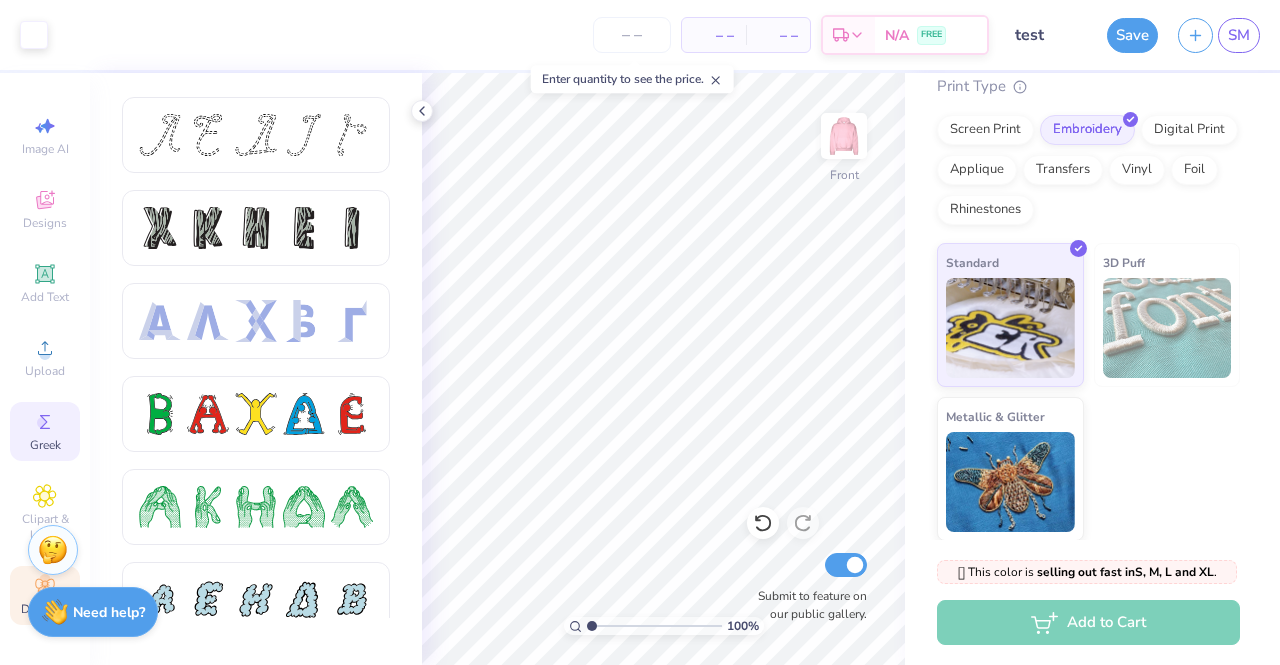 click on "Decorate" at bounding box center (45, 609) 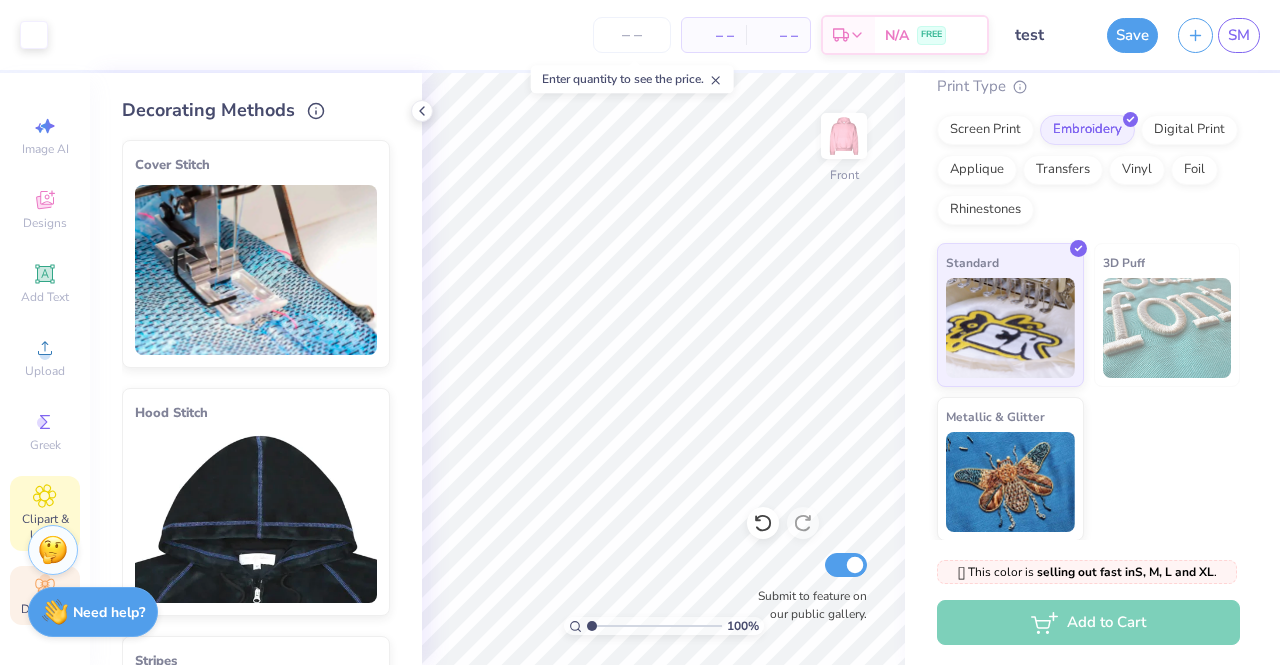 click on "Clipart & logos" at bounding box center [45, 513] 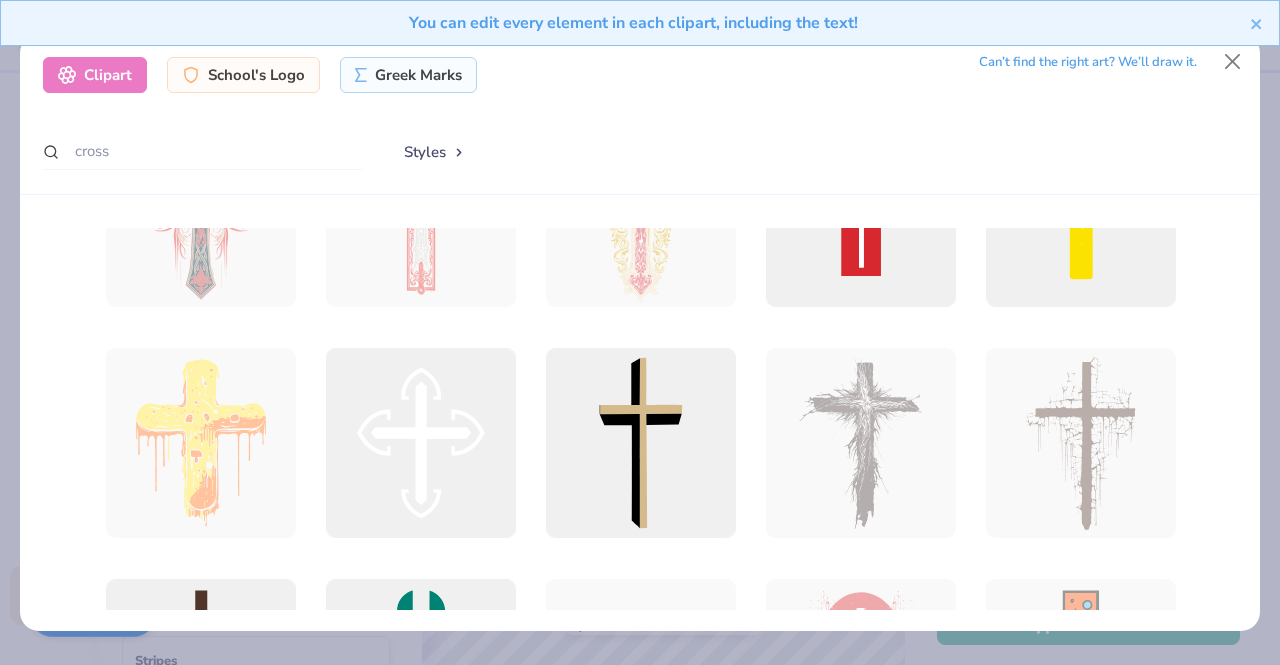 scroll, scrollTop: 344, scrollLeft: 0, axis: vertical 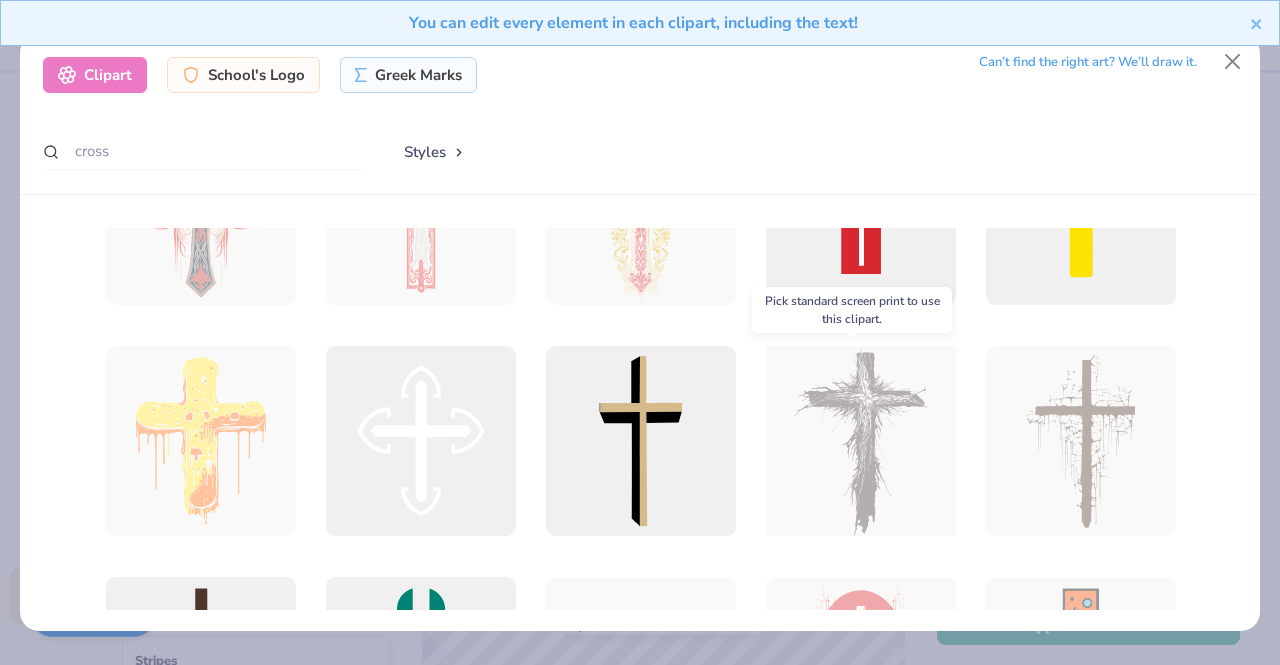click at bounding box center [860, 440] 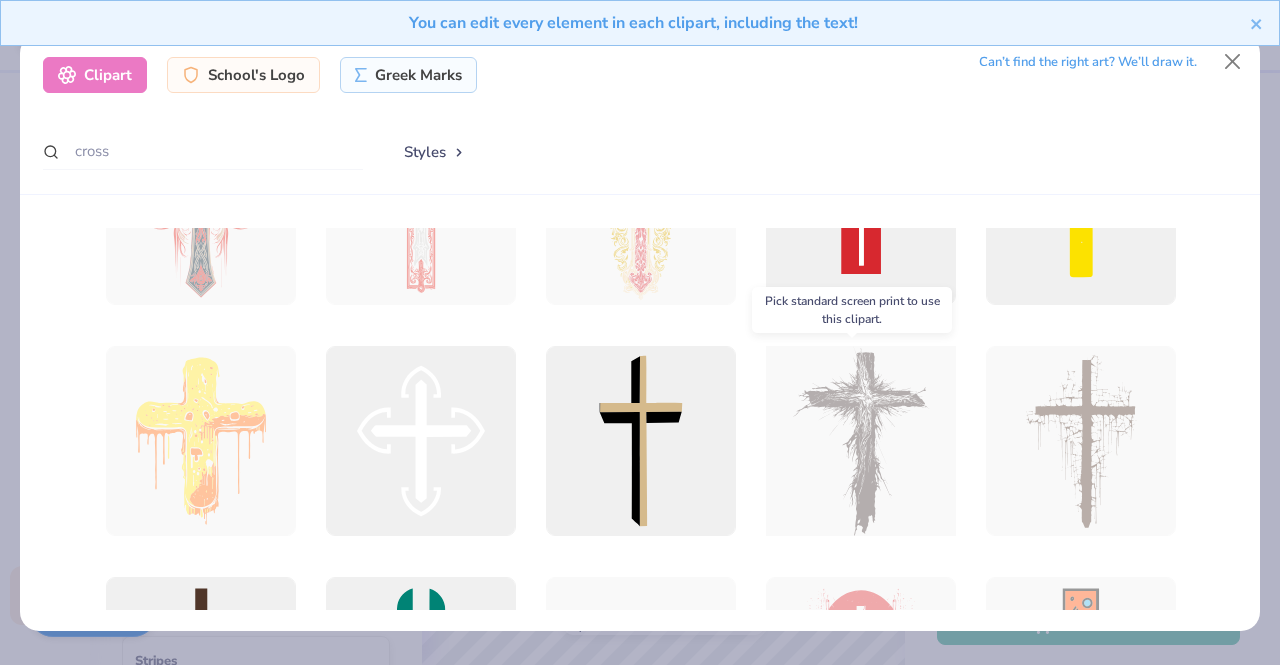 click at bounding box center (860, 440) 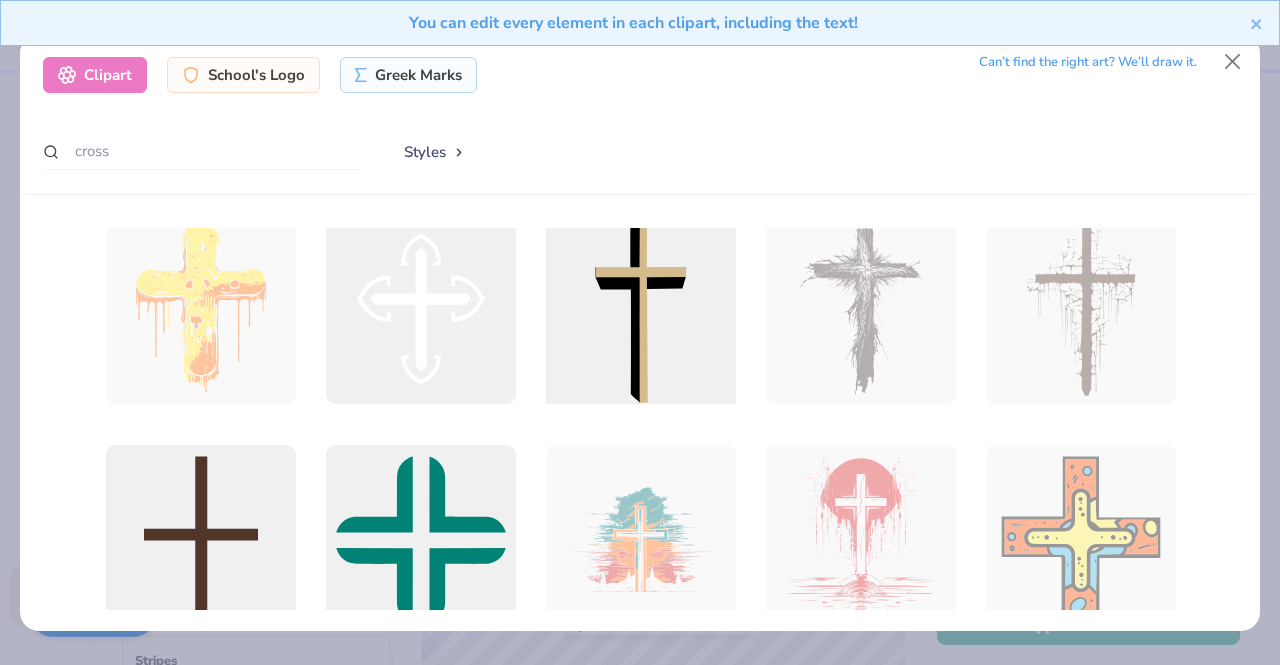 scroll, scrollTop: 341, scrollLeft: 0, axis: vertical 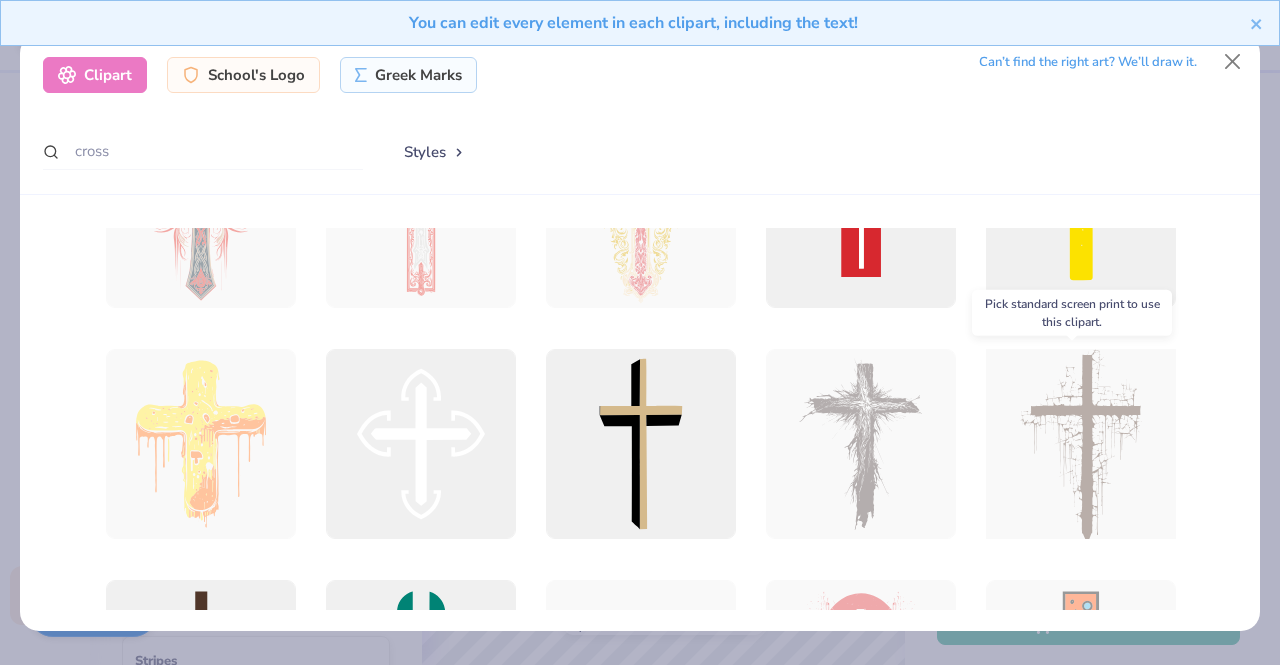 click at bounding box center [1080, 443] 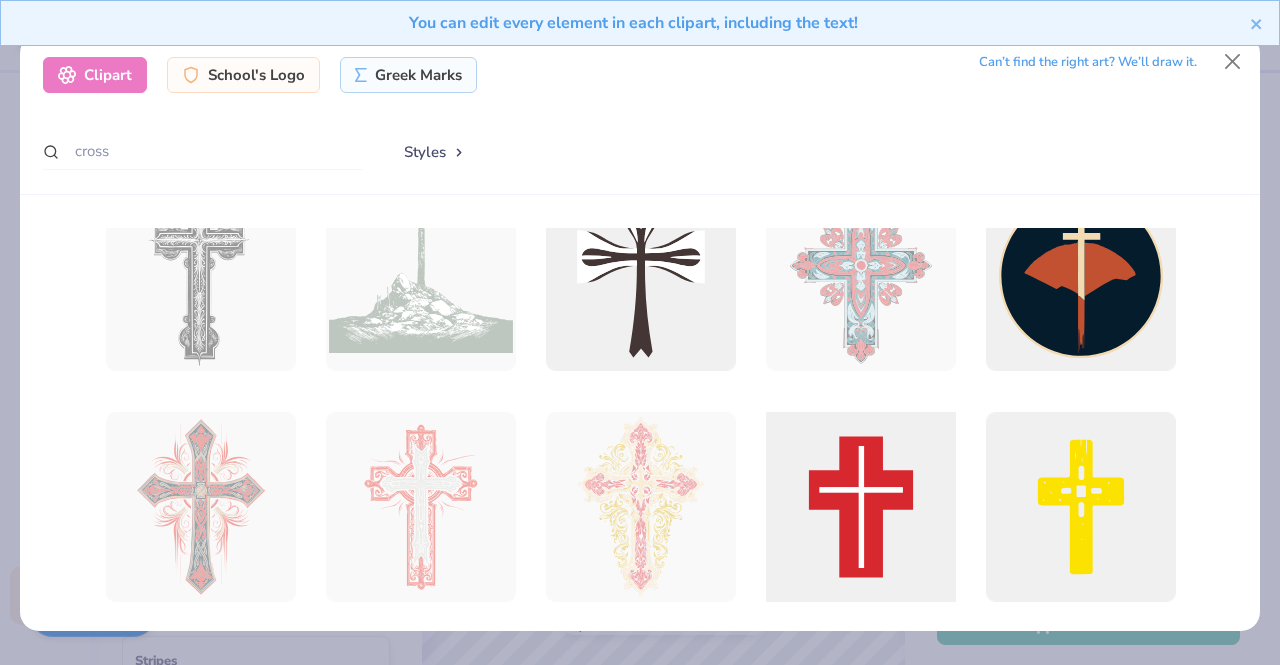 scroll, scrollTop: 0, scrollLeft: 0, axis: both 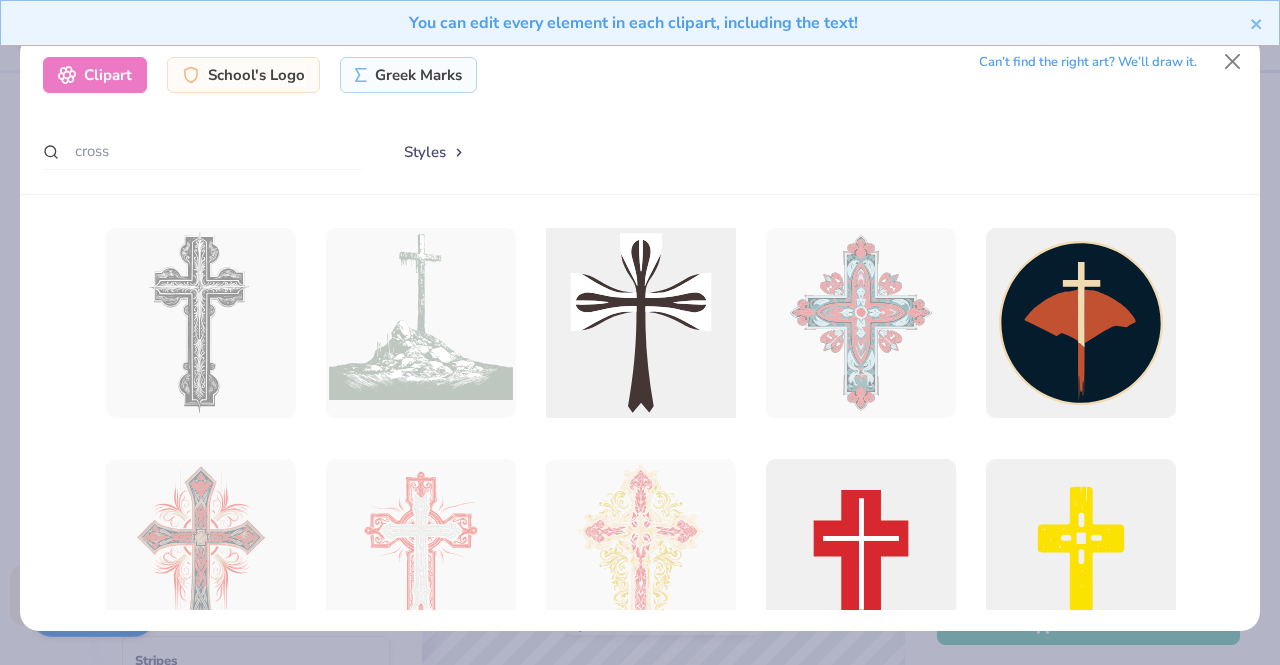 click at bounding box center (640, 322) 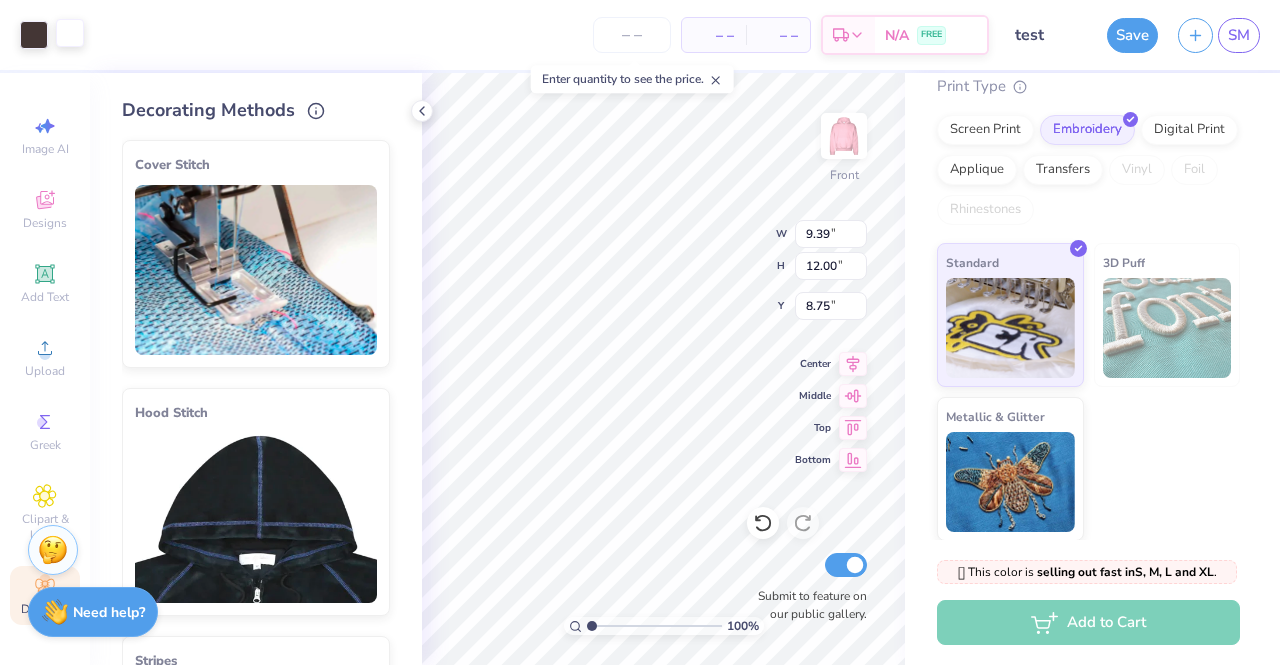 click at bounding box center (70, 33) 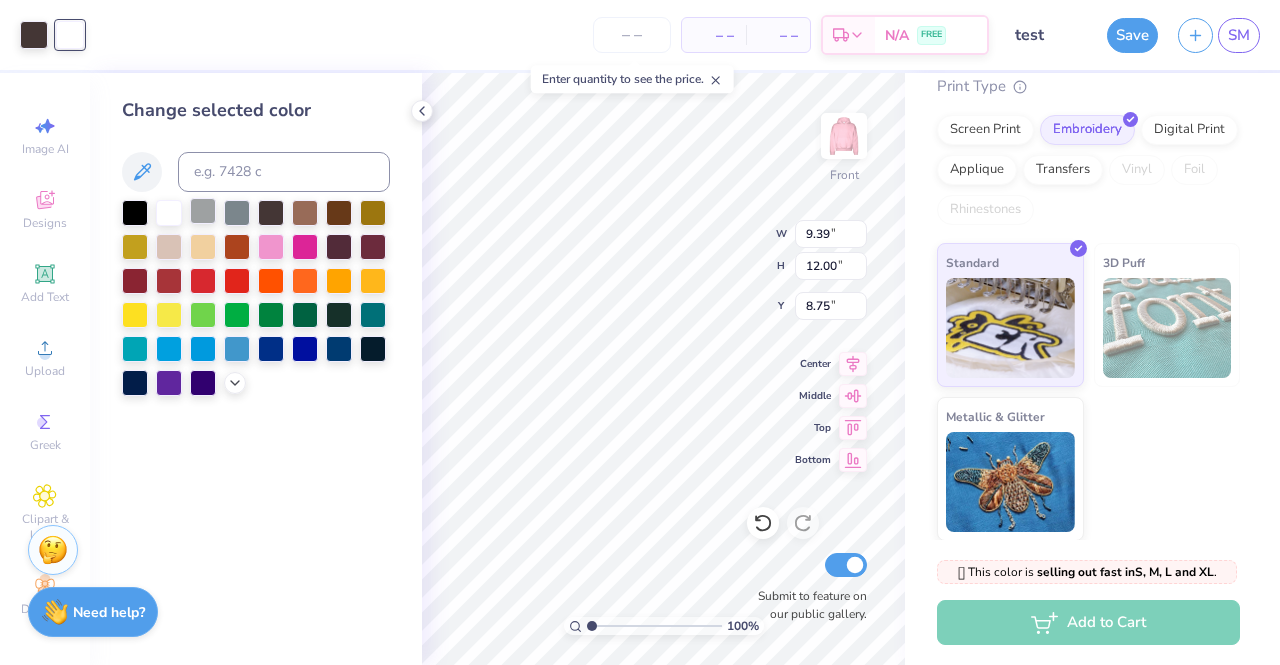 click at bounding box center (203, 211) 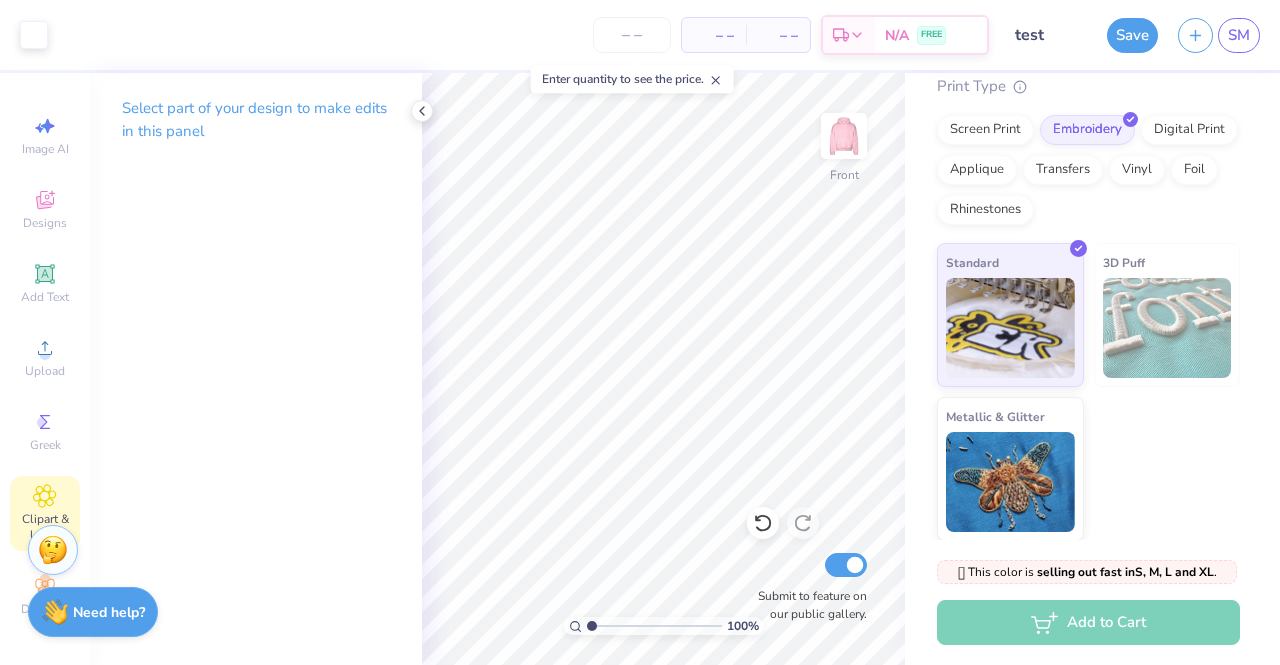 click on "Clipart & logos" at bounding box center (45, 513) 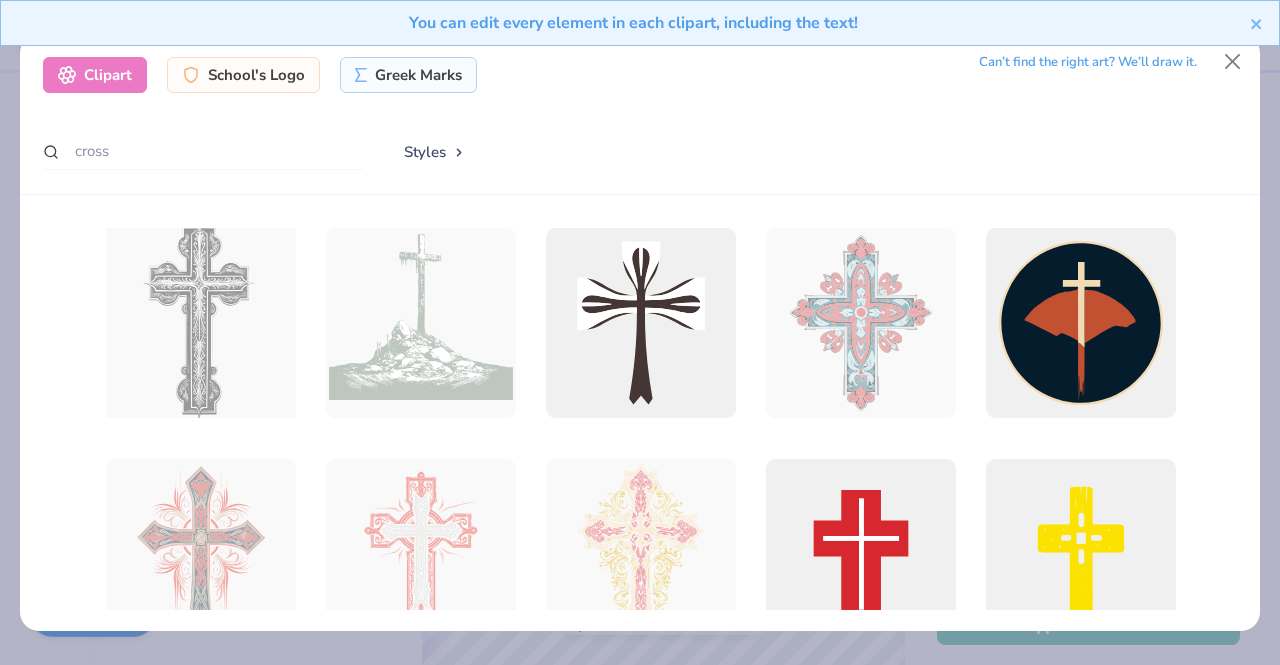 click at bounding box center (200, 322) 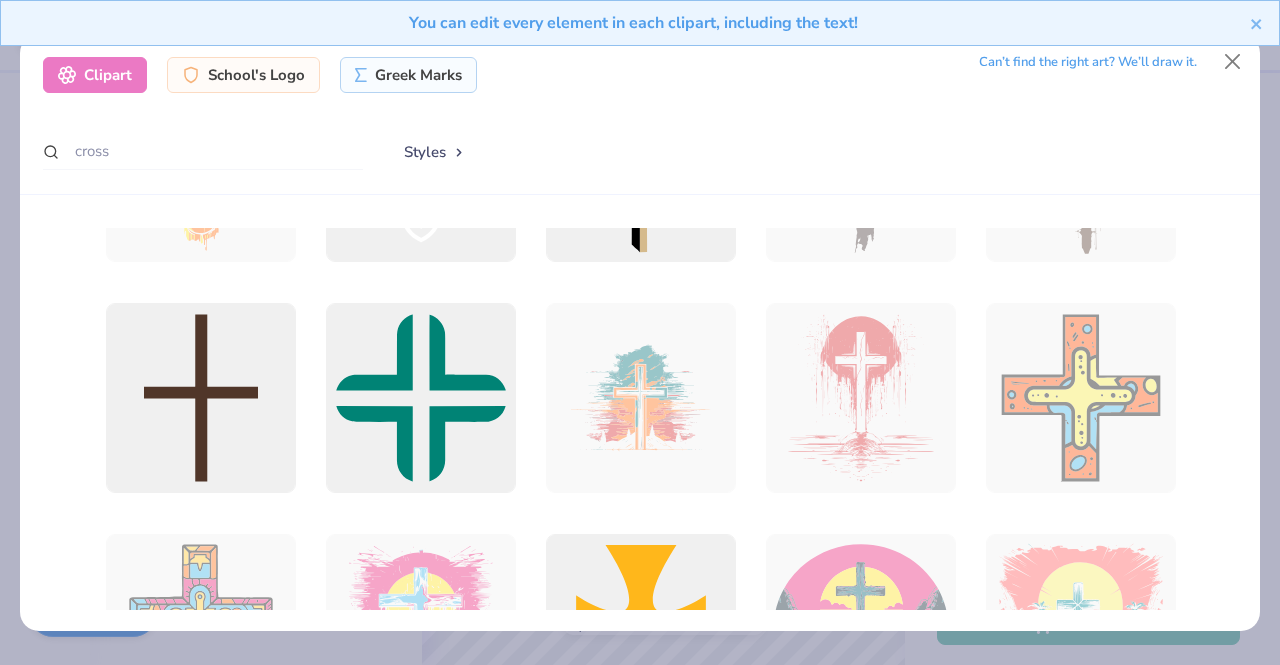 scroll, scrollTop: 612, scrollLeft: 0, axis: vertical 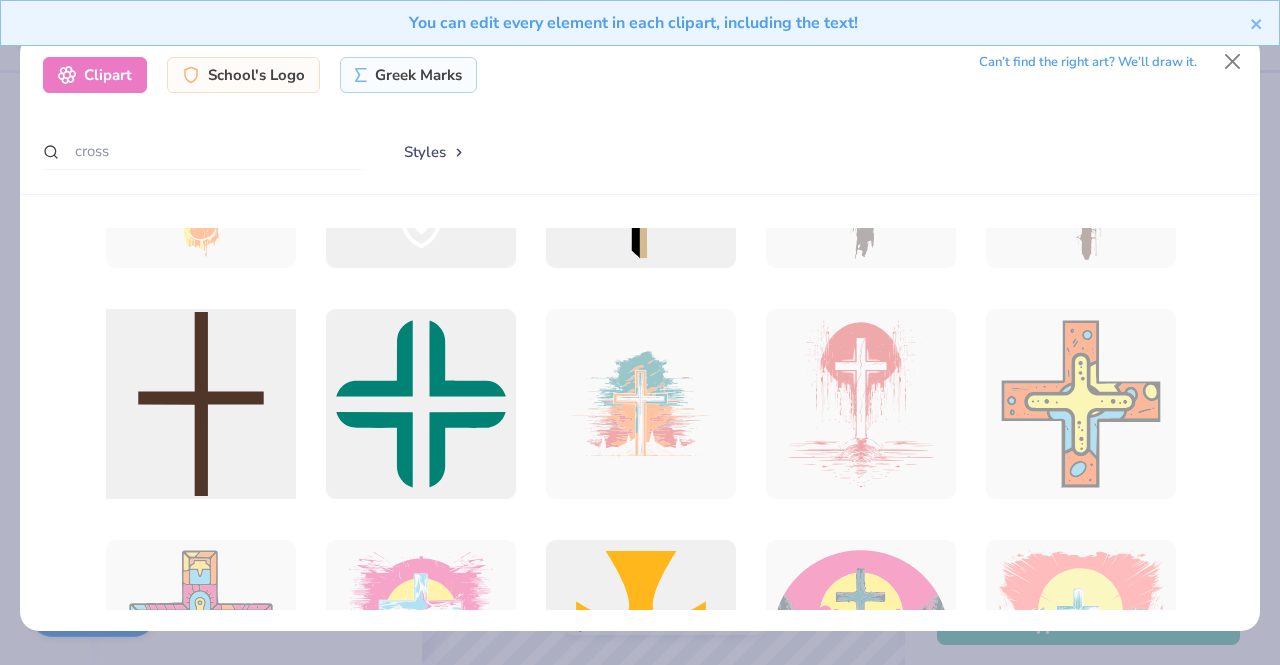 click at bounding box center [200, 403] 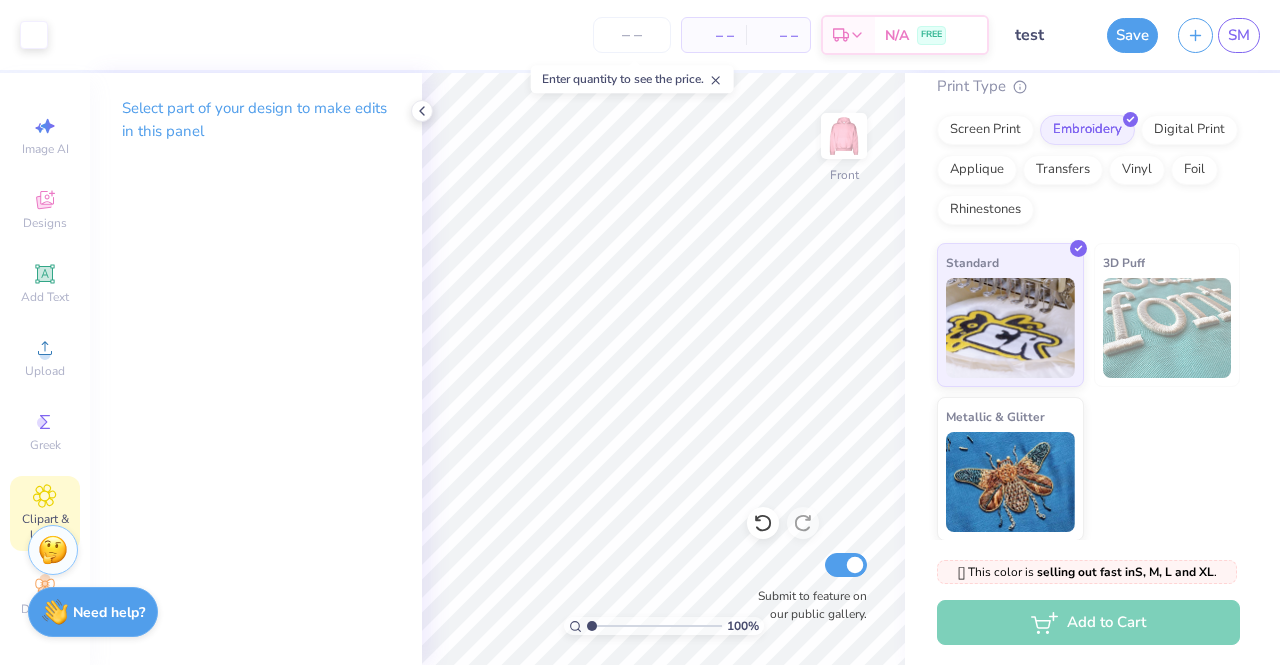 click on "Clipart & logos" at bounding box center [45, 513] 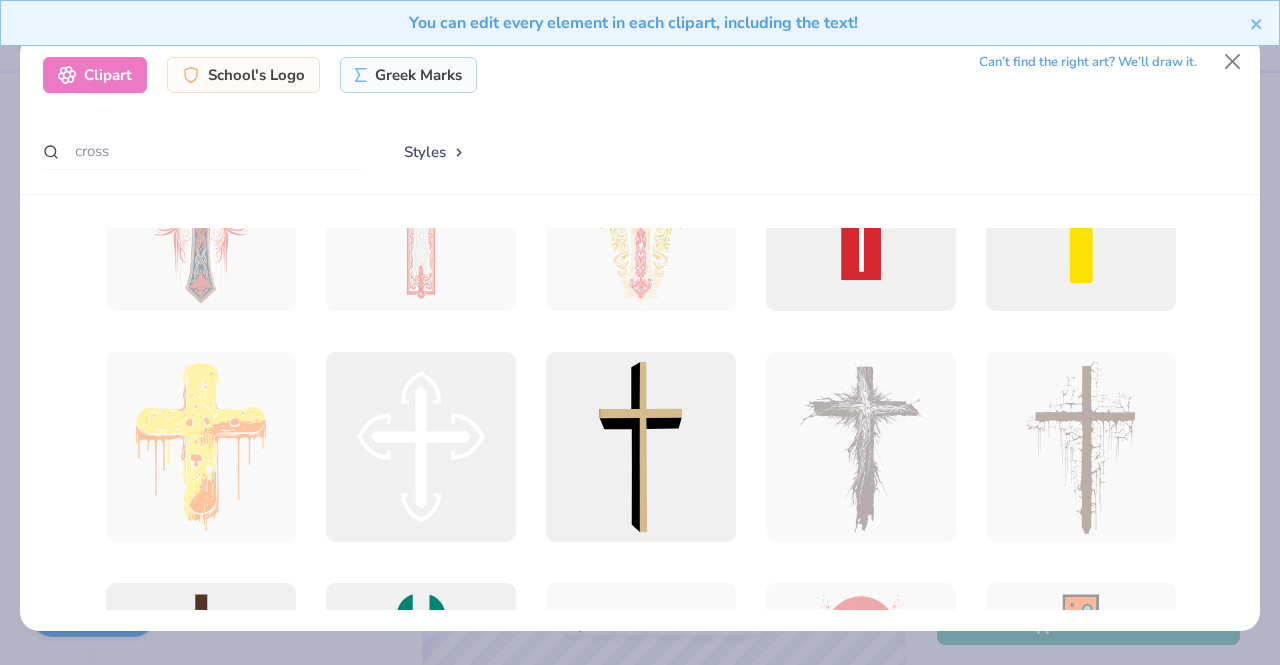 scroll, scrollTop: 338, scrollLeft: 0, axis: vertical 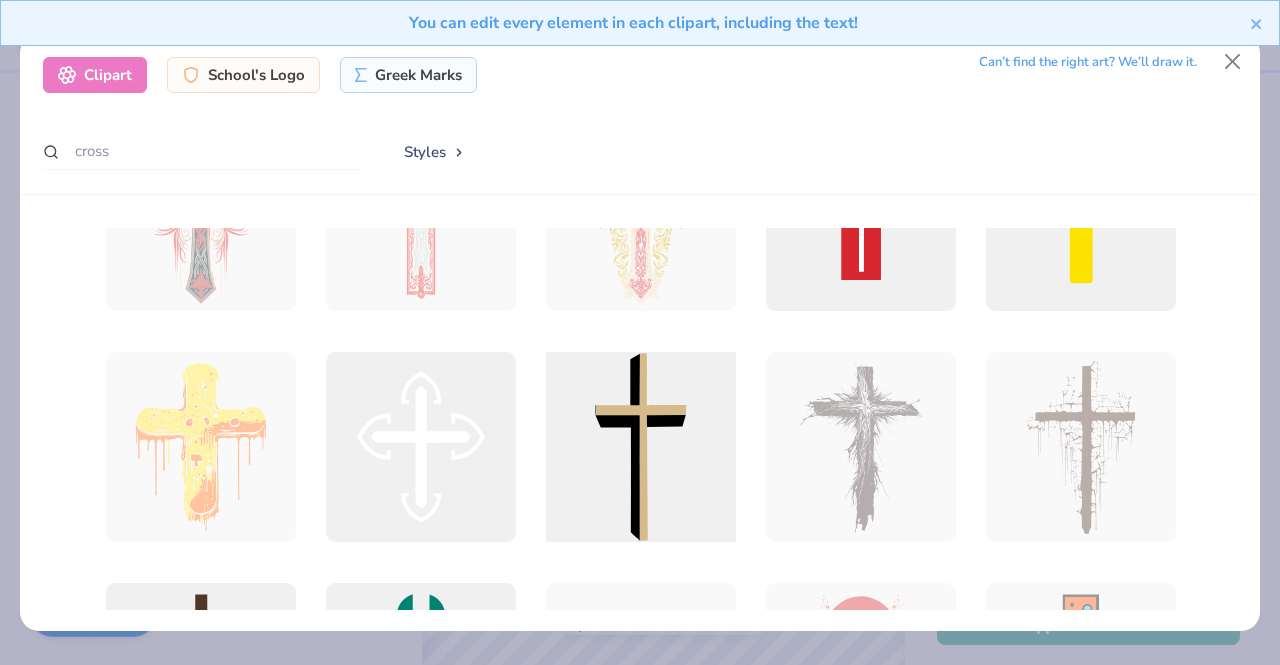 click at bounding box center (640, 446) 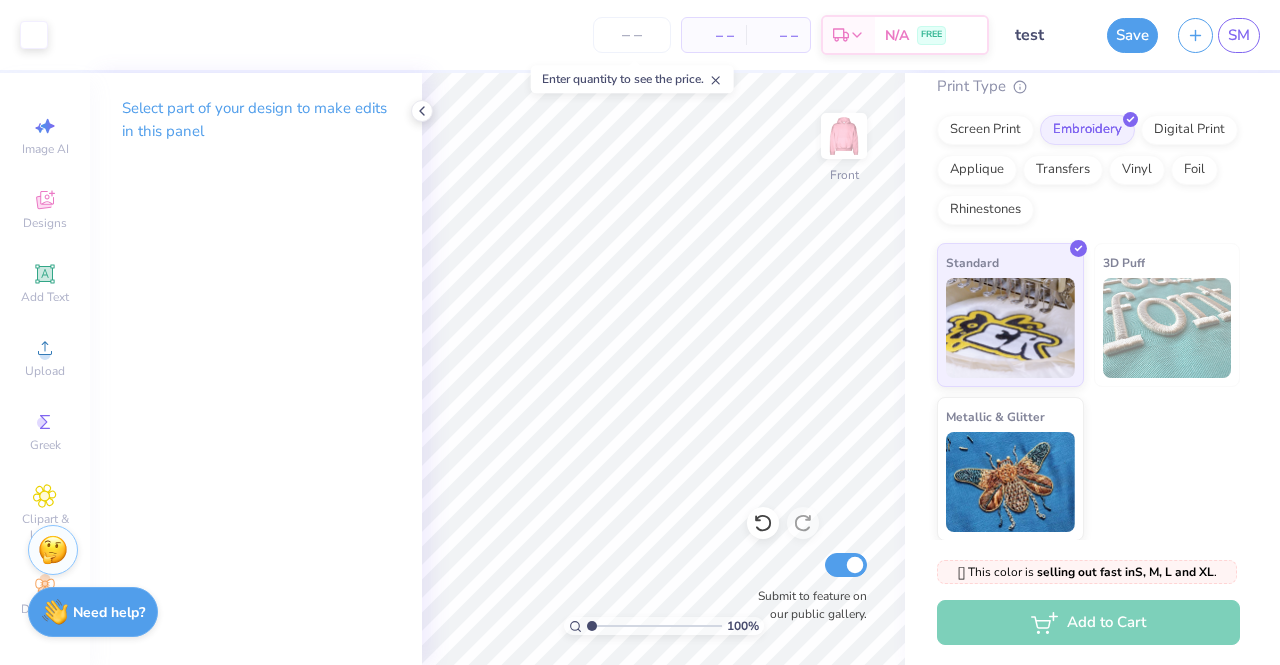 drag, startPoint x: 17, startPoint y: 505, endPoint x: 0, endPoint y: 509, distance: 17.464249 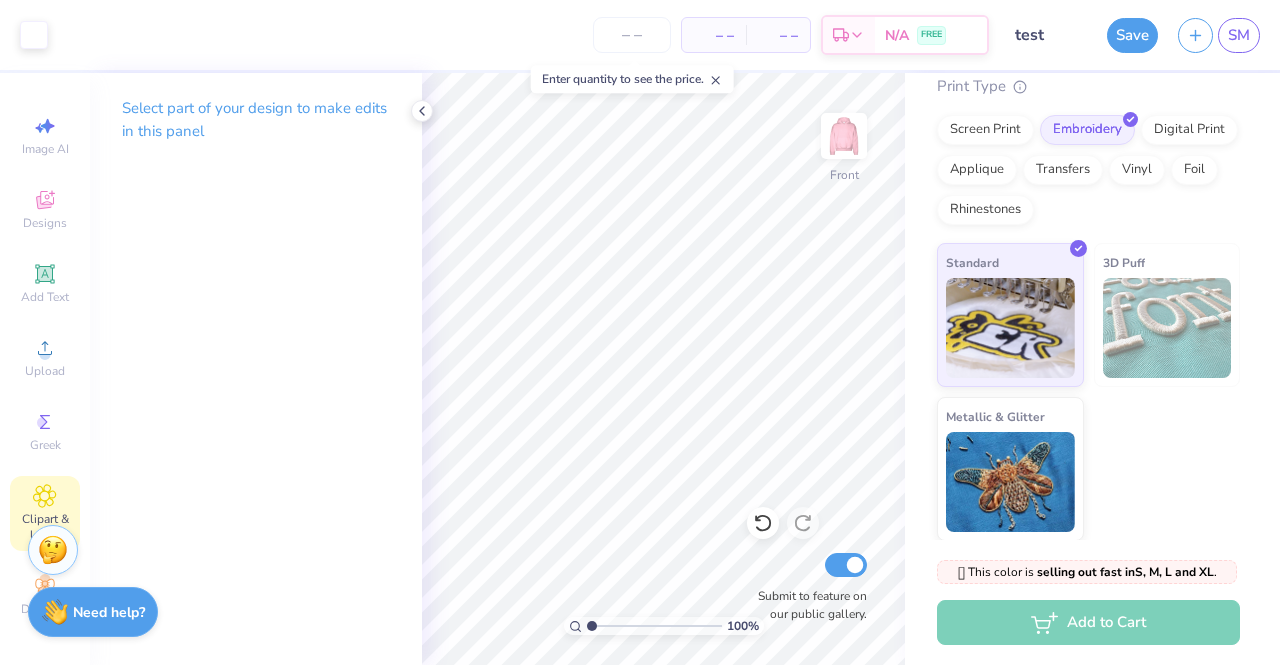 click 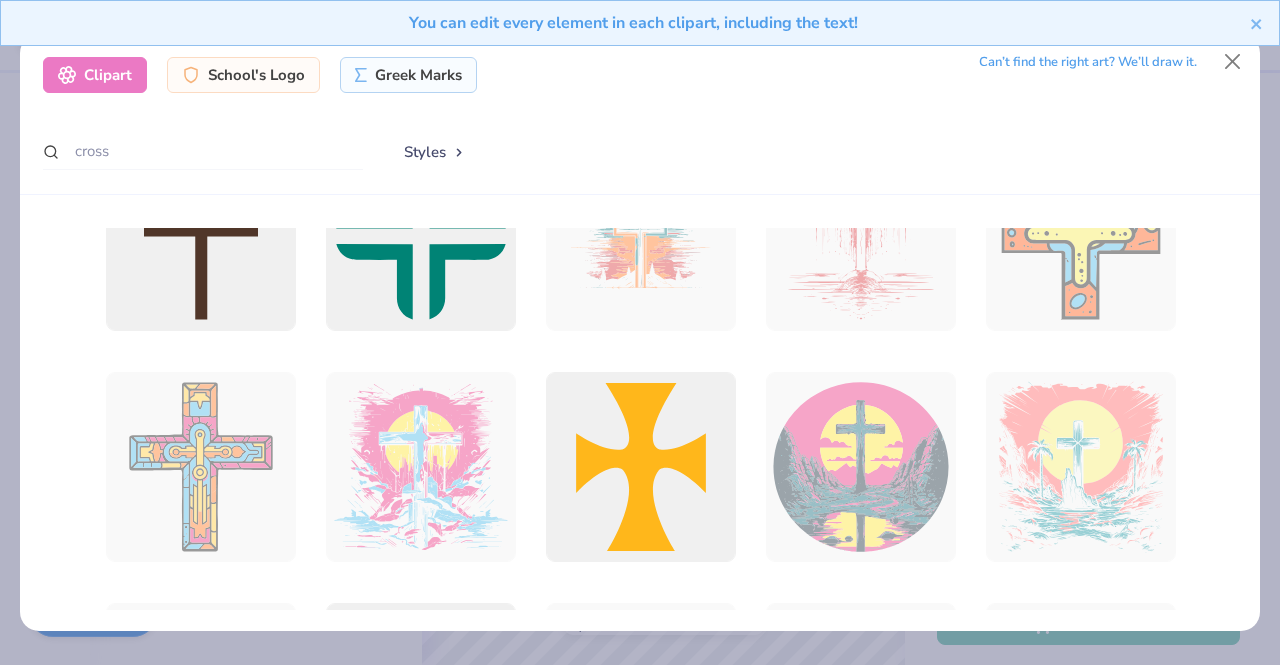 scroll, scrollTop: 781, scrollLeft: 0, axis: vertical 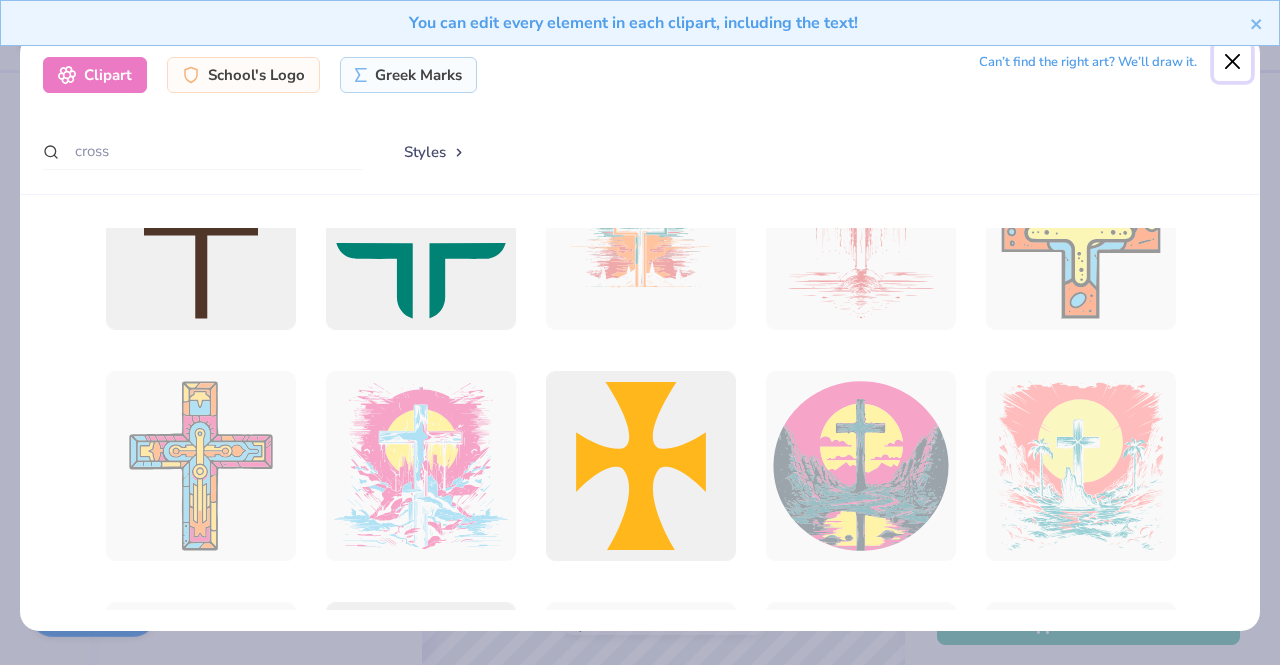 click at bounding box center [1233, 62] 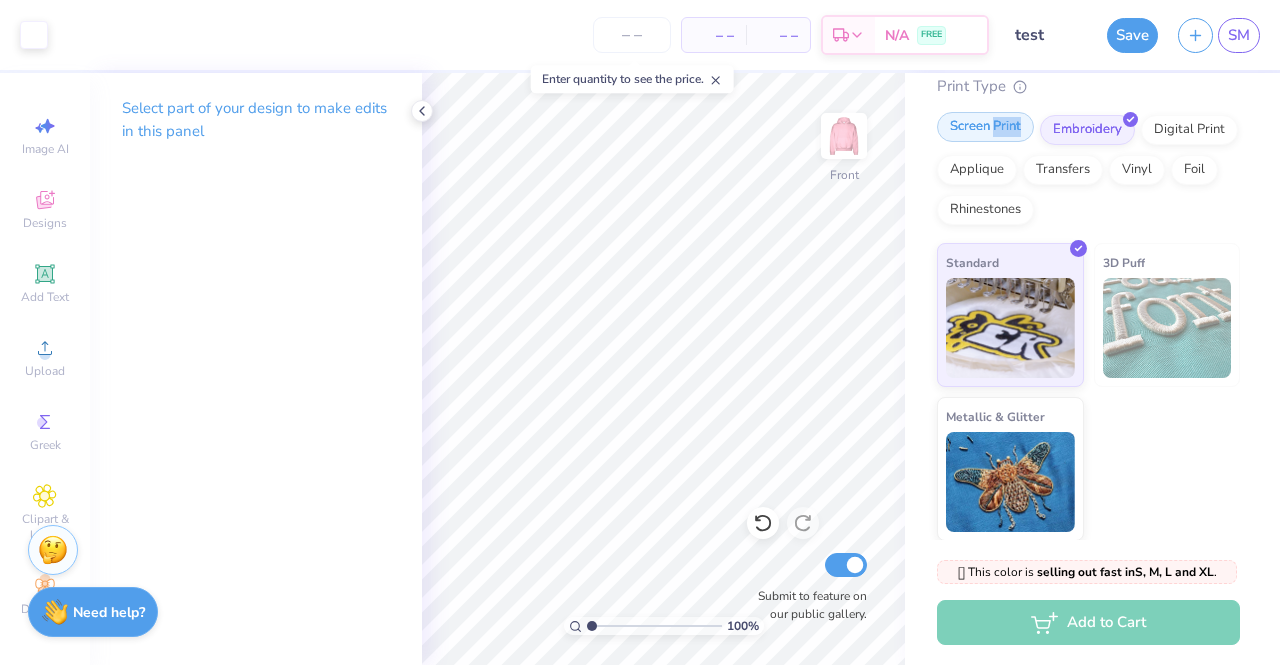 drag, startPoint x: 992, startPoint y: 131, endPoint x: 1032, endPoint y: 129, distance: 40.04997 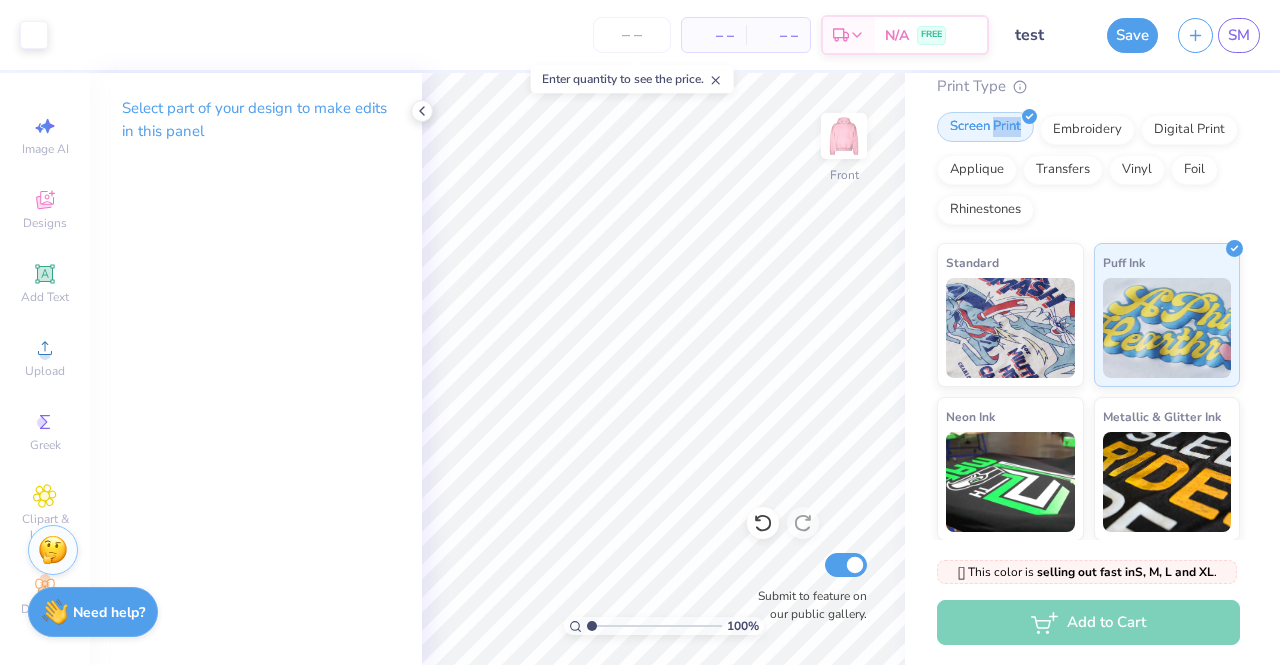 click on "Screen Print" at bounding box center (985, 127) 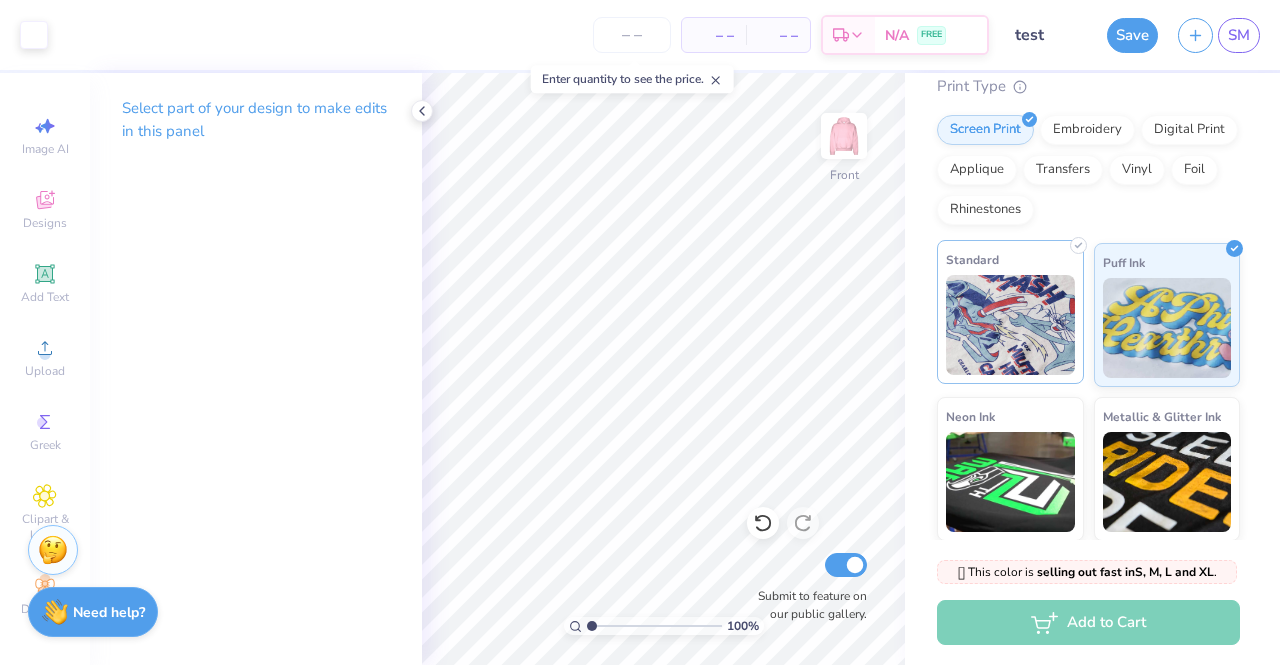 click on "Standard" at bounding box center [1010, 312] 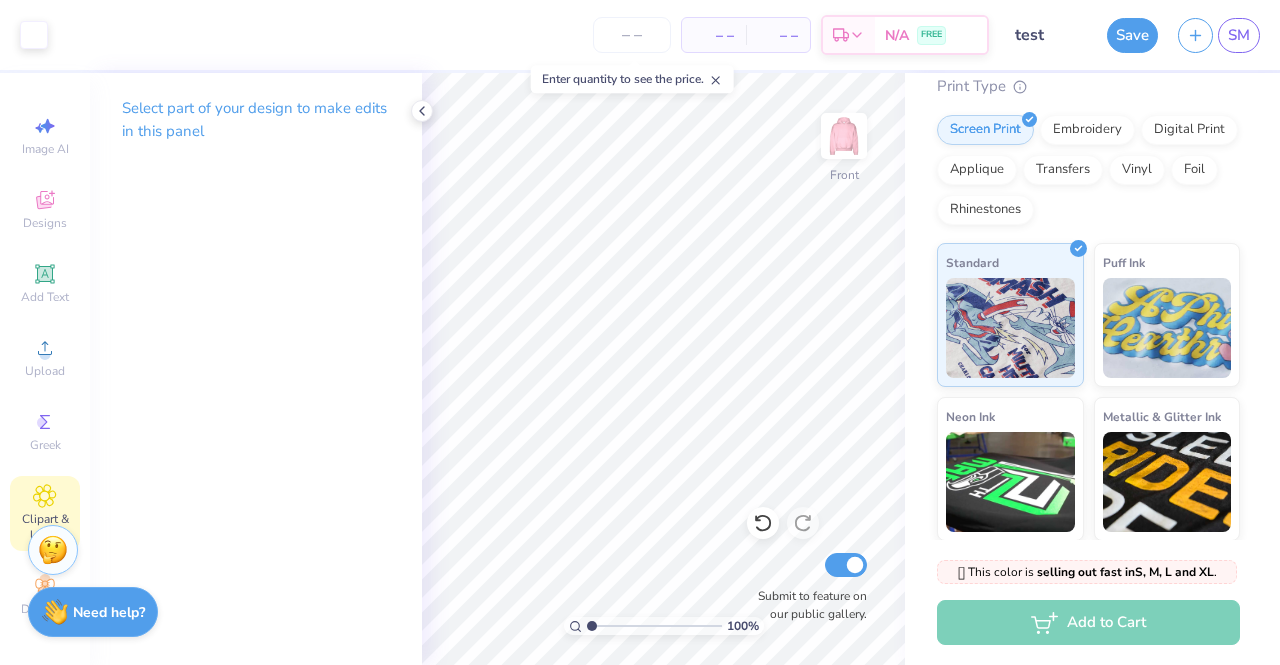 click 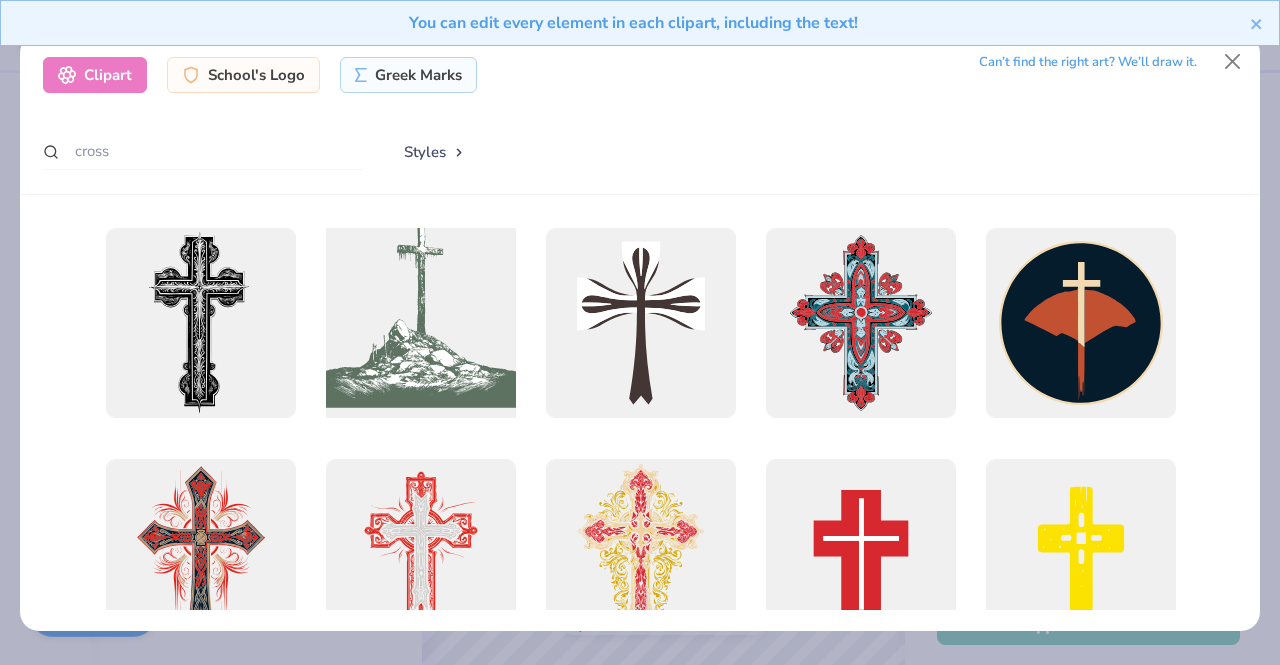 click at bounding box center (420, 322) 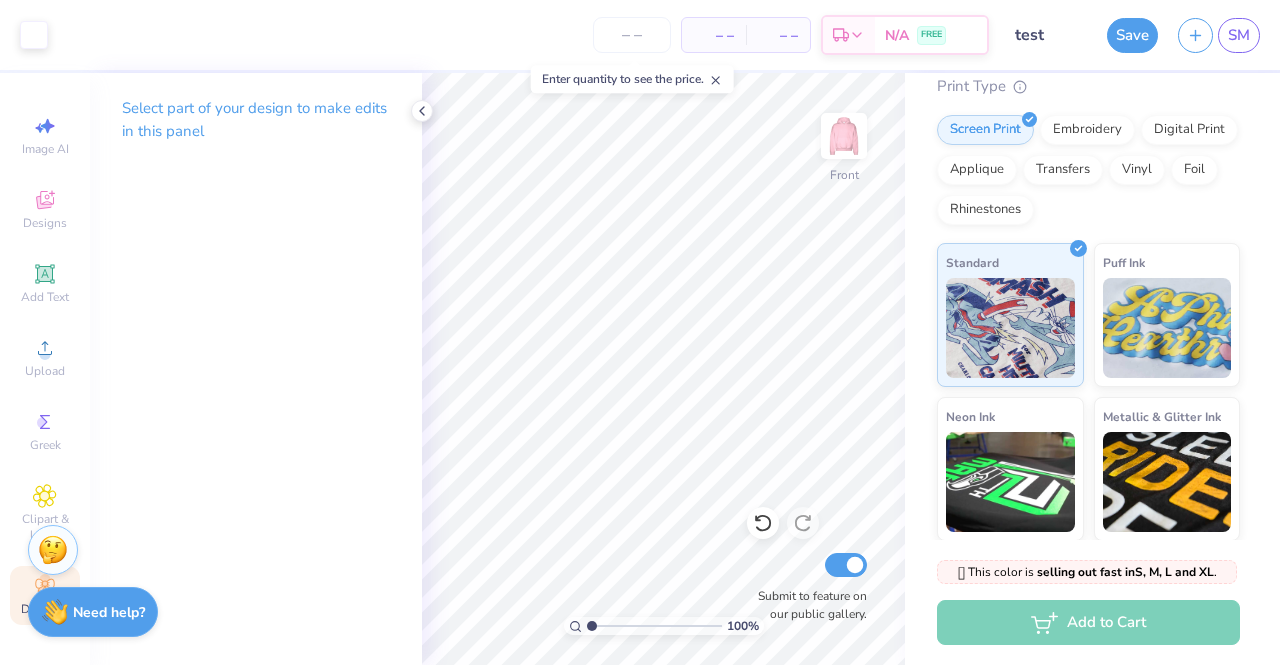 click on "Decorate" at bounding box center [45, 595] 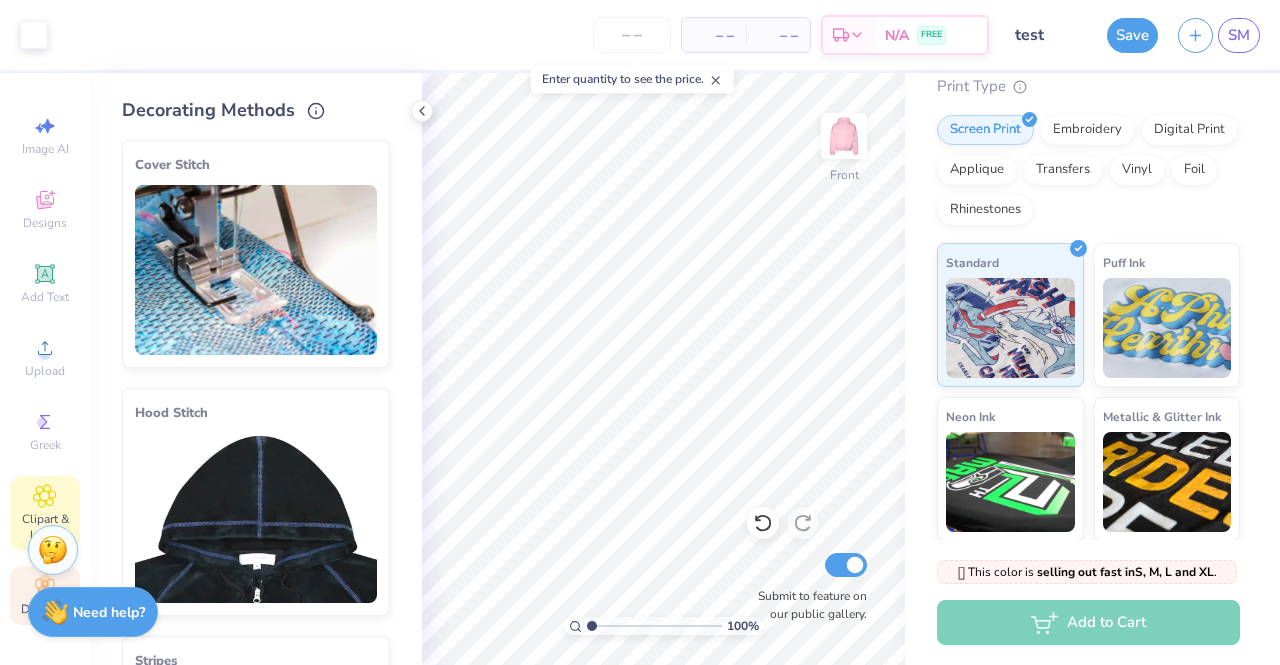 click on "Clipart & logos" at bounding box center [45, 513] 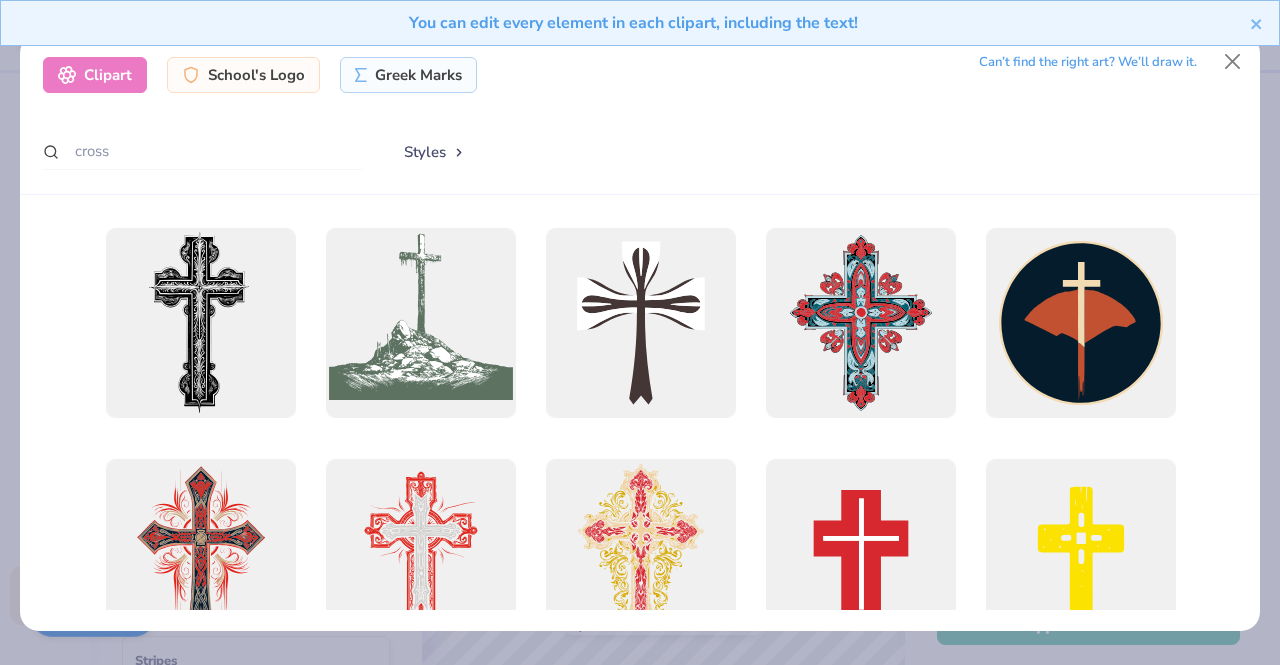 click on "Can’t find the right art? We’ll draw it." at bounding box center (1088, 62) 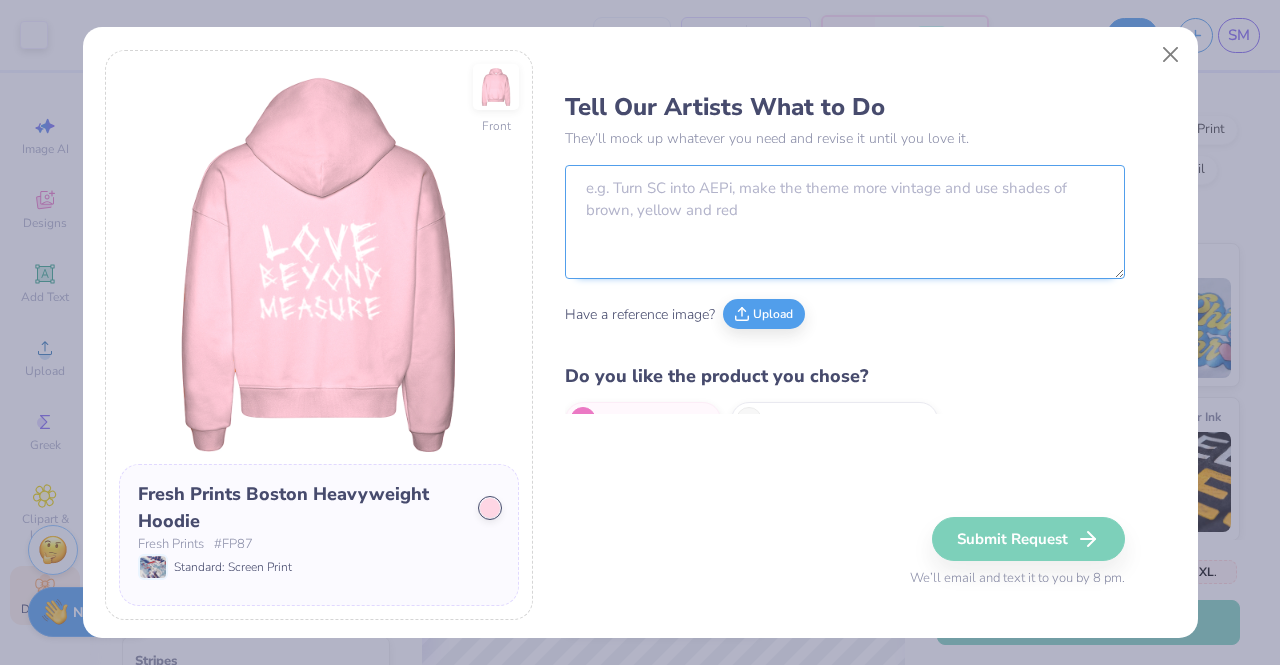 drag, startPoint x: 697, startPoint y: 200, endPoint x: 594, endPoint y: 165, distance: 108.78419 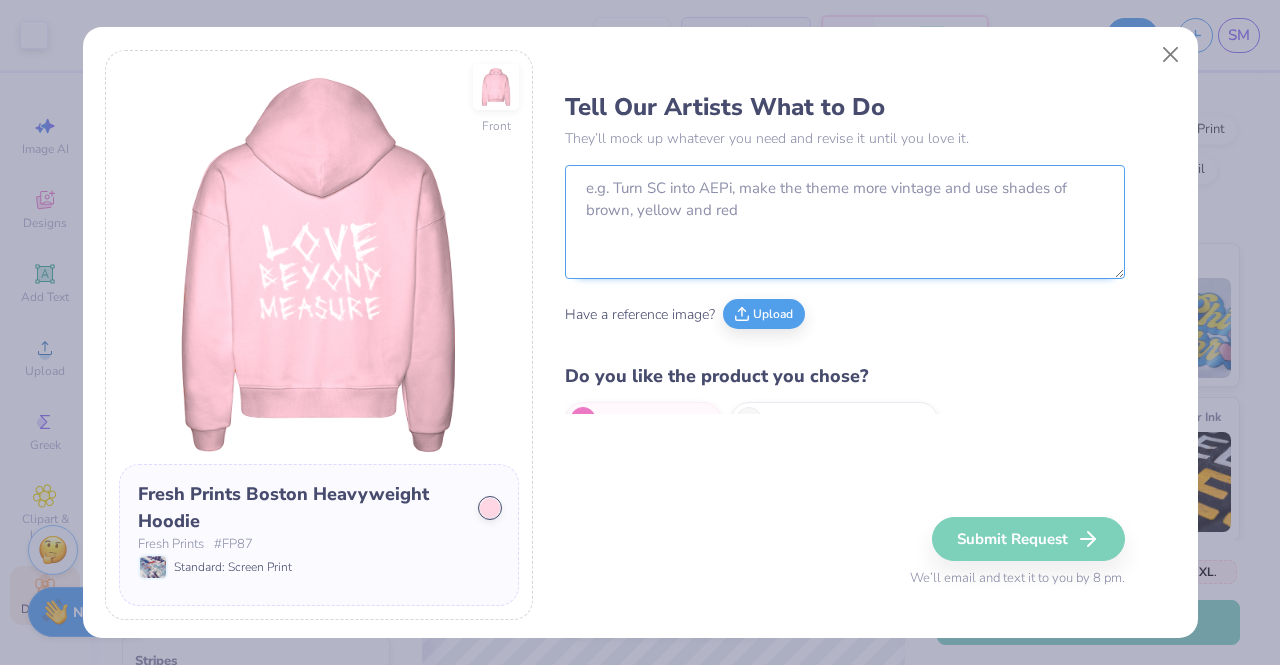 click on "Tell Our Artists What to Do They’ll mock up whatever you need and revise it until you love it. Have a reference image? Upload Do you like the product you chose? Yes, leave it as is Recommend alternatives" at bounding box center [845, 248] 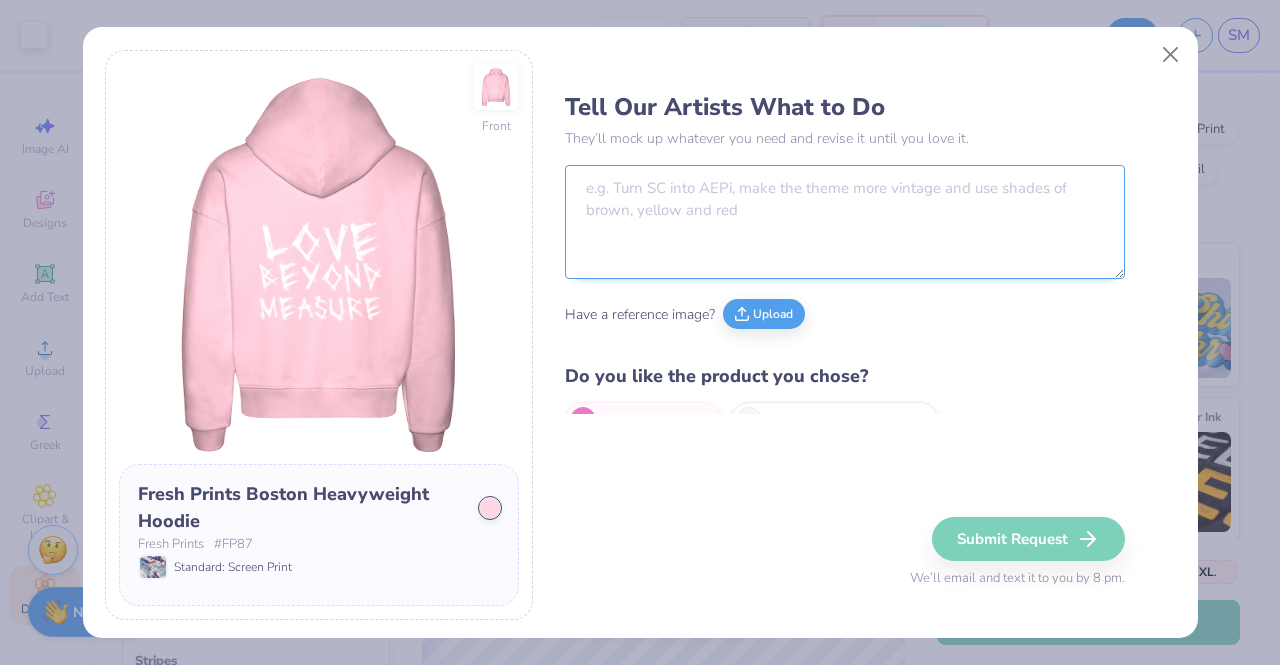 click at bounding box center (845, 222) 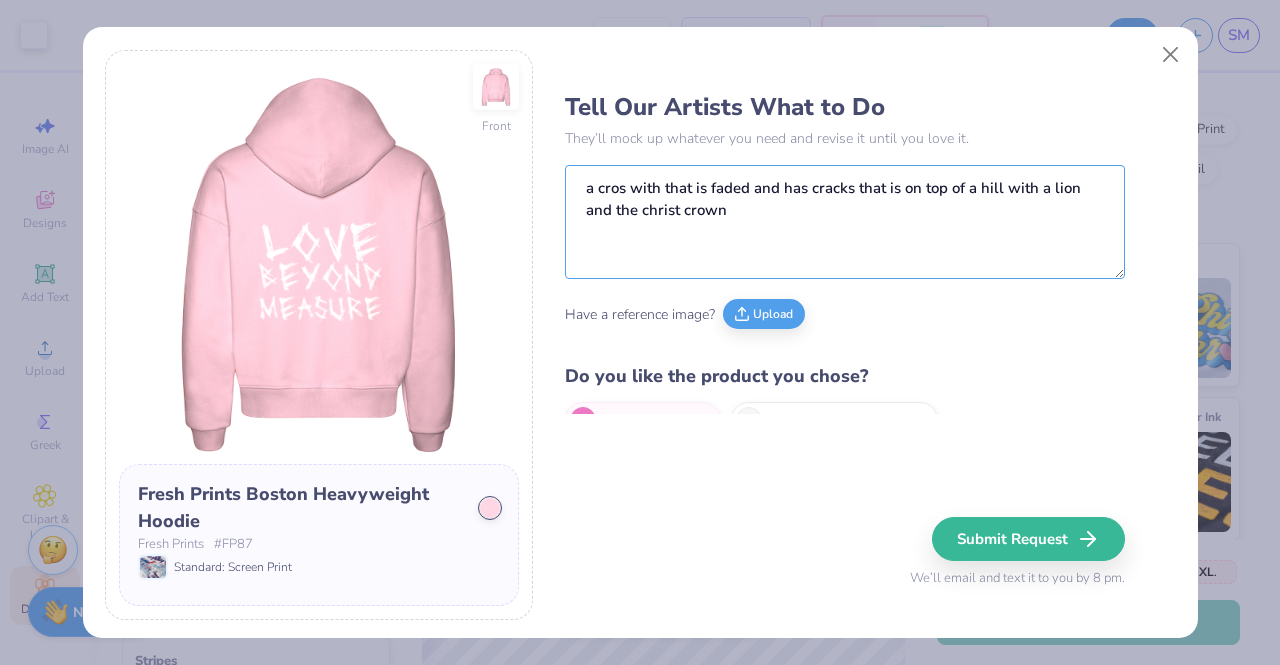scroll, scrollTop: 33, scrollLeft: 0, axis: vertical 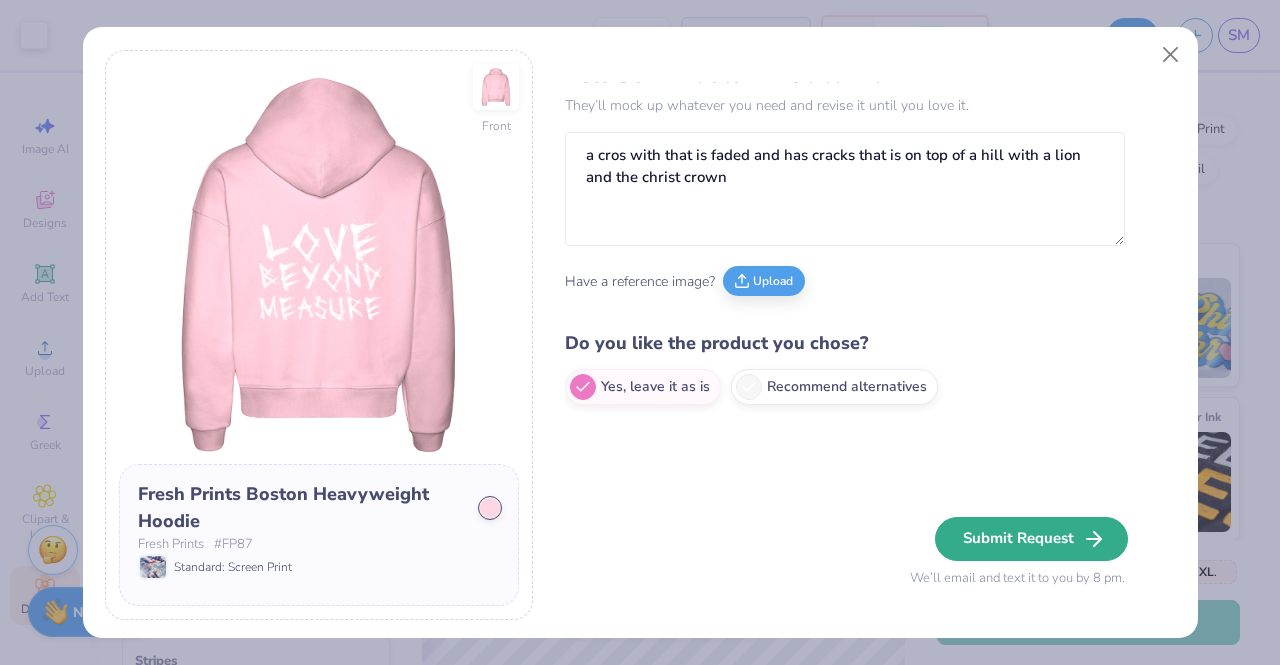 click on "Submit Request" at bounding box center (1031, 539) 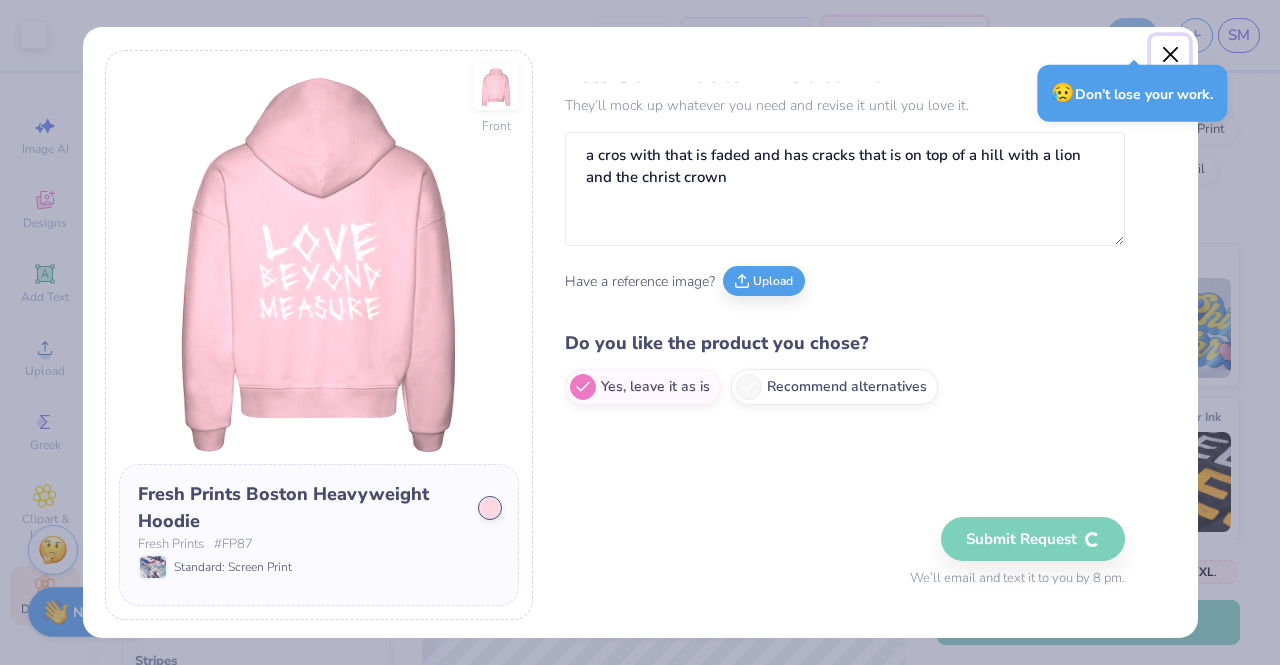 click at bounding box center (1170, 55) 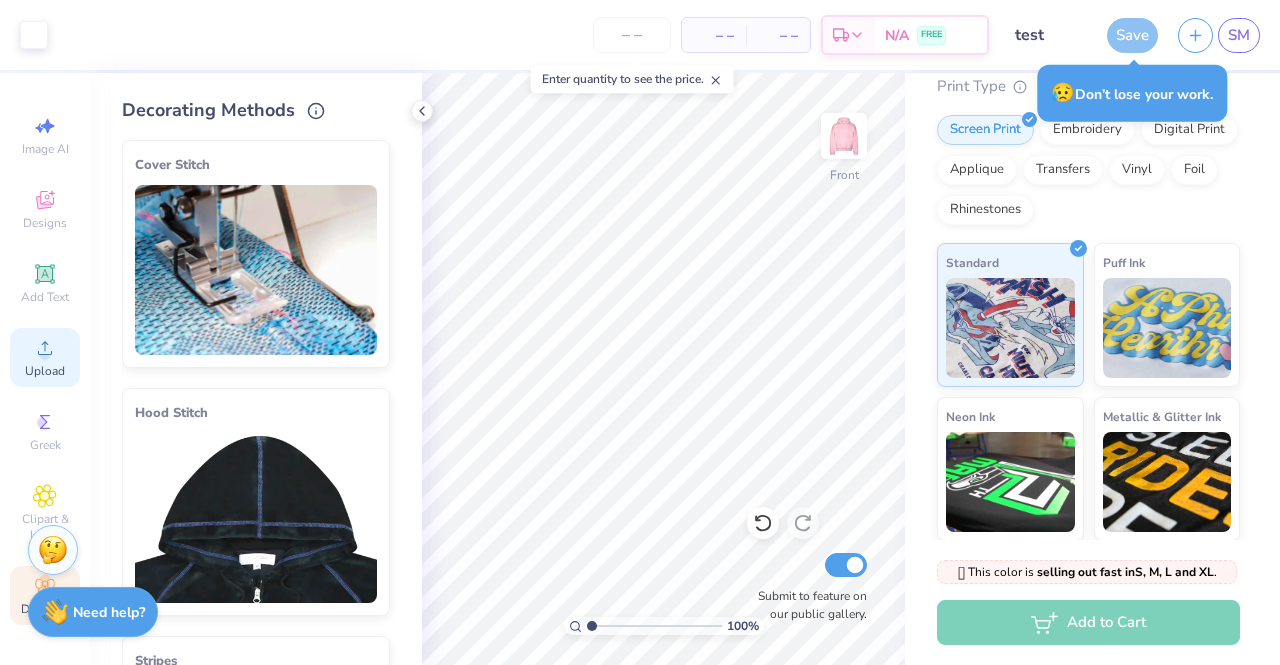 scroll, scrollTop: 236, scrollLeft: 0, axis: vertical 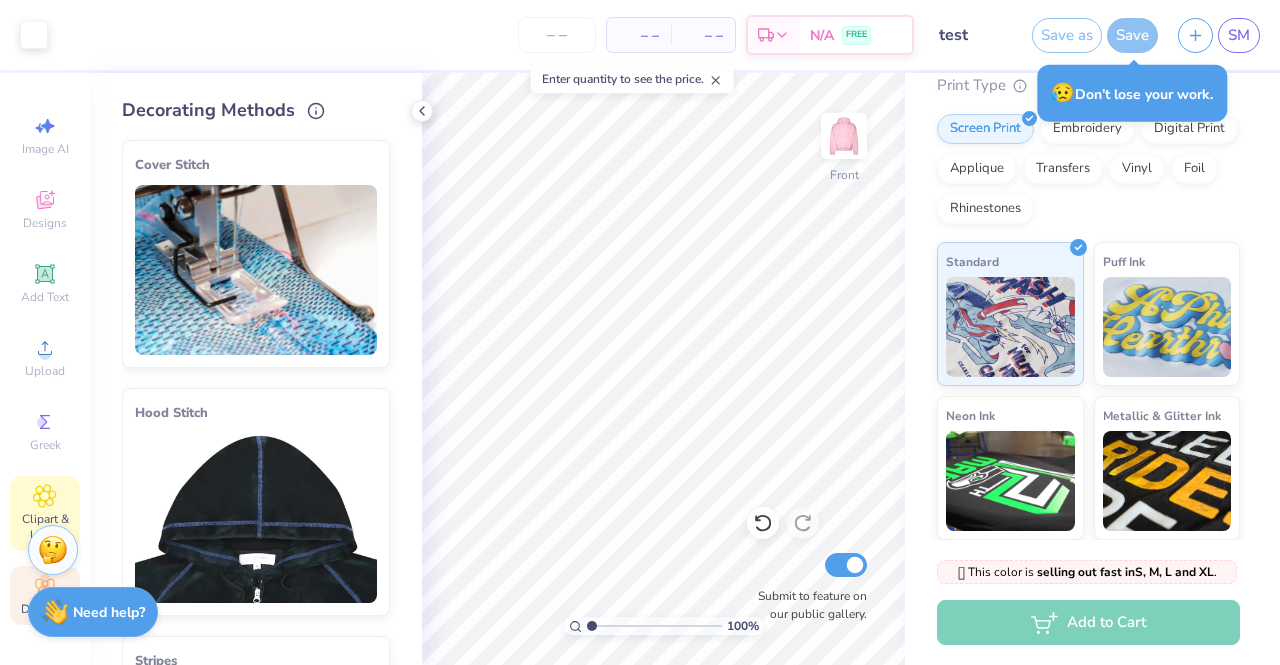 click on "Clipart & logos" at bounding box center [45, 527] 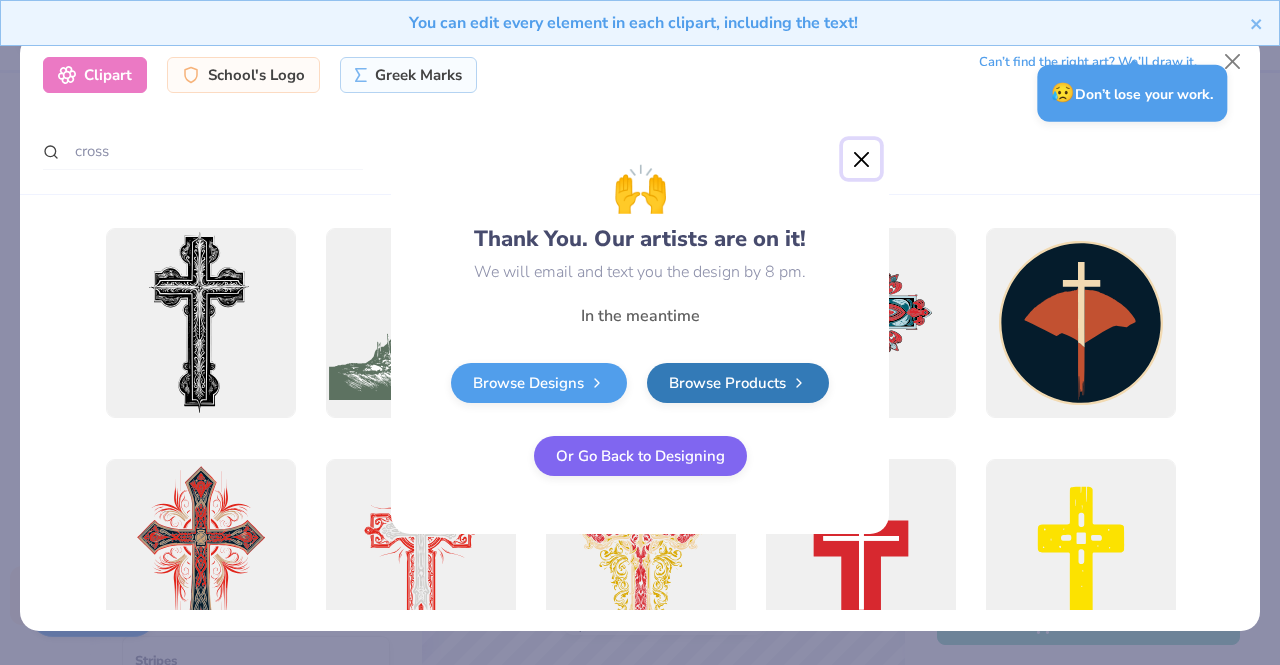 click at bounding box center (862, 159) 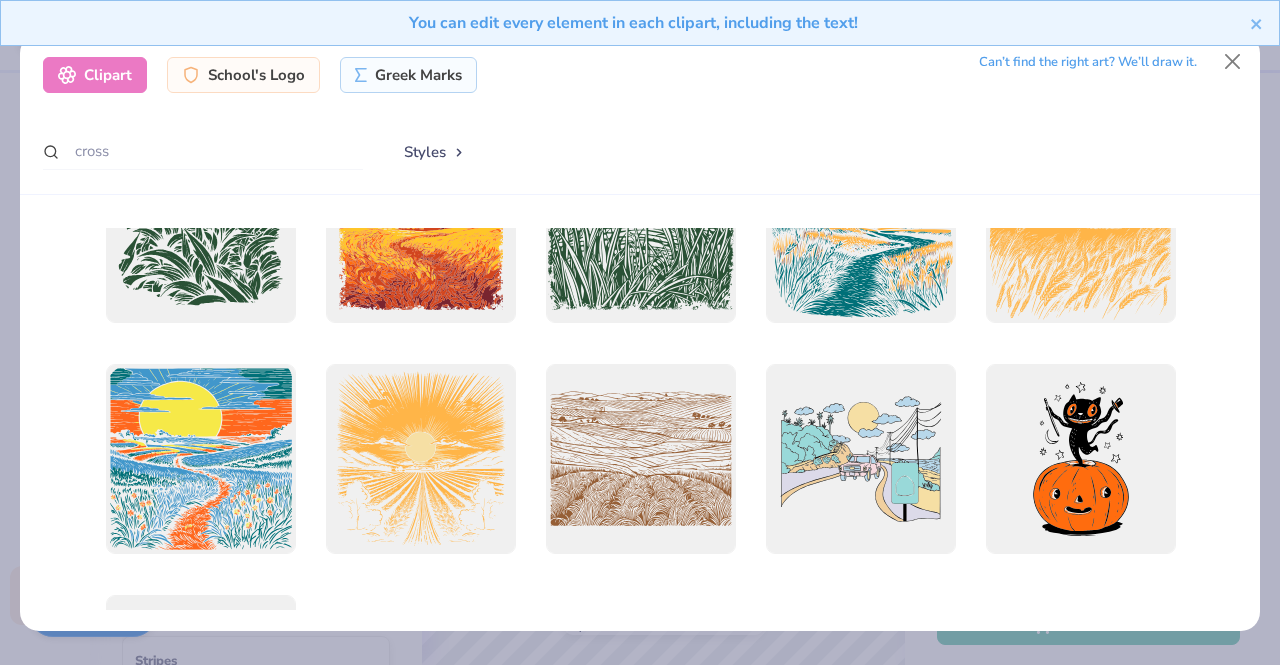 scroll, scrollTop: 1944, scrollLeft: 0, axis: vertical 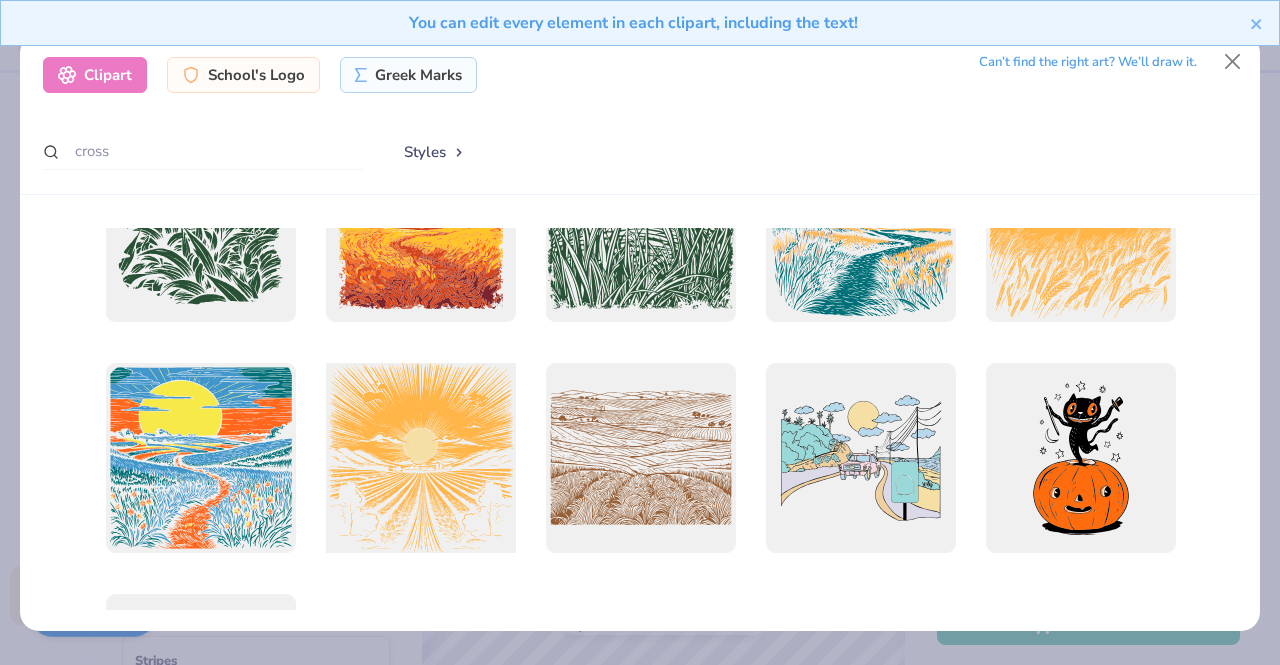 click at bounding box center [420, 457] 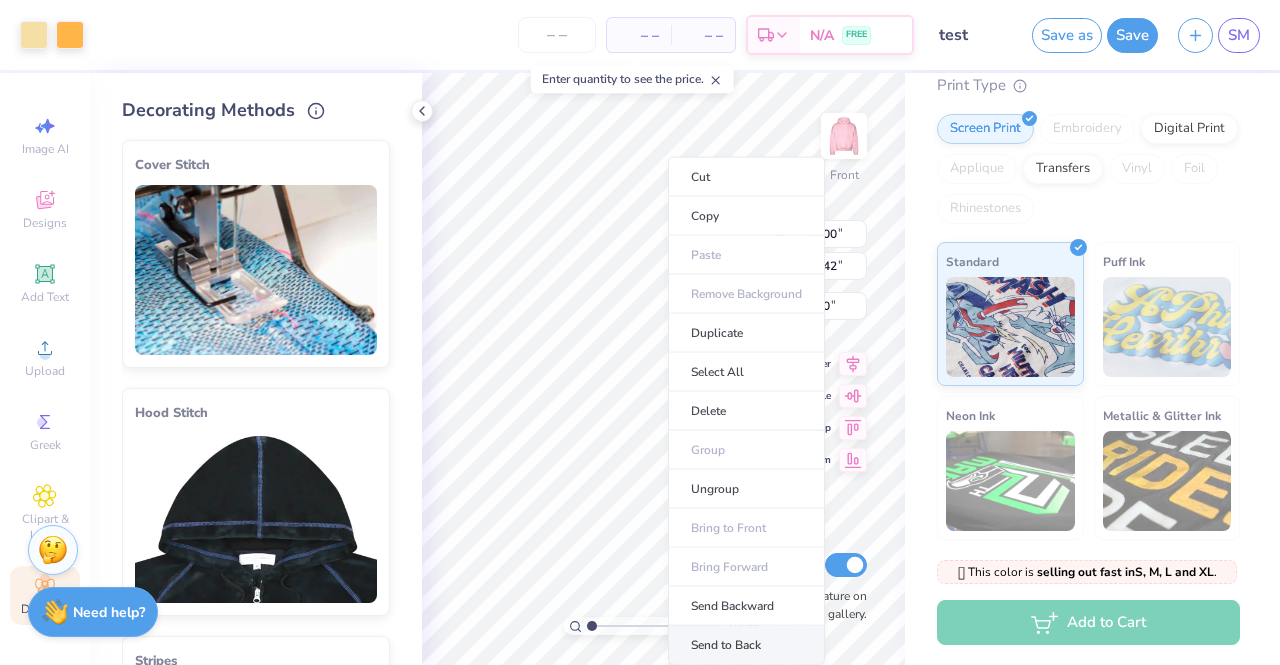 click on "Send to Back" at bounding box center [746, 645] 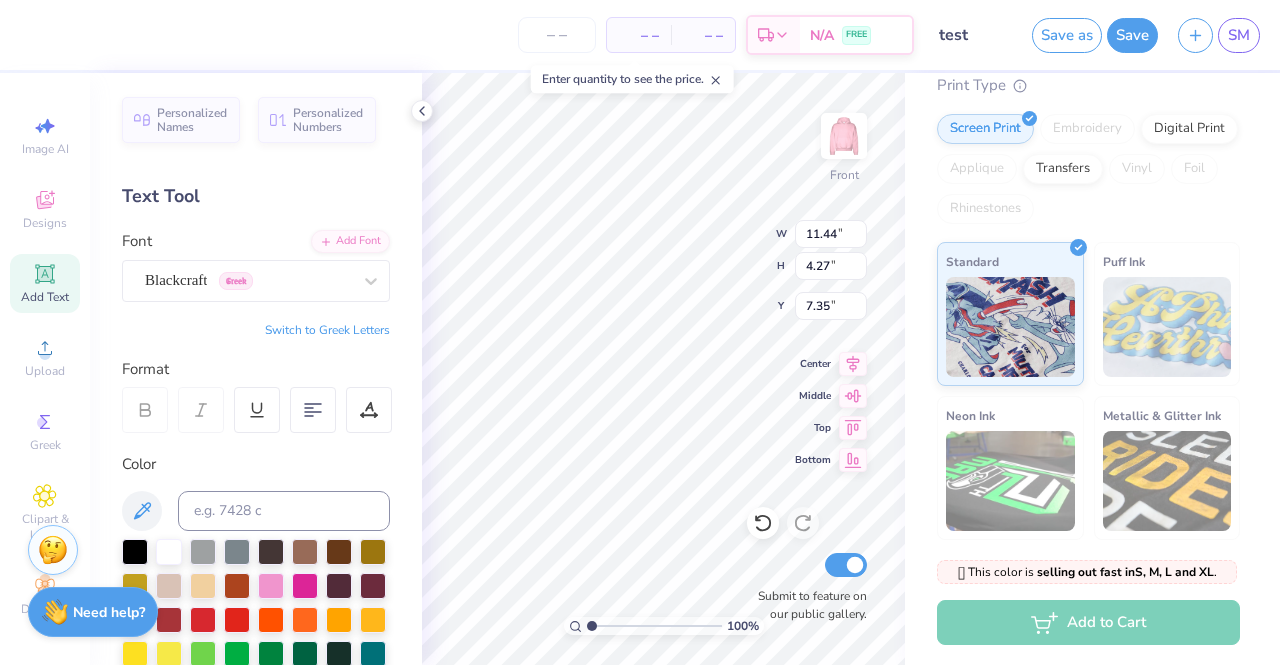 scroll, scrollTop: 16, scrollLeft: 2, axis: both 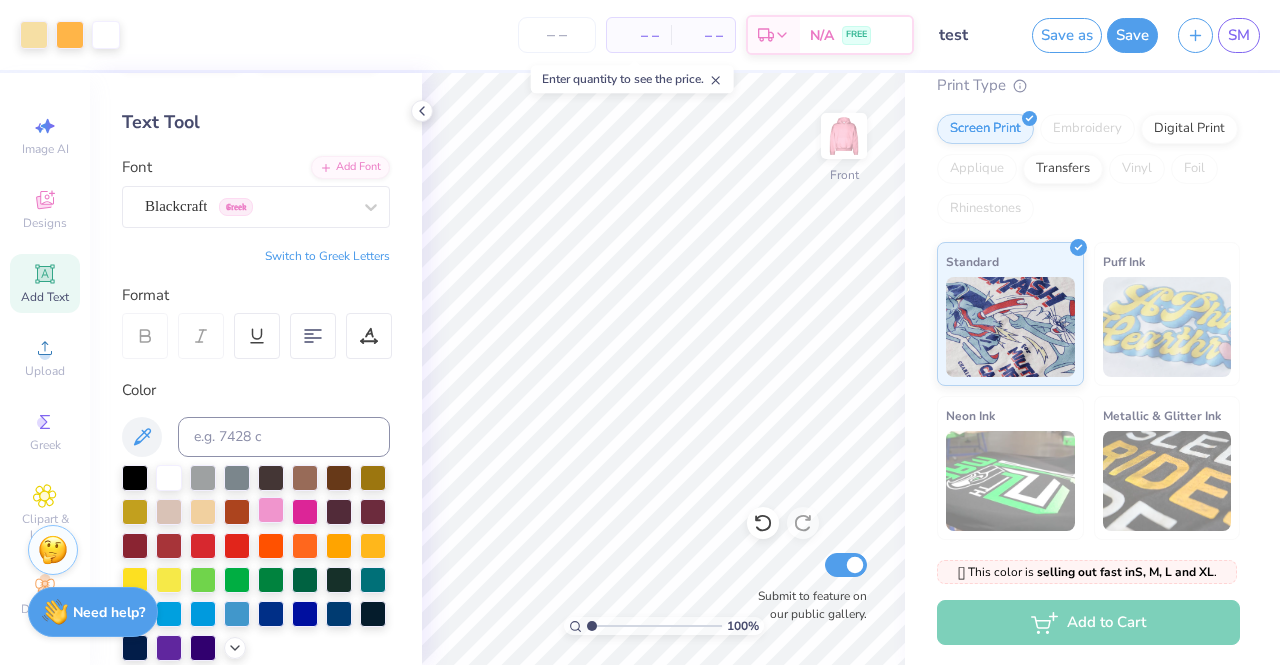 click at bounding box center (271, 510) 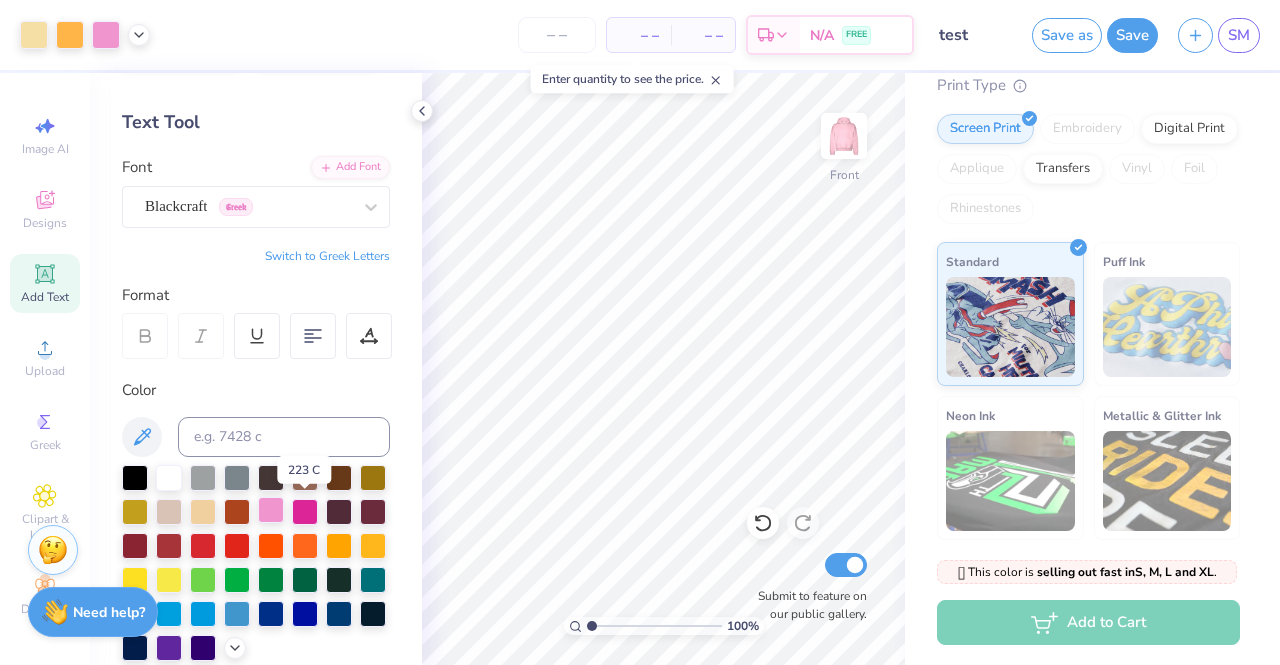 click at bounding box center [271, 510] 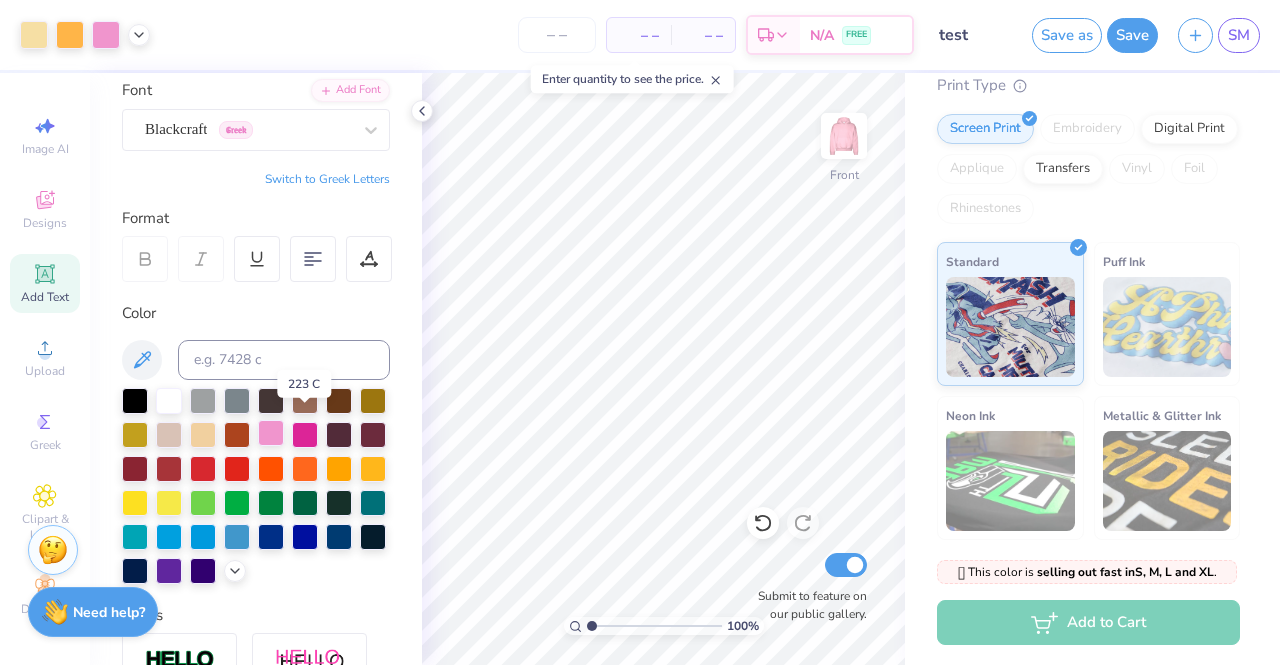 scroll, scrollTop: 161, scrollLeft: 0, axis: vertical 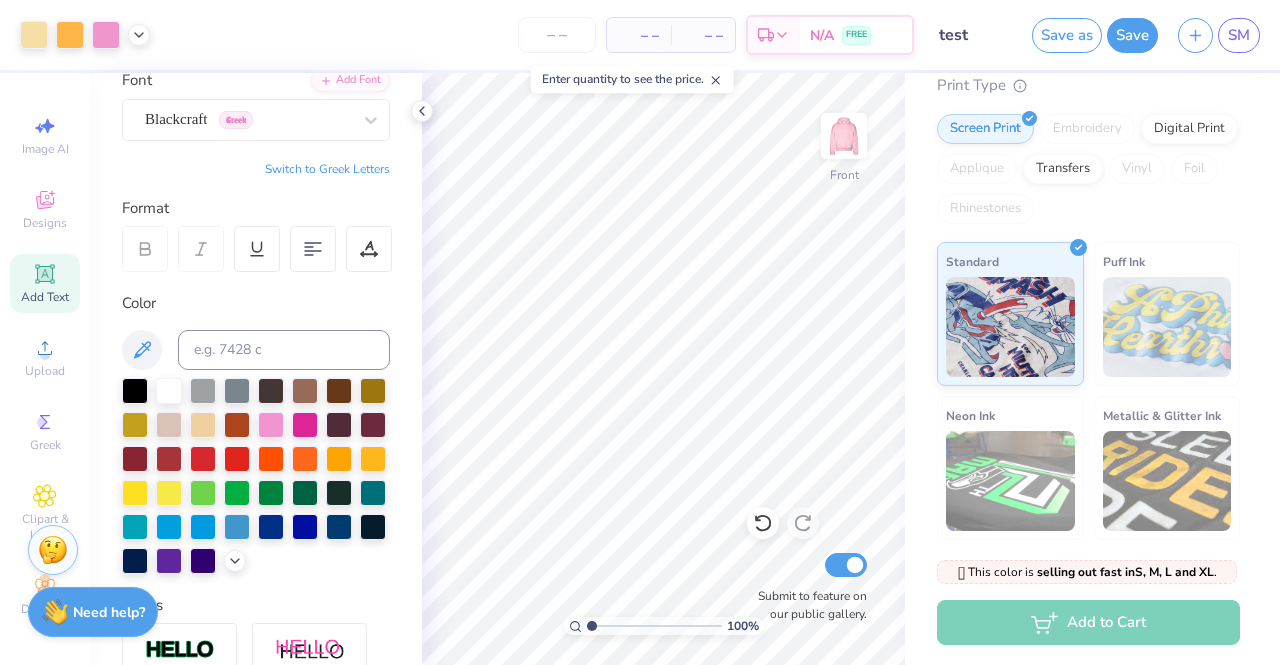 click at bounding box center (305, 425) 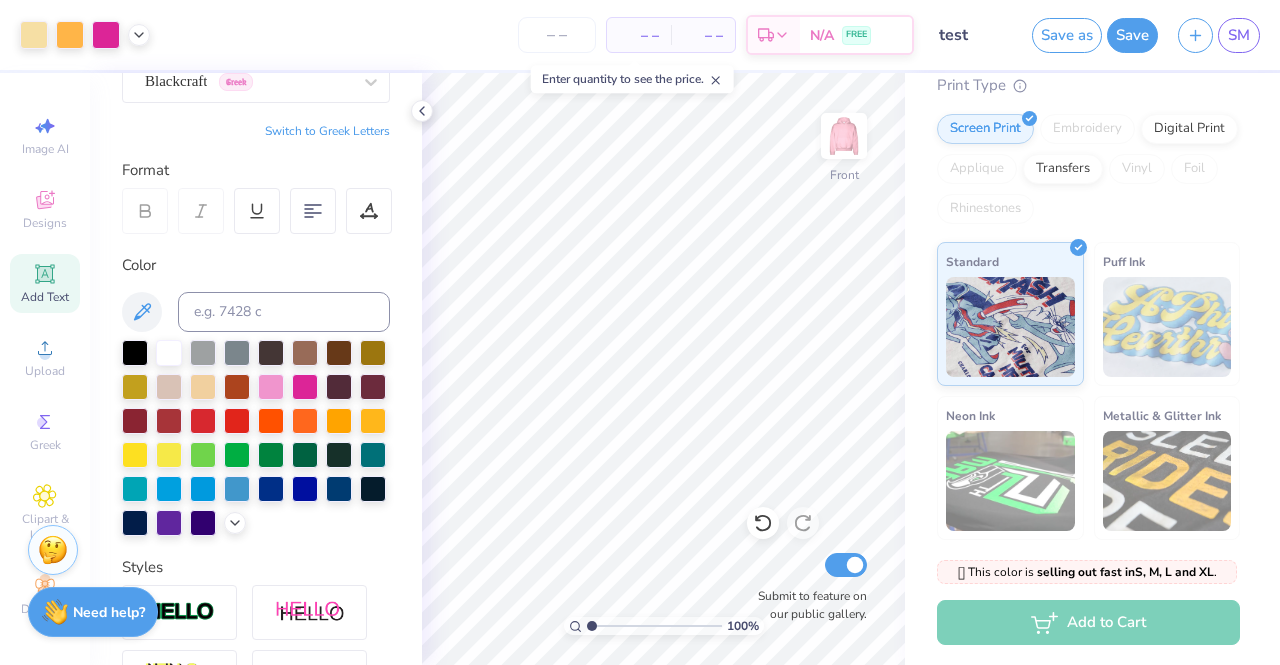 scroll, scrollTop: 203, scrollLeft: 0, axis: vertical 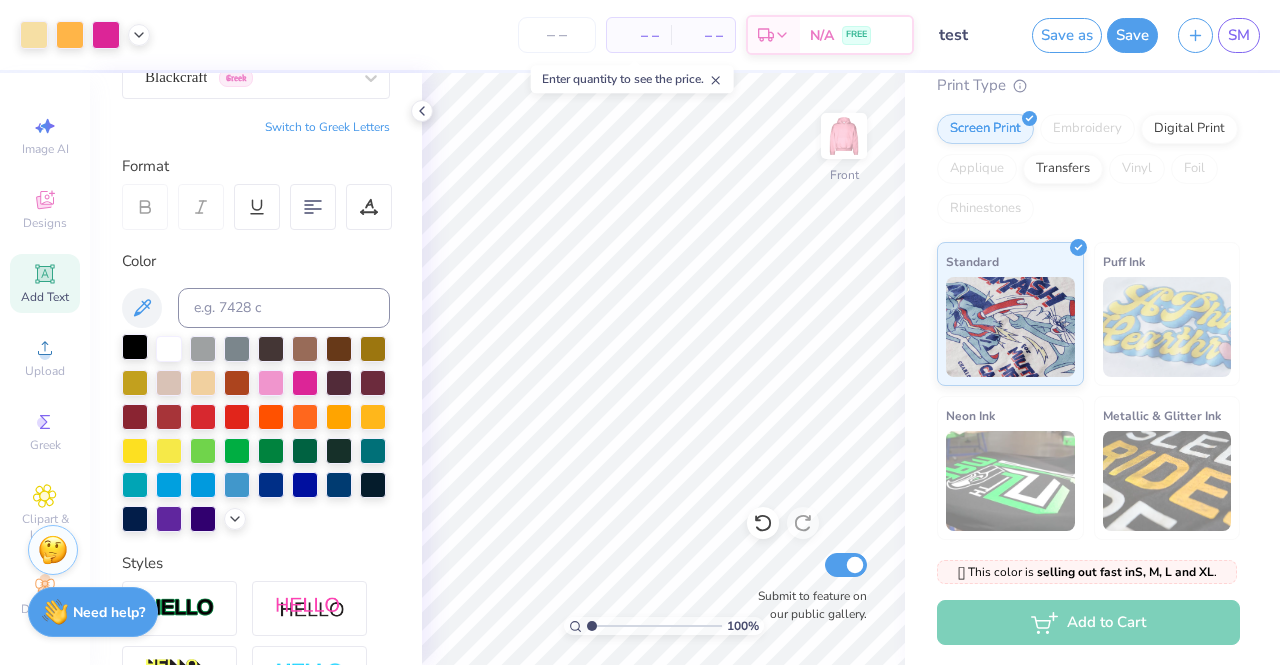 click at bounding box center (135, 347) 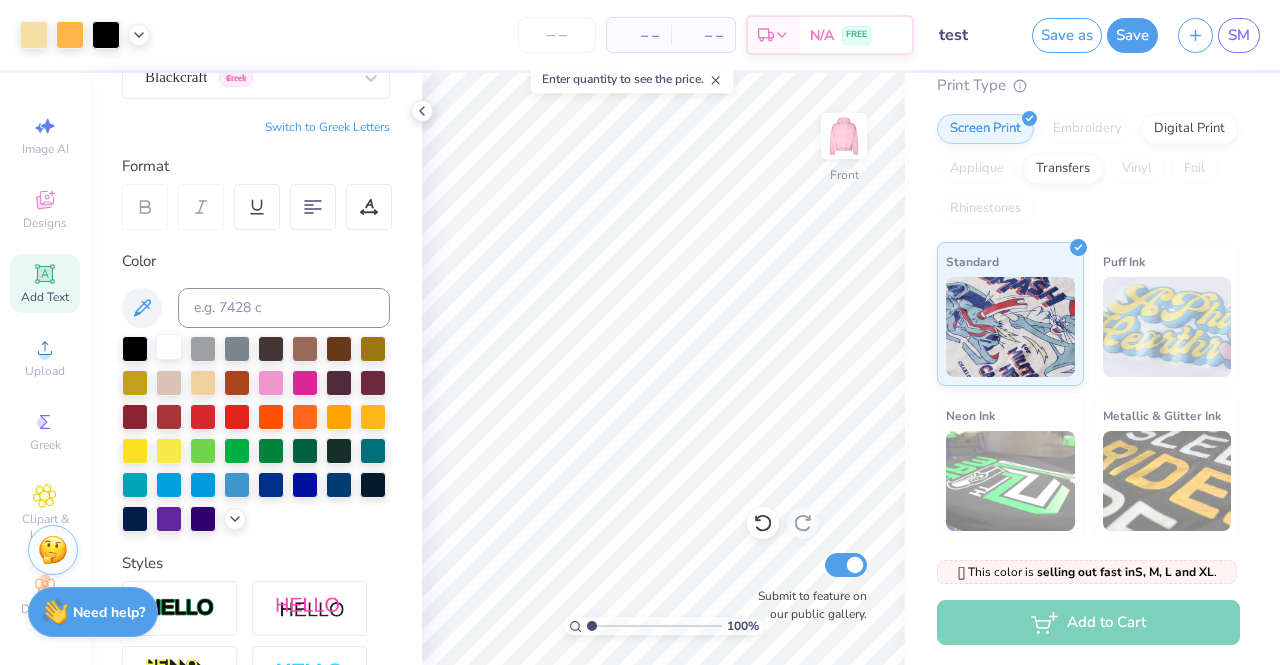 click at bounding box center [169, 347] 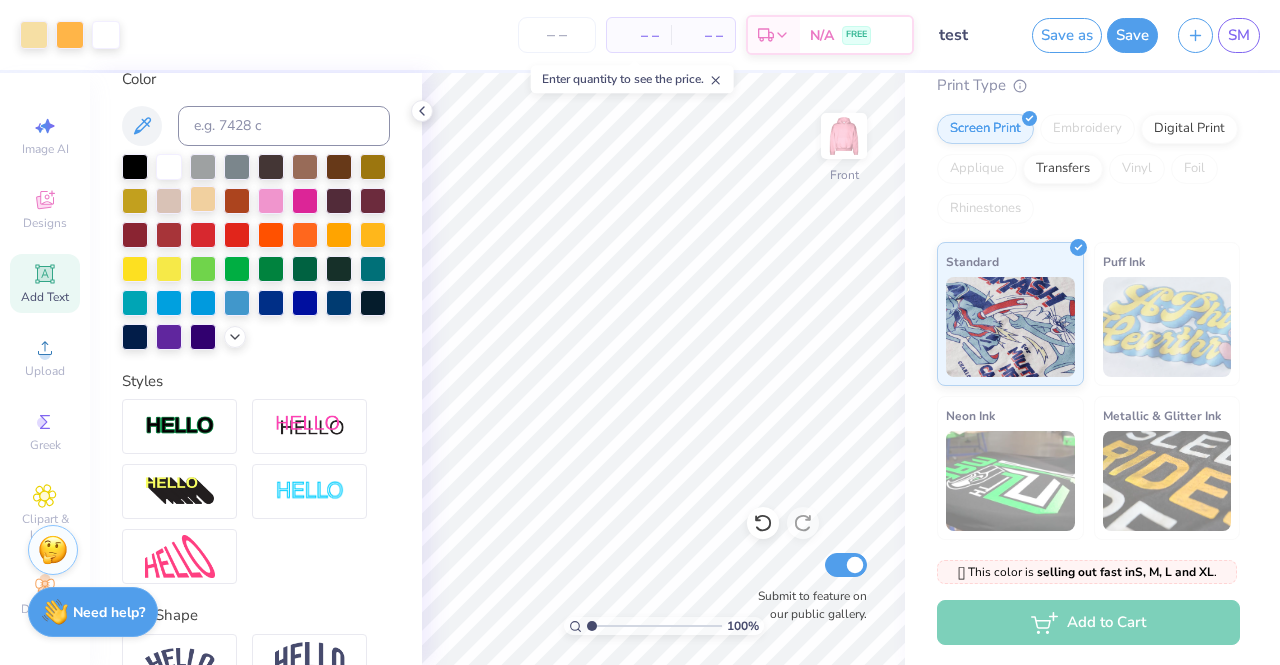 scroll, scrollTop: 384, scrollLeft: 0, axis: vertical 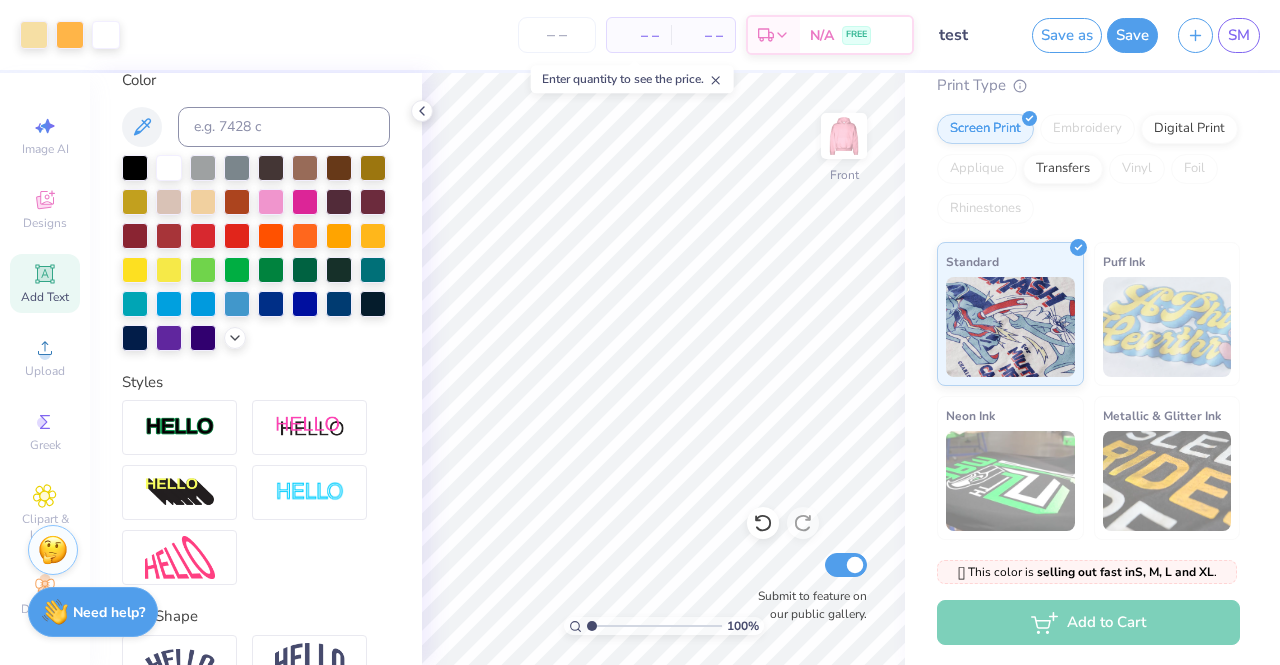 click on "Add Text" at bounding box center [45, 283] 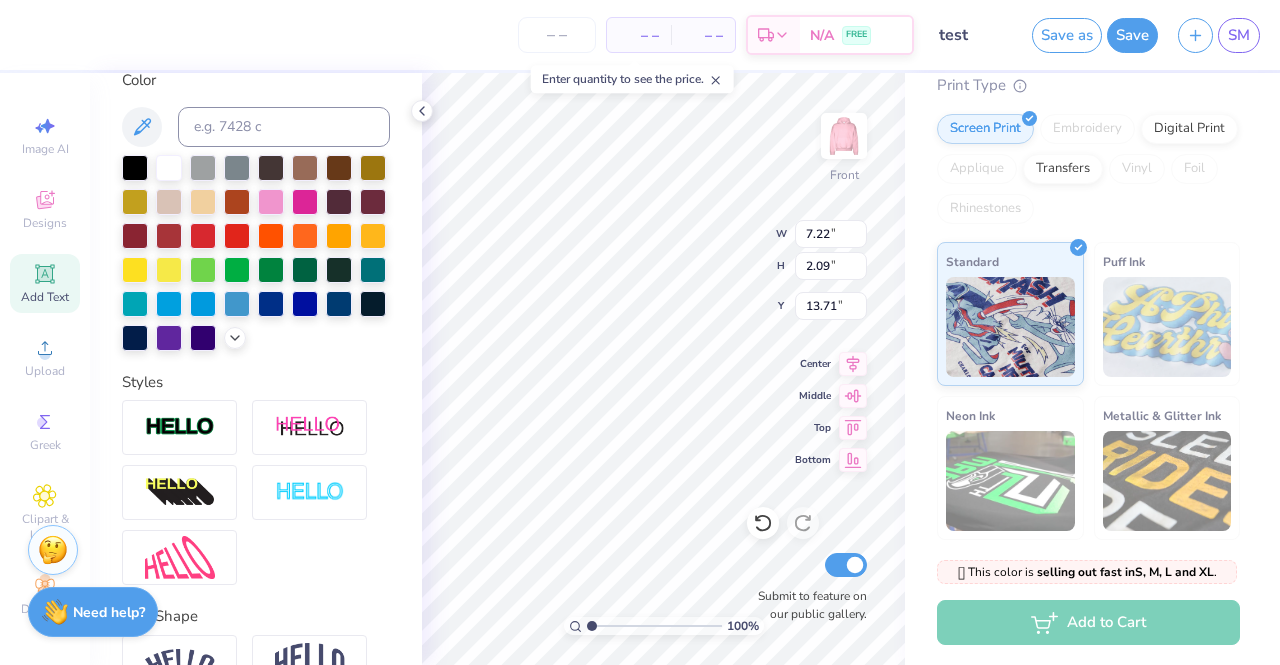 scroll, scrollTop: 16, scrollLeft: 2, axis: both 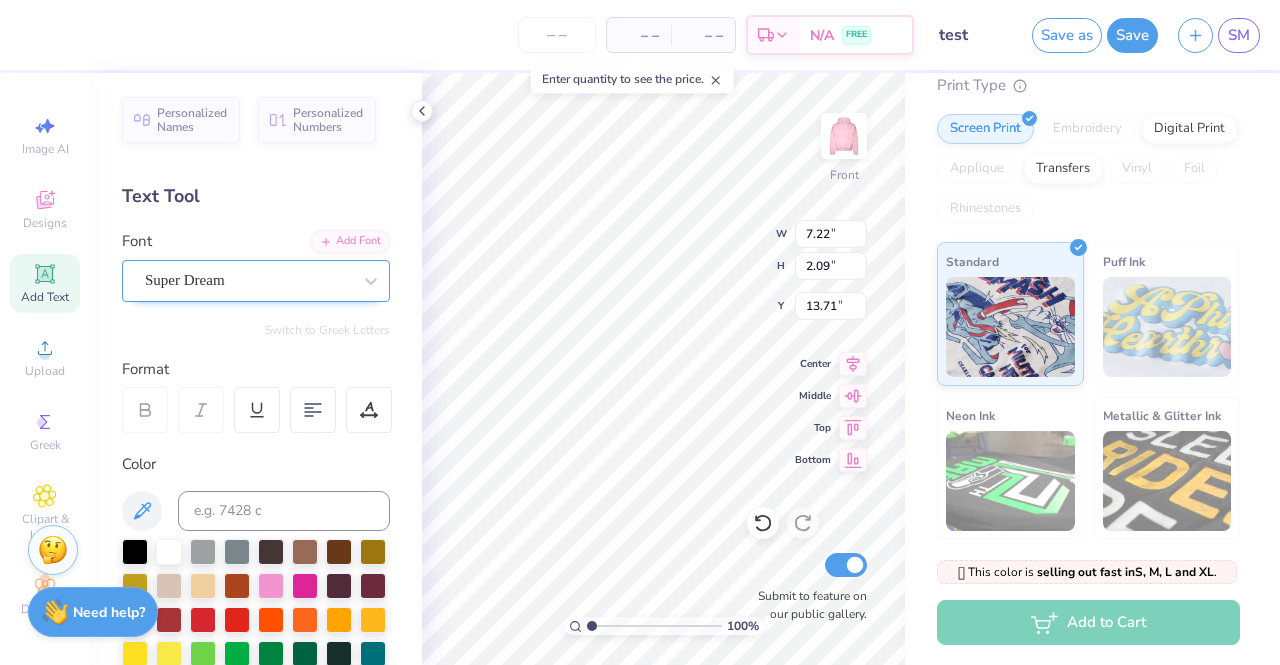 click on "Super Dream" at bounding box center (248, 280) 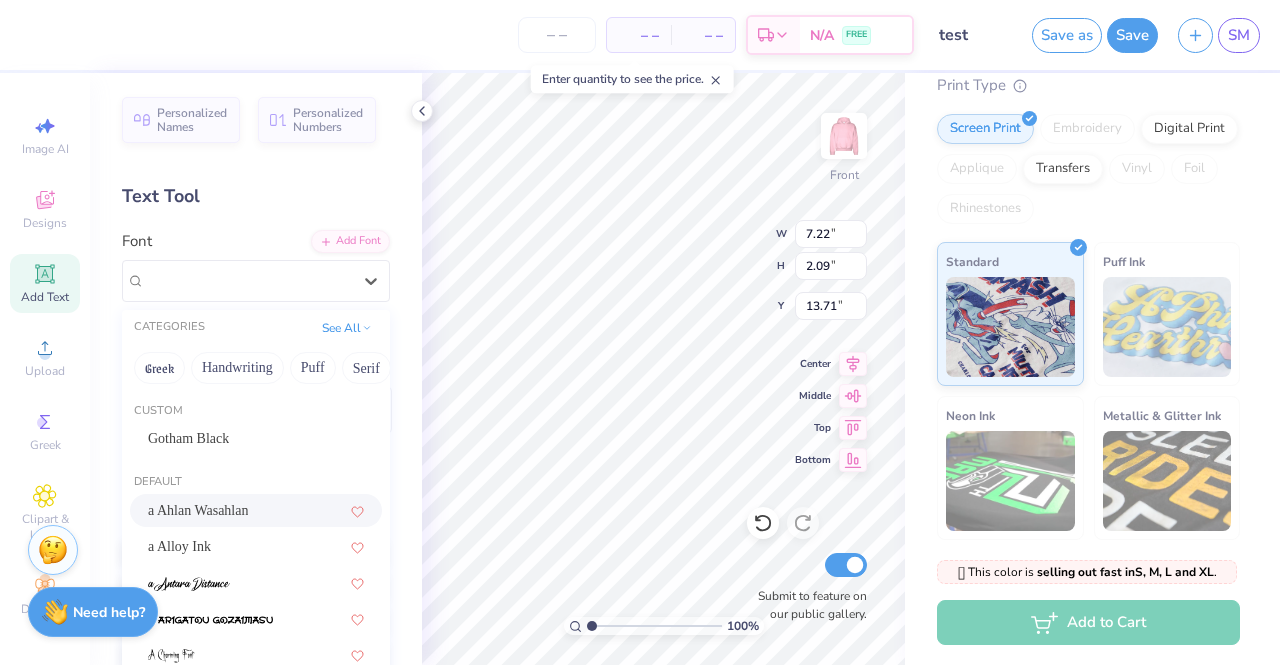 click on "a Ahlan Wasahlan" at bounding box center [256, 510] 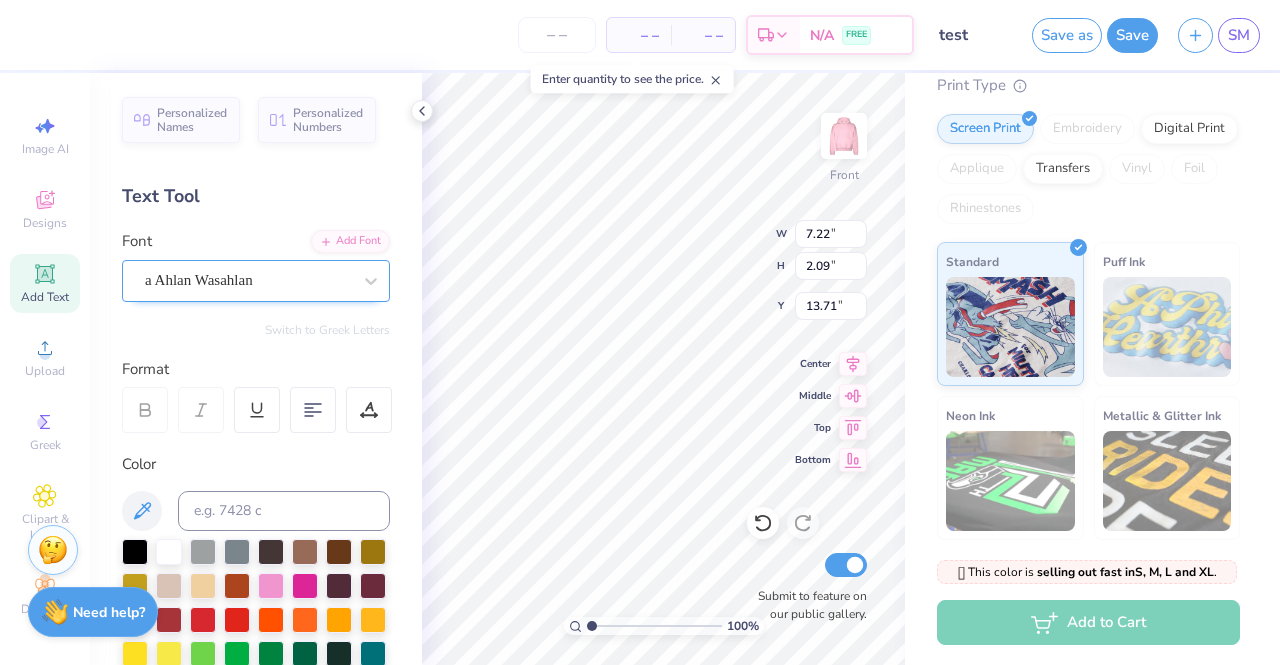 click on "a Ahlan Wasahlan" at bounding box center (248, 280) 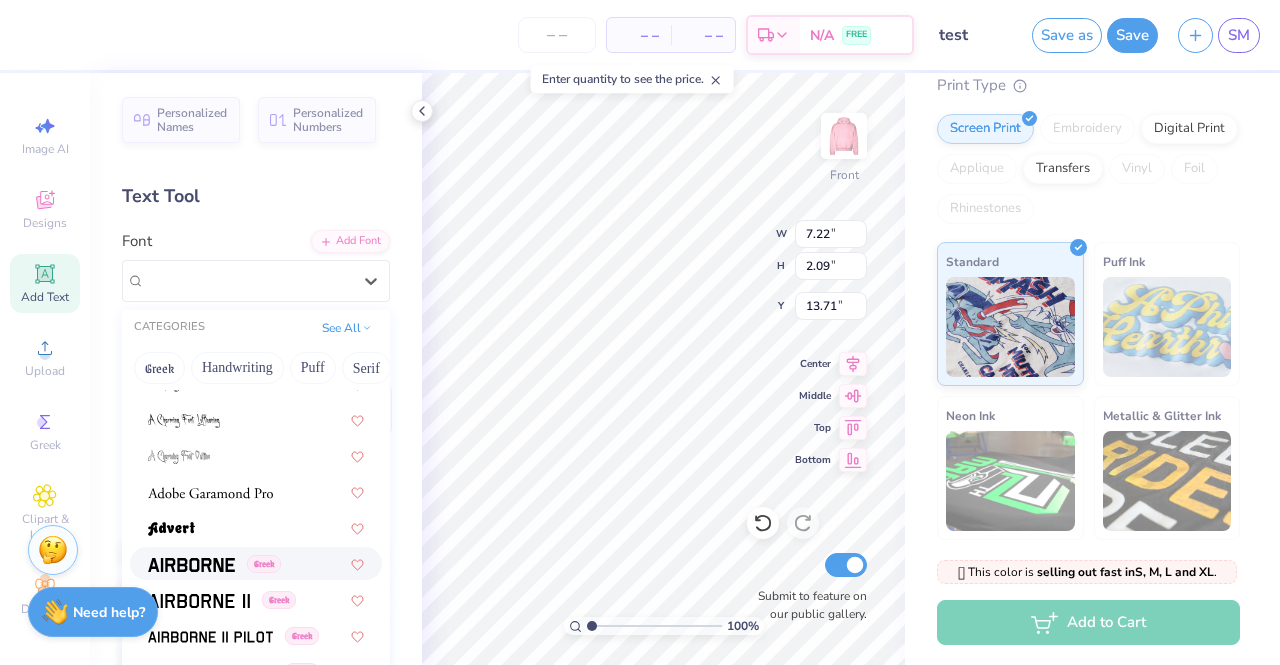 scroll, scrollTop: 272, scrollLeft: 0, axis: vertical 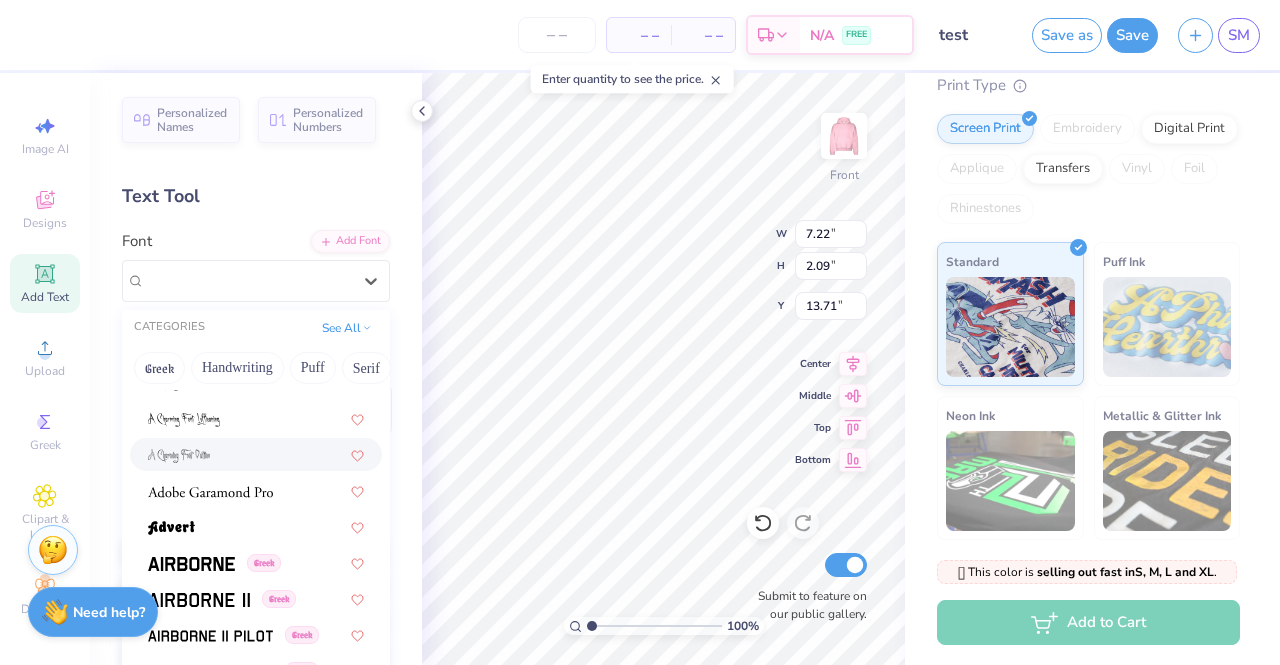 click at bounding box center (256, 454) 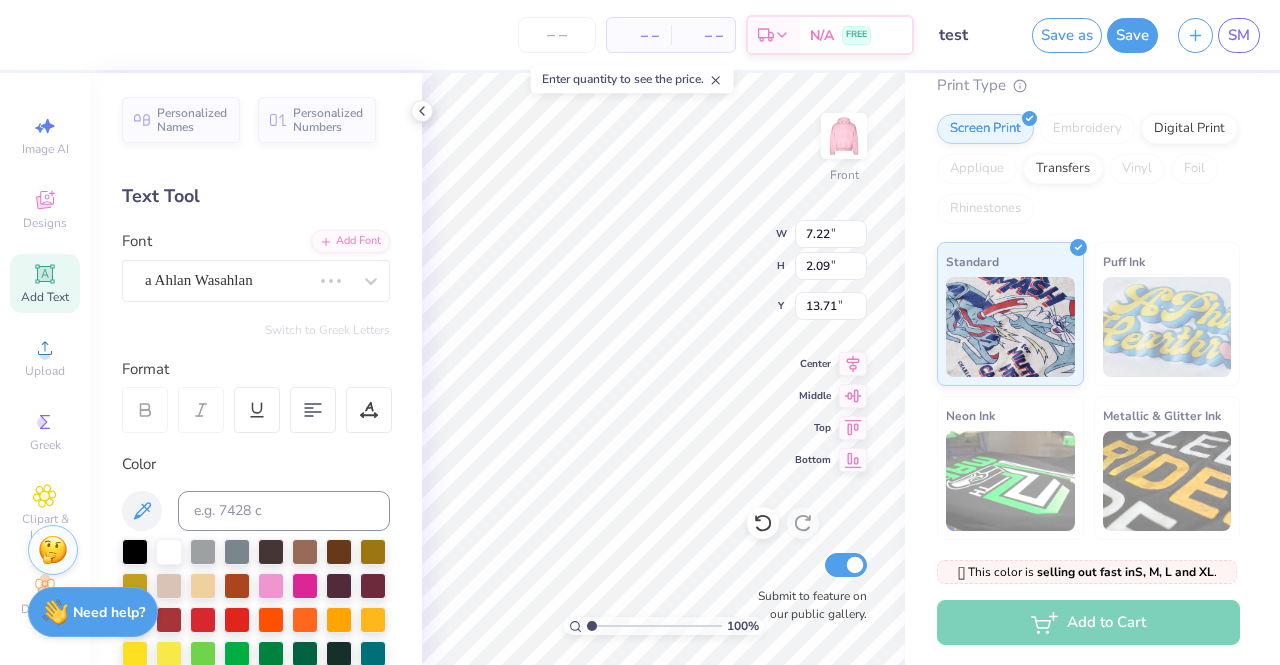 scroll, scrollTop: 16, scrollLeft: 6, axis: both 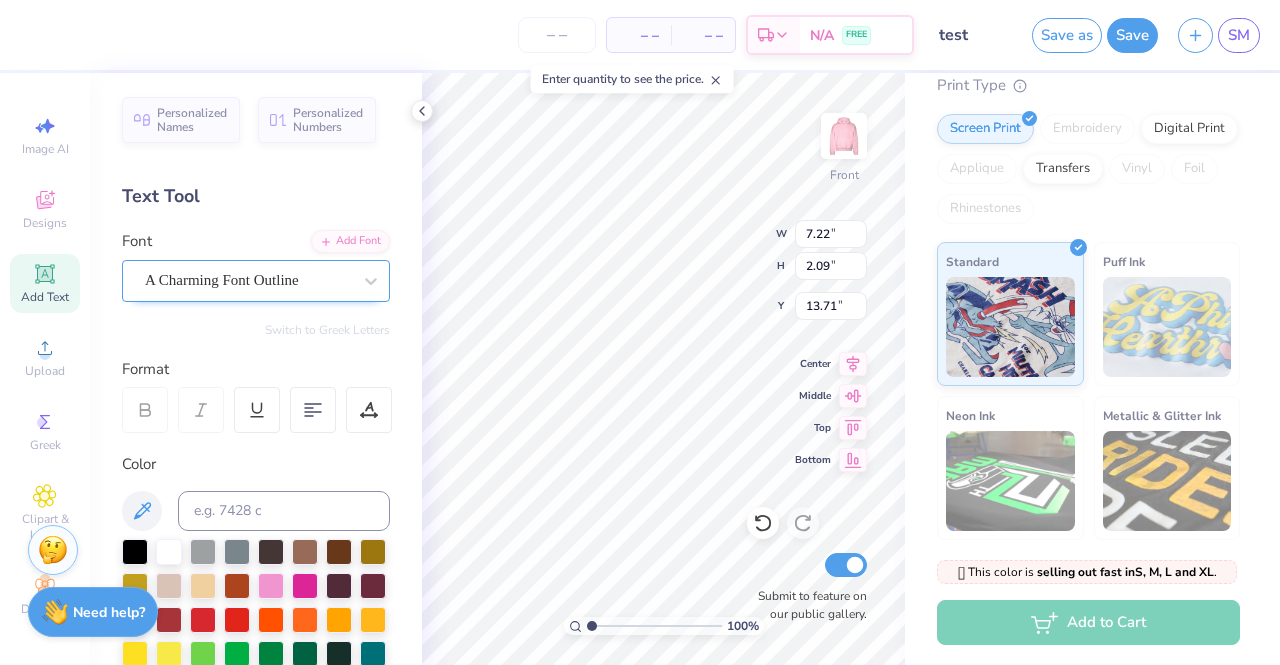 click on "A Charming Font Outline" at bounding box center (248, 280) 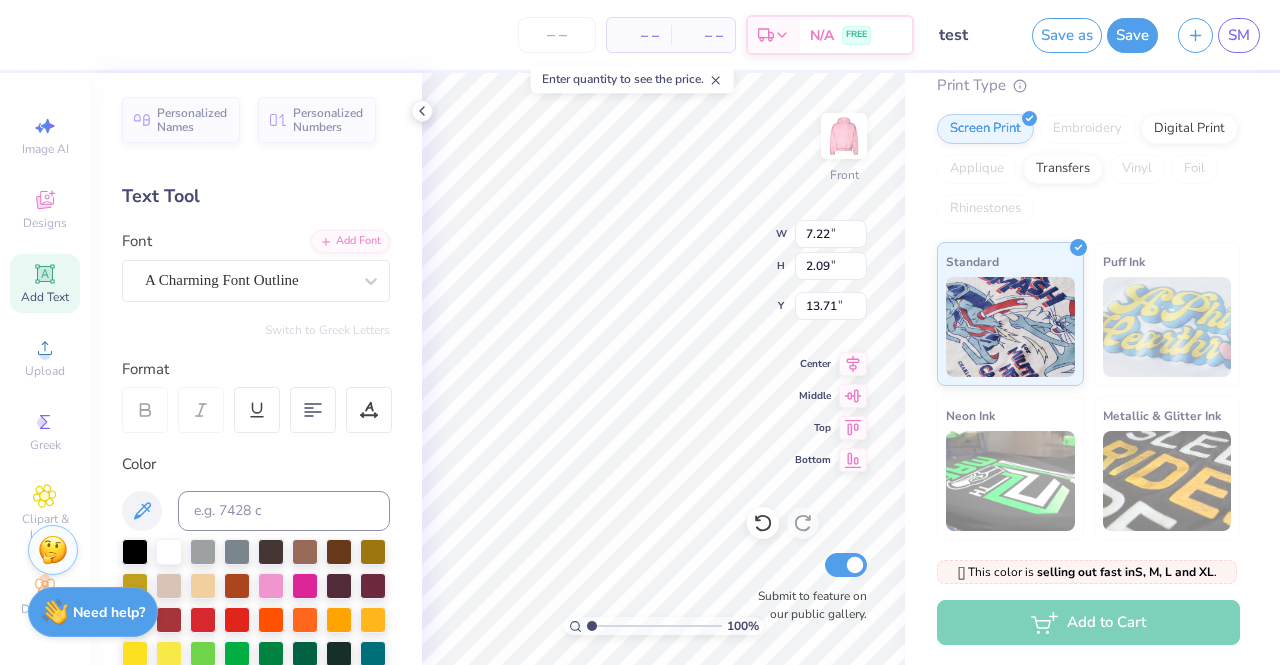 scroll, scrollTop: 16, scrollLeft: 7, axis: both 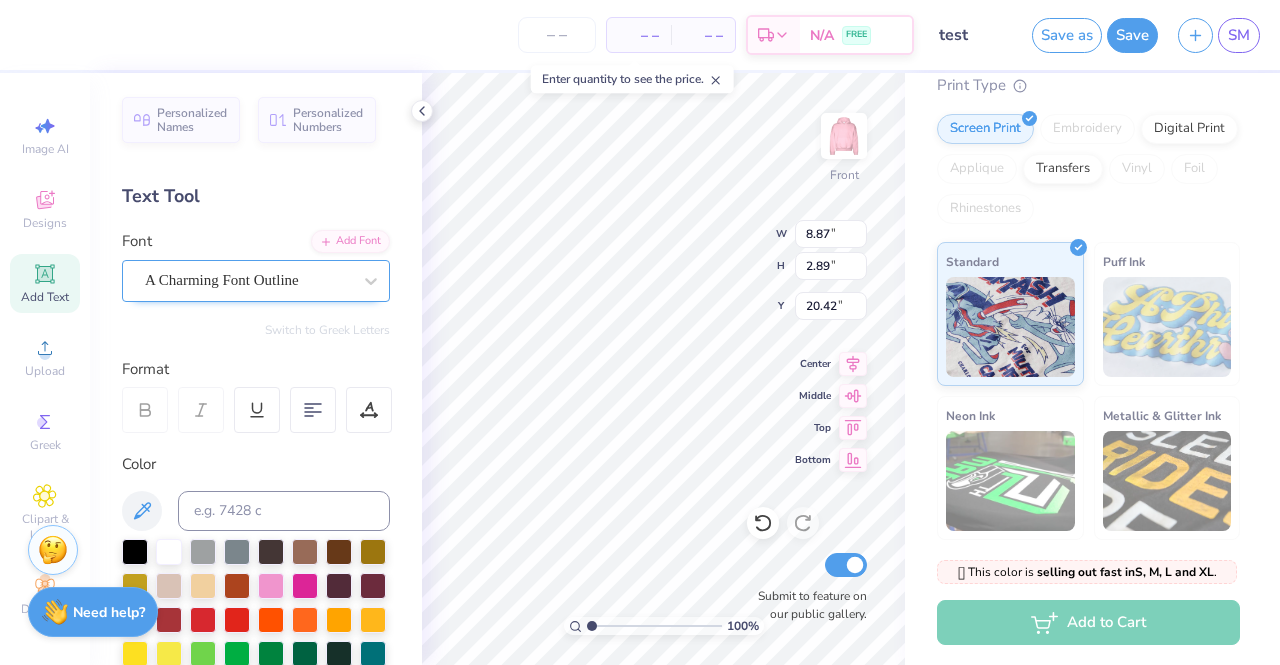 click on "A Charming Font Outline" at bounding box center (248, 280) 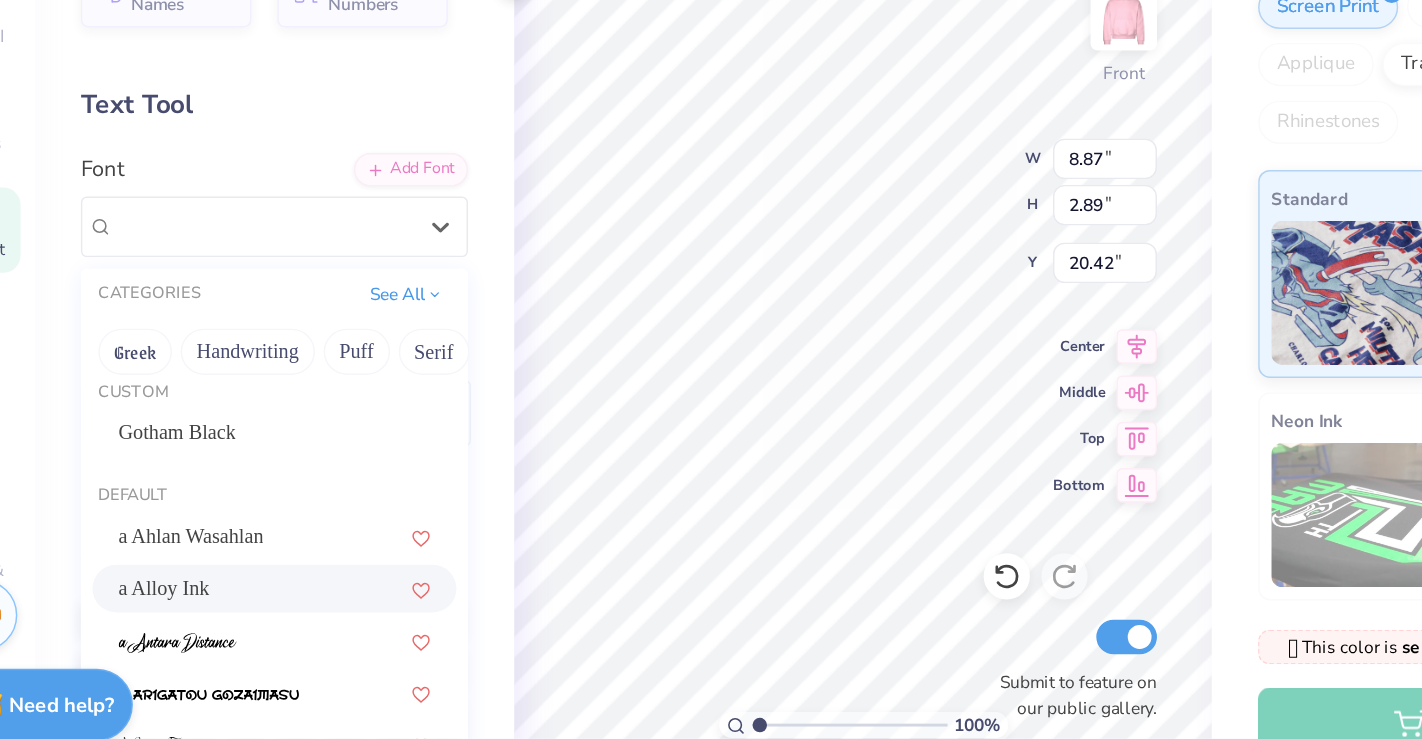 scroll, scrollTop: 0, scrollLeft: 0, axis: both 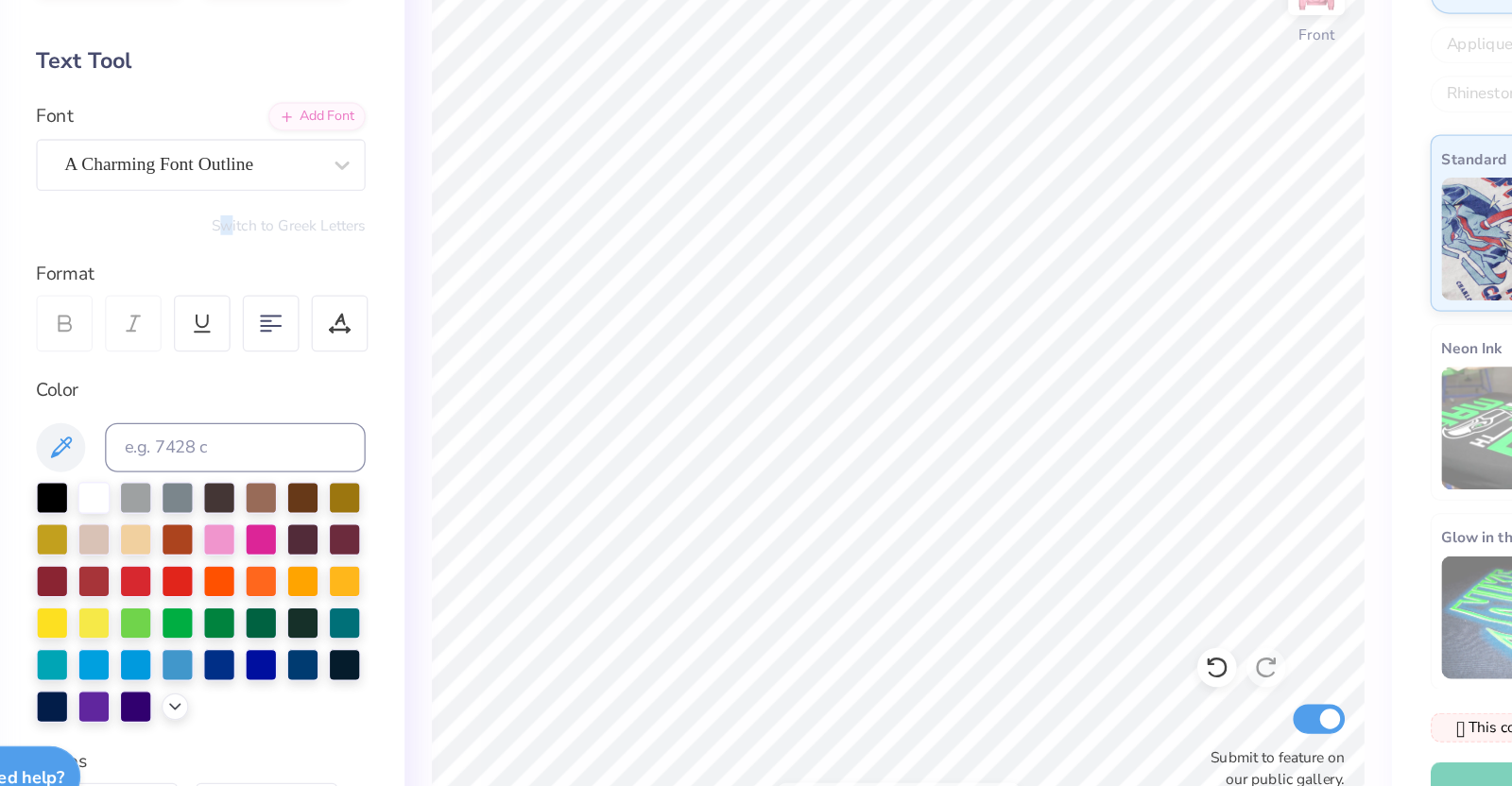 drag, startPoint x: 396, startPoint y: 365, endPoint x: 243, endPoint y: 288, distance: 171.2834 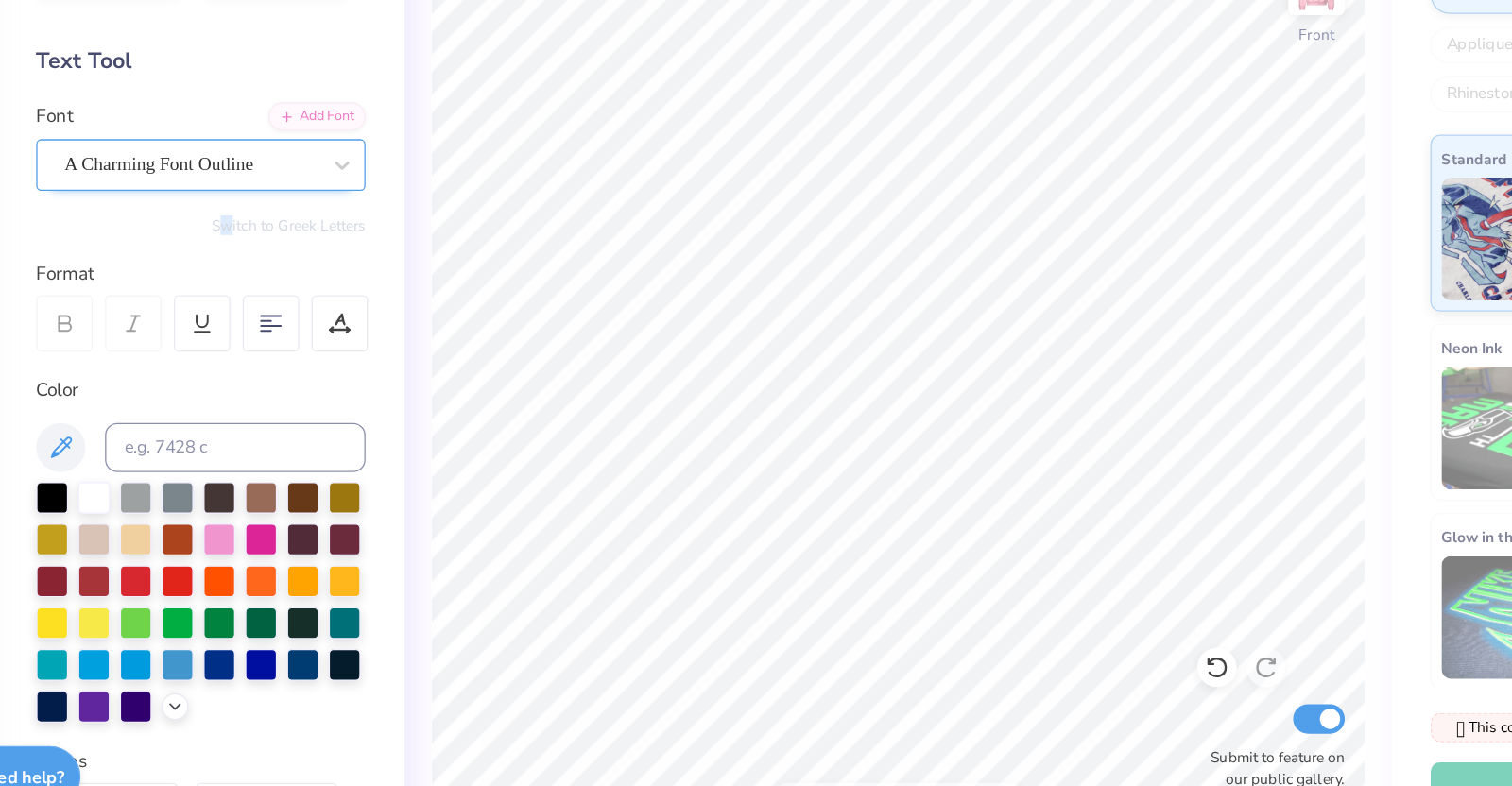 click on "A Charming Font Outline" at bounding box center (234, 265) 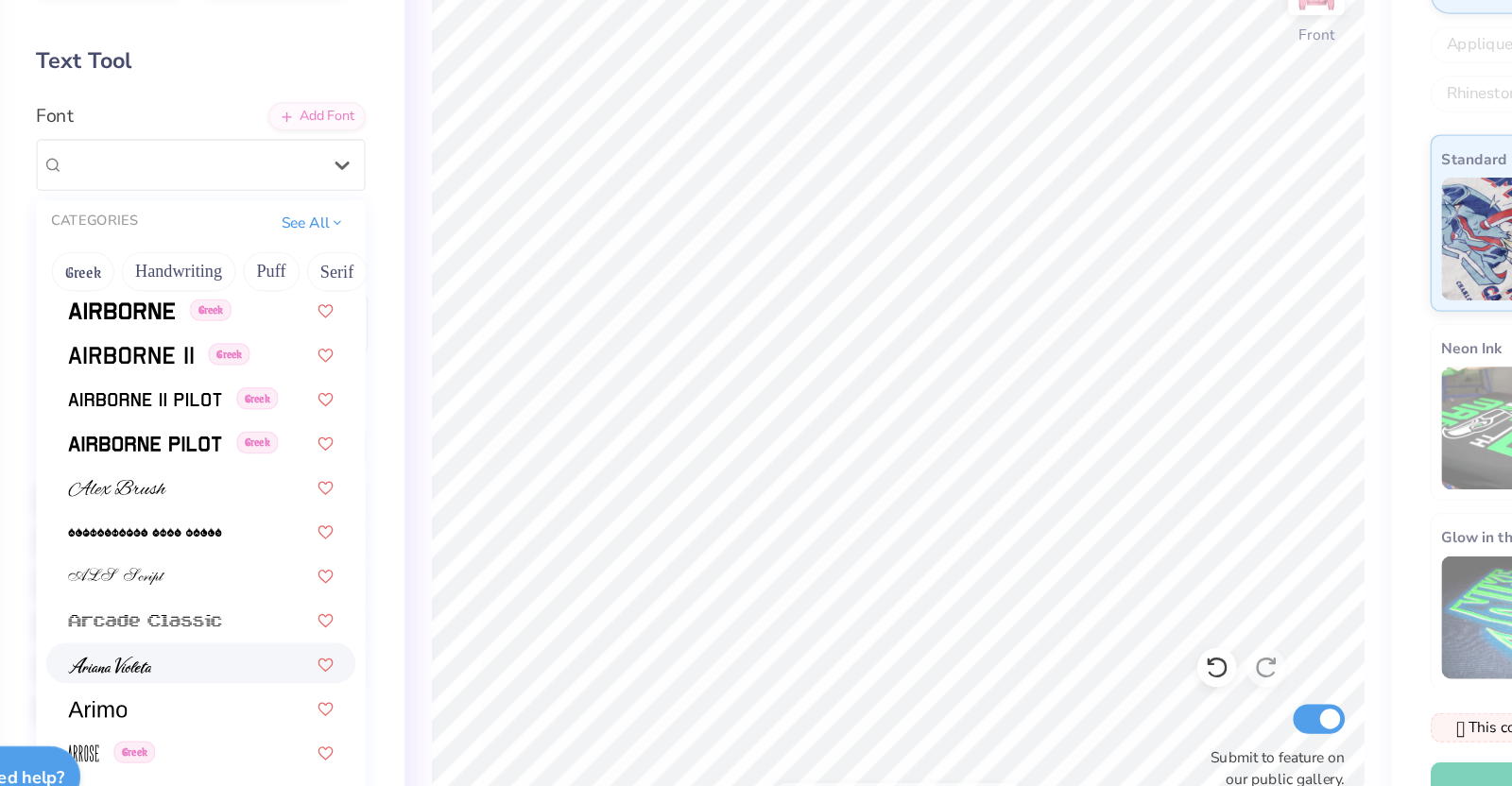 scroll, scrollTop: 413, scrollLeft: 0, axis: vertical 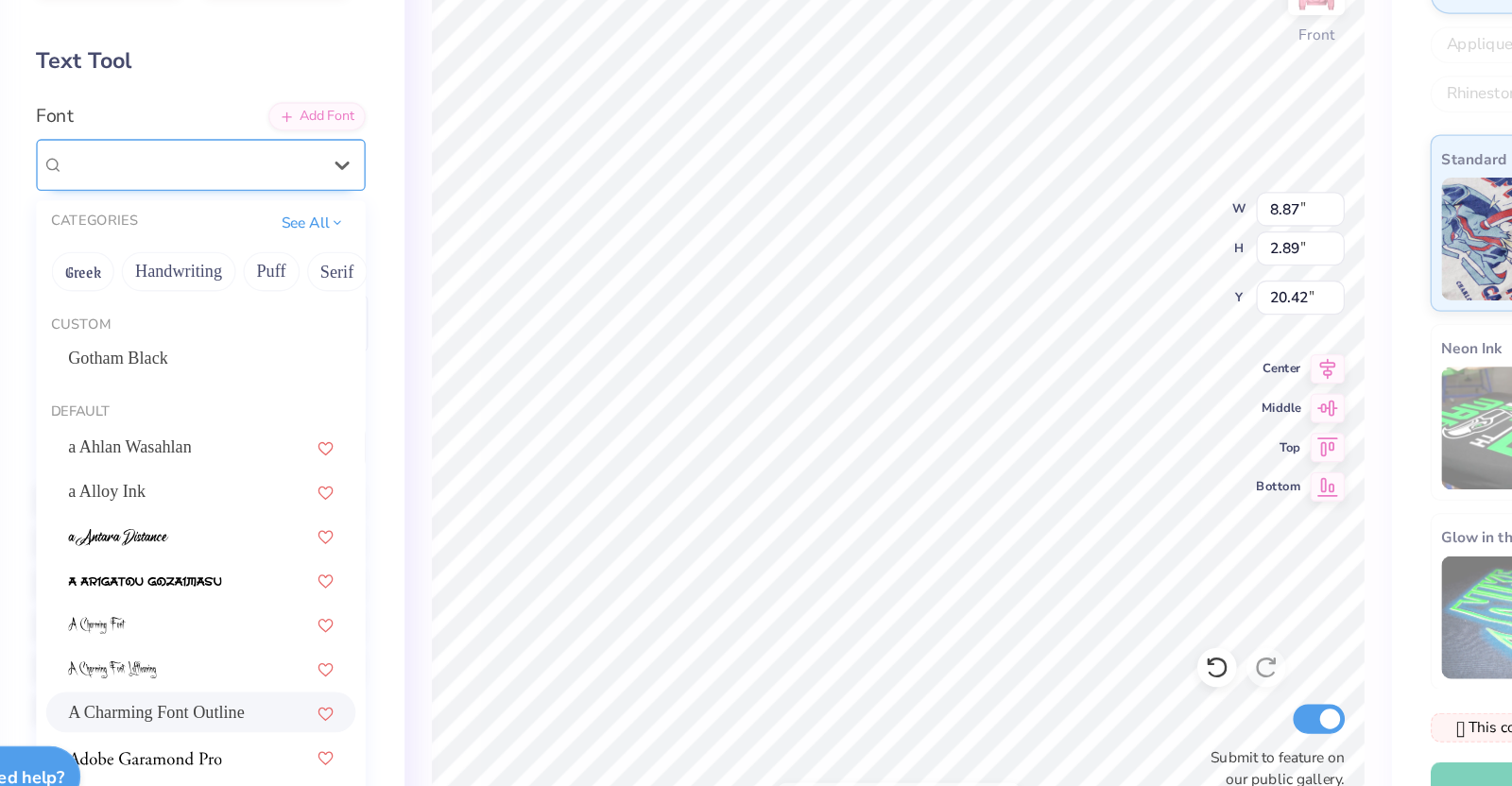 click on "A Charming Font Outline" at bounding box center [234, 265] 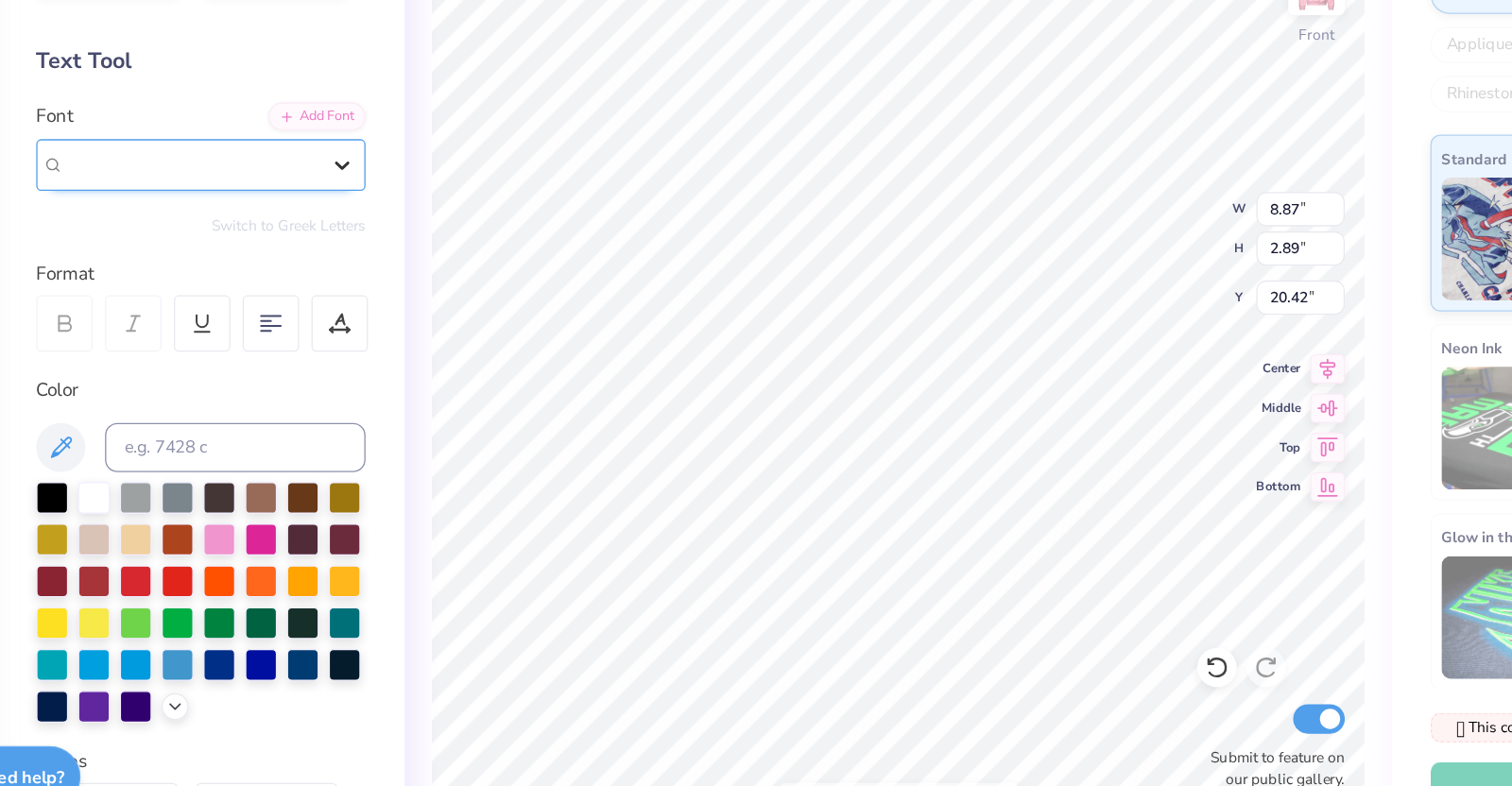 click 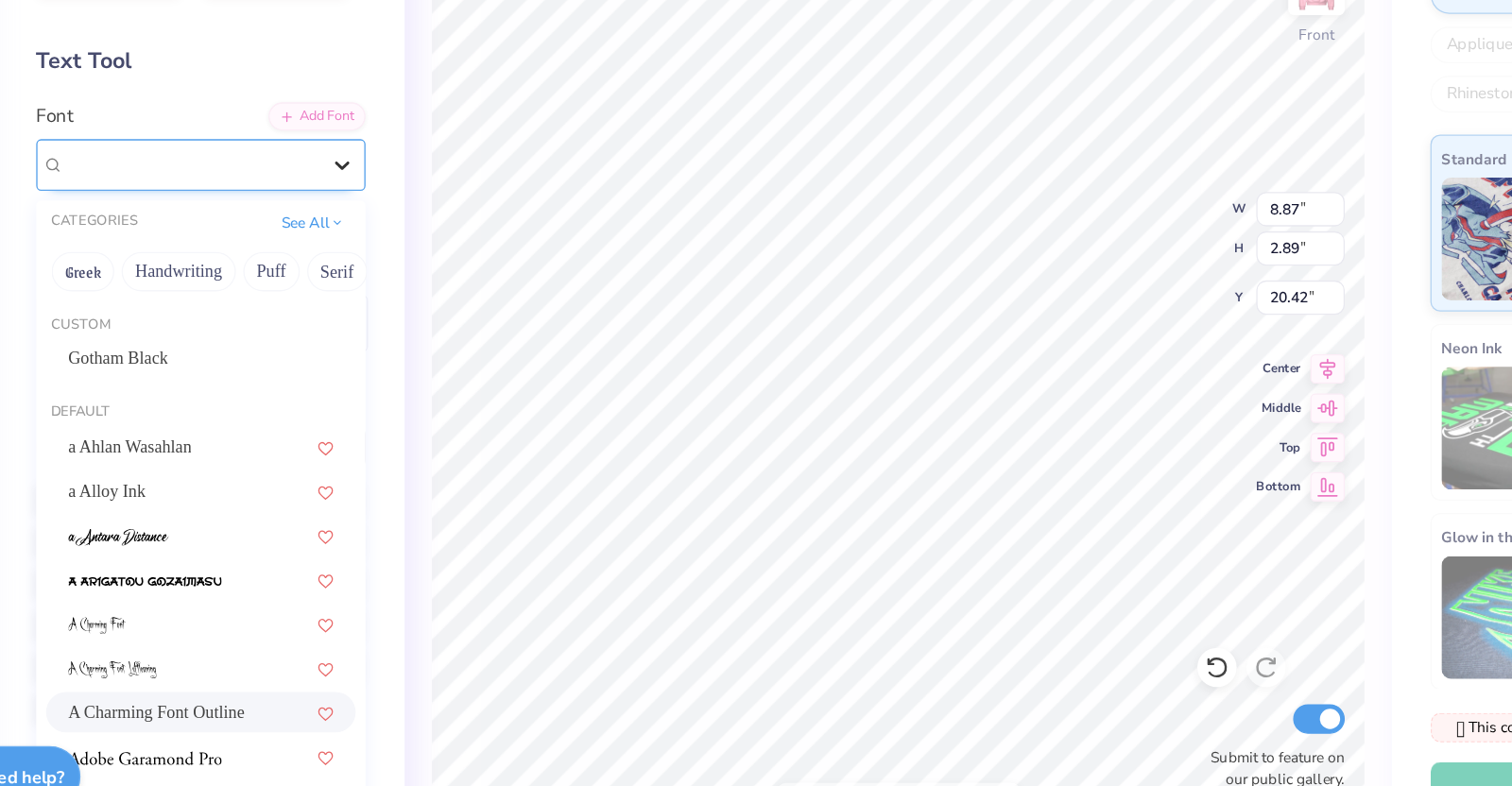 click 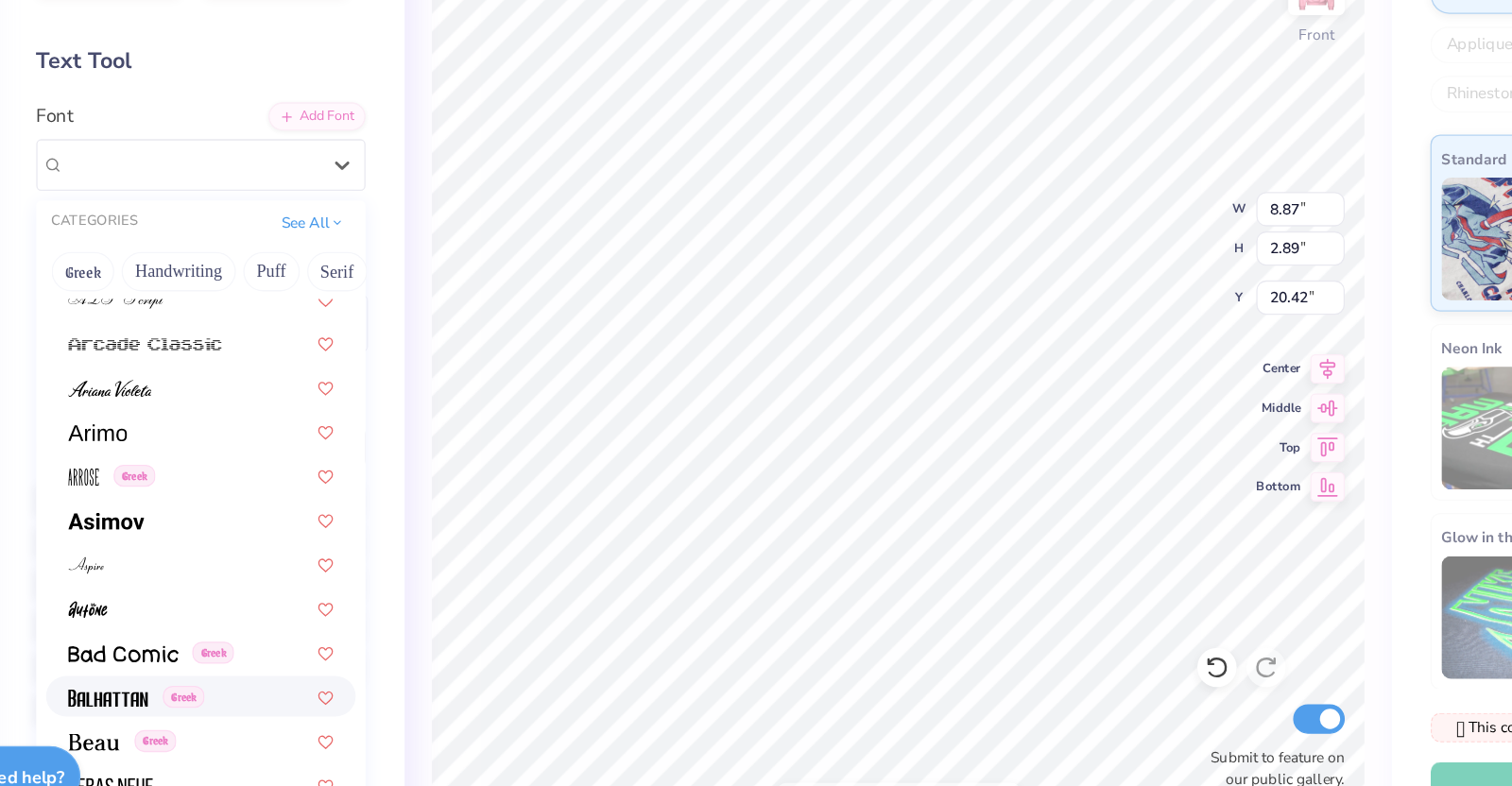 scroll, scrollTop: 619, scrollLeft: 0, axis: vertical 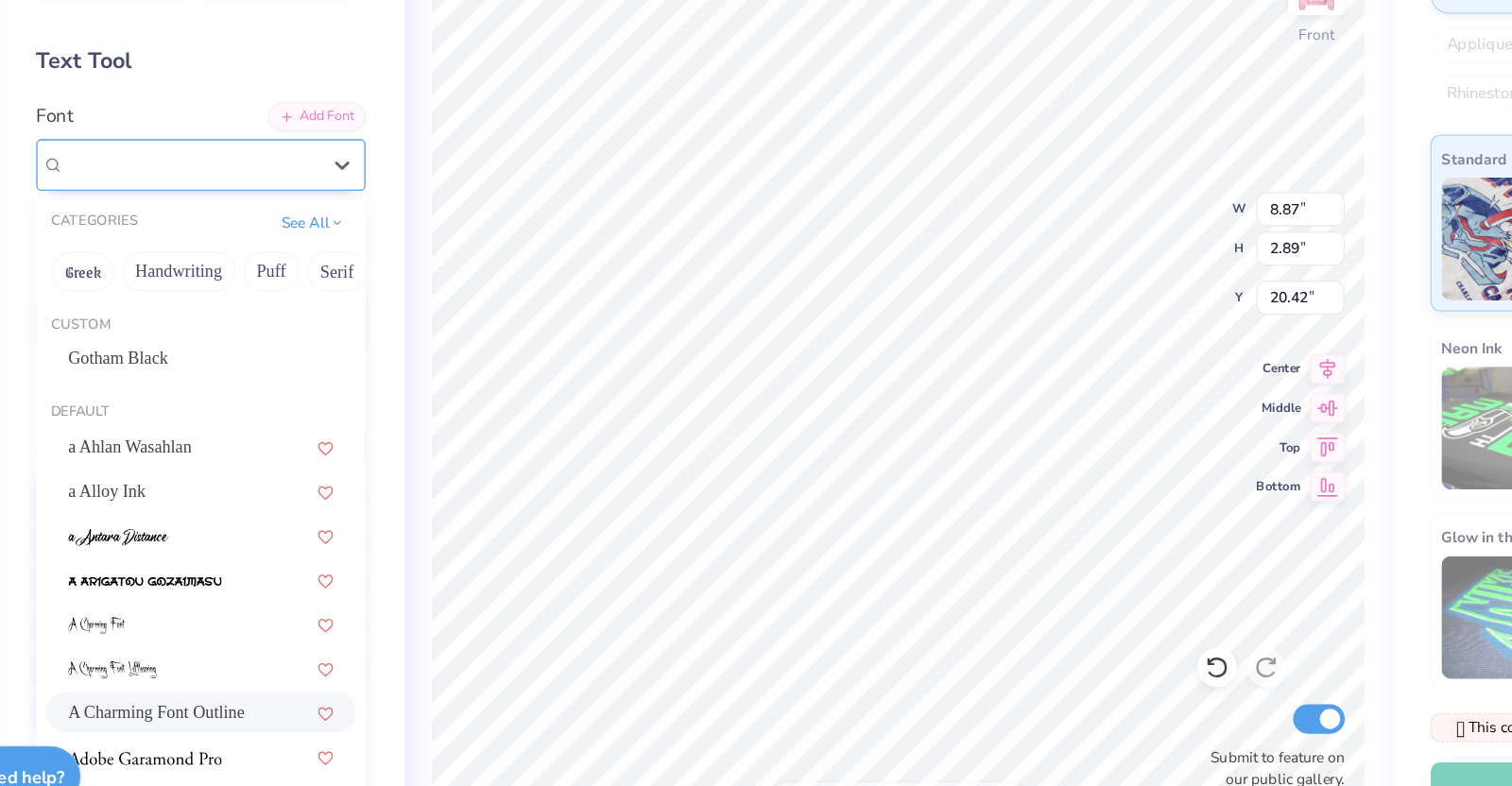 drag, startPoint x: 215, startPoint y: 573, endPoint x: 149, endPoint y: 258, distance: 321.84 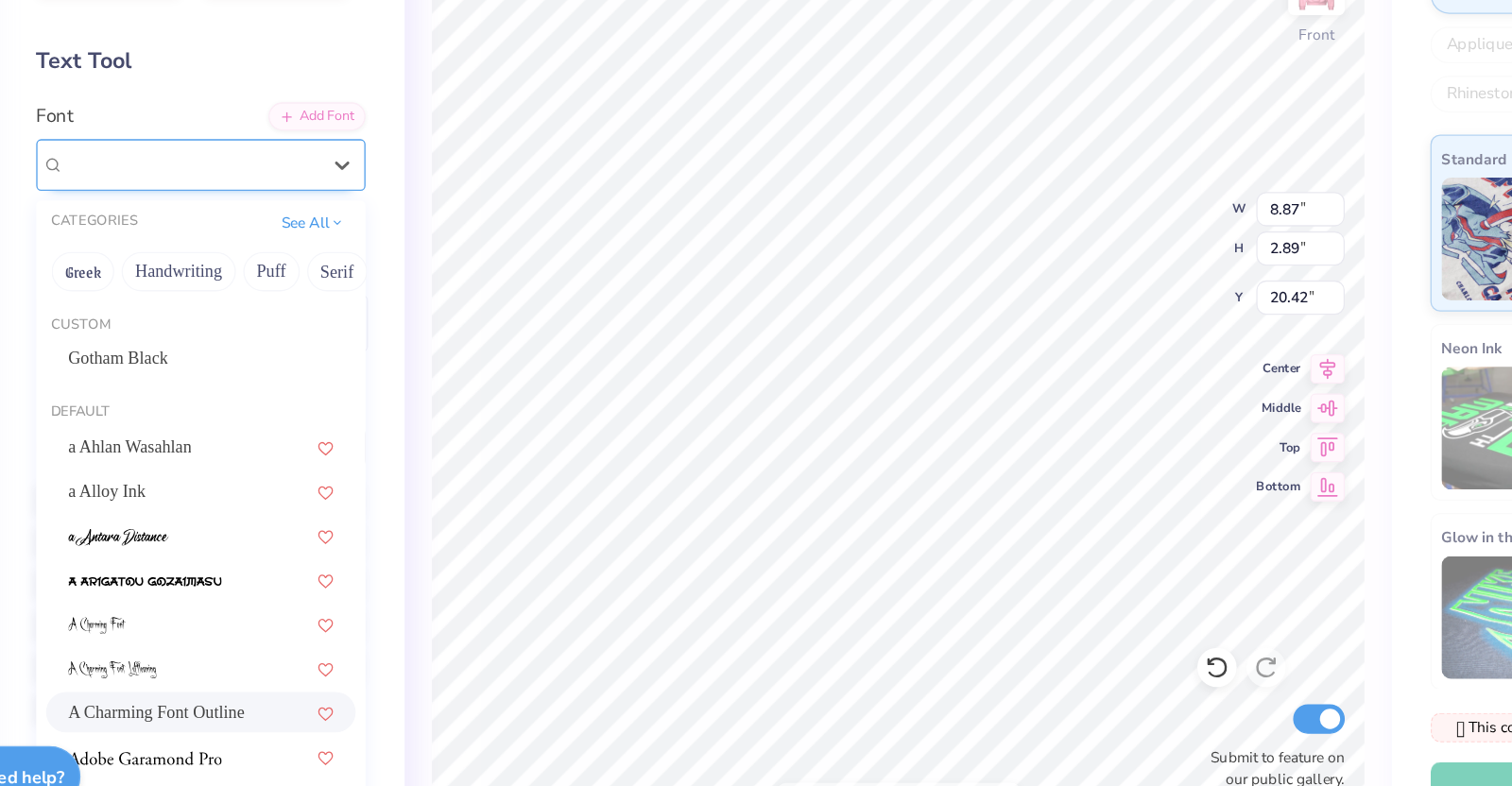 click on "A Charming Font Outline" at bounding box center [234, 265] 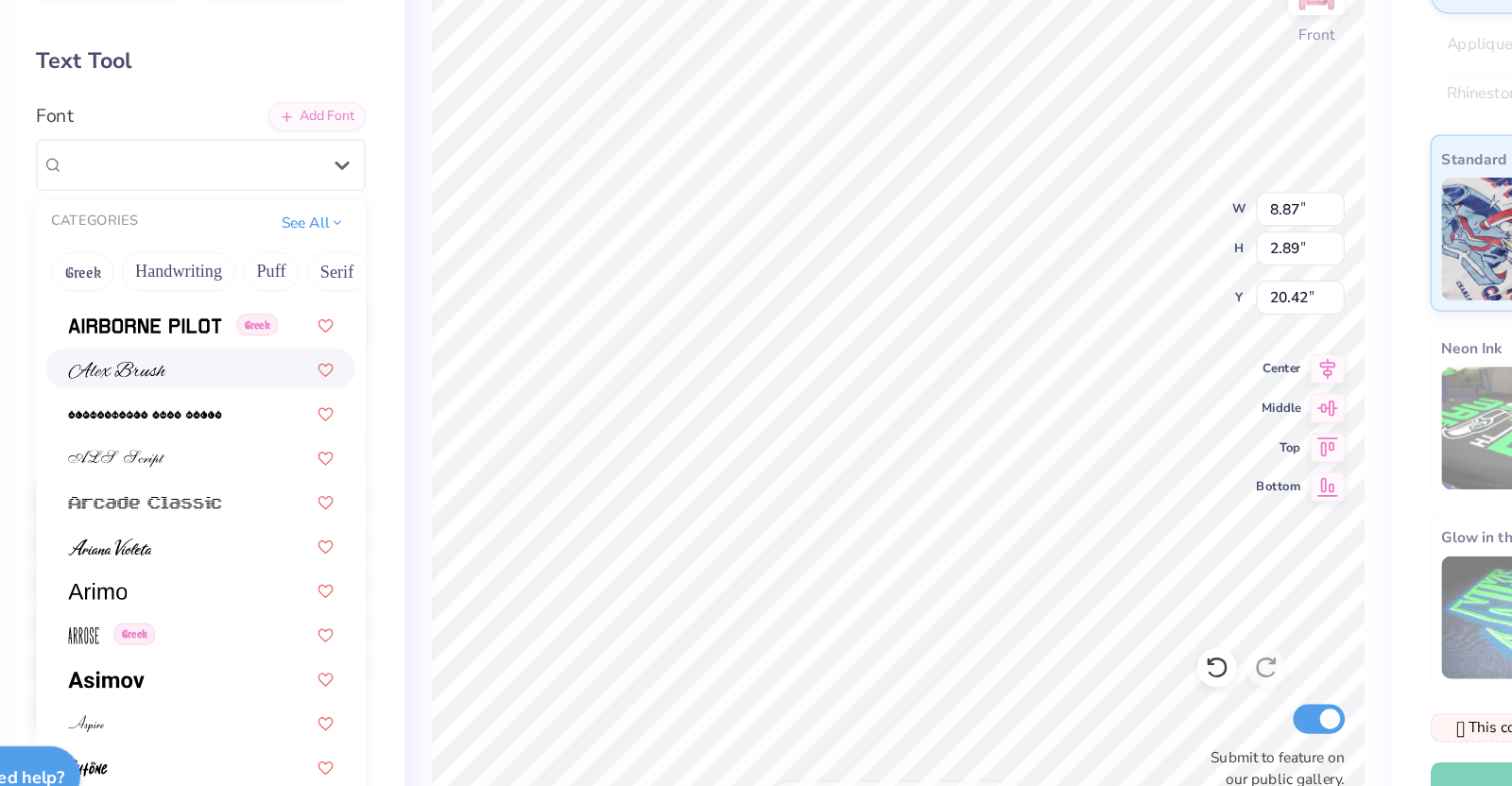 scroll, scrollTop: 505, scrollLeft: 0, axis: vertical 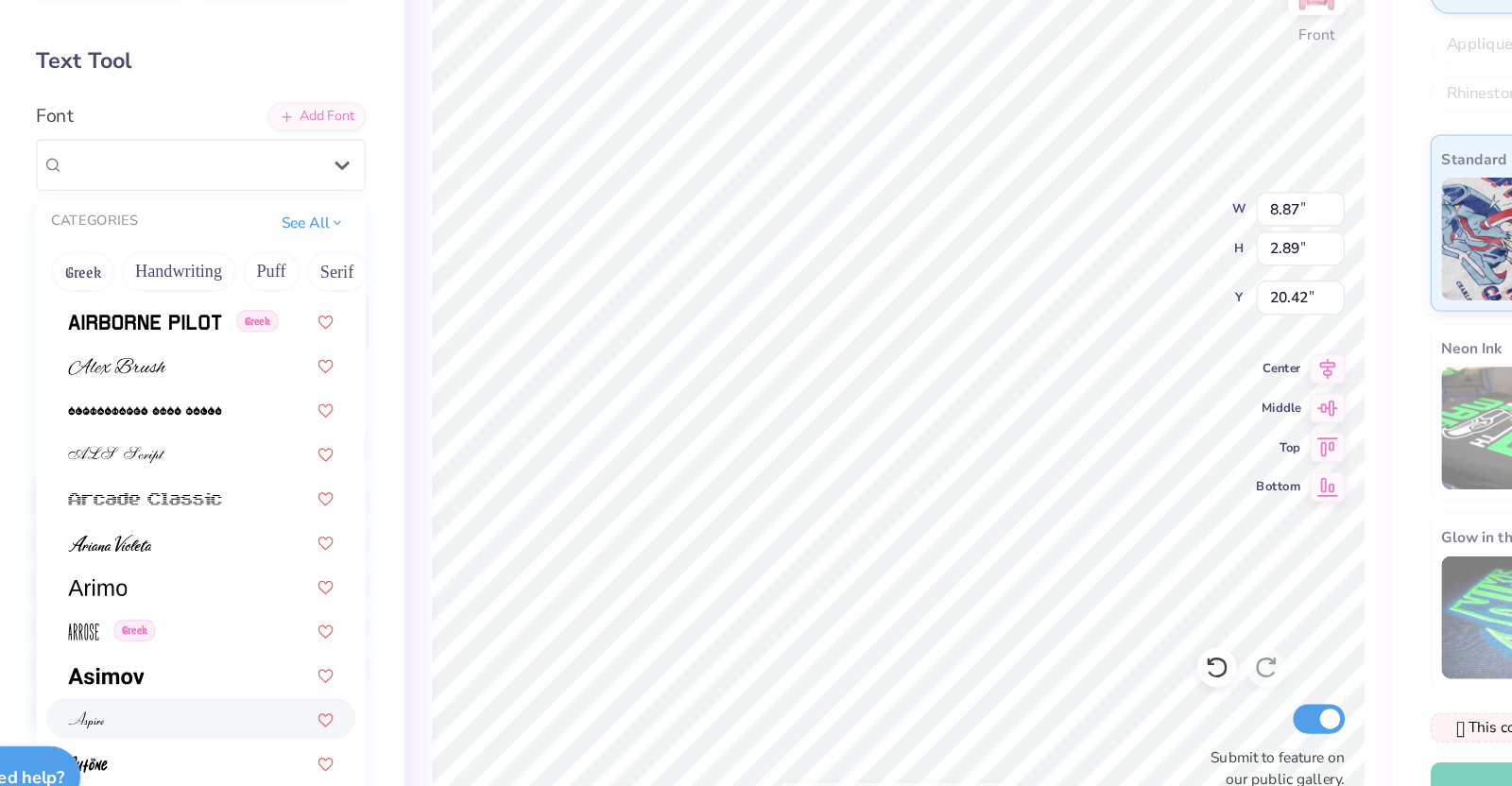 click at bounding box center [242, 691] 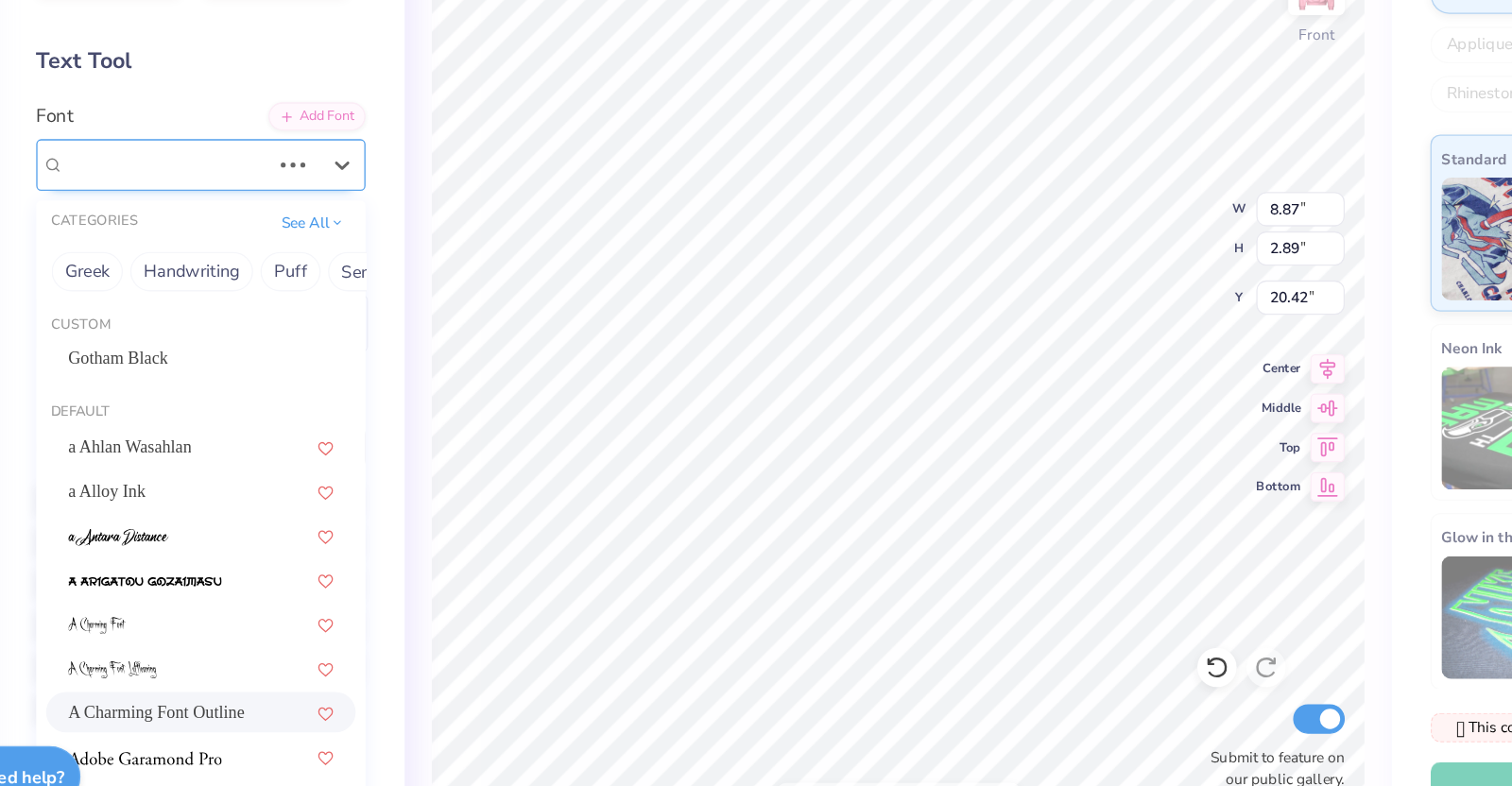 click on "A Charming Font Outline" at bounding box center [215, 265] 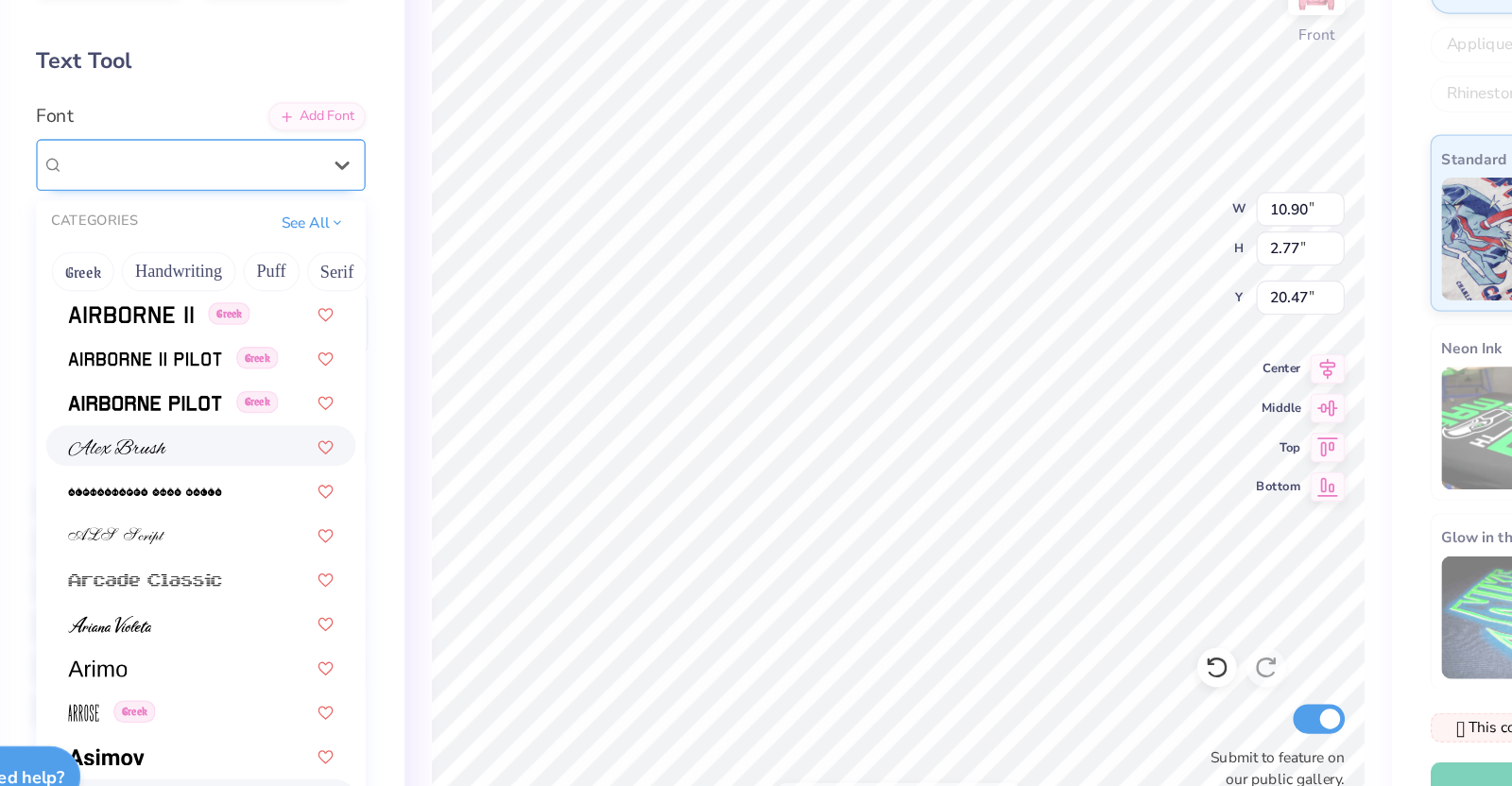 scroll, scrollTop: 497, scrollLeft: 0, axis: vertical 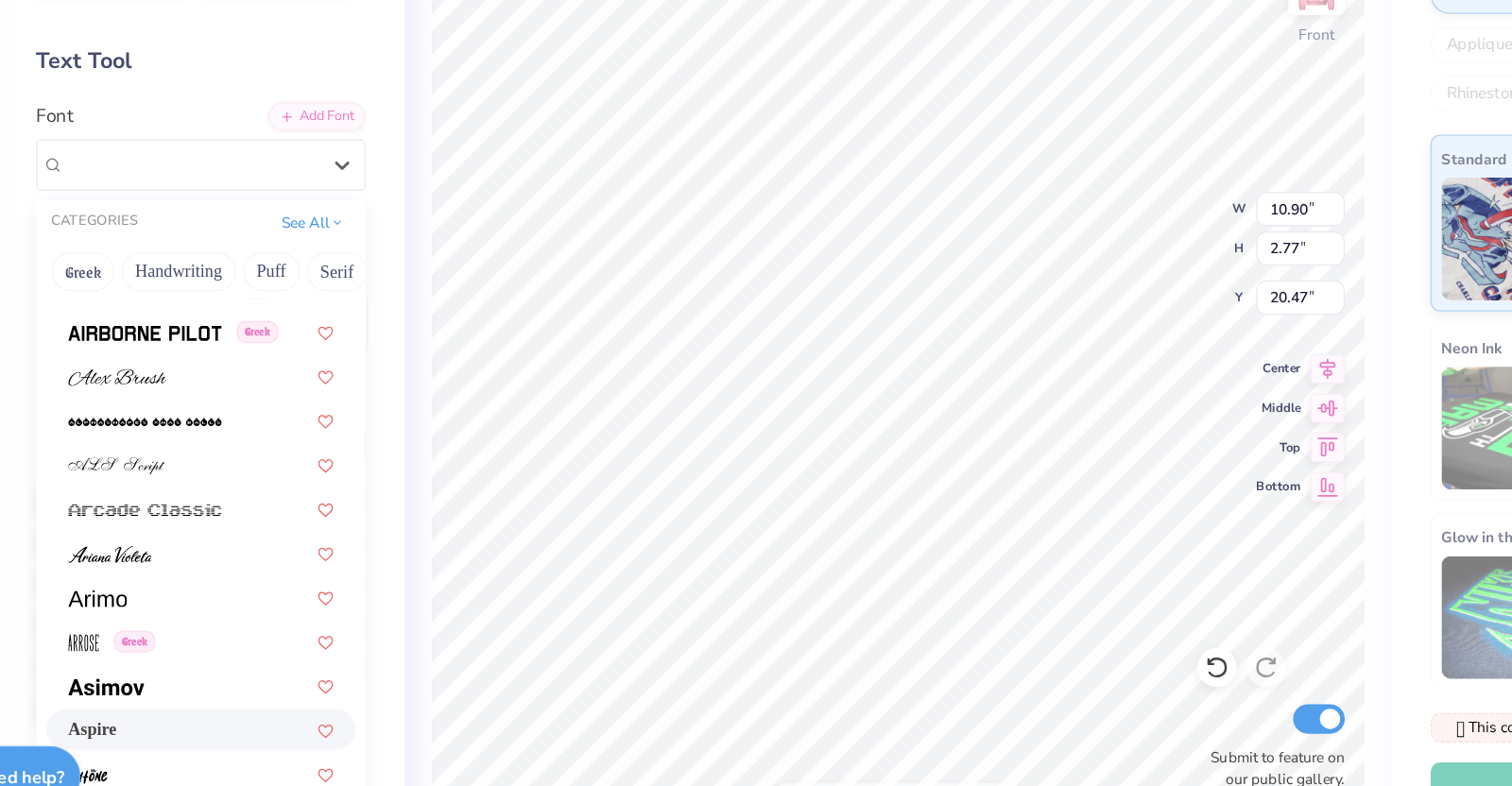 click on "Aspire" at bounding box center [242, 699] 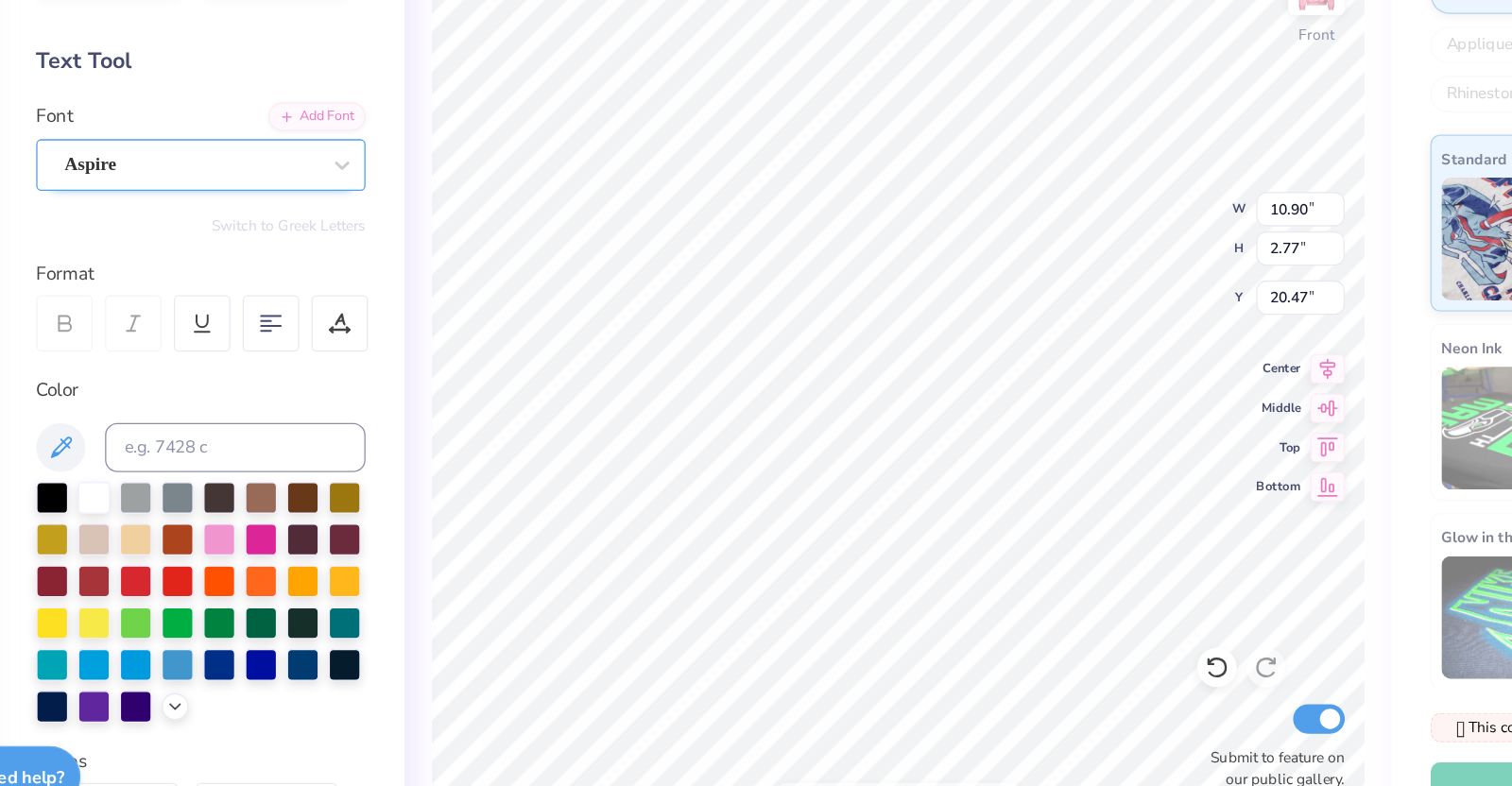 click on "Aspire" at bounding box center (234, 265) 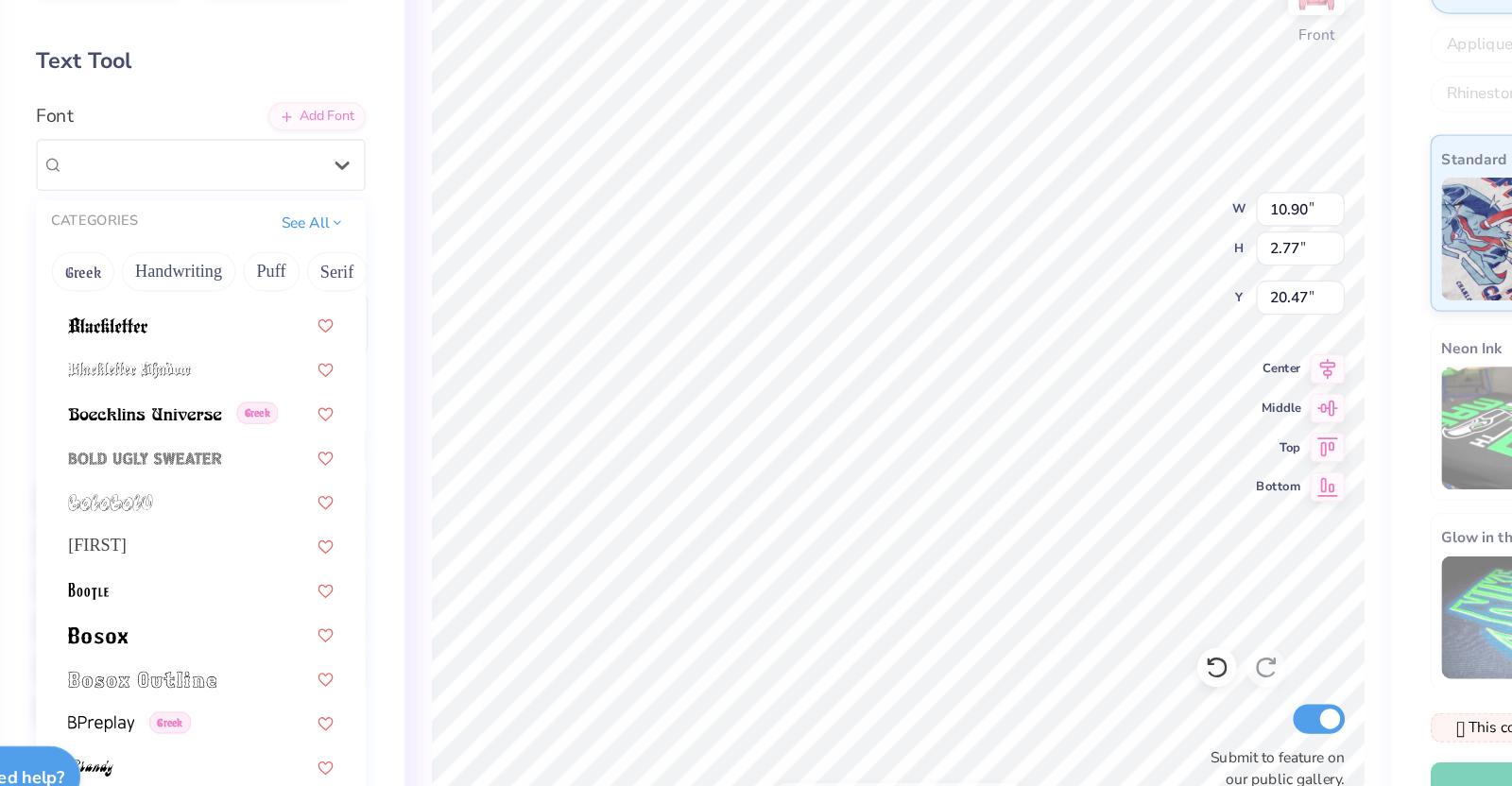 scroll, scrollTop: 1121, scrollLeft: 0, axis: vertical 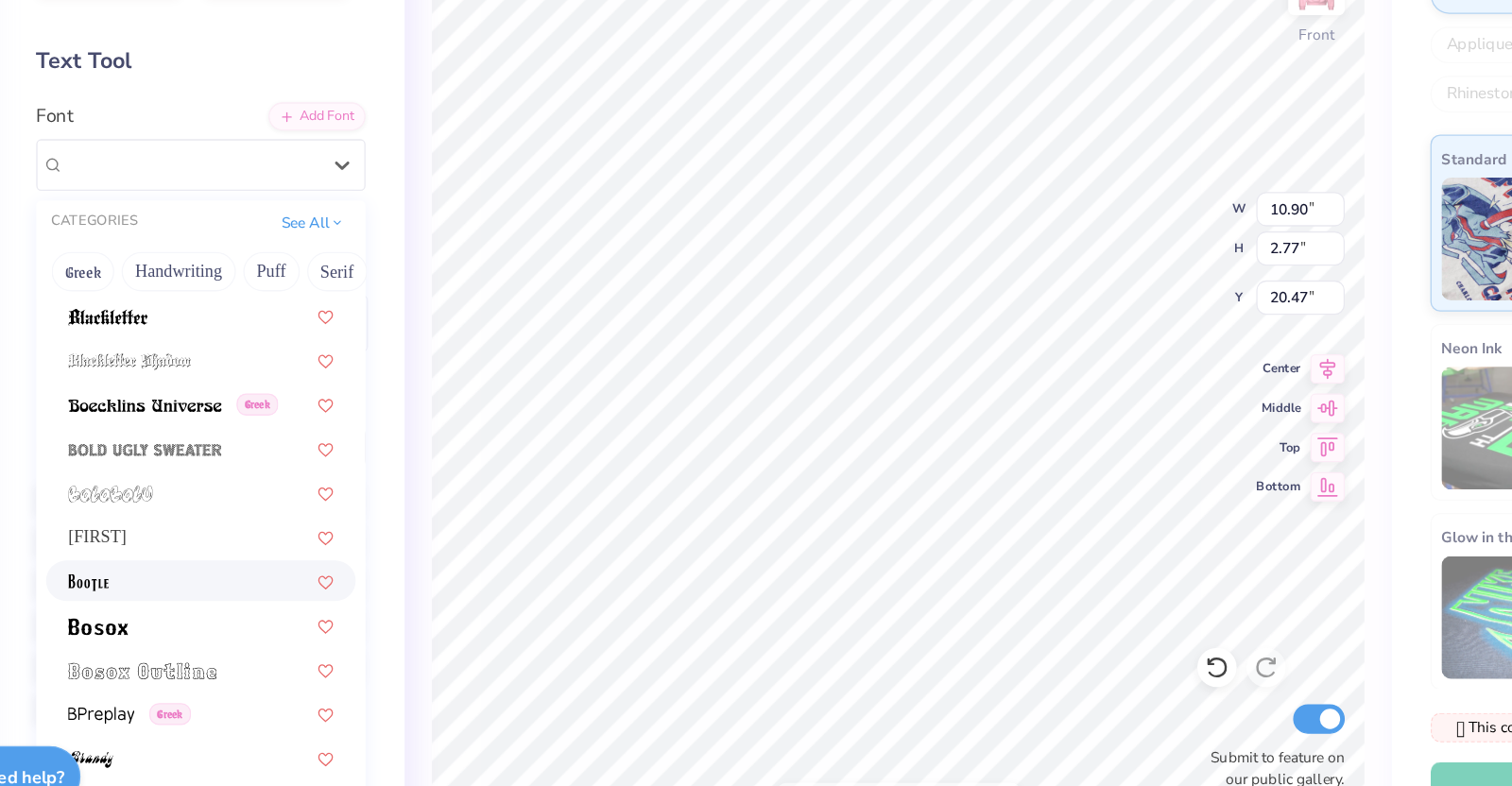click at bounding box center (242, 585) 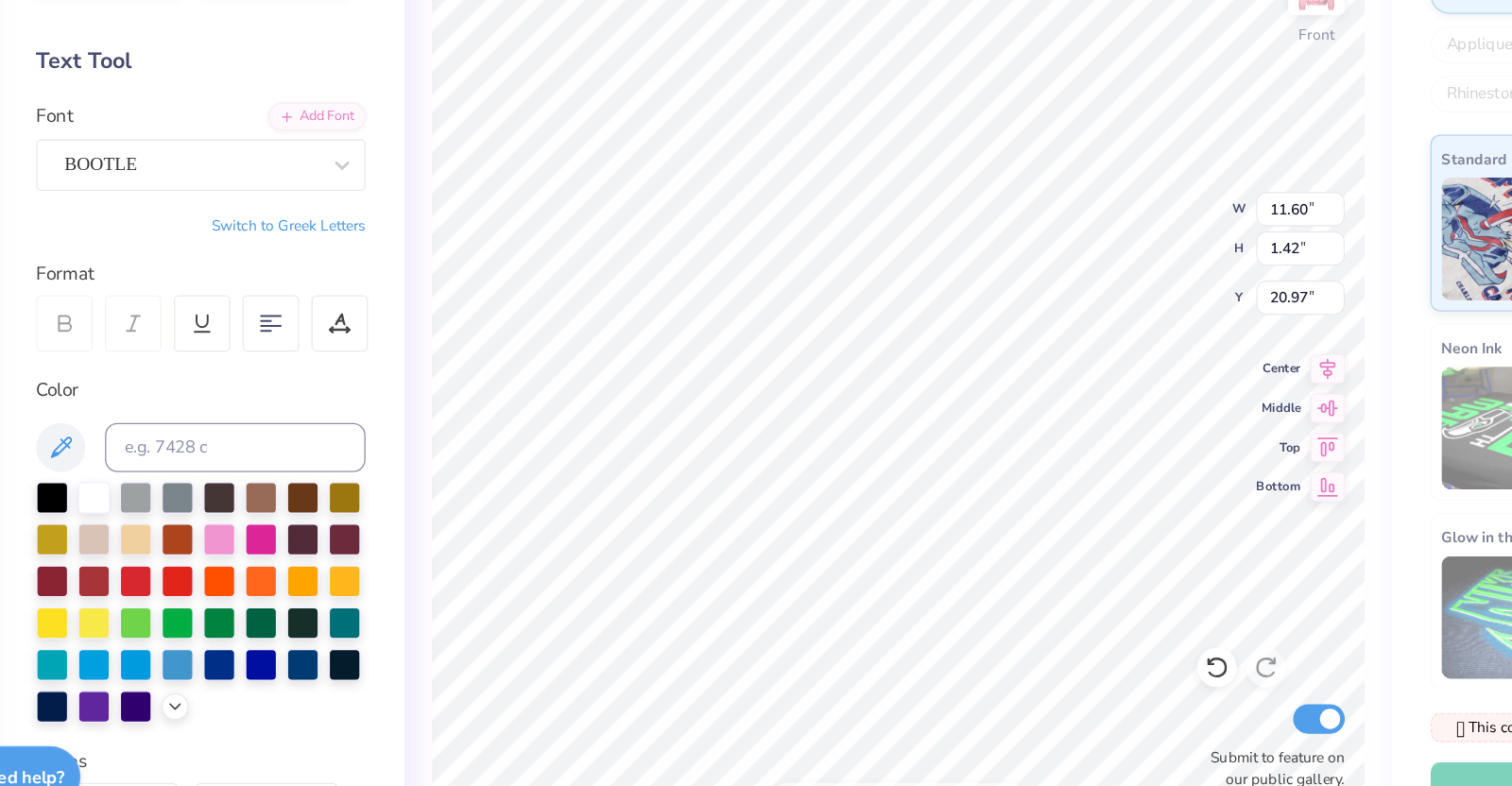 scroll, scrollTop: 19, scrollLeft: 2, axis: both 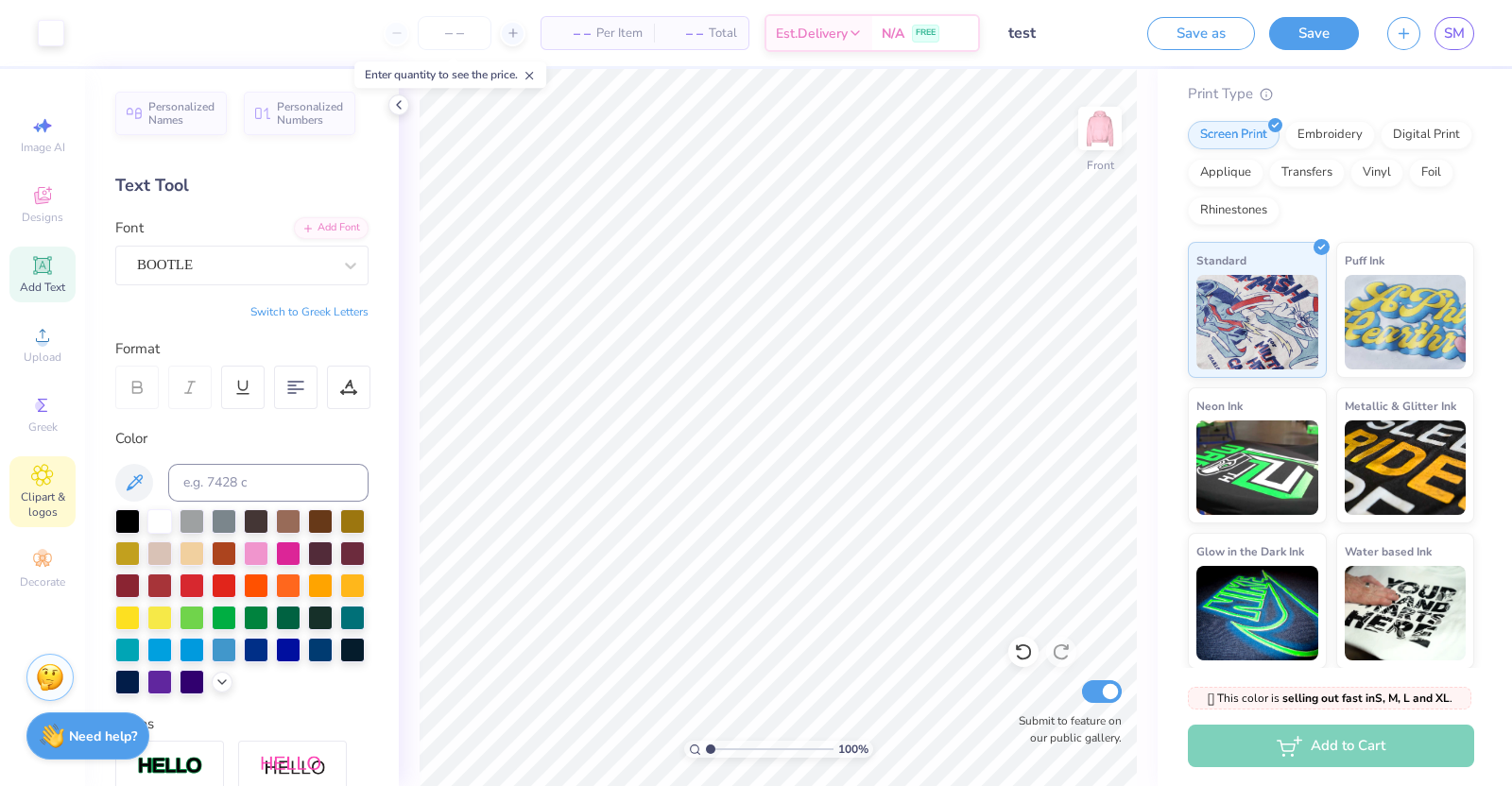 click on "Clipart & logos" at bounding box center [43, 504] 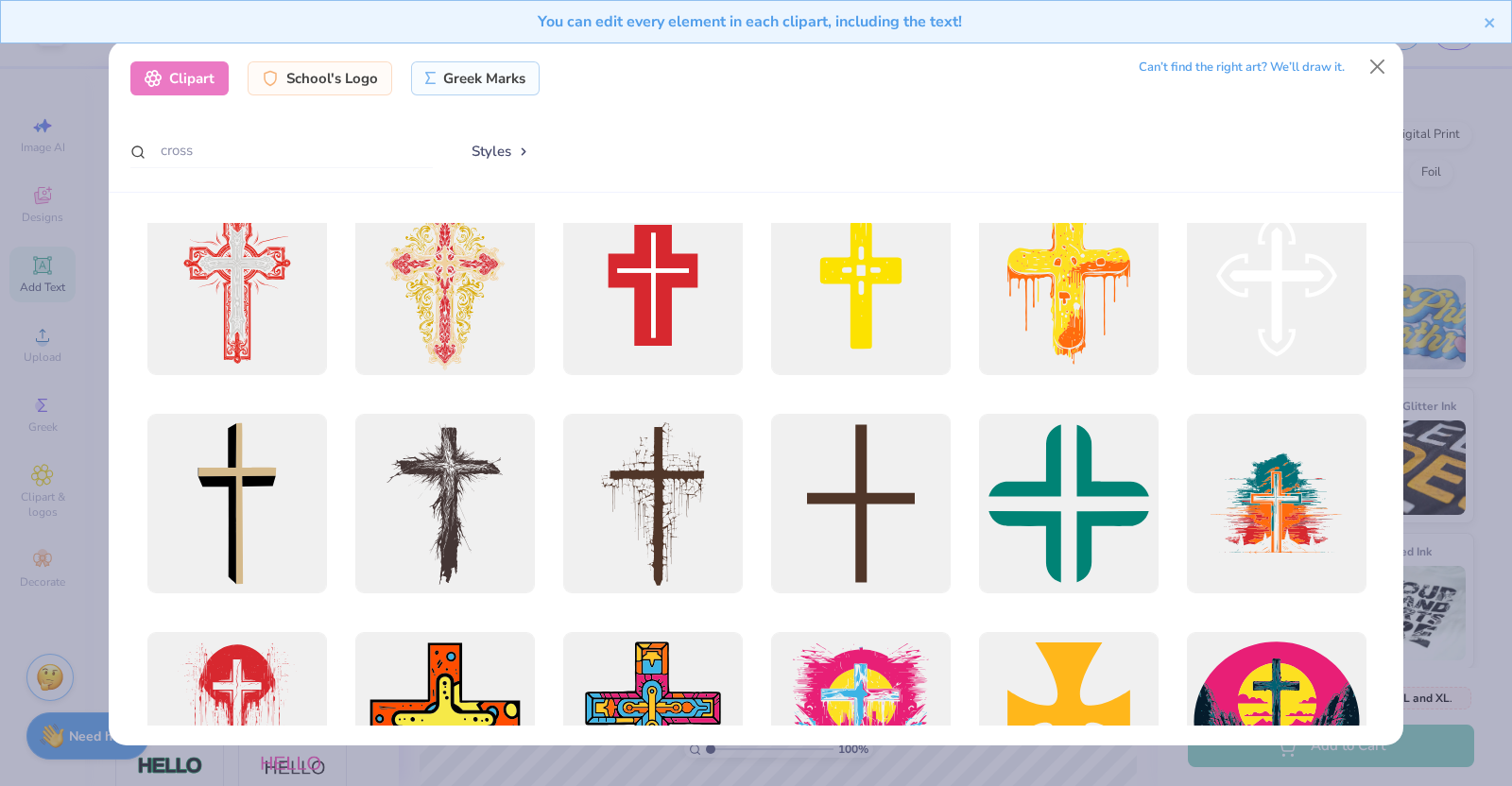 scroll, scrollTop: 254, scrollLeft: 0, axis: vertical 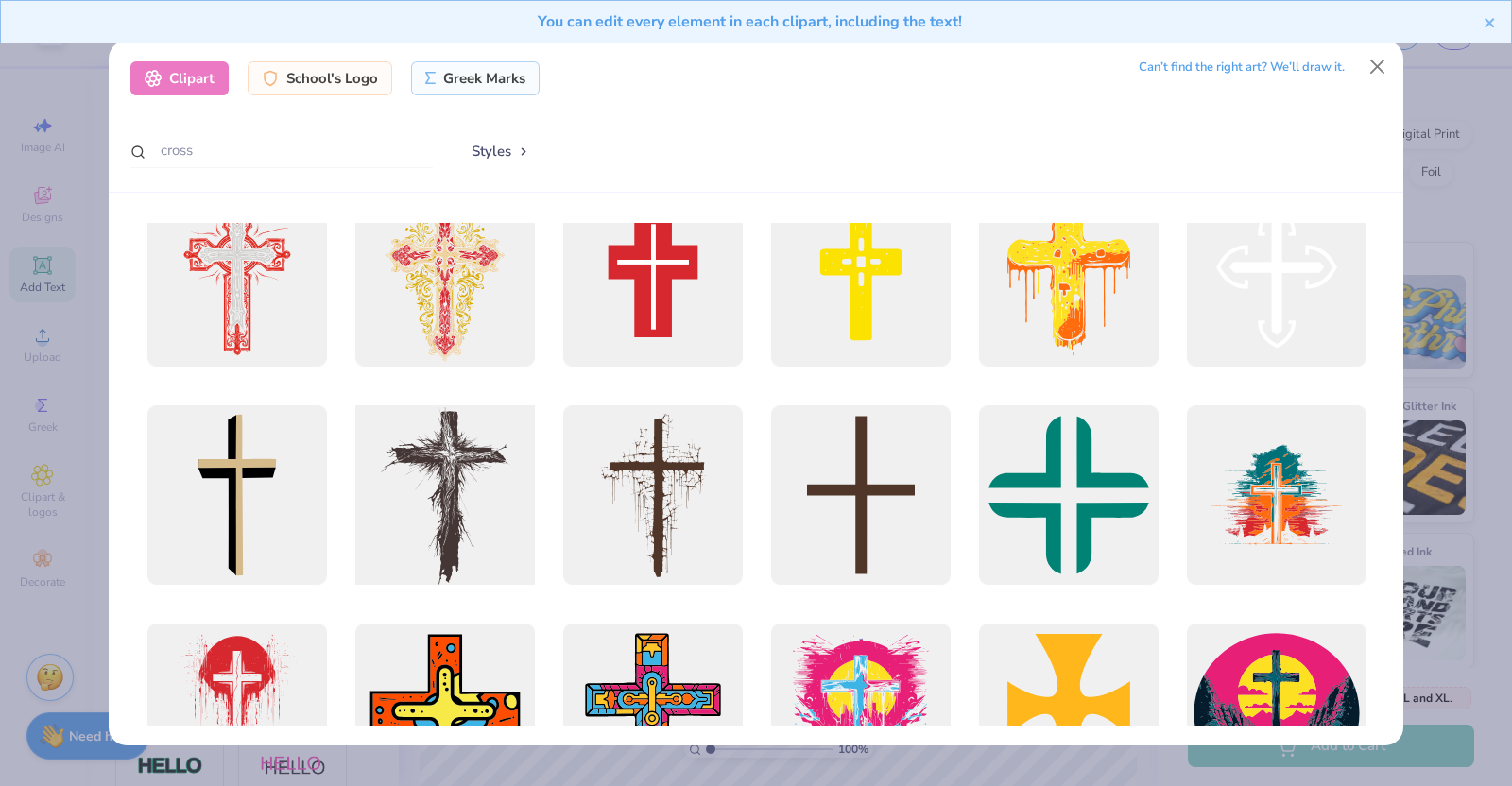 click at bounding box center [444, 495] 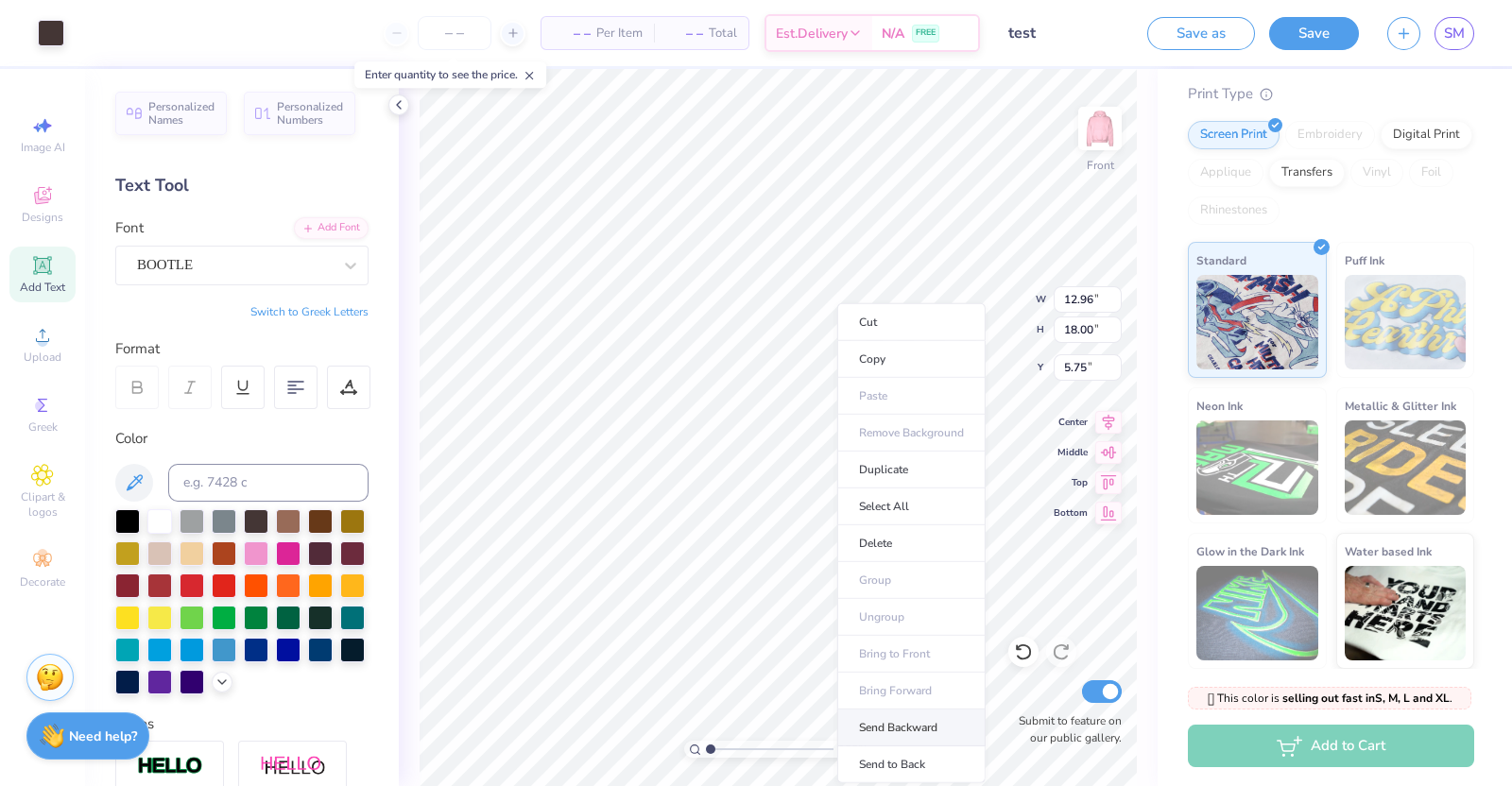 click on "Send Backward" at bounding box center [911, 727] 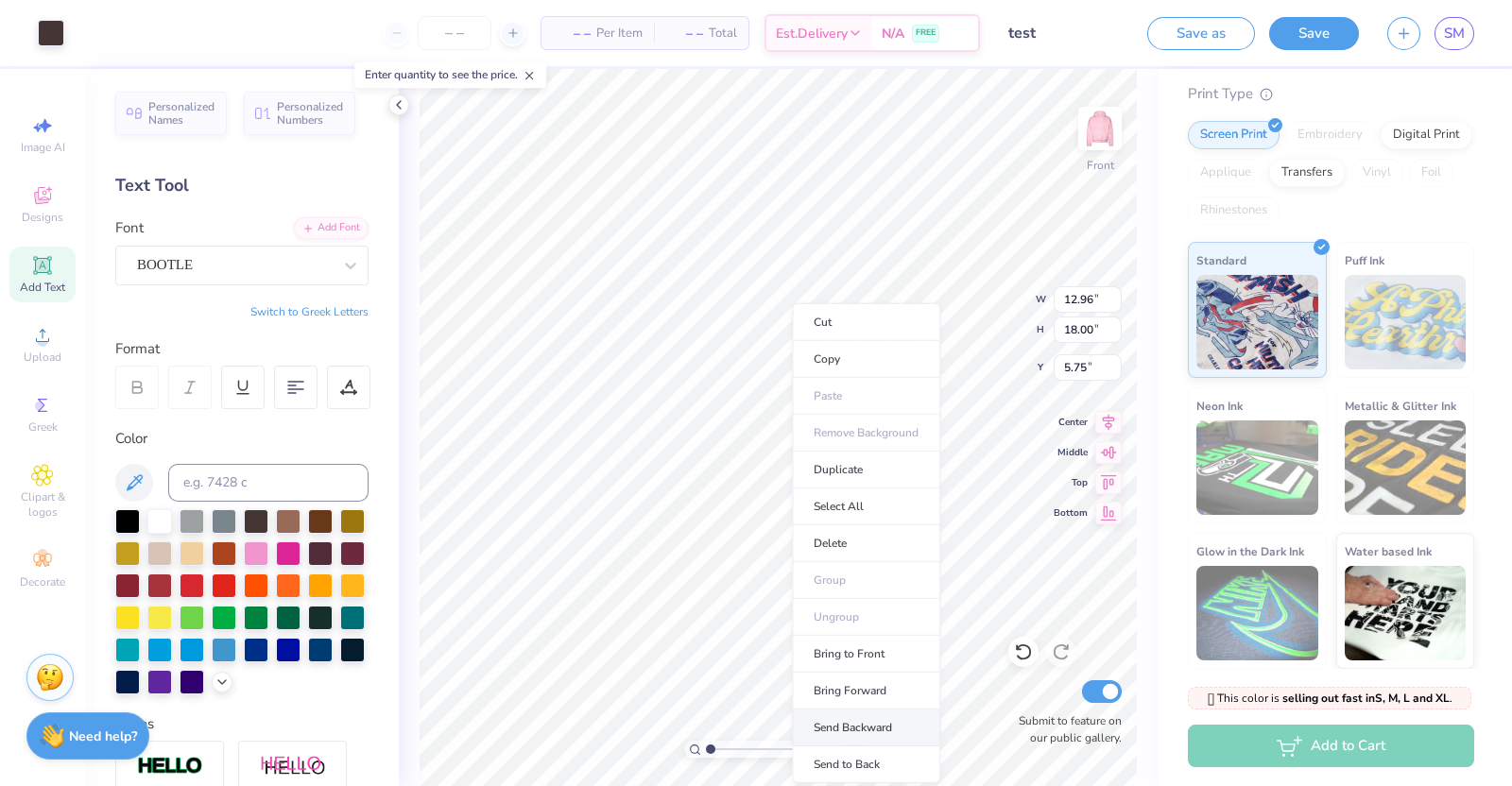 click on "Send Backward" at bounding box center [866, 727] 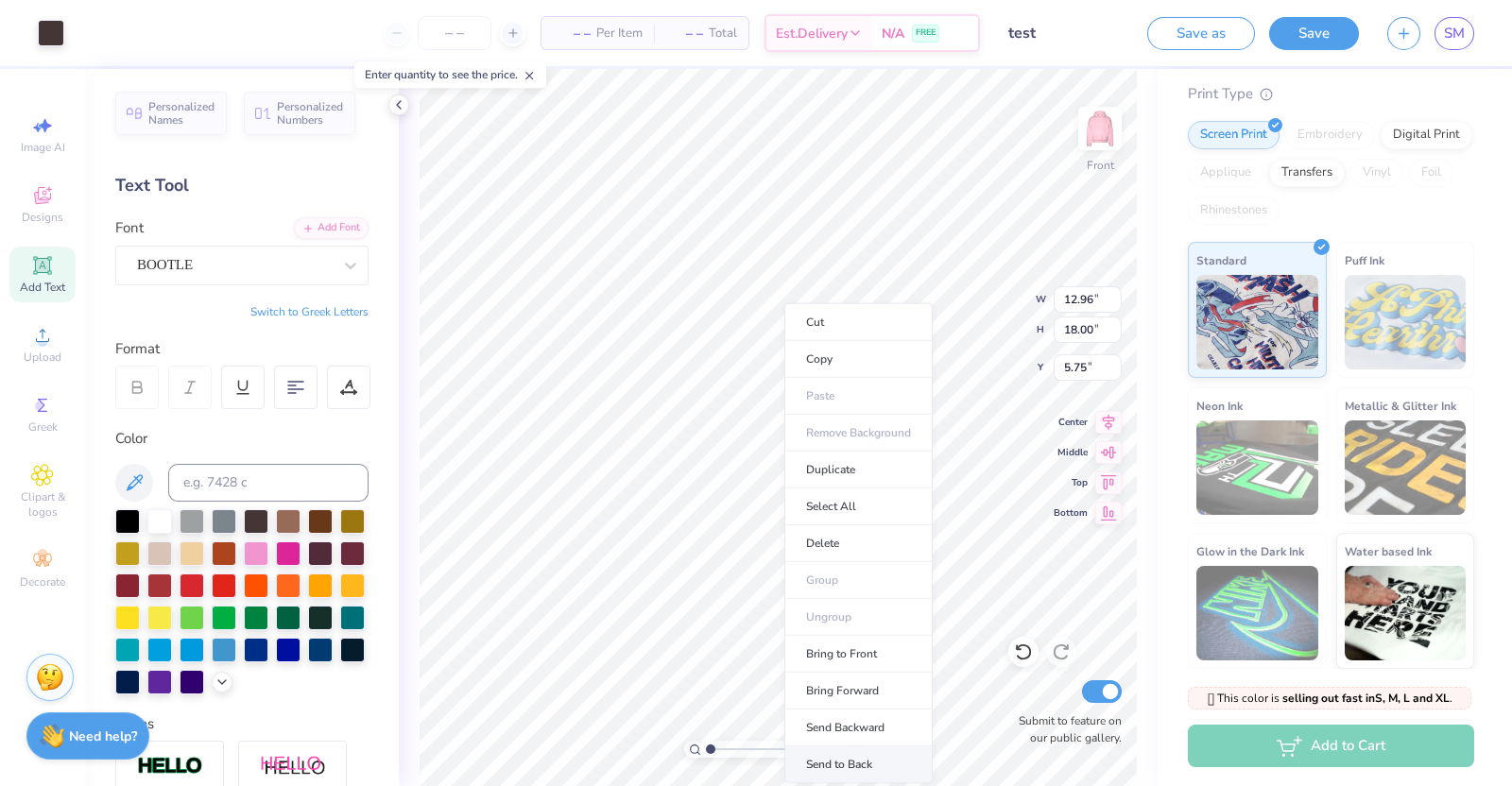 click on "Send to Back" at bounding box center [858, 764] 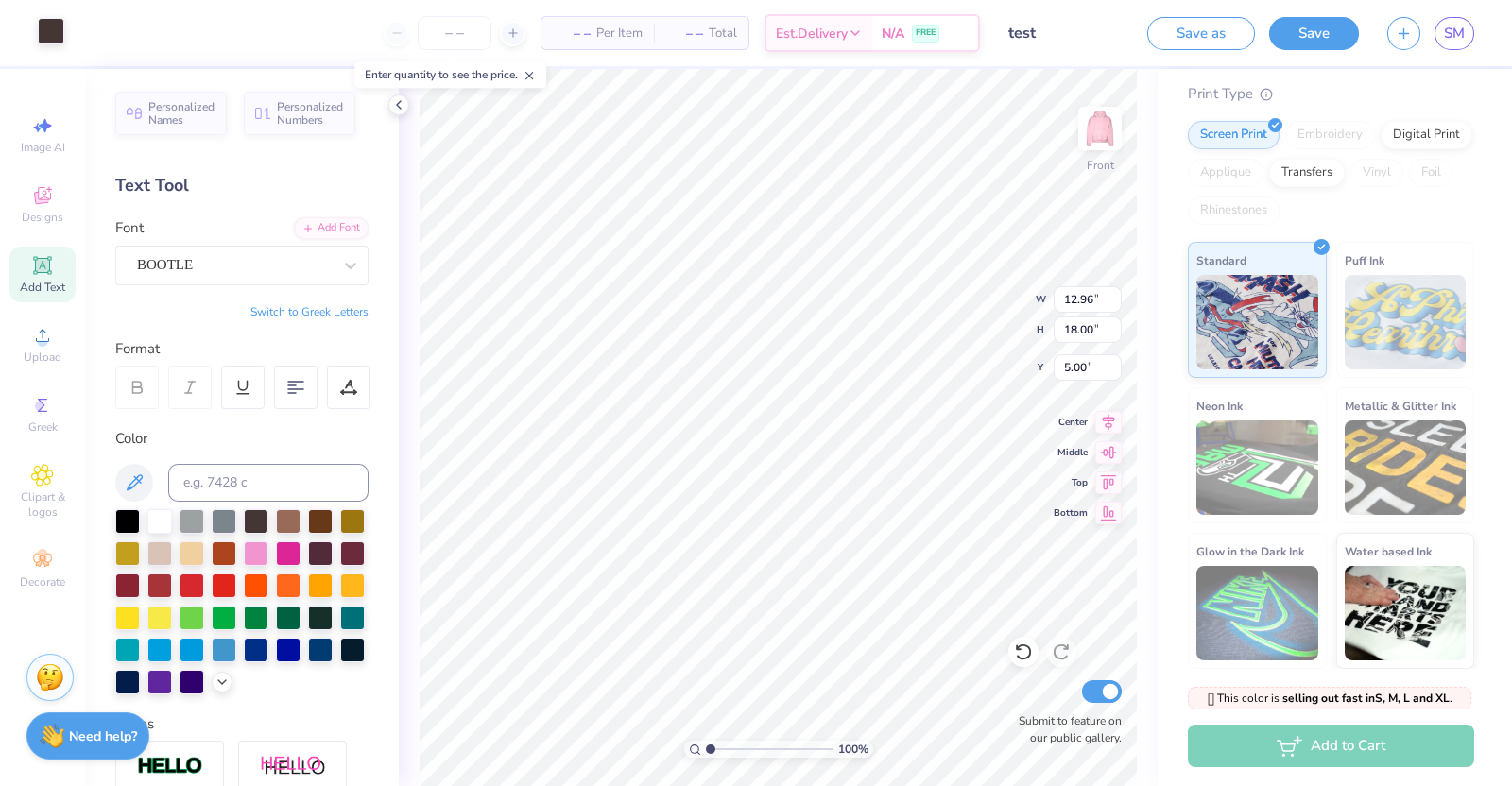 click at bounding box center [51, 31] 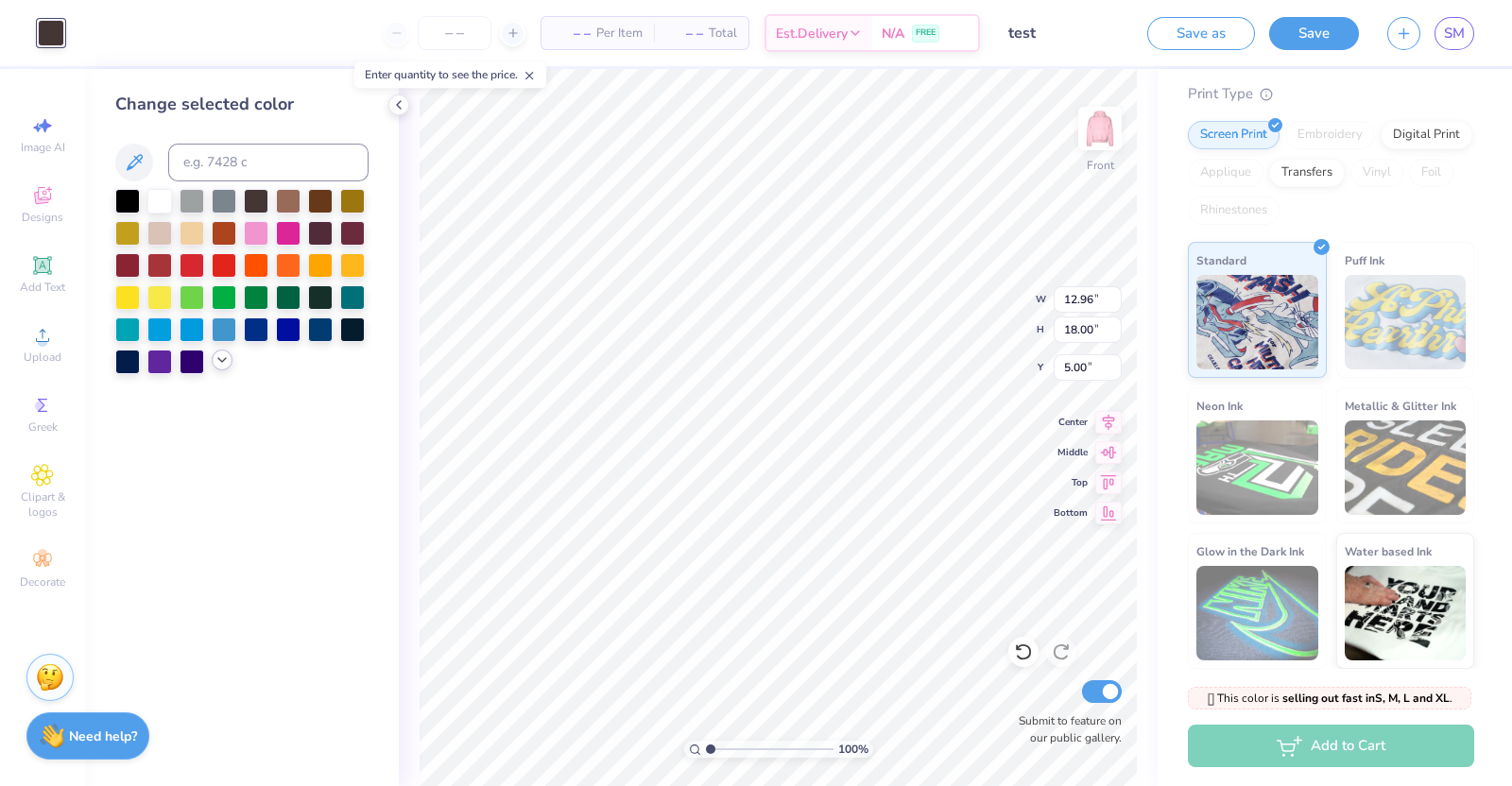 click 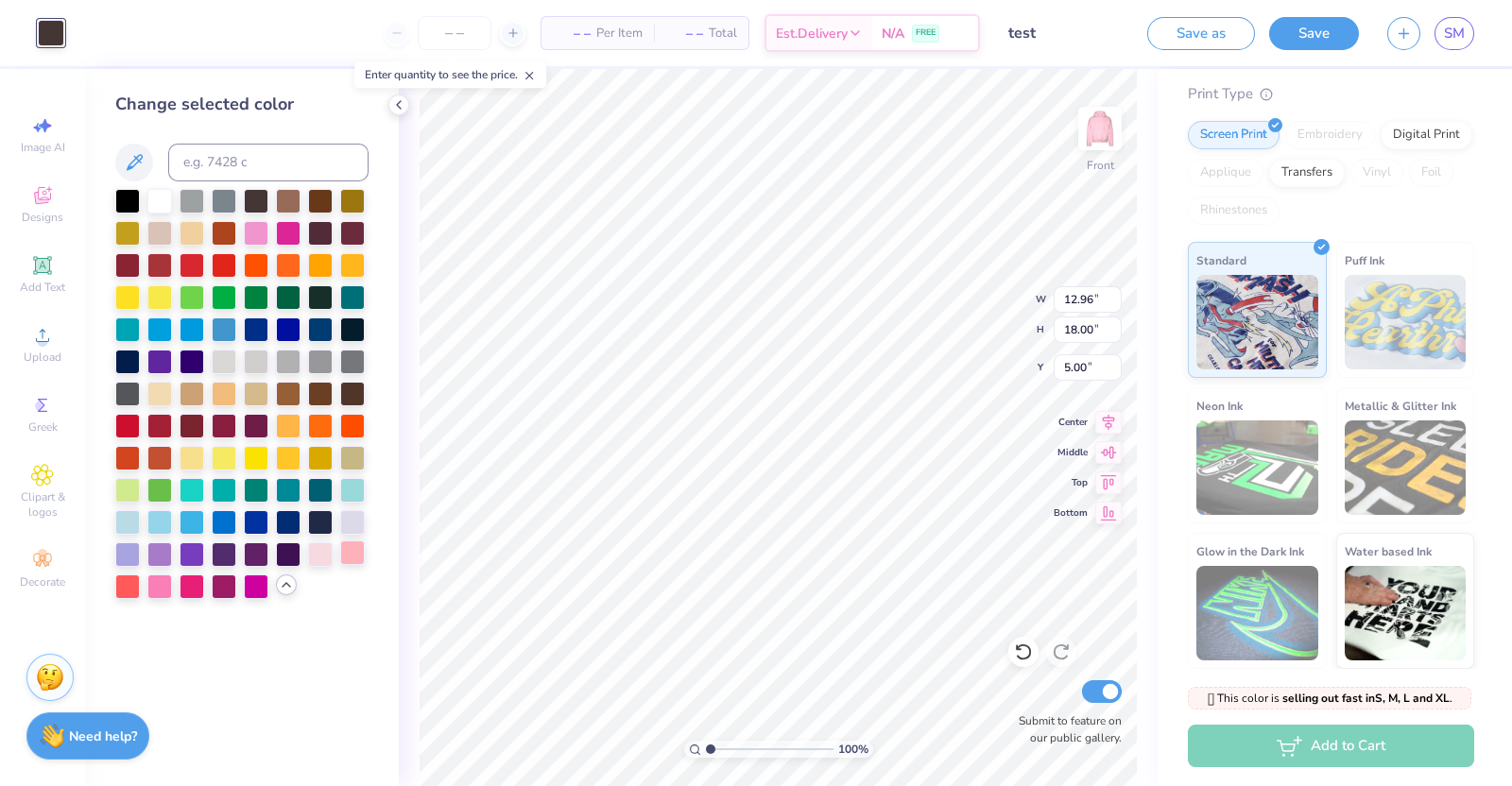 click at bounding box center [352, 553] 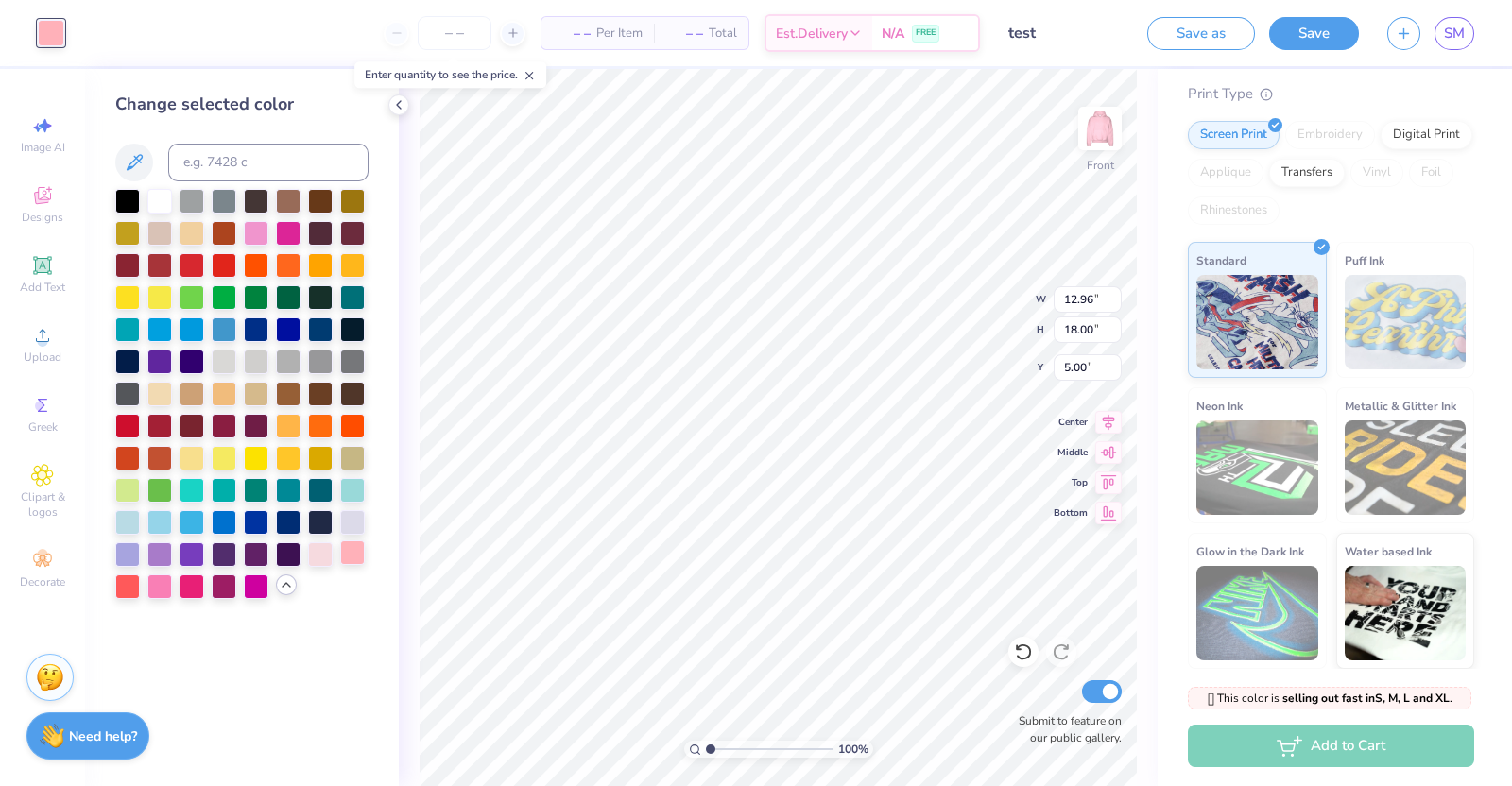 click at bounding box center (352, 553) 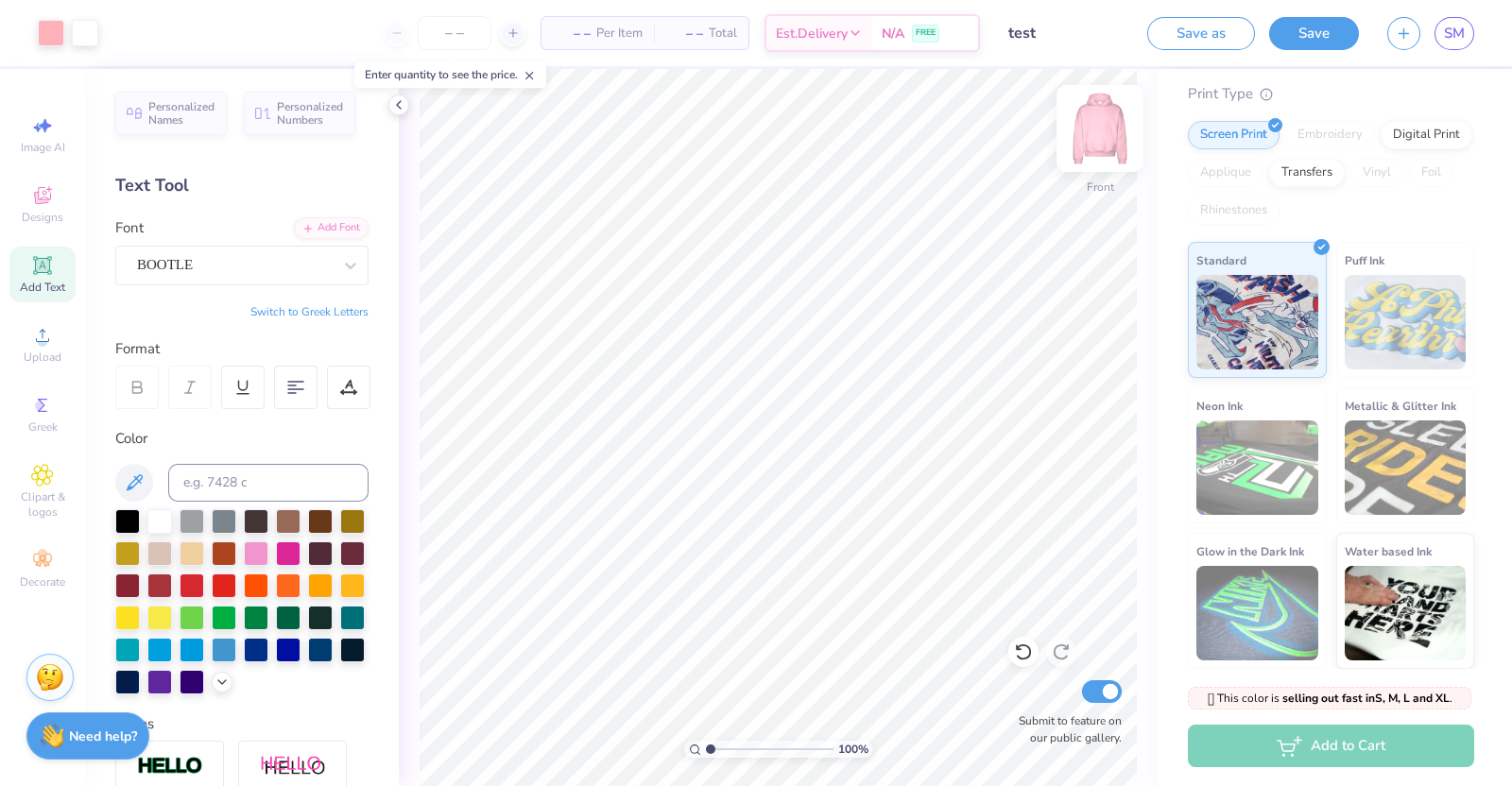 click at bounding box center [1100, 128] 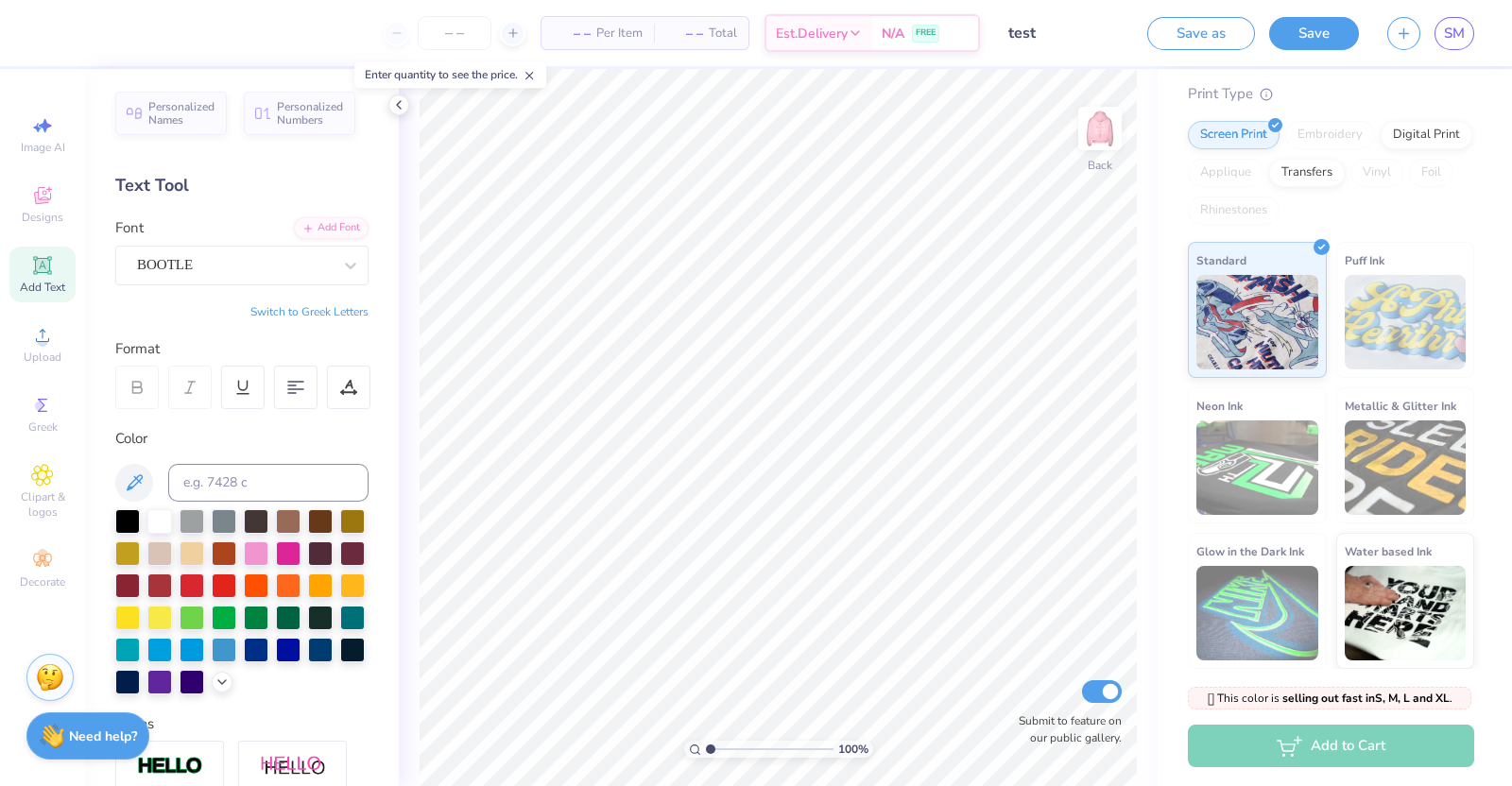 click on "Add Text" at bounding box center (43, 287) 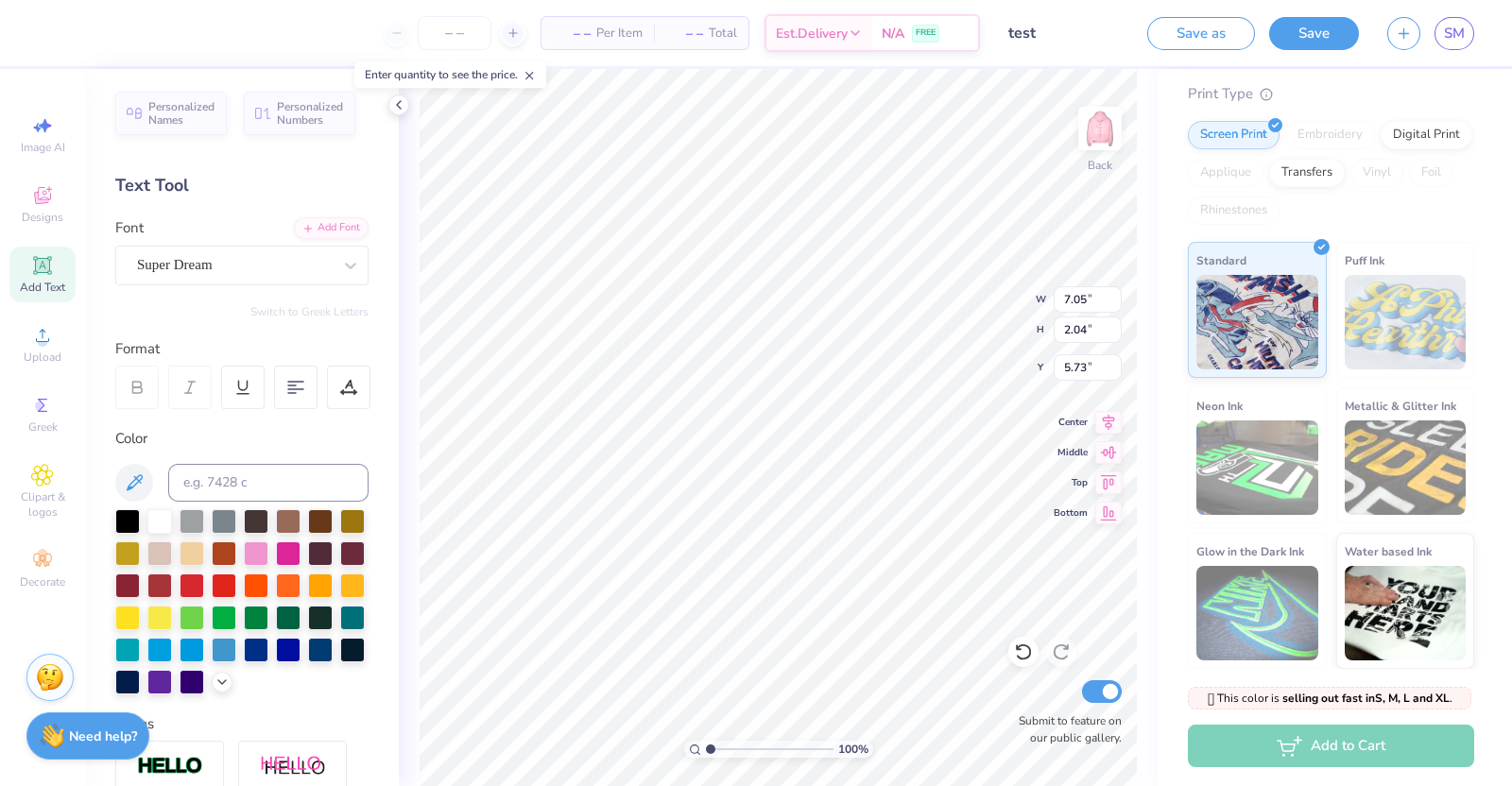 scroll, scrollTop: 19, scrollLeft: 2, axis: both 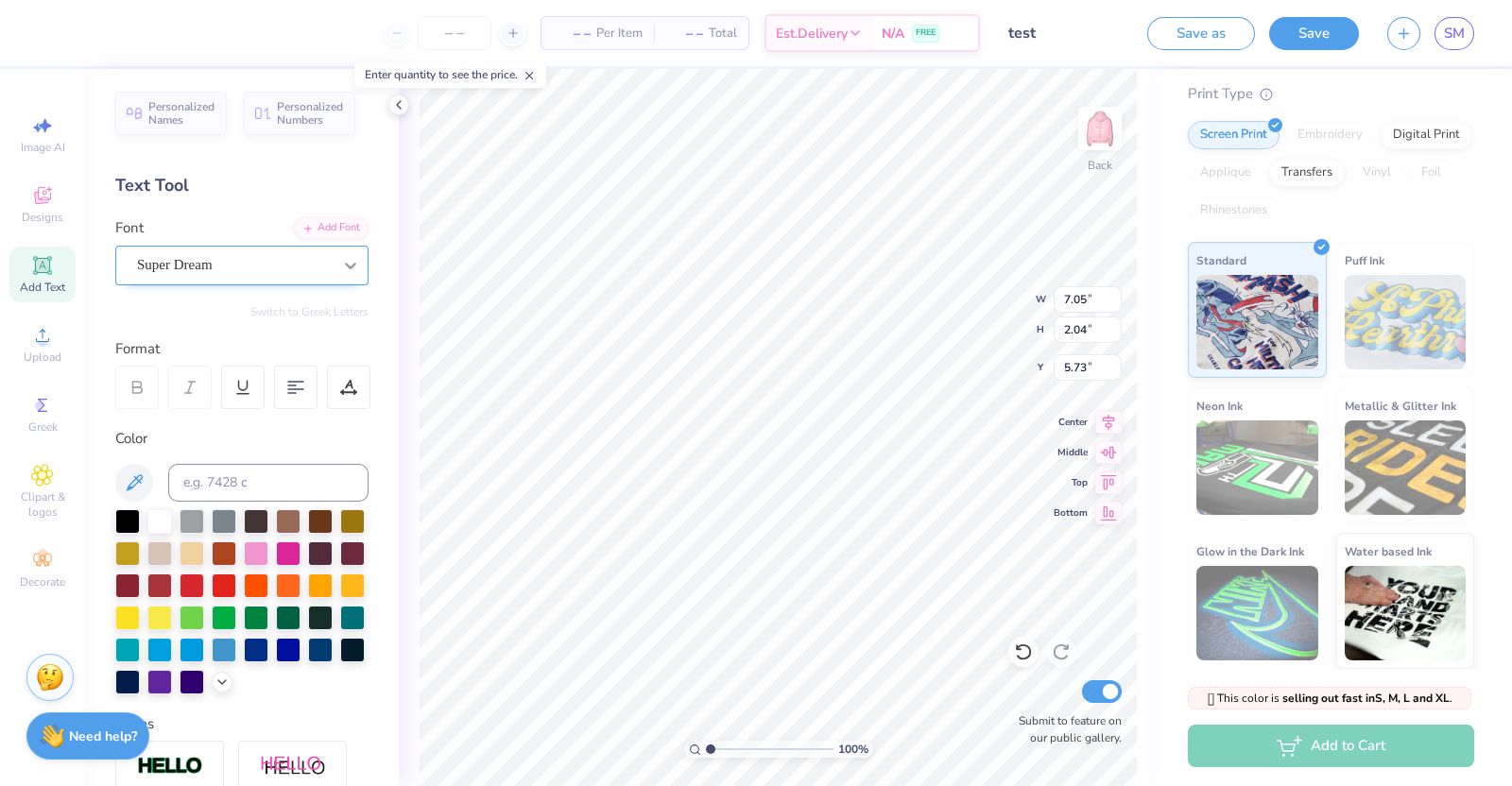 click 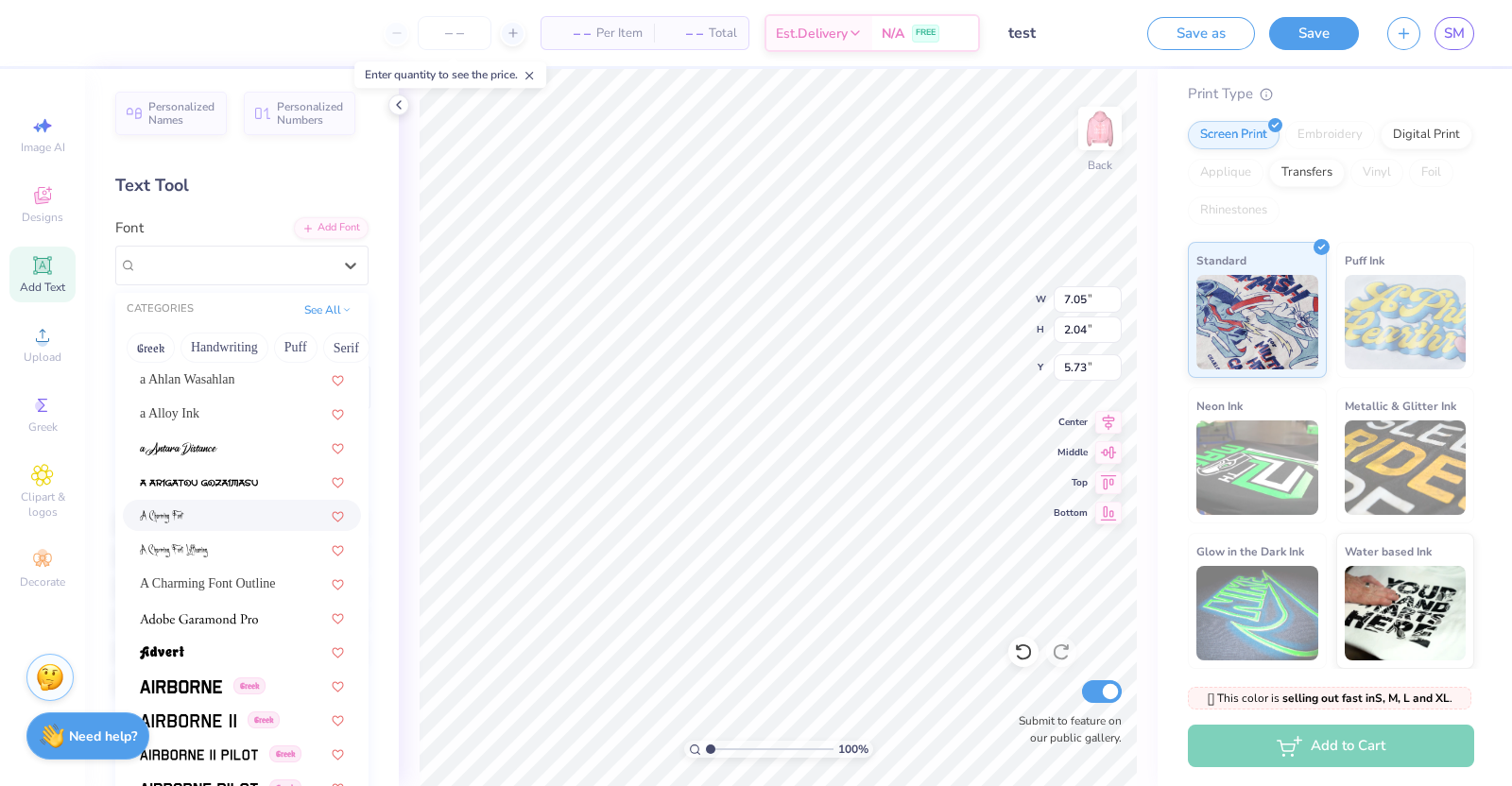 scroll, scrollTop: 117, scrollLeft: 0, axis: vertical 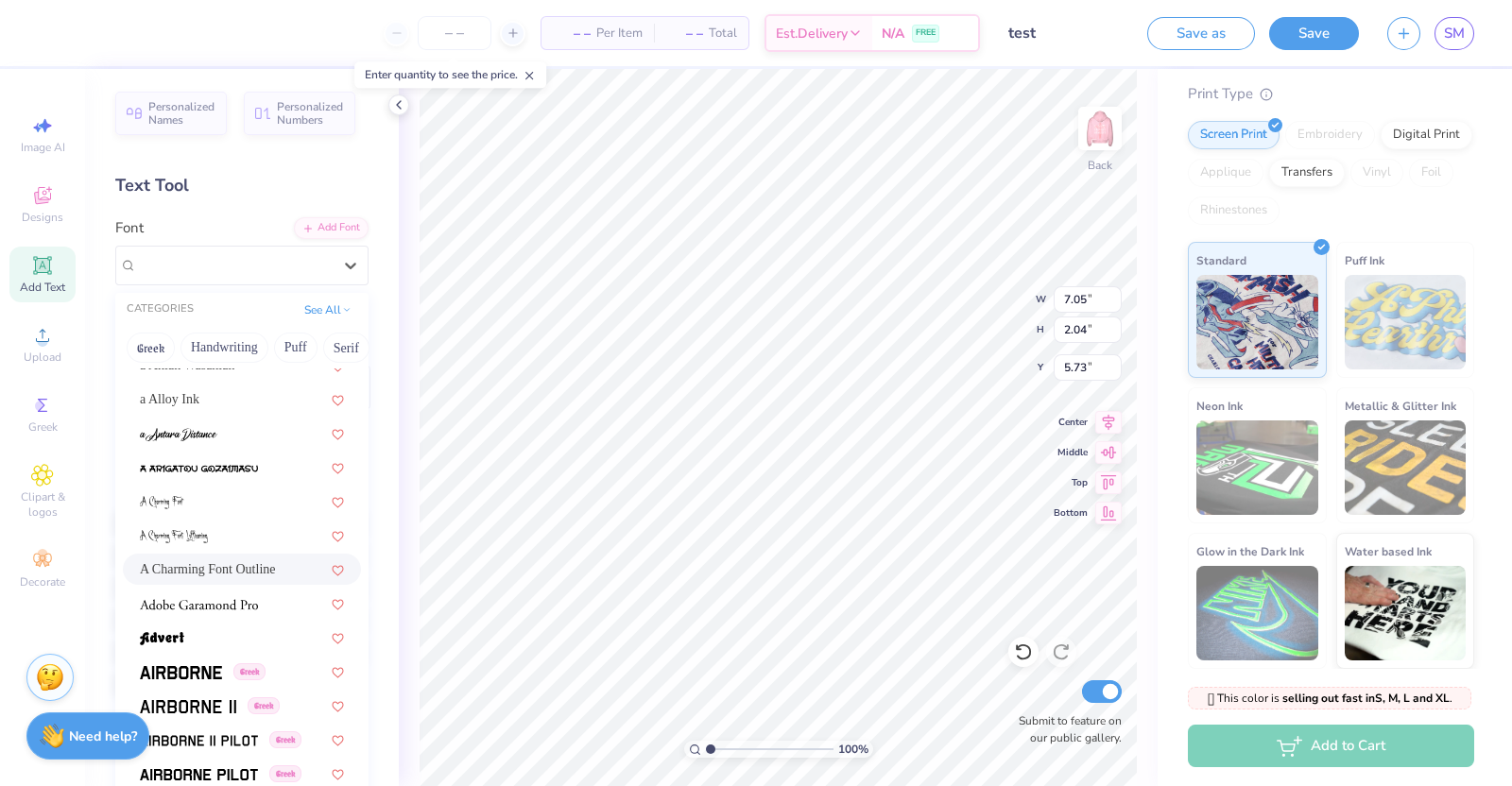 click on "A Charming Font Outline" at bounding box center [242, 569] 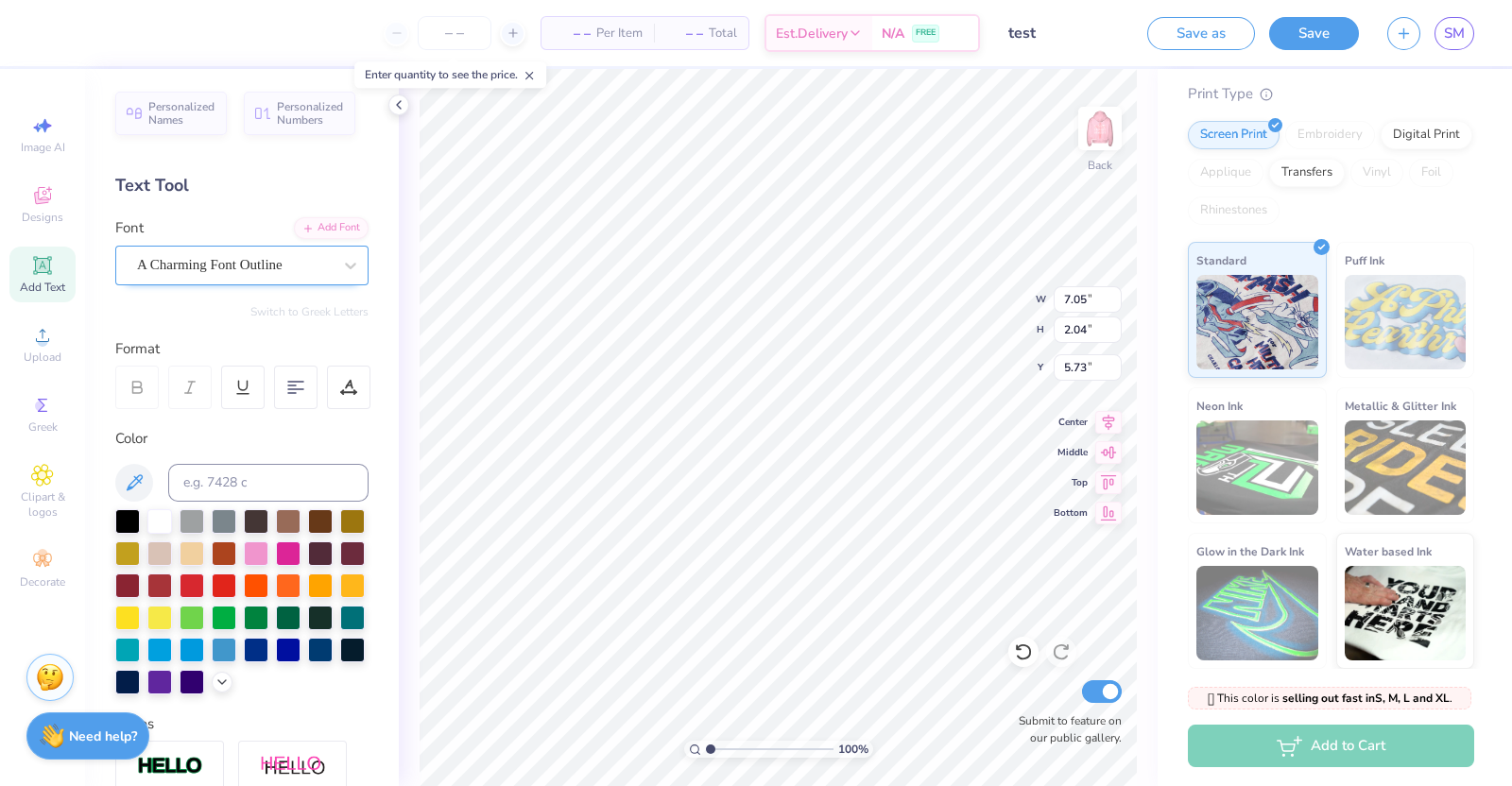 click on "A Charming Font Outline" at bounding box center (234, 265) 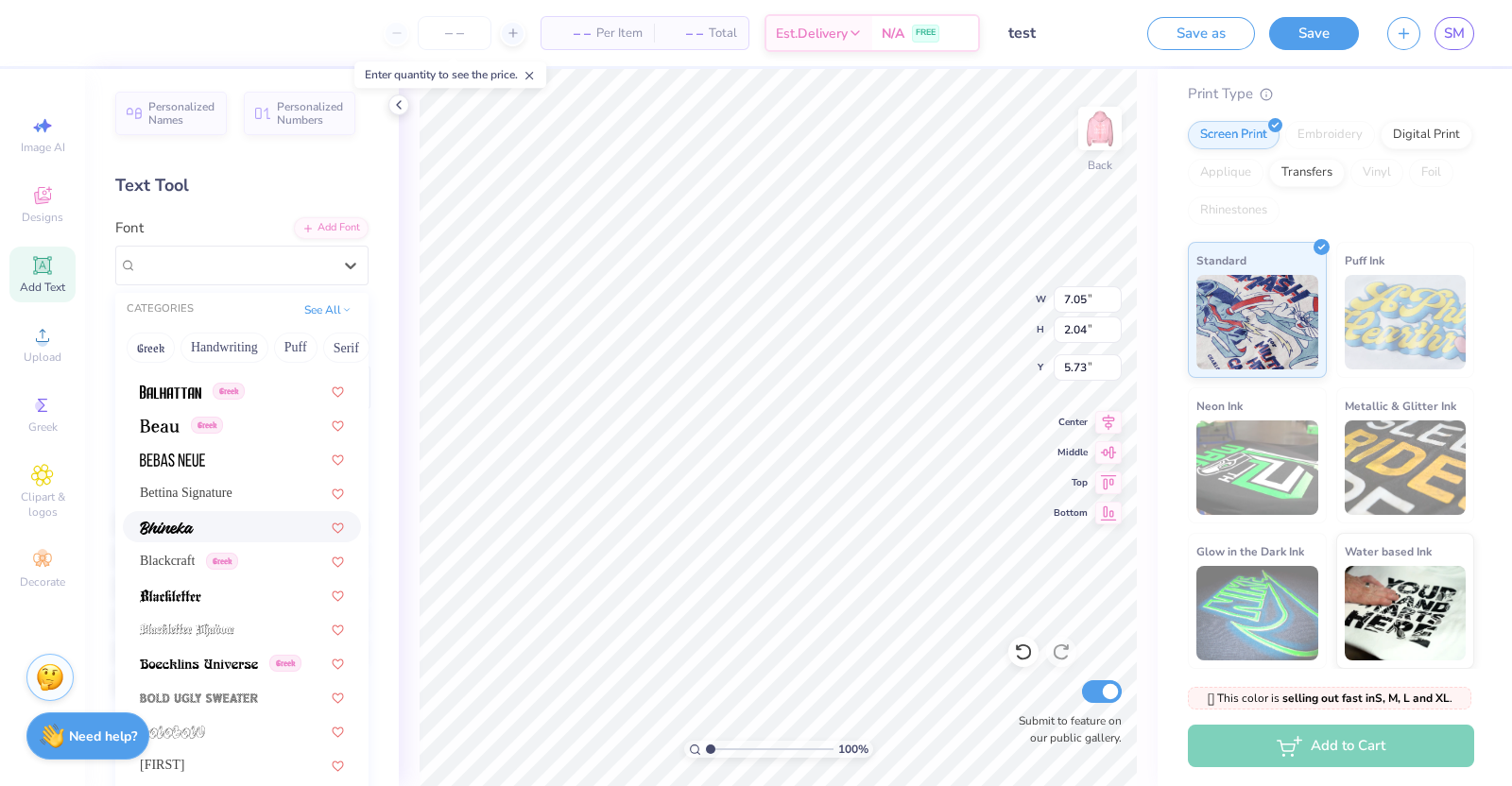 scroll, scrollTop: 931, scrollLeft: 0, axis: vertical 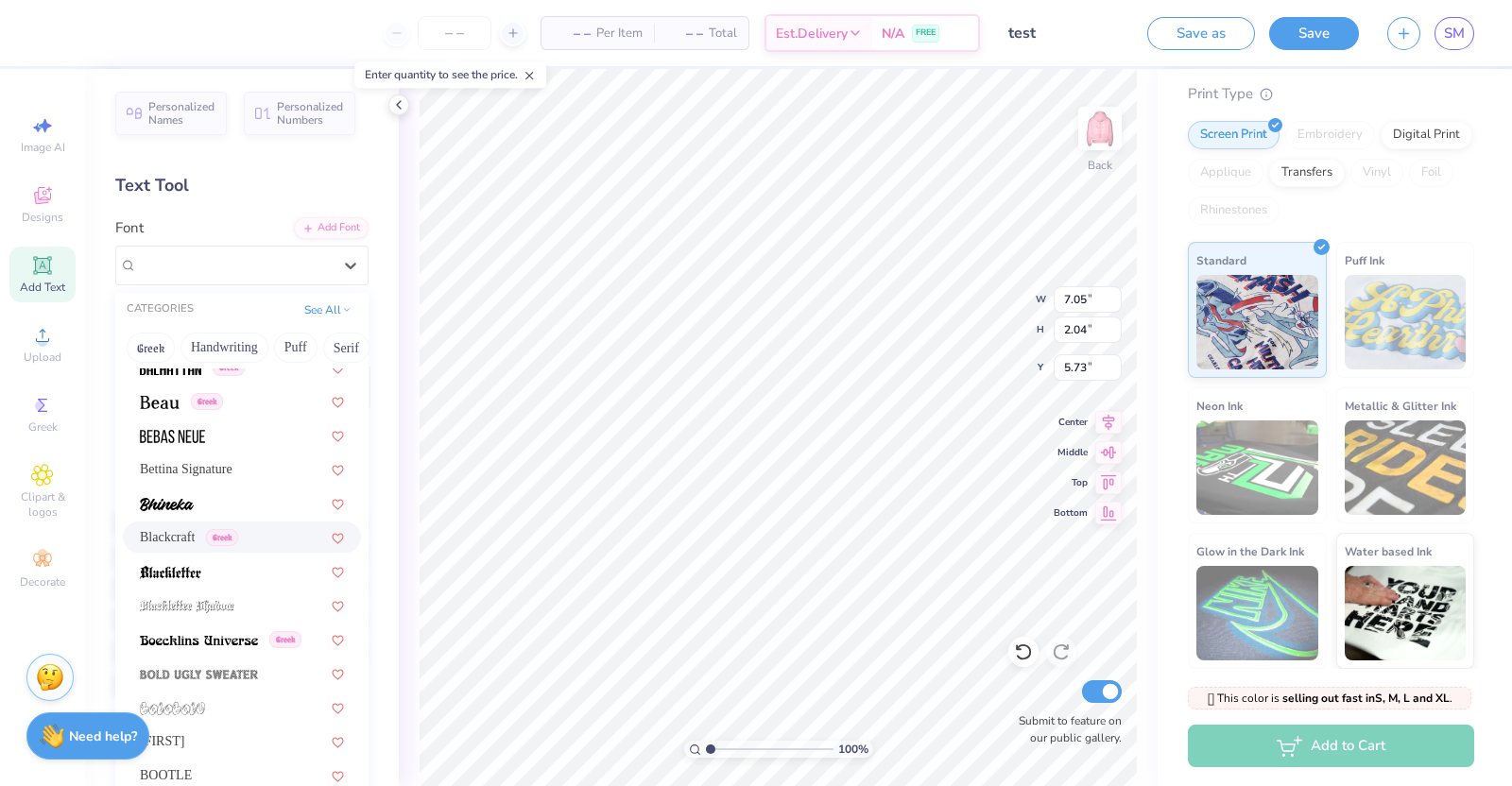 click on "Blackcraft" at bounding box center [167, 537] 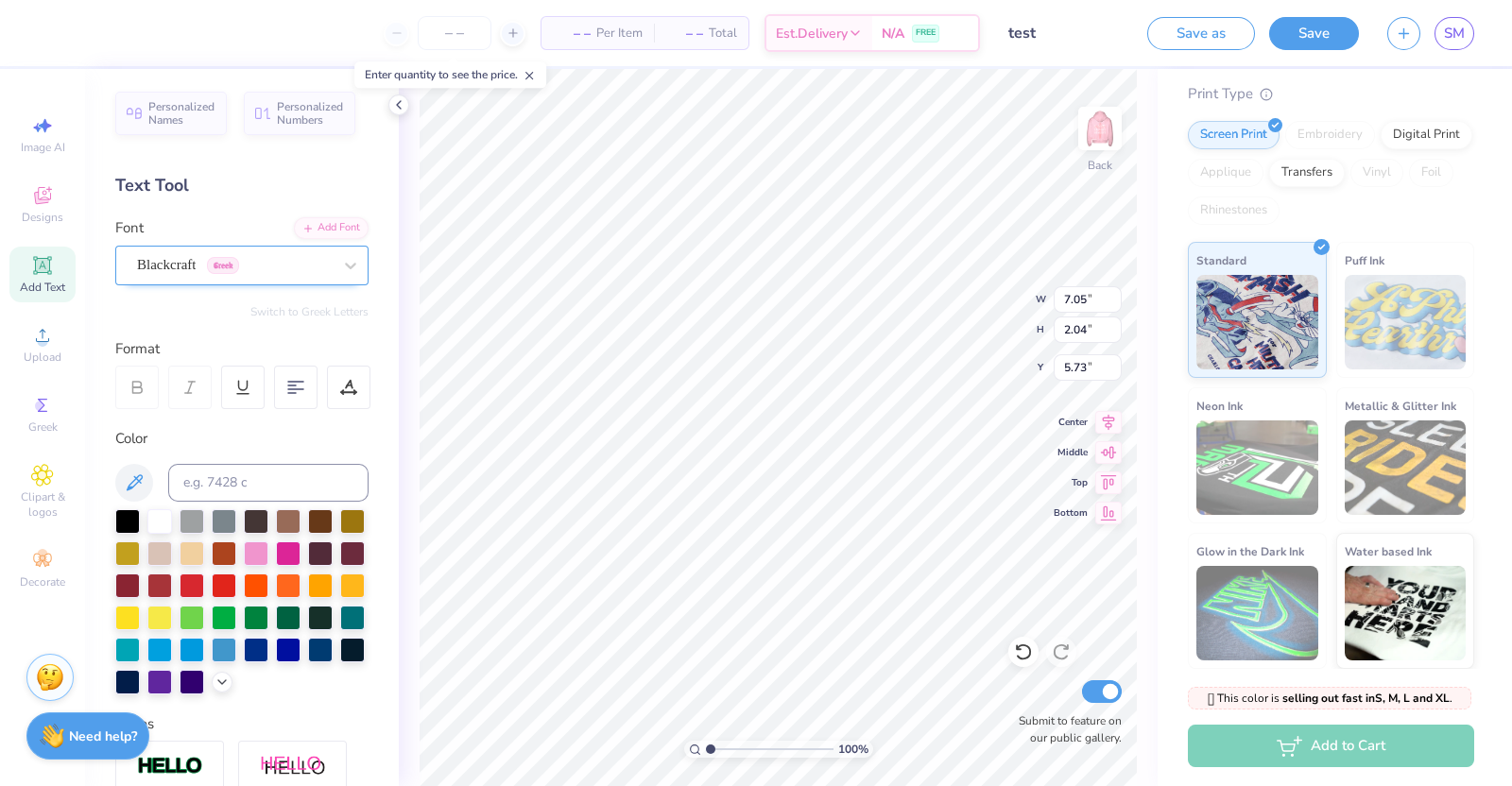 click on "Blackcraft Greek" at bounding box center [242, 265] 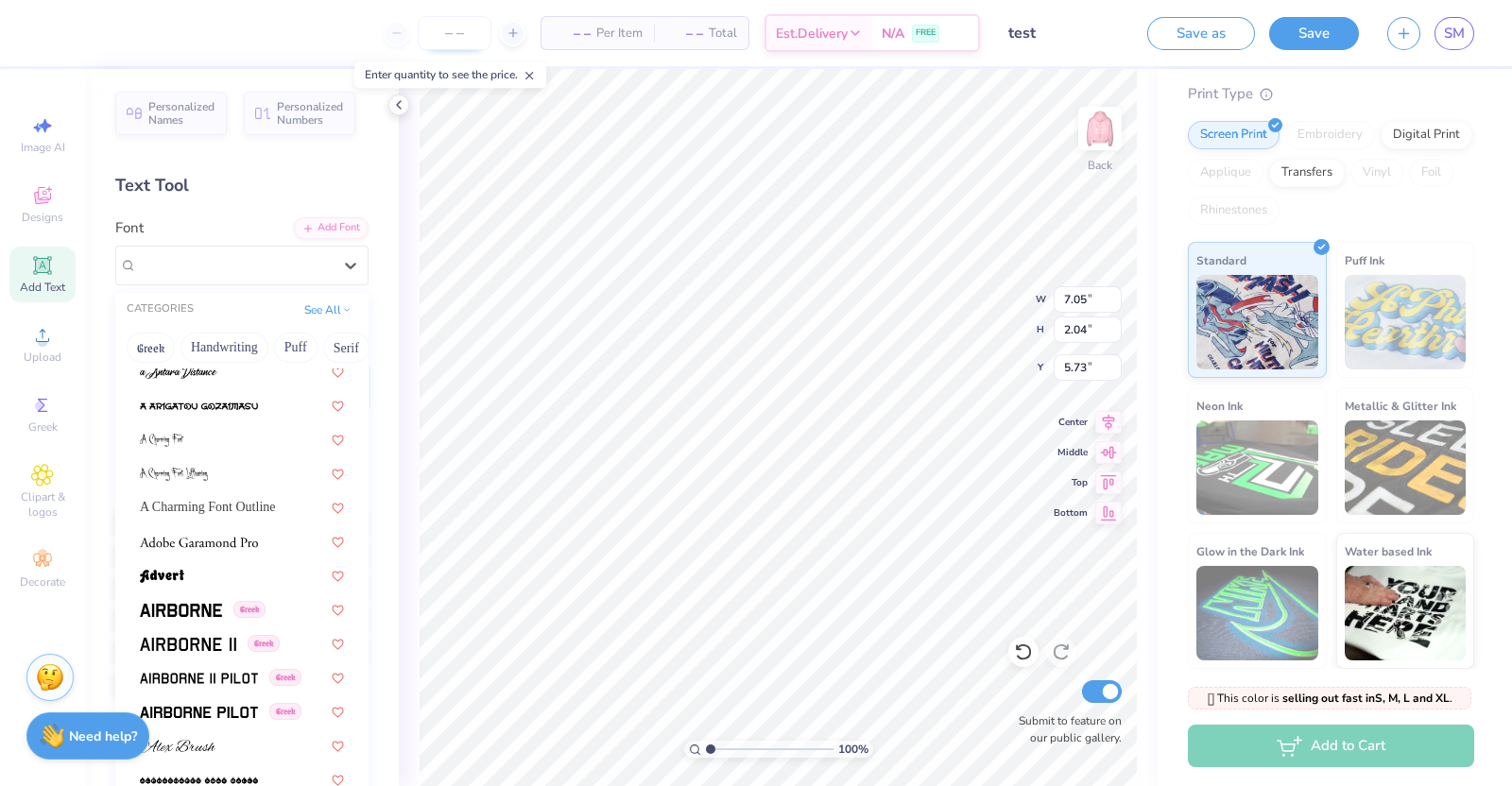 scroll, scrollTop: 199, scrollLeft: 0, axis: vertical 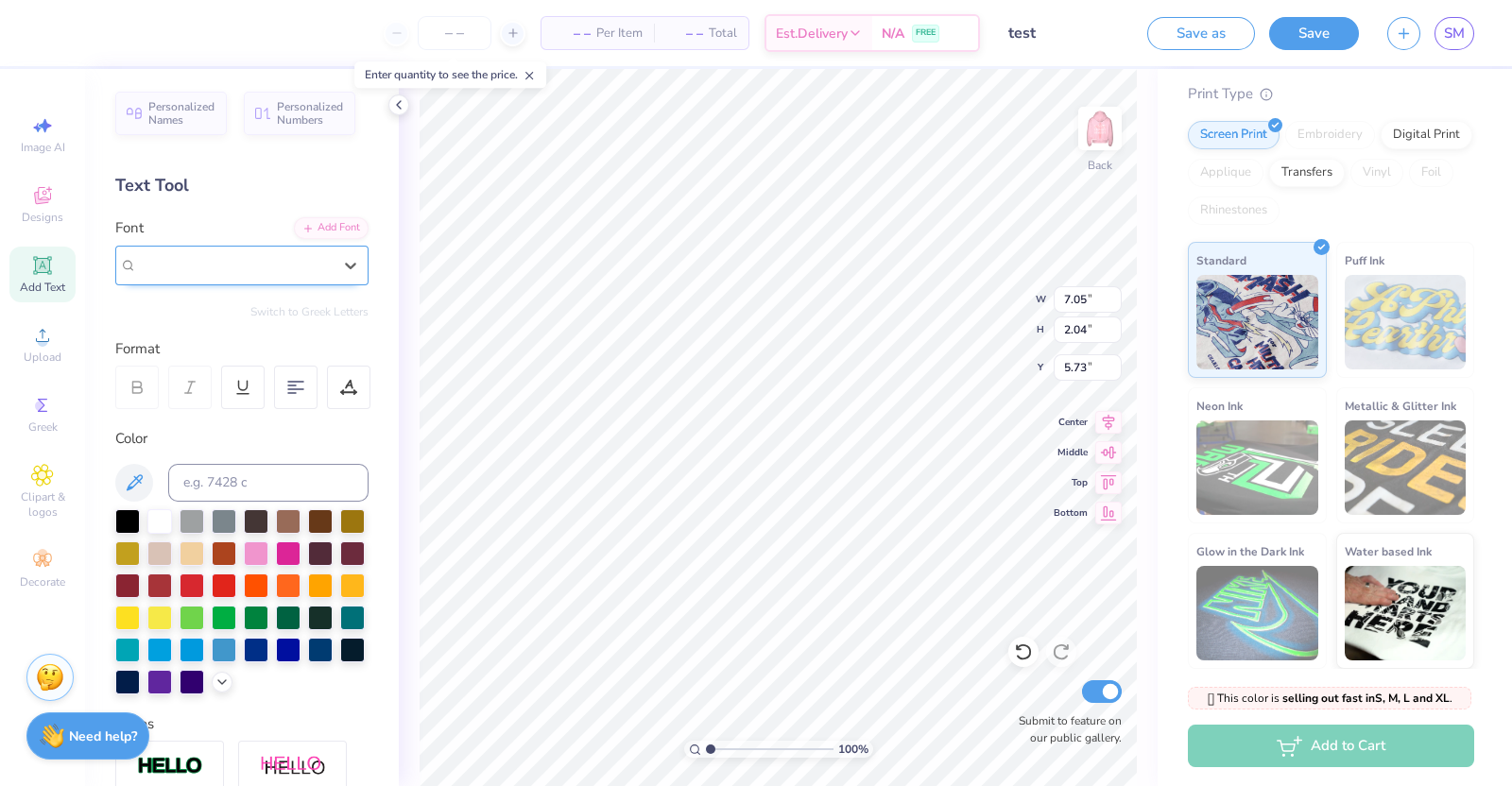 click on "Blackcraft Greek" at bounding box center [234, 265] 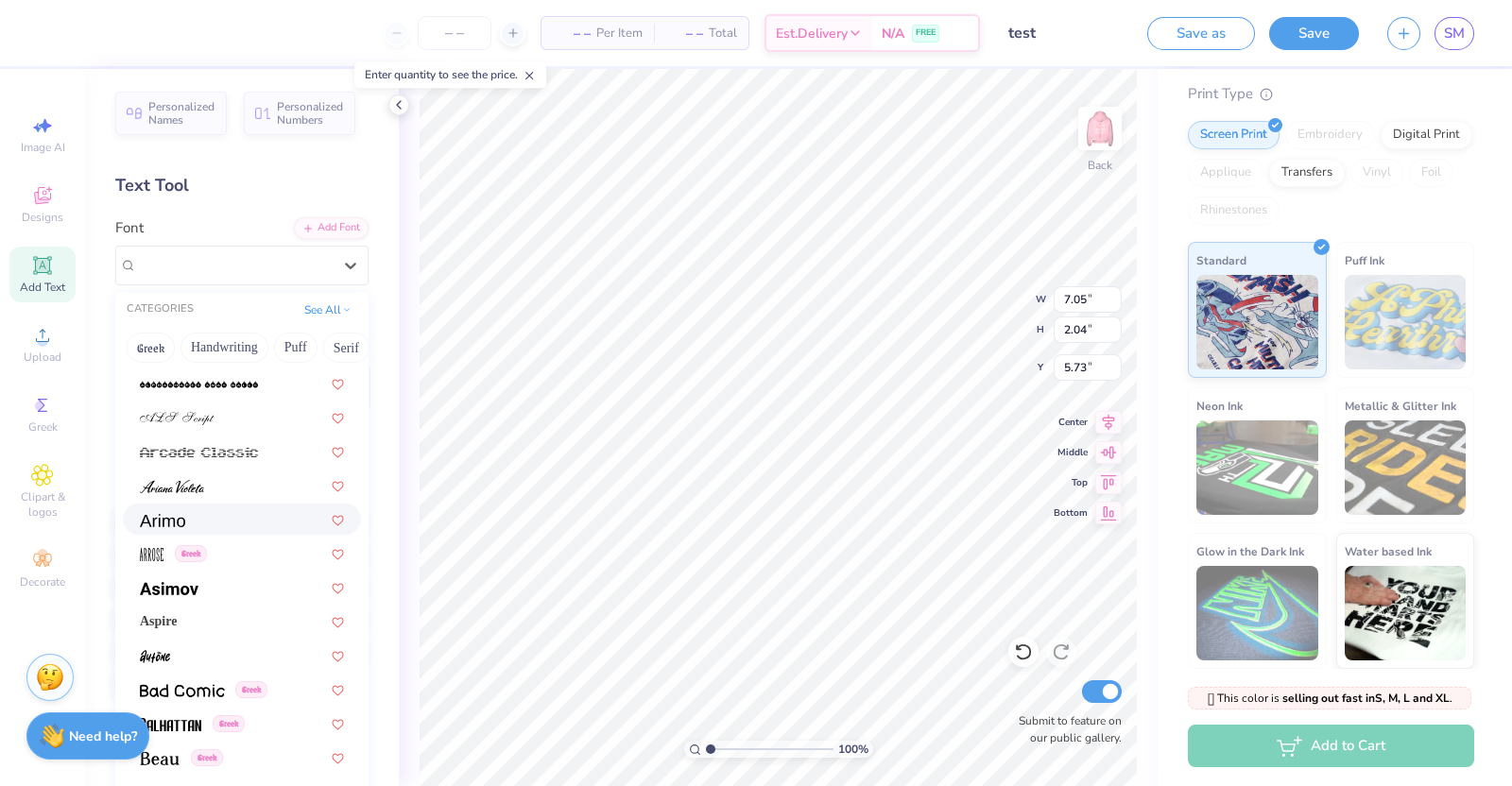 scroll, scrollTop: 588, scrollLeft: 0, axis: vertical 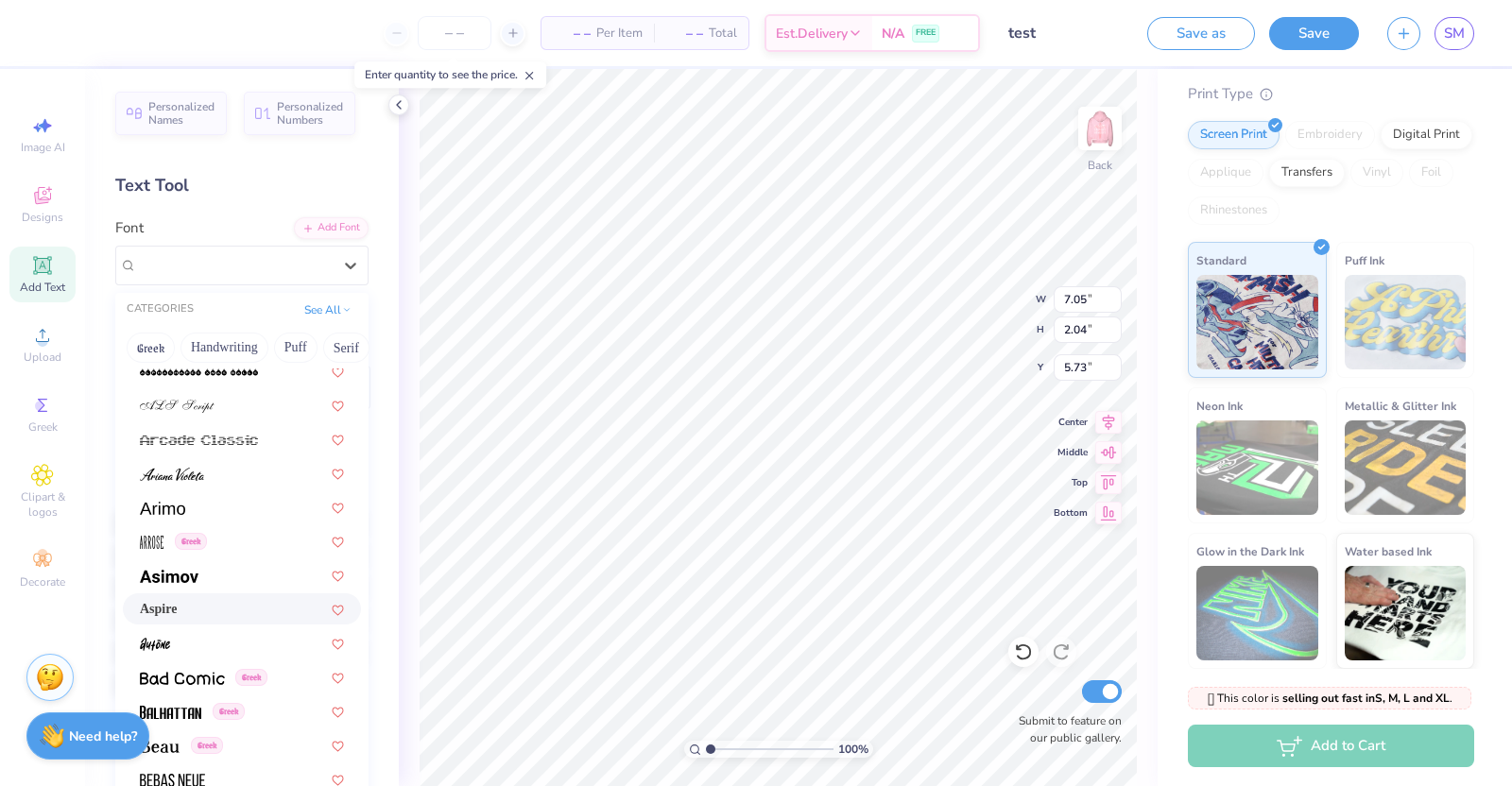 click on "Aspire" at bounding box center (242, 608) 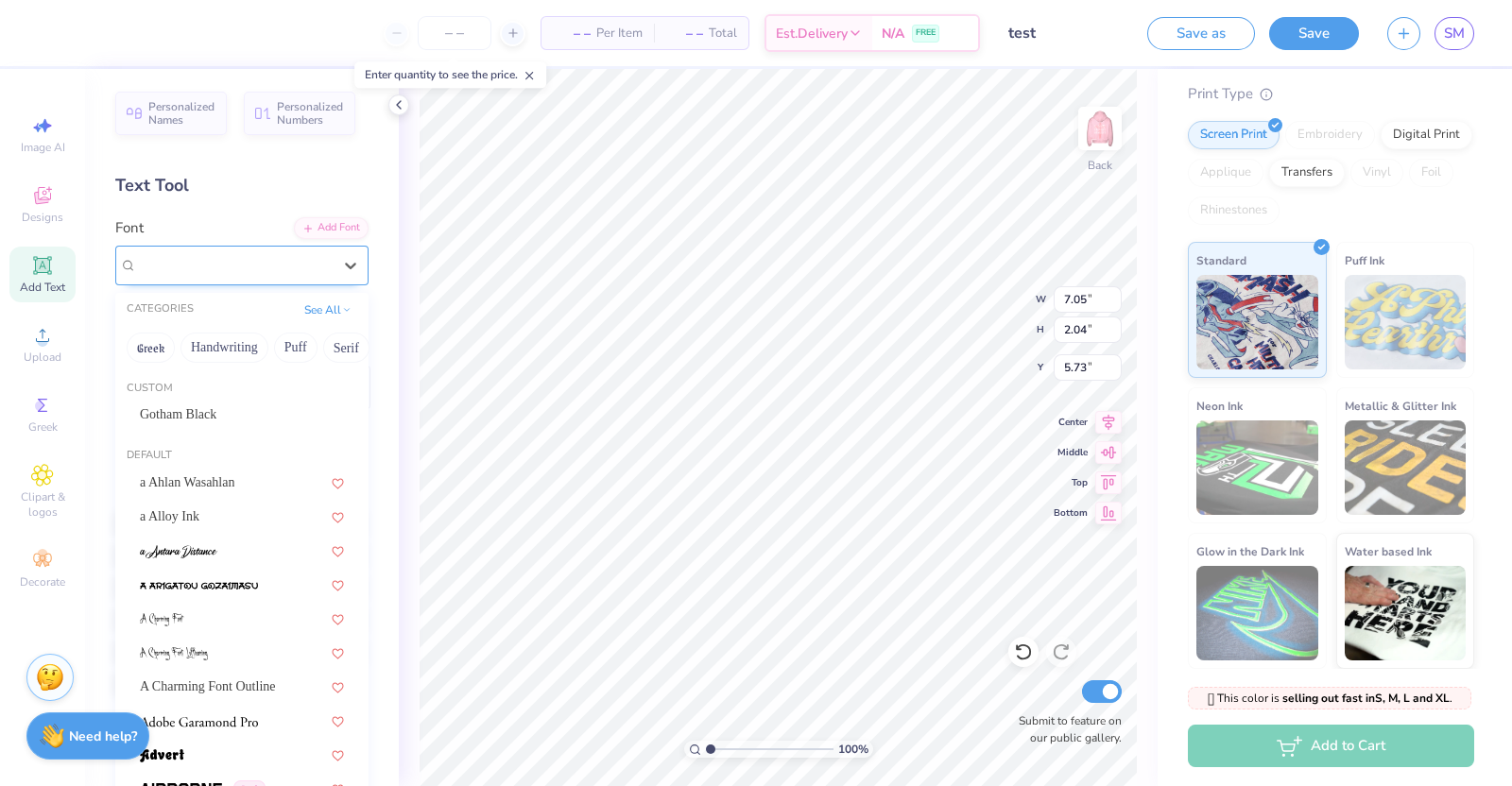 click on "Aspire" at bounding box center (234, 265) 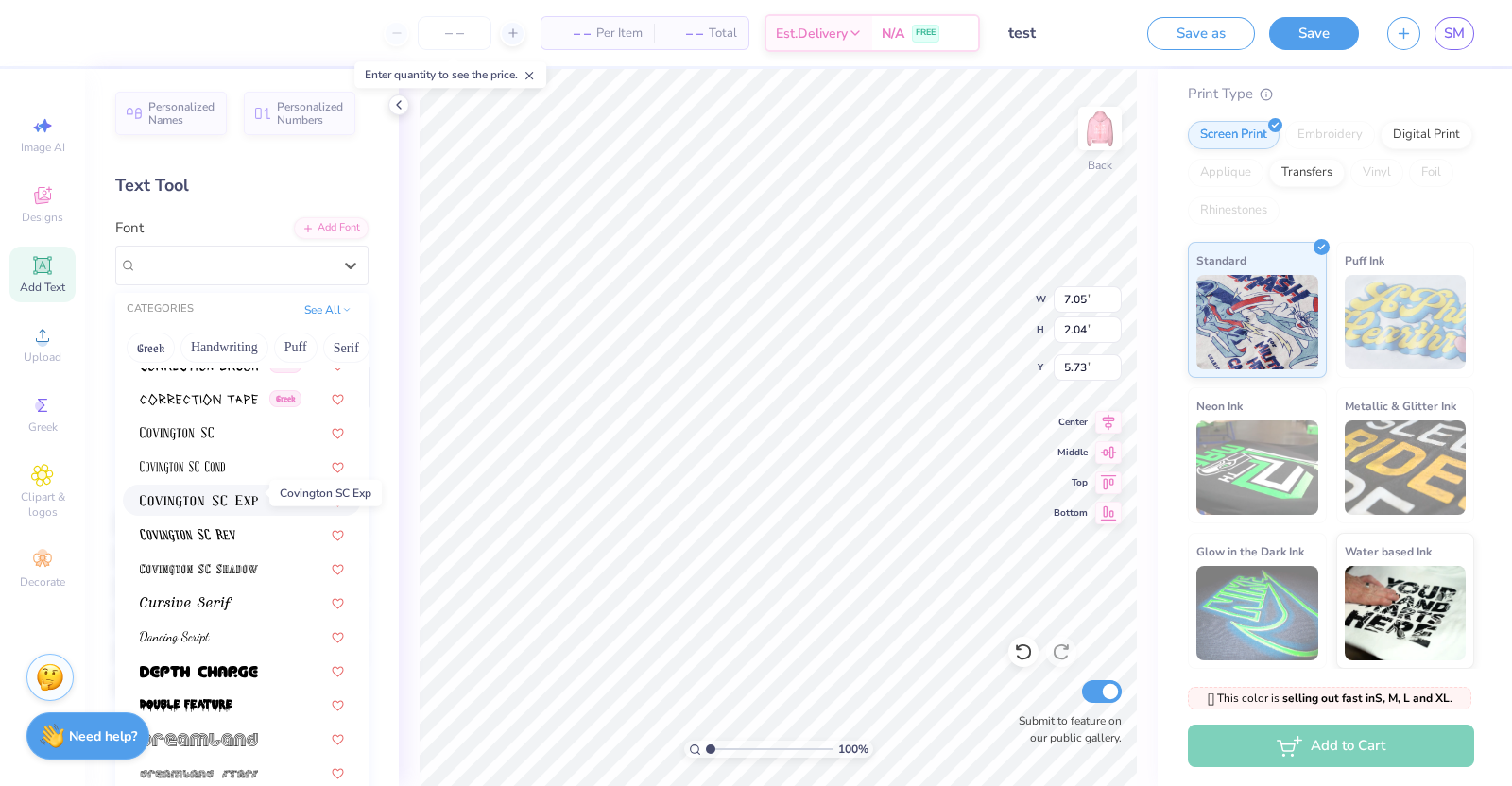 scroll, scrollTop: 3046, scrollLeft: 0, axis: vertical 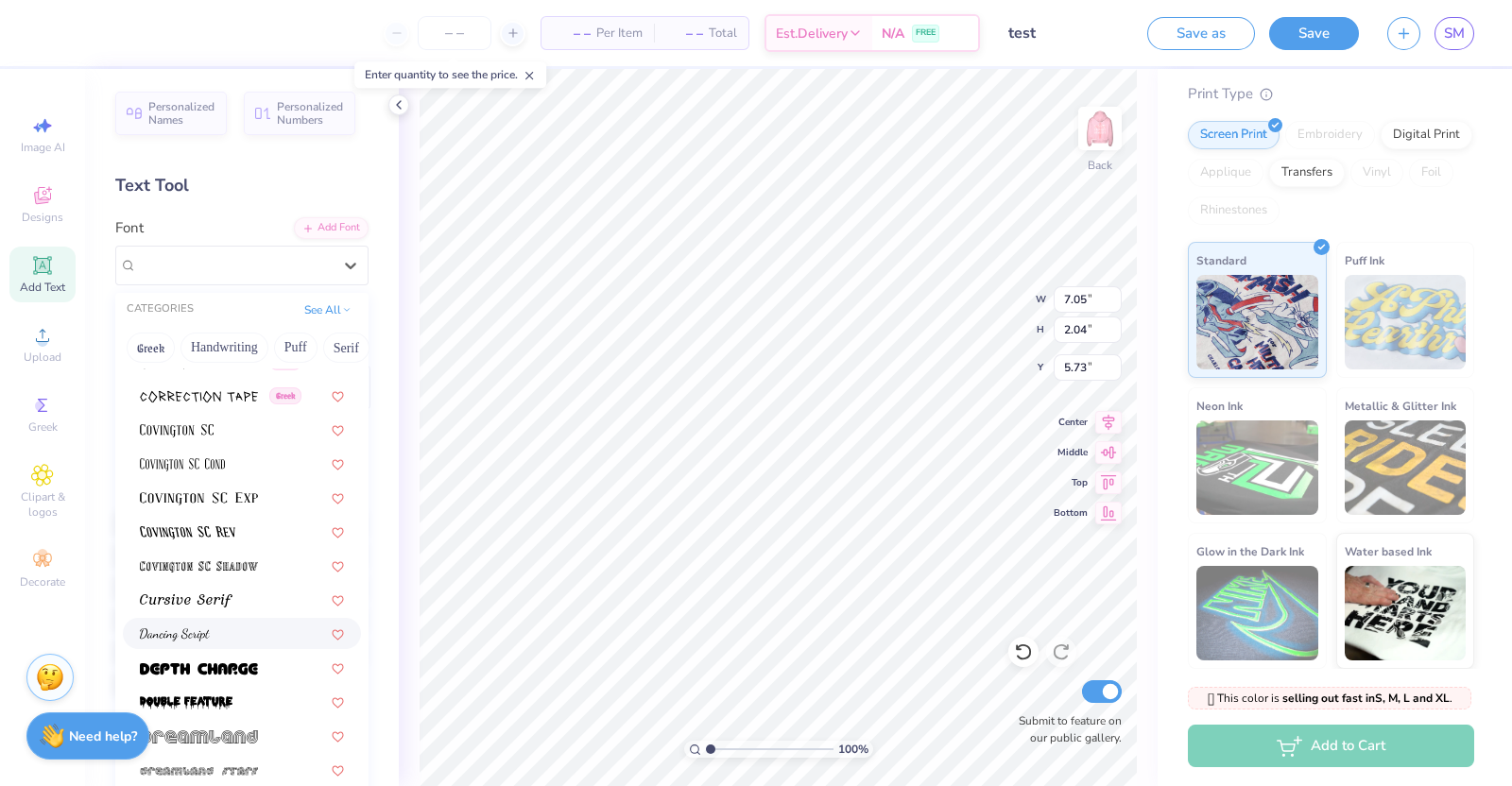click at bounding box center (242, 633) 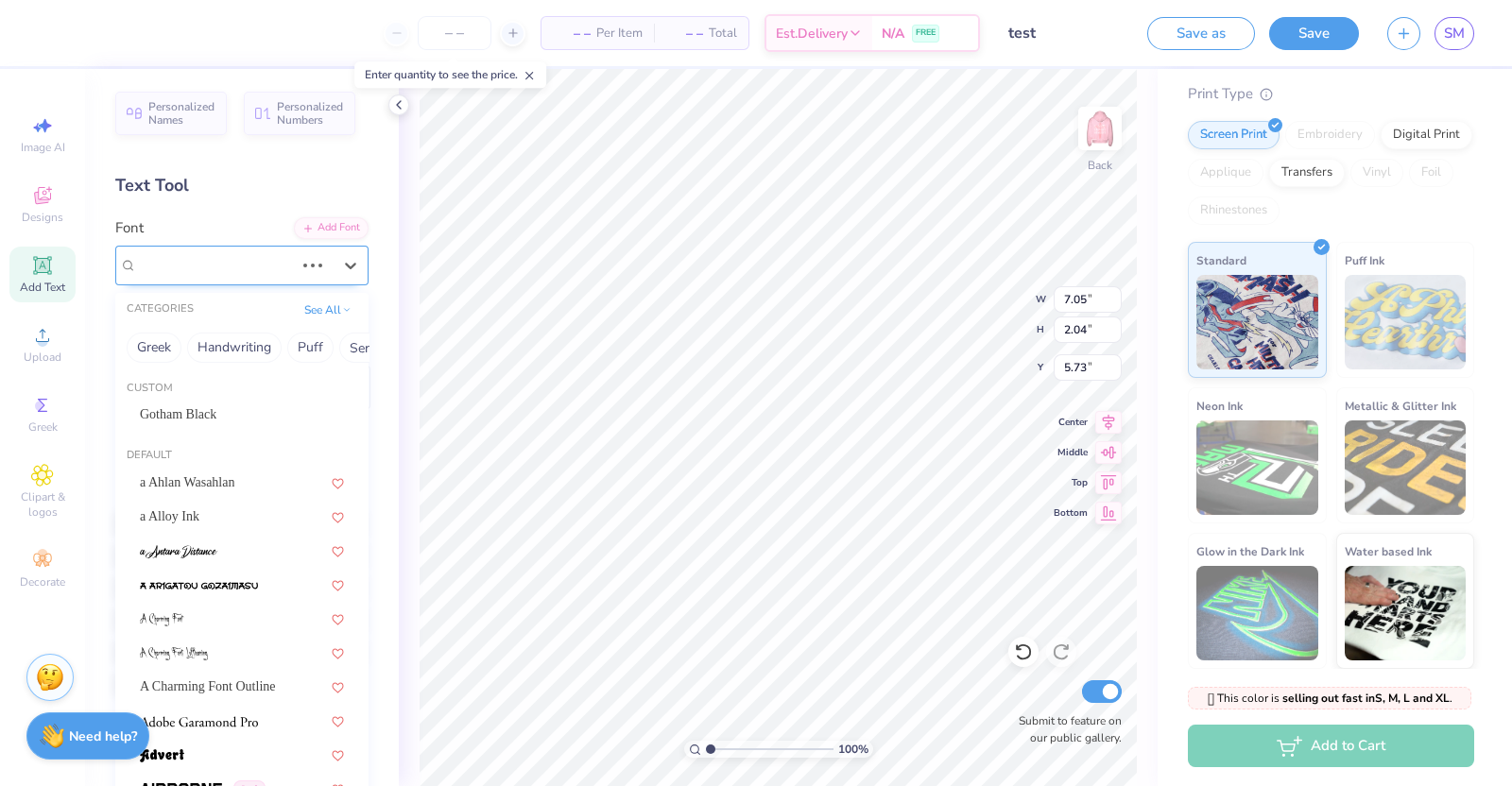 click on "Aspire" at bounding box center (242, 265) 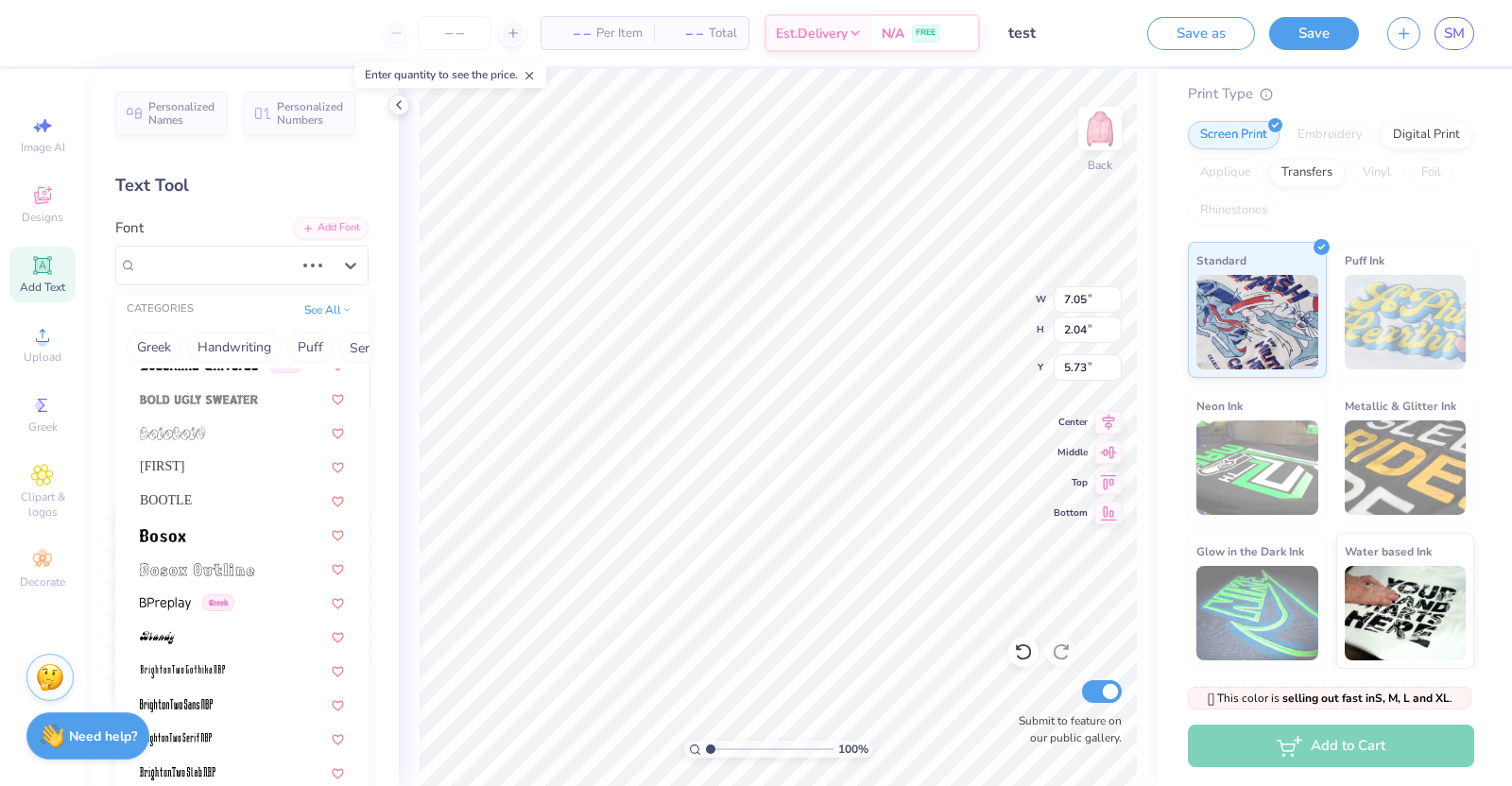 scroll, scrollTop: 1704, scrollLeft: 0, axis: vertical 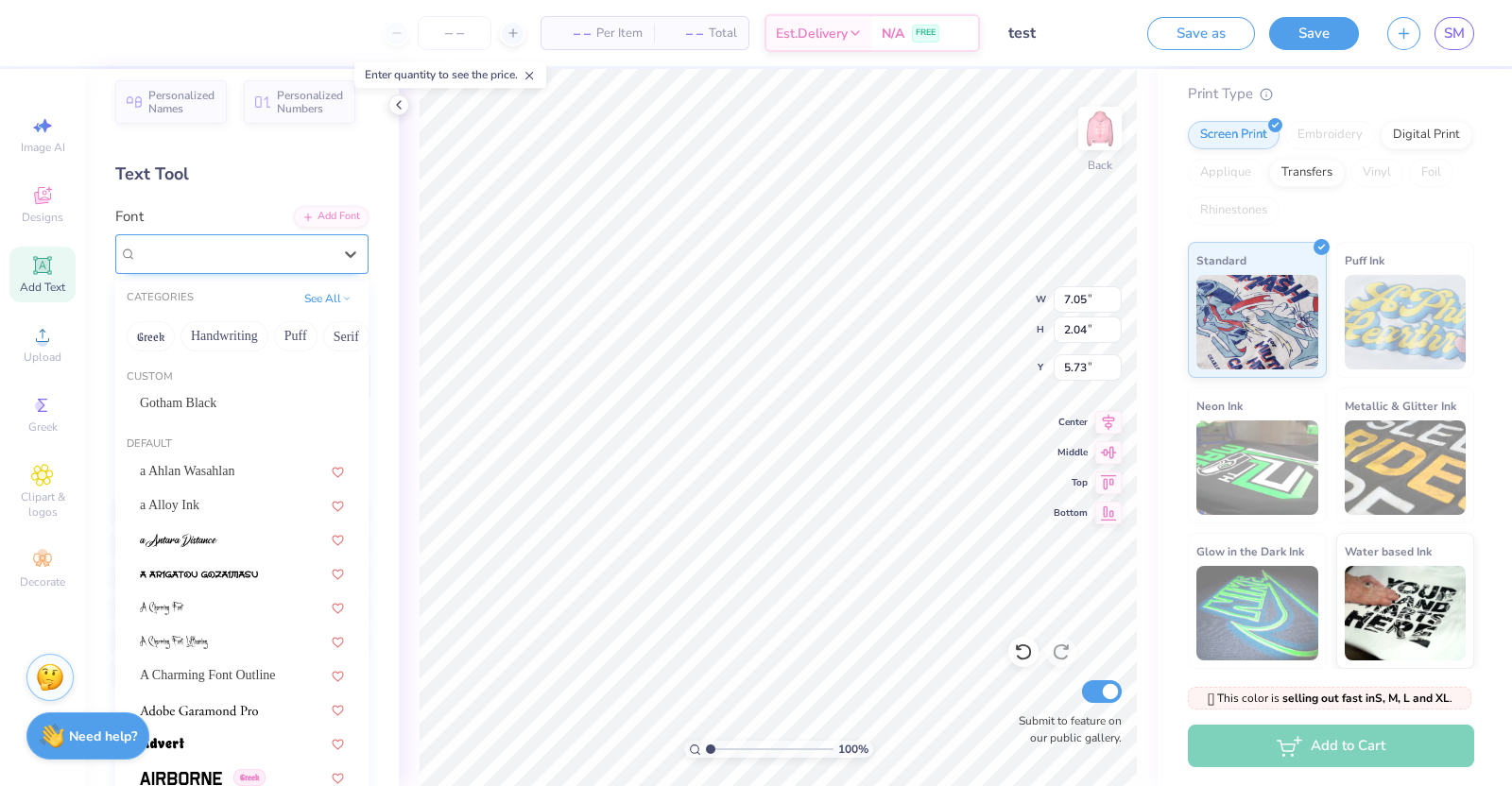click on "Dancing Script" at bounding box center [234, 253] 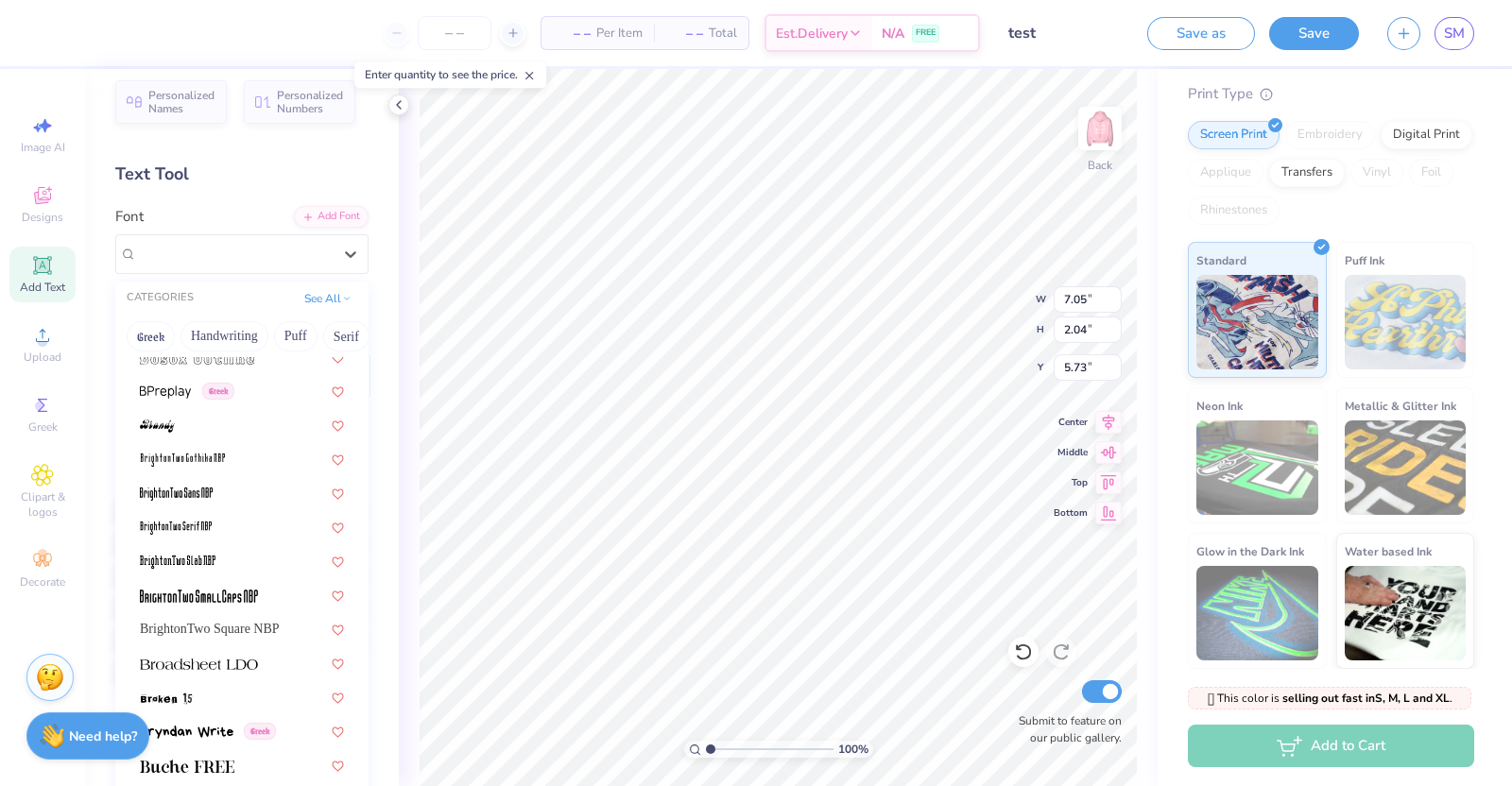 scroll, scrollTop: 1409, scrollLeft: 0, axis: vertical 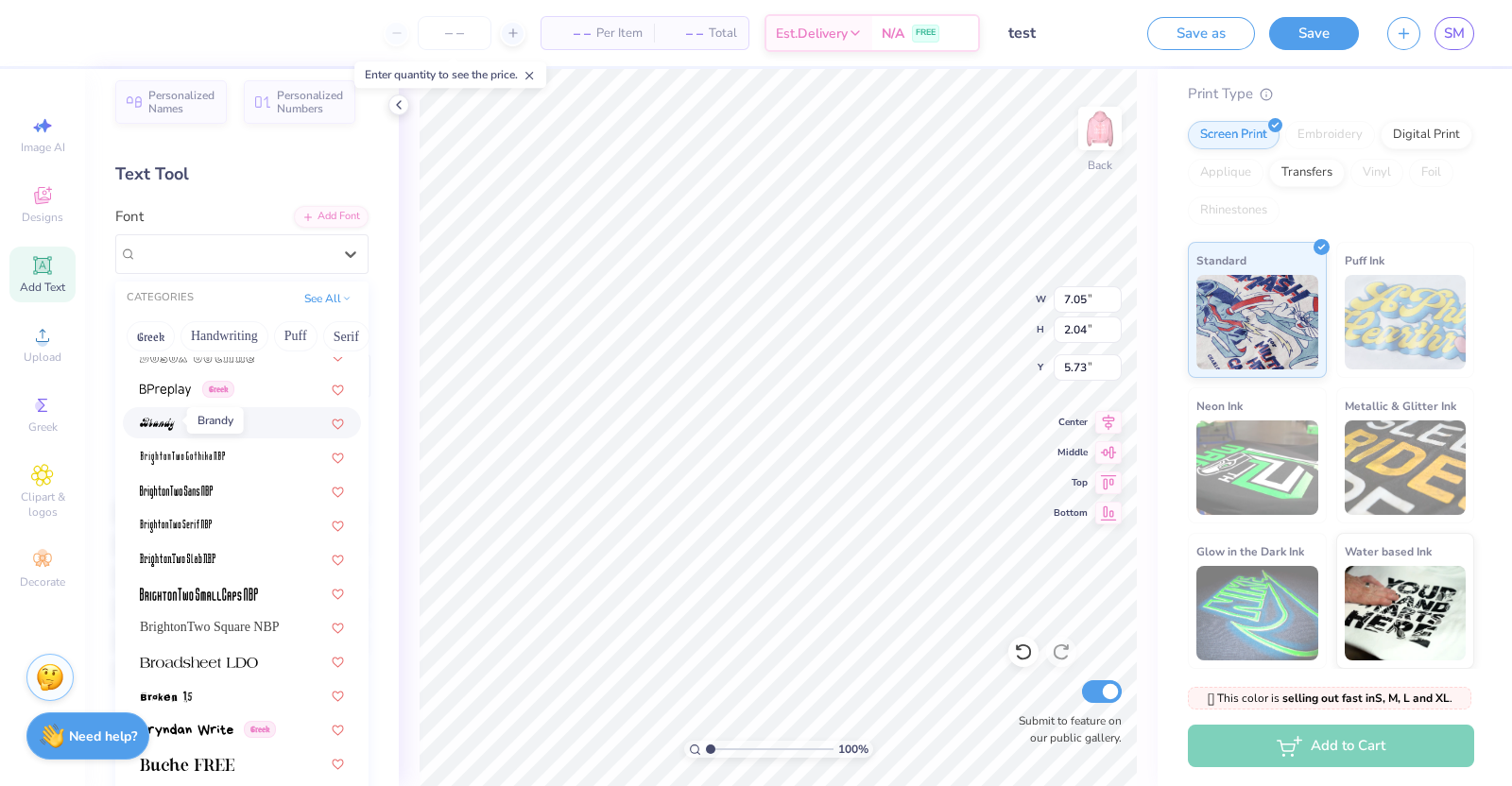 click at bounding box center [157, 424] 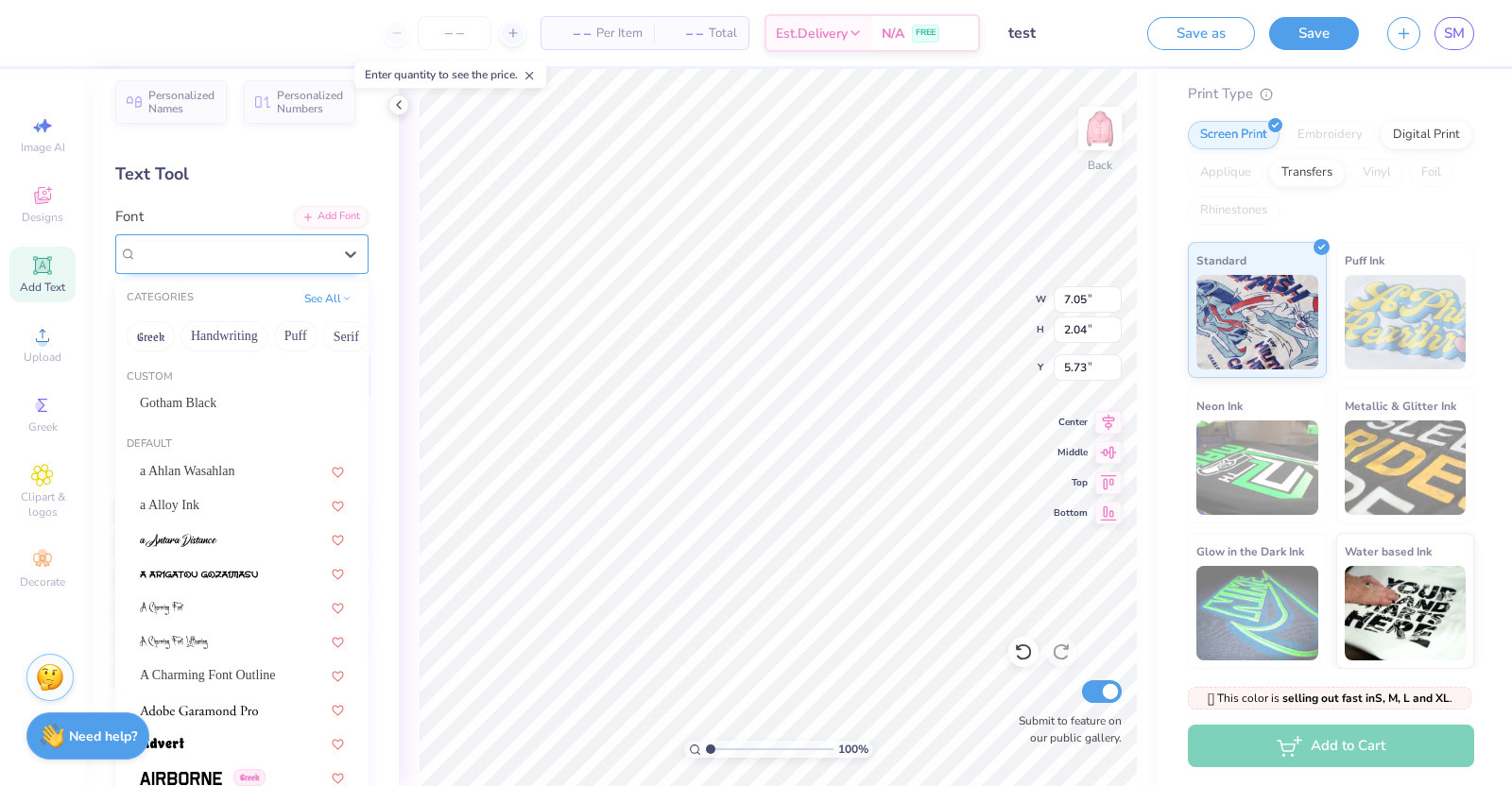 click on "Brandy" at bounding box center (234, 253) 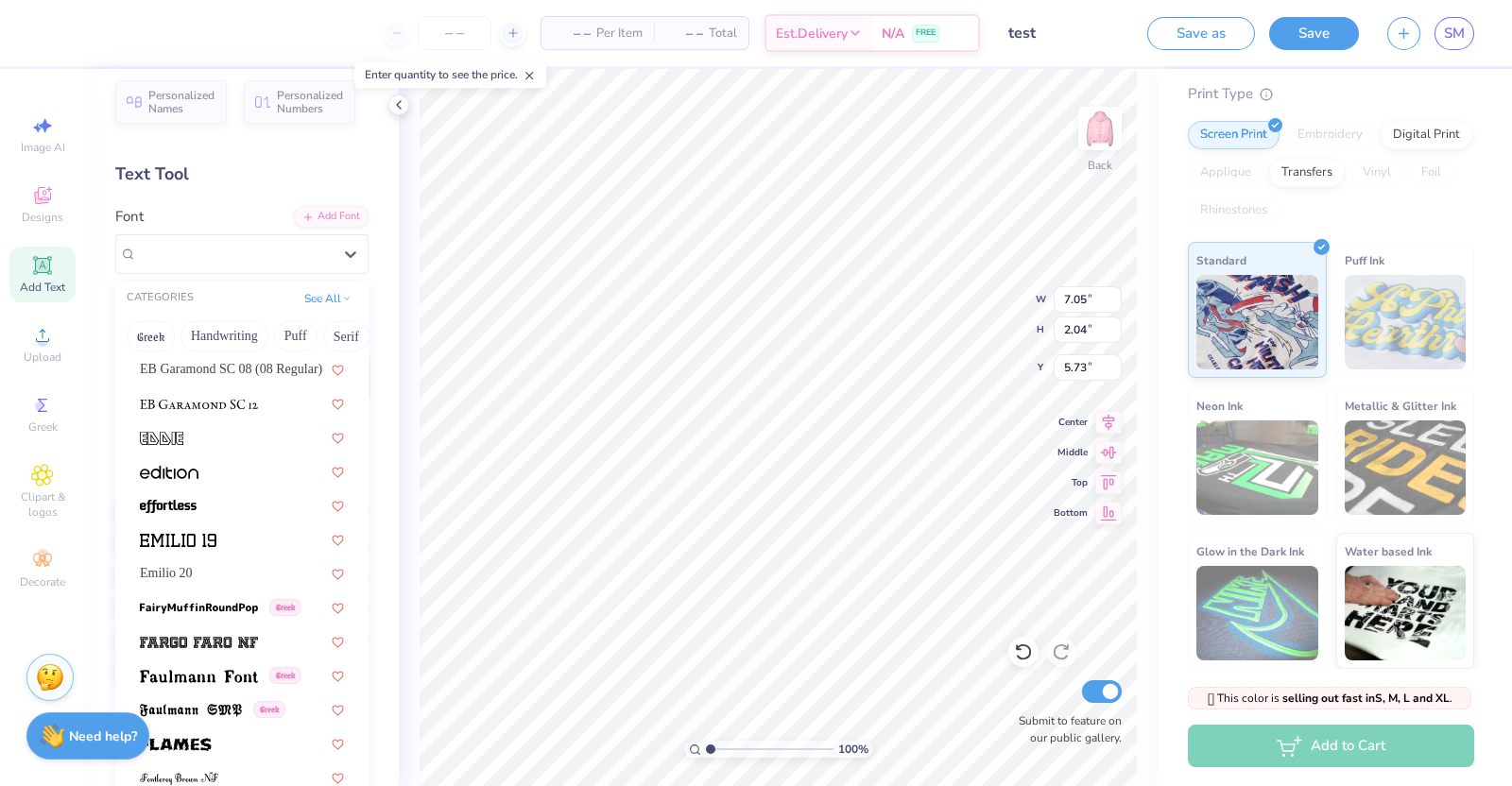 scroll, scrollTop: 3776, scrollLeft: 0, axis: vertical 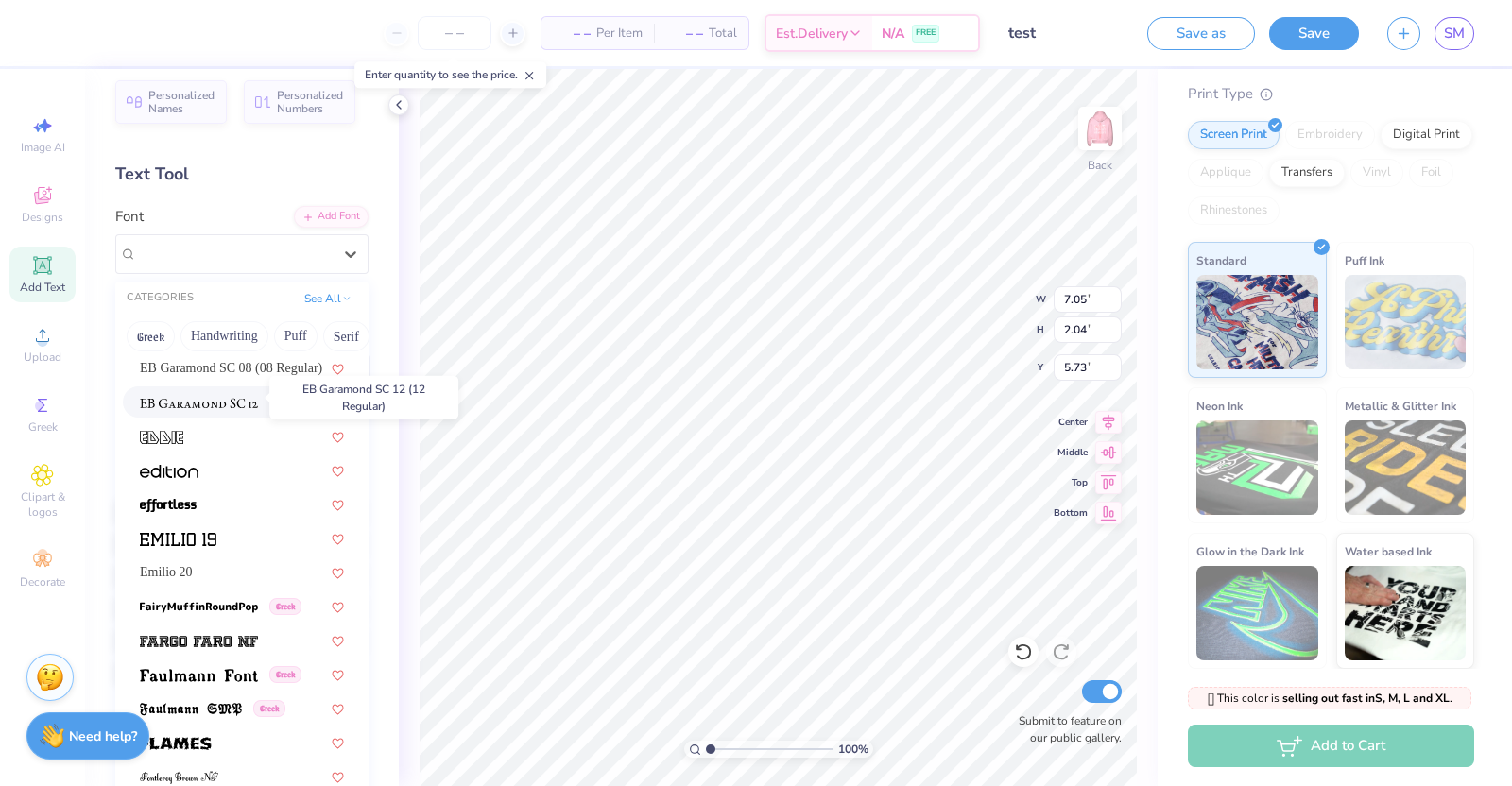 click at bounding box center (198, 402) 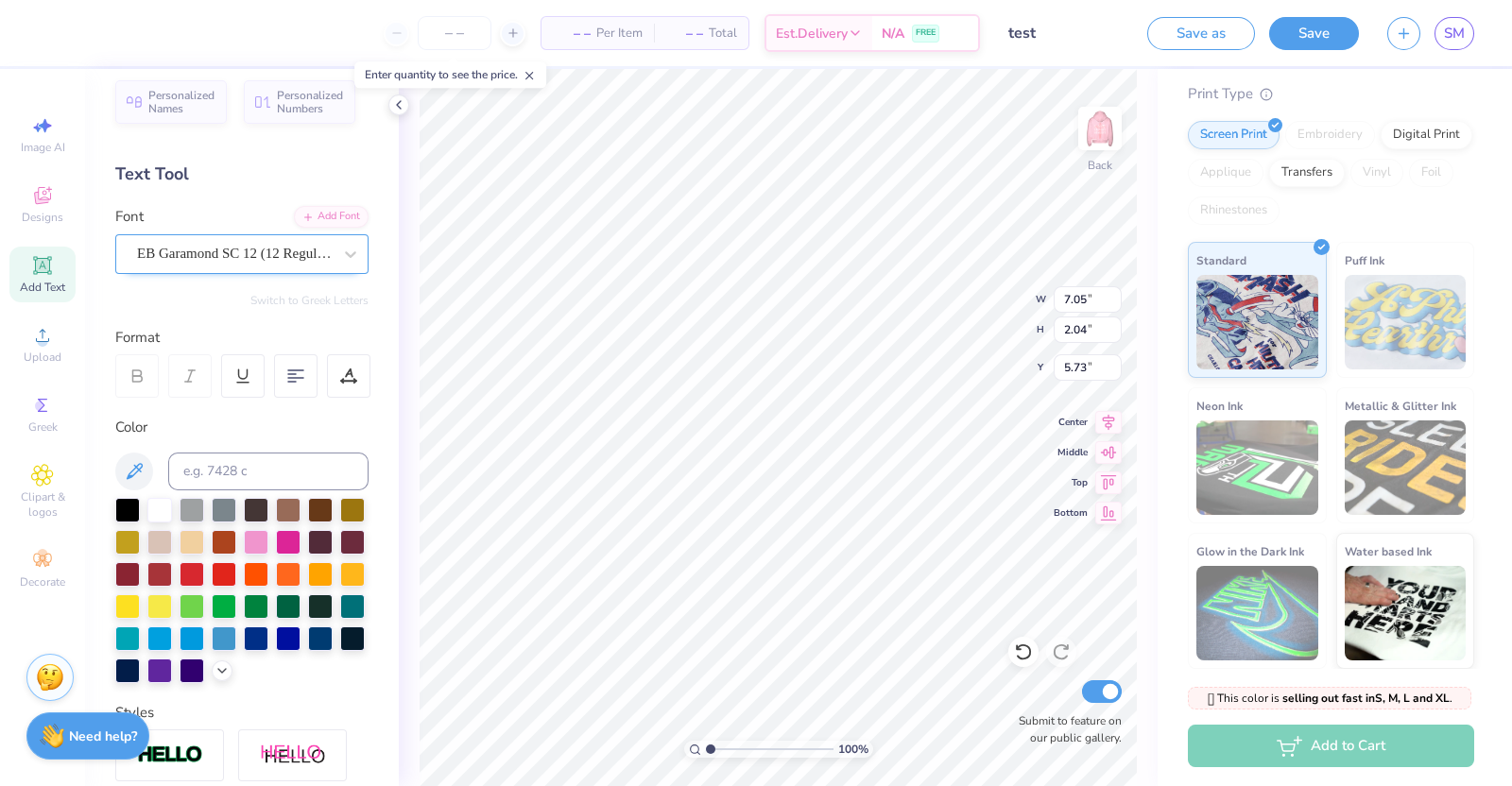 click on "EB Garamond SC 12 (12 Regular)" at bounding box center [234, 253] 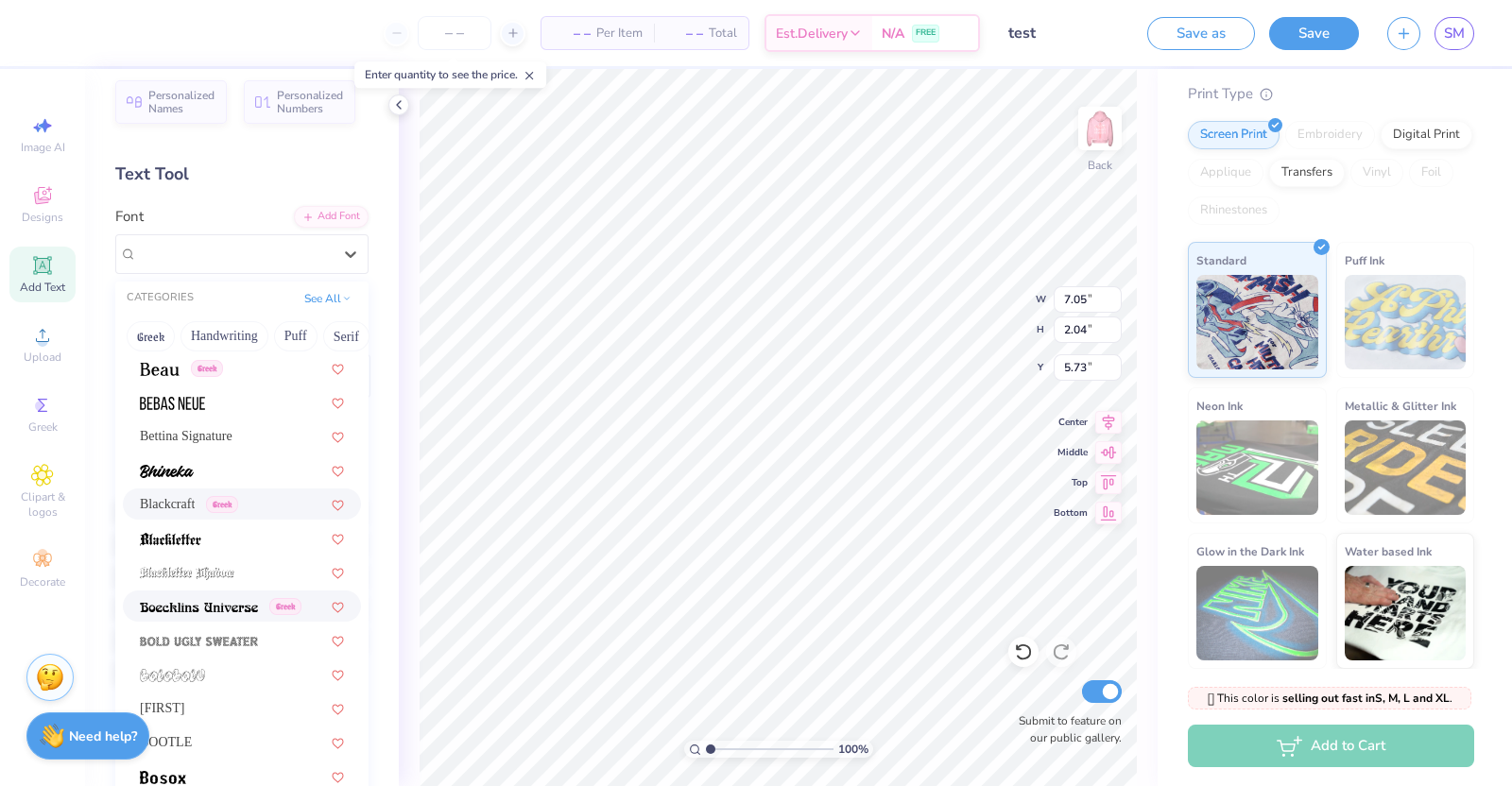 scroll, scrollTop: 955, scrollLeft: 0, axis: vertical 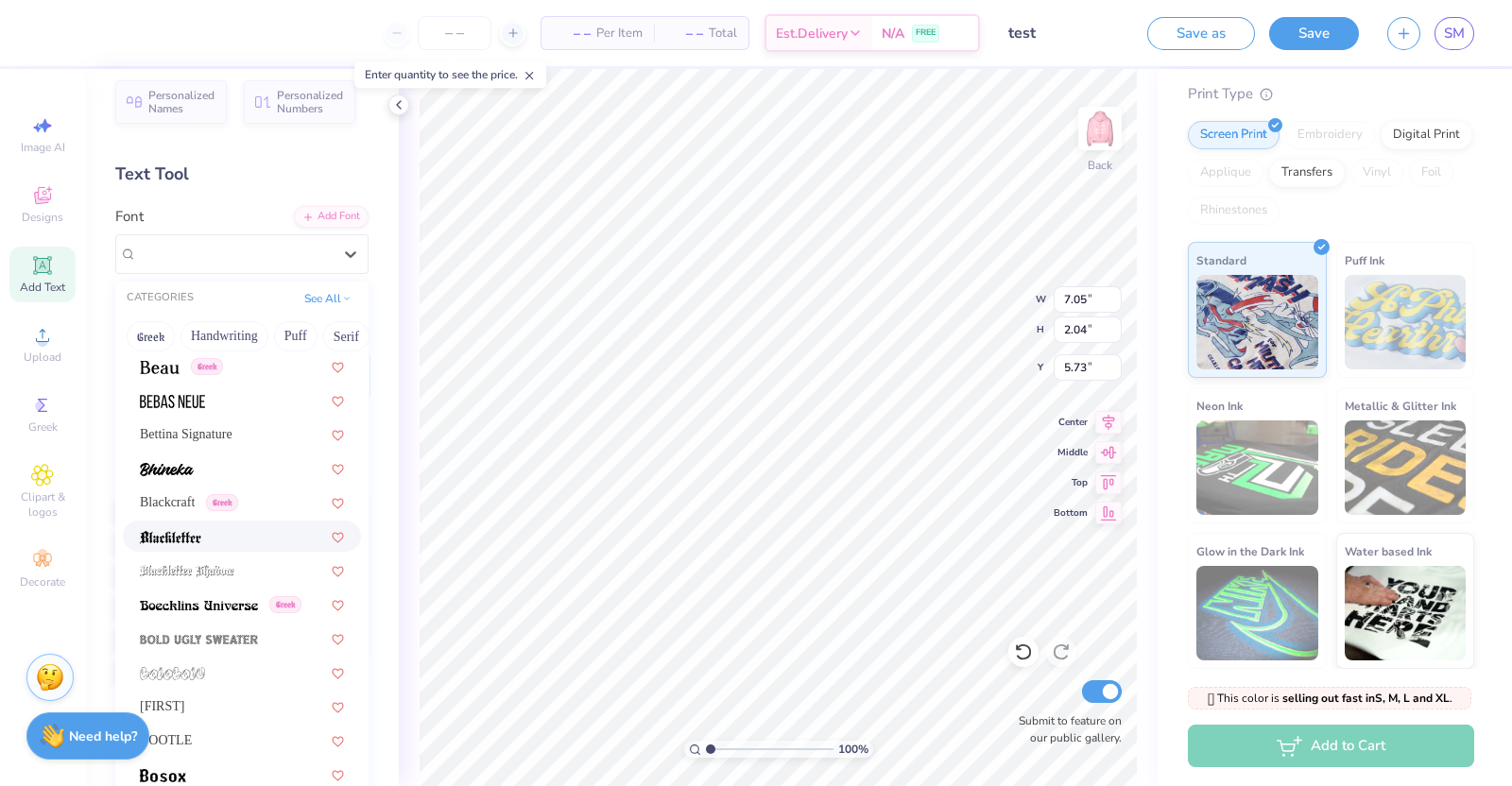 click at bounding box center (242, 536) 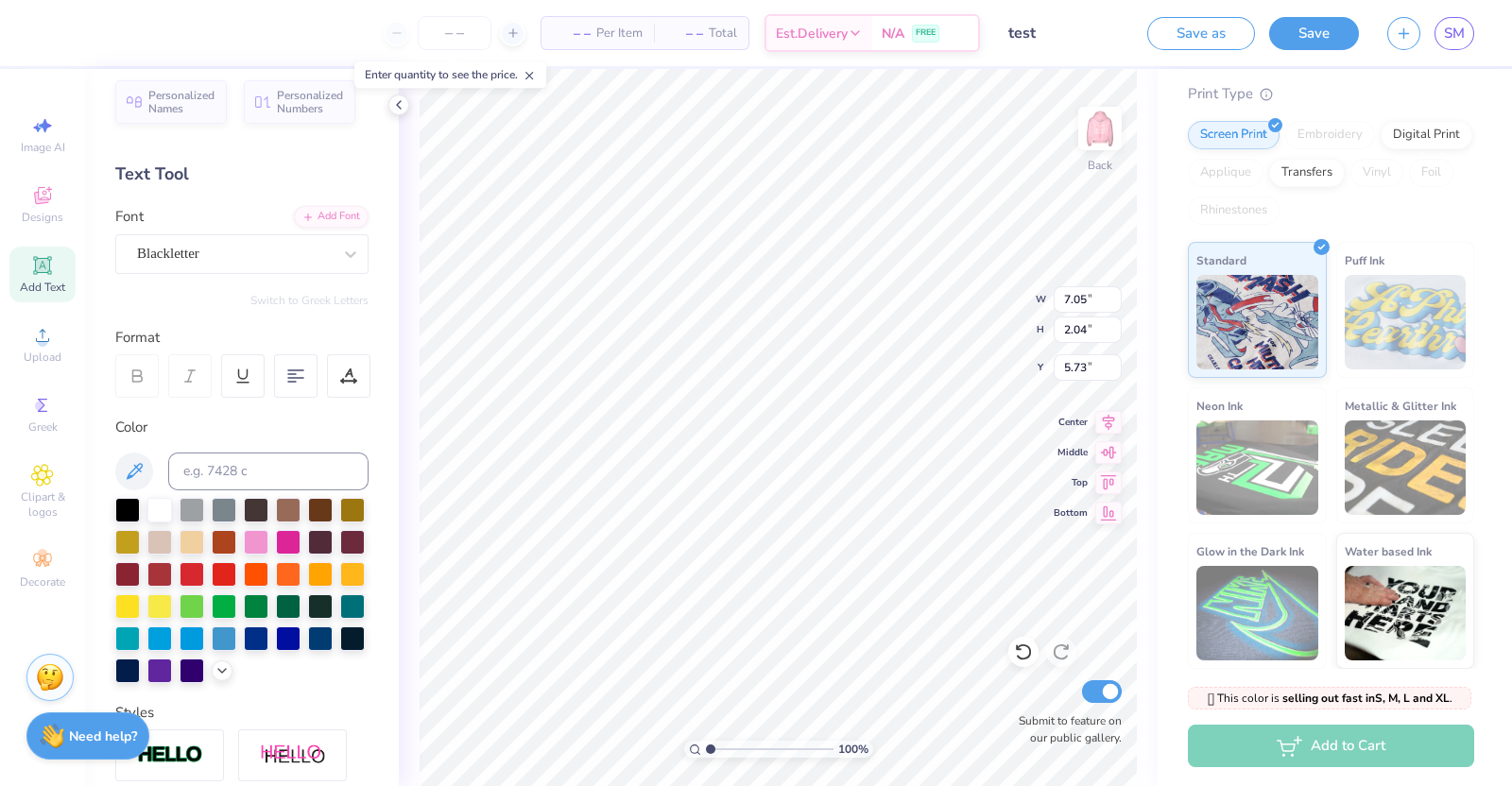 scroll, scrollTop: 19, scrollLeft: 2, axis: both 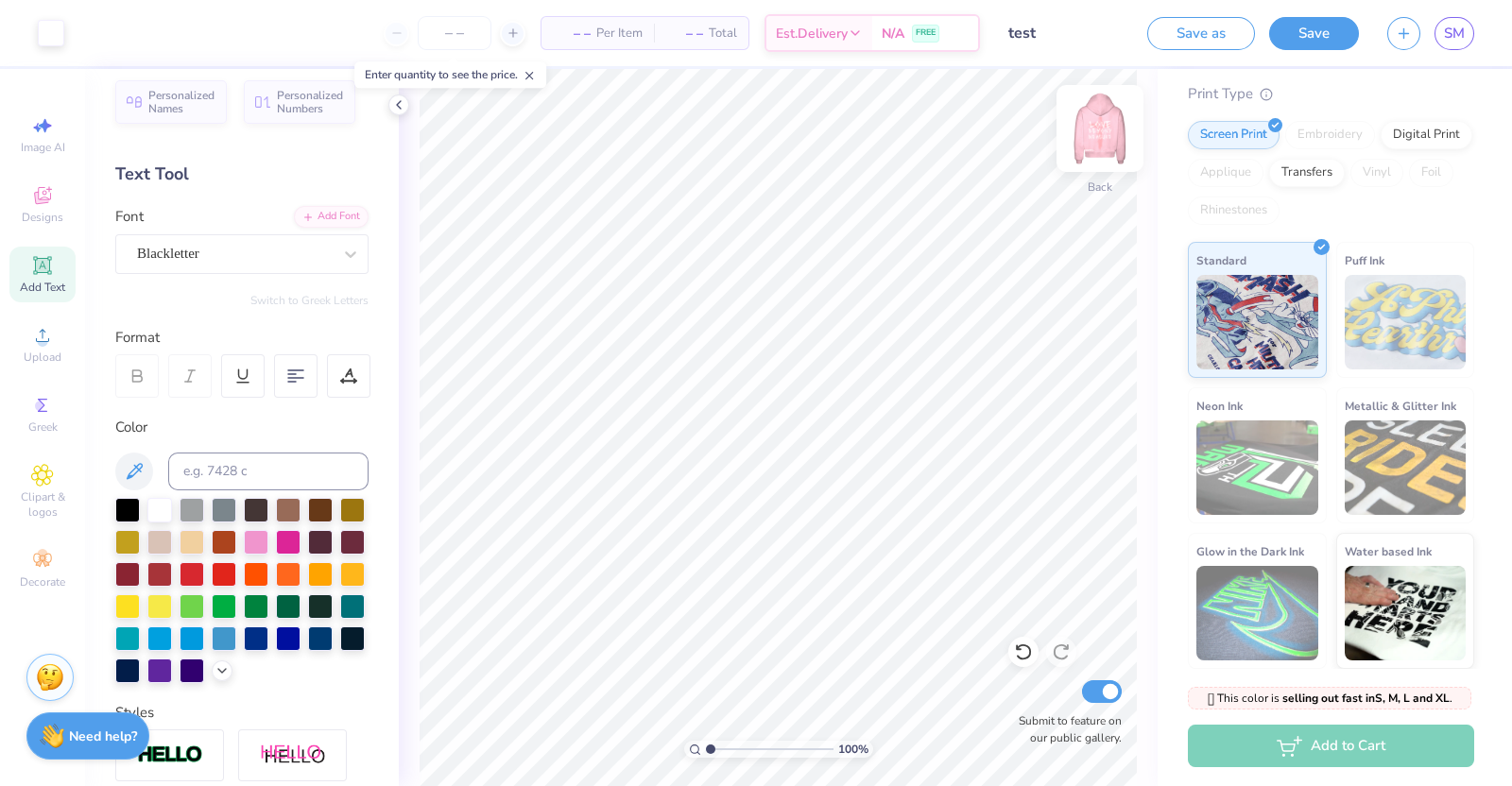 click at bounding box center (1100, 128) 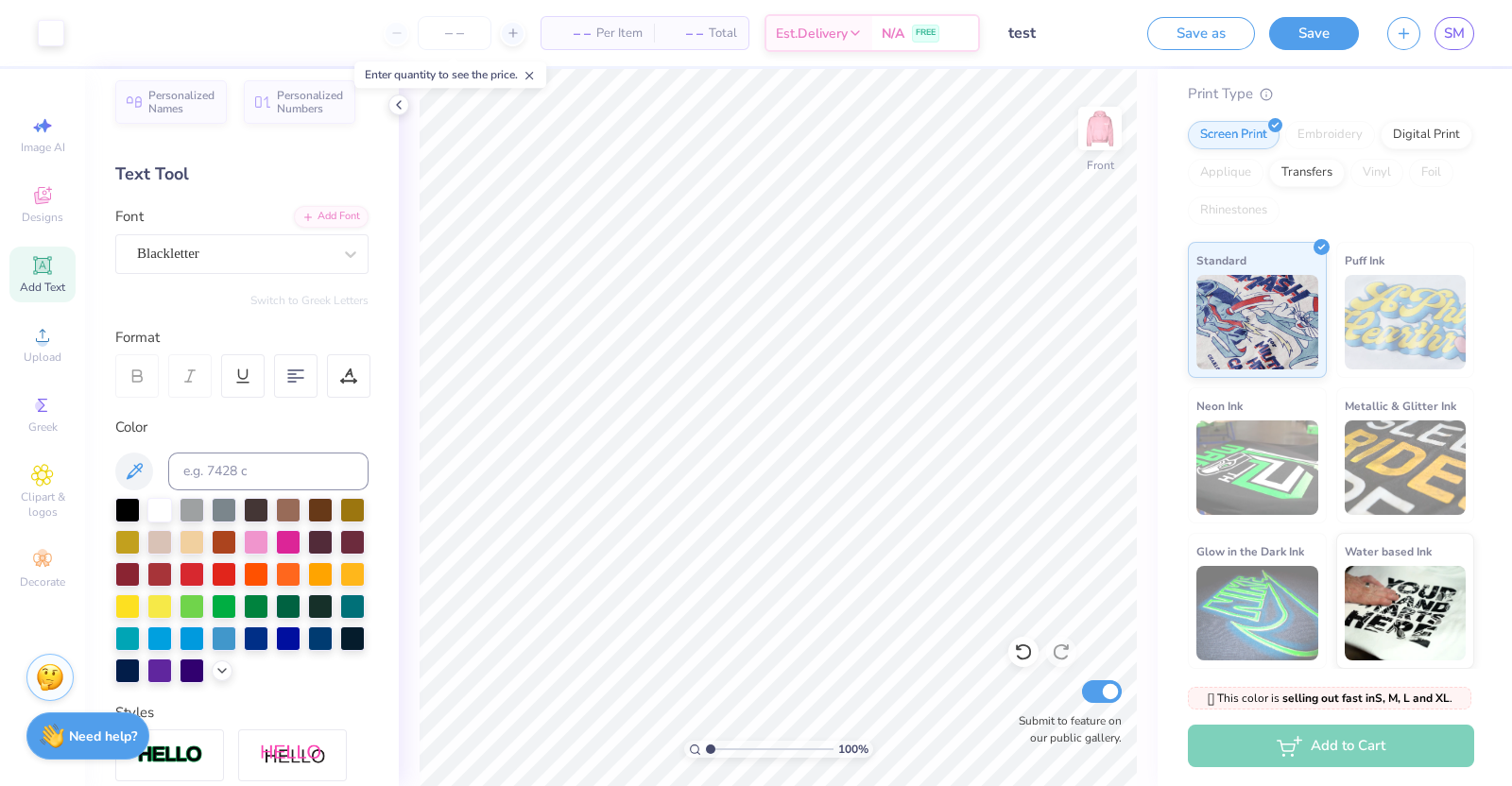 click at bounding box center [1100, 128] 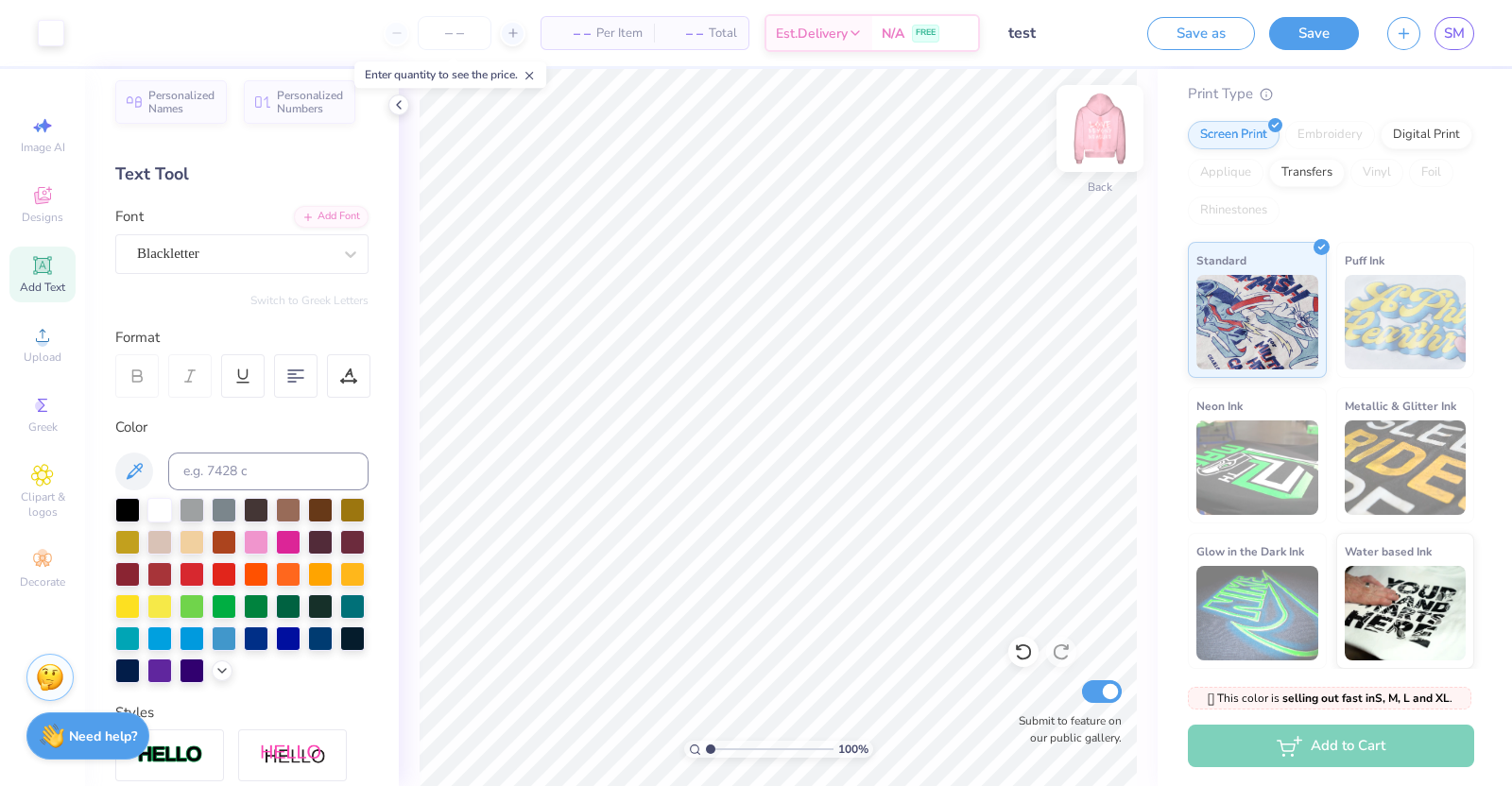 click at bounding box center [1100, 128] 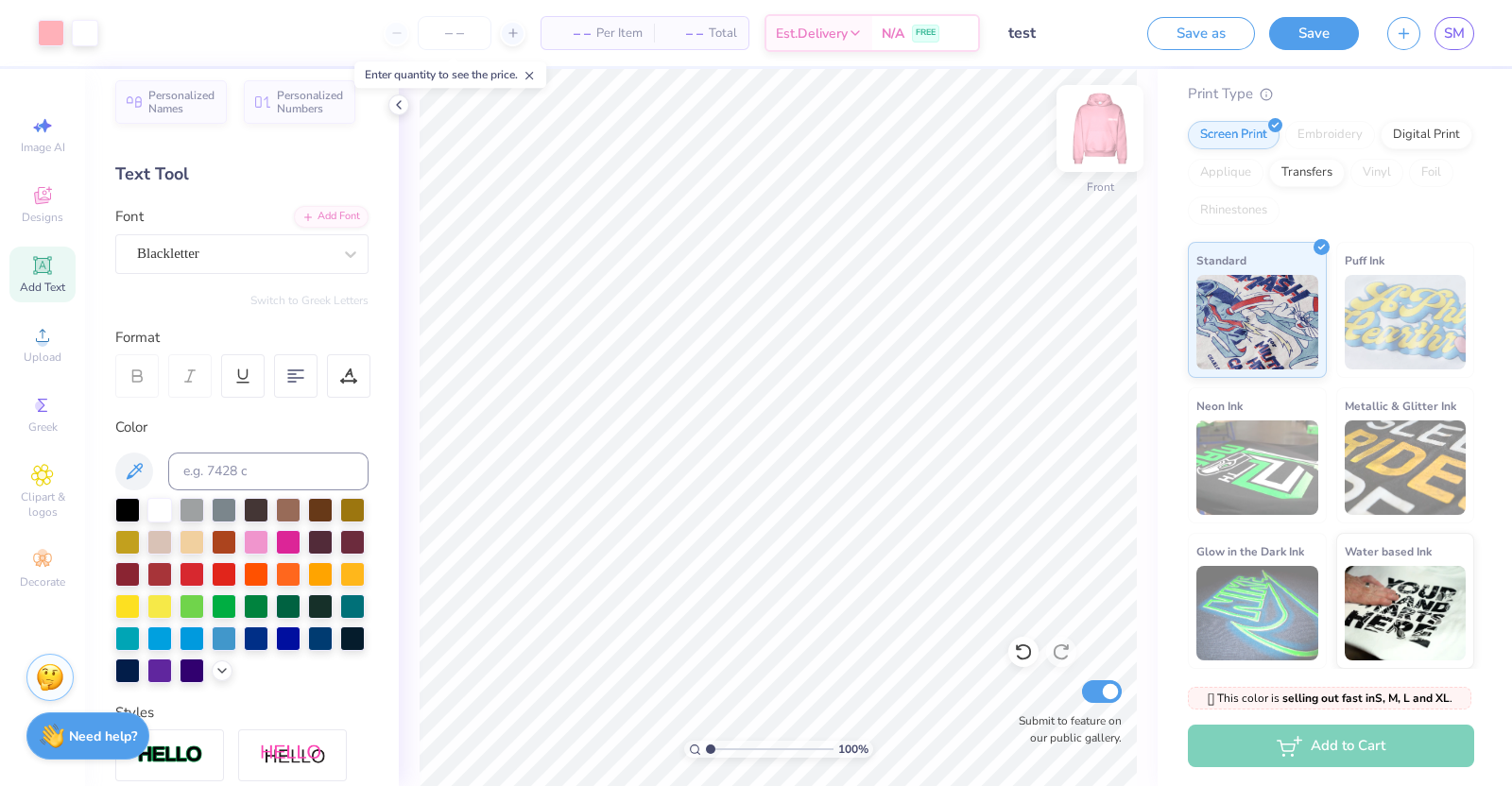 click at bounding box center (1100, 128) 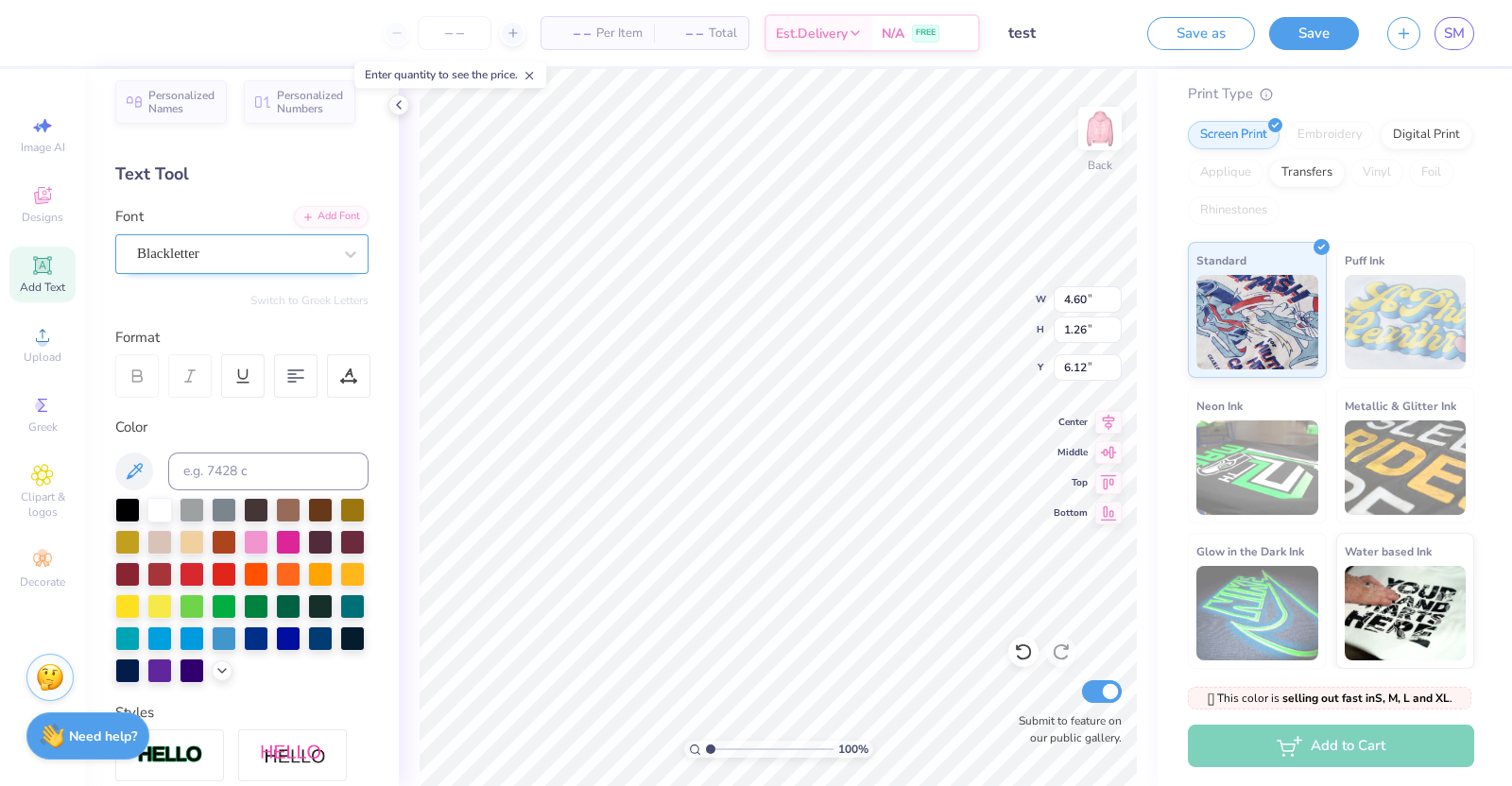 click on "Blackletter" at bounding box center [234, 253] 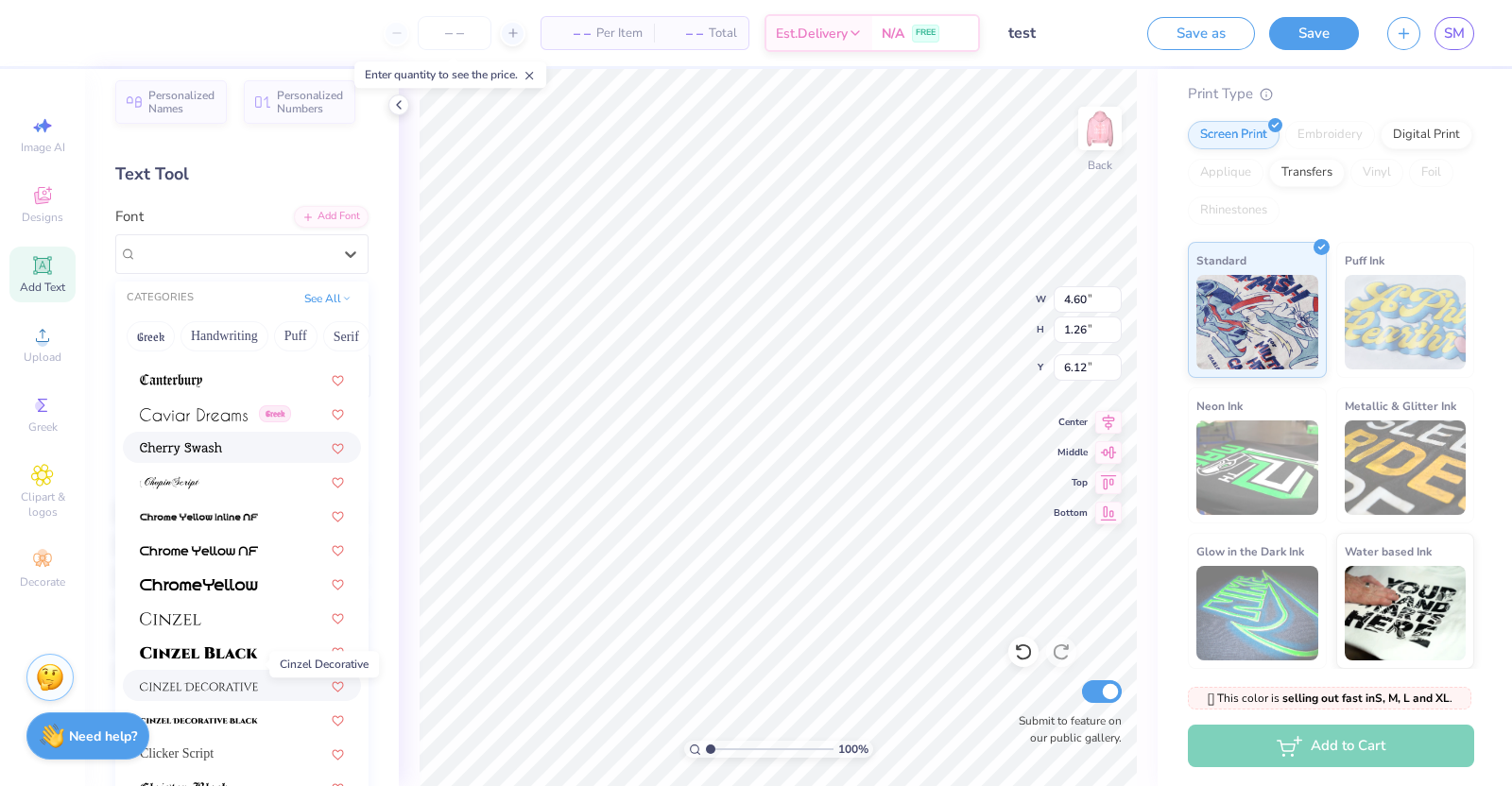 scroll, scrollTop: 2120, scrollLeft: 0, axis: vertical 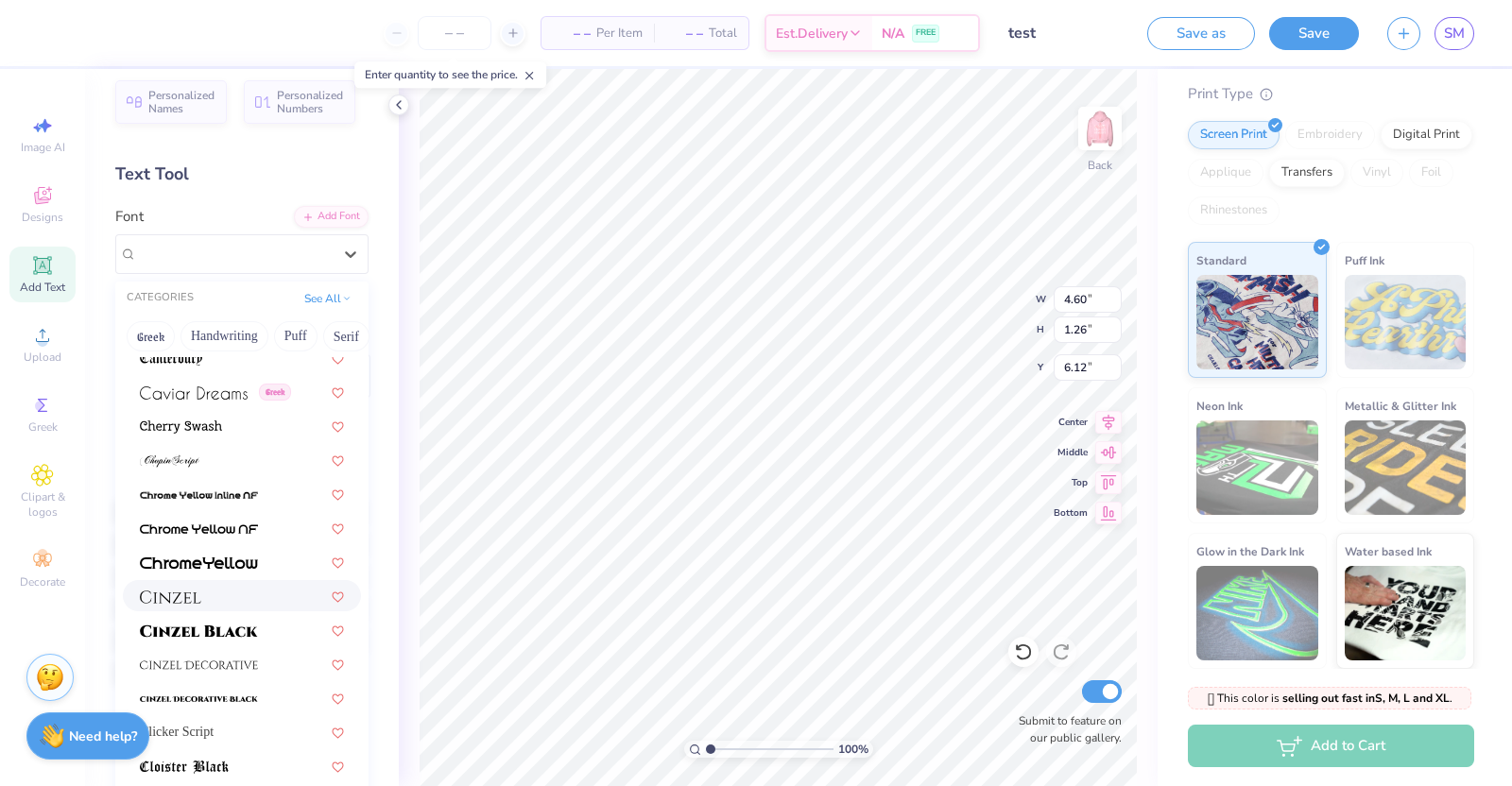 click at bounding box center (242, 595) 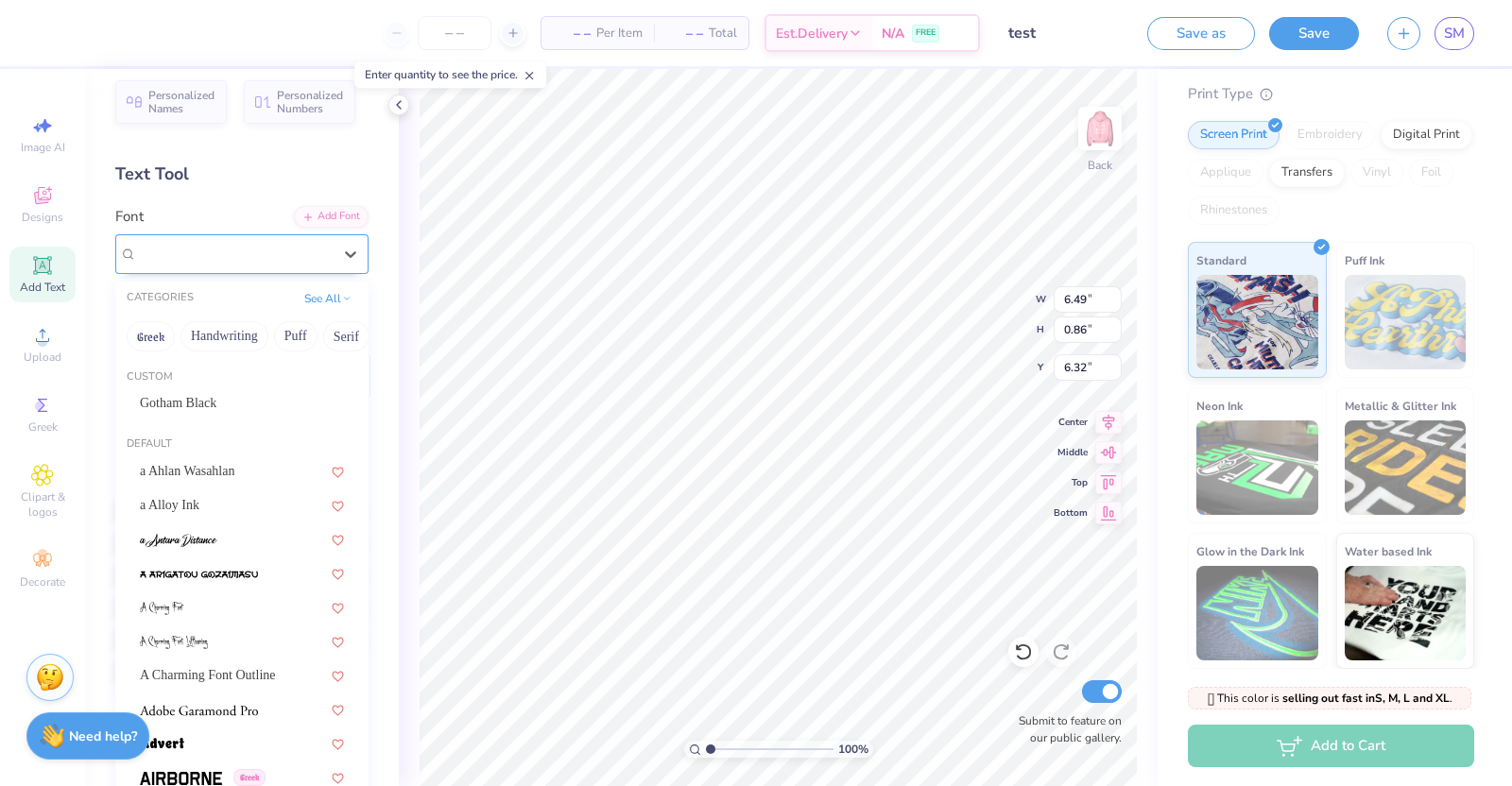 click at bounding box center [234, 253] 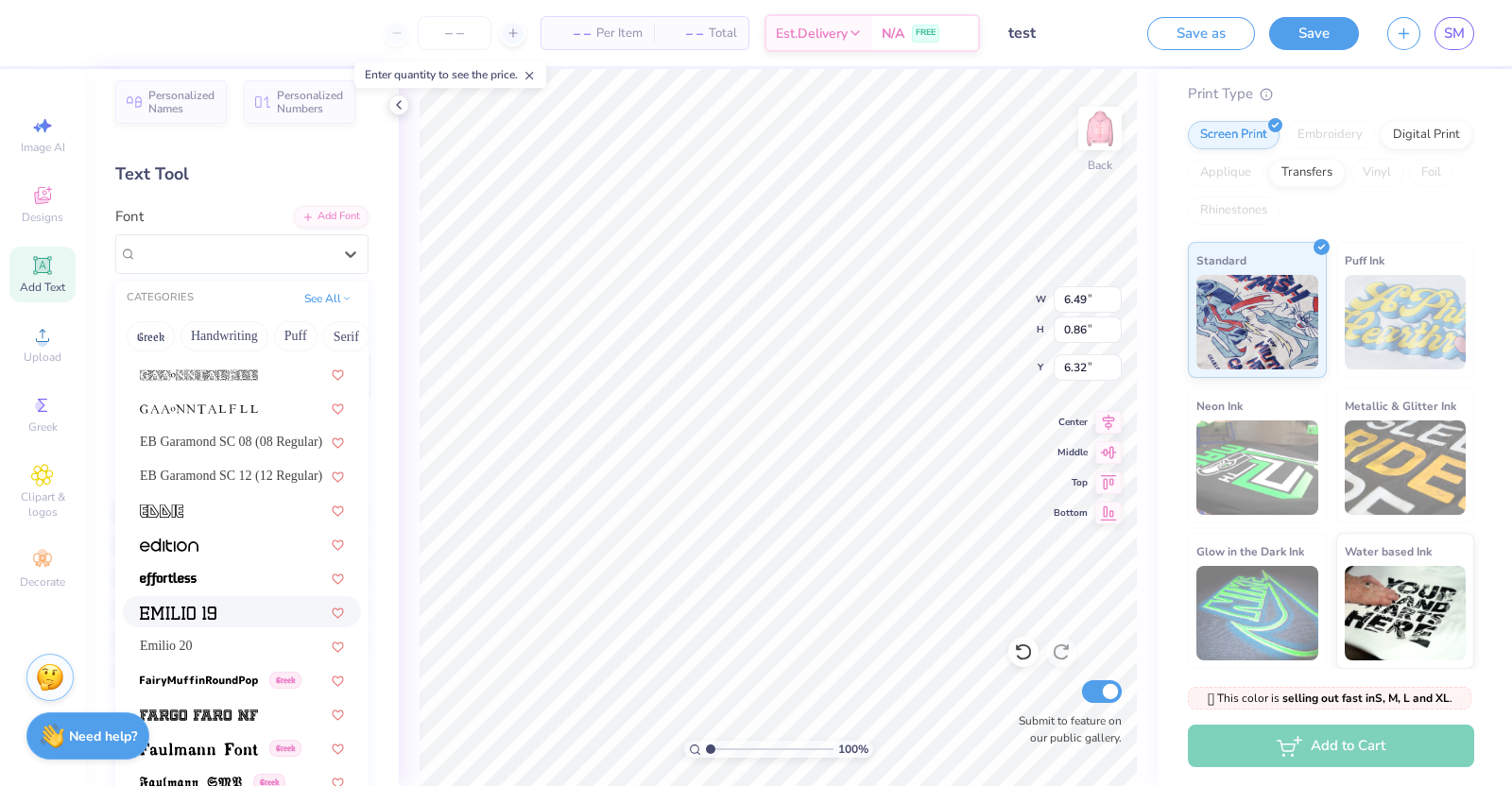 scroll, scrollTop: 3707, scrollLeft: 0, axis: vertical 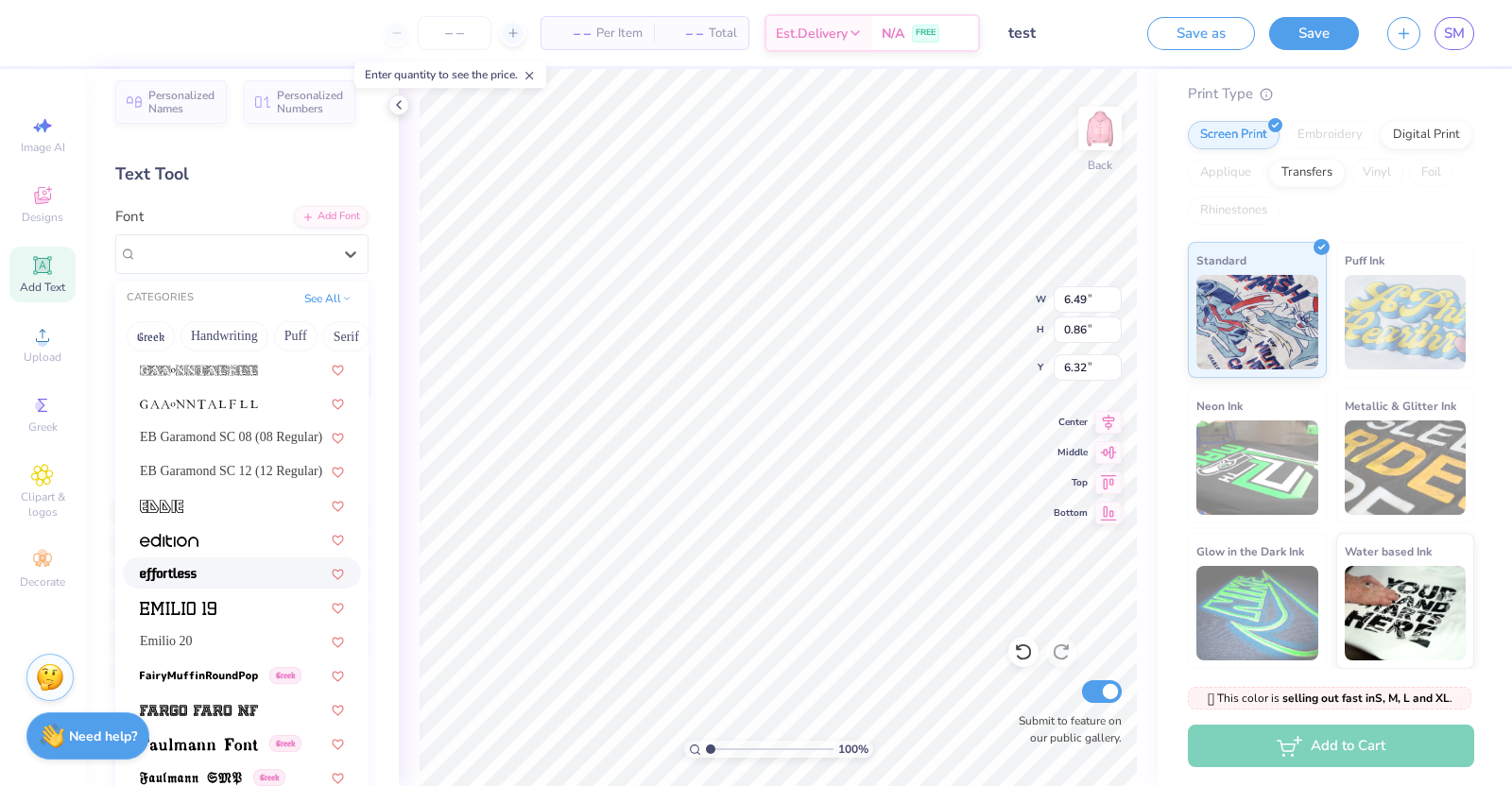 click at bounding box center (168, 574) 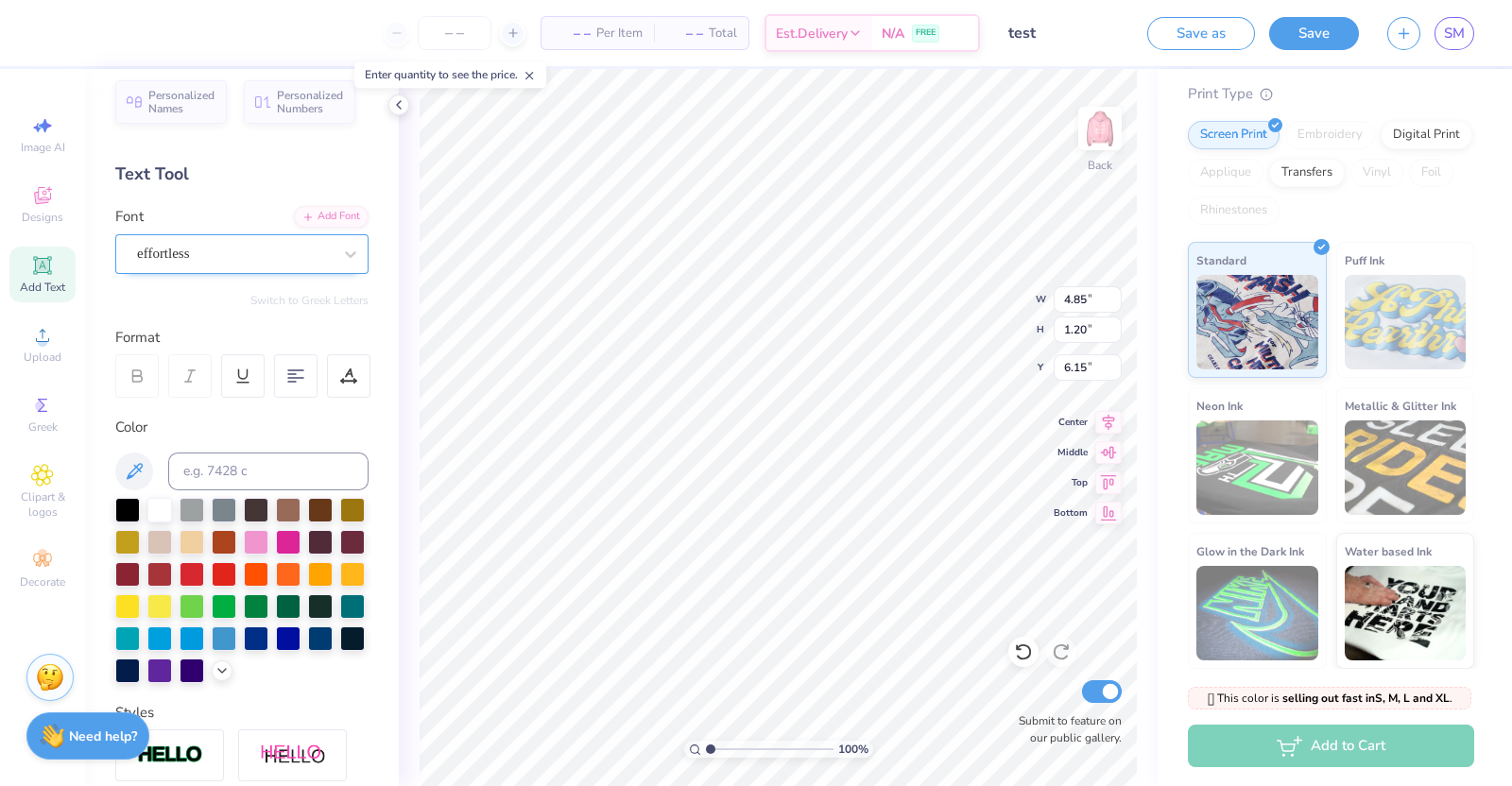 click on "effortless" at bounding box center [234, 253] 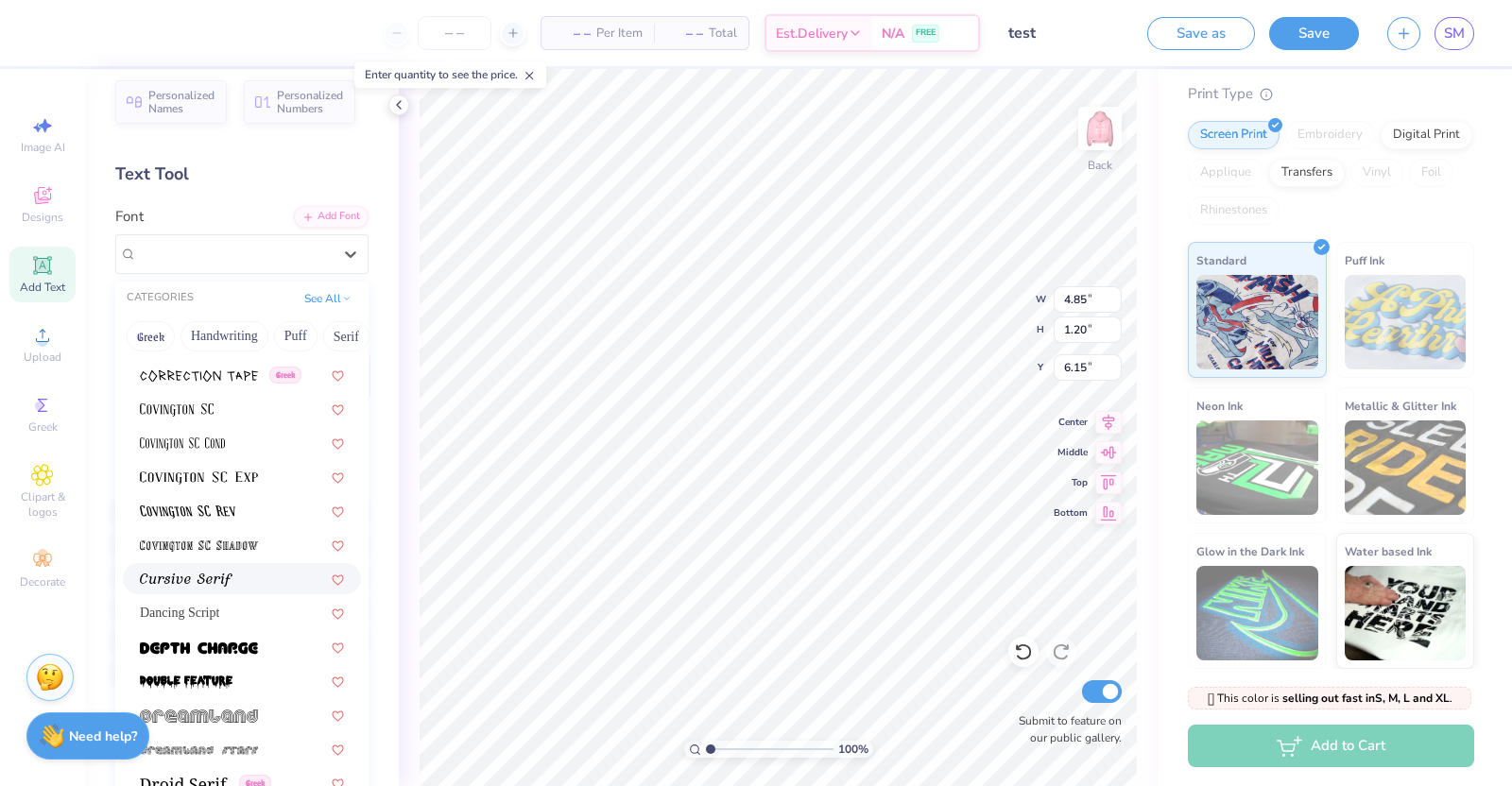 scroll, scrollTop: 3067, scrollLeft: 0, axis: vertical 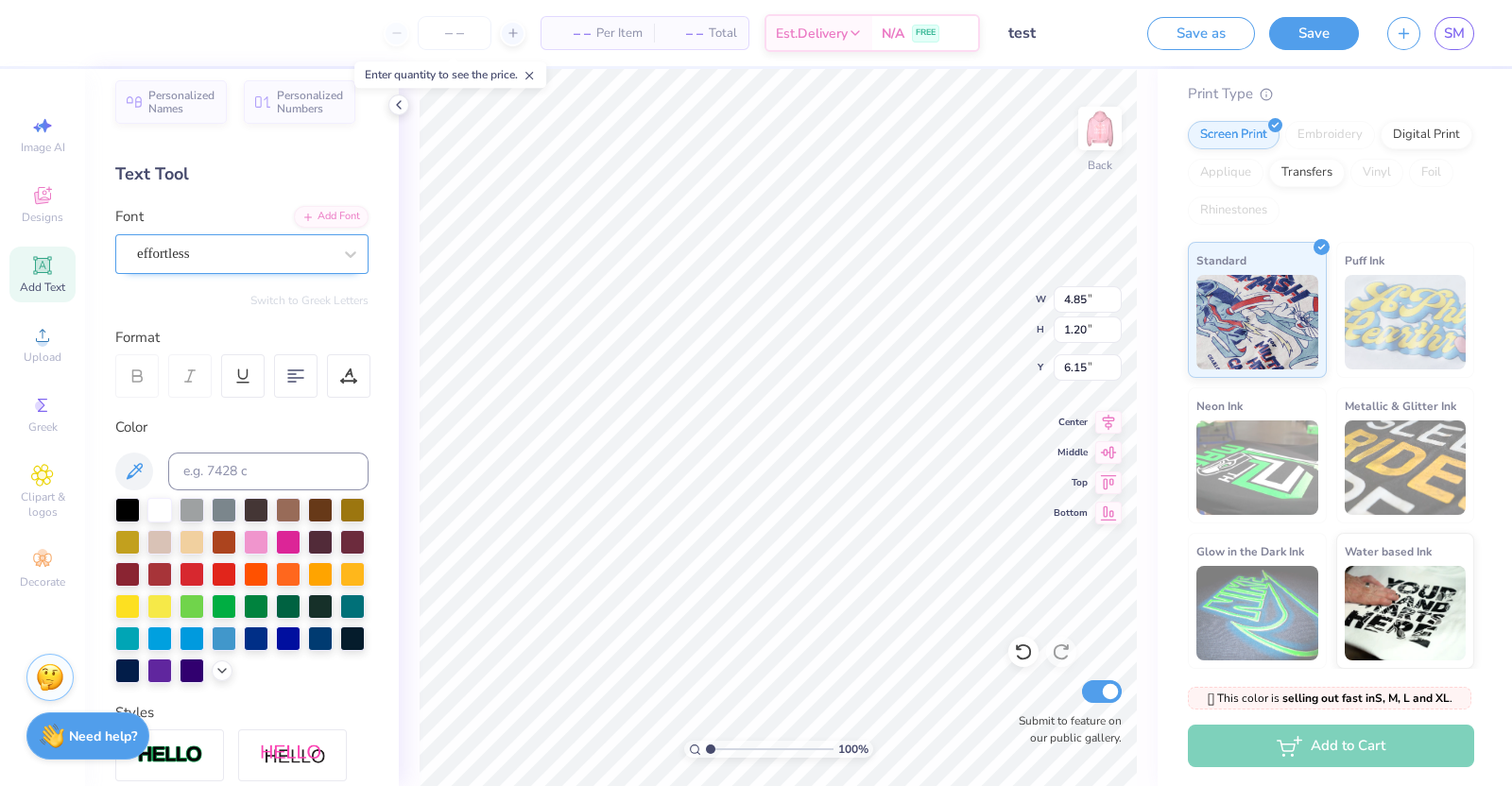drag, startPoint x: 271, startPoint y: 557, endPoint x: 213, endPoint y: 260, distance: 302.6103 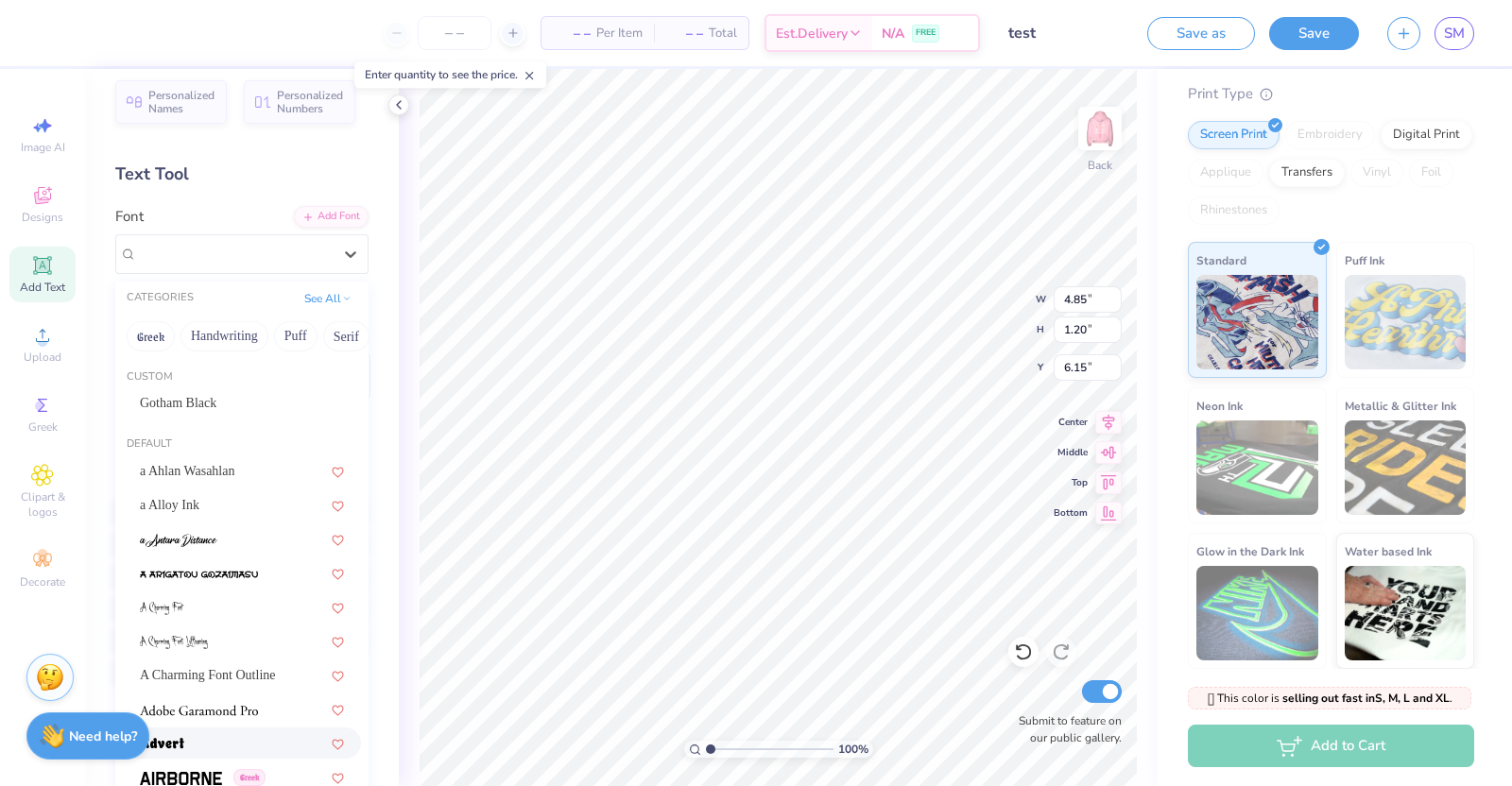 click at bounding box center (242, 743) 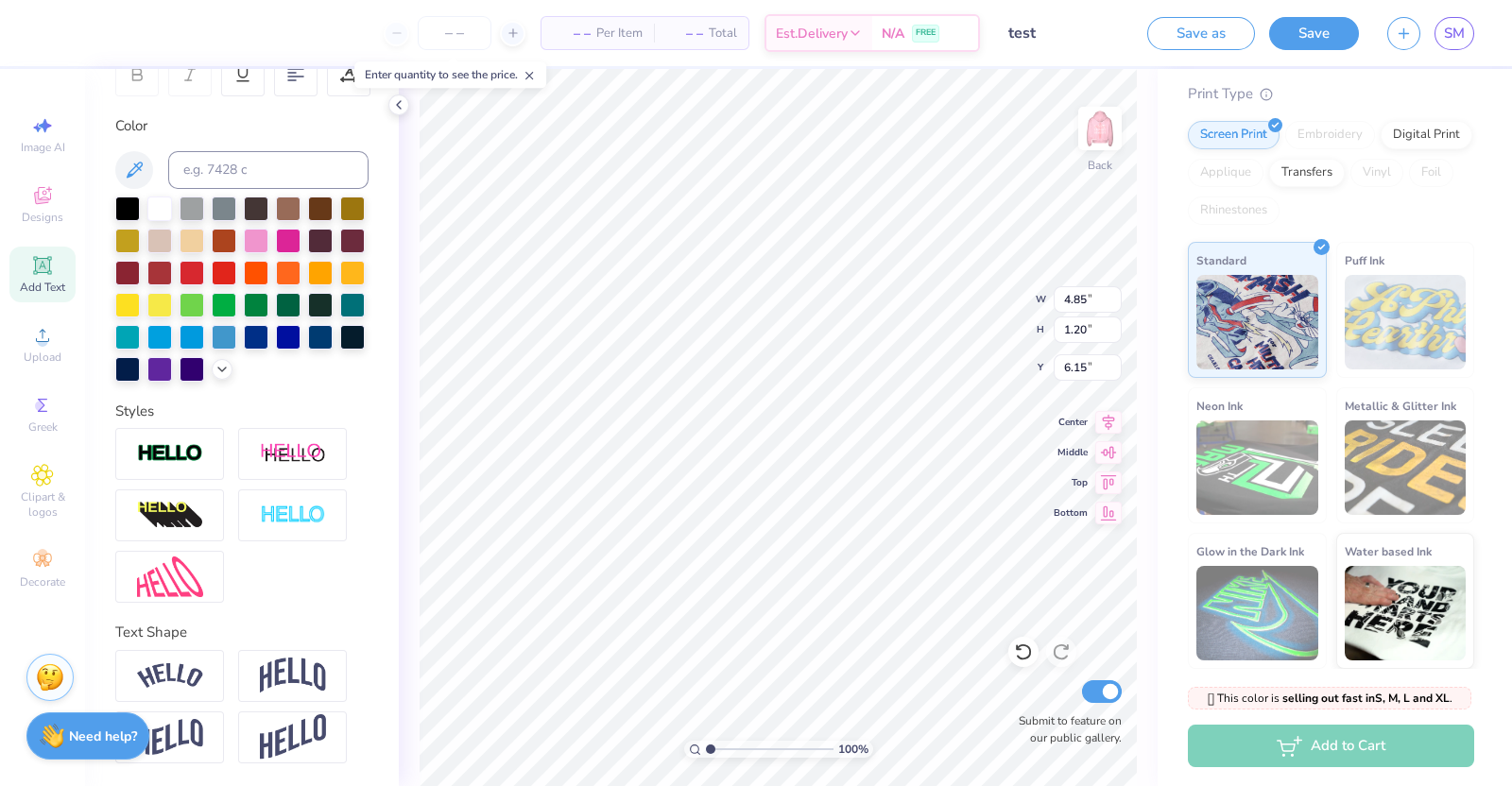 scroll, scrollTop: 0, scrollLeft: 0, axis: both 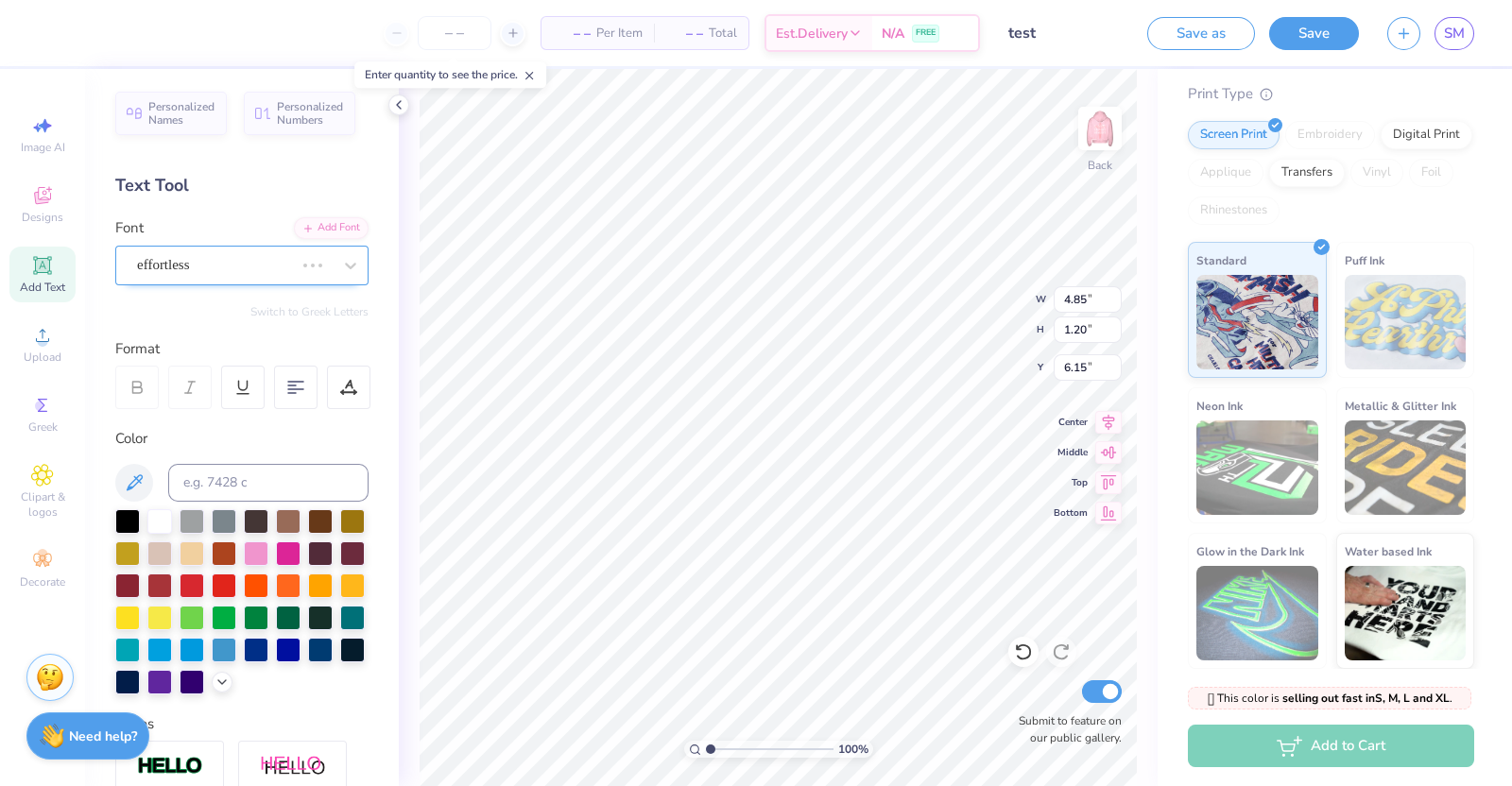 click on "effortless" at bounding box center (215, 265) 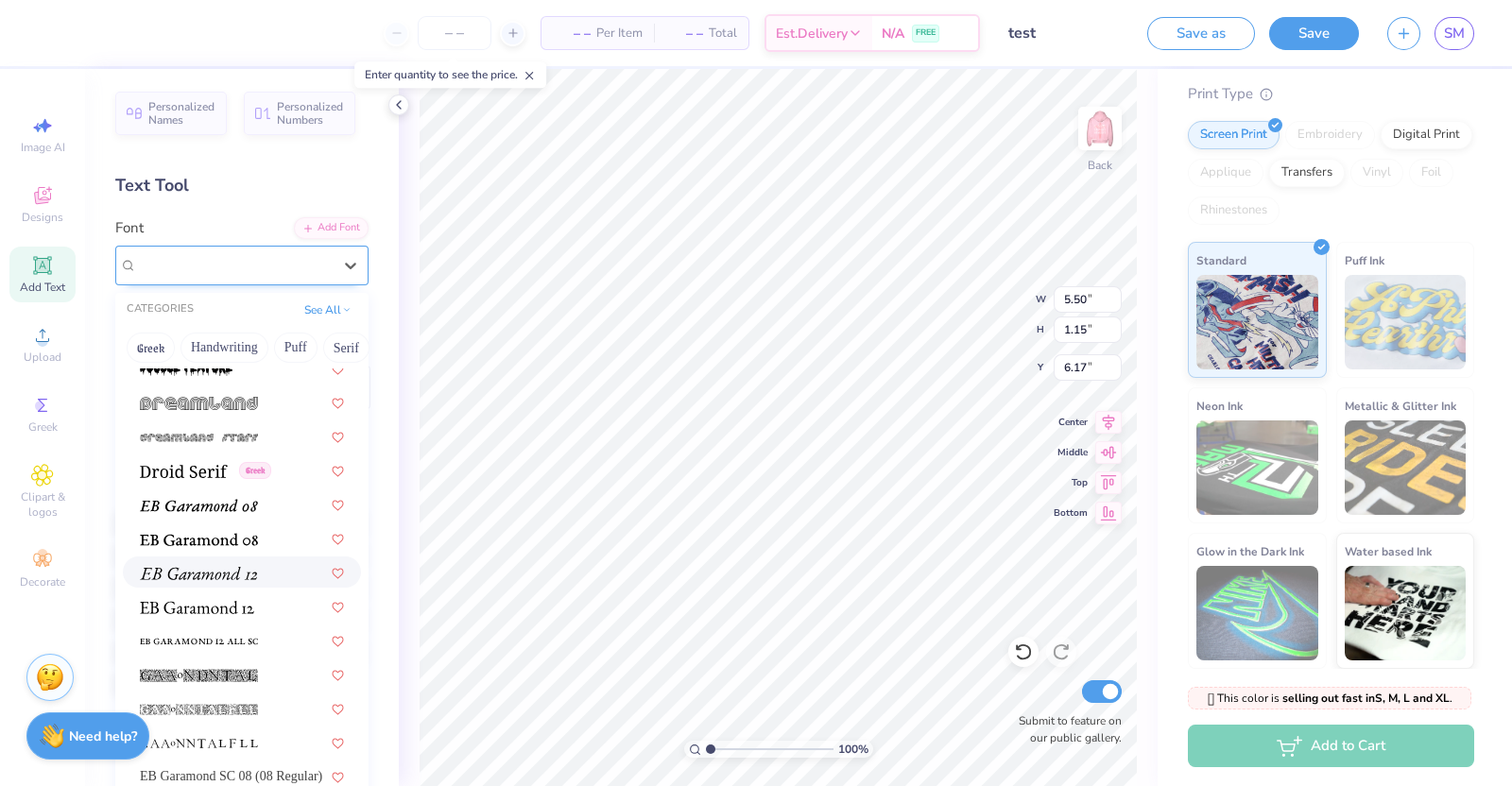 scroll, scrollTop: 3381, scrollLeft: 0, axis: vertical 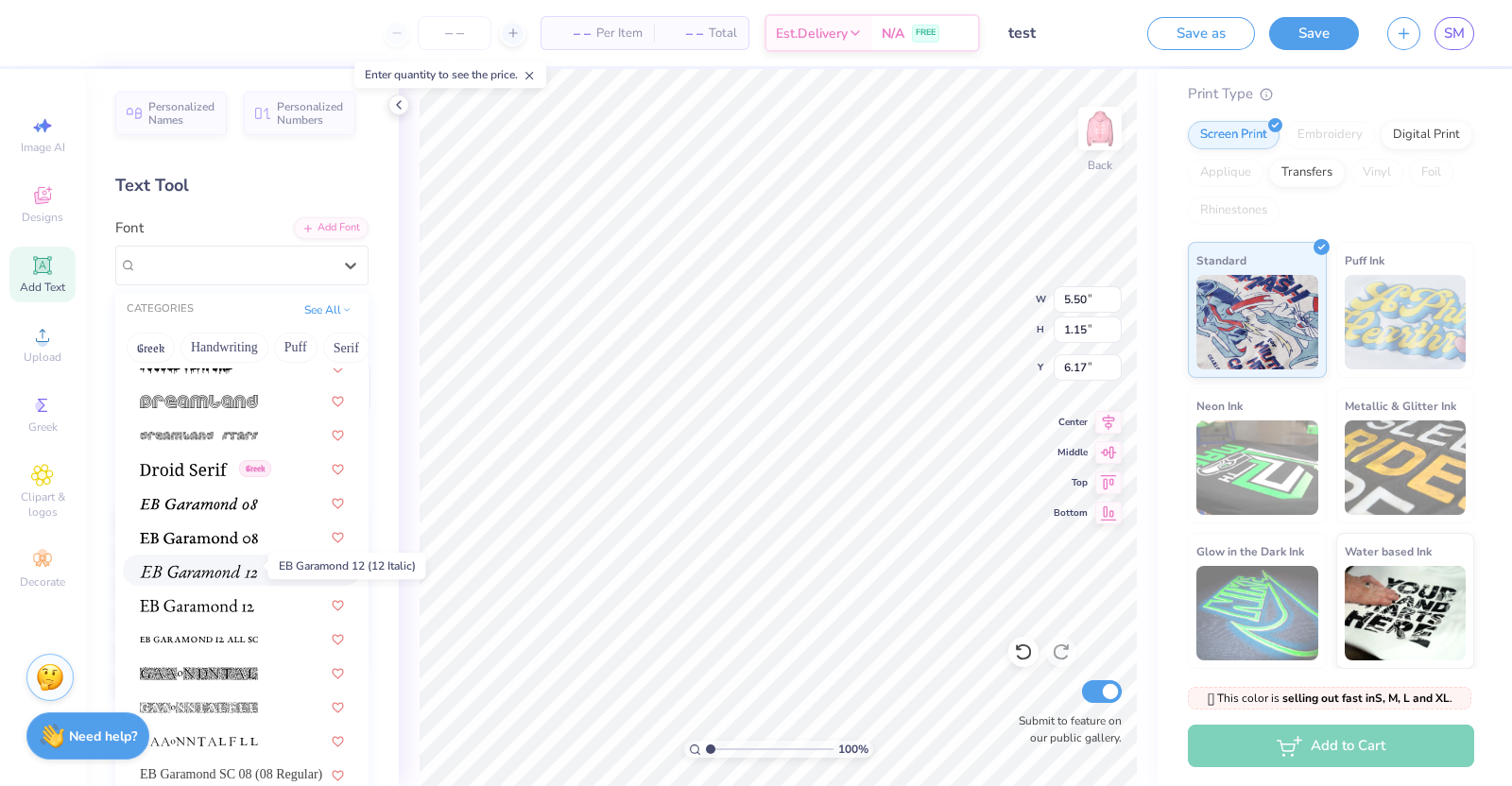 click at bounding box center (198, 572) 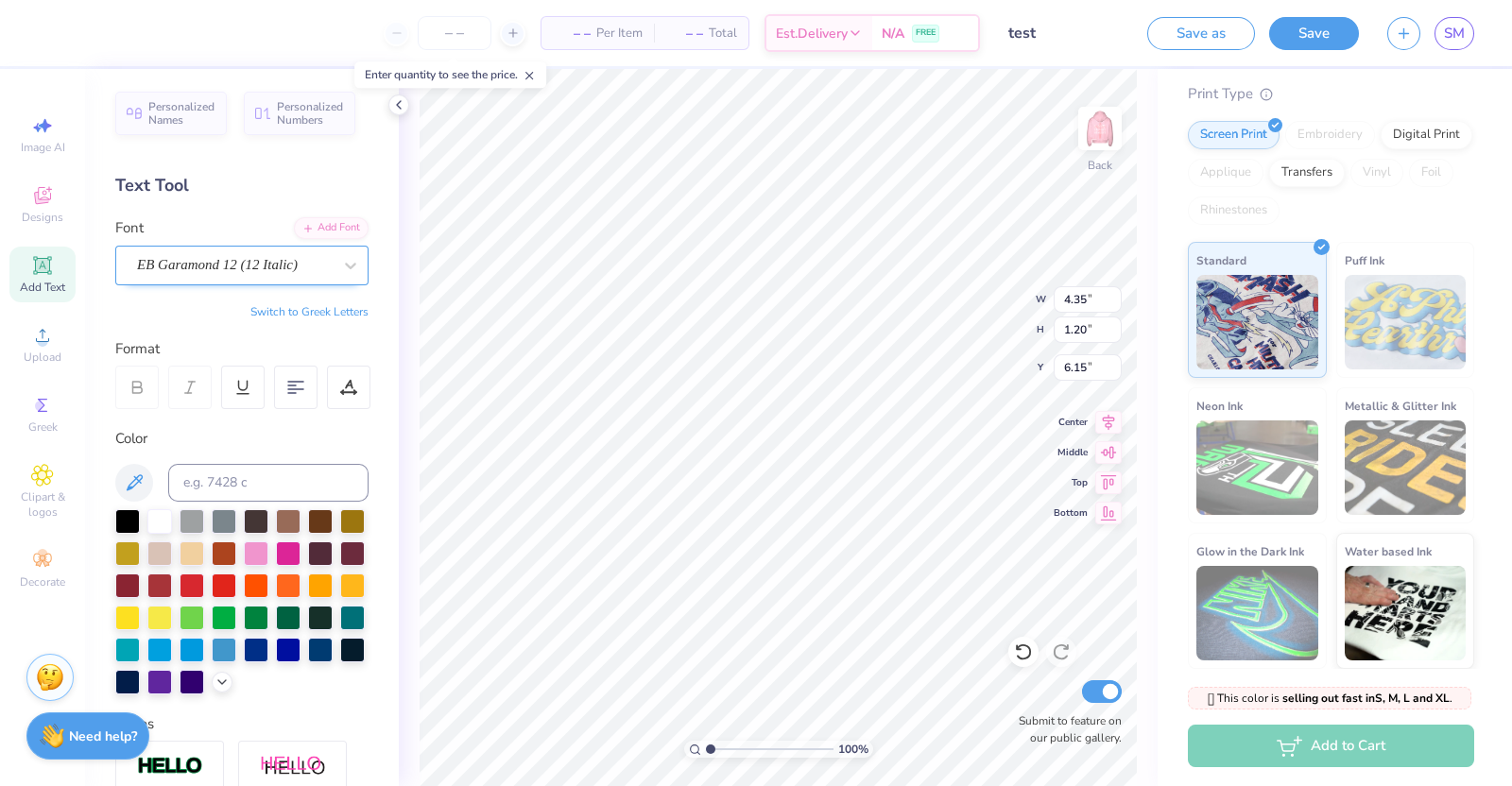 click on "EB Garamond 12 (12 Italic)" at bounding box center [234, 265] 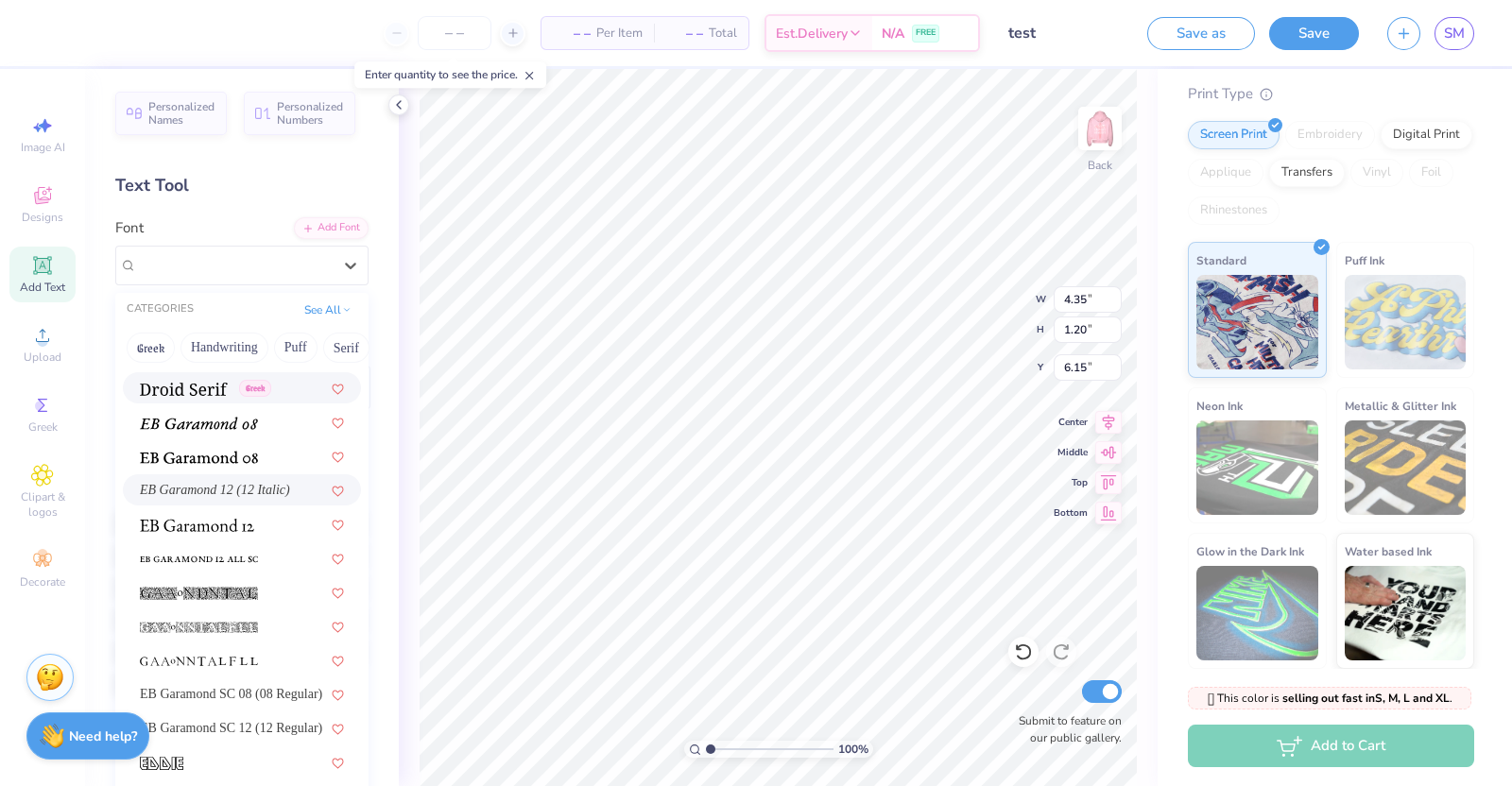 scroll, scrollTop: 3468, scrollLeft: 0, axis: vertical 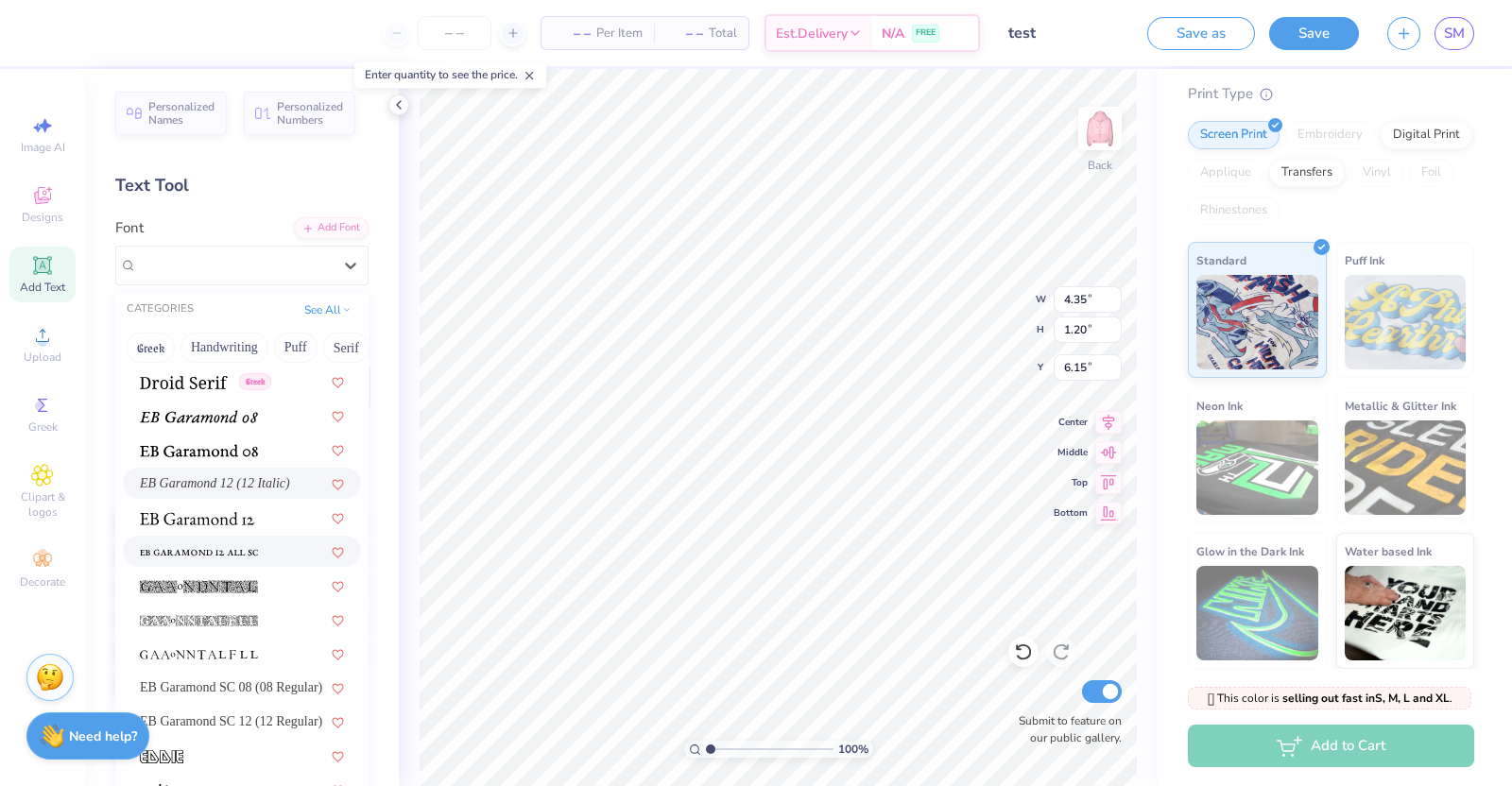 click at bounding box center [198, 553] 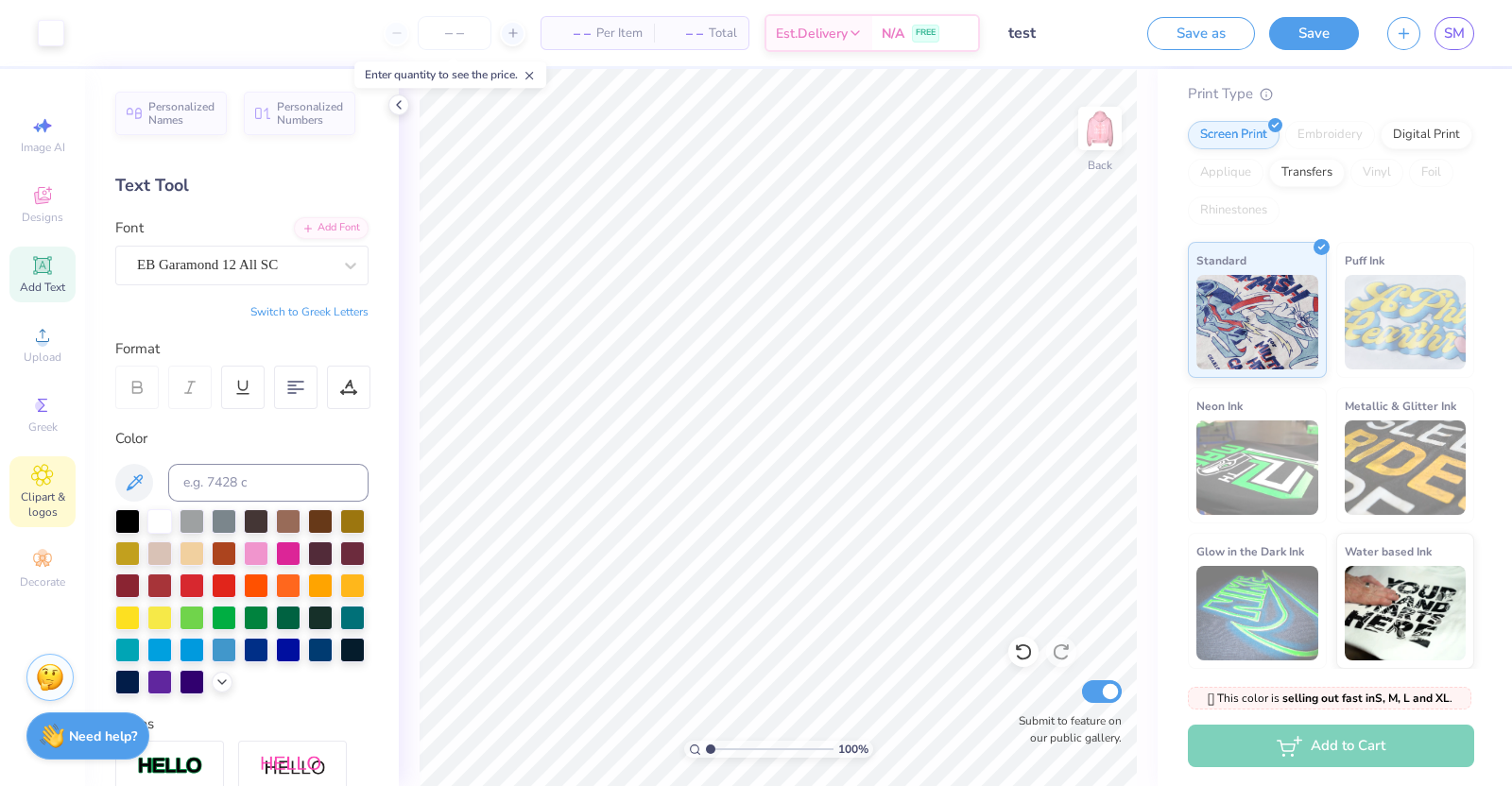click 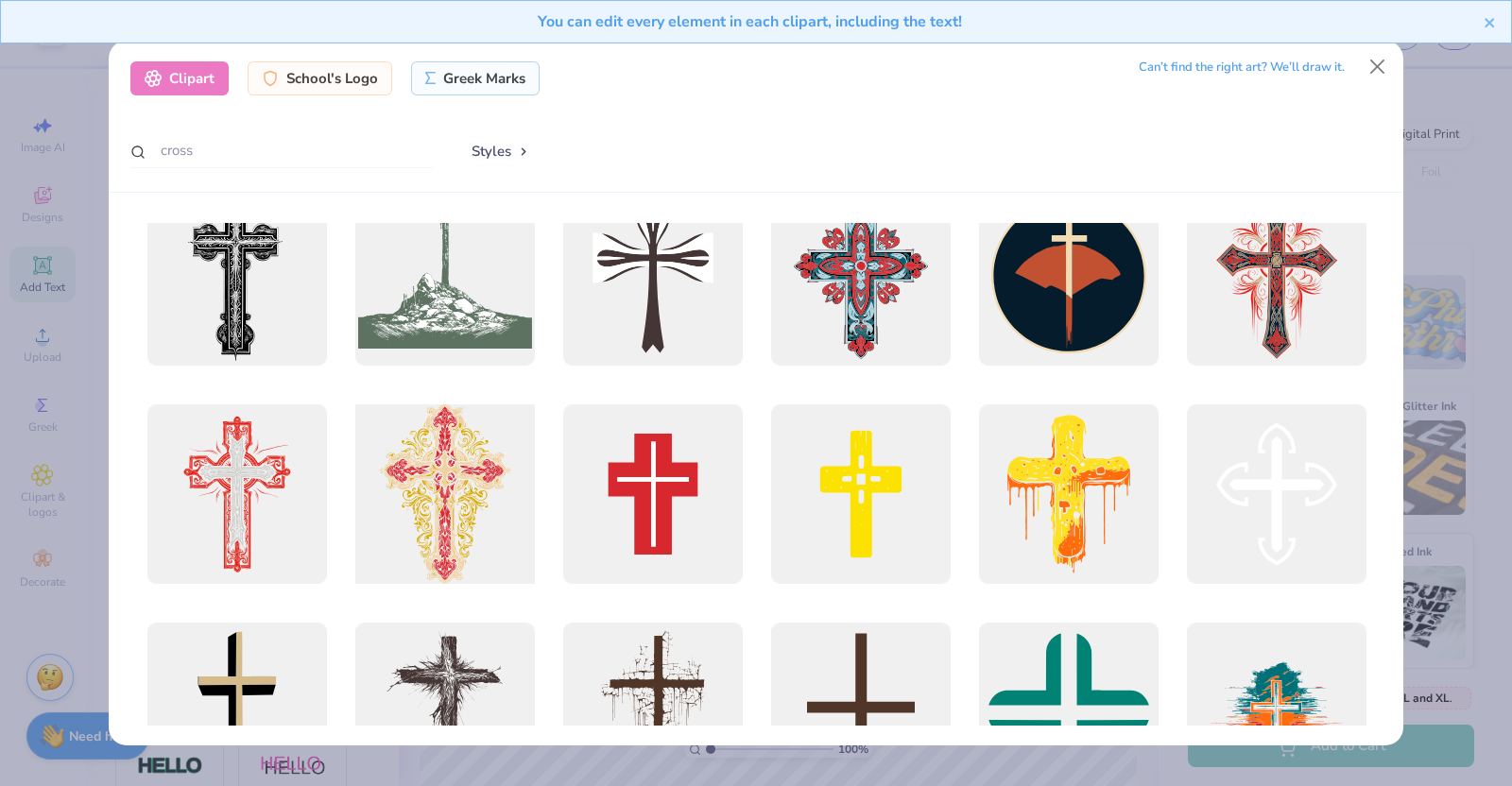 scroll, scrollTop: 0, scrollLeft: 0, axis: both 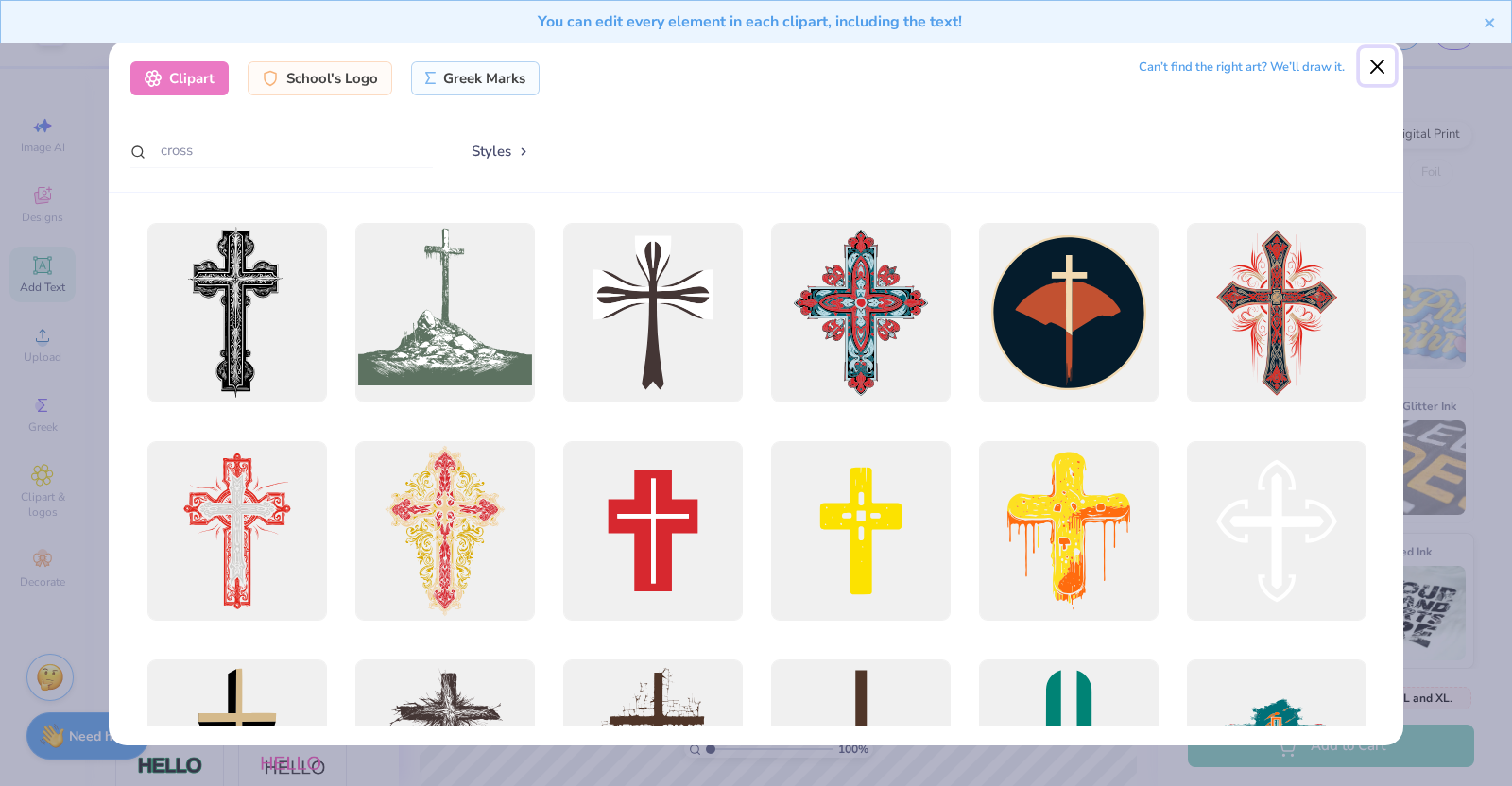 click at bounding box center (1378, 66) 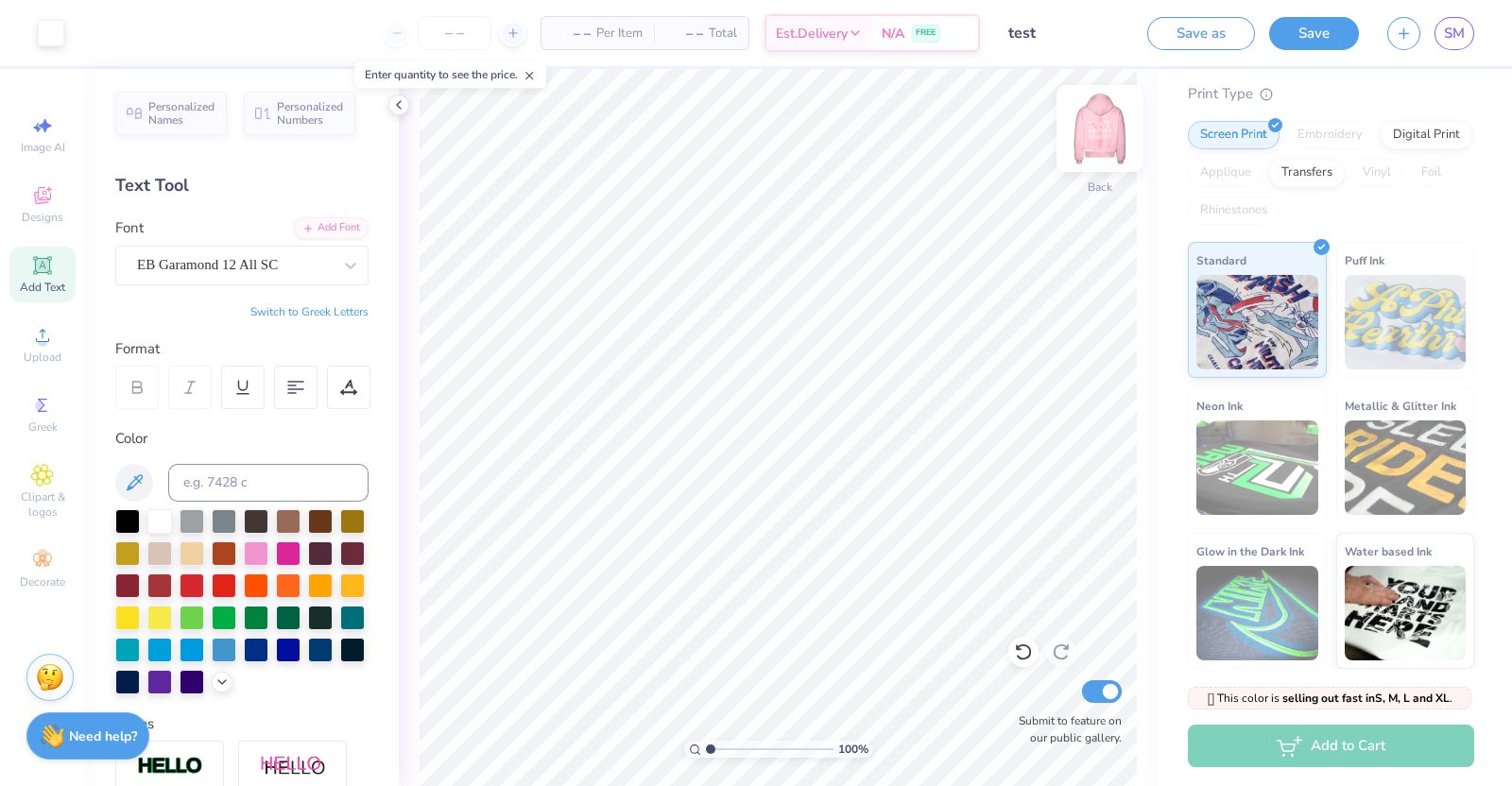 click at bounding box center [1100, 128] 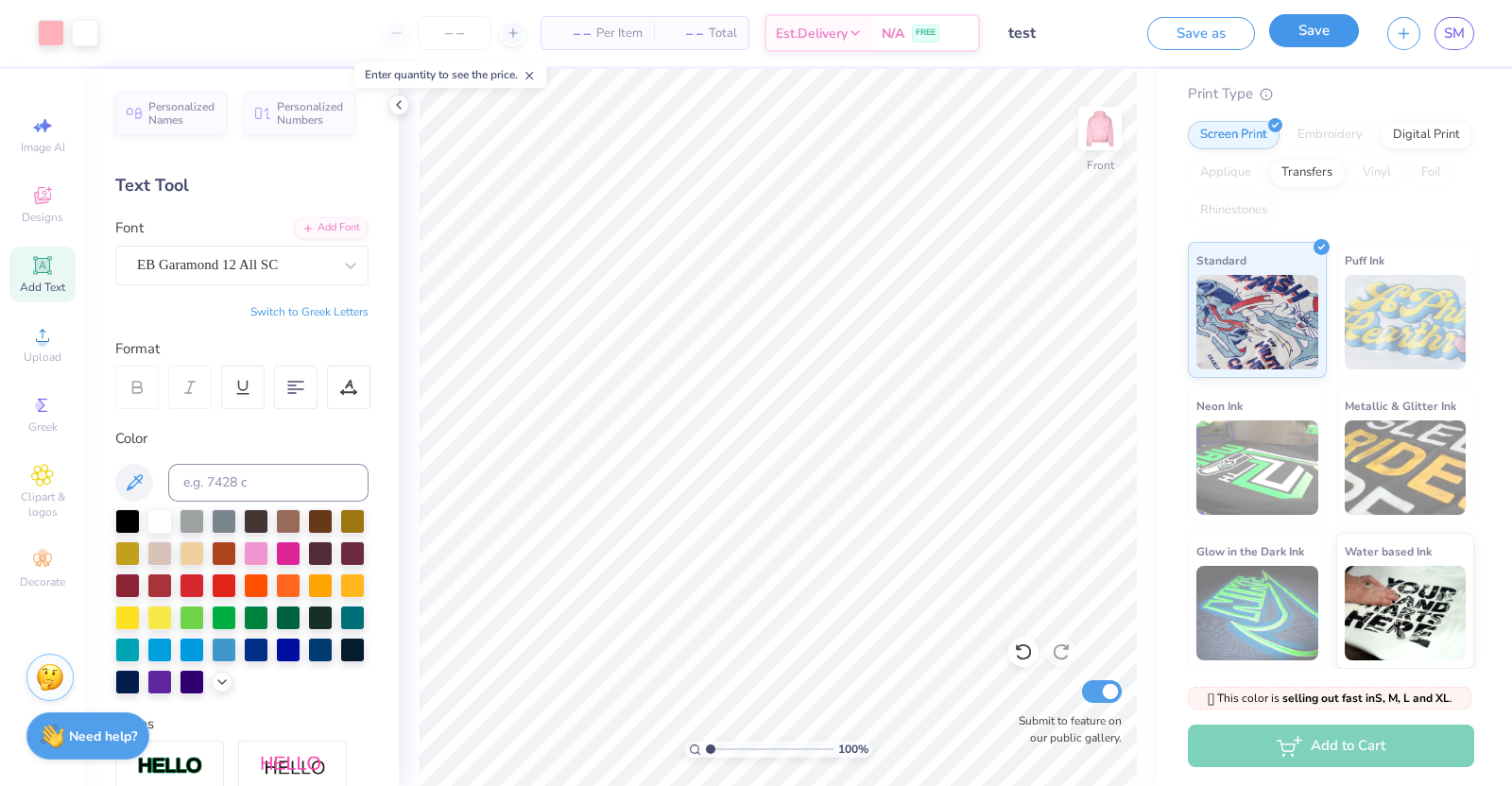 click on "Save" at bounding box center (1314, 30) 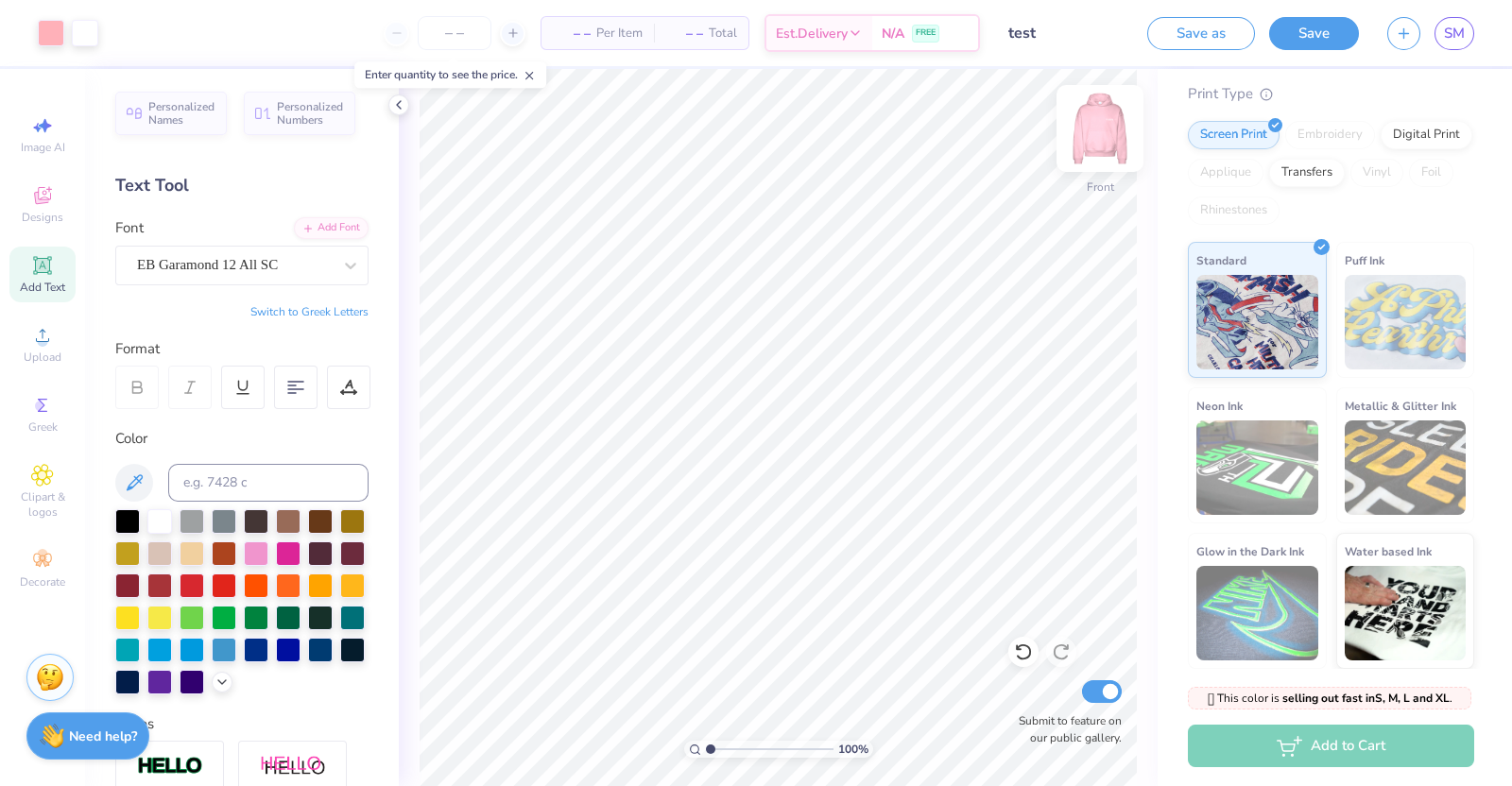 click at bounding box center [1100, 128] 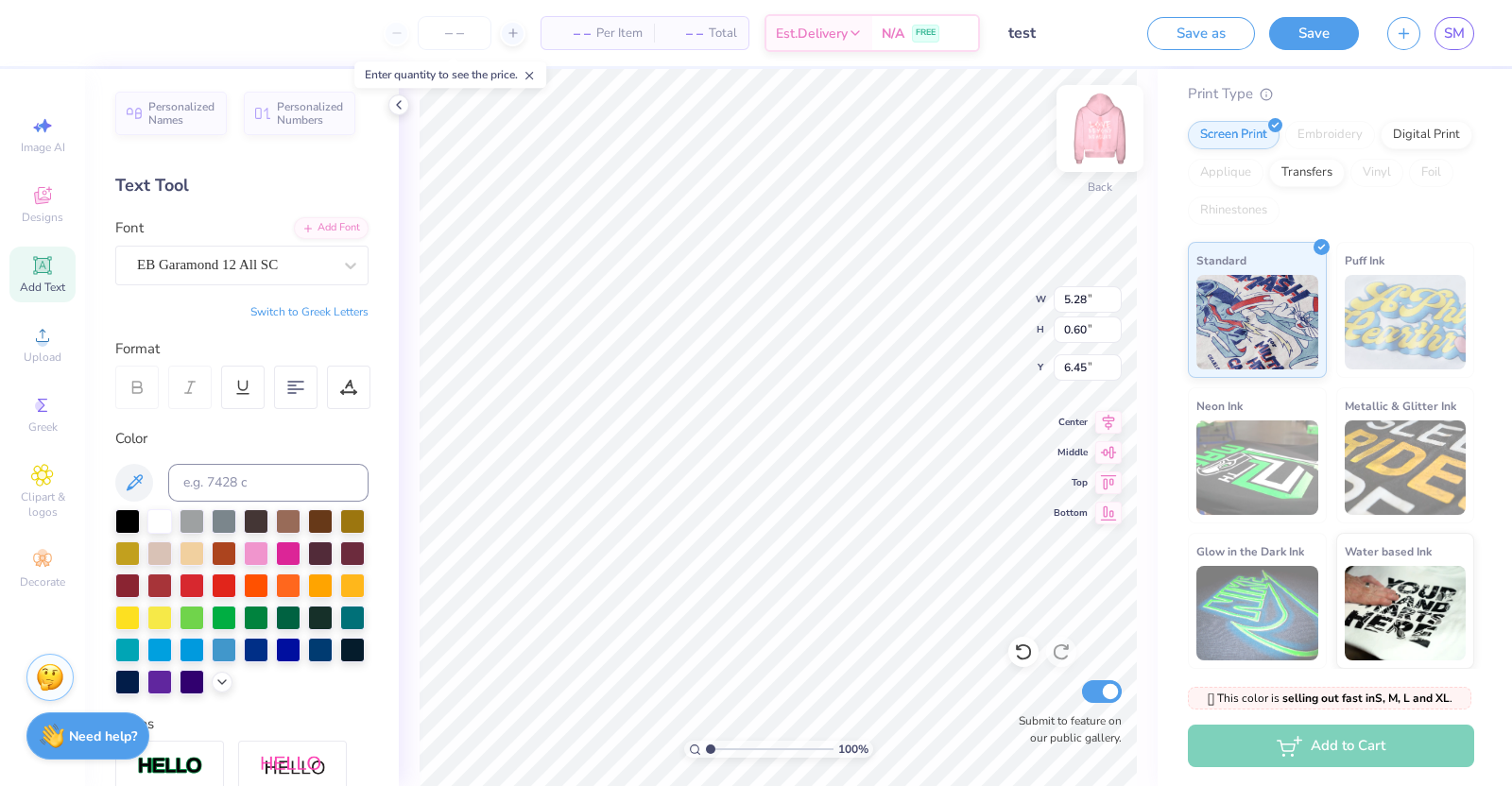 scroll, scrollTop: 19, scrollLeft: 2, axis: both 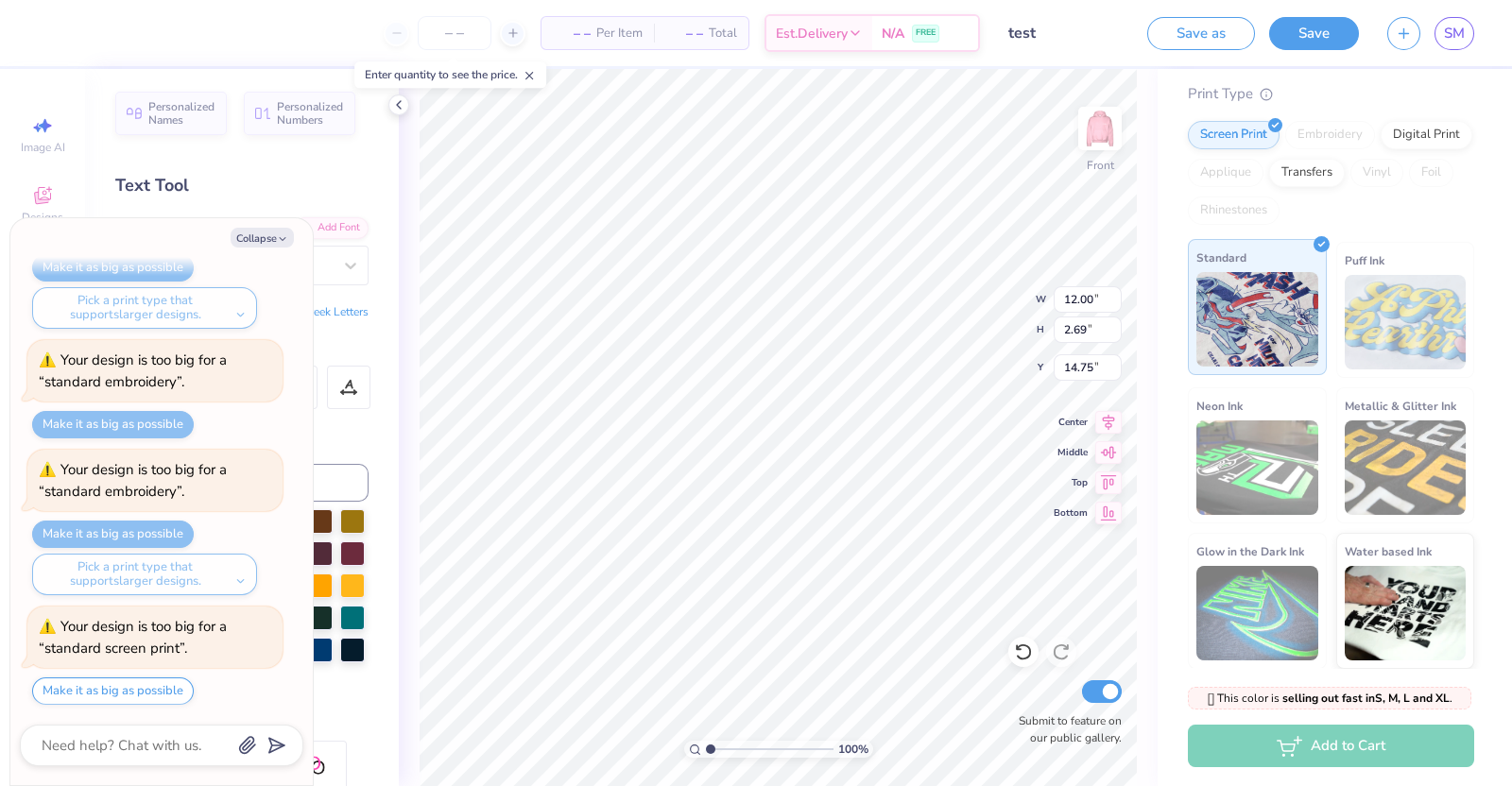 click at bounding box center (1257, 319) 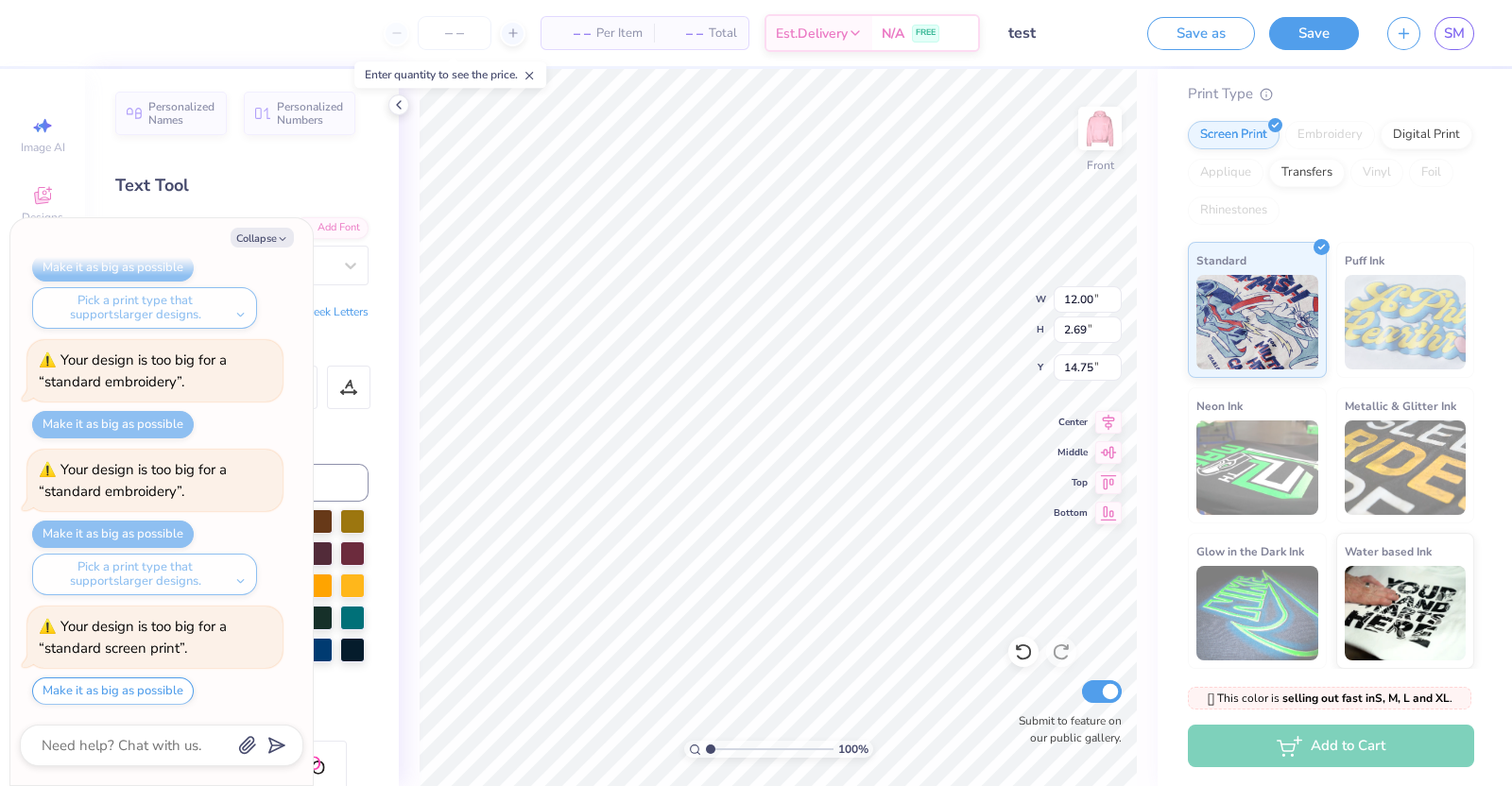 click on "Digital Print" at bounding box center [1426, 135] 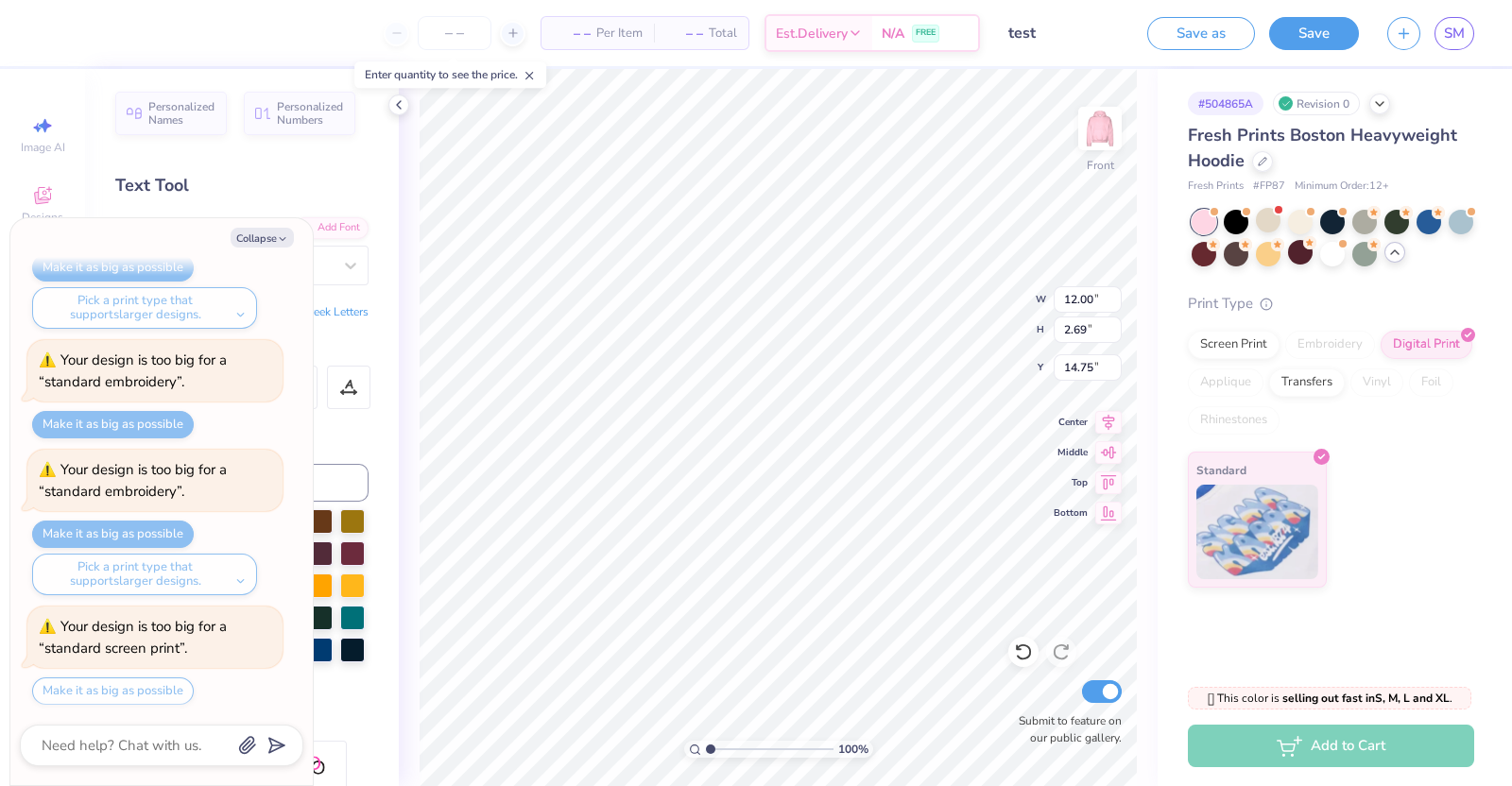 scroll, scrollTop: 0, scrollLeft: 0, axis: both 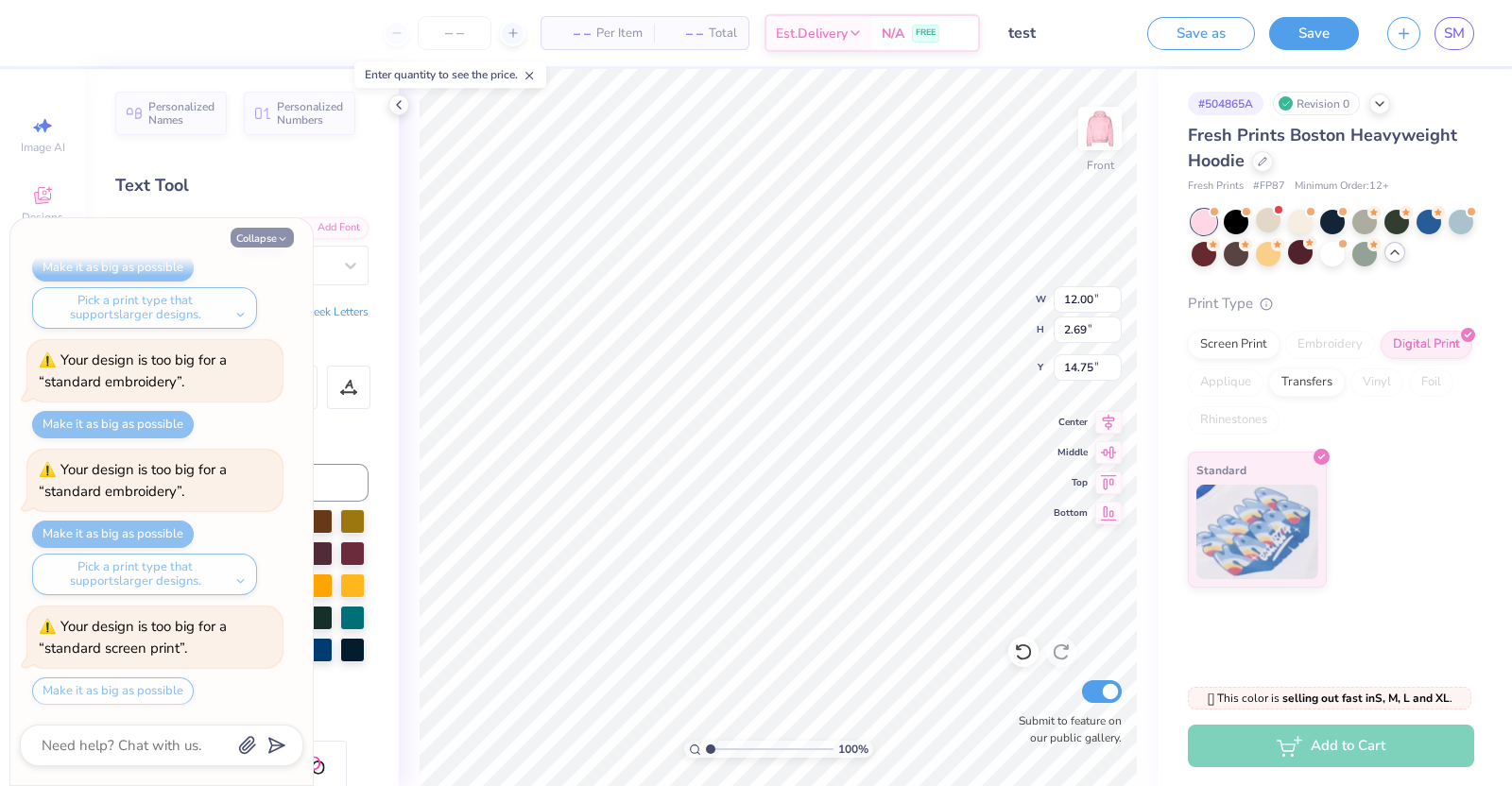 click on "Collapse" at bounding box center [262, 237] 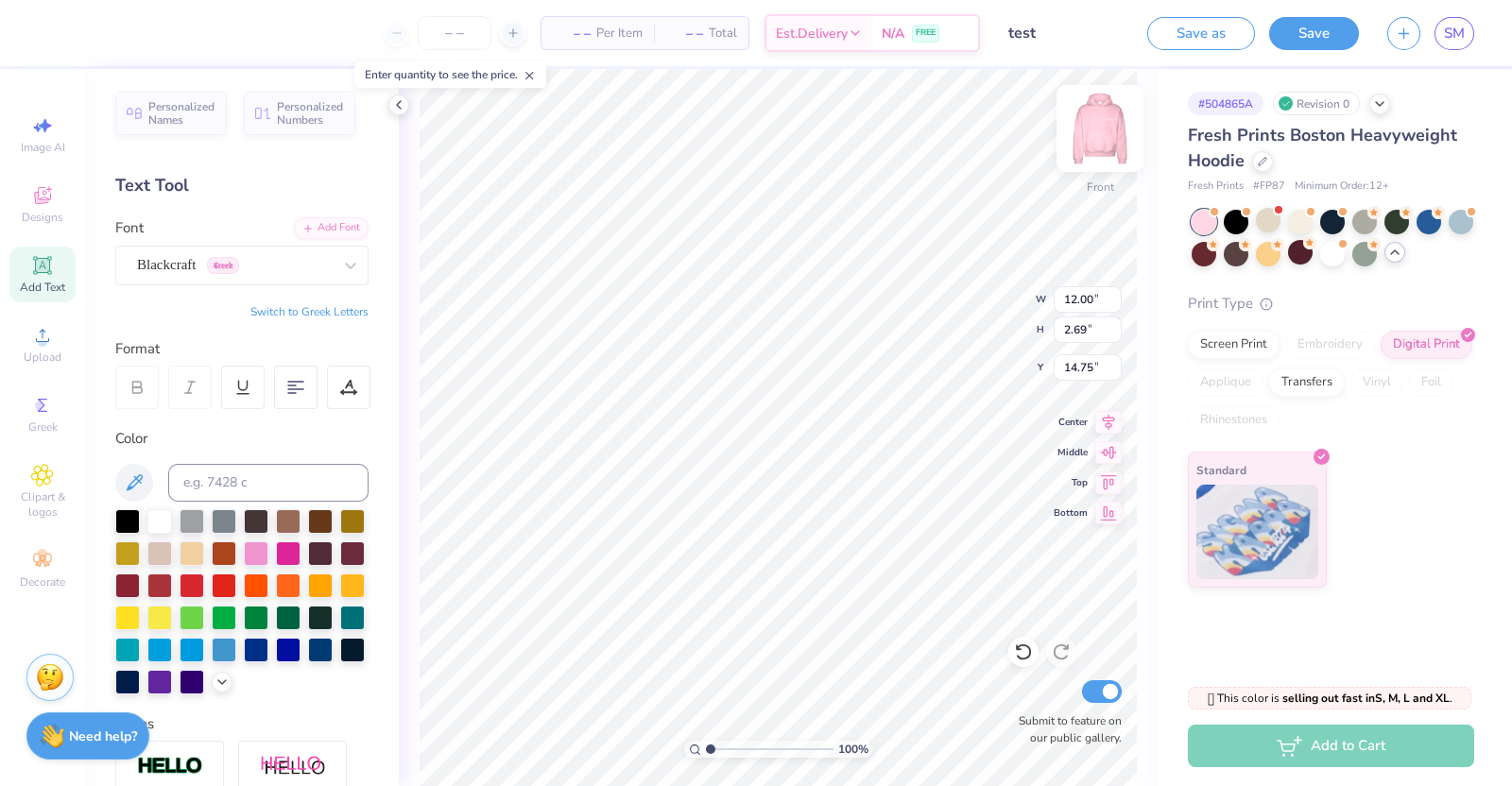click at bounding box center (1100, 128) 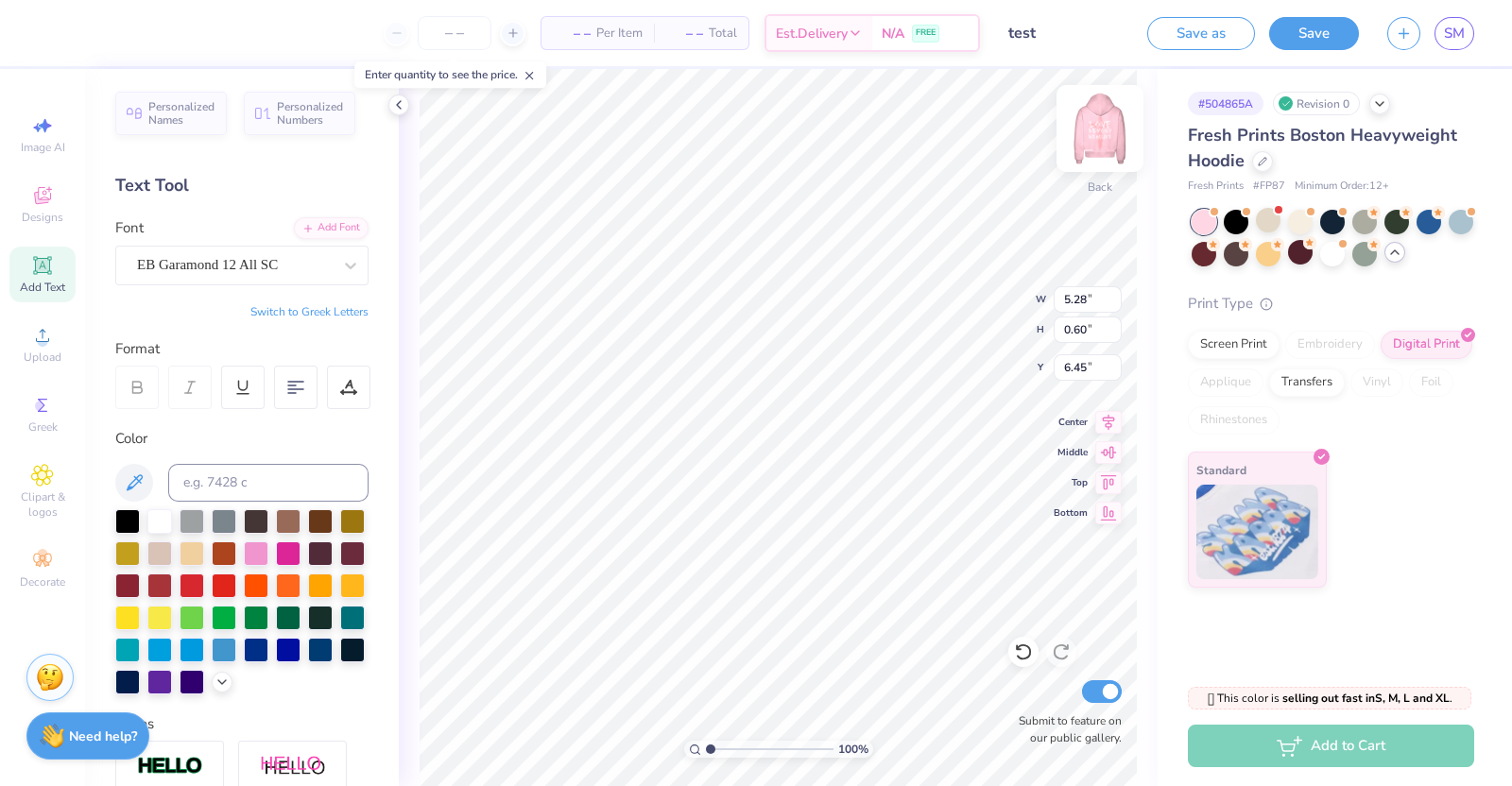 click at bounding box center [1100, 128] 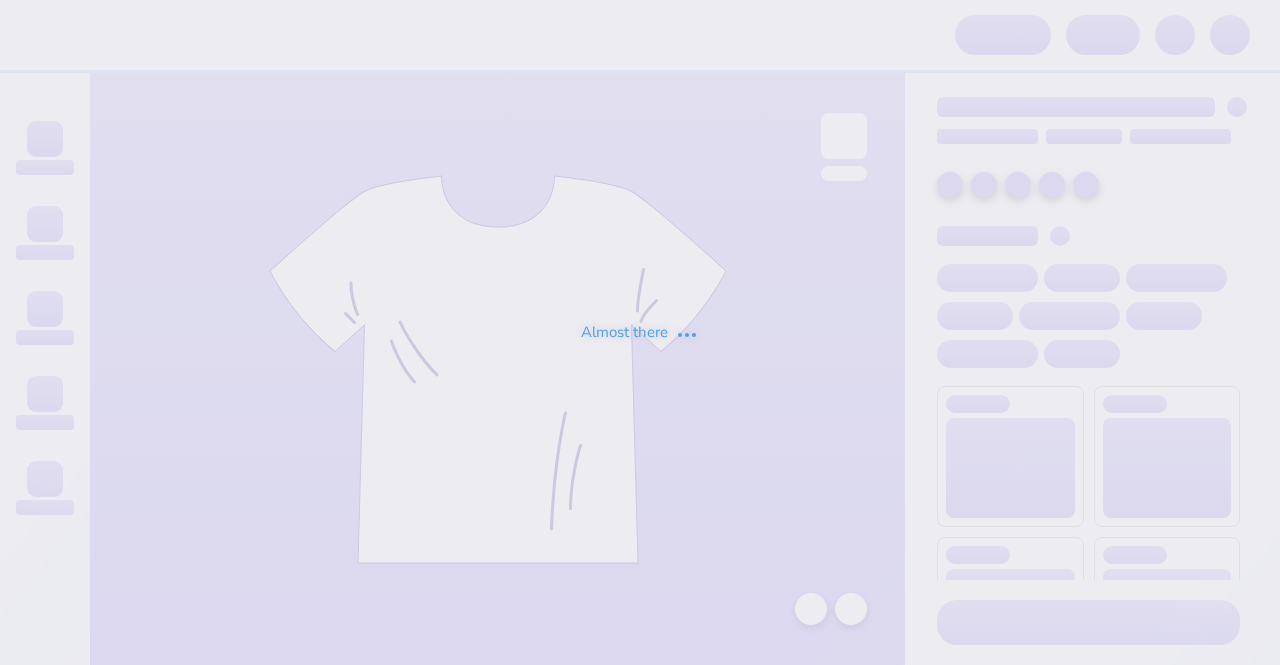 scroll, scrollTop: 0, scrollLeft: 0, axis: both 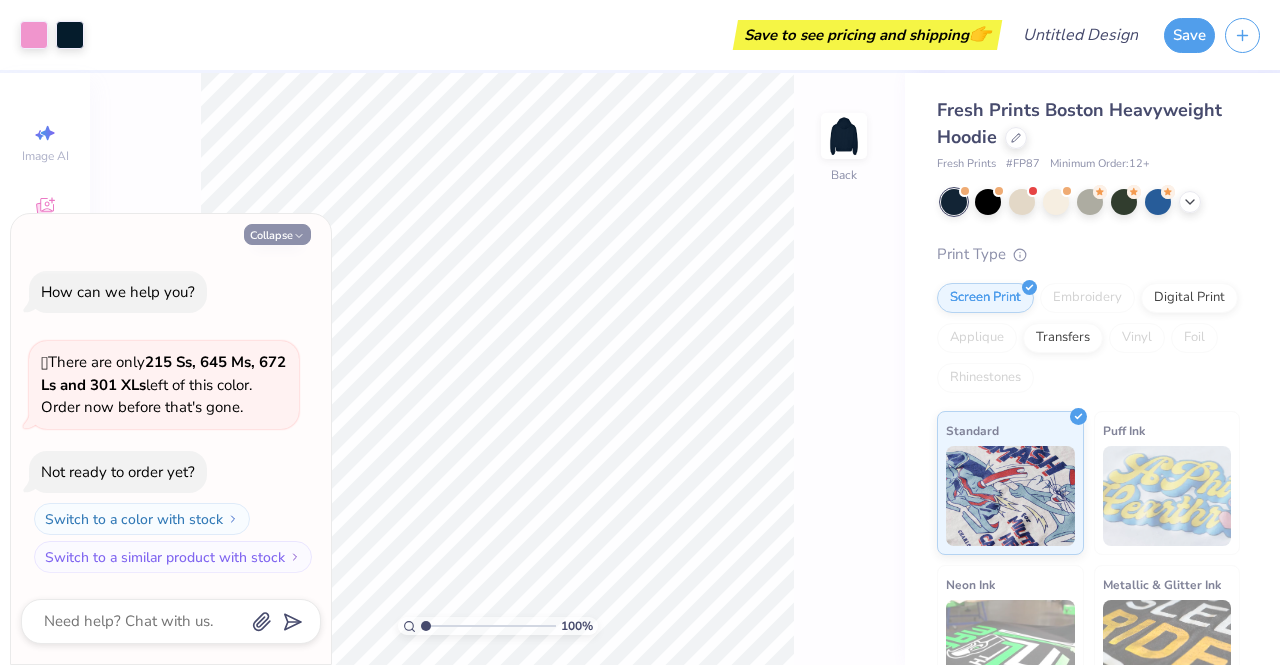 click on "Collapse" at bounding box center (277, 234) 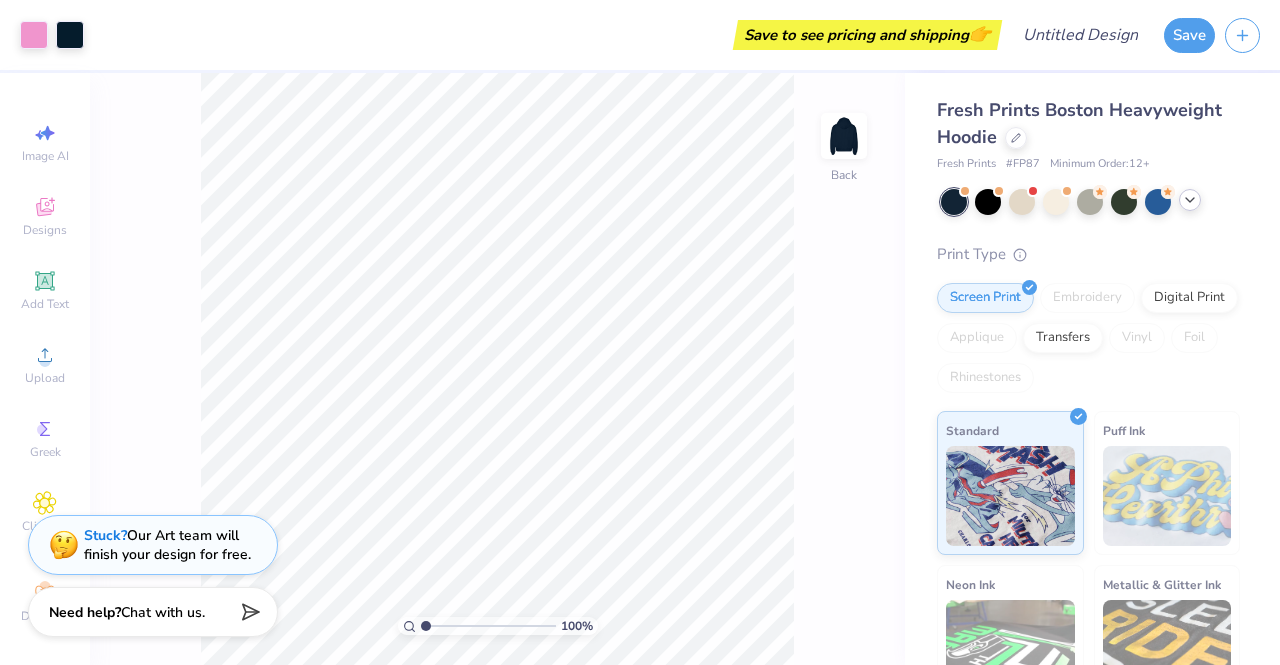 click 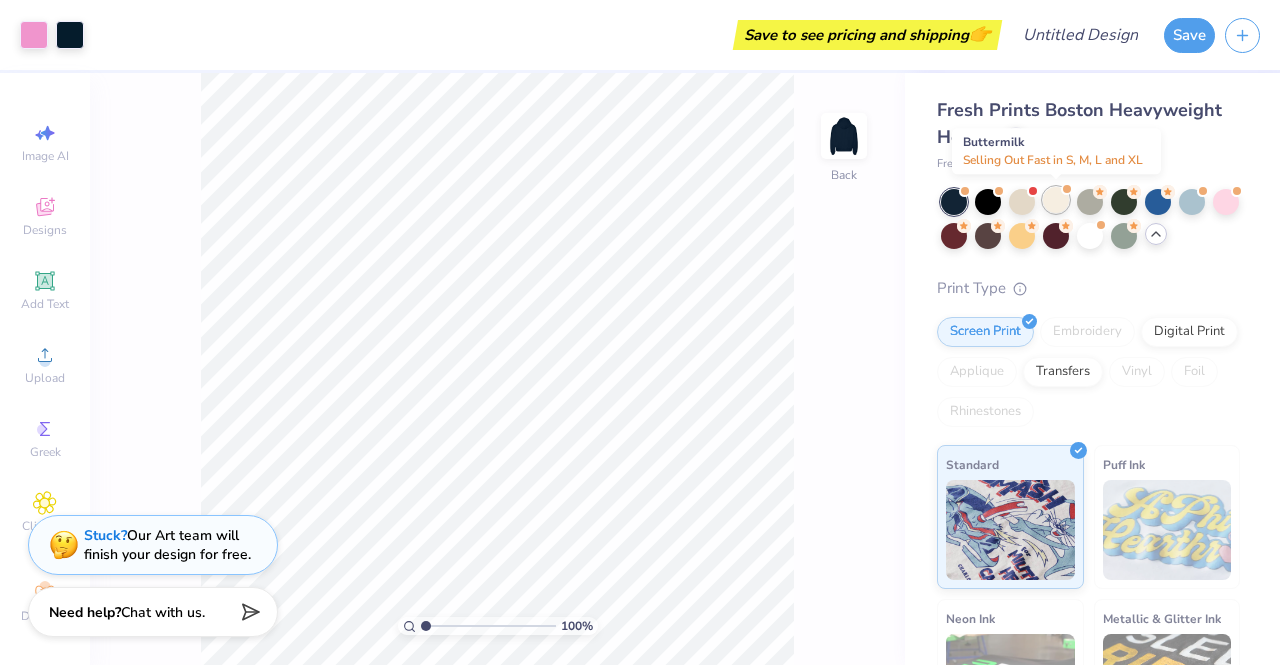 click at bounding box center (1056, 200) 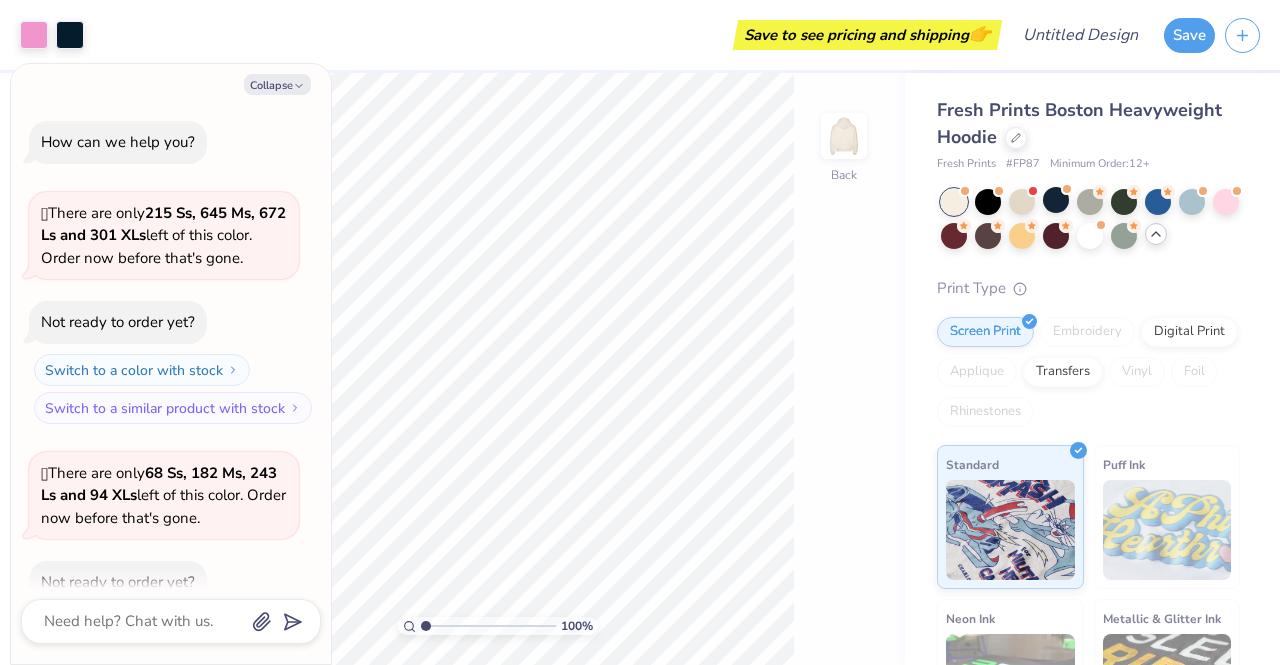 scroll, scrollTop: 110, scrollLeft: 0, axis: vertical 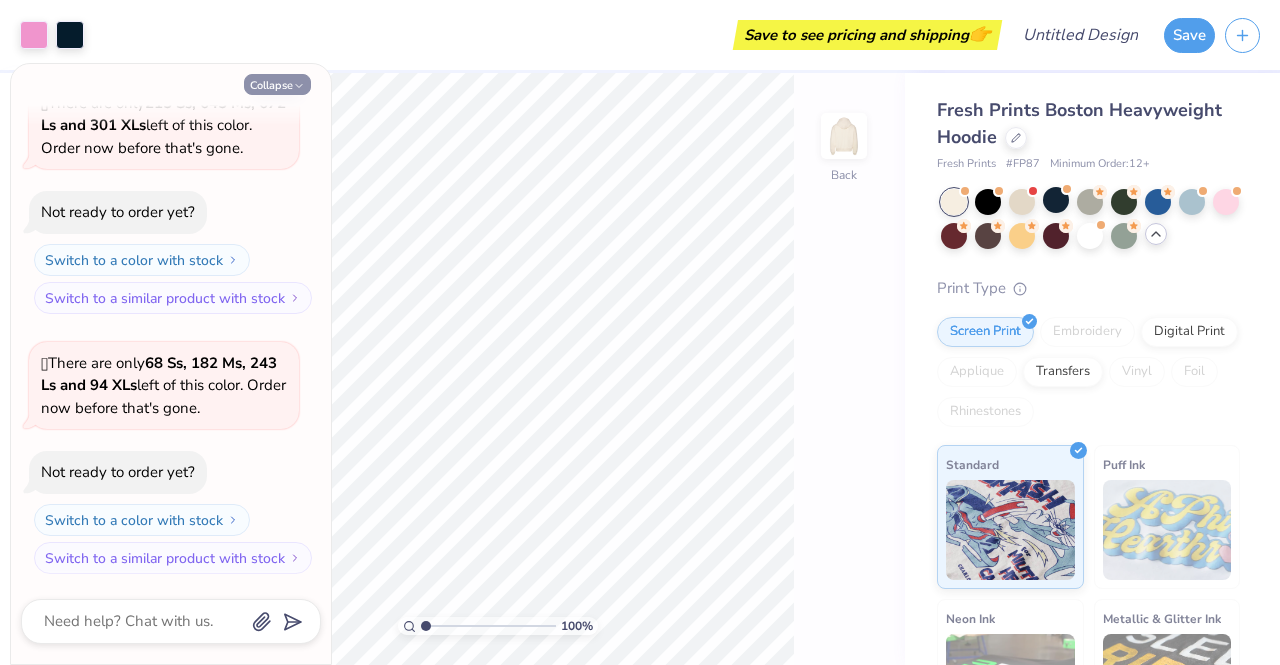 click on "Collapse" at bounding box center (277, 84) 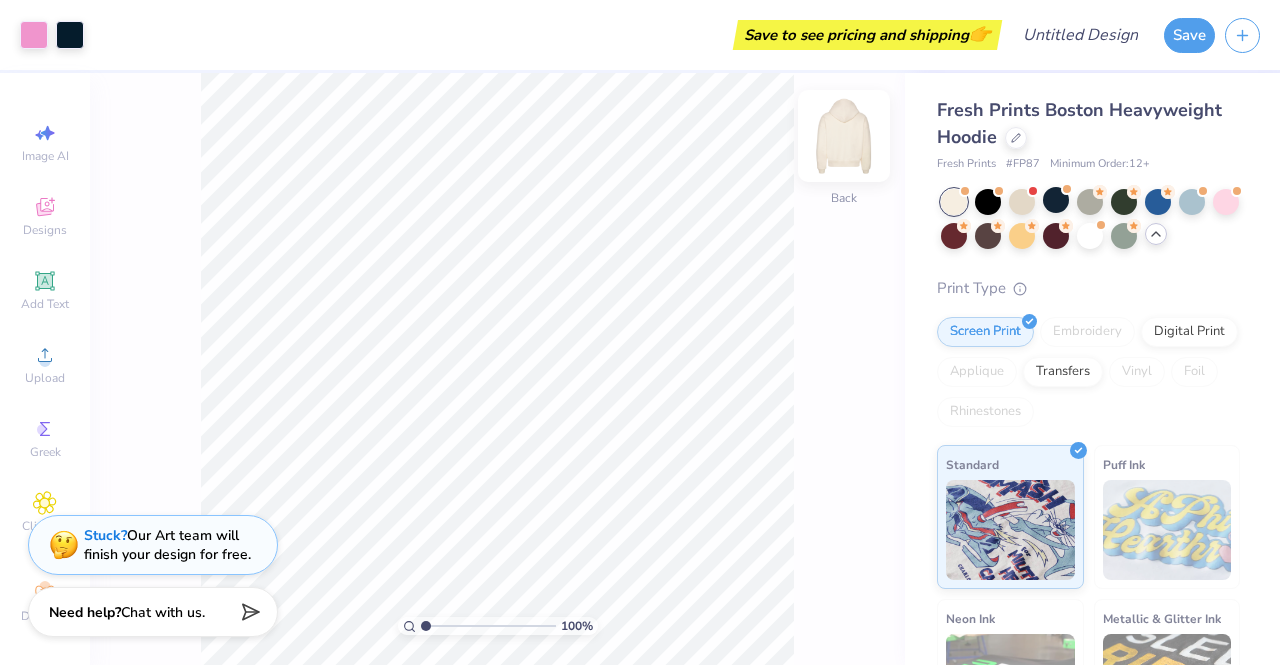 click at bounding box center (844, 136) 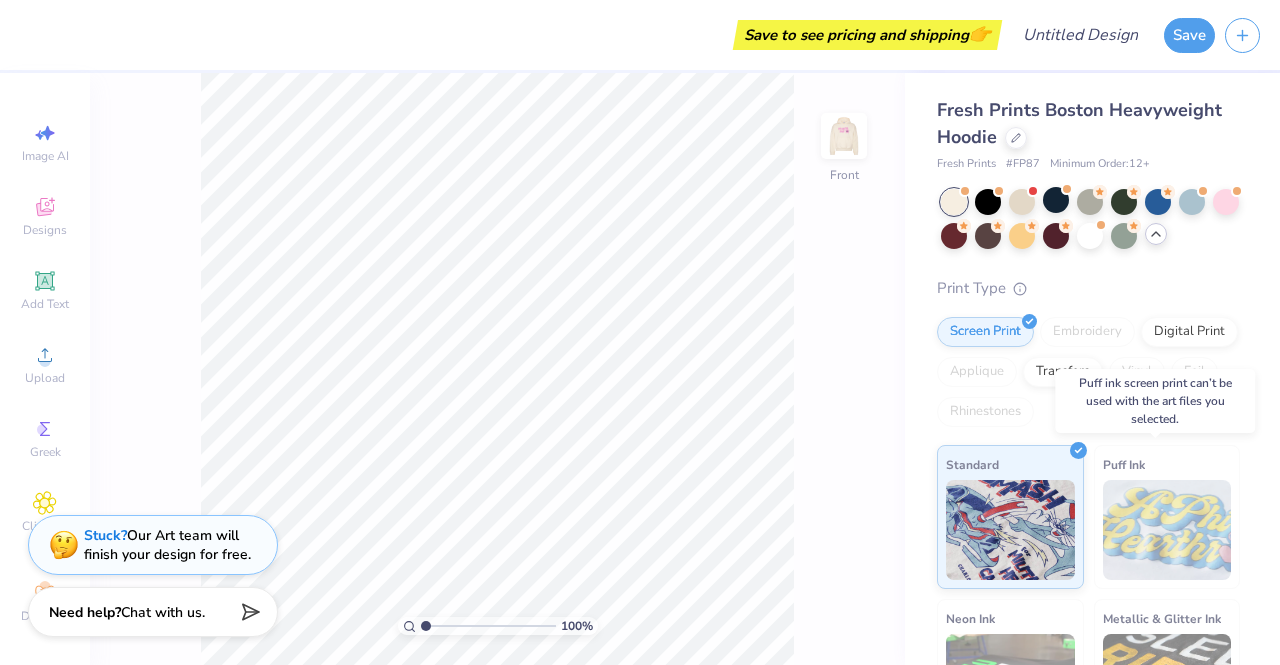 click at bounding box center [1167, 530] 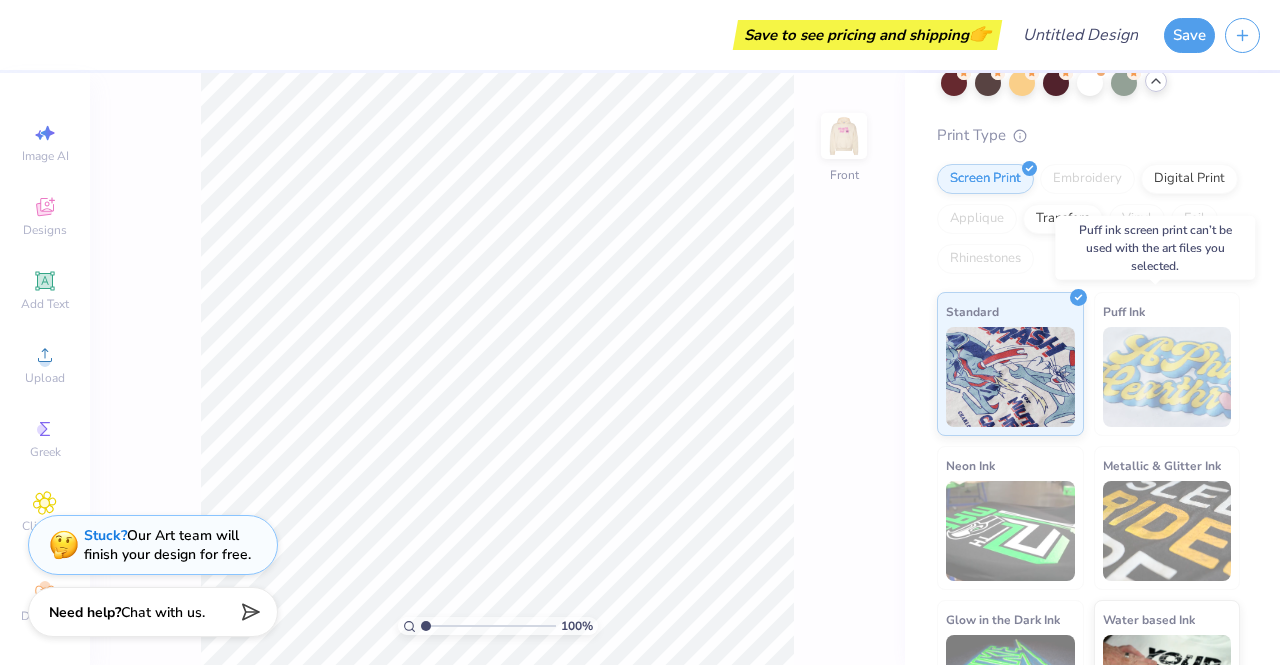 scroll, scrollTop: 154, scrollLeft: 0, axis: vertical 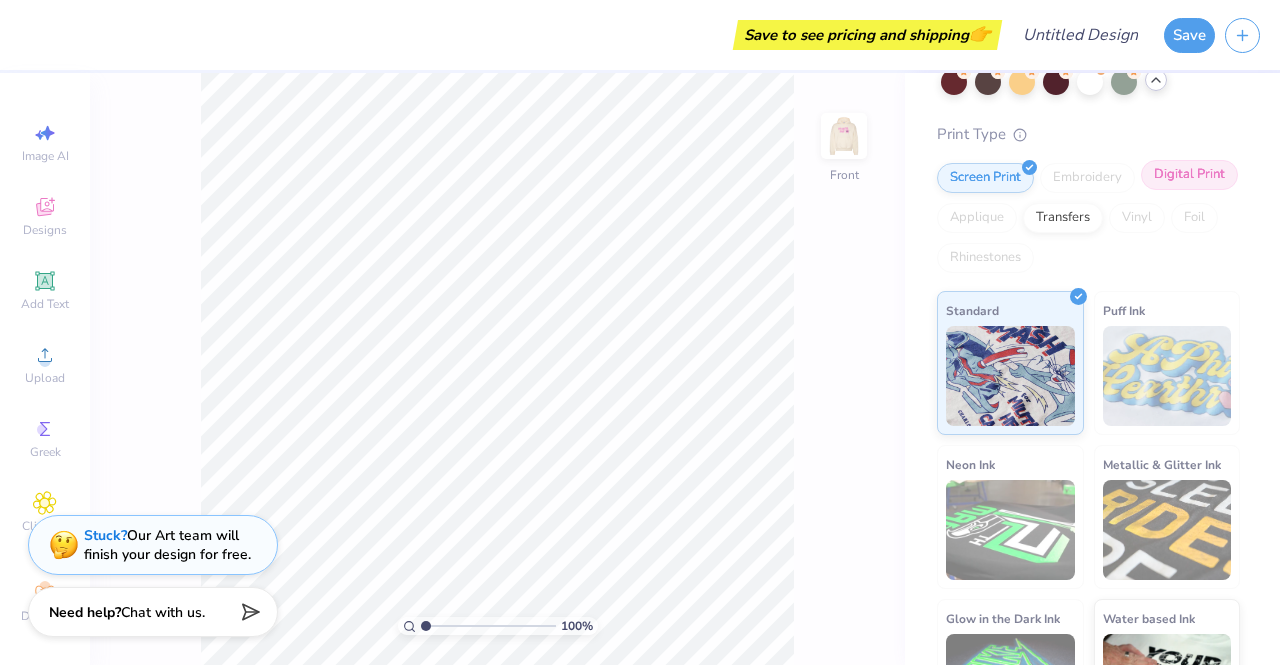 click on "Digital Print" at bounding box center [1189, 175] 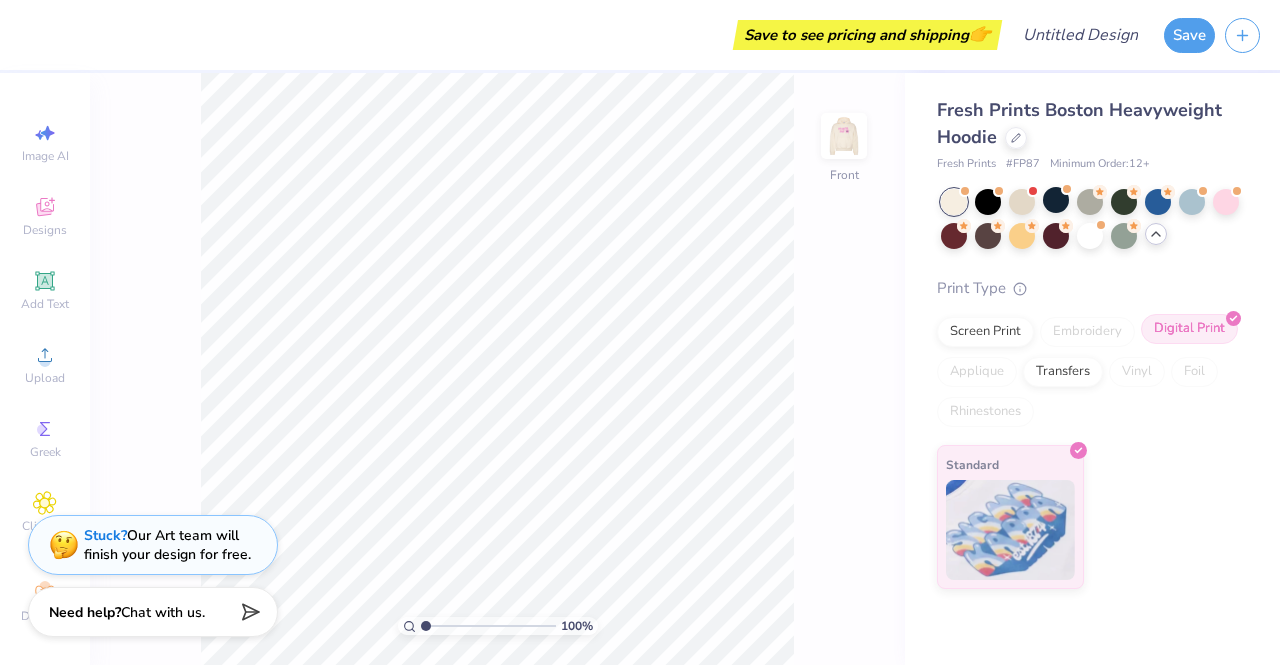 scroll, scrollTop: 0, scrollLeft: 0, axis: both 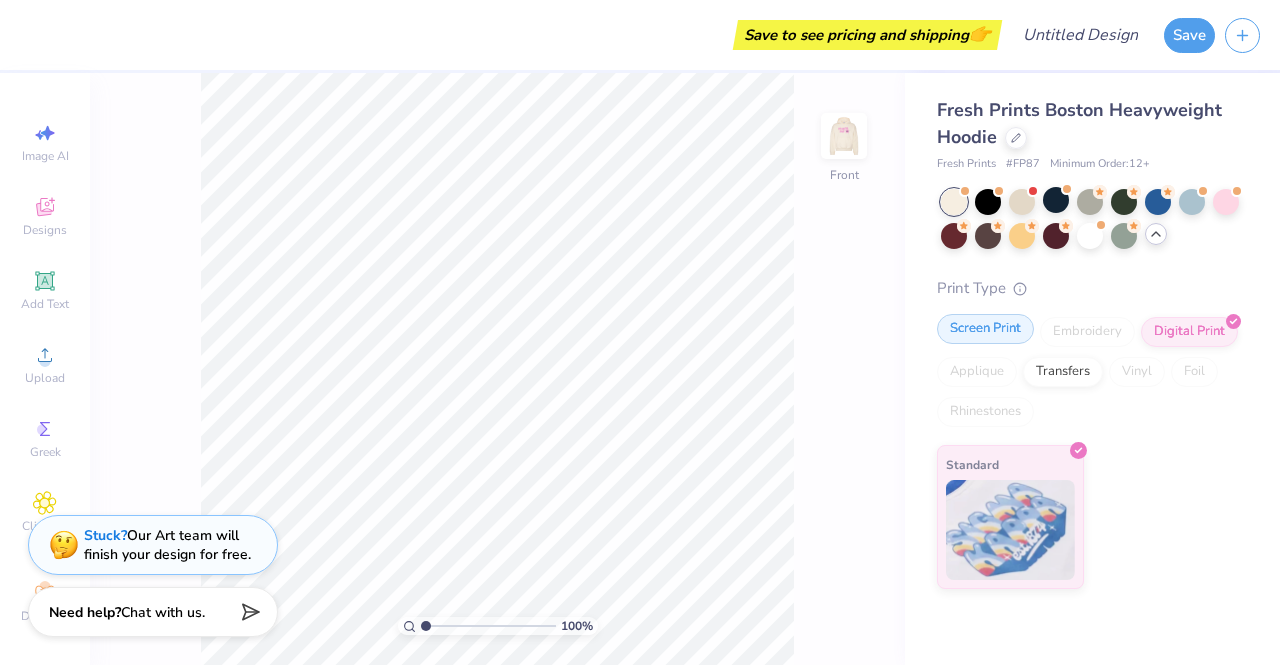 click on "Screen Print" at bounding box center (985, 329) 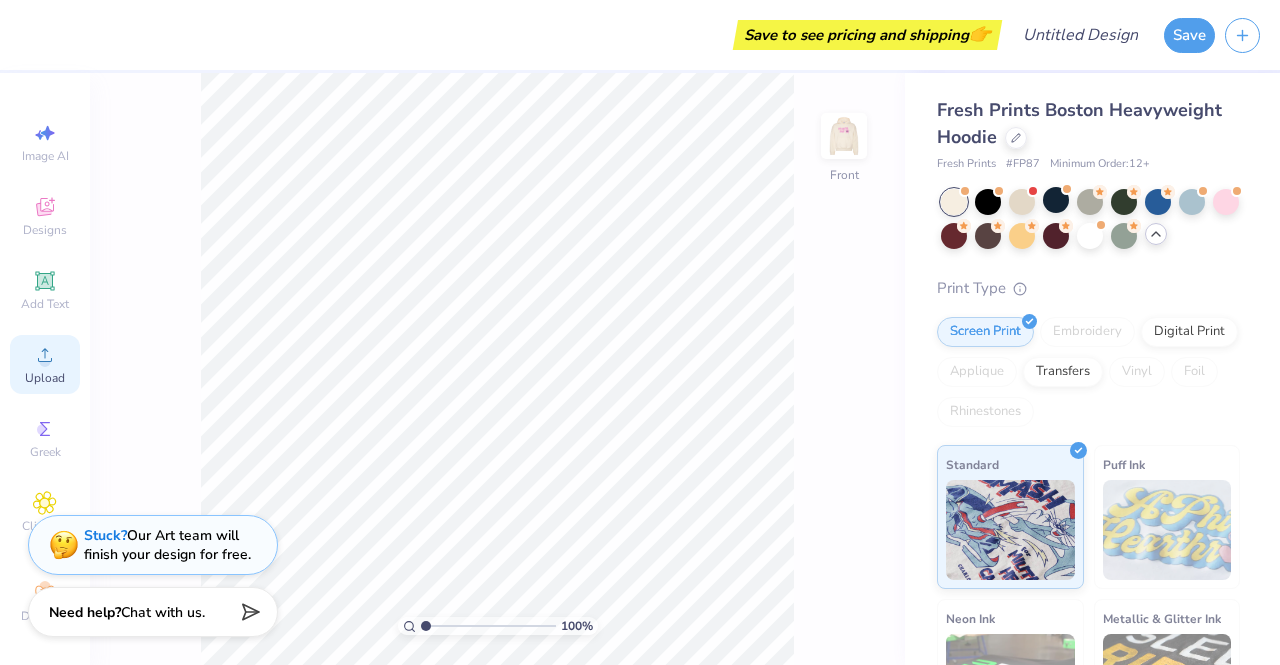 scroll, scrollTop: 22, scrollLeft: 0, axis: vertical 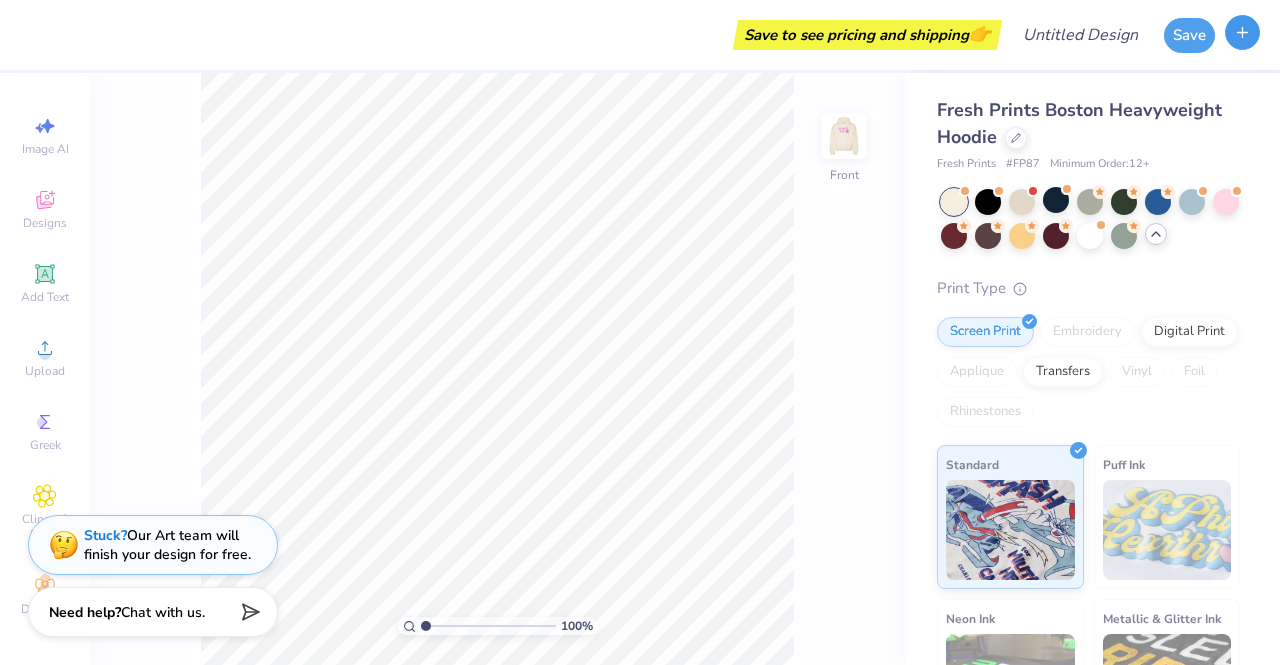 click 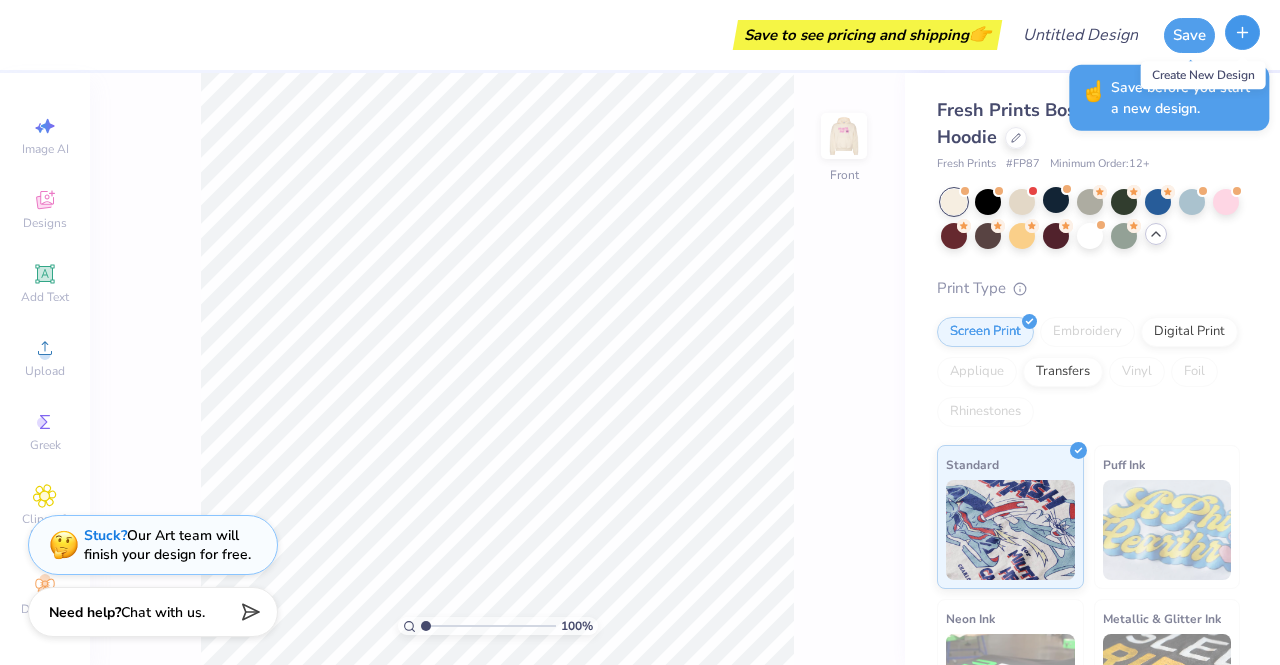 click 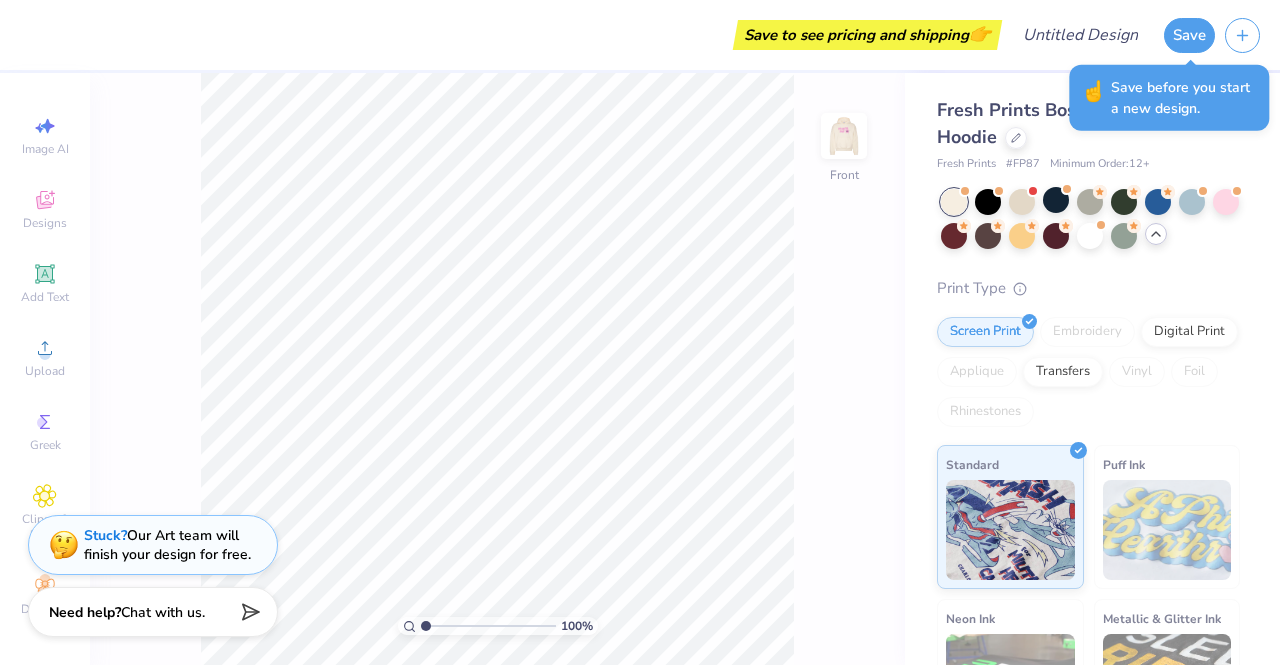 click on "Save before you start a new design." at bounding box center [1184, 98] 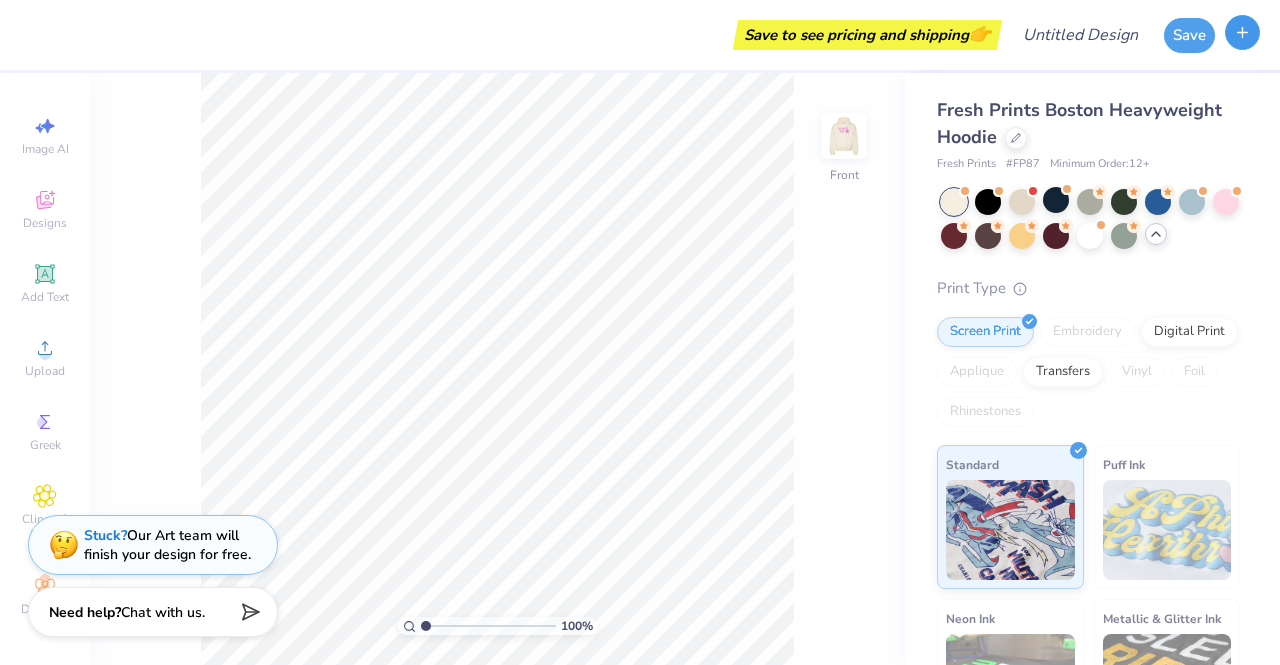 click 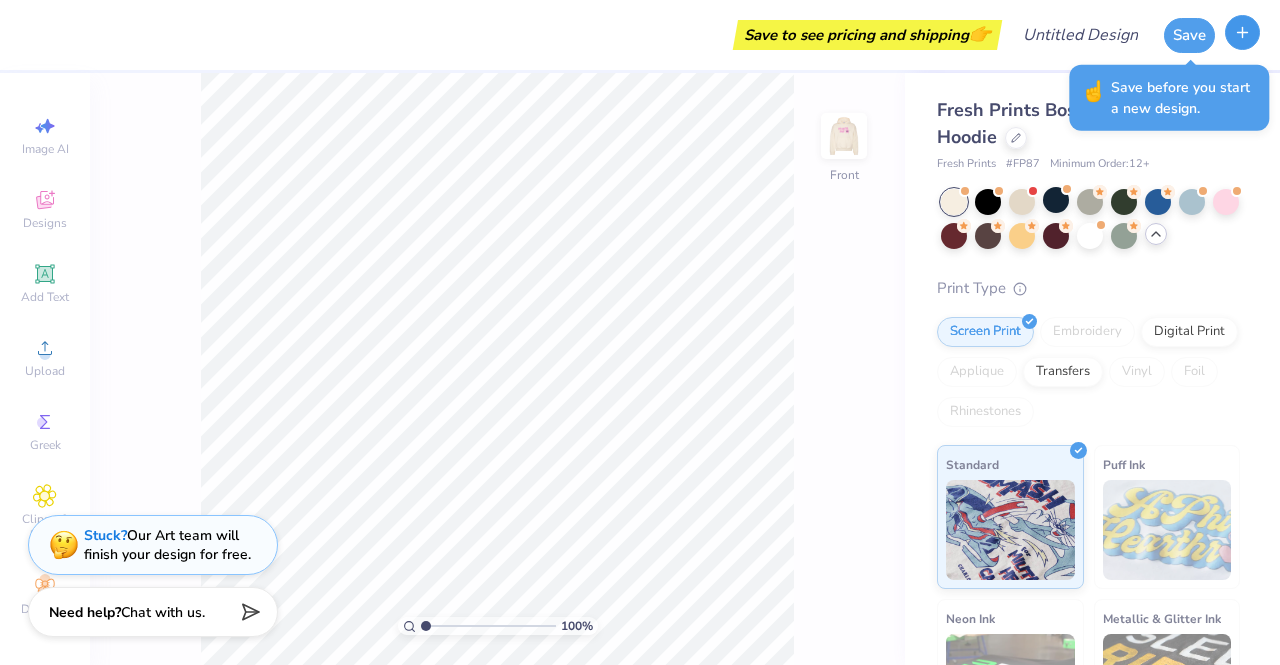click at bounding box center [1242, 32] 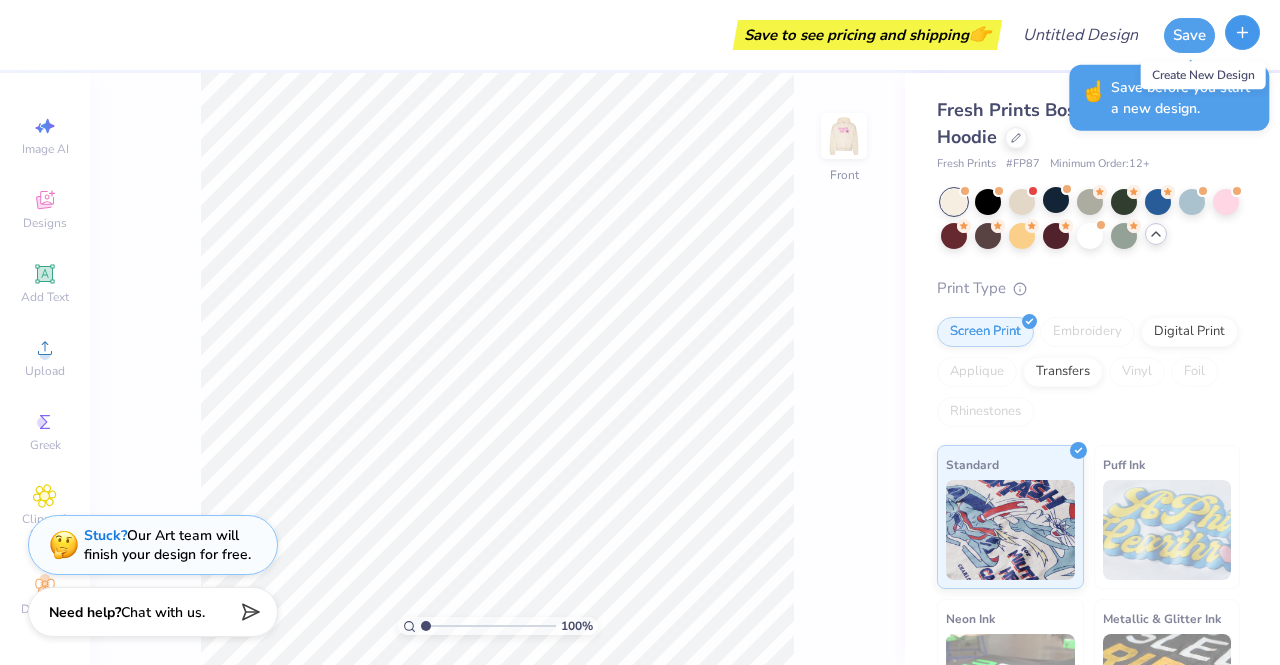 click at bounding box center [1242, 32] 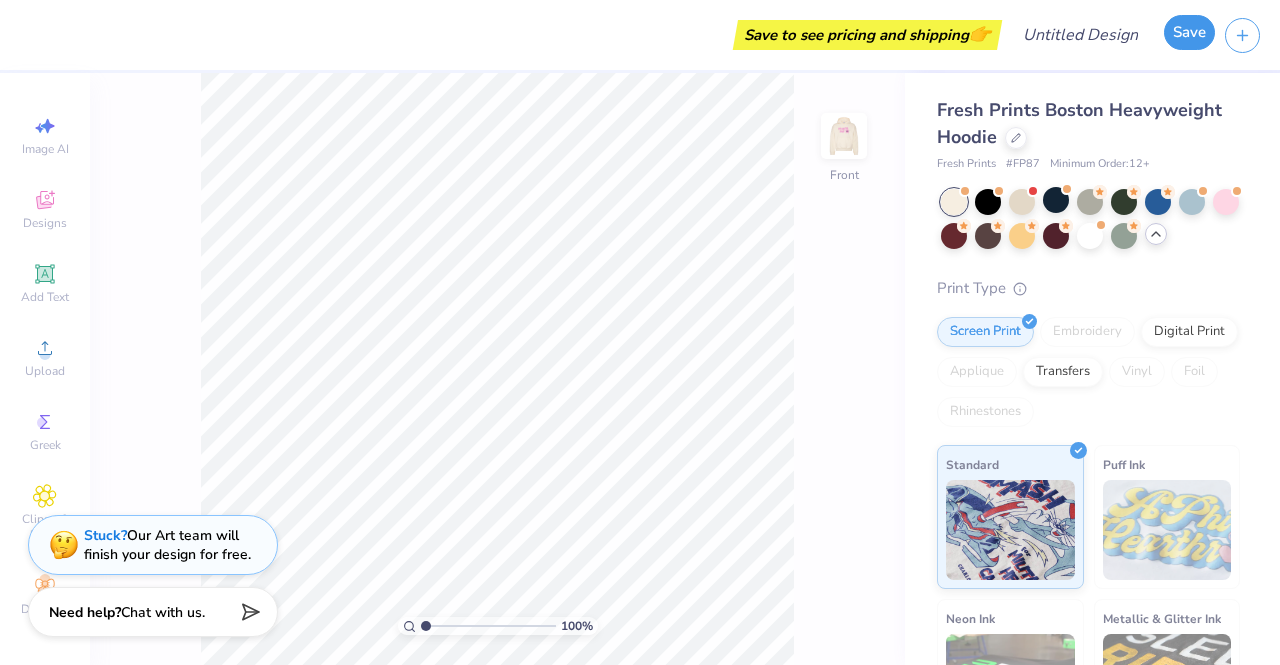 click on "Save" at bounding box center [1189, 32] 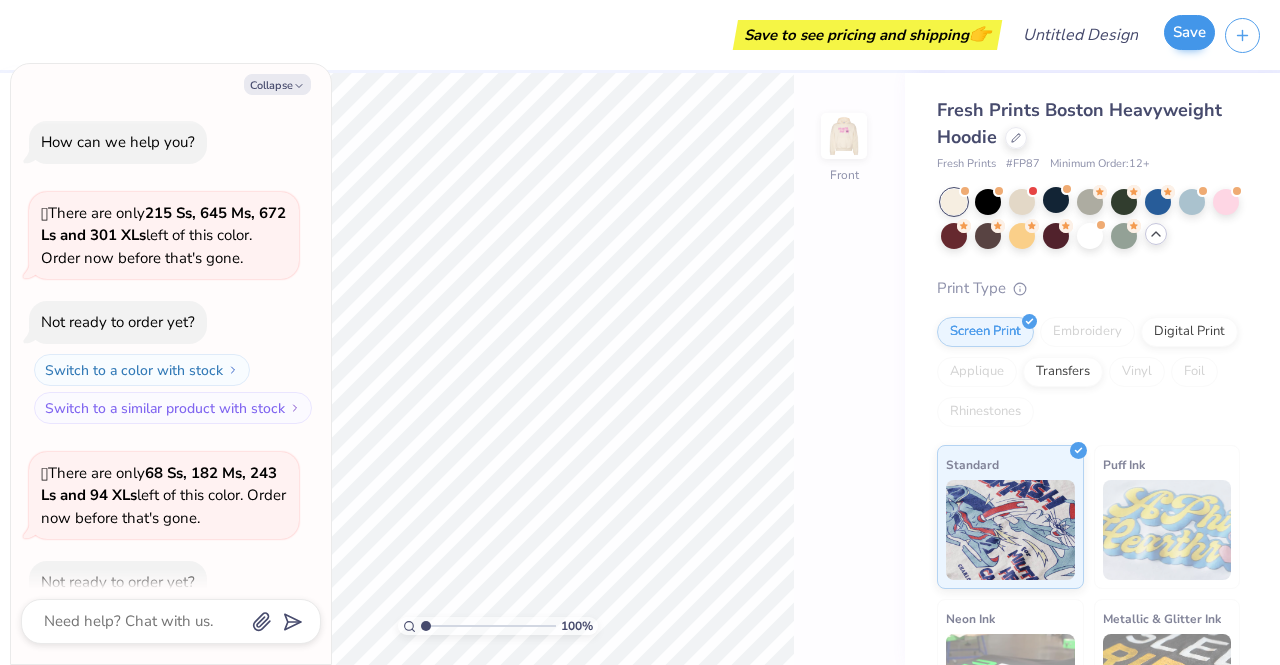 scroll, scrollTop: 164, scrollLeft: 0, axis: vertical 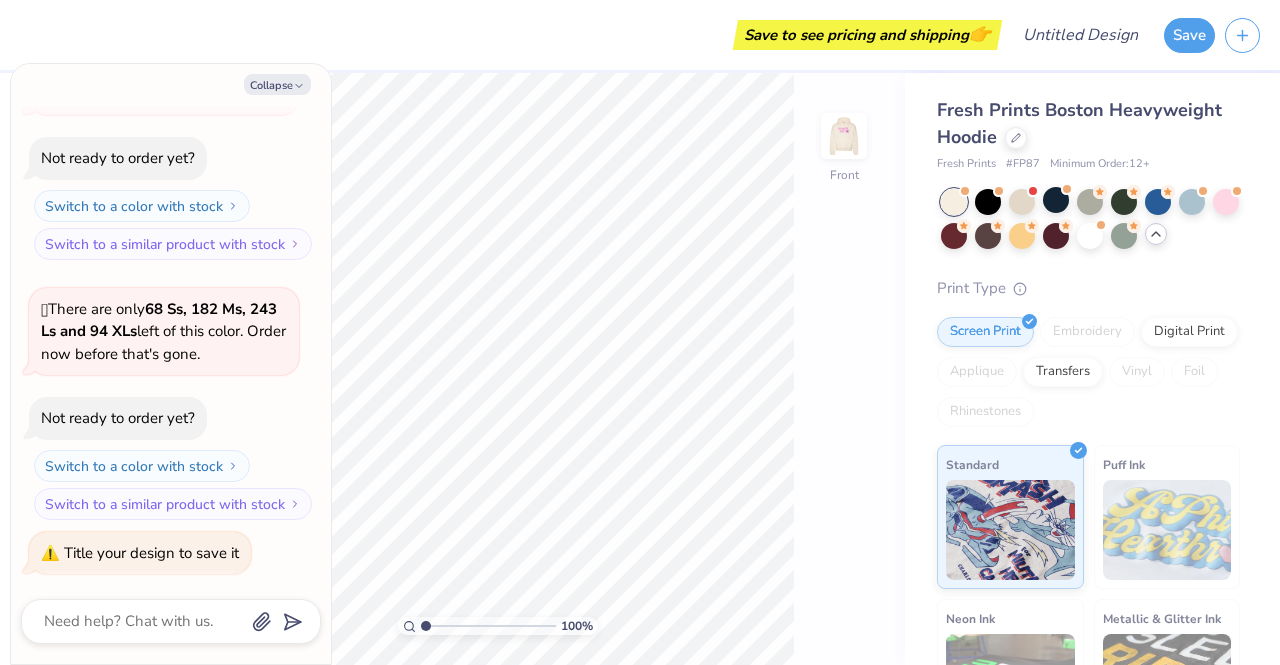 type on "x" 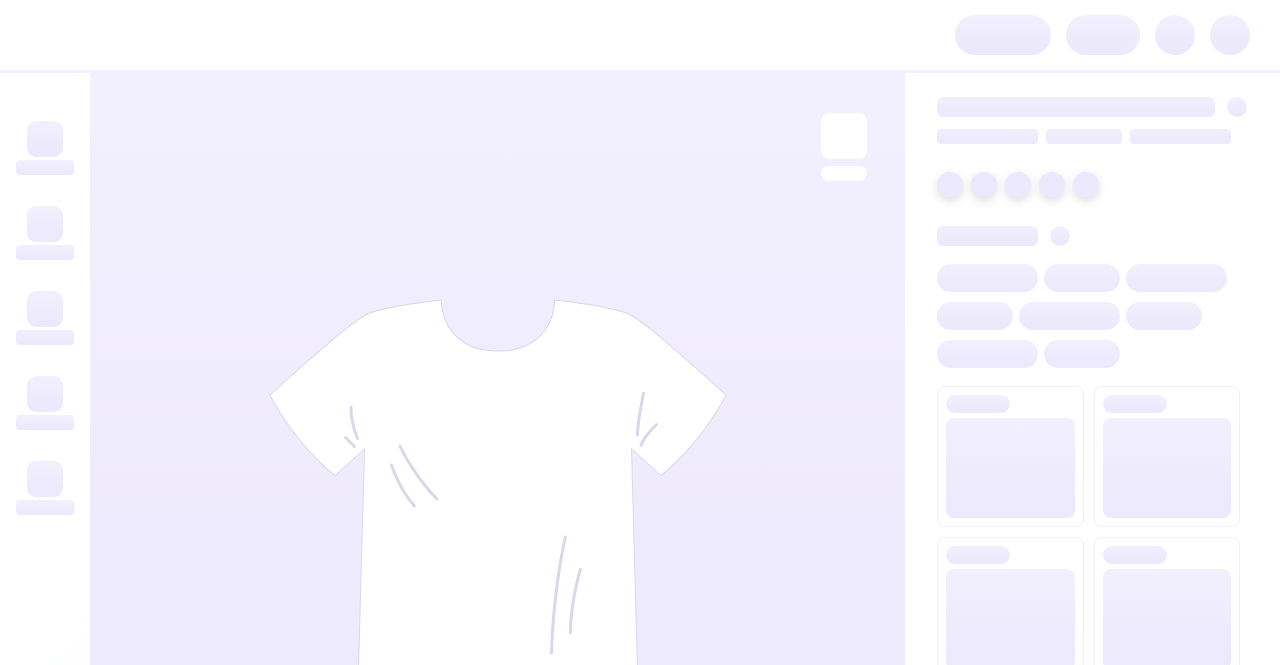 scroll, scrollTop: 0, scrollLeft: 0, axis: both 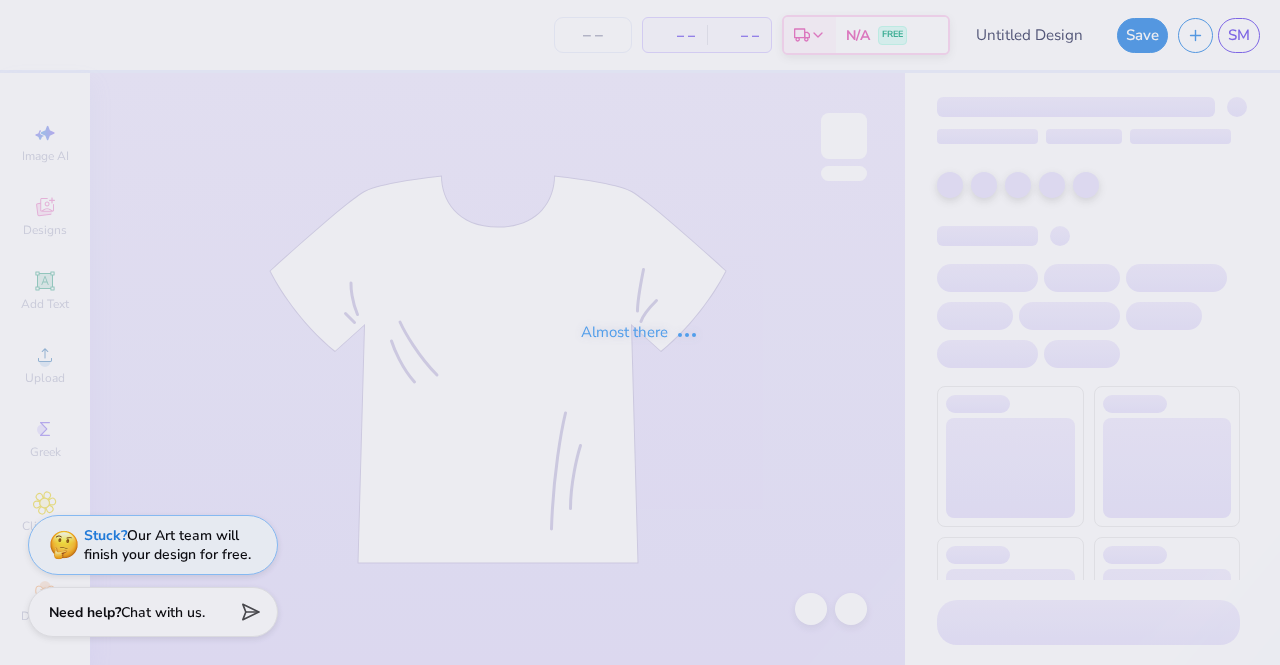 type on "test" 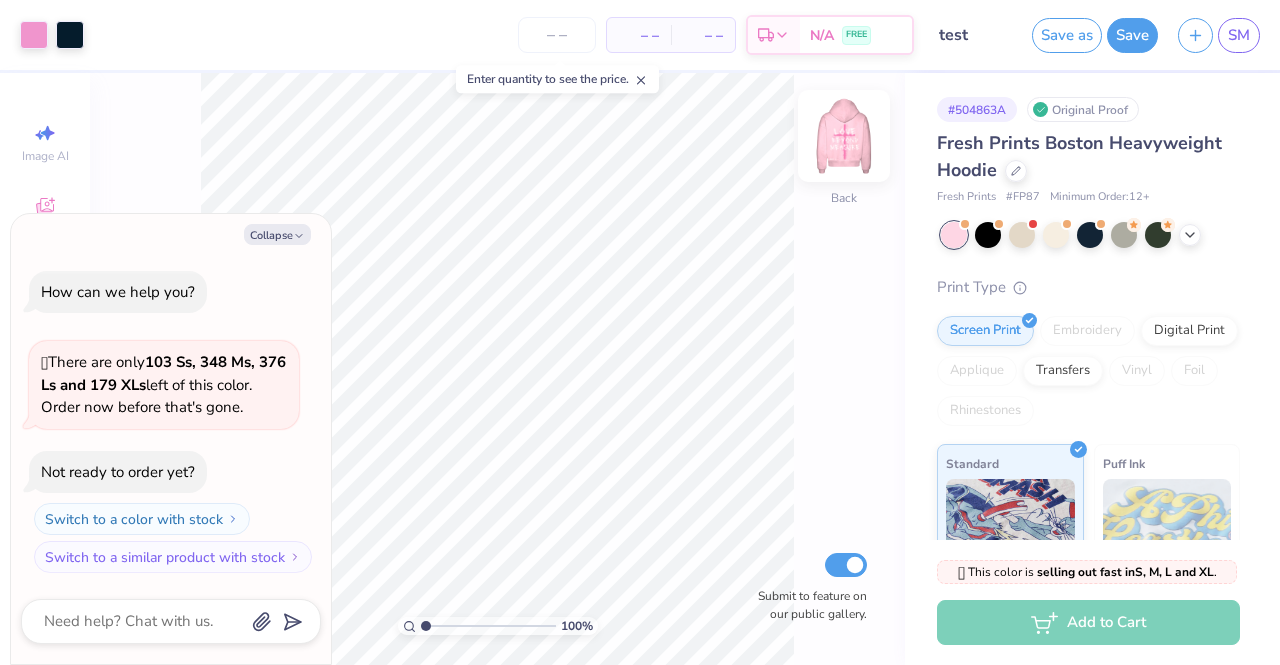 click at bounding box center (844, 136) 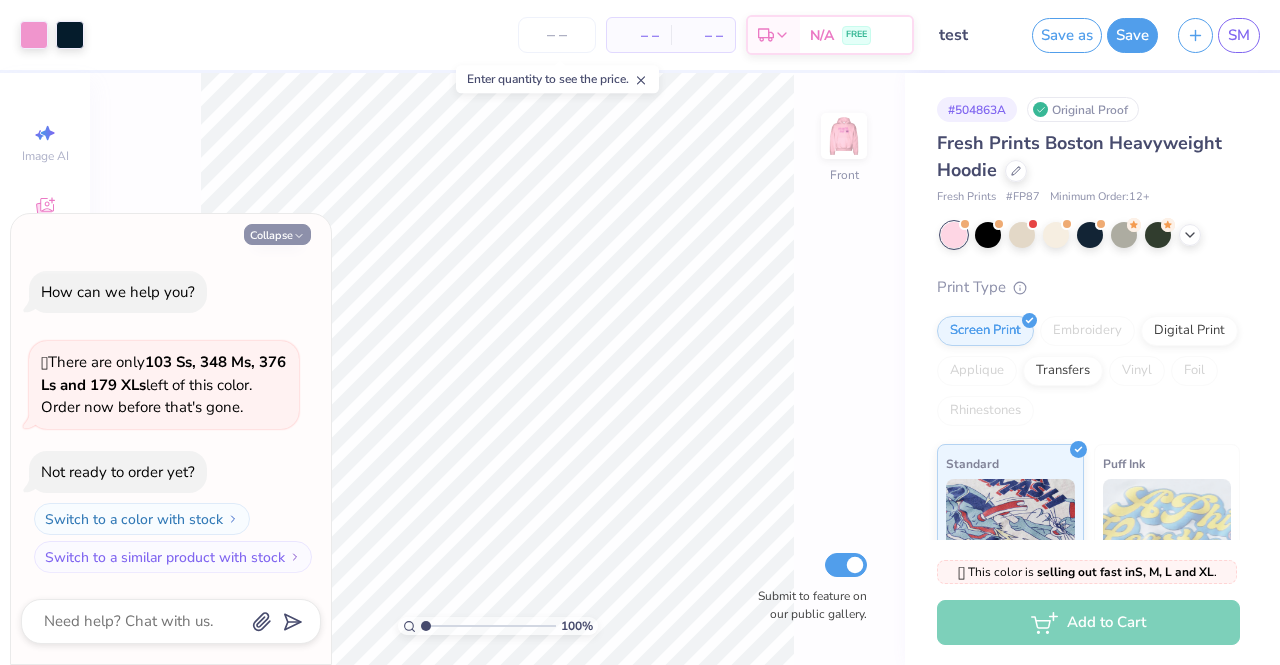 click on "Collapse" at bounding box center [277, 234] 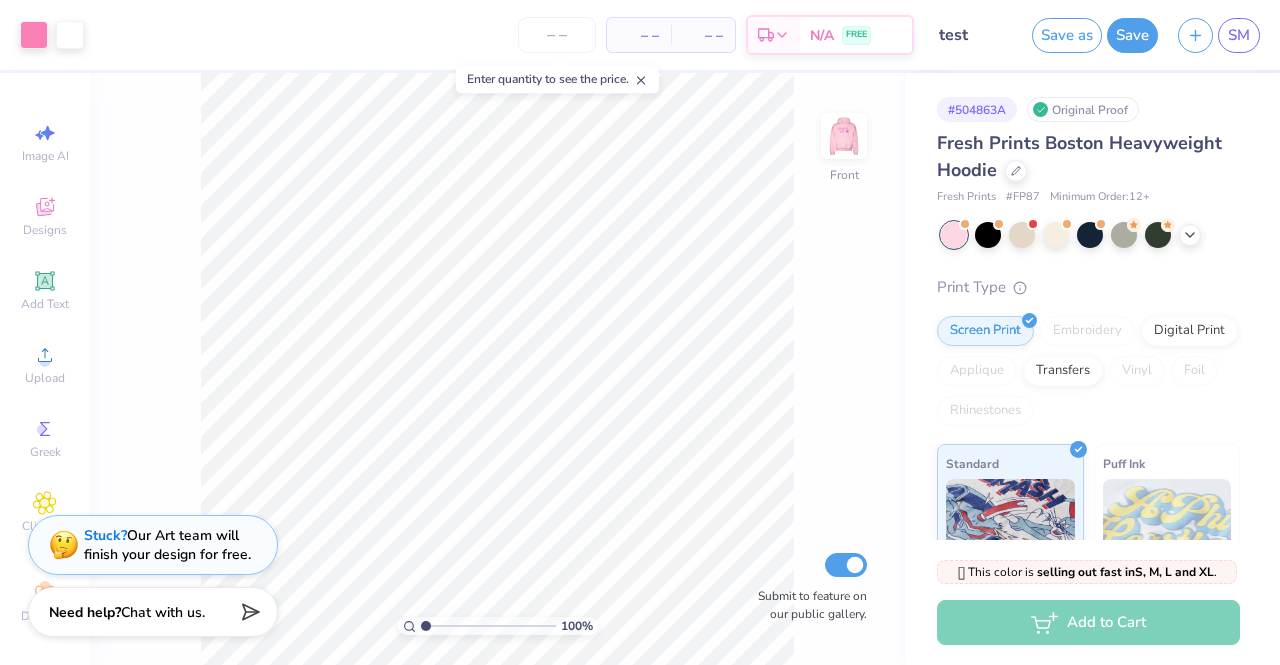 type on "x" 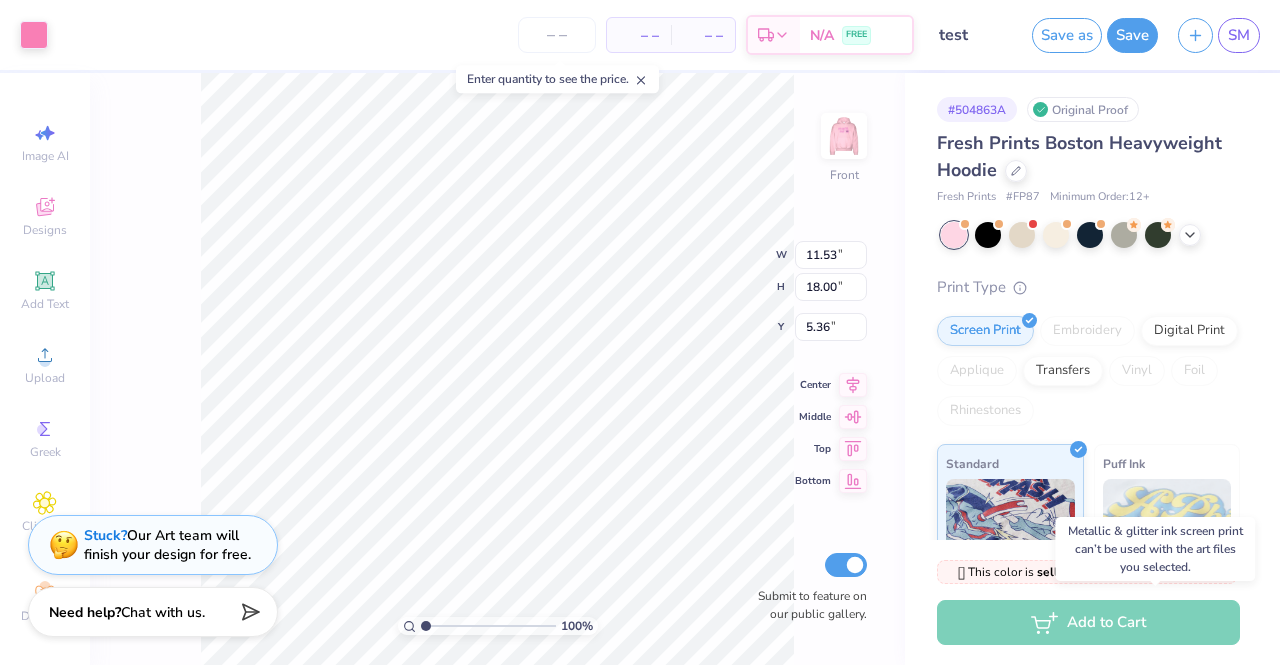 scroll, scrollTop: 6, scrollLeft: 0, axis: vertical 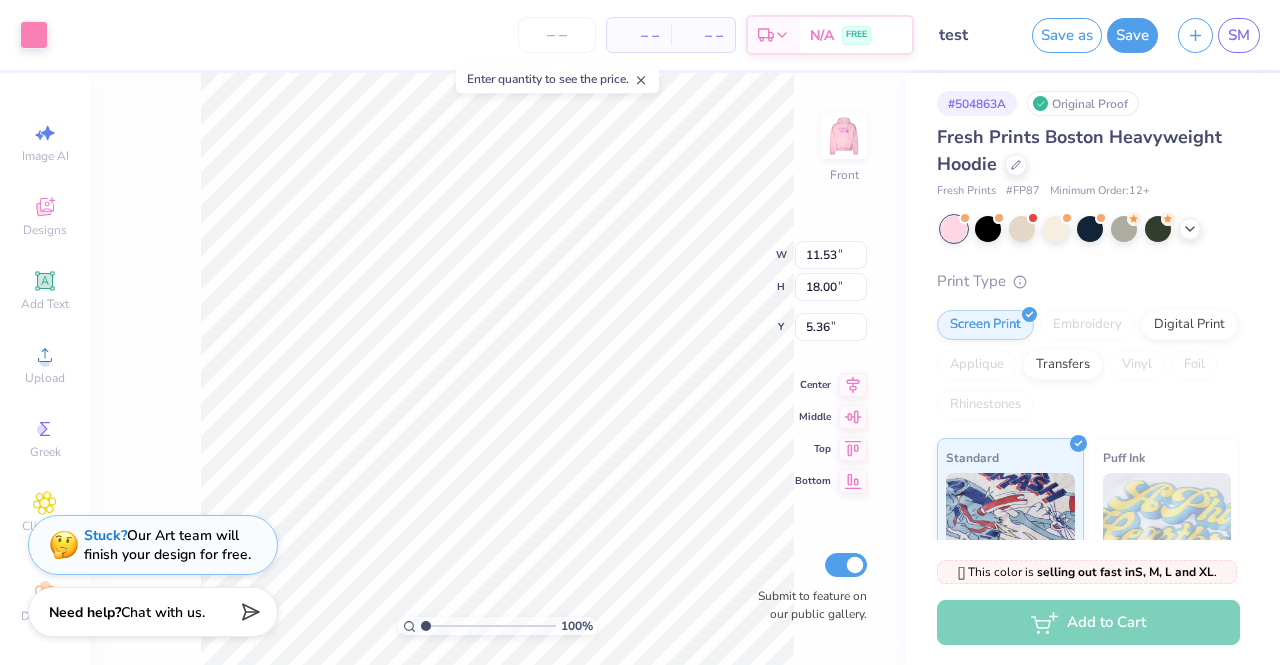 click on "Embroidery" at bounding box center [1087, 325] 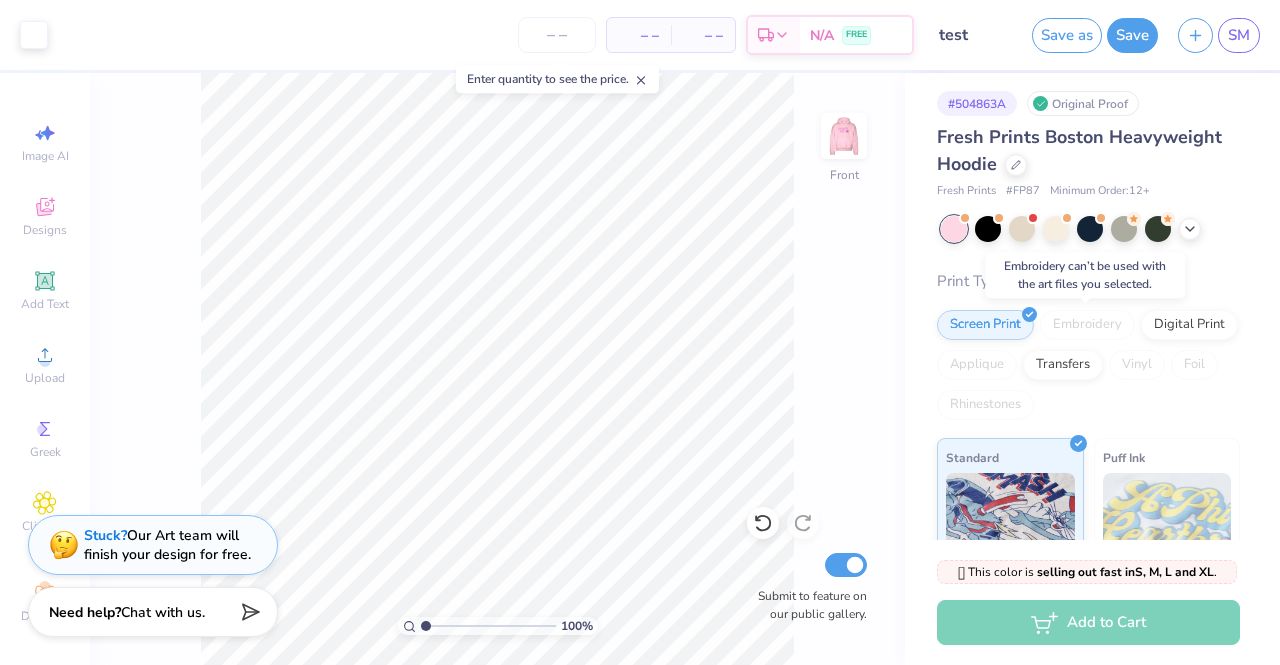 click on "Embroidery" at bounding box center [1087, 325] 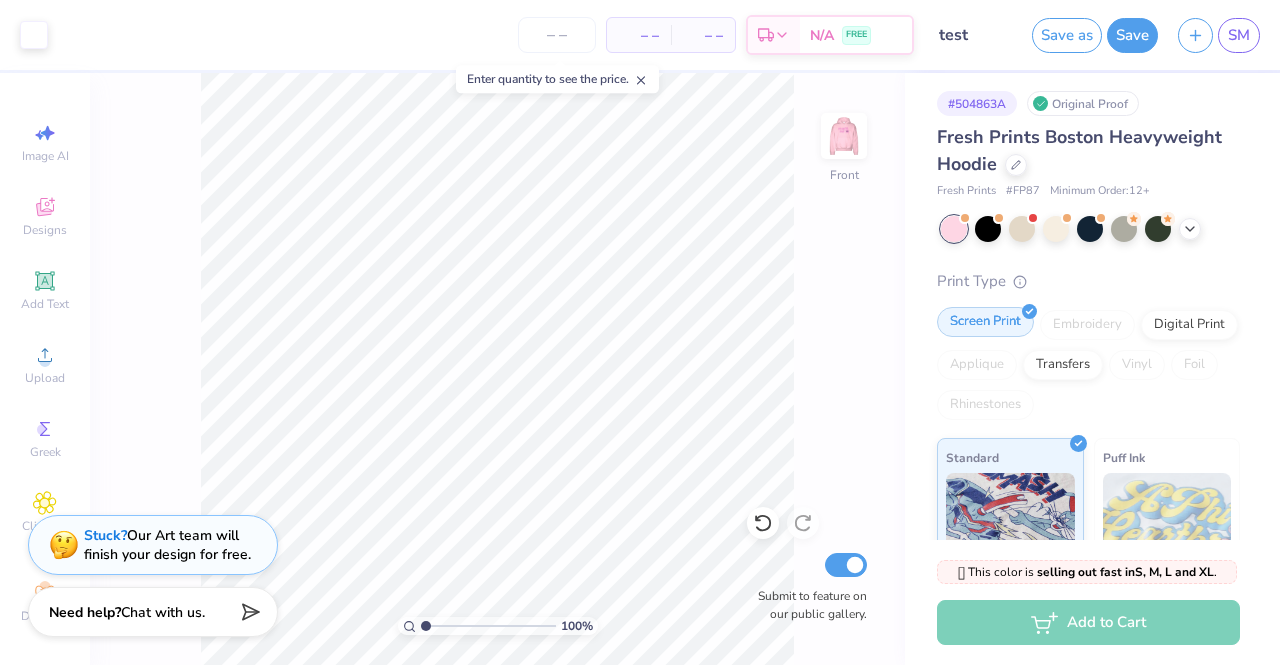 click on "Screen Print" at bounding box center (985, 322) 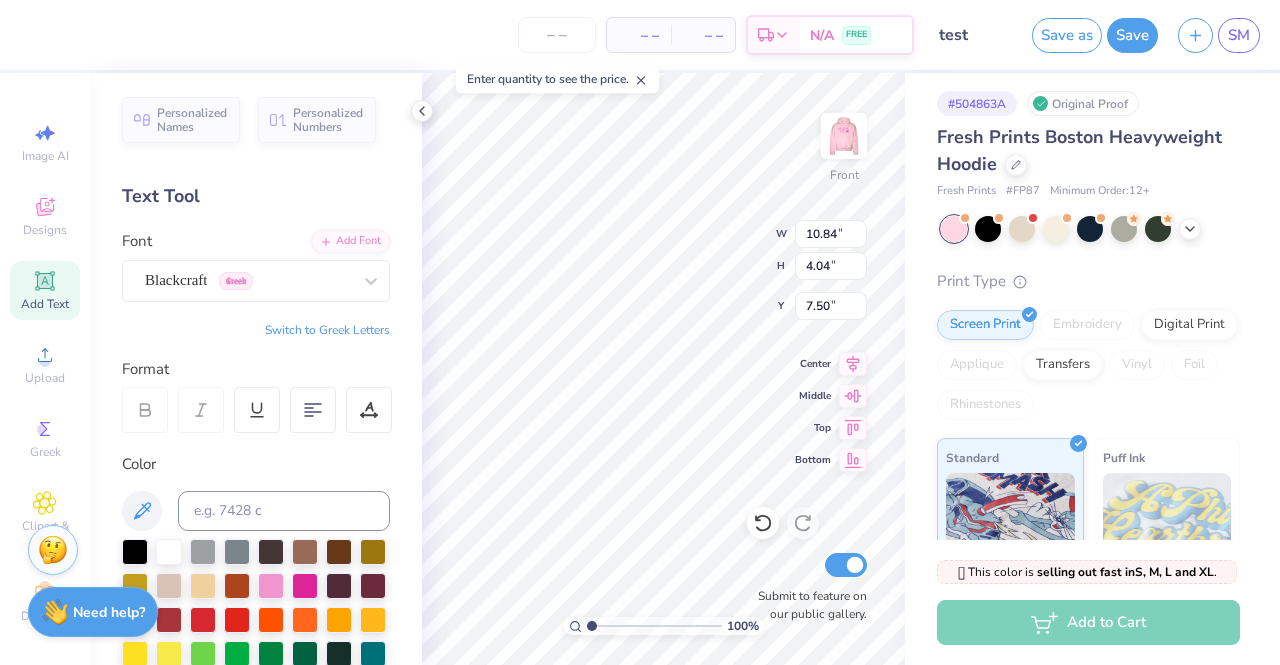 click on "Embroidery" at bounding box center [1087, 325] 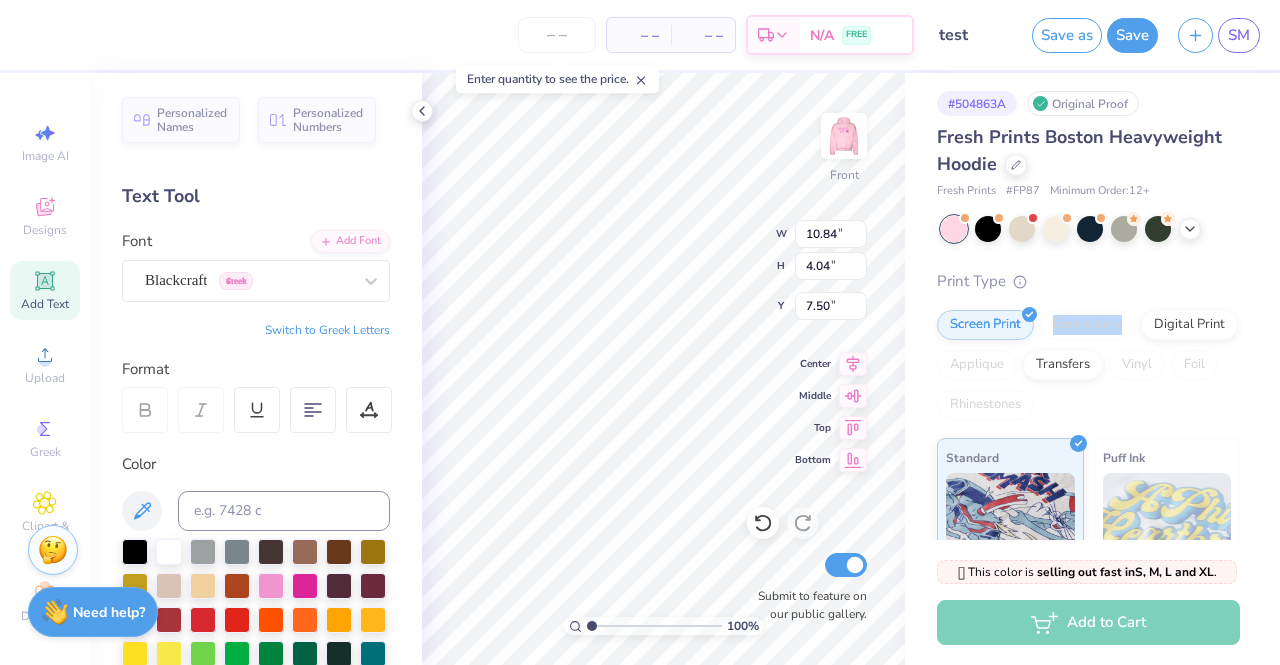 click on "Embroidery" at bounding box center (1087, 325) 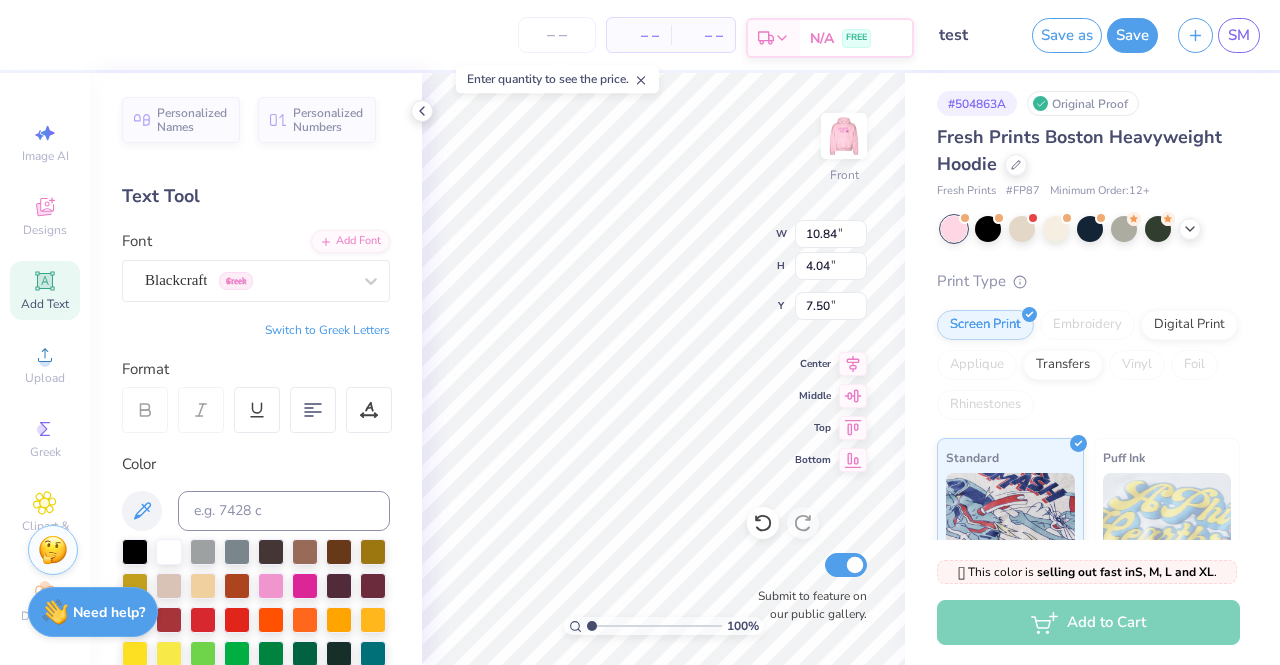 scroll, scrollTop: 16, scrollLeft: 2, axis: both 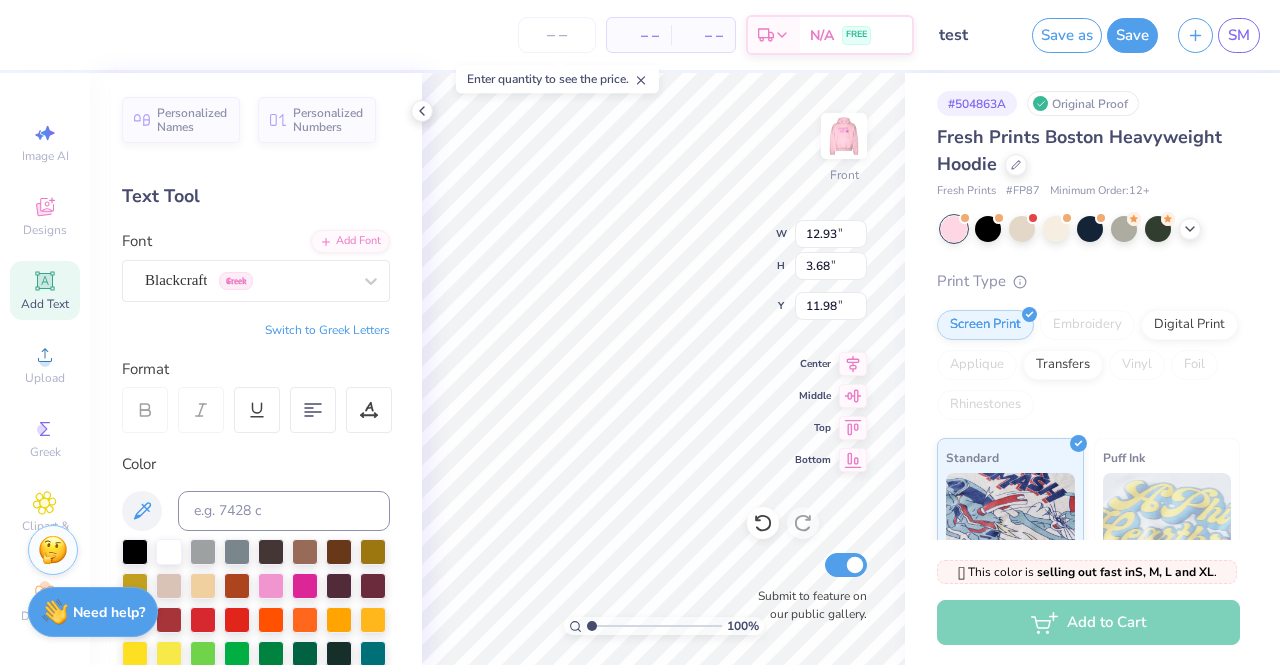 type on "12.93" 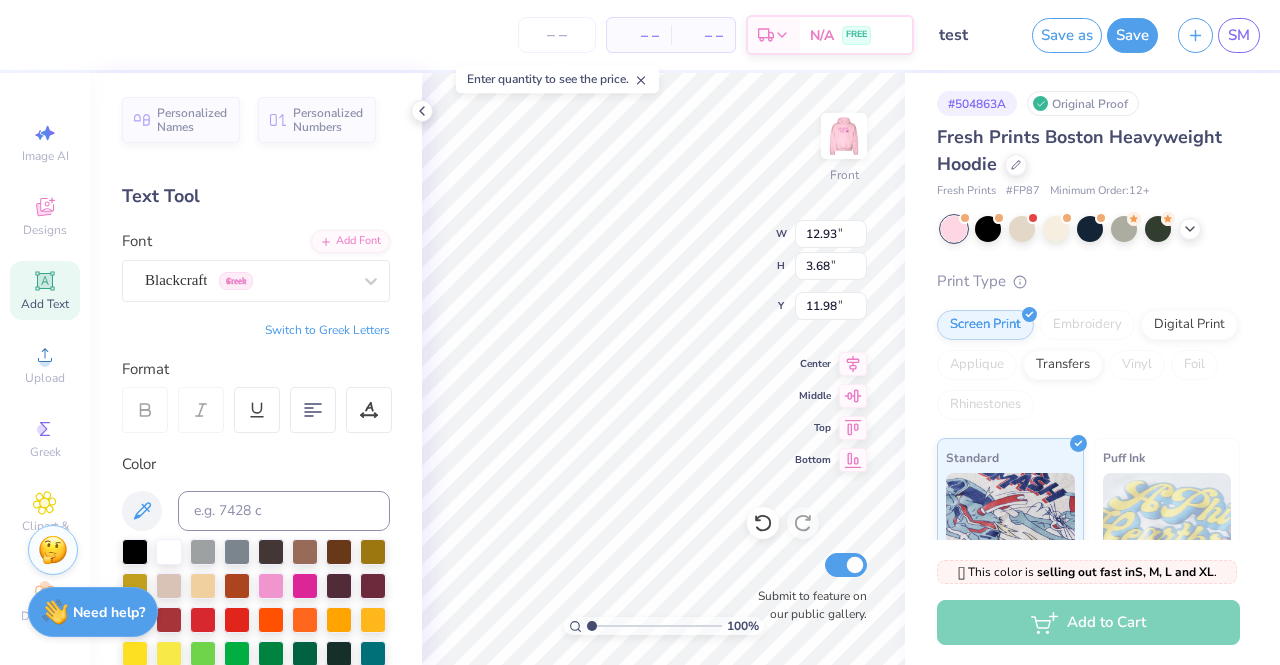 type on "3.68" 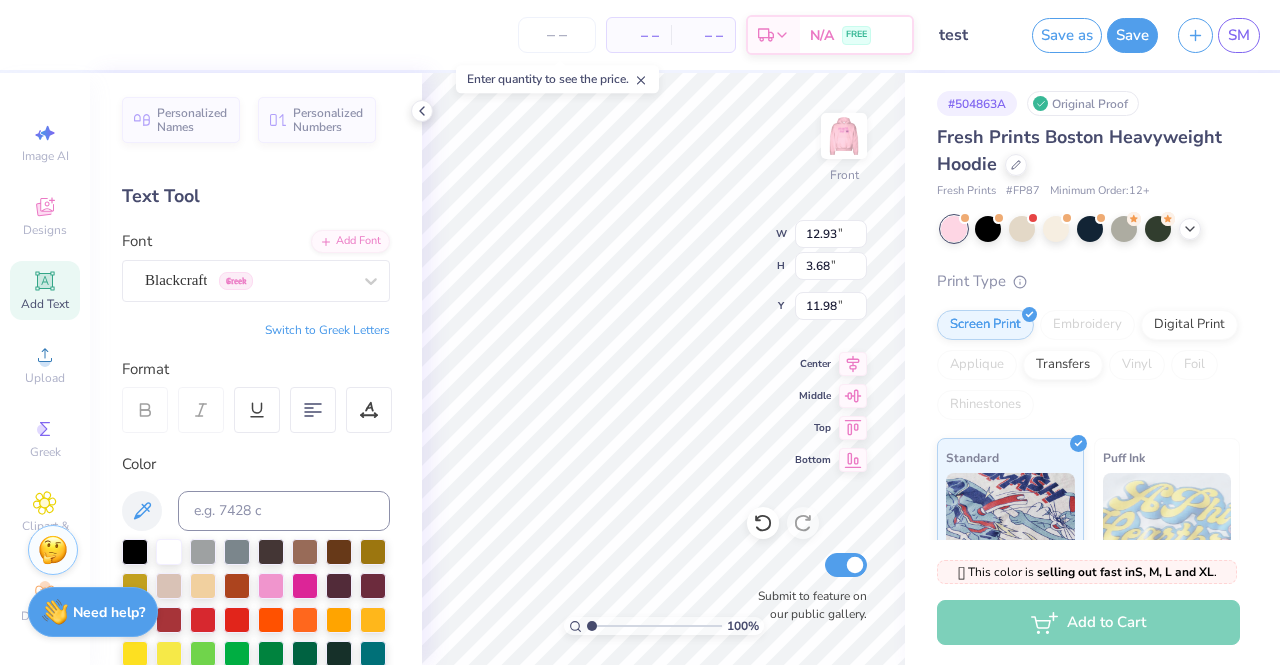 type on "14.48" 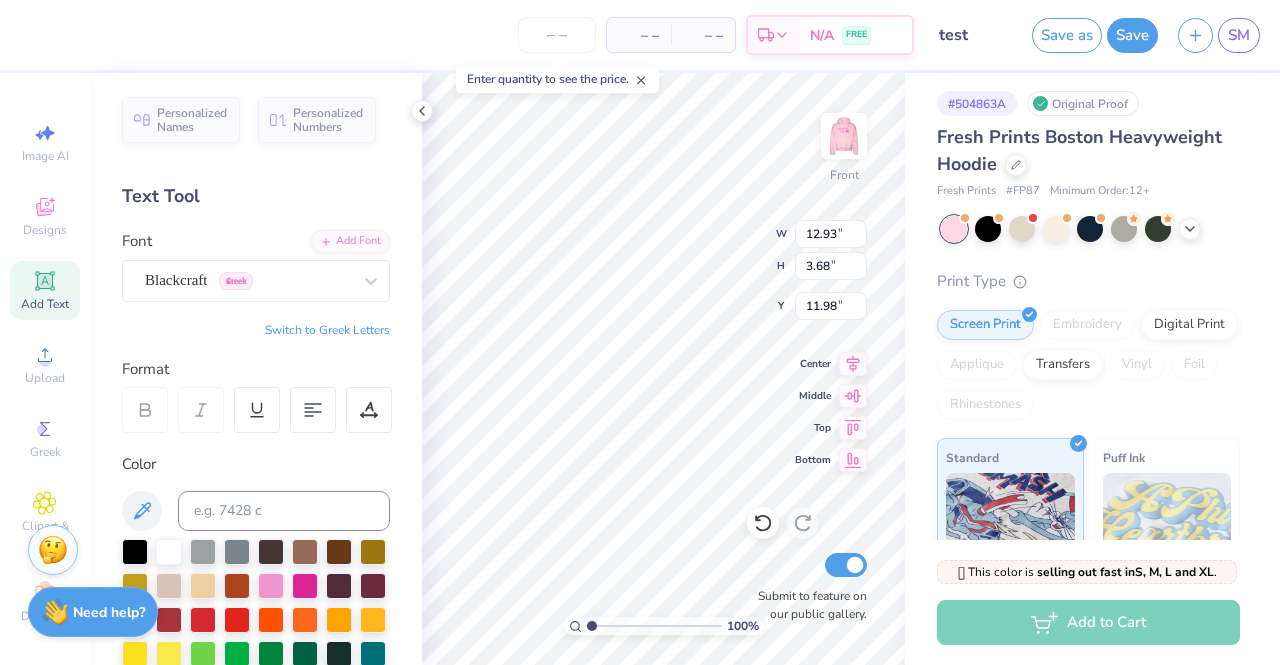 type on "3.24" 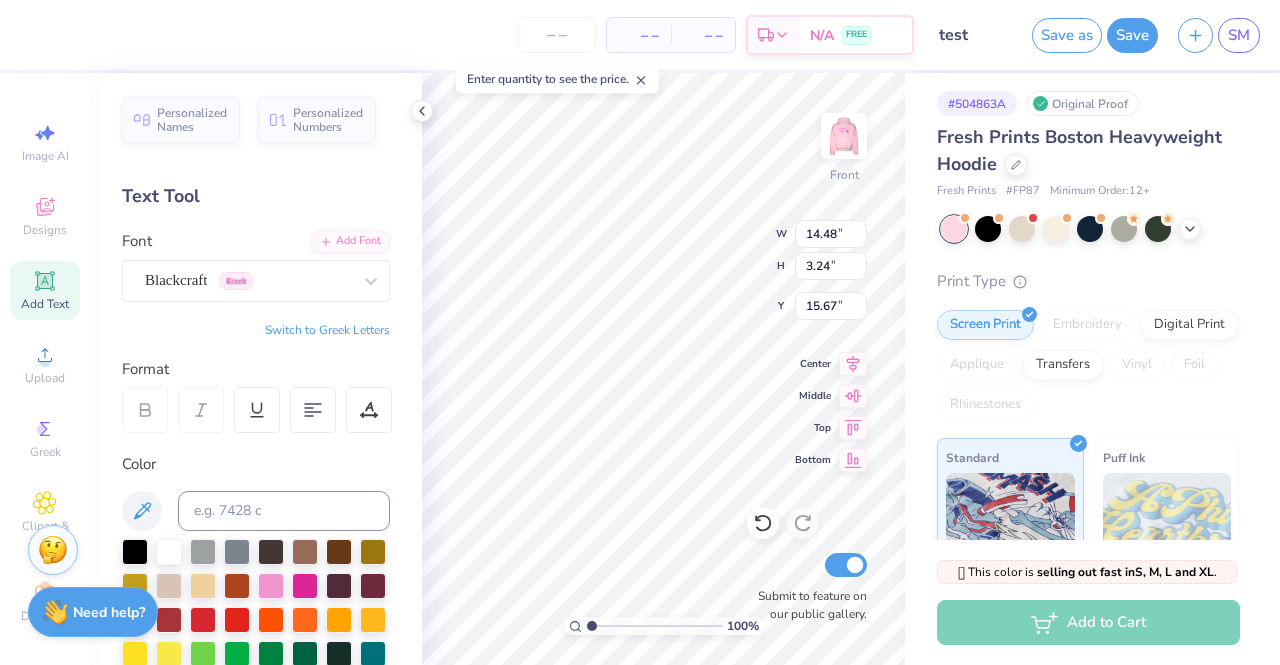 scroll, scrollTop: 16, scrollLeft: 2, axis: both 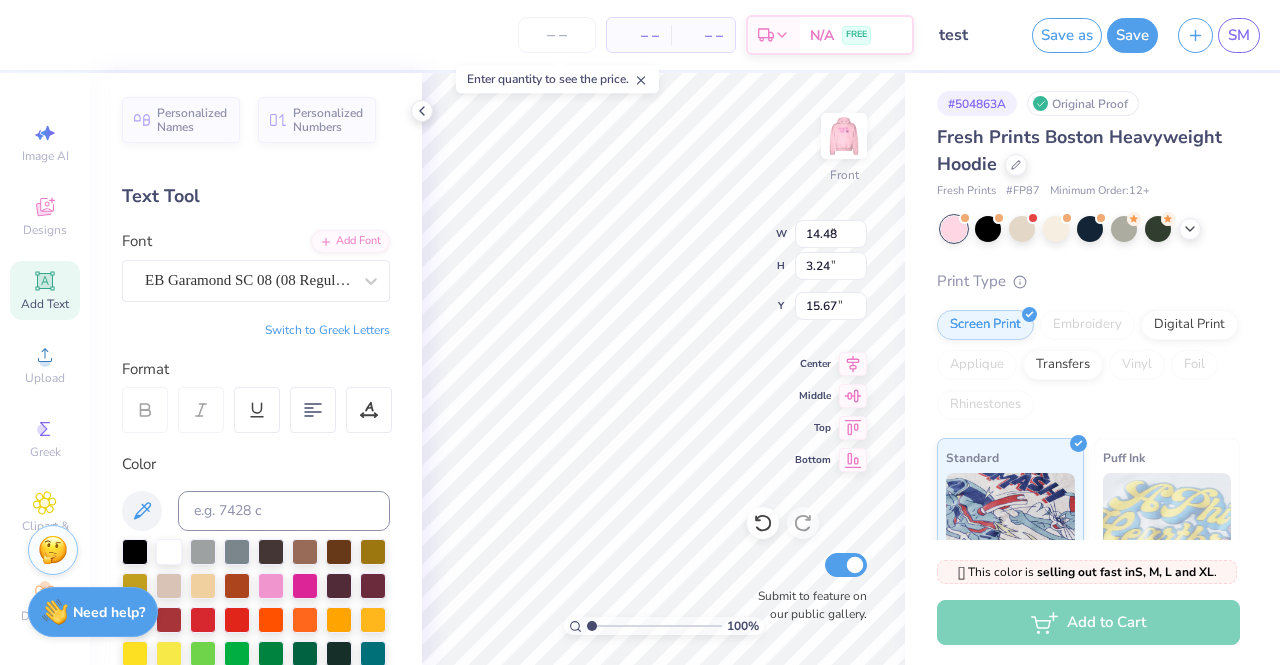 type on "3.57" 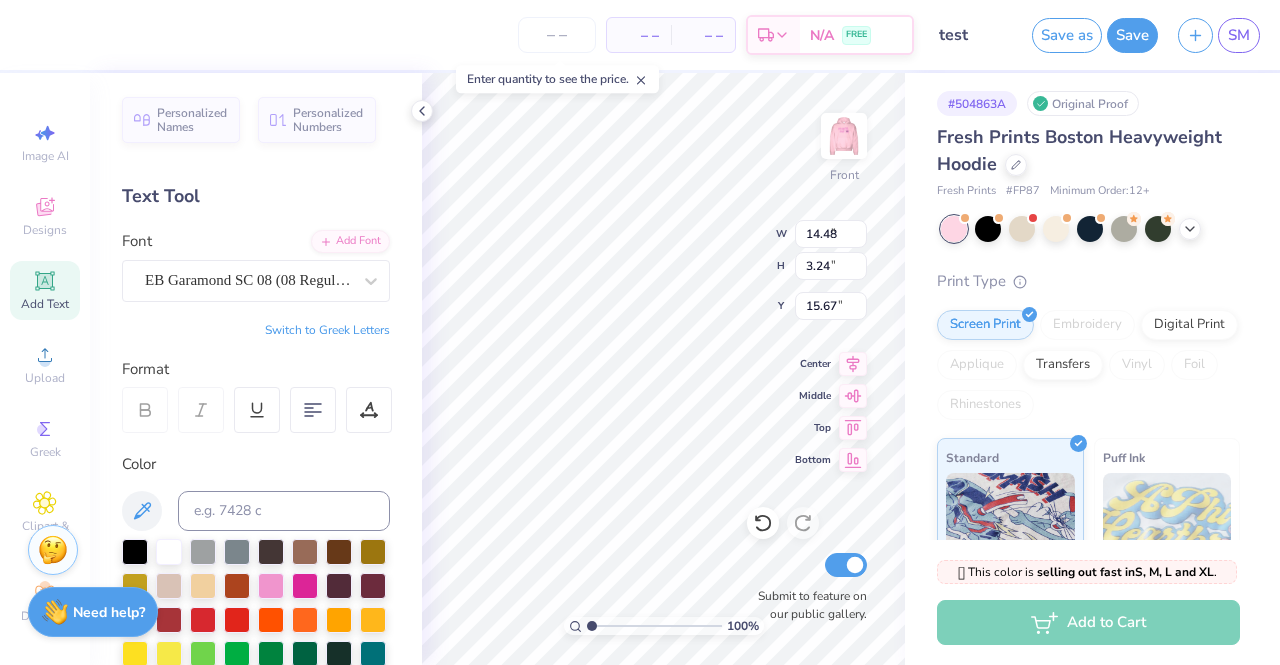 type on "0.48" 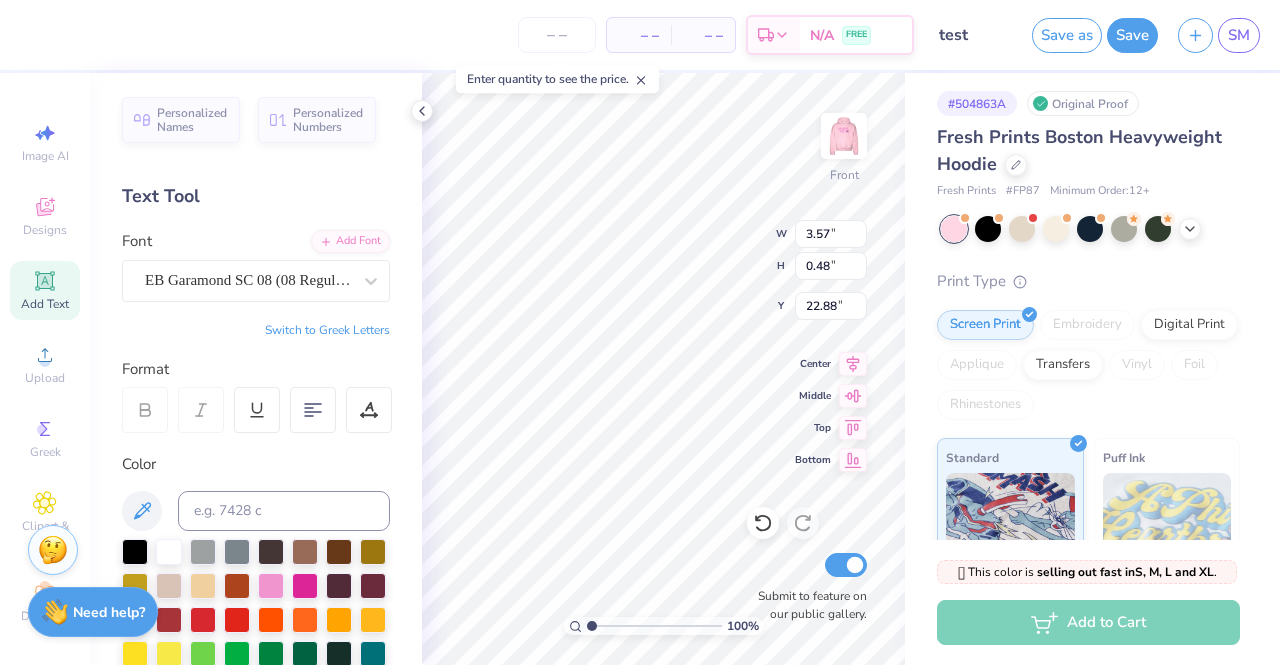 scroll, scrollTop: 16, scrollLeft: 2, axis: both 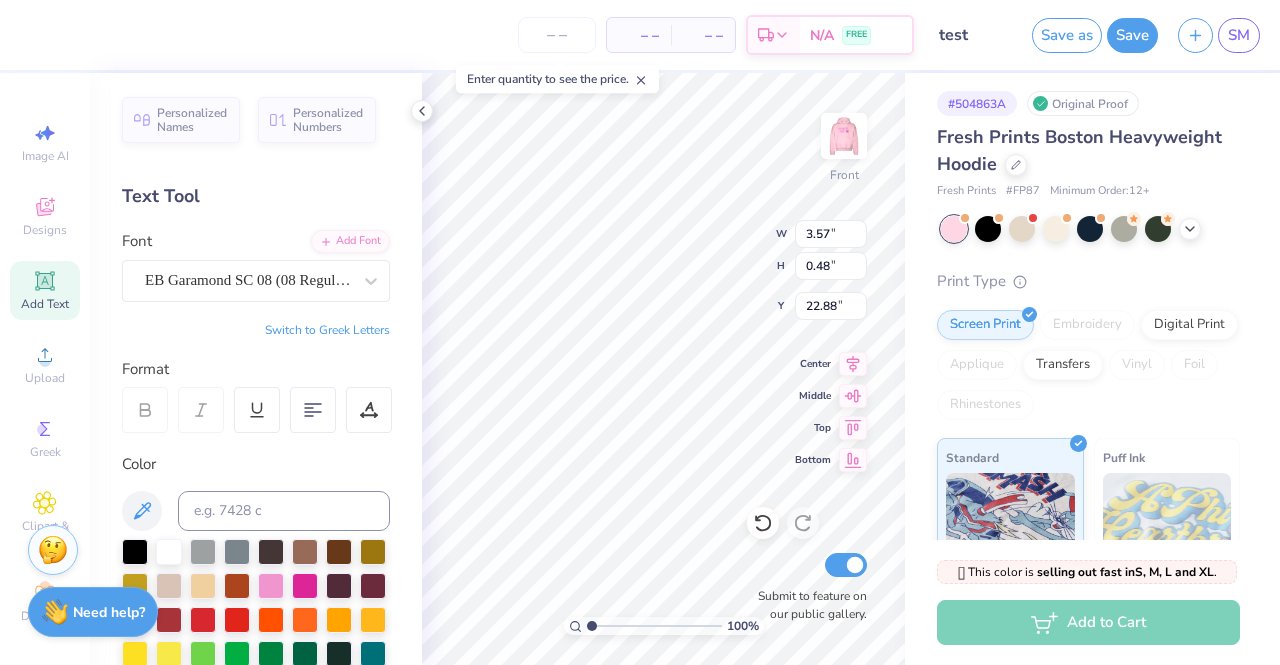 type on "19.62" 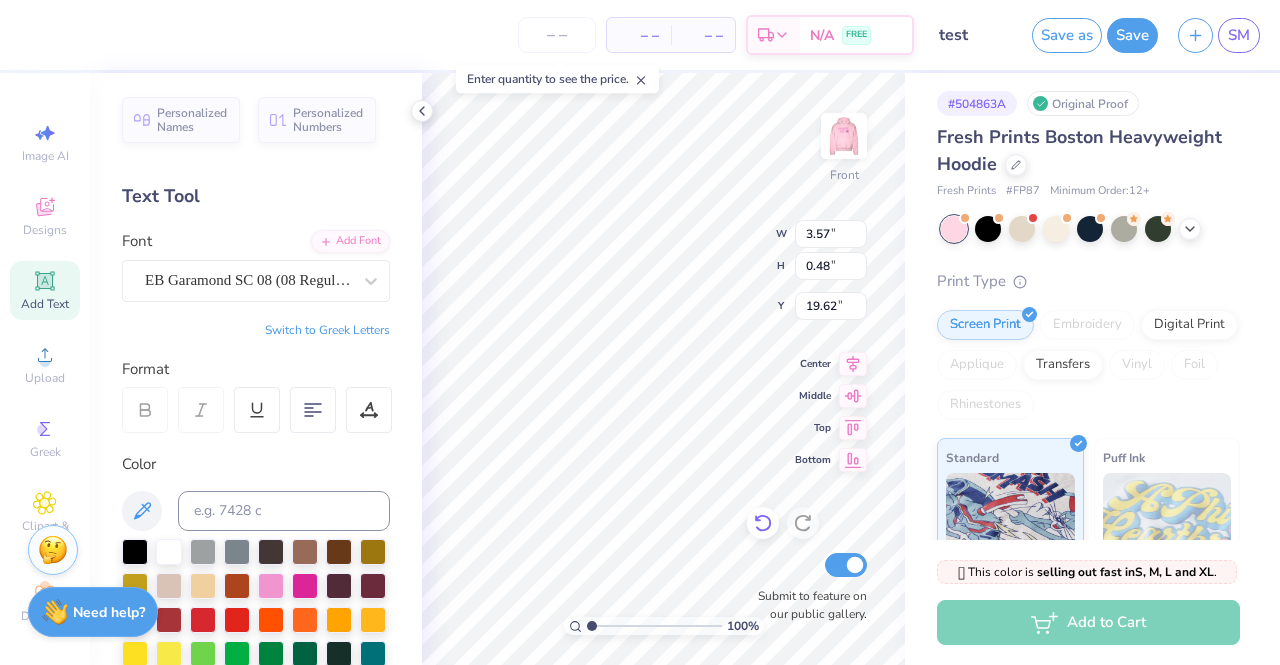 click on "100  % Front W 3.57 3.57 " H 0.48 0.48 " Y 19.62 19.62 " Center Middle Top Bottom Submit to feature on our public gallery." at bounding box center [663, 369] 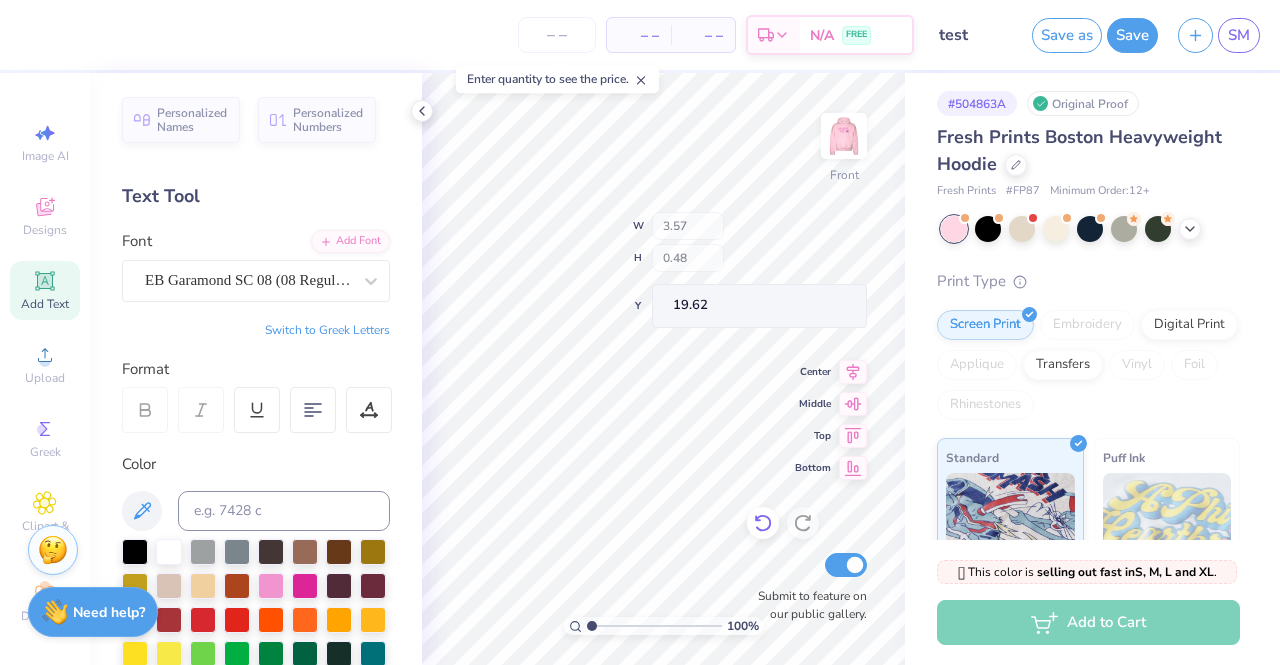 type on "9.74" 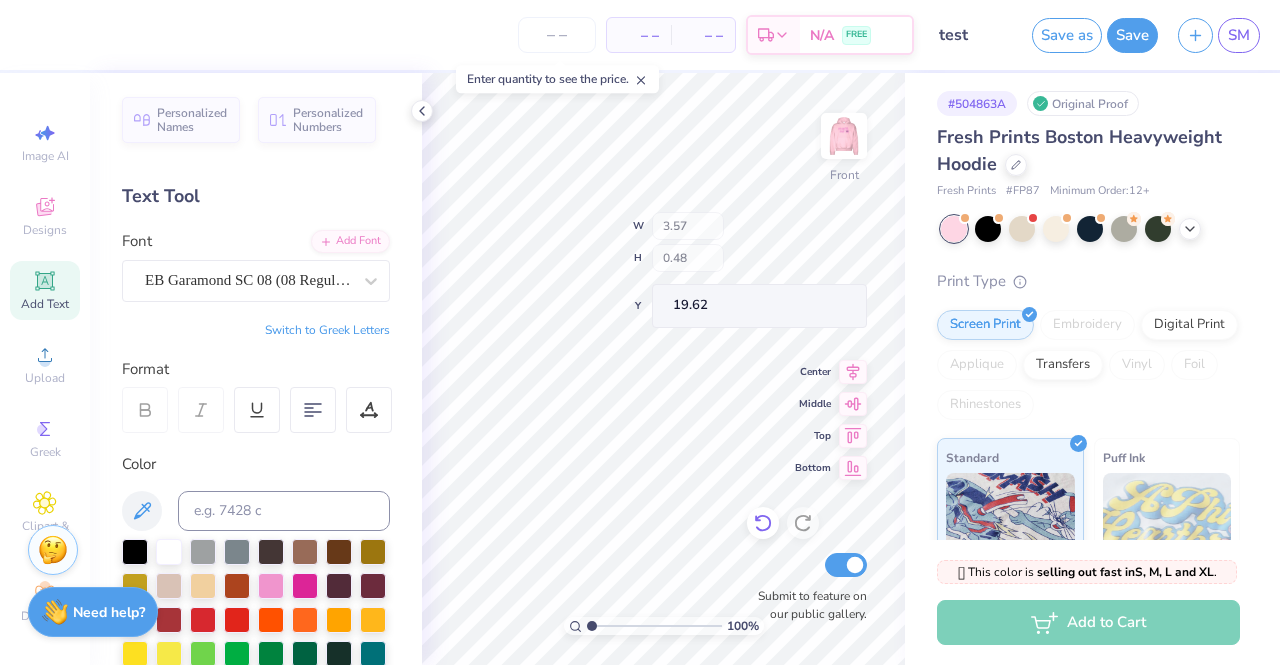 type on "1.30" 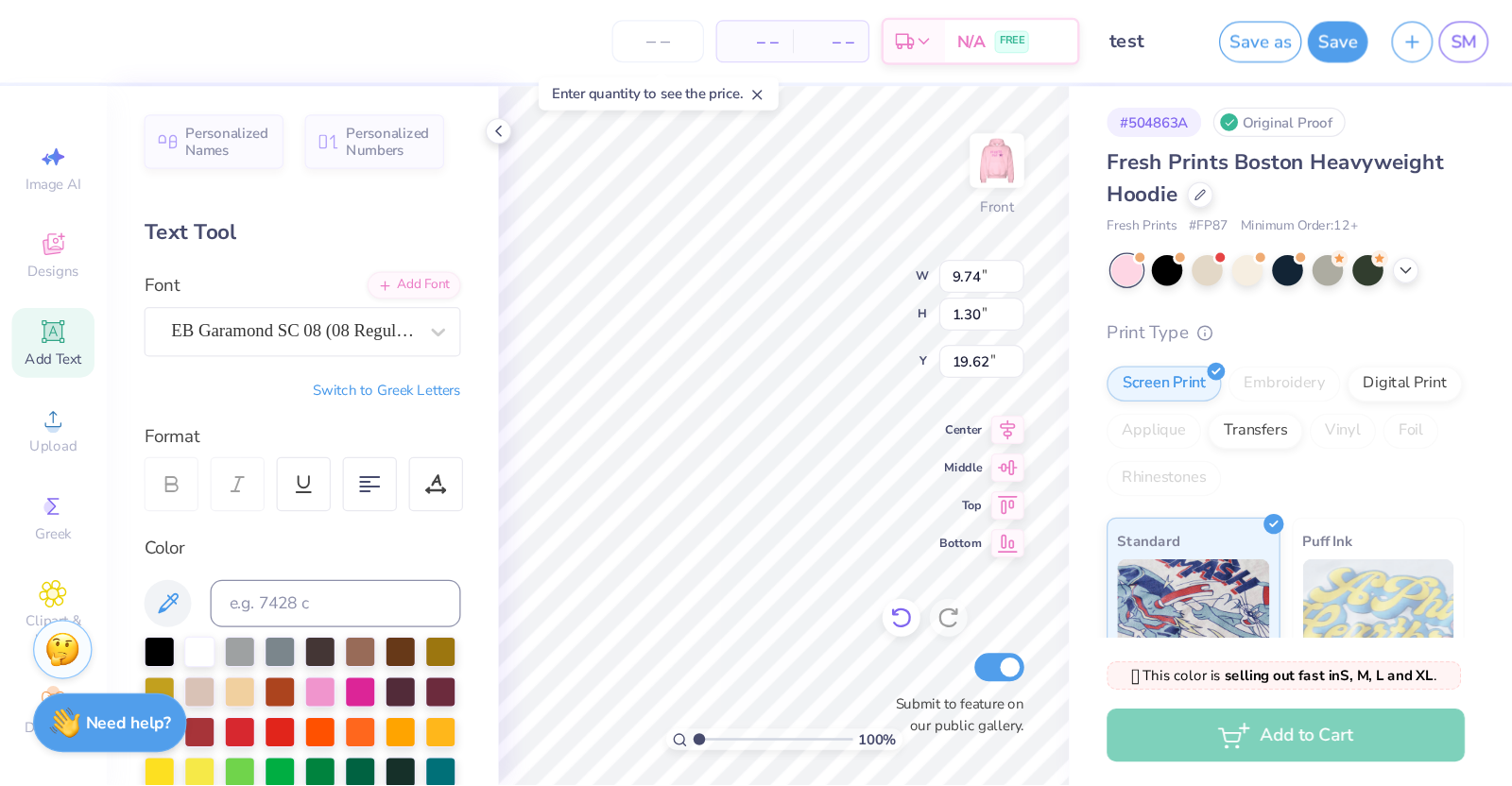 scroll, scrollTop: 15, scrollLeft: 2, axis: both 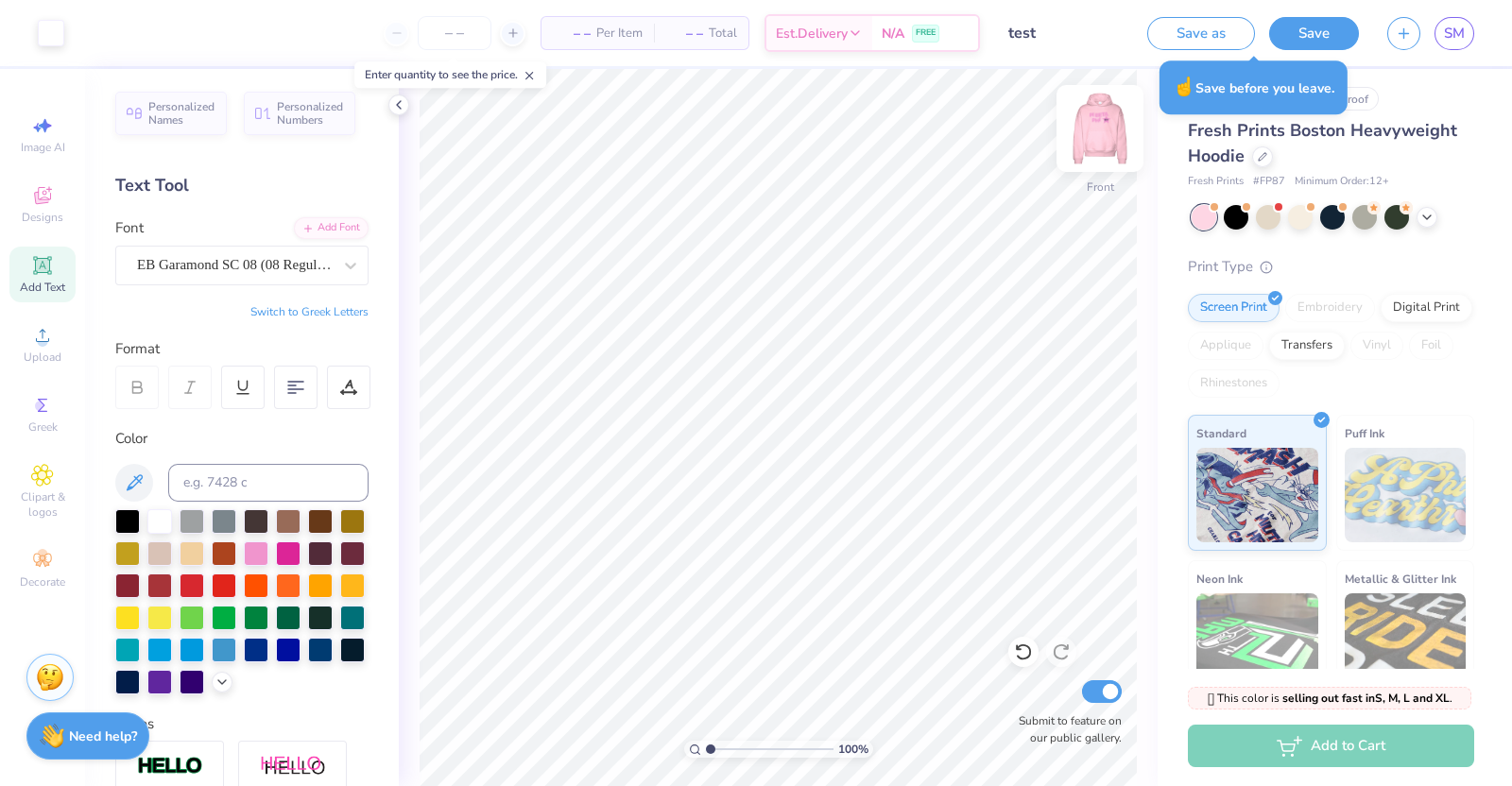 click at bounding box center [1100, 128] 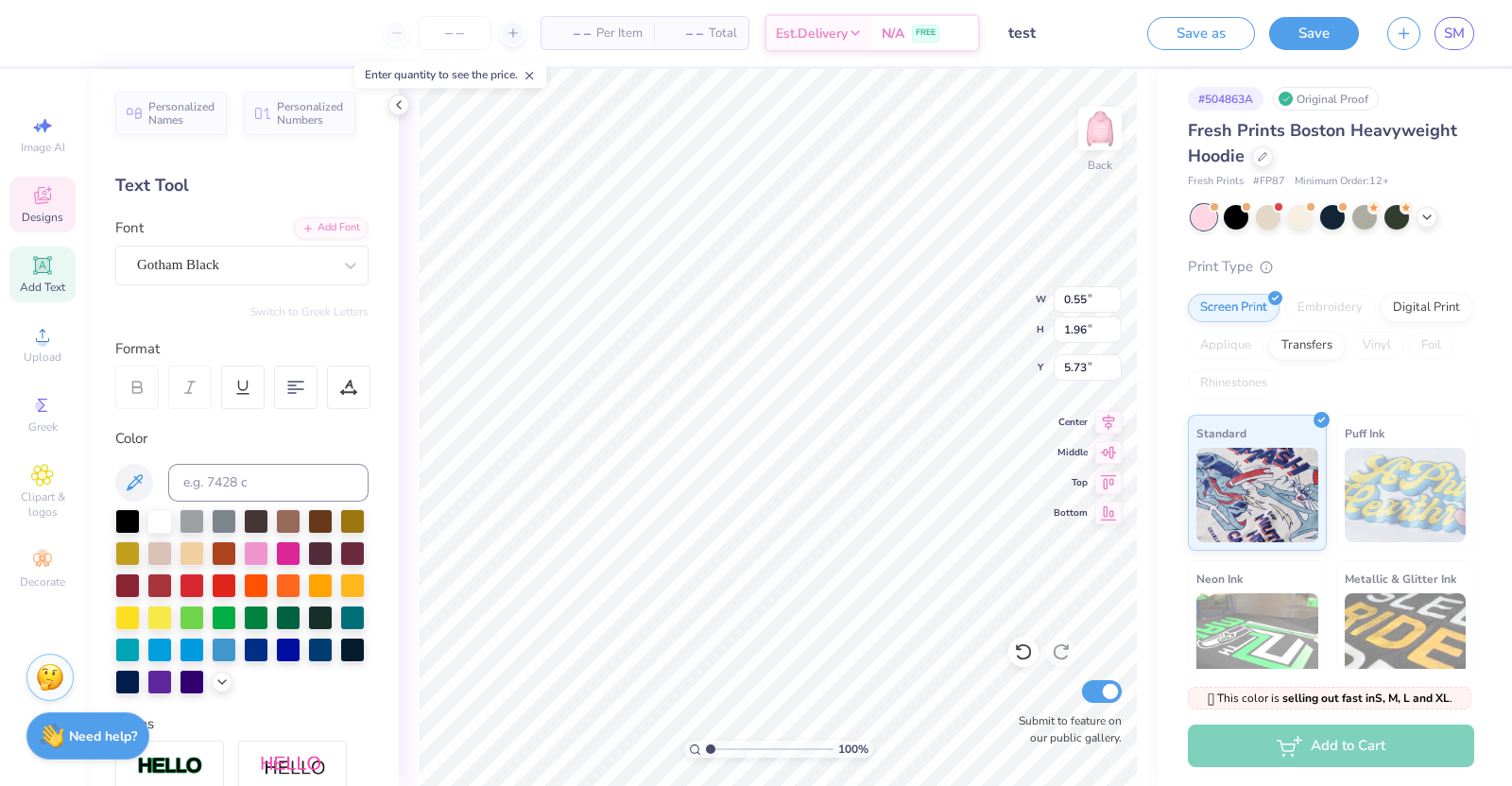 type on "1.78" 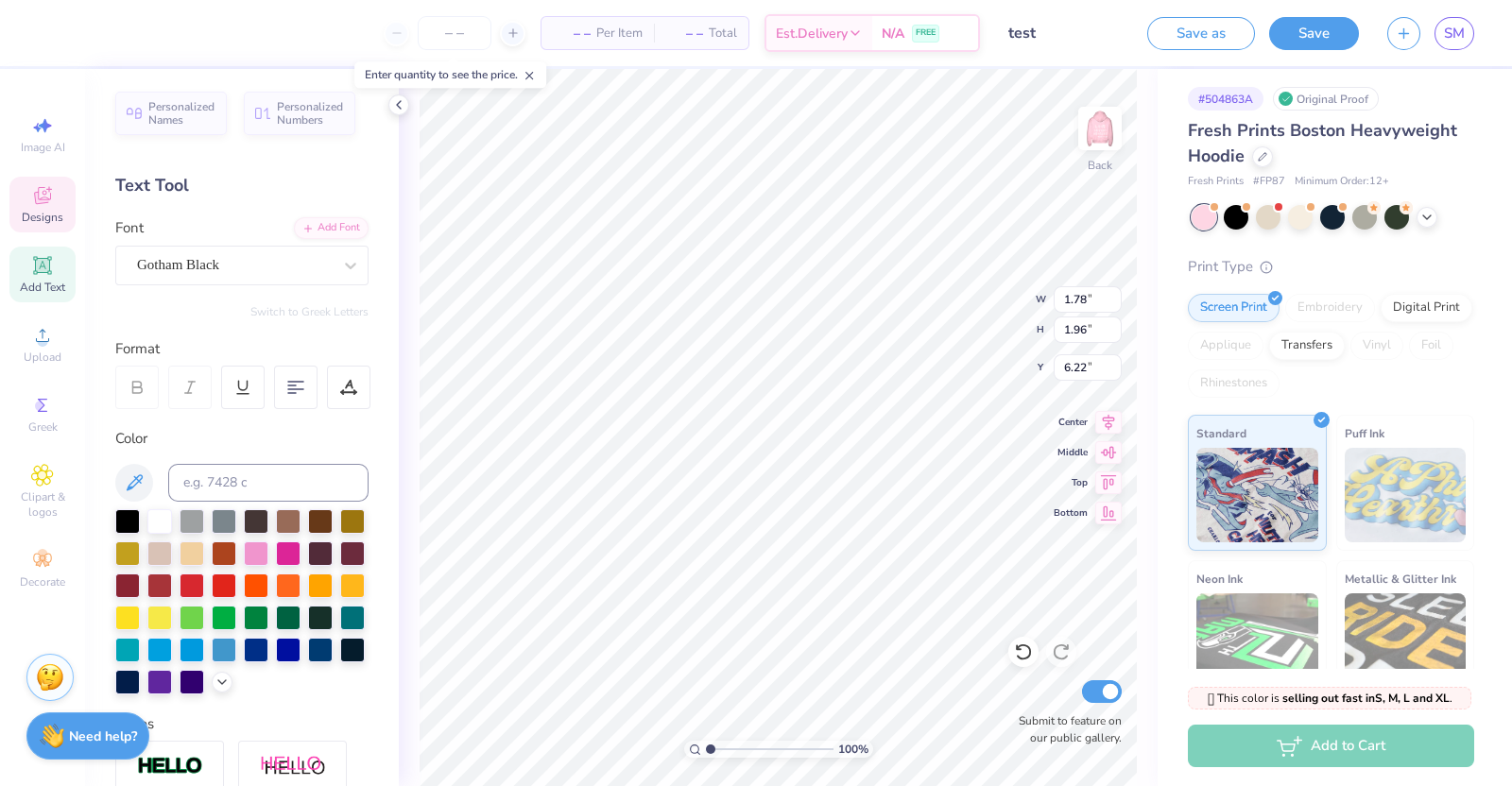 scroll, scrollTop: 19, scrollLeft: 2, axis: both 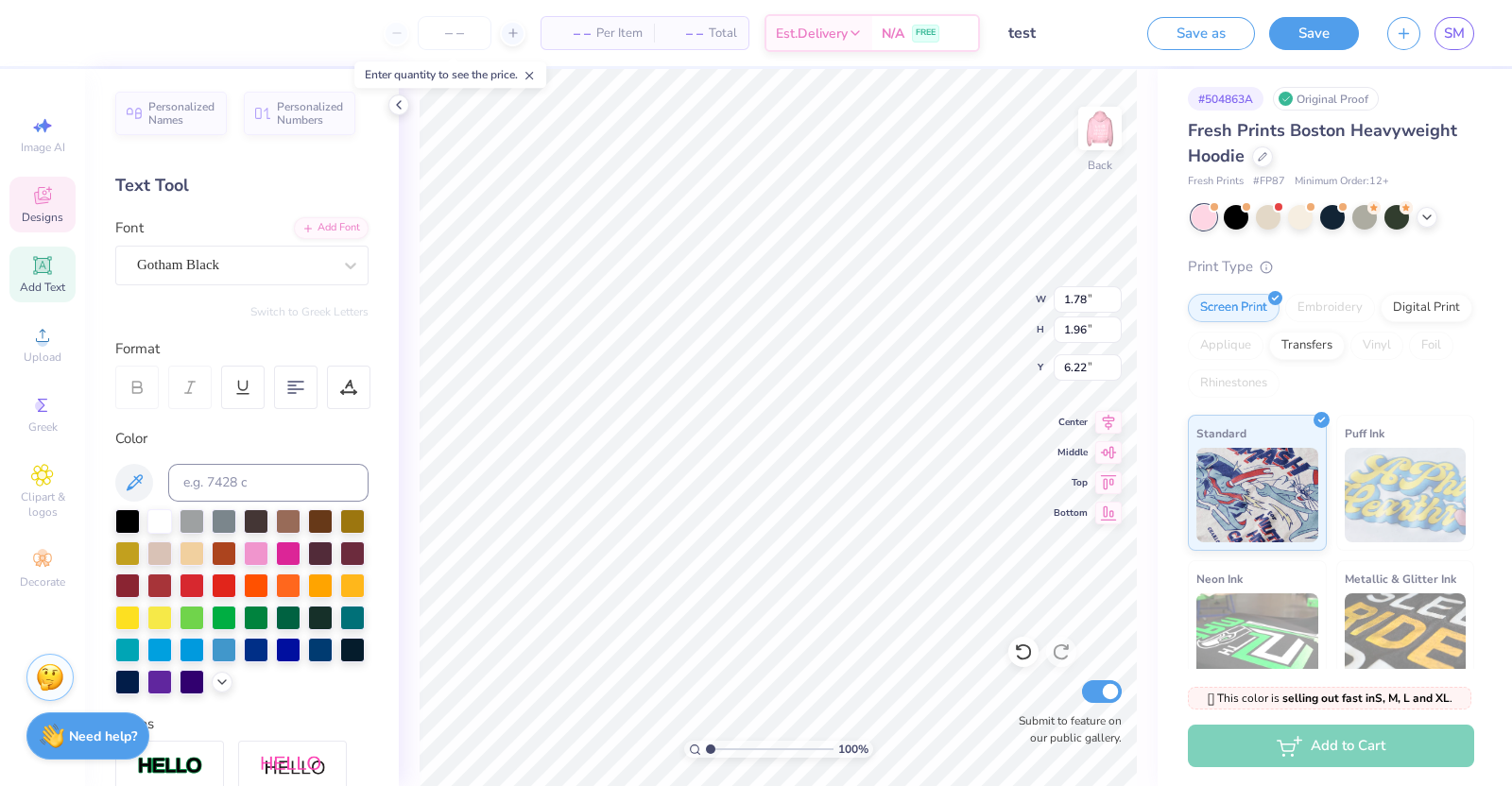 type 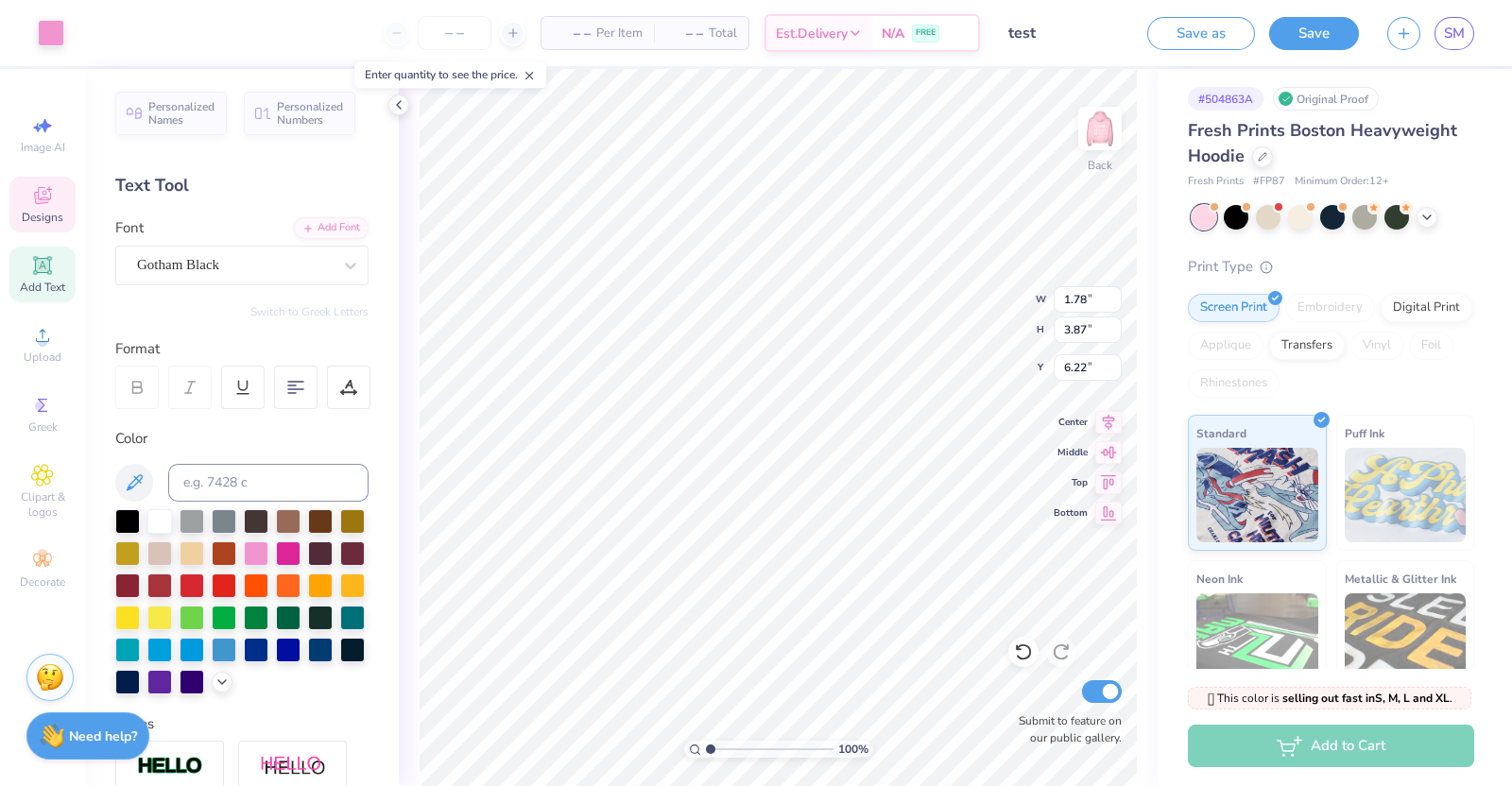 type on "4.07" 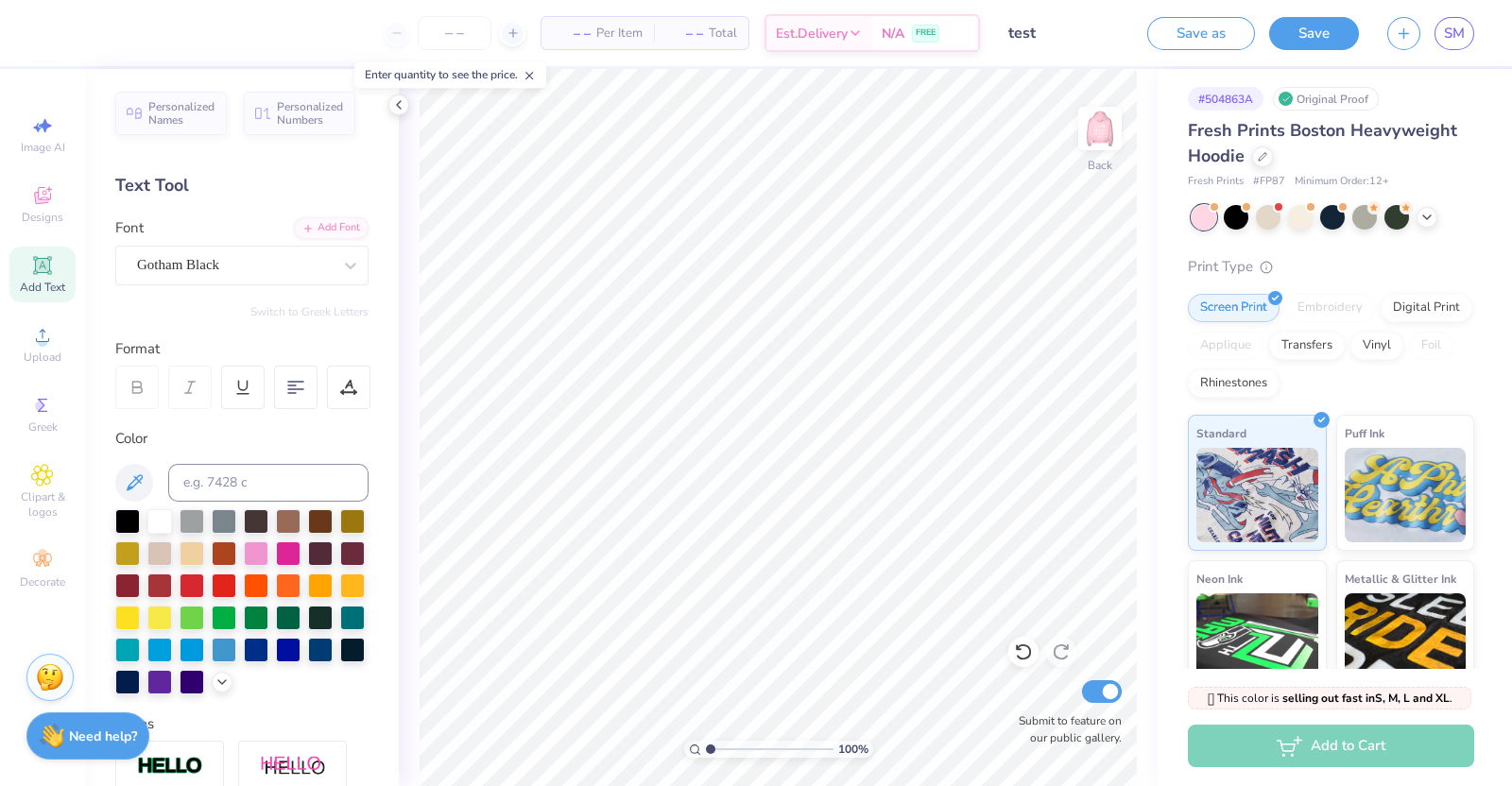 click on "Add Text" at bounding box center (43, 274) 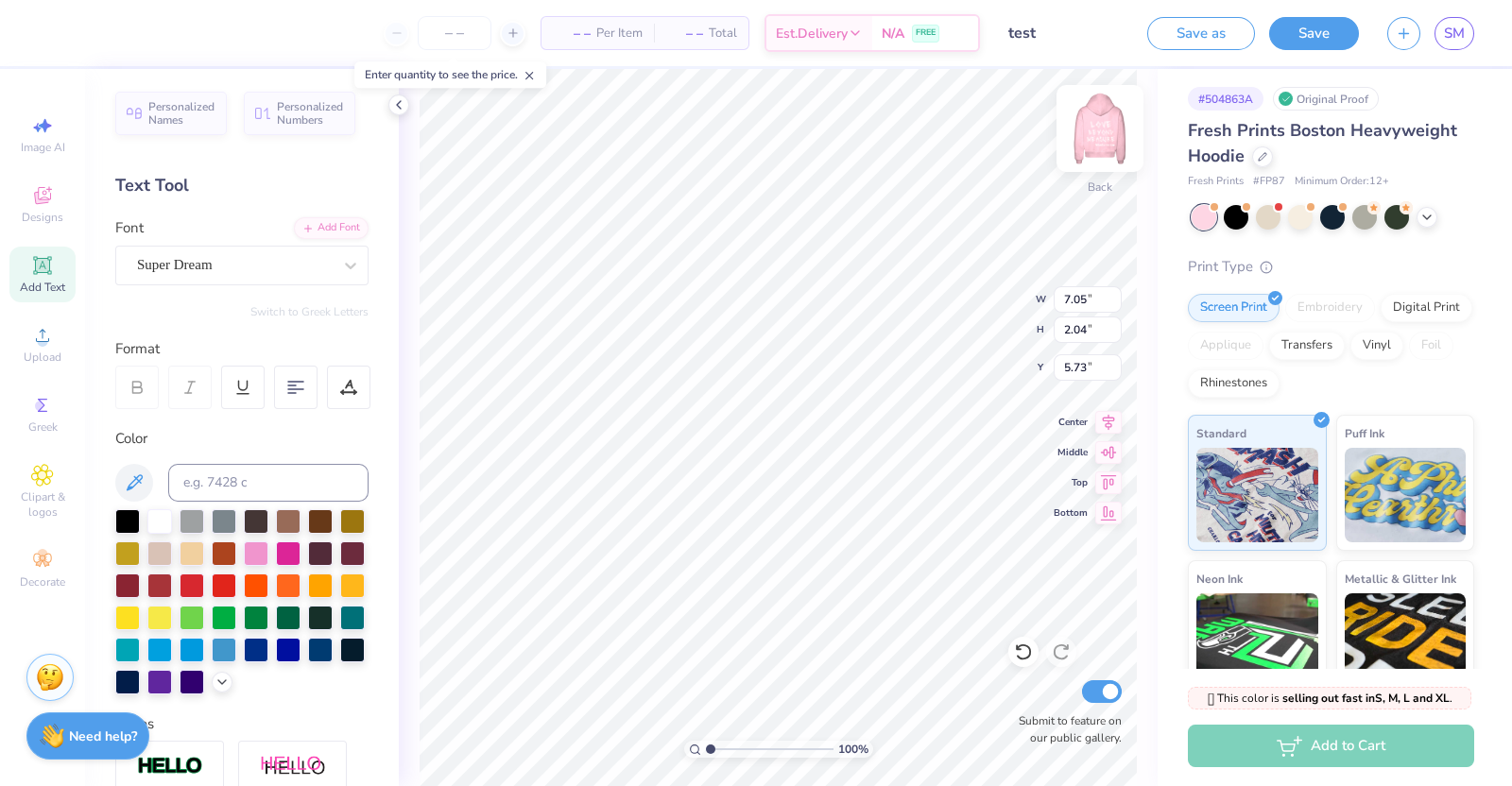 click at bounding box center [1100, 128] 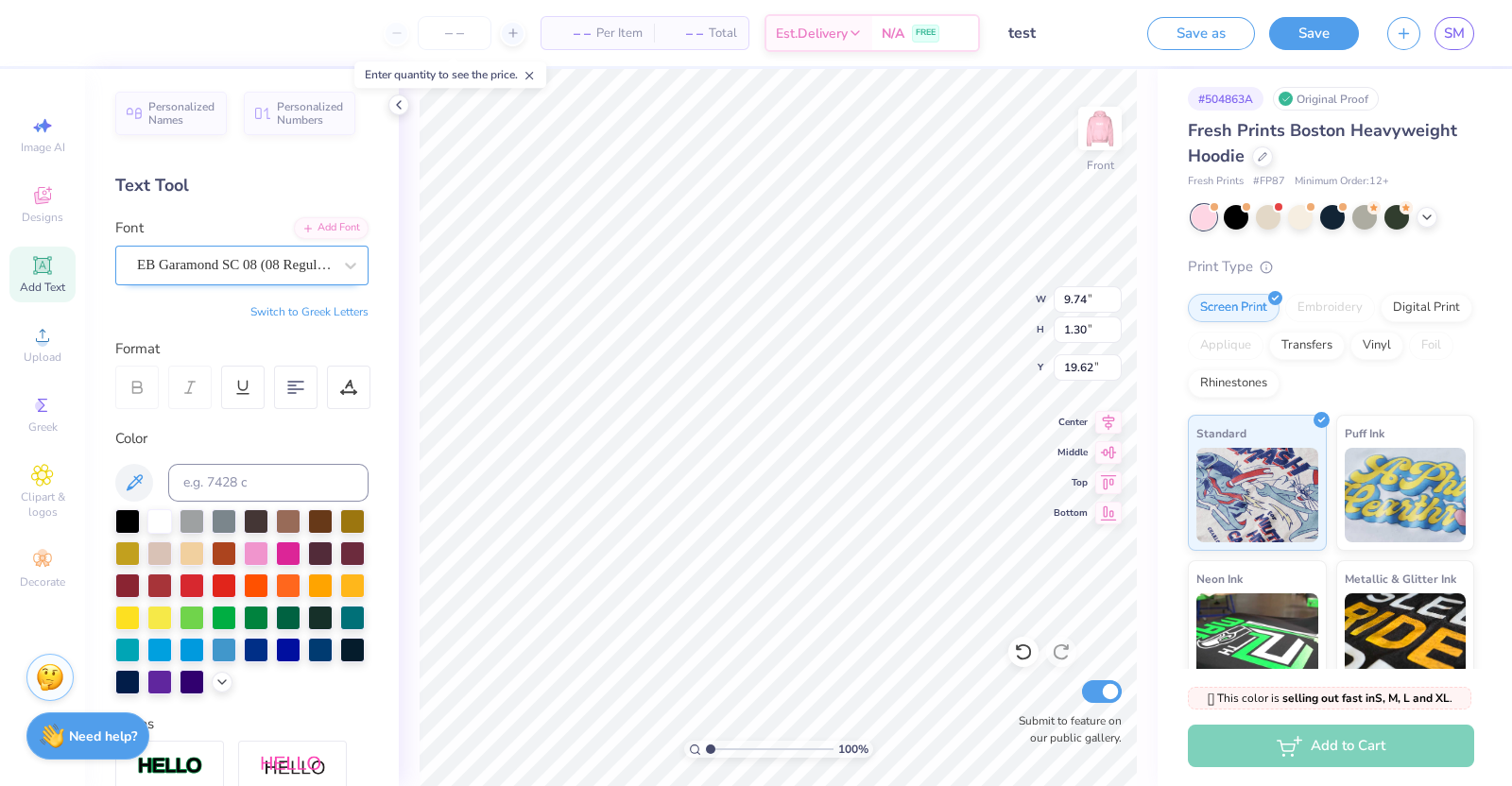 click on "EB Garamond SC 08 (08 Regular)" at bounding box center (242, 265) 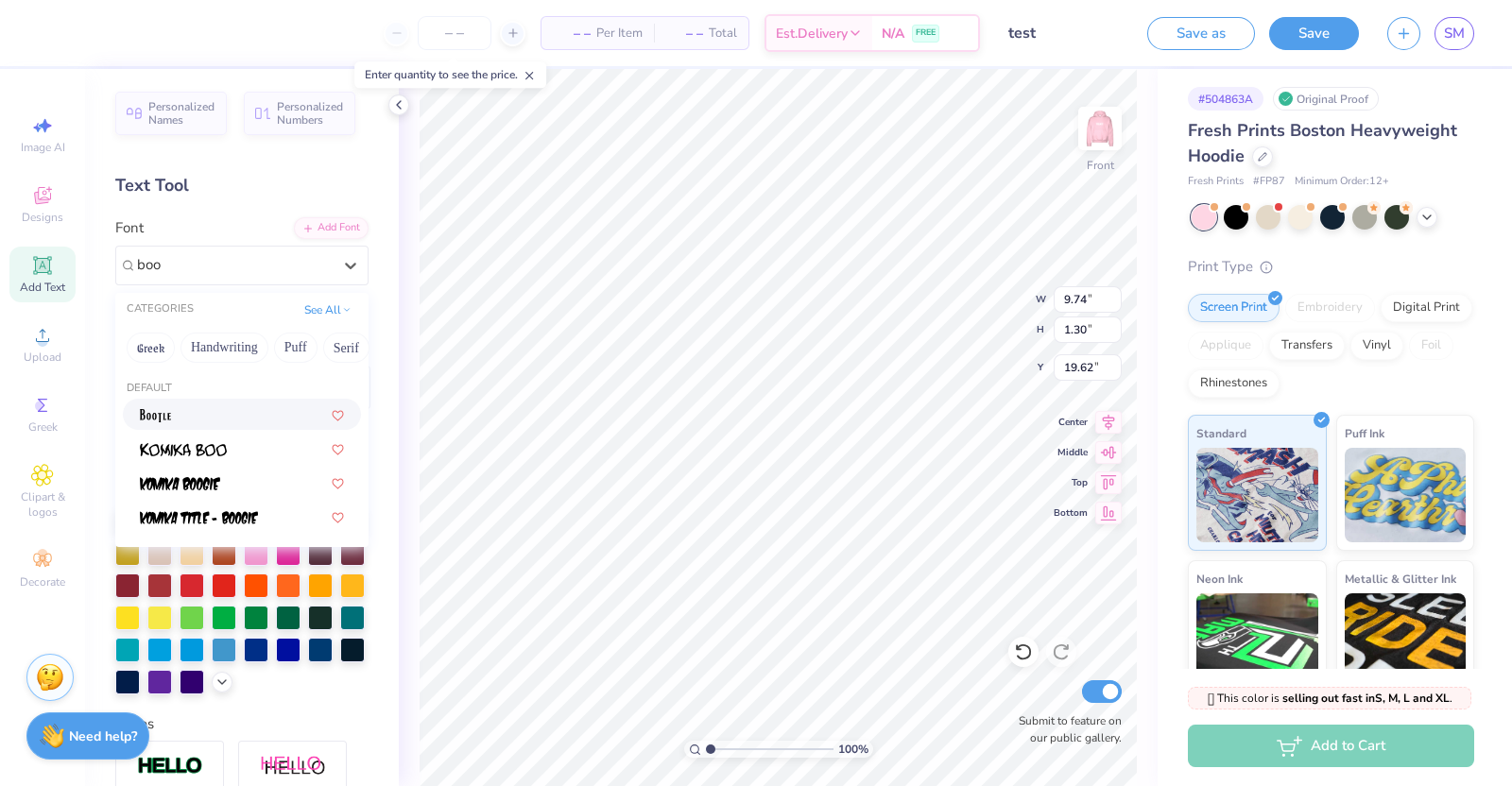 type on "boo" 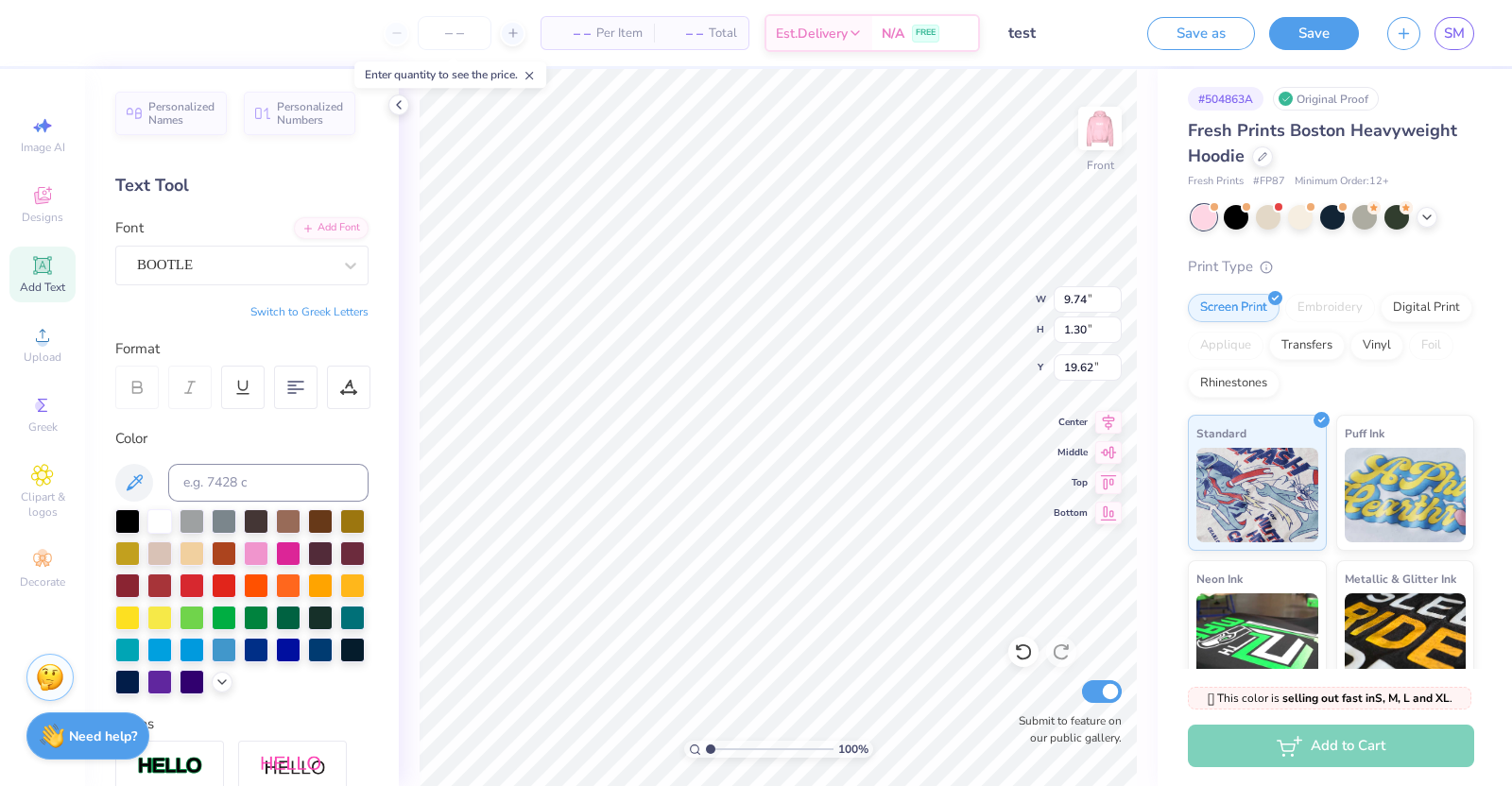 type on "10.30" 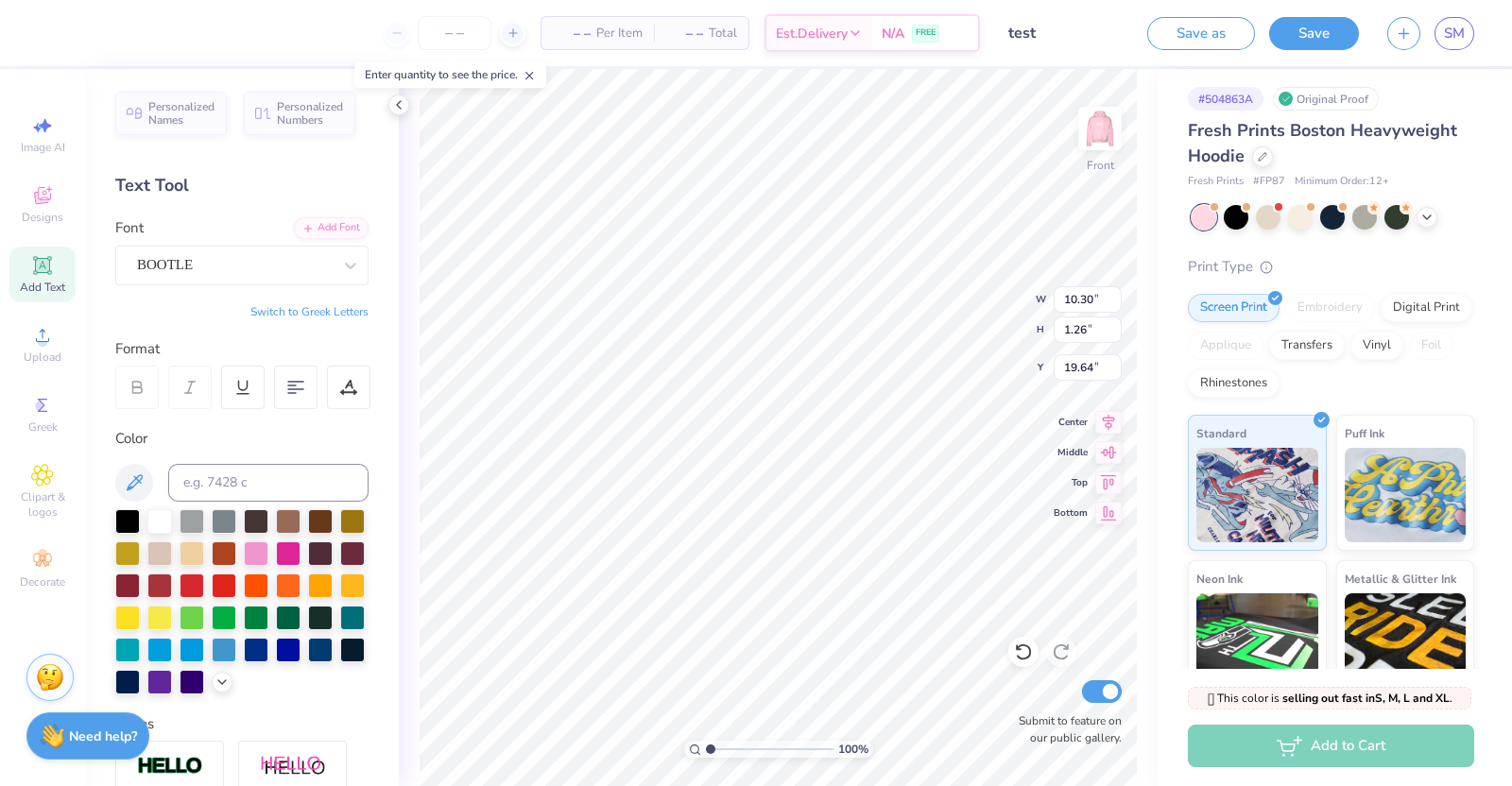type on "22.18" 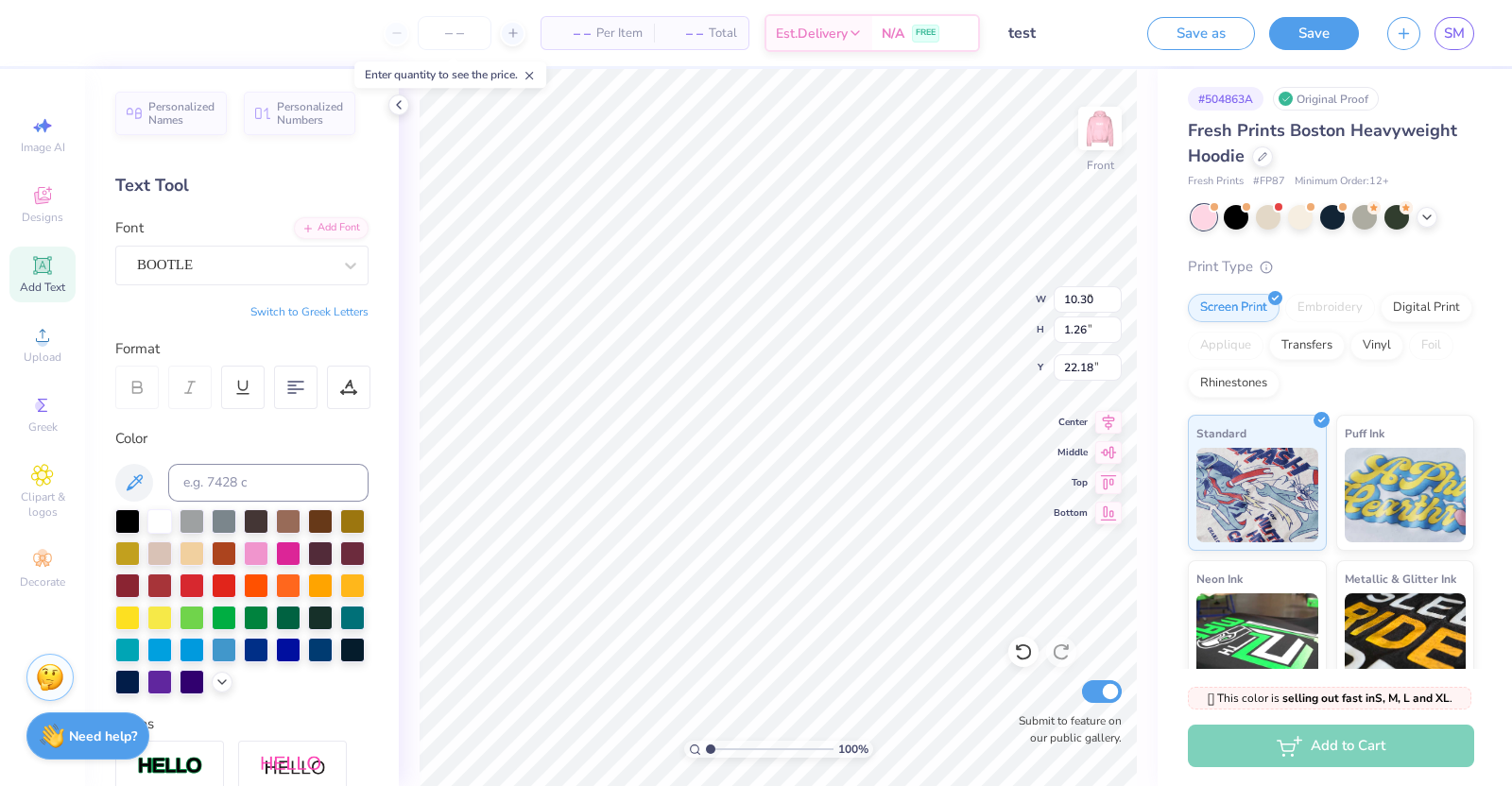 type on "5.29" 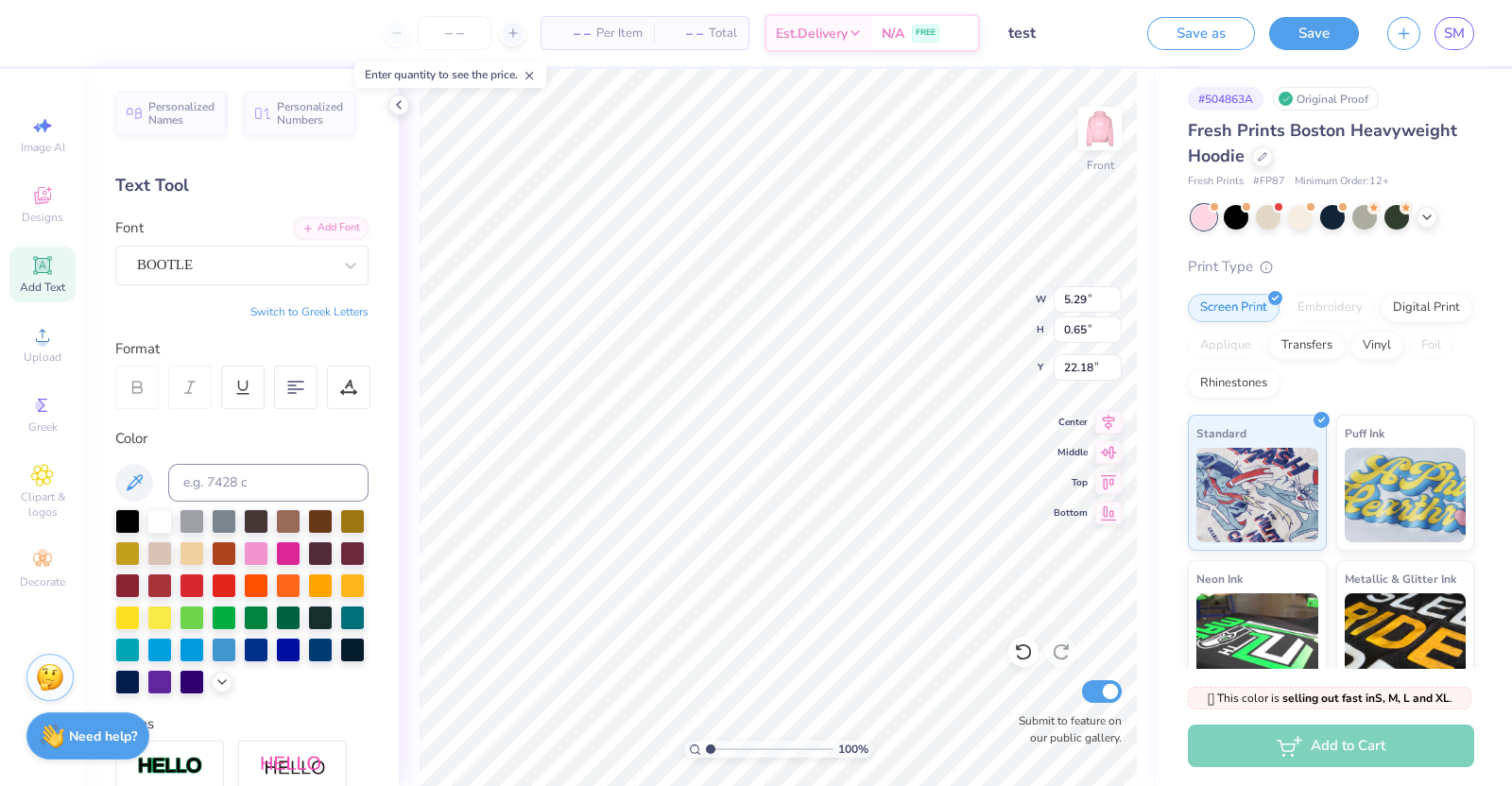 type on "22.87" 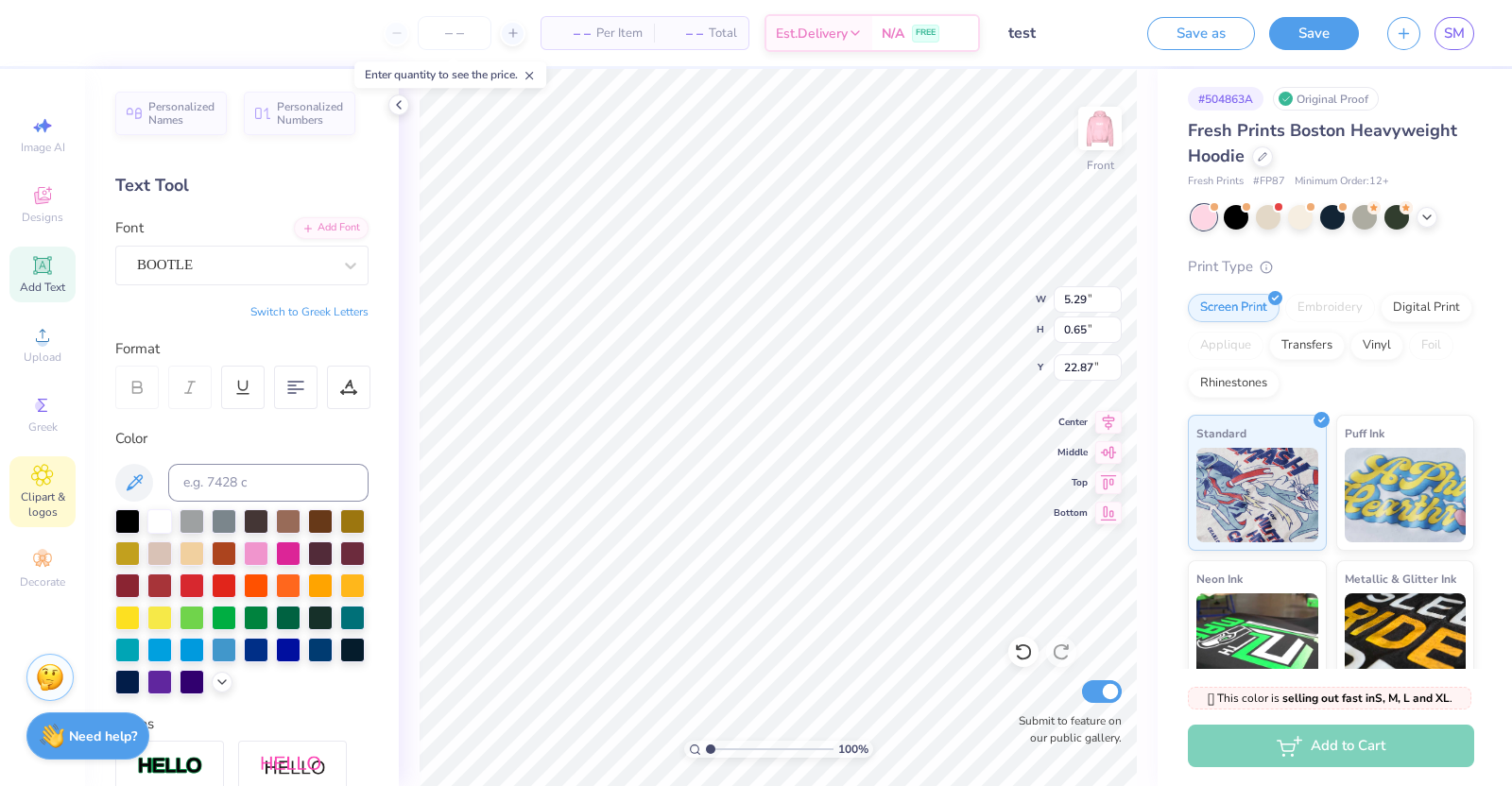 click on "Clipart & logos" at bounding box center [43, 491] 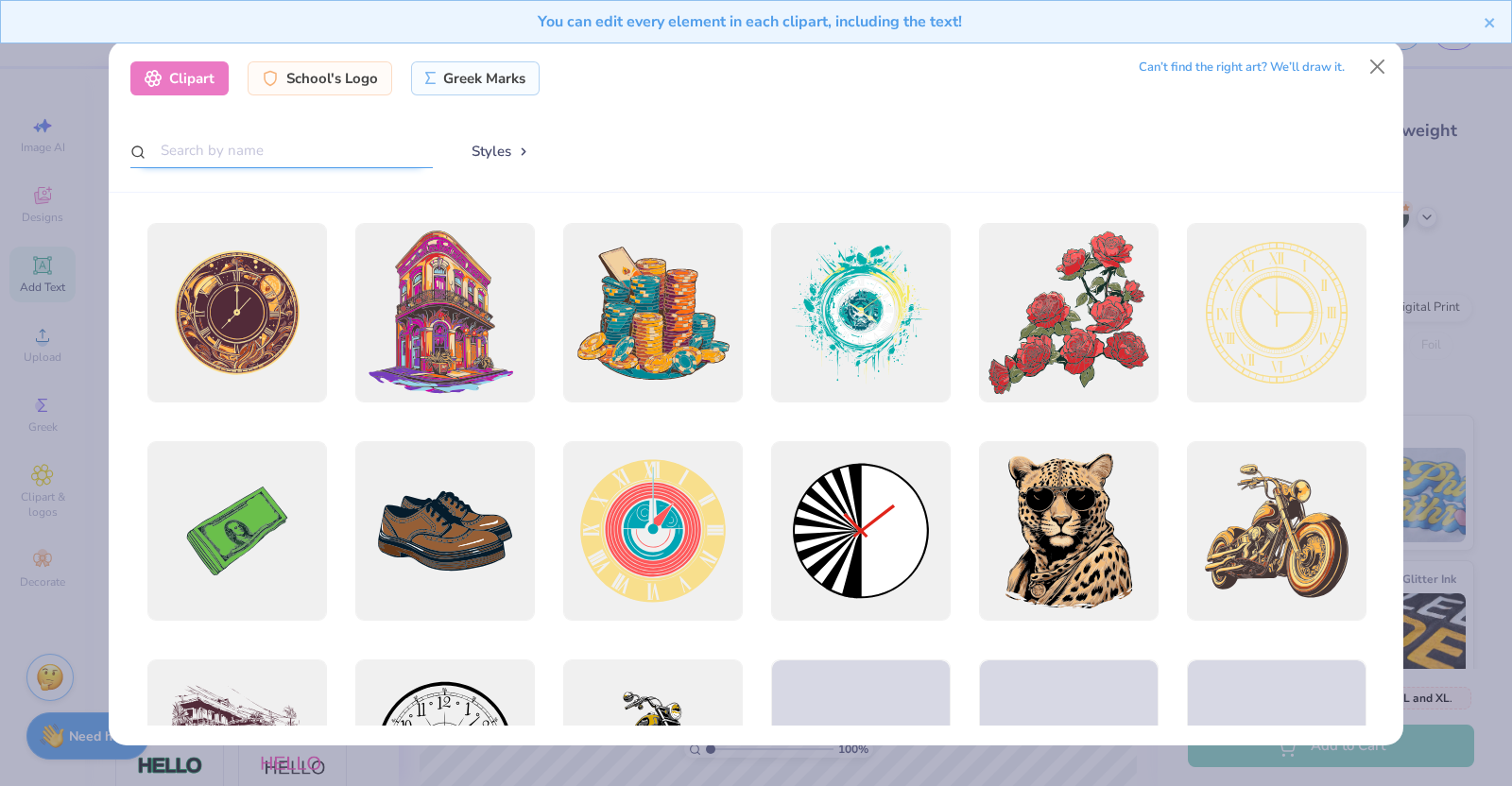 click at bounding box center [282, 150] 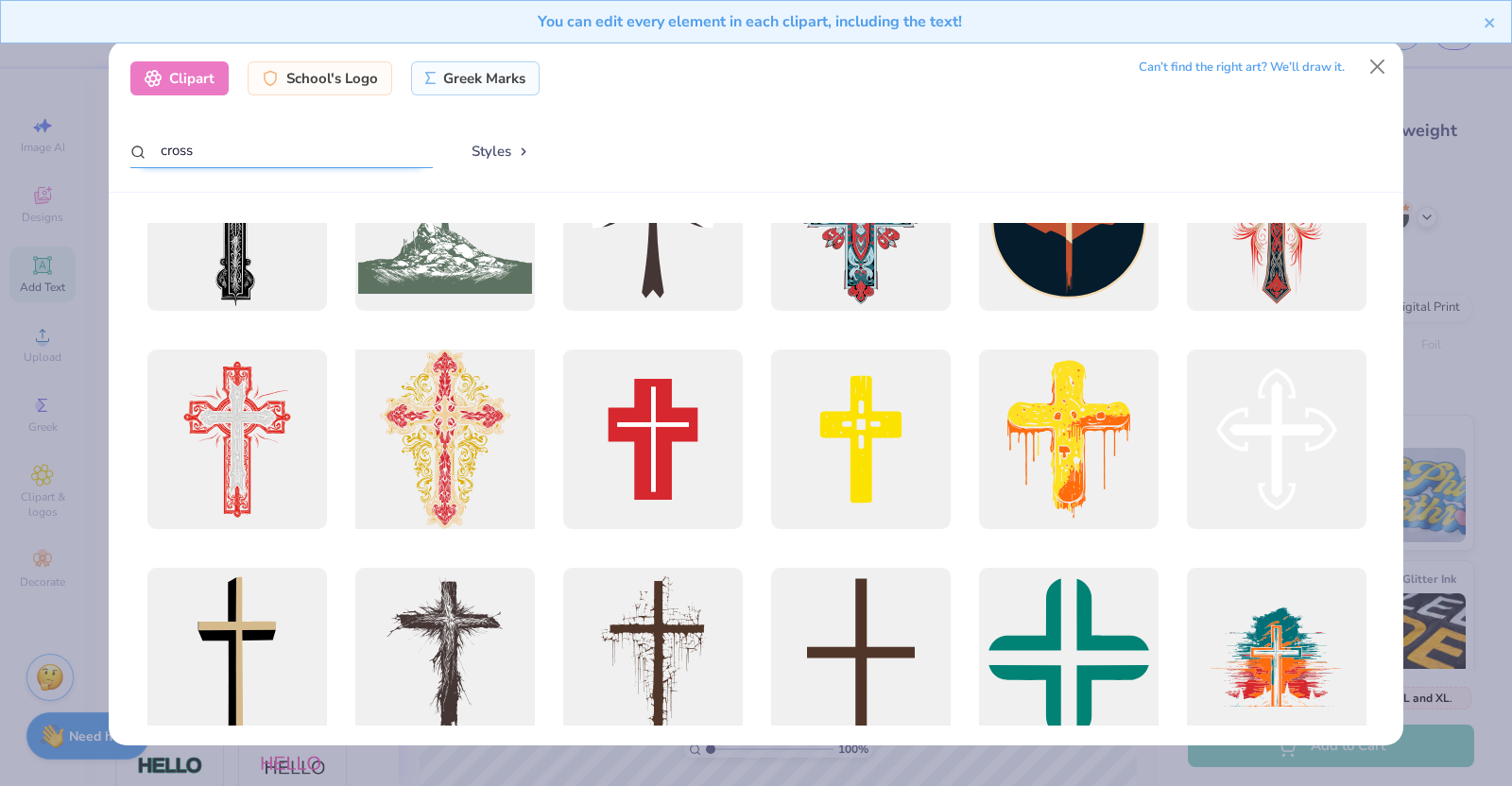 scroll, scrollTop: 94, scrollLeft: 0, axis: vertical 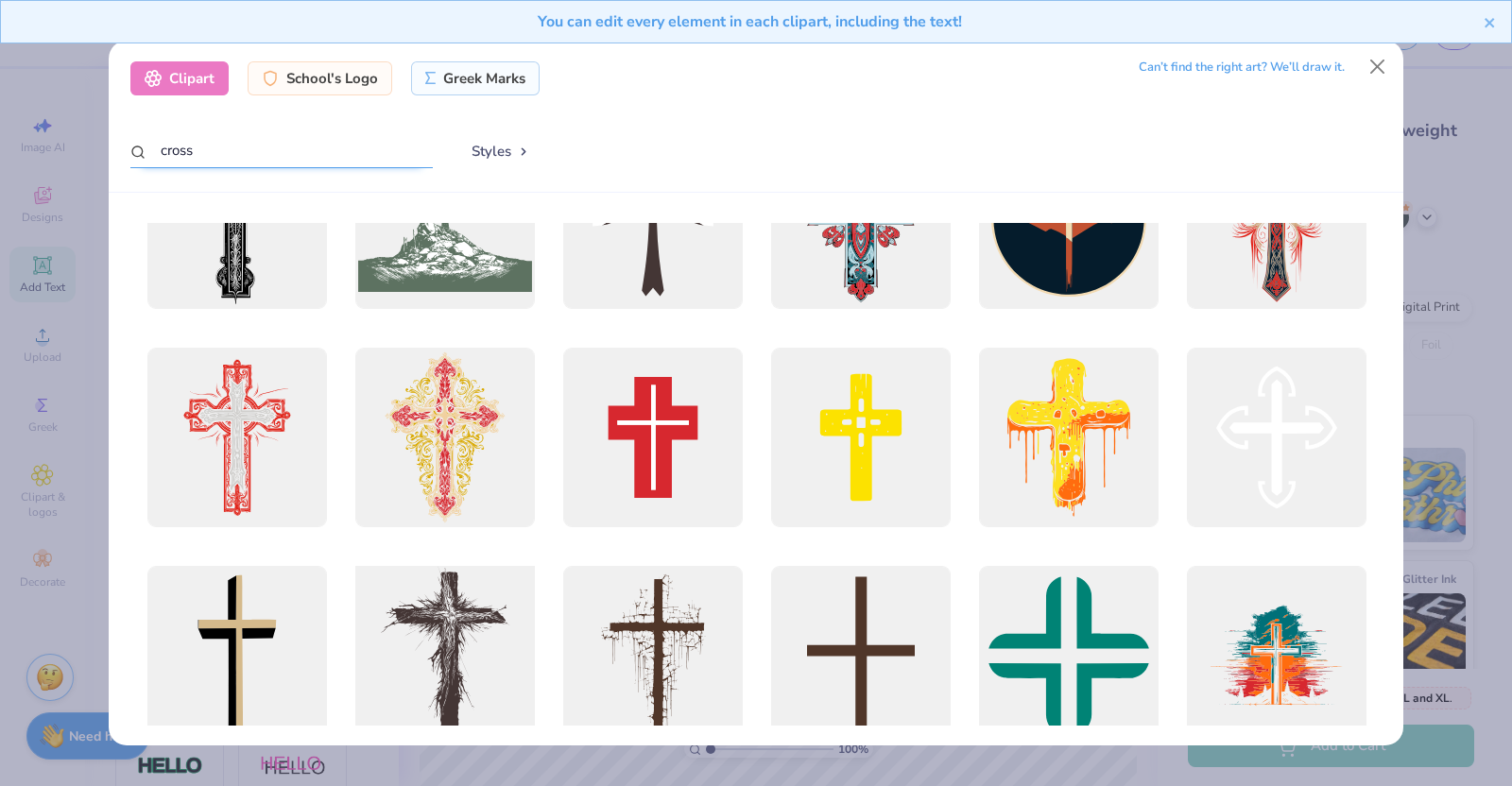 type on "cross" 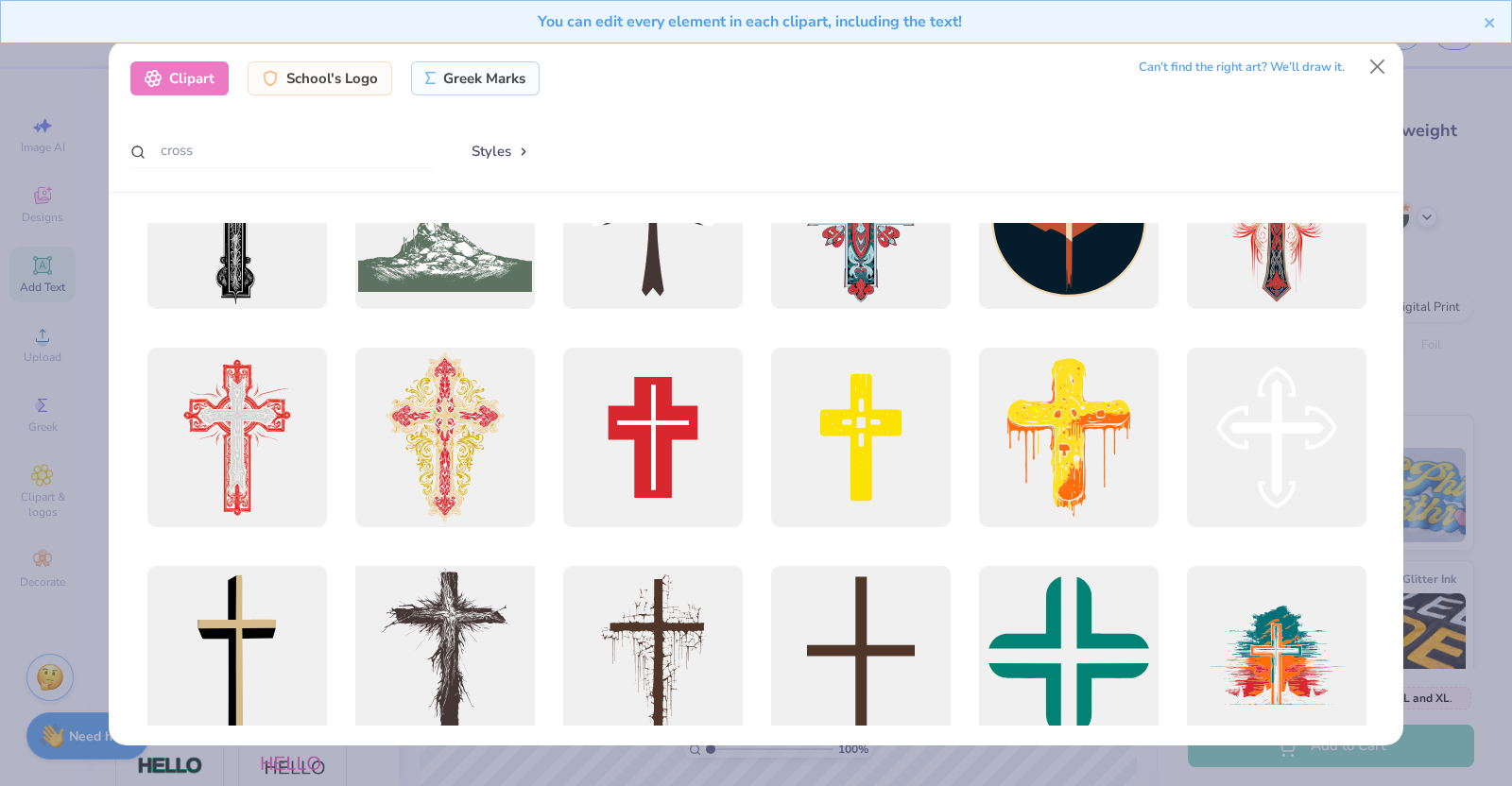 click at bounding box center (444, 656) 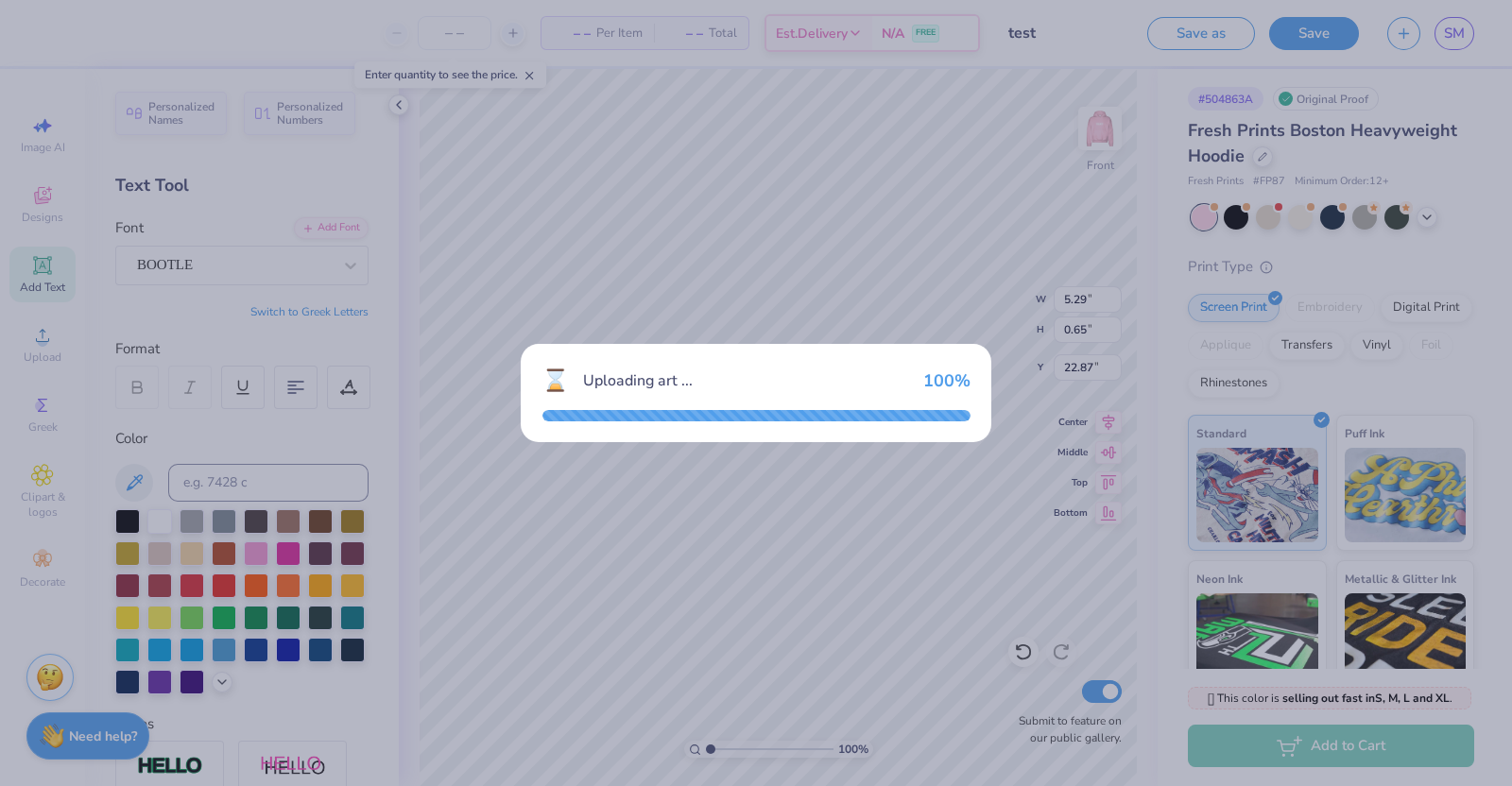 type on "12.96" 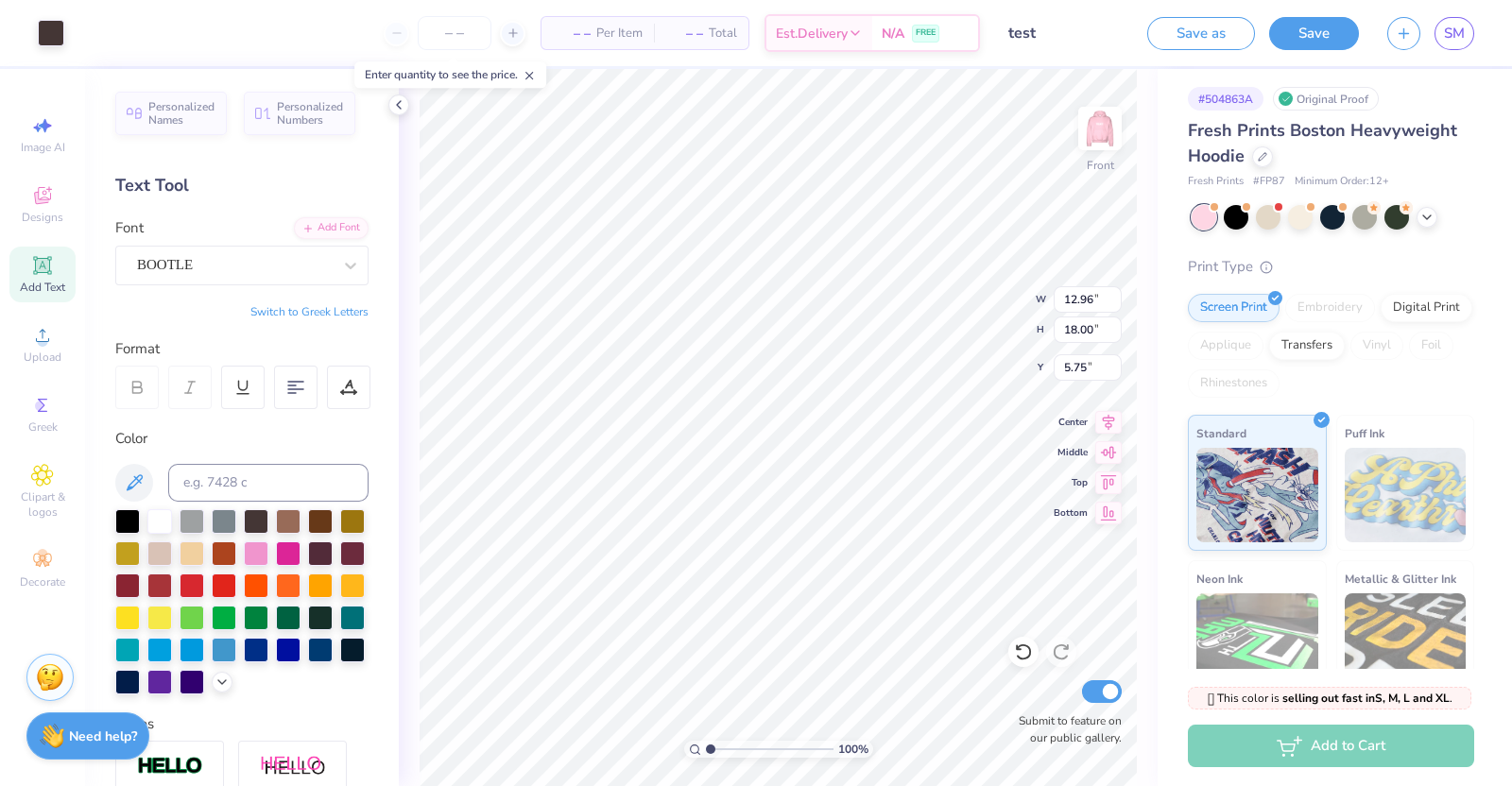 type on "5.00" 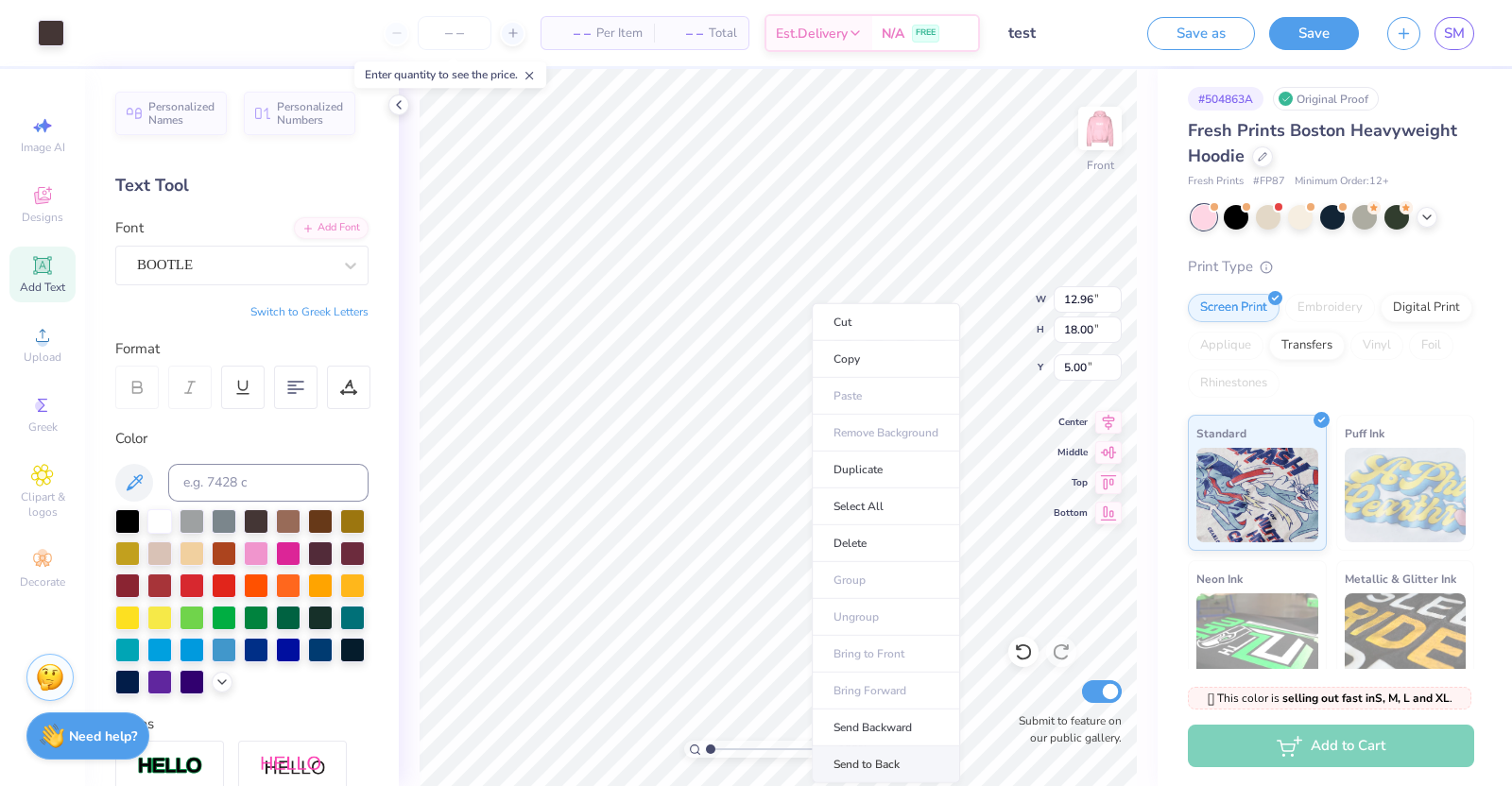 click on "Send to Back" at bounding box center (885, 764) 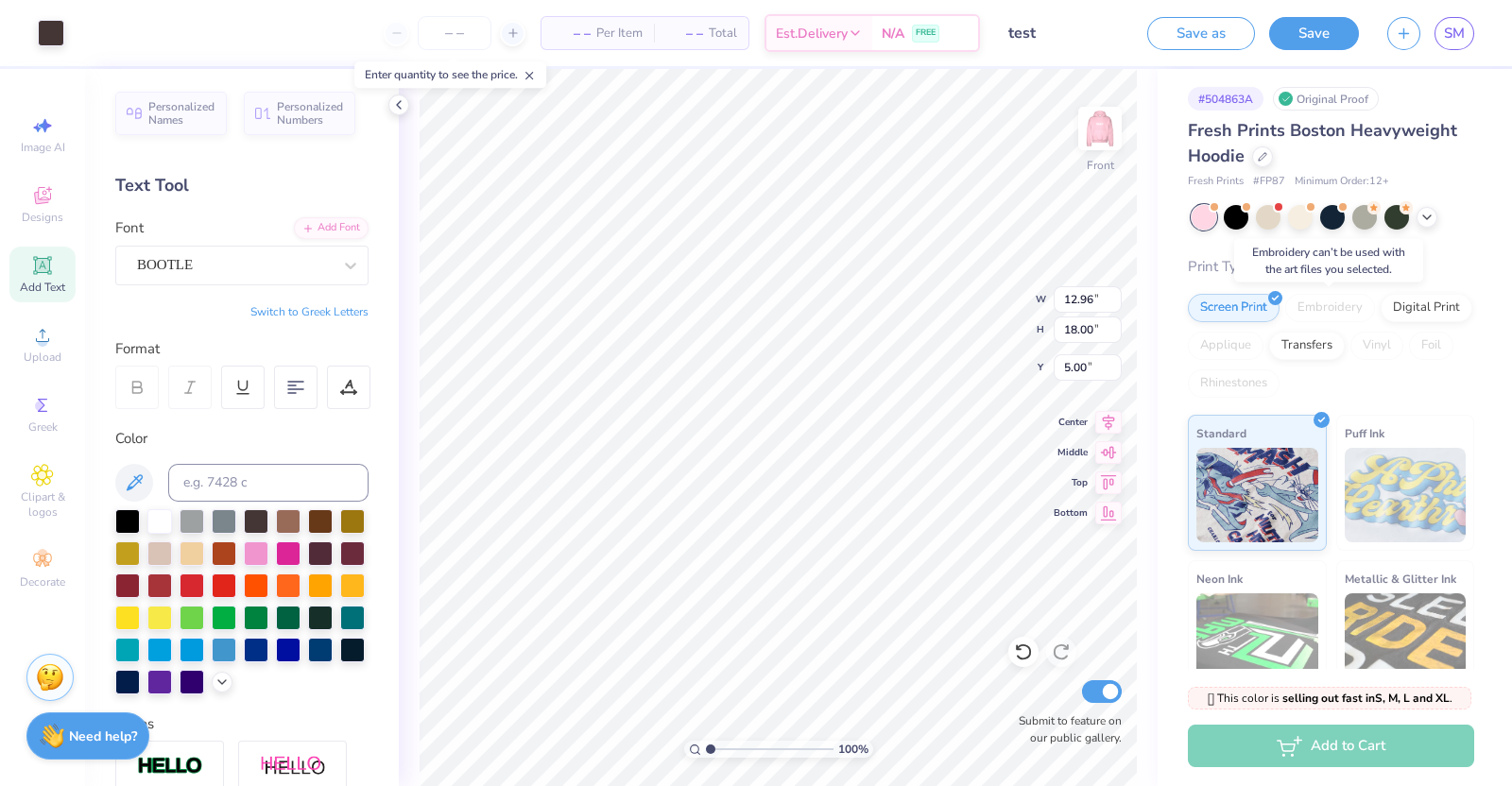 scroll, scrollTop: 0, scrollLeft: 0, axis: both 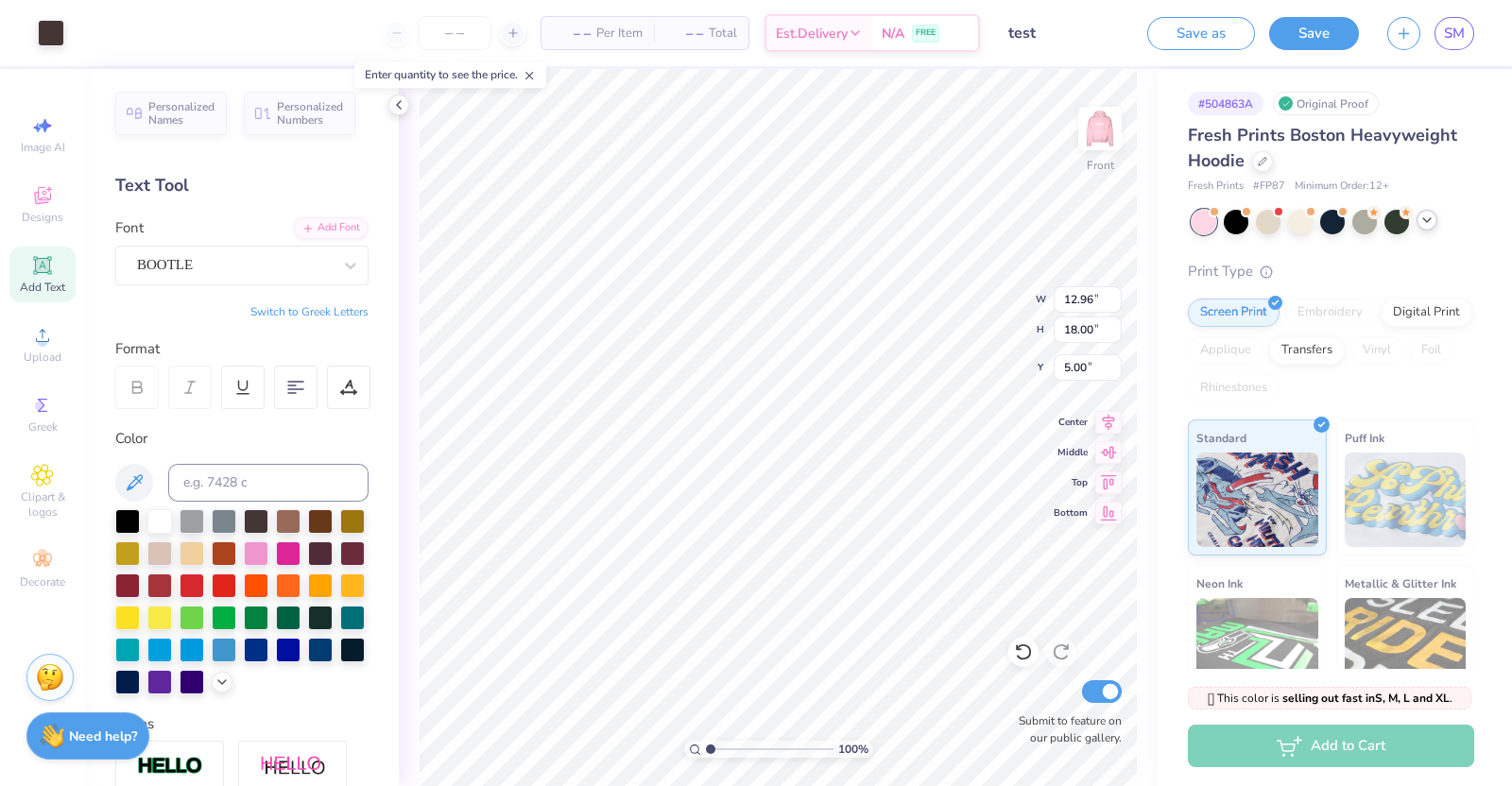 click at bounding box center (1427, 220) 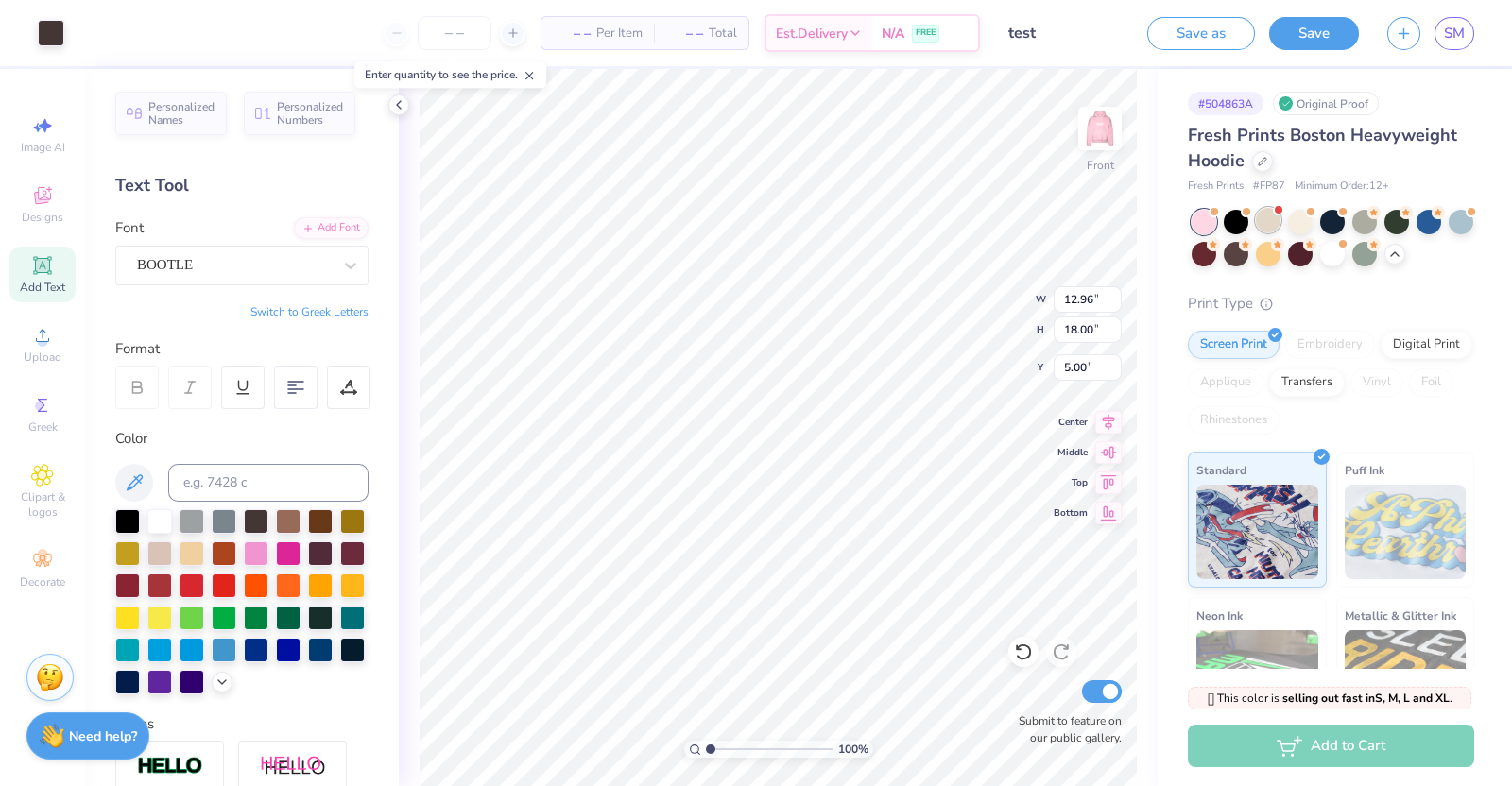 click at bounding box center [1268, 220] 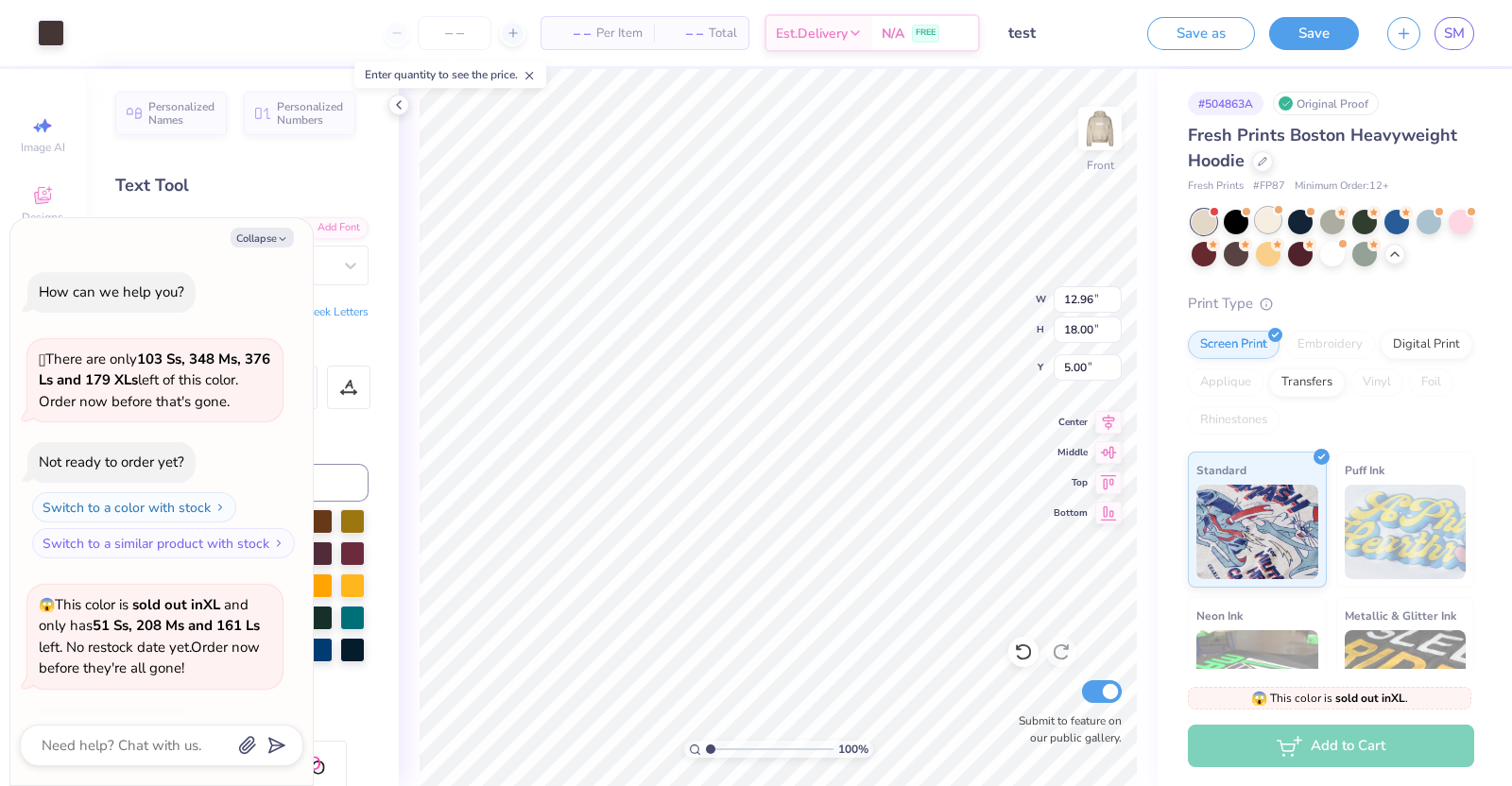 scroll, scrollTop: 124, scrollLeft: 0, axis: vertical 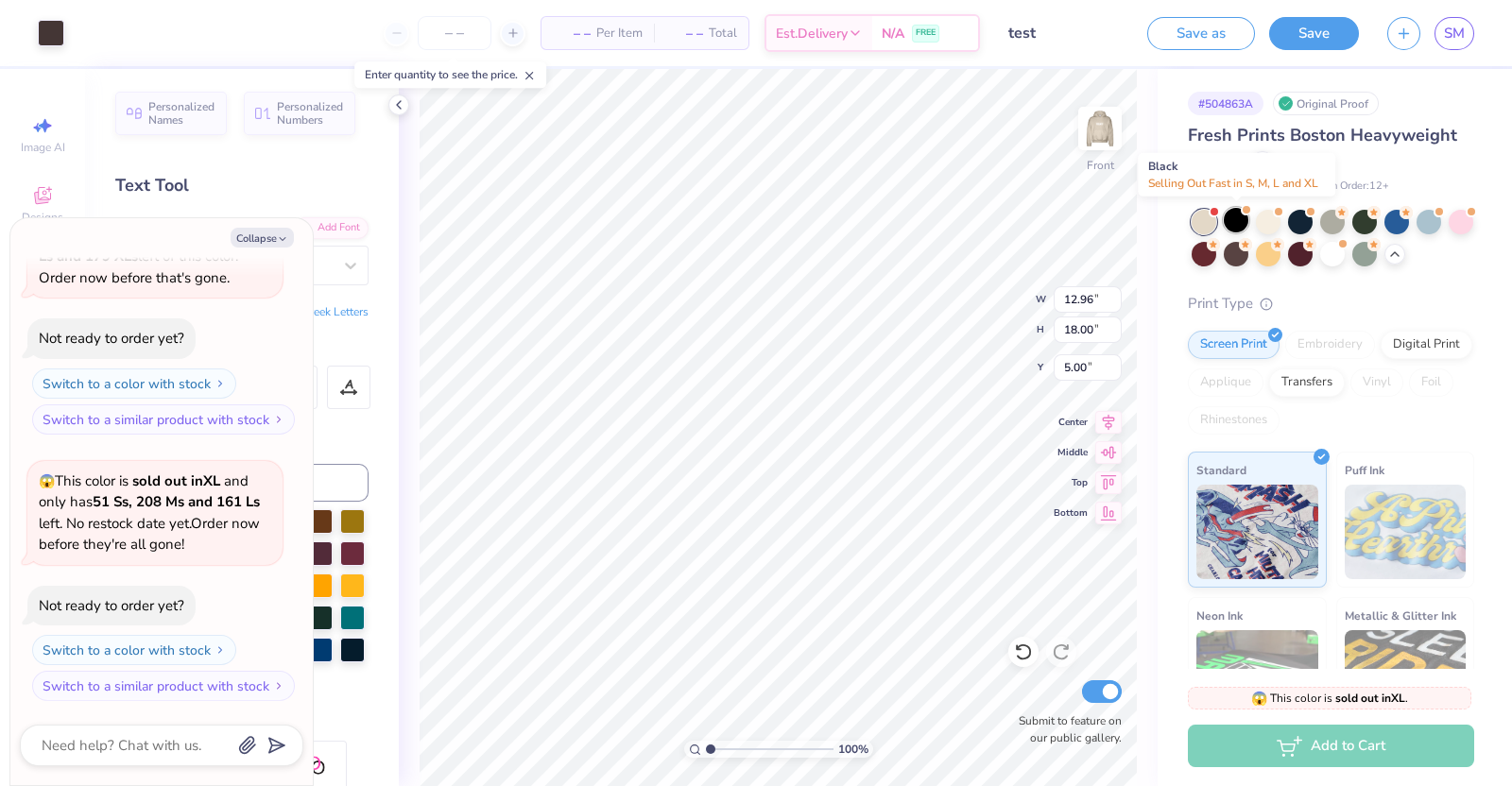 click at bounding box center [1236, 220] 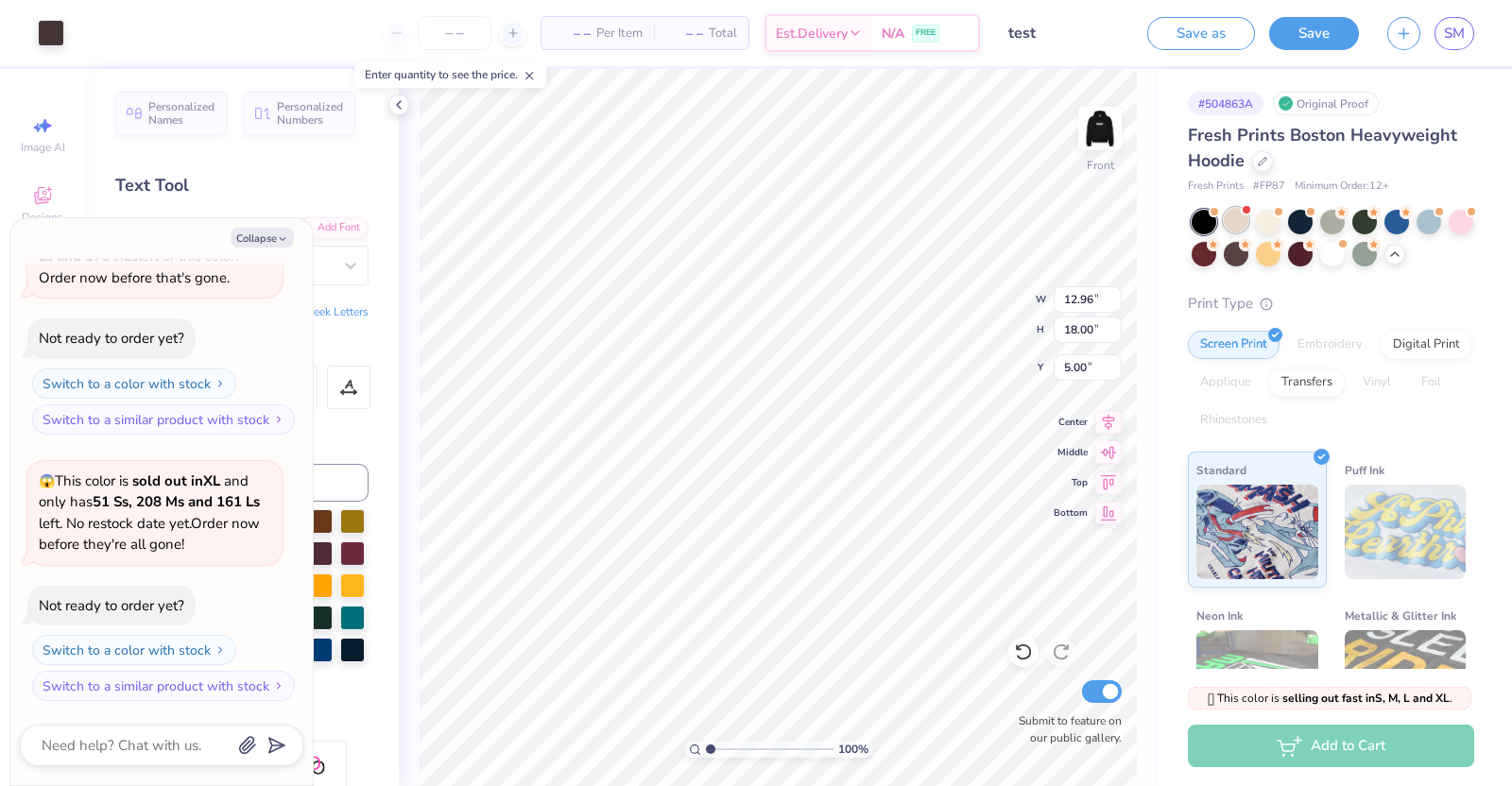 scroll, scrollTop: 369, scrollLeft: 0, axis: vertical 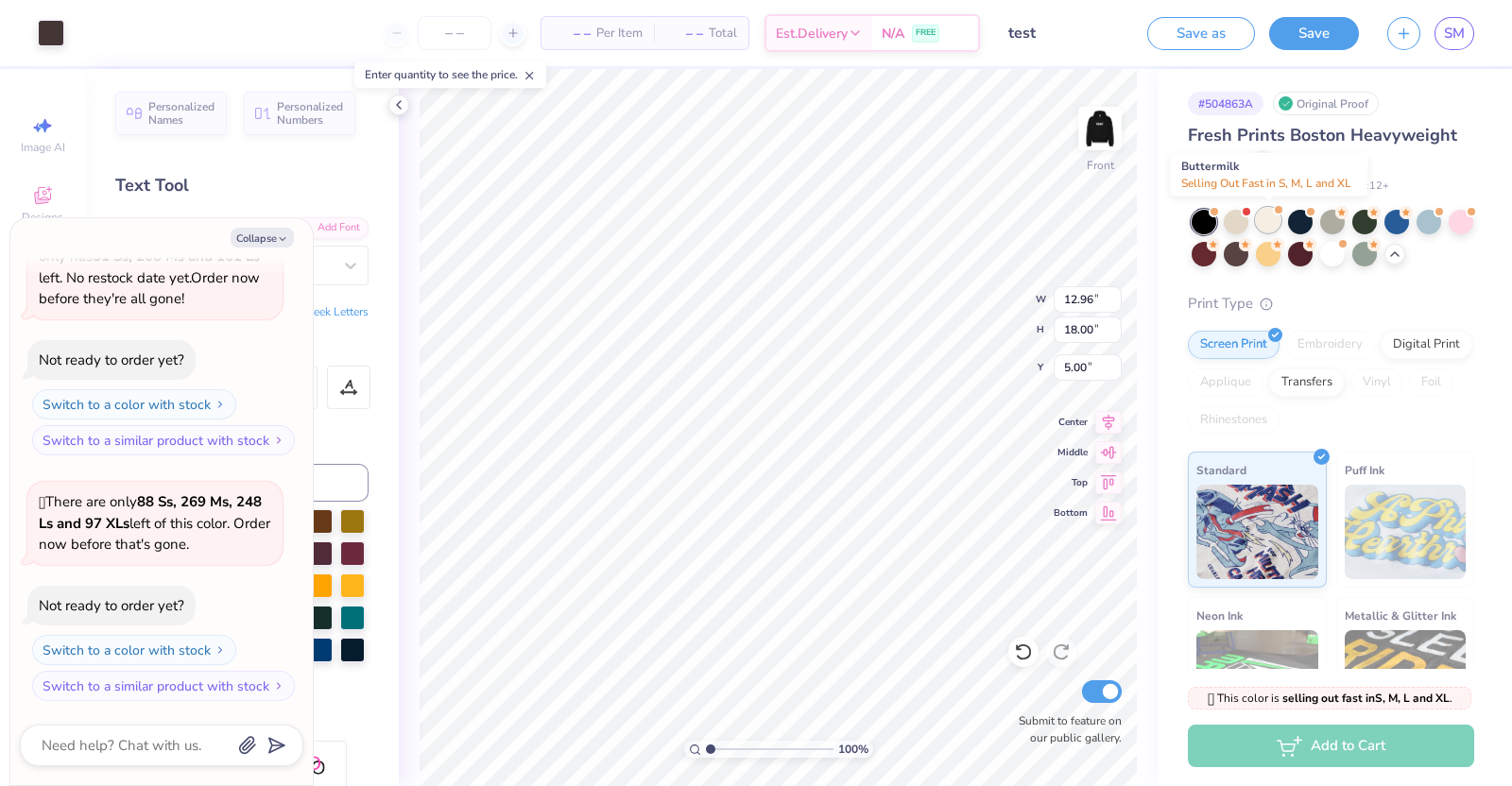 click at bounding box center [1268, 220] 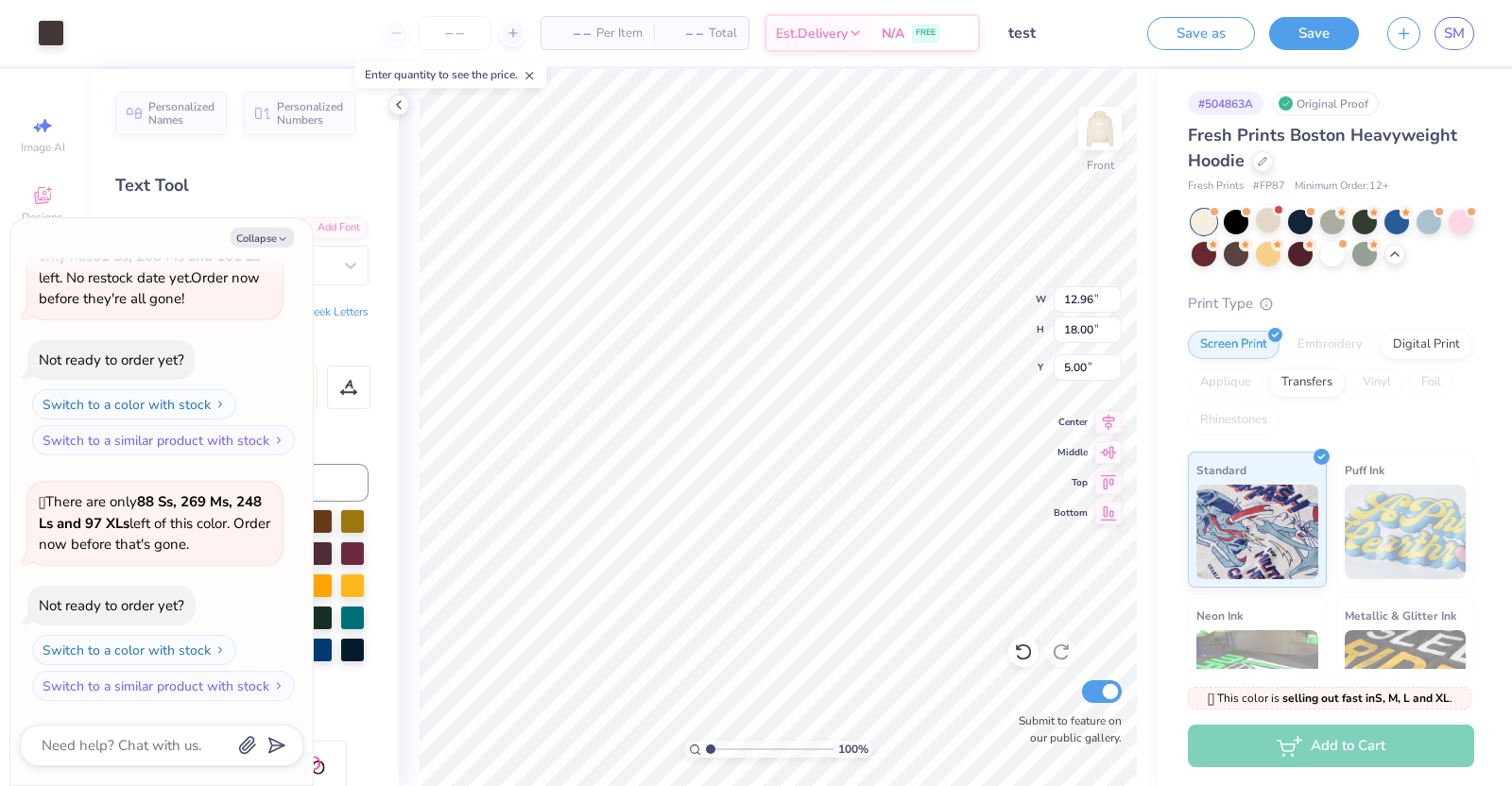 scroll, scrollTop: 615, scrollLeft: 0, axis: vertical 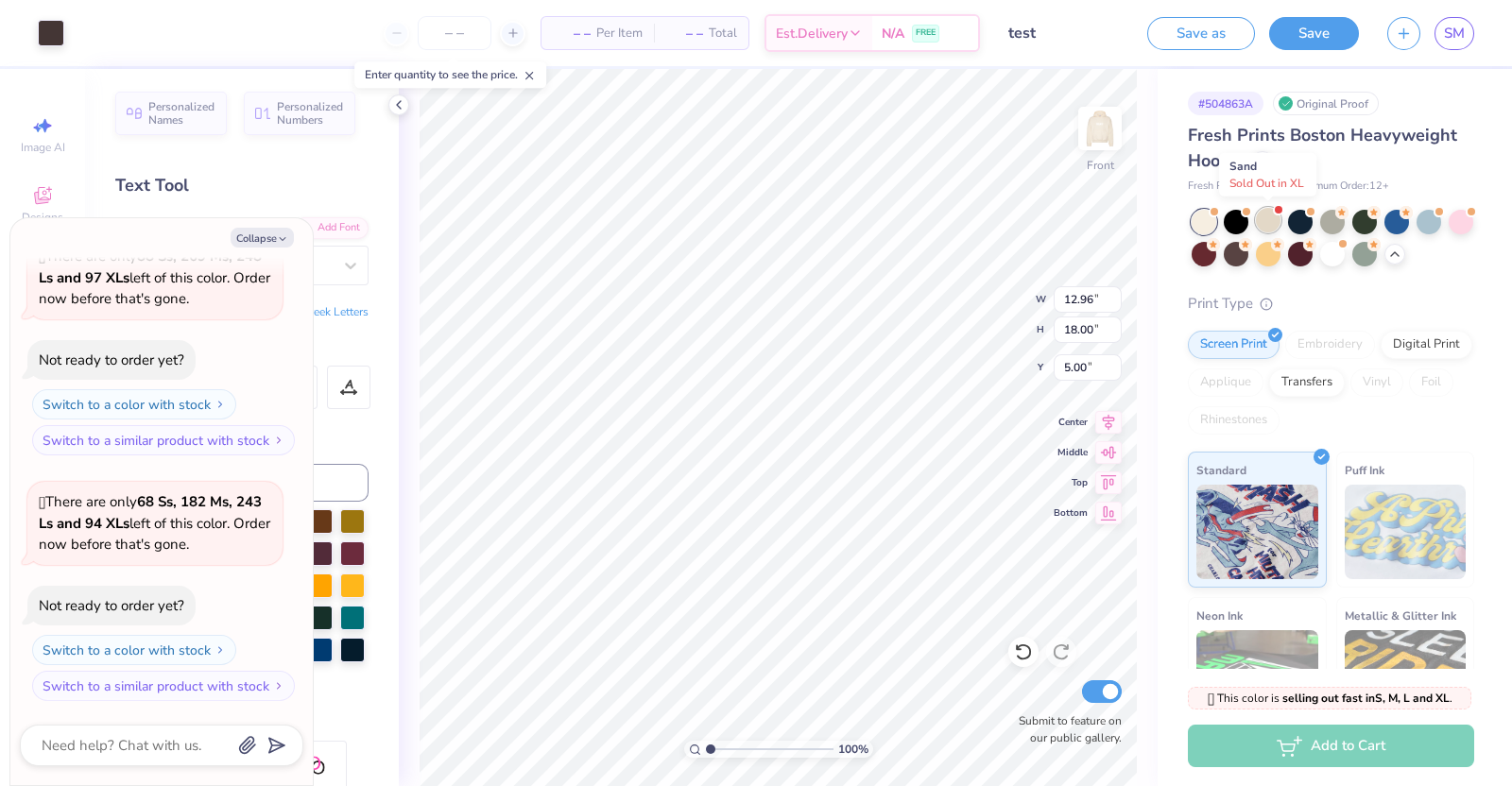 click at bounding box center (1268, 220) 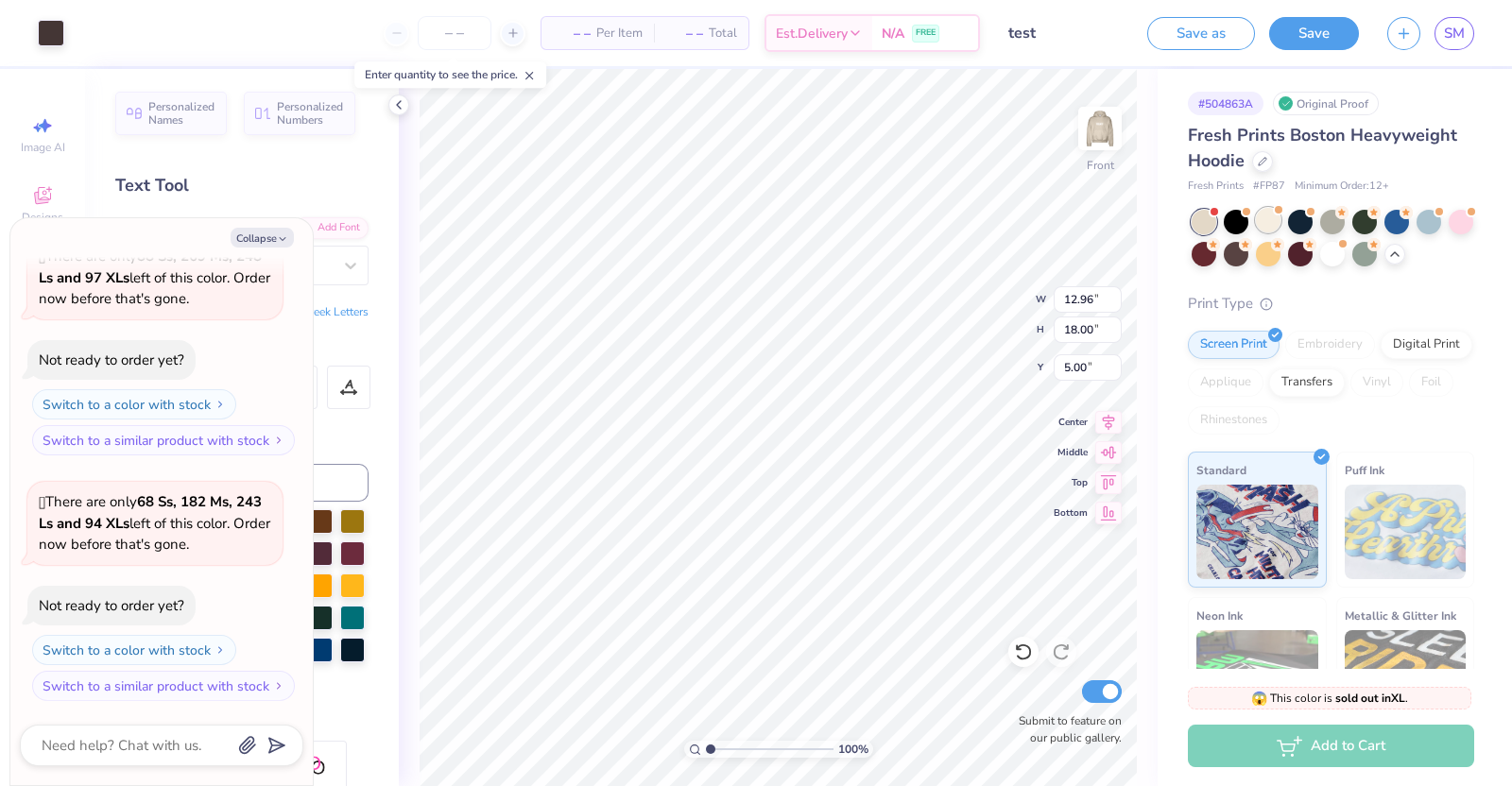 scroll, scrollTop: 882, scrollLeft: 0, axis: vertical 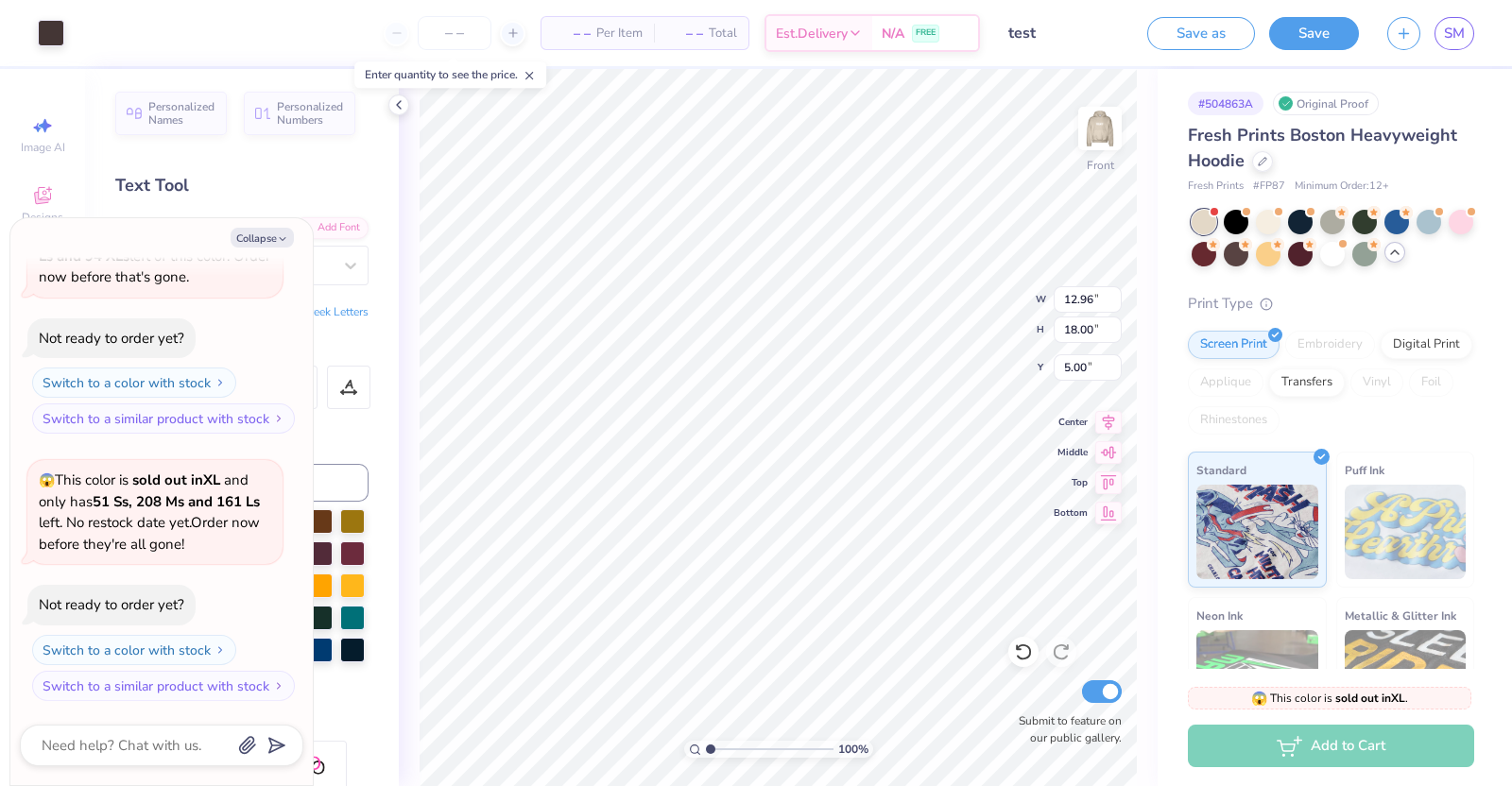 click 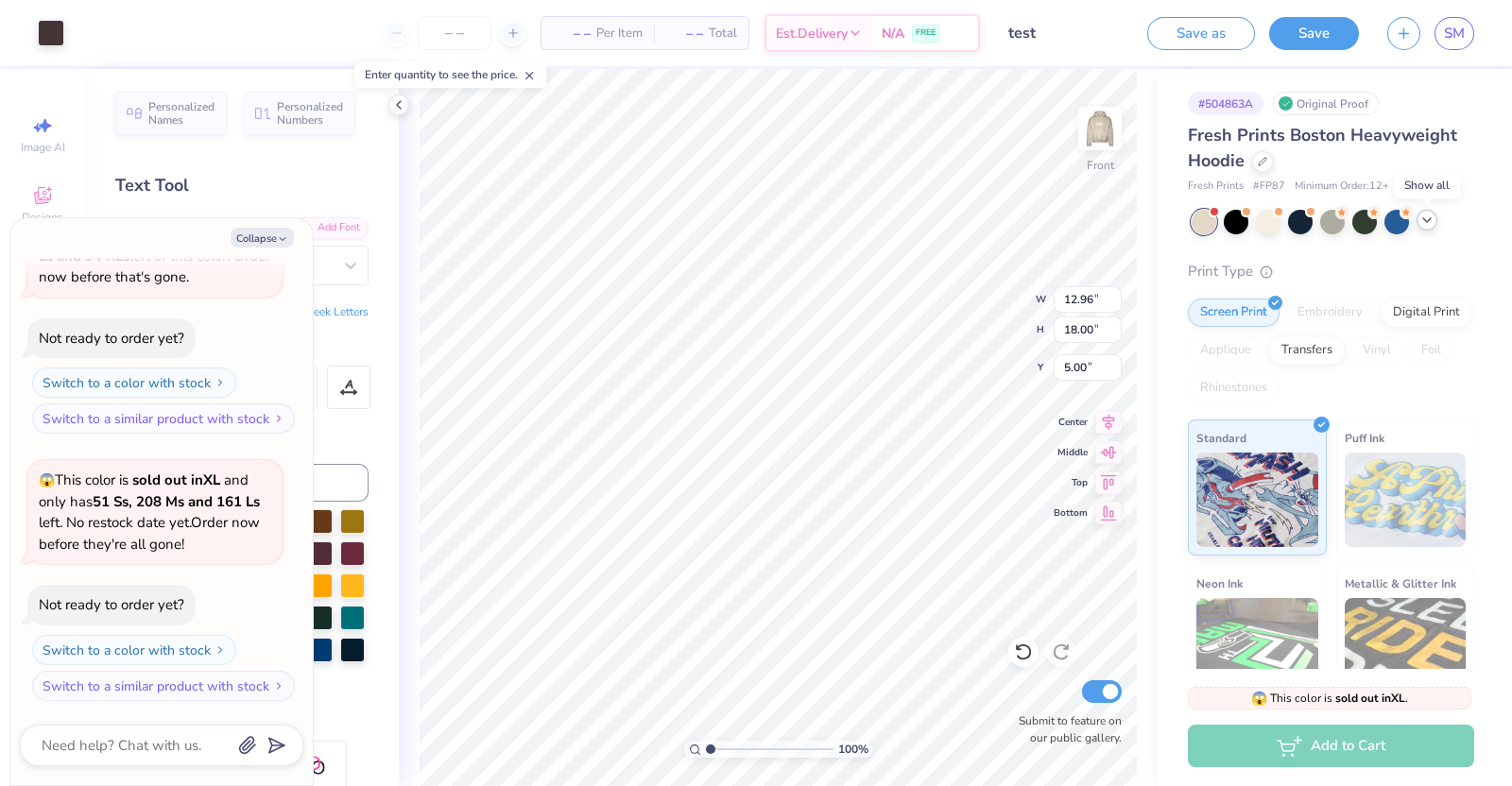 click at bounding box center (1427, 220) 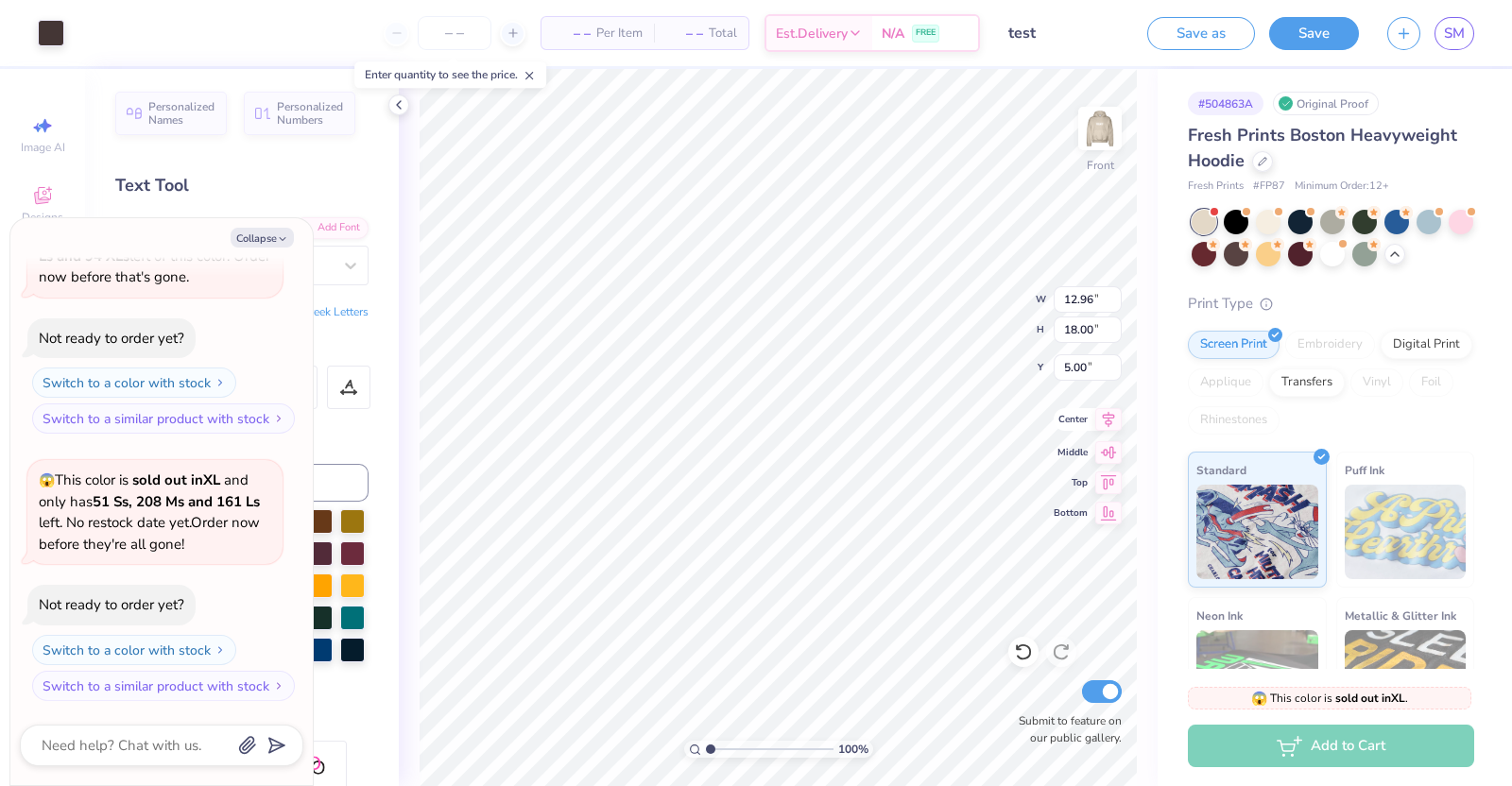 type on "x" 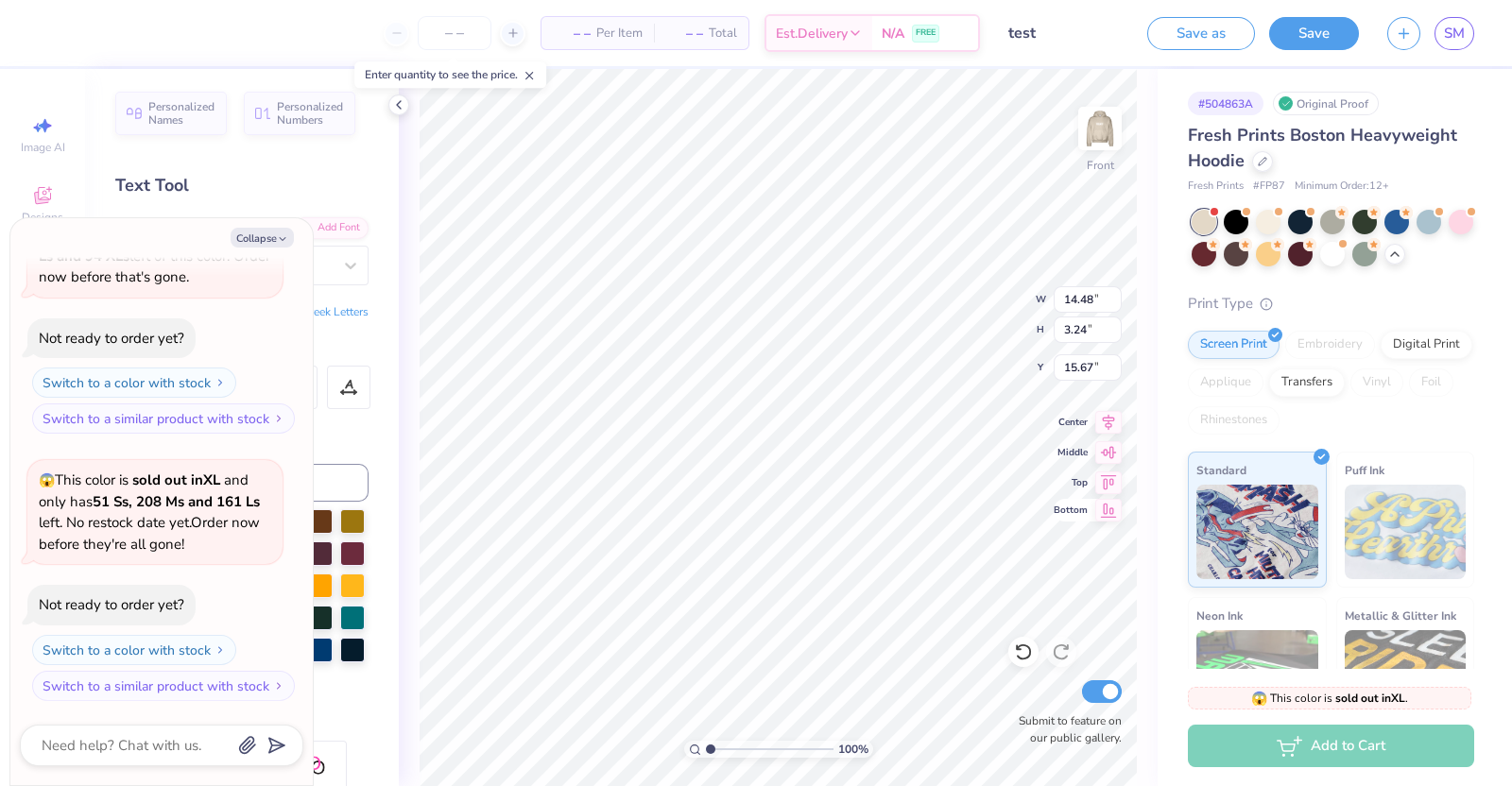 type on "x" 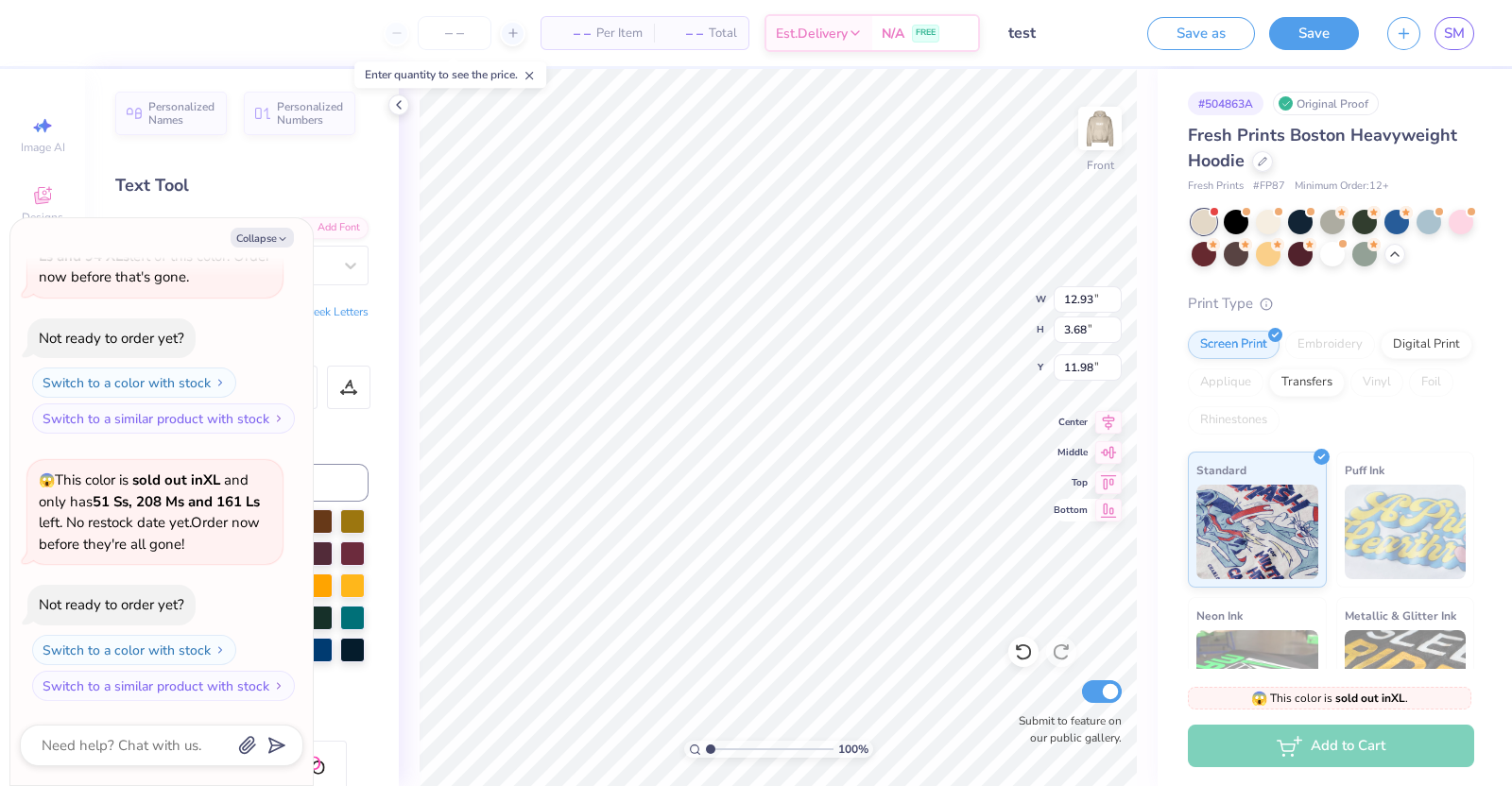 type on "x" 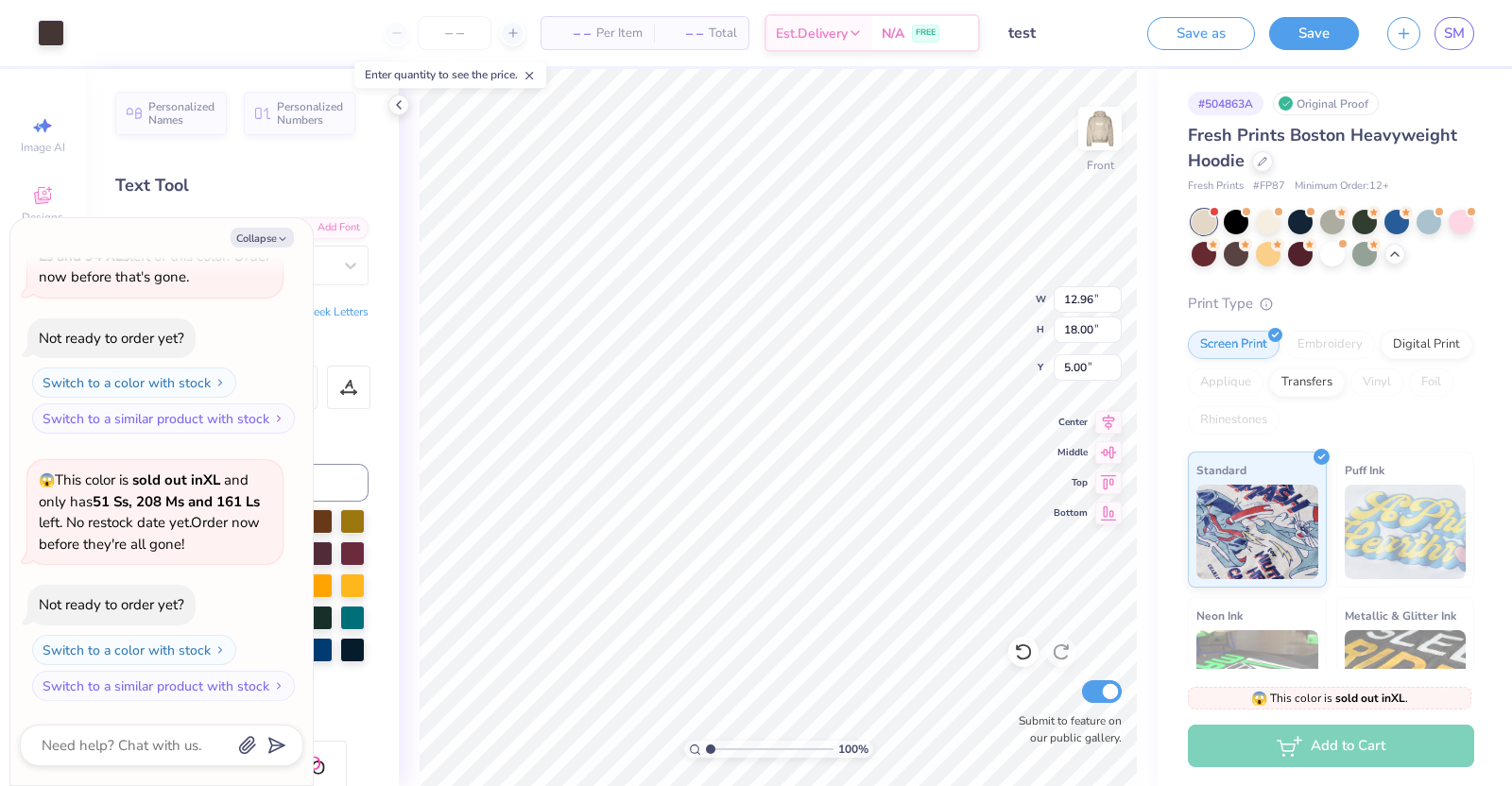 type on "x" 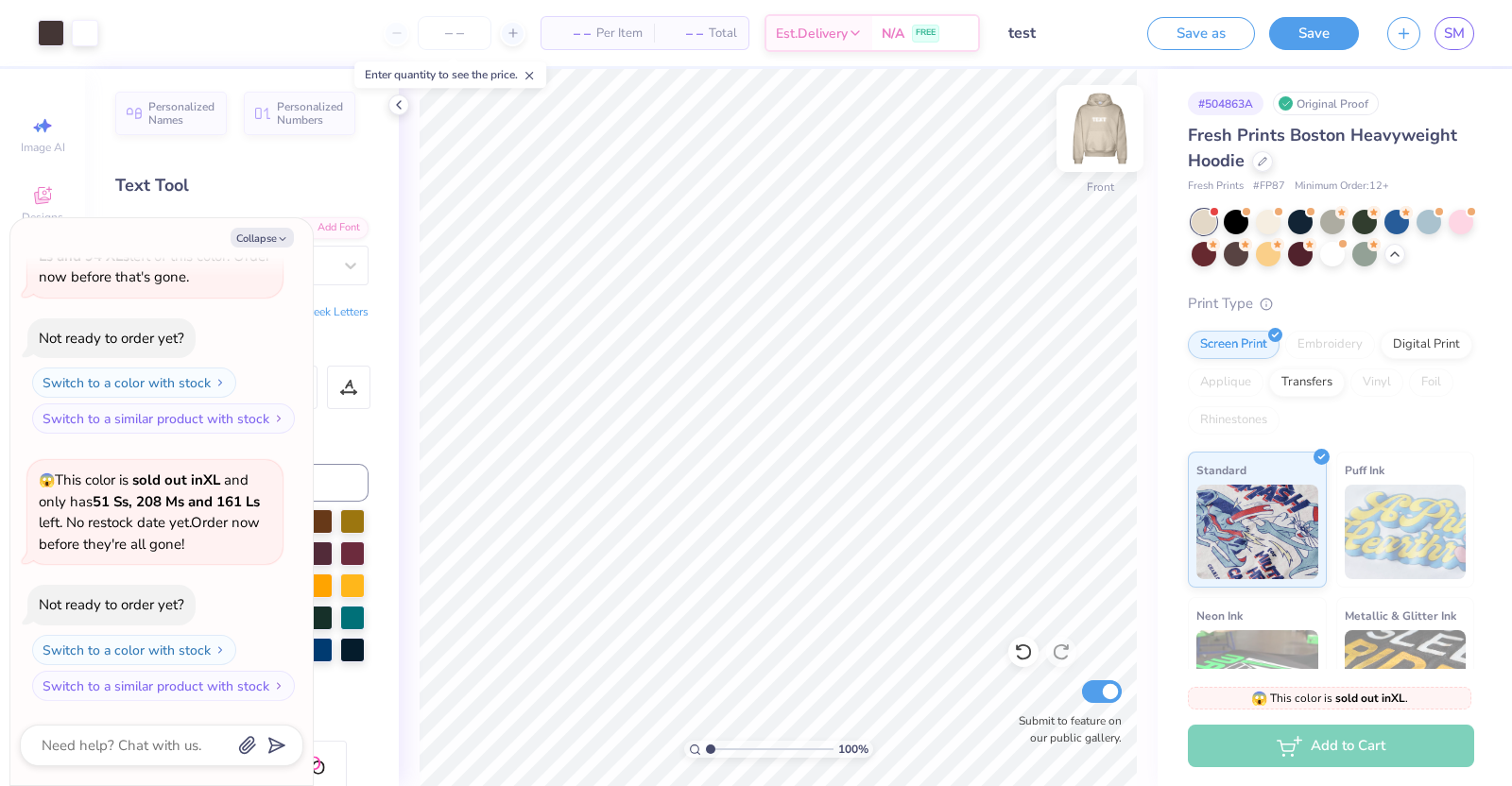 click at bounding box center (1100, 128) 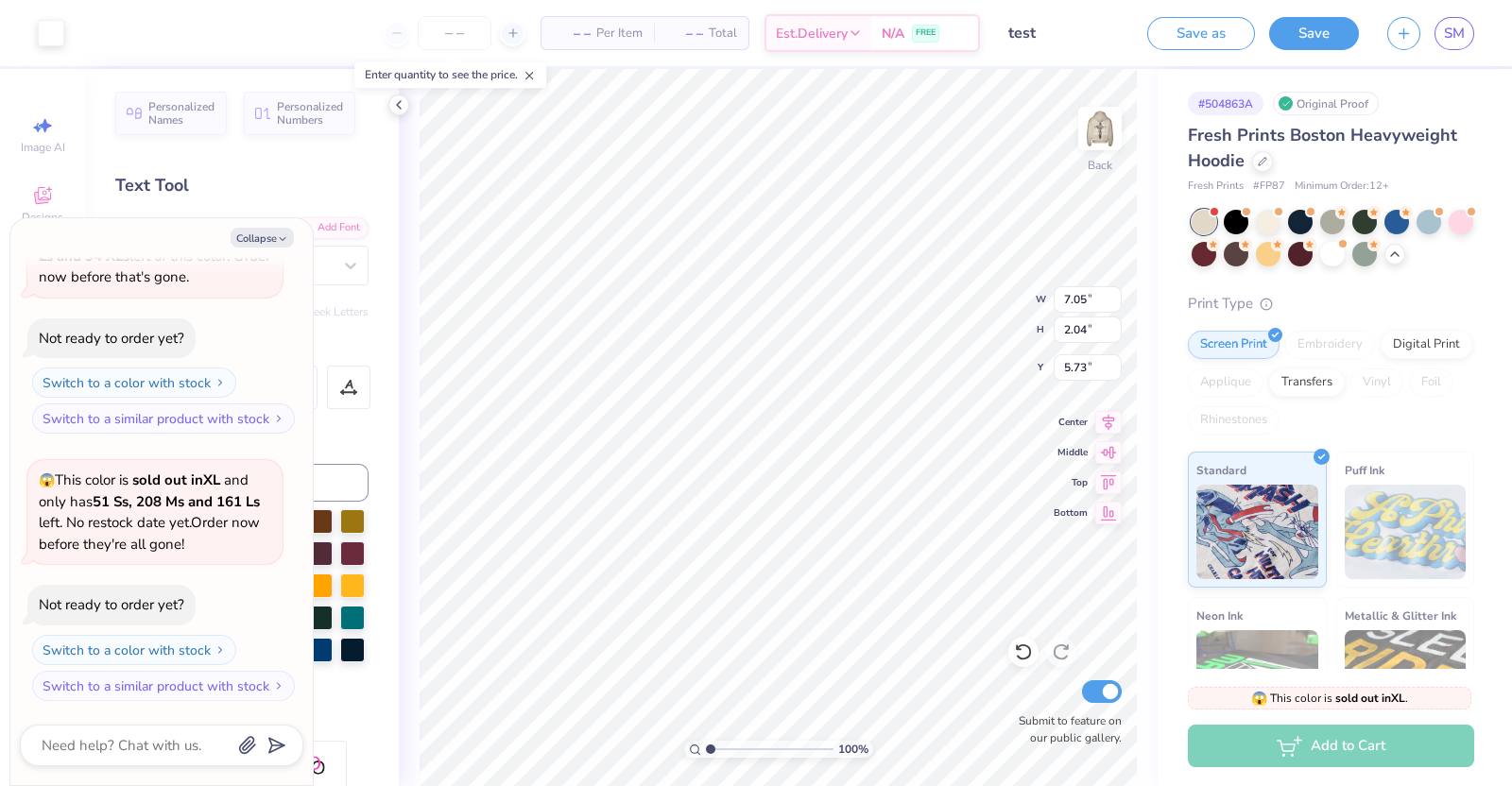 scroll, scrollTop: 19, scrollLeft: 2, axis: both 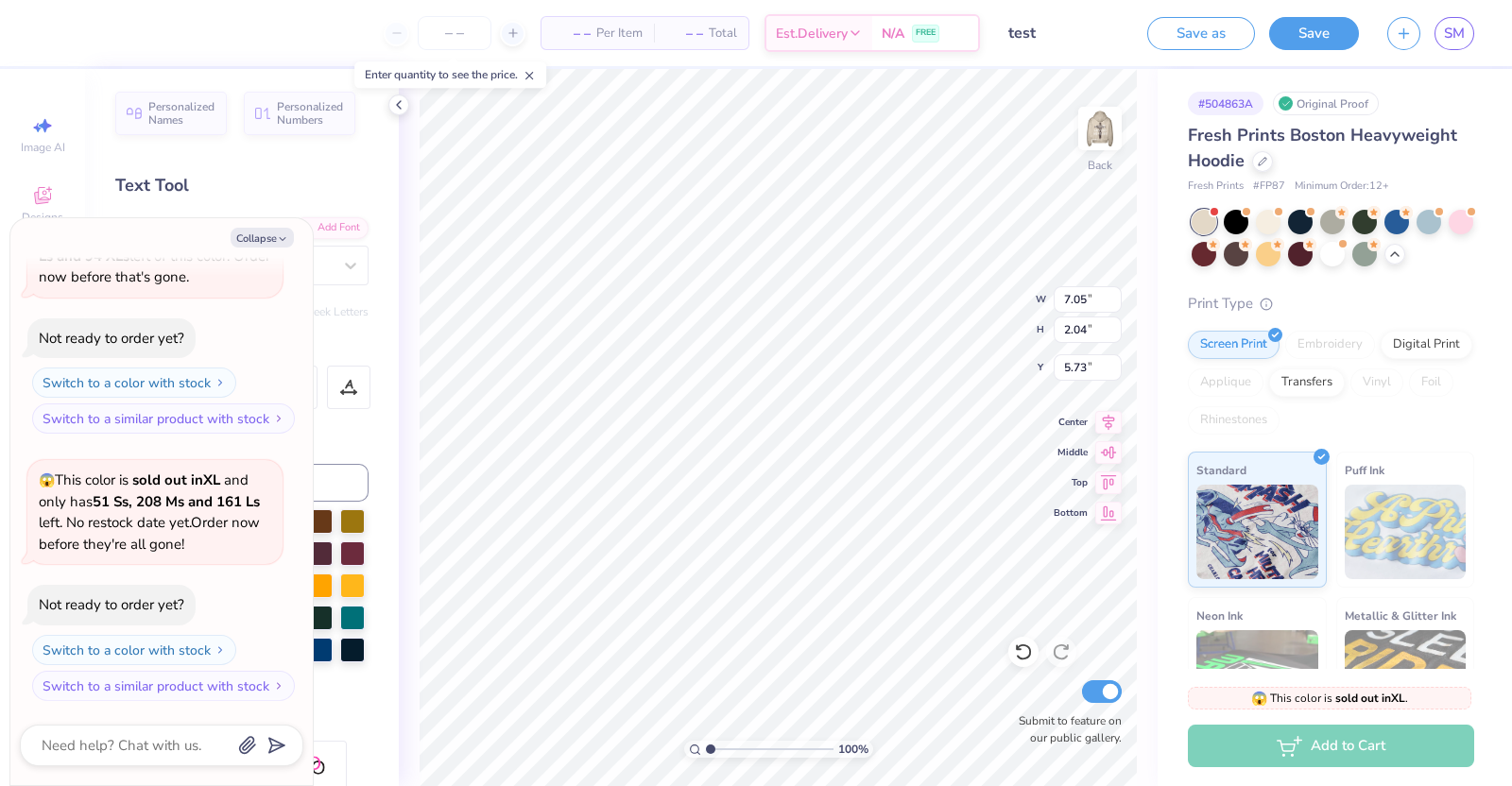 type on "x" 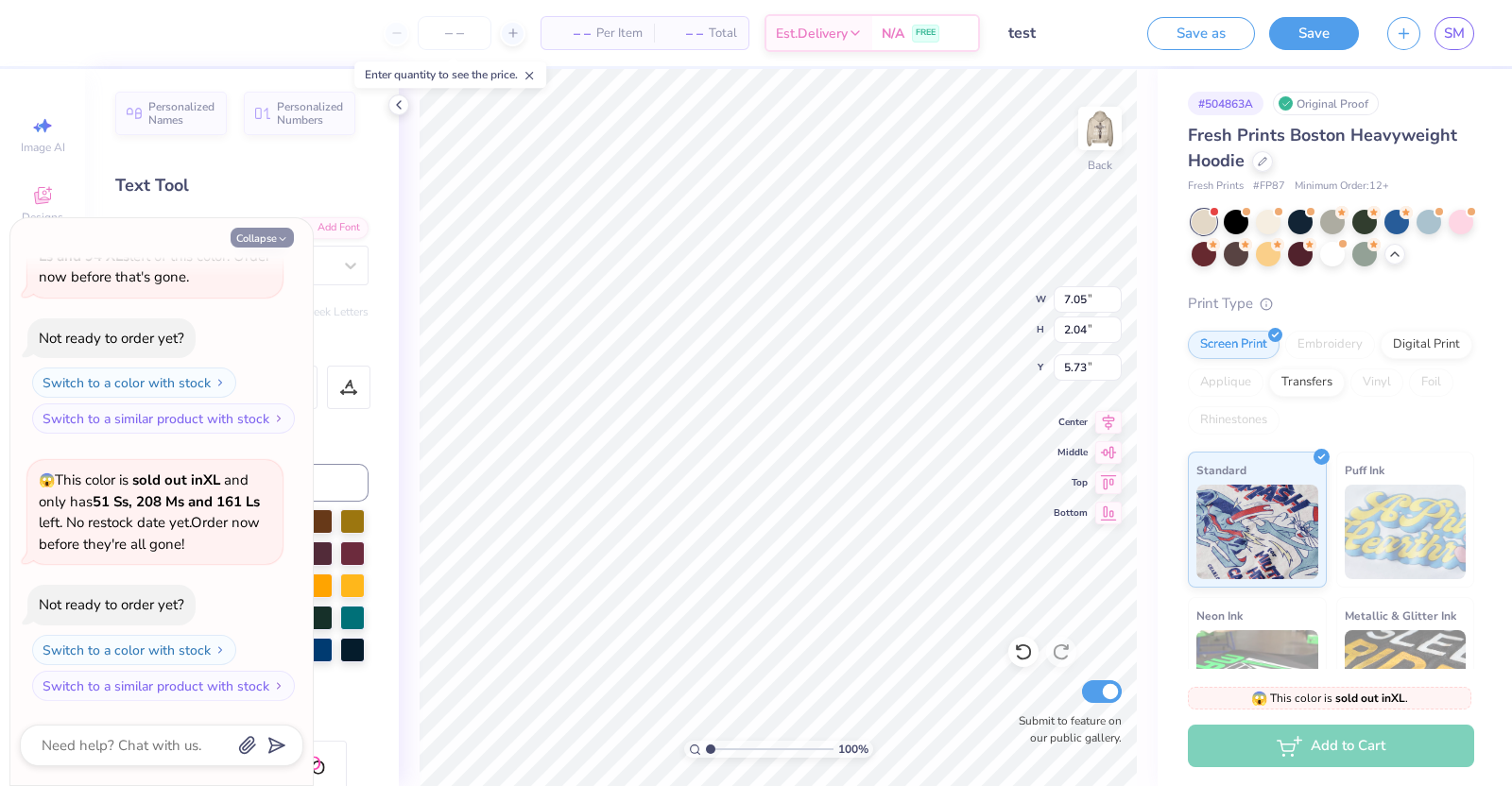 click 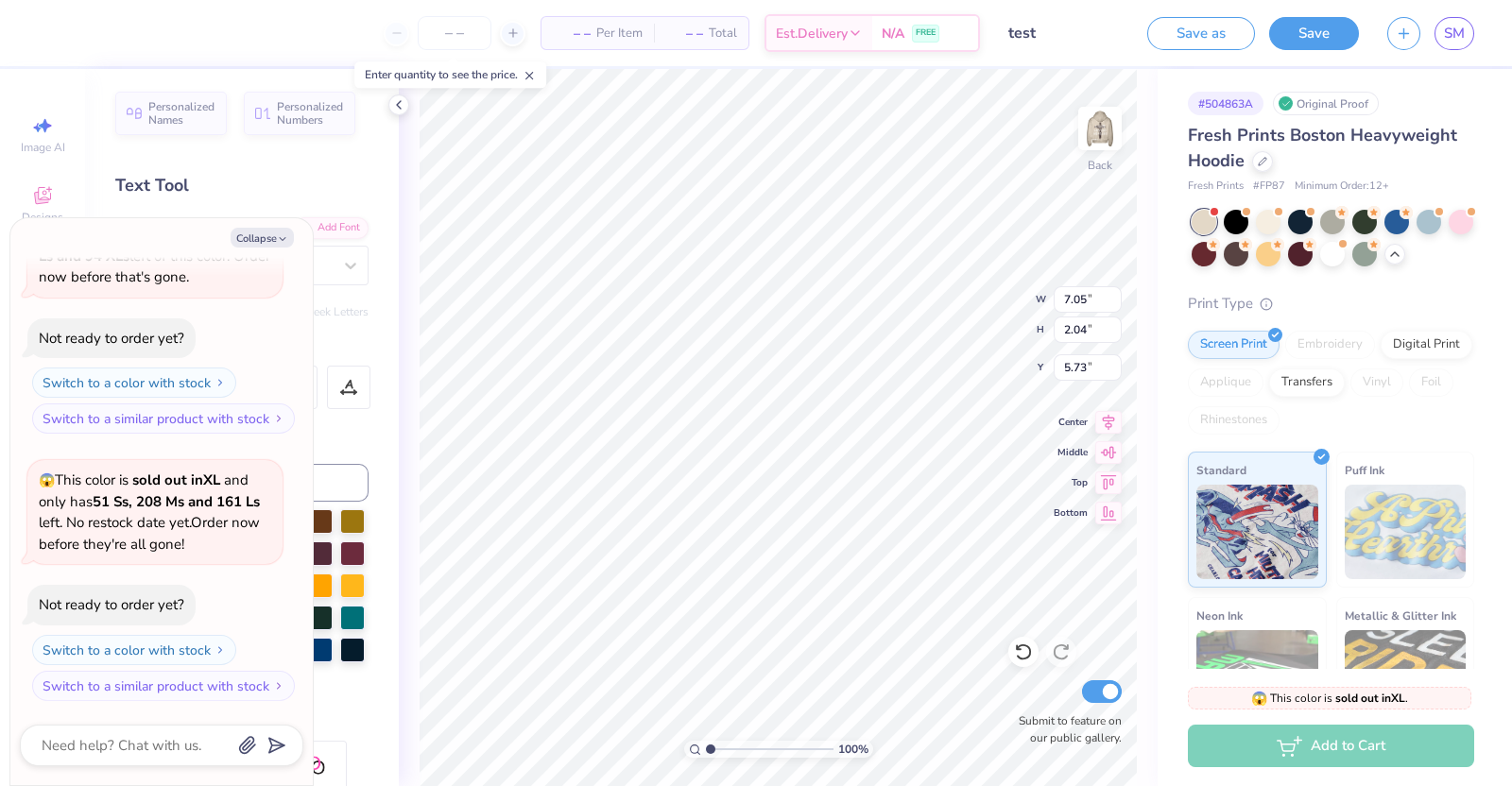 type on "x" 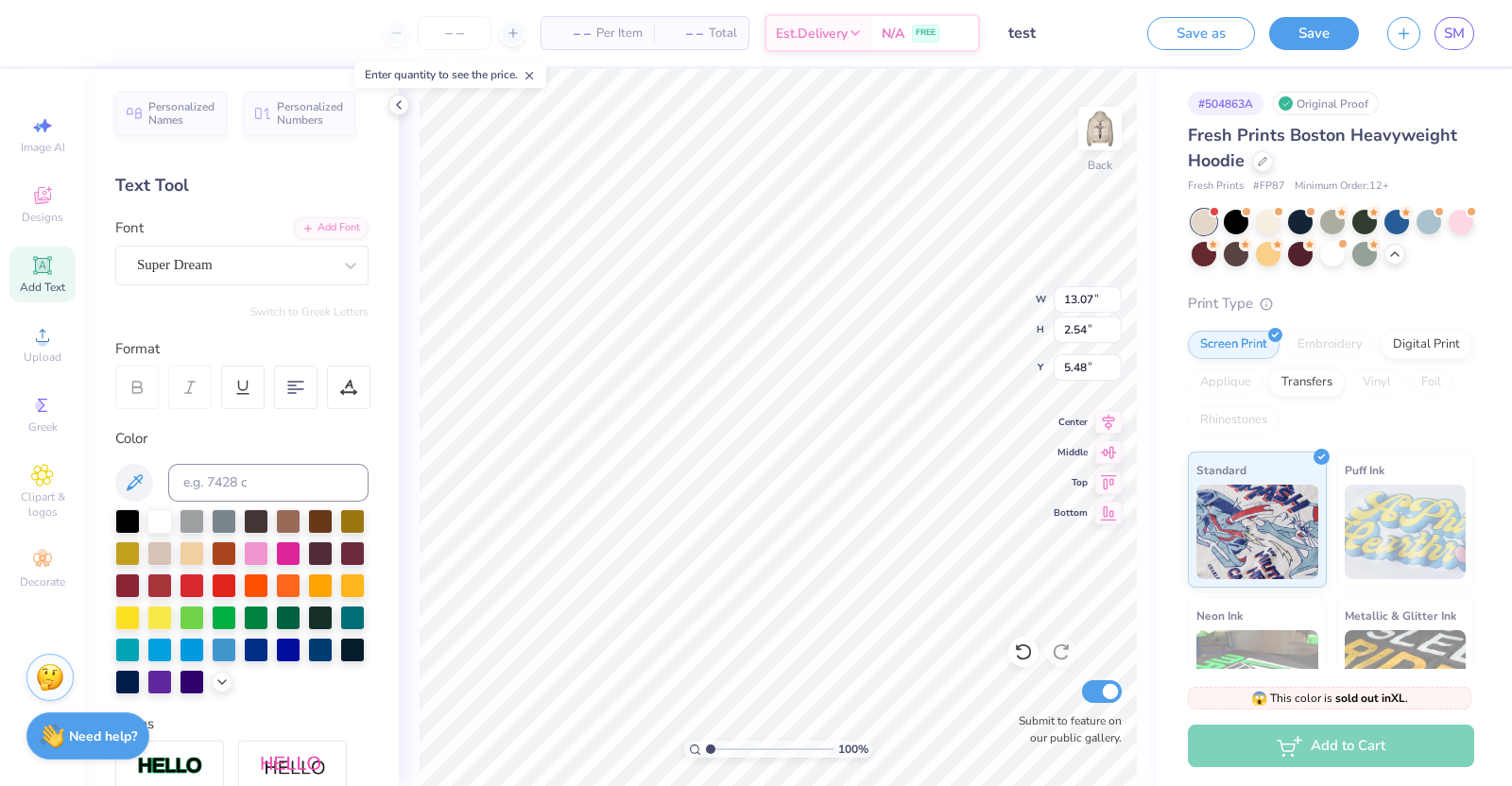 scroll, scrollTop: 19, scrollLeft: 4, axis: both 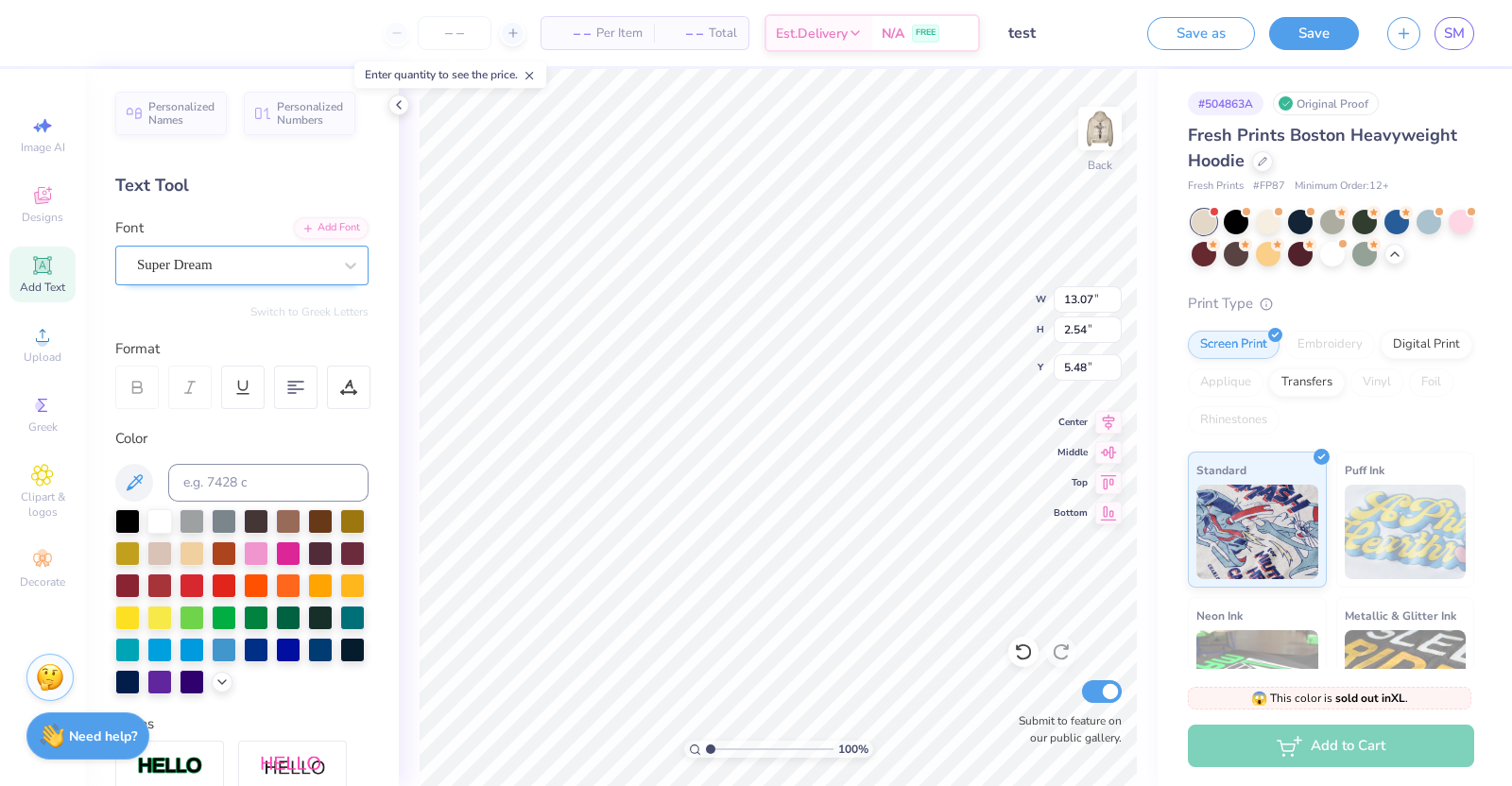 click on "Super Dream" at bounding box center [234, 265] 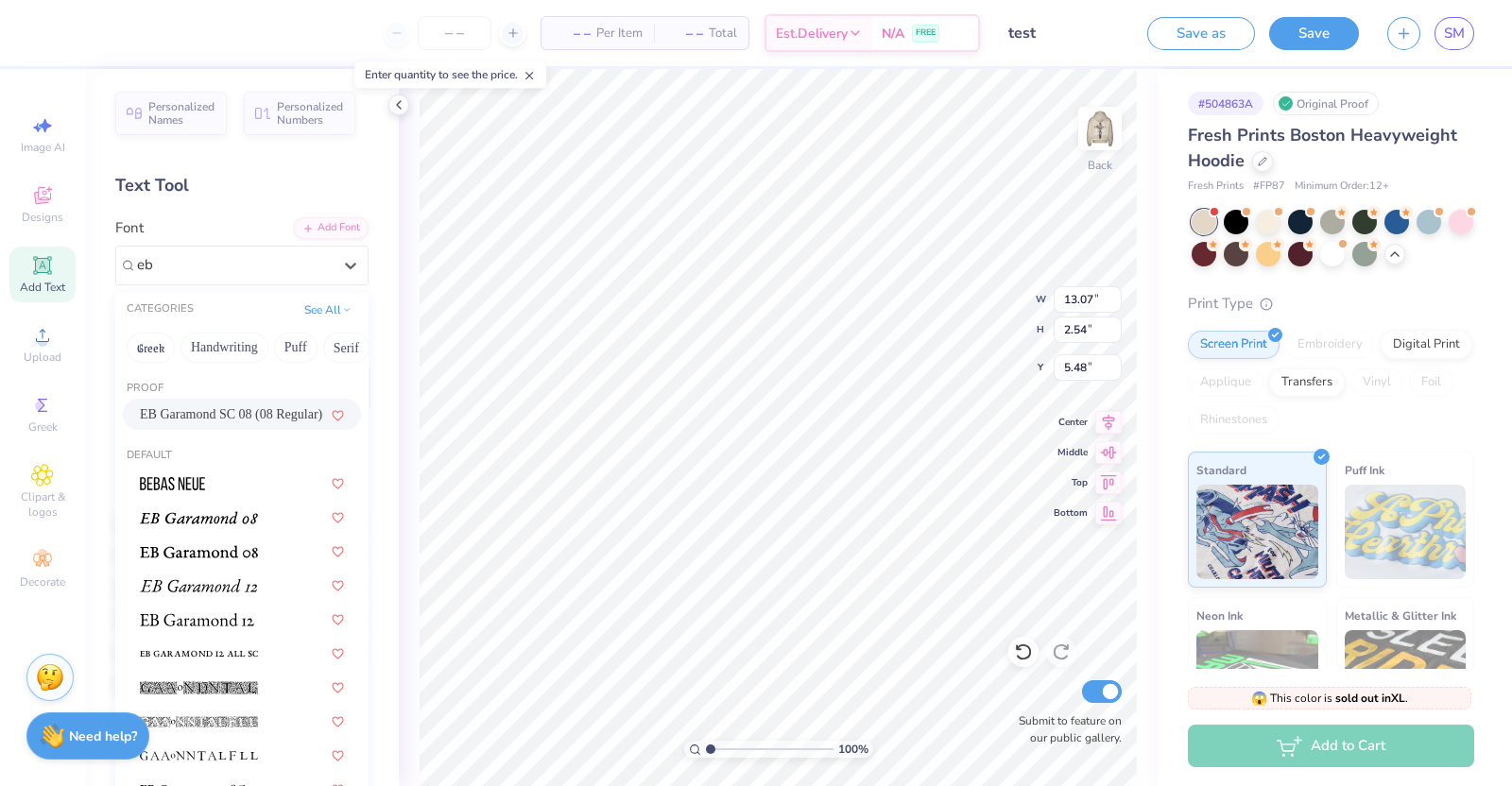 click on "EB Garamond SC 08 (08 Regular)" at bounding box center [231, 414] 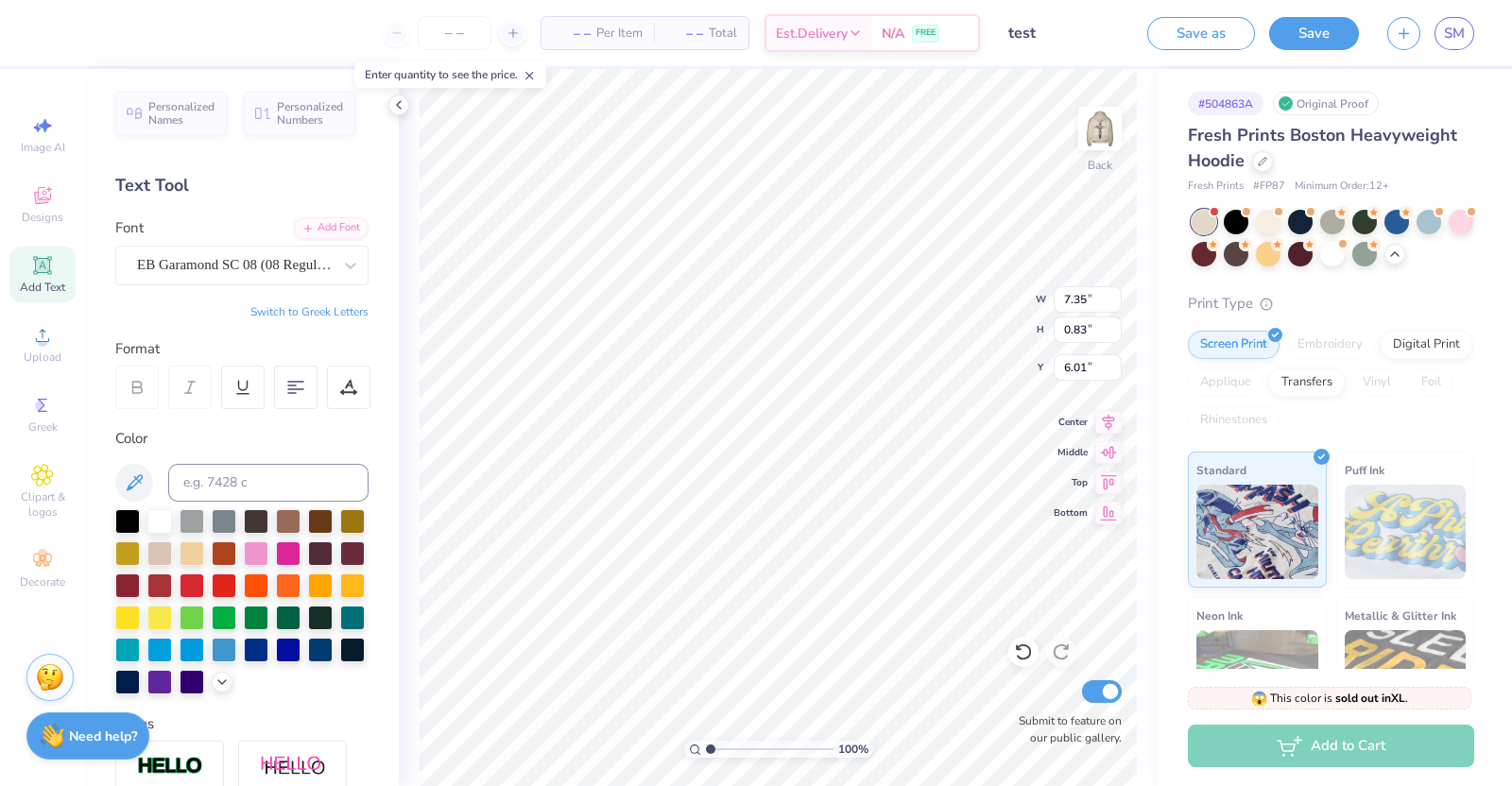 type on "7.35" 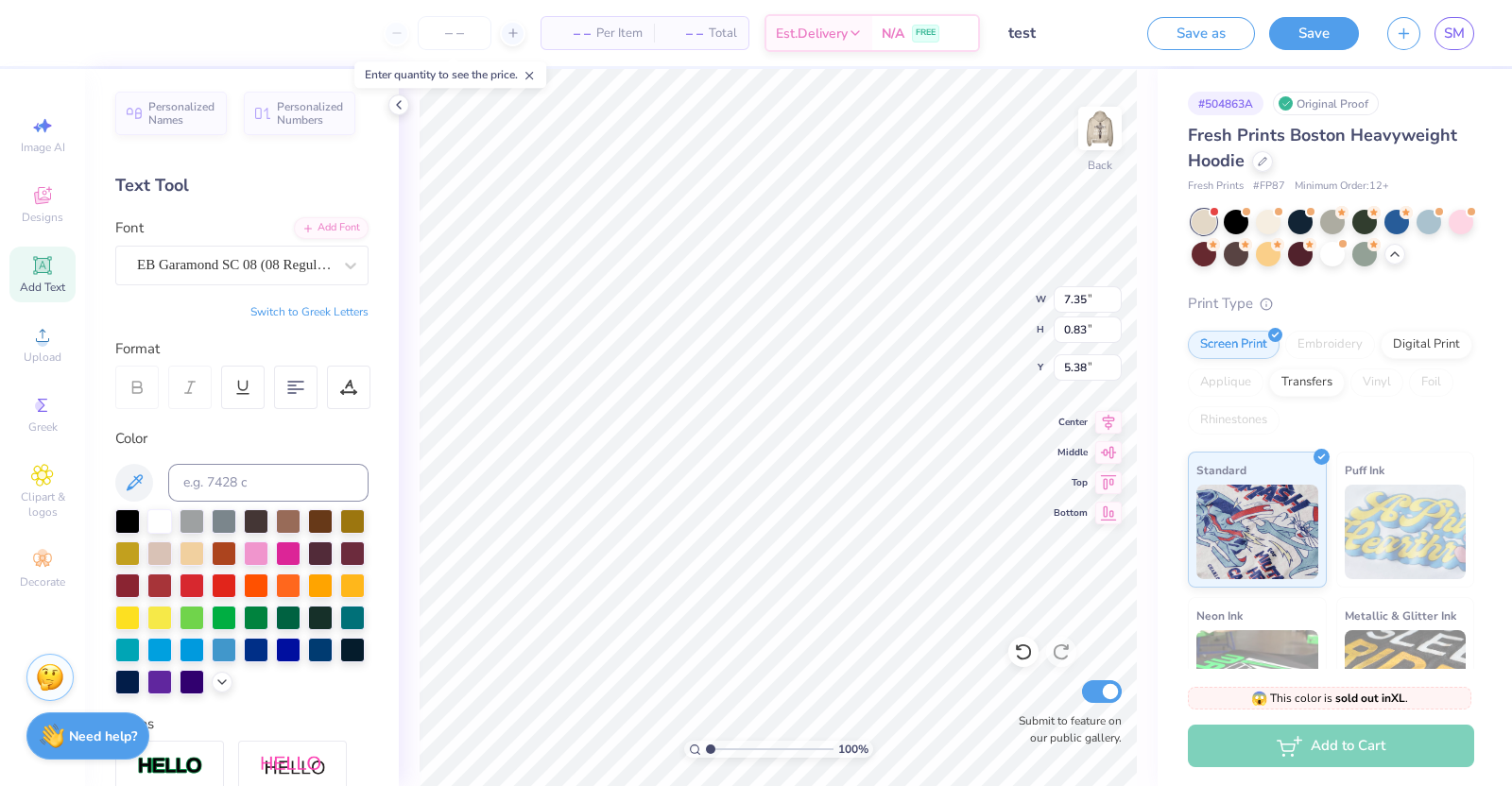 type on "5.38" 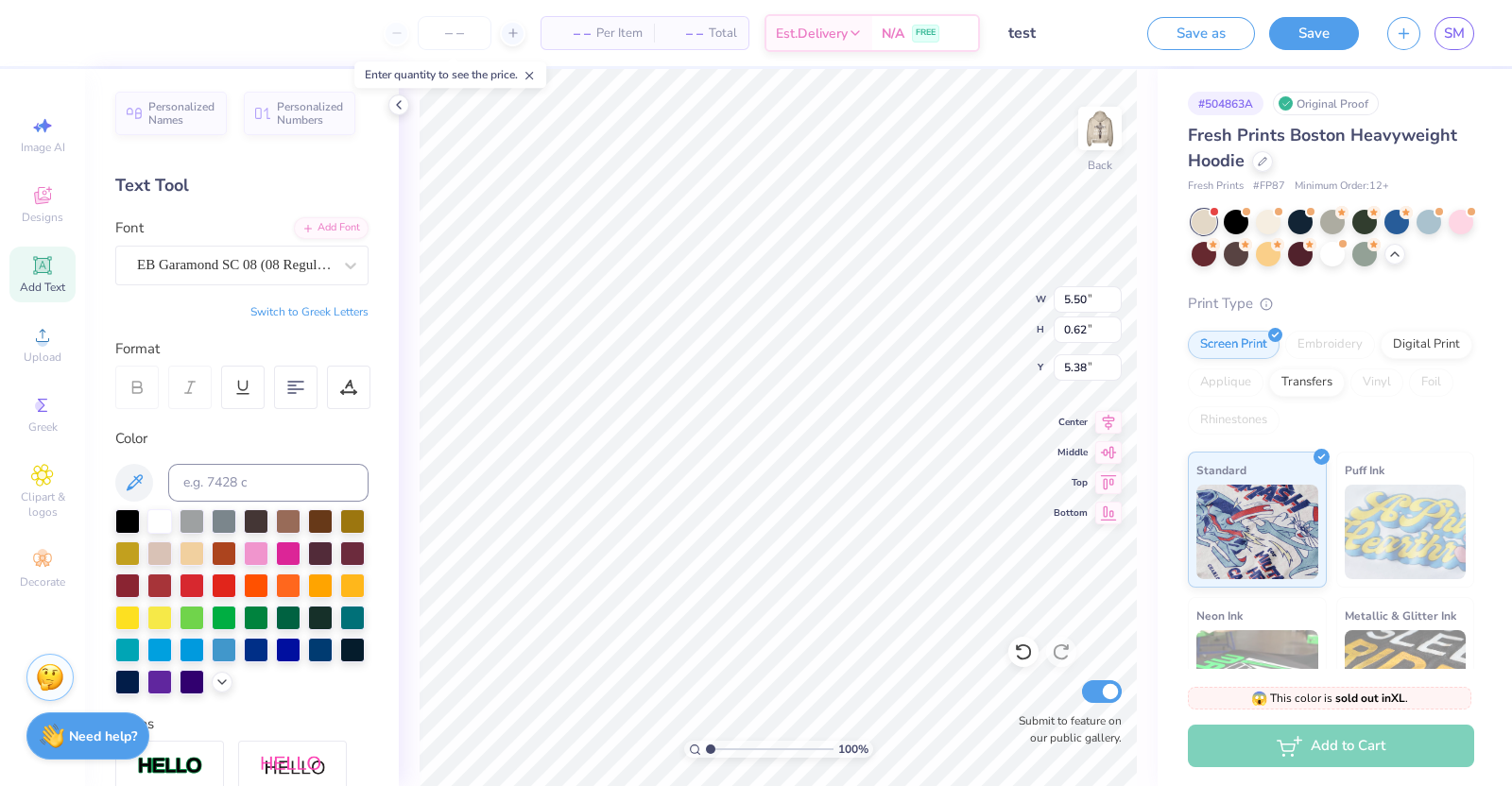 type on "5.42" 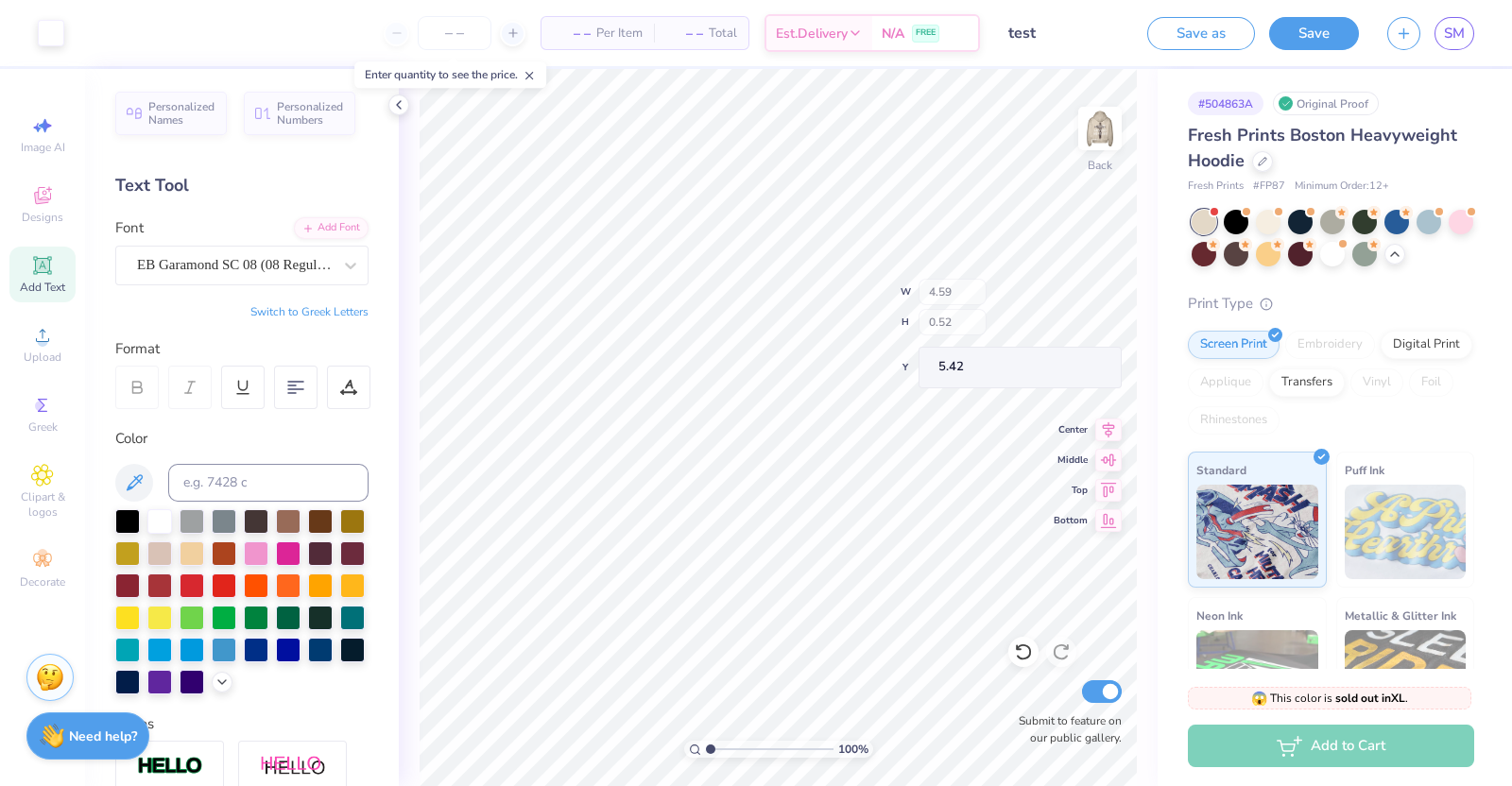type on "4.59" 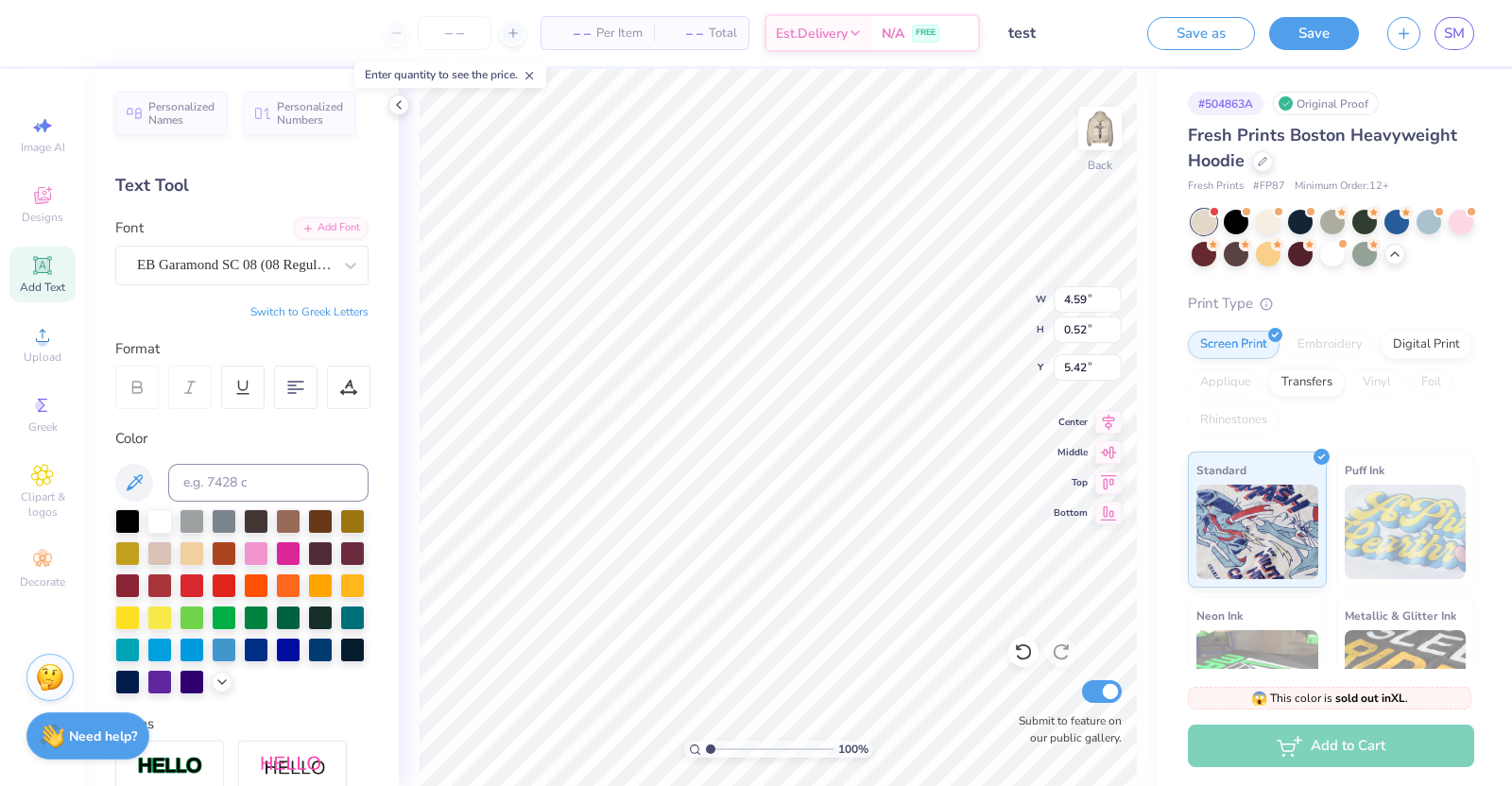 type on "5.46" 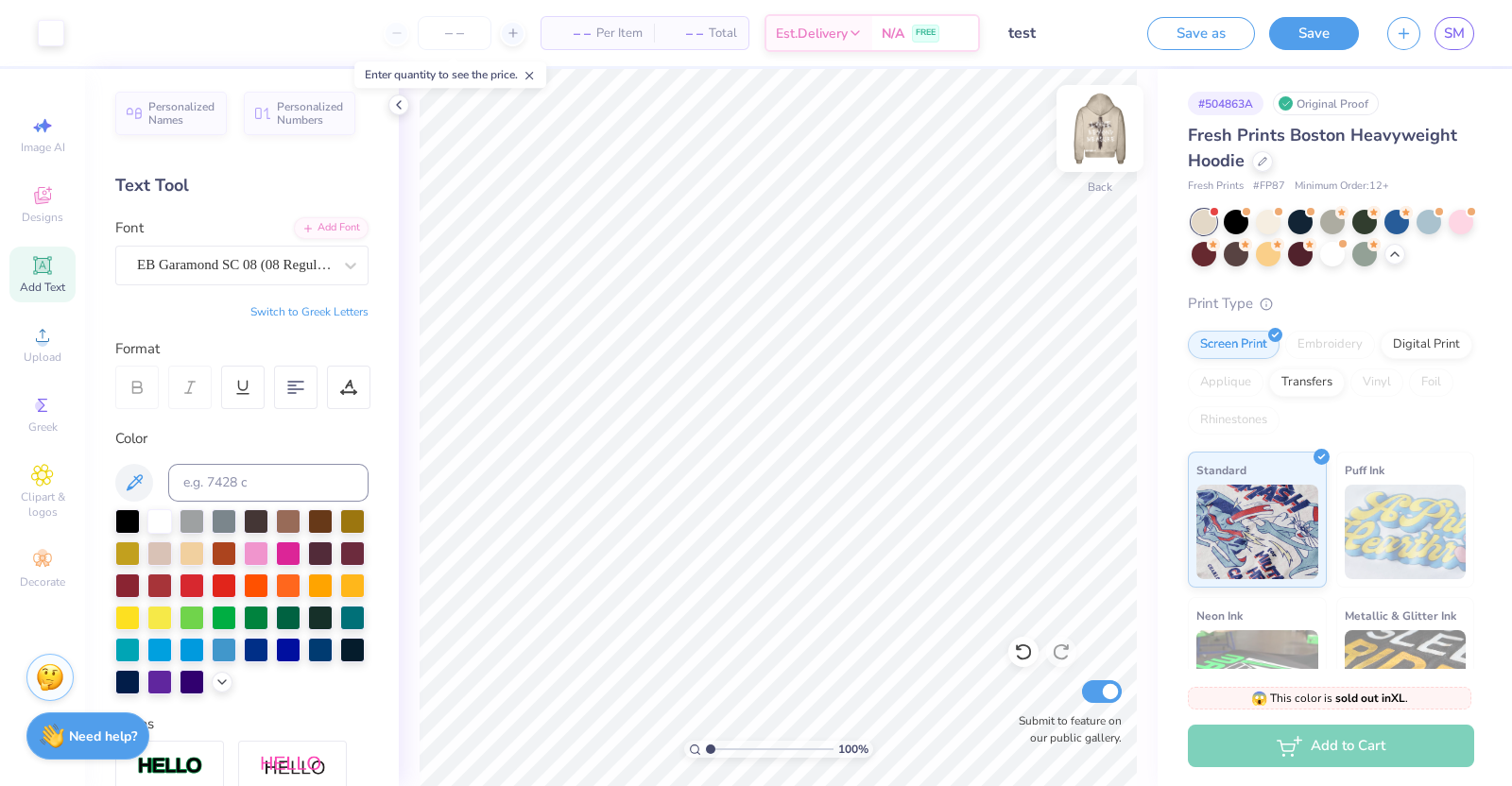 click at bounding box center [1100, 128] 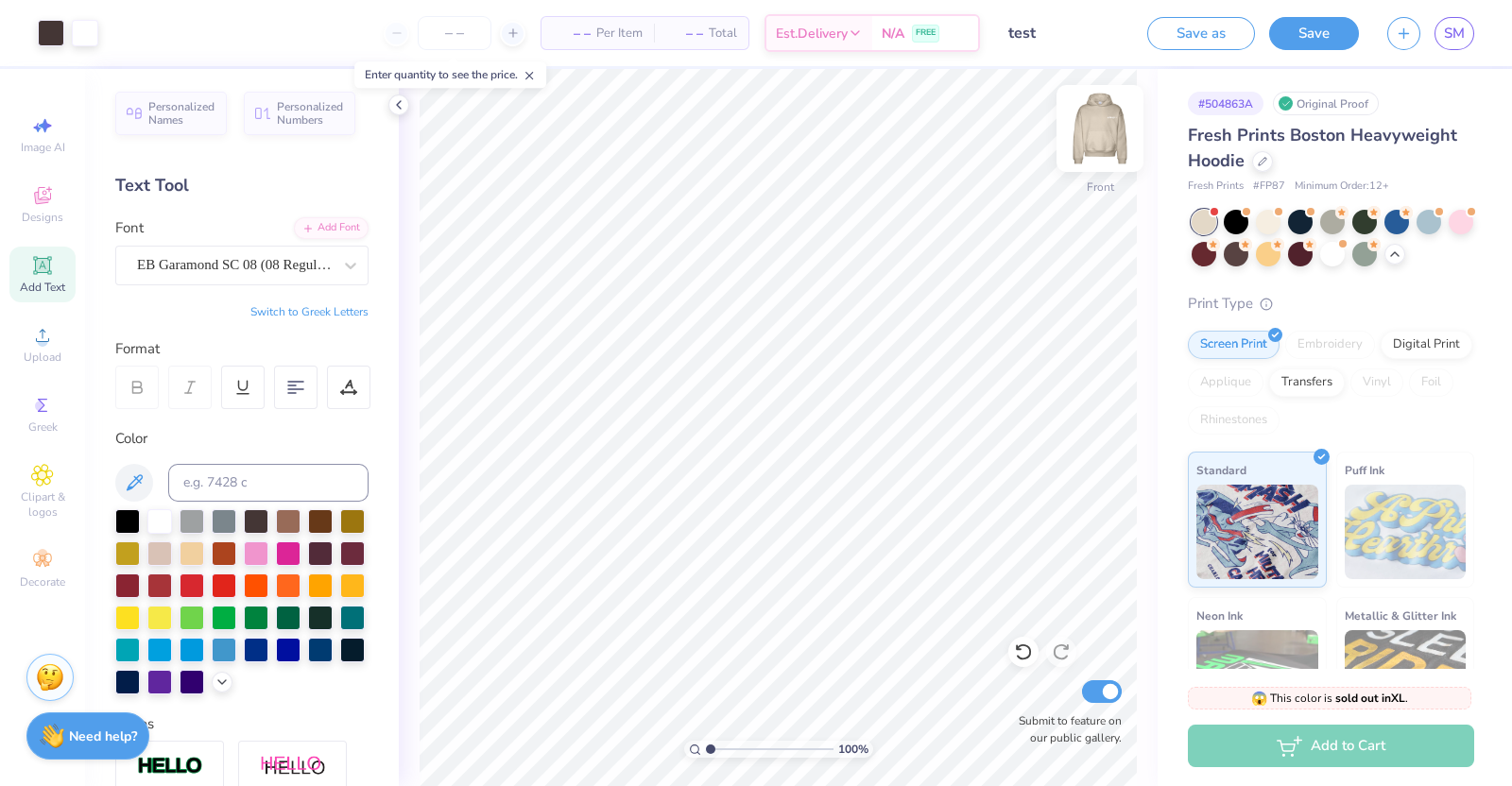 click at bounding box center [1100, 128] 